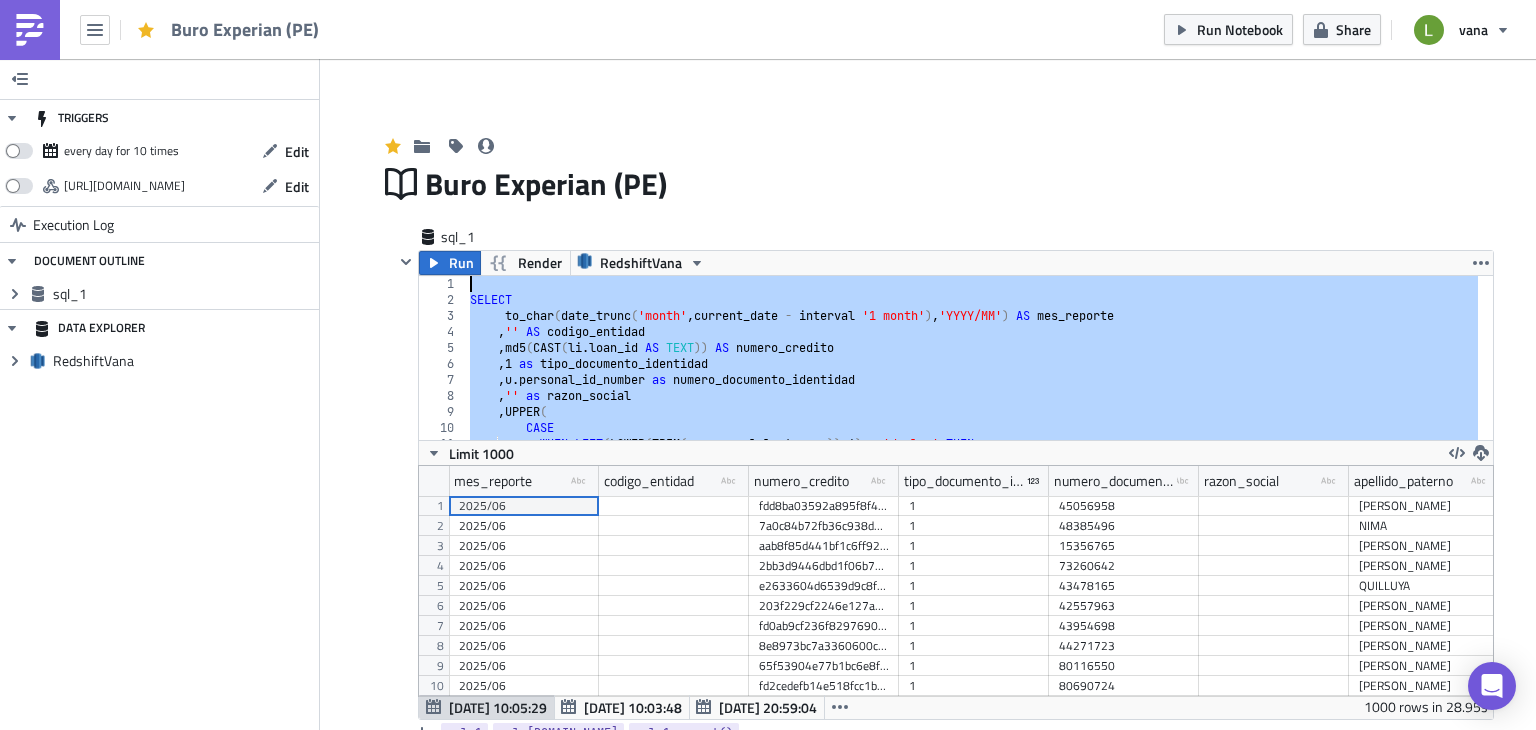 scroll, scrollTop: 0, scrollLeft: 0, axis: both 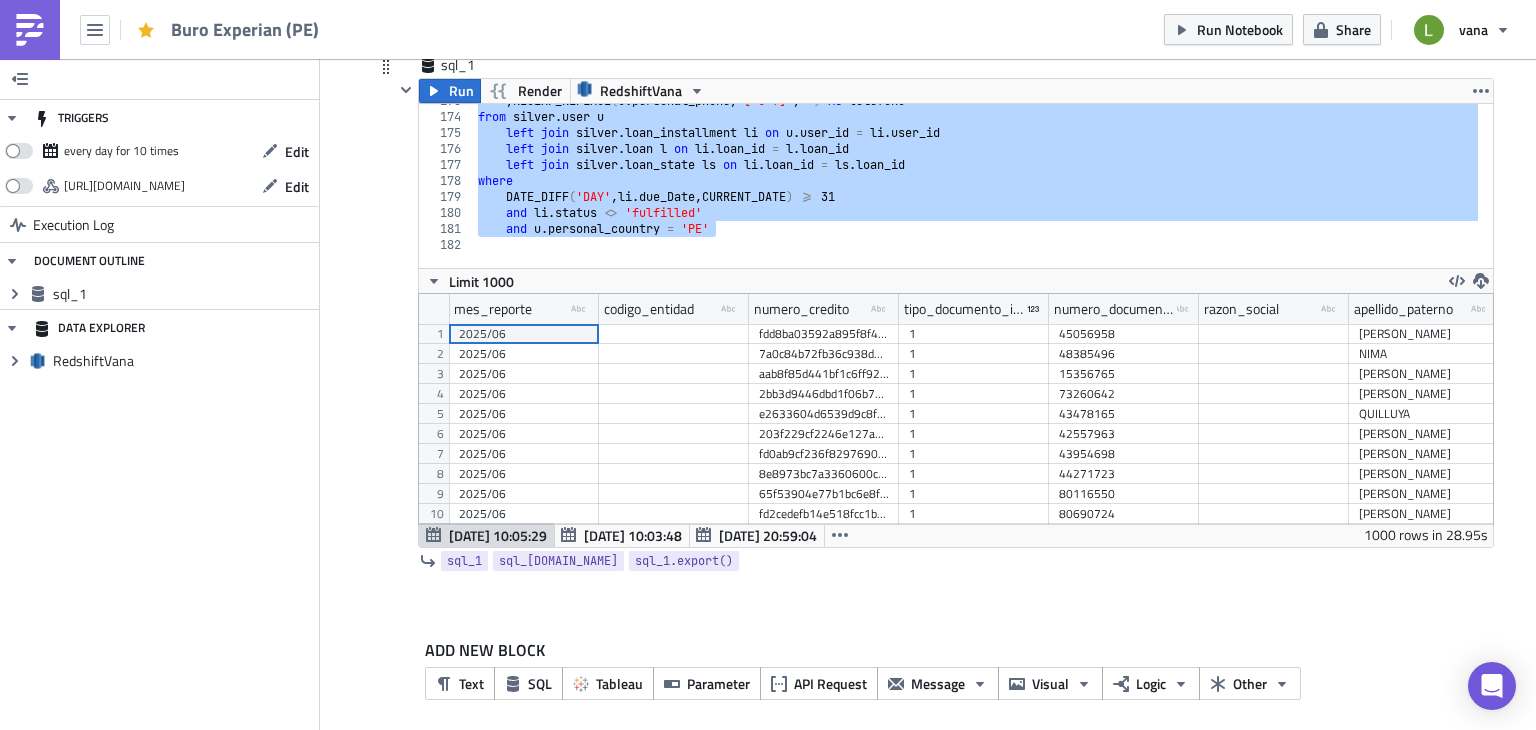 click on ",  REGEXP_REPLACE ( u . personal_phone ,  '[^0-9]' ,  '' )   AS   telefono from   silver . user   u      left   join   silver . loan_installment   li   on   u . user_id   =   li . user_id        left   join   silver . loan   l   on   li . loan_id   =   l . loan_id      left   join   silver . loan_state   ls   on   li . loan_id   =   ls . loan_id where      DATE_DIFF ( 'DAY' ,  li . due_Date ,  CURRENT_DATE )   >=   31      and   li . status   <>   'fulfilled'      and   u . personal_country   =   'PE'" at bounding box center [976, 186] 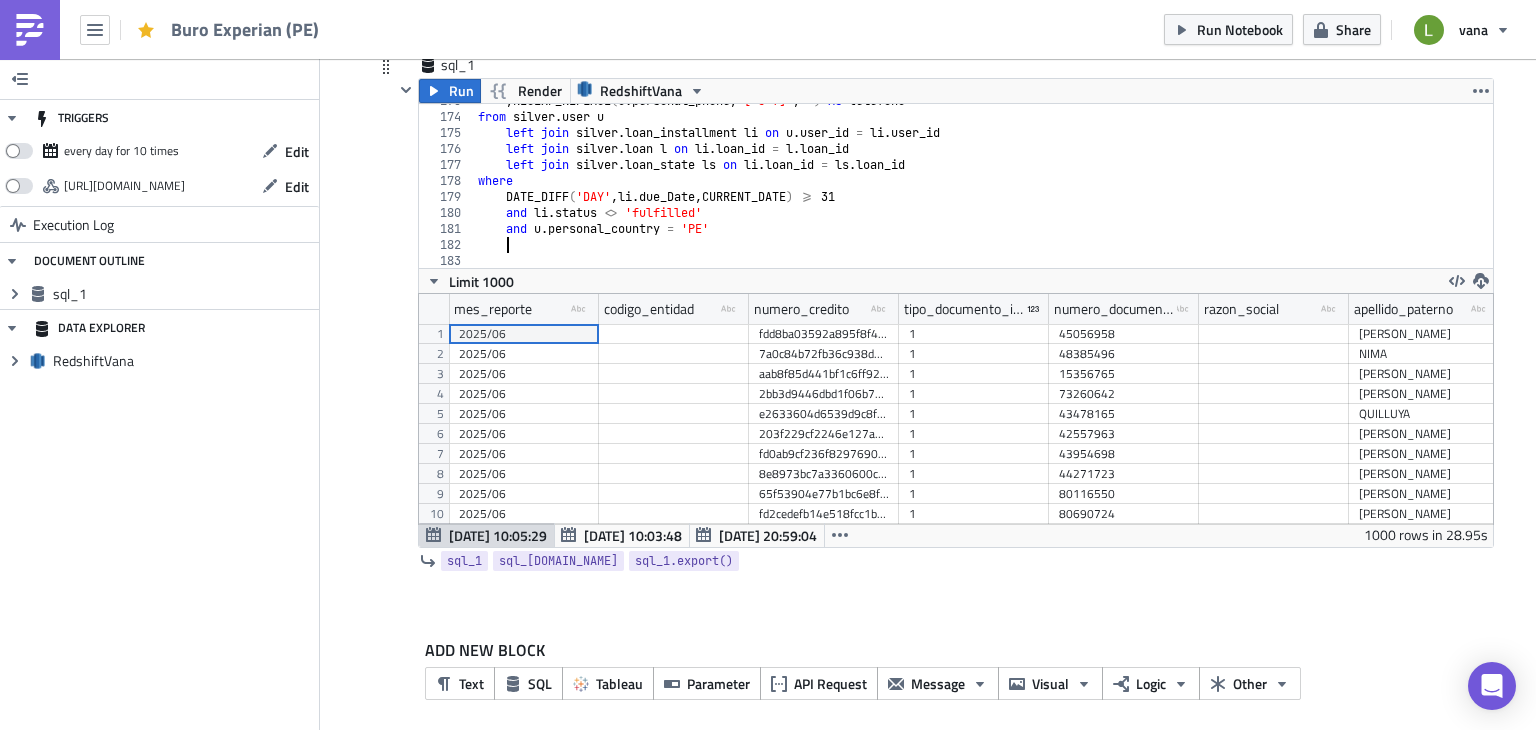 scroll, scrollTop: 0, scrollLeft: 3, axis: horizontal 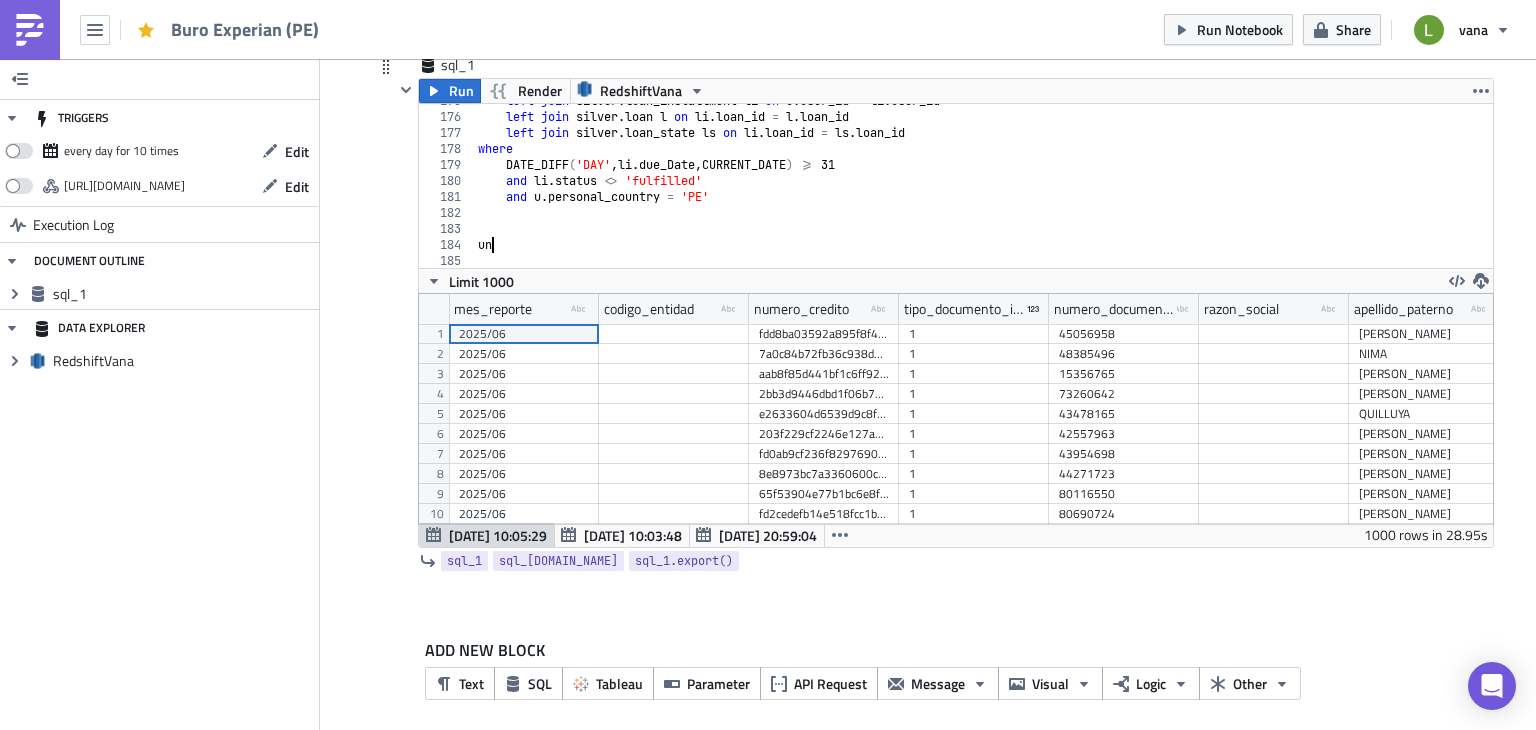 type on "u" 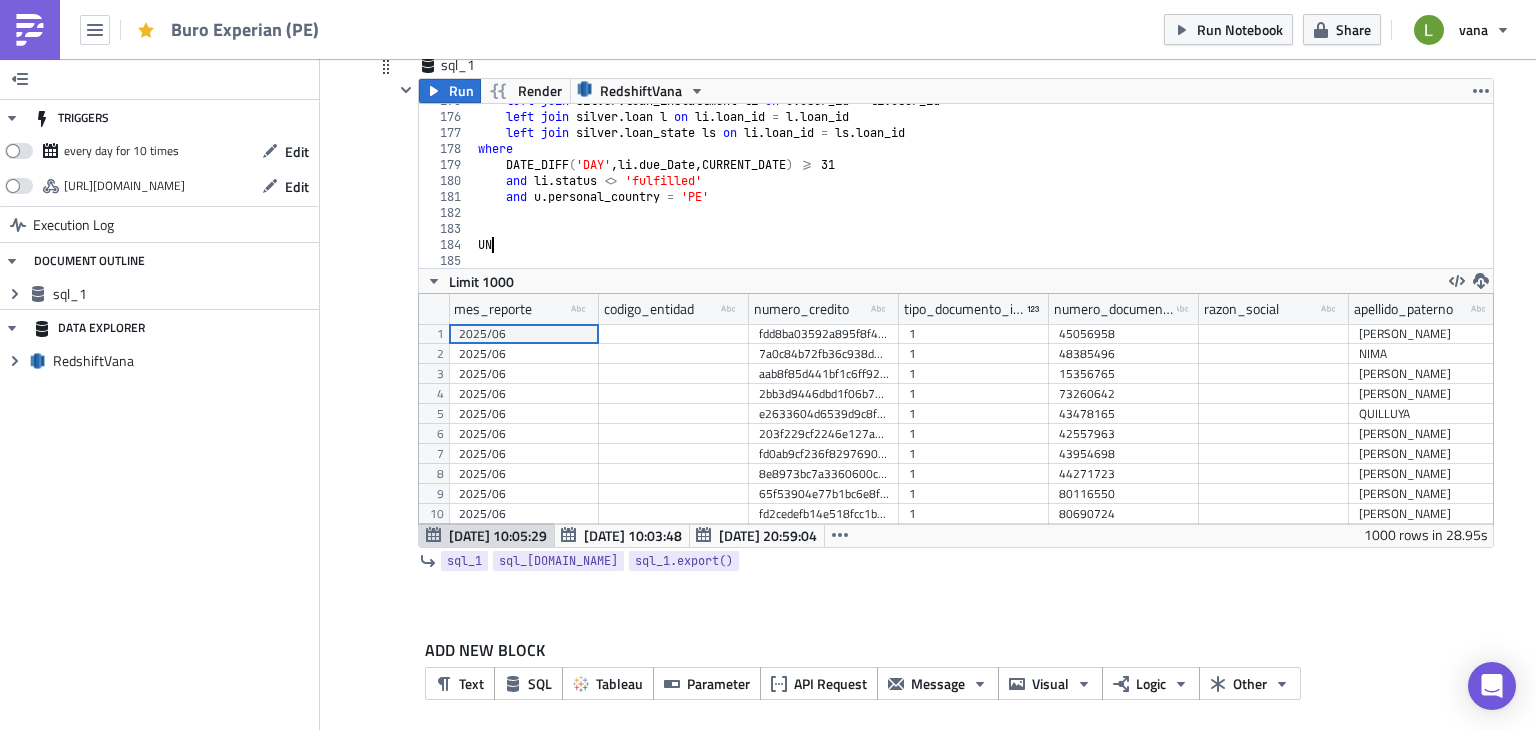 scroll, scrollTop: 0, scrollLeft: 0, axis: both 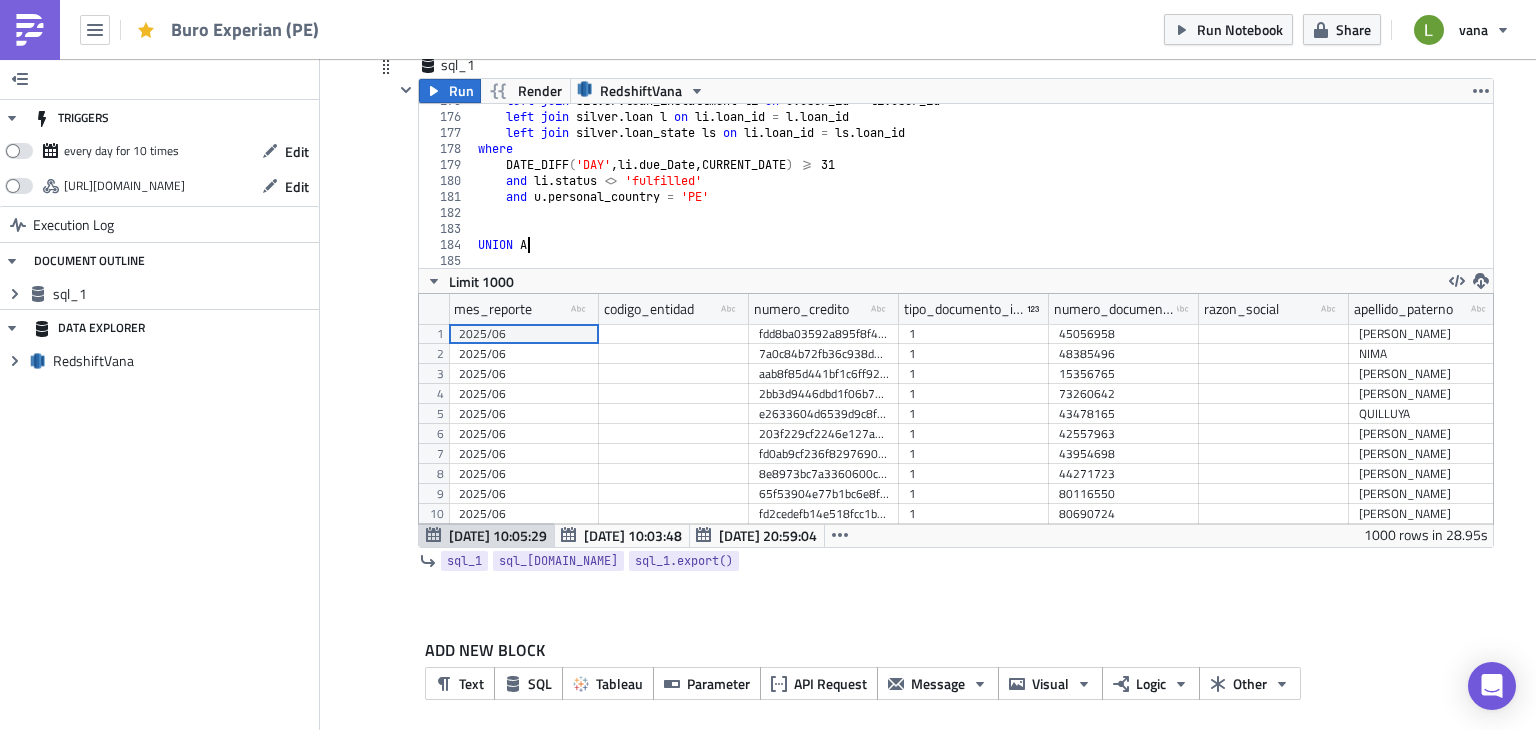 type on "UNION ALL" 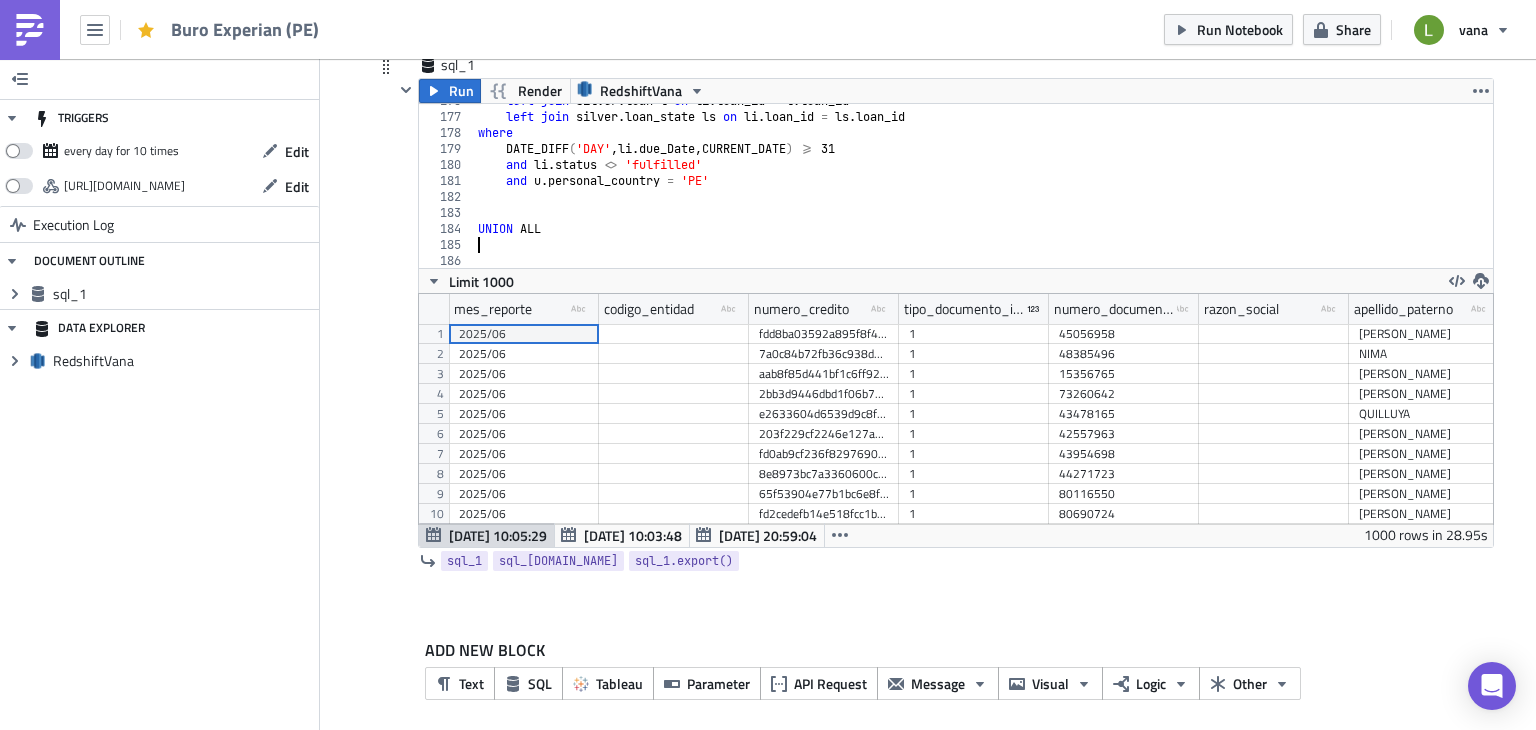 scroll, scrollTop: 0, scrollLeft: 0, axis: both 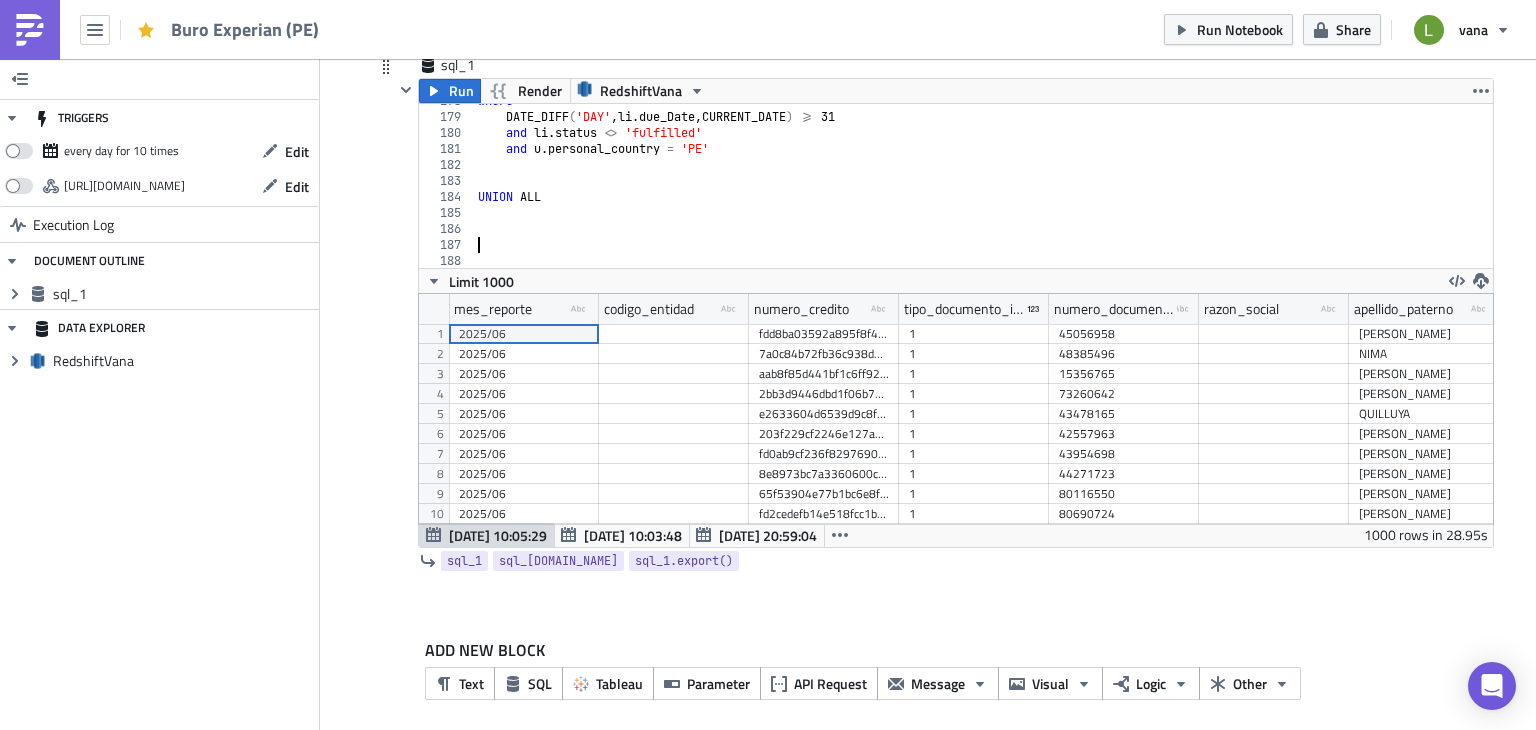paste on ")" 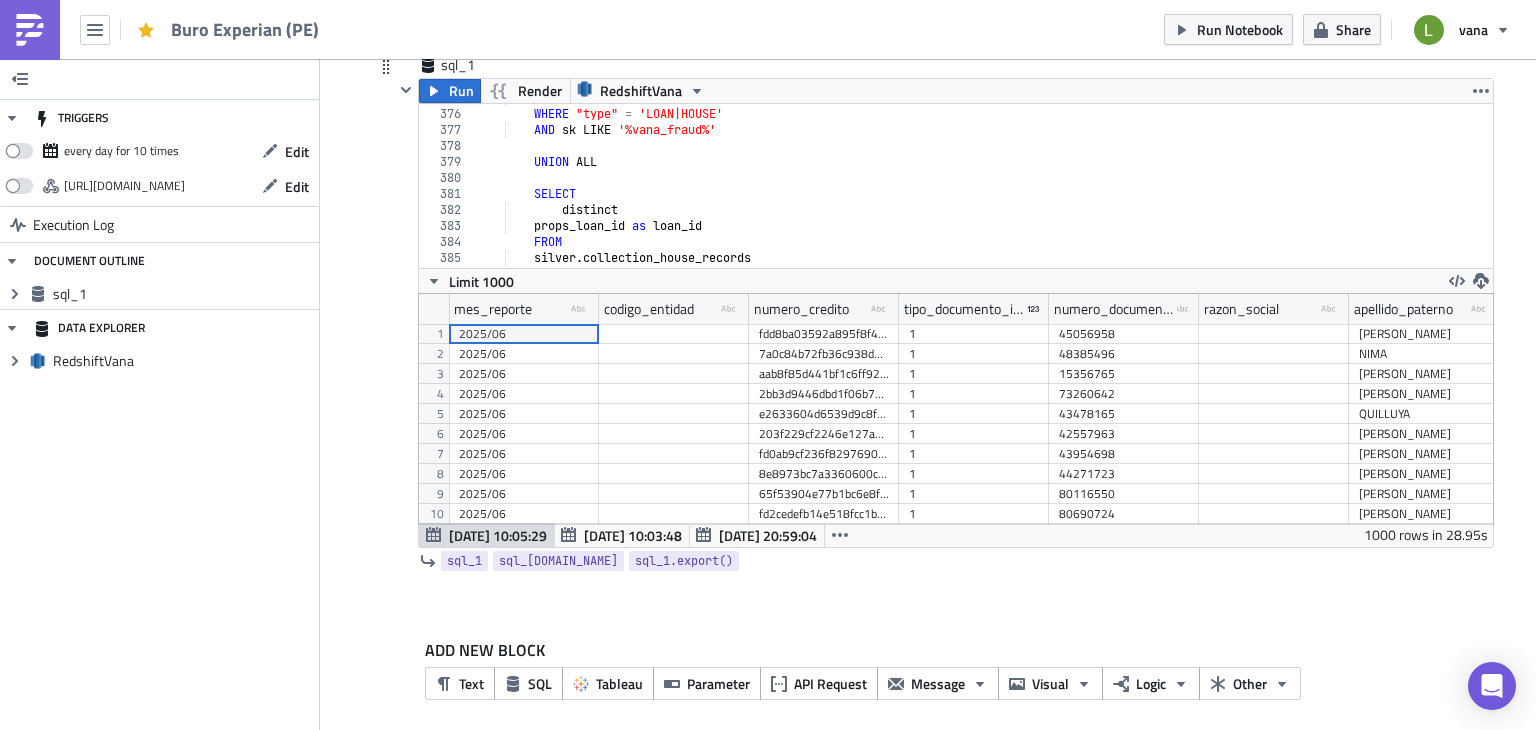 scroll, scrollTop: 6107, scrollLeft: 0, axis: vertical 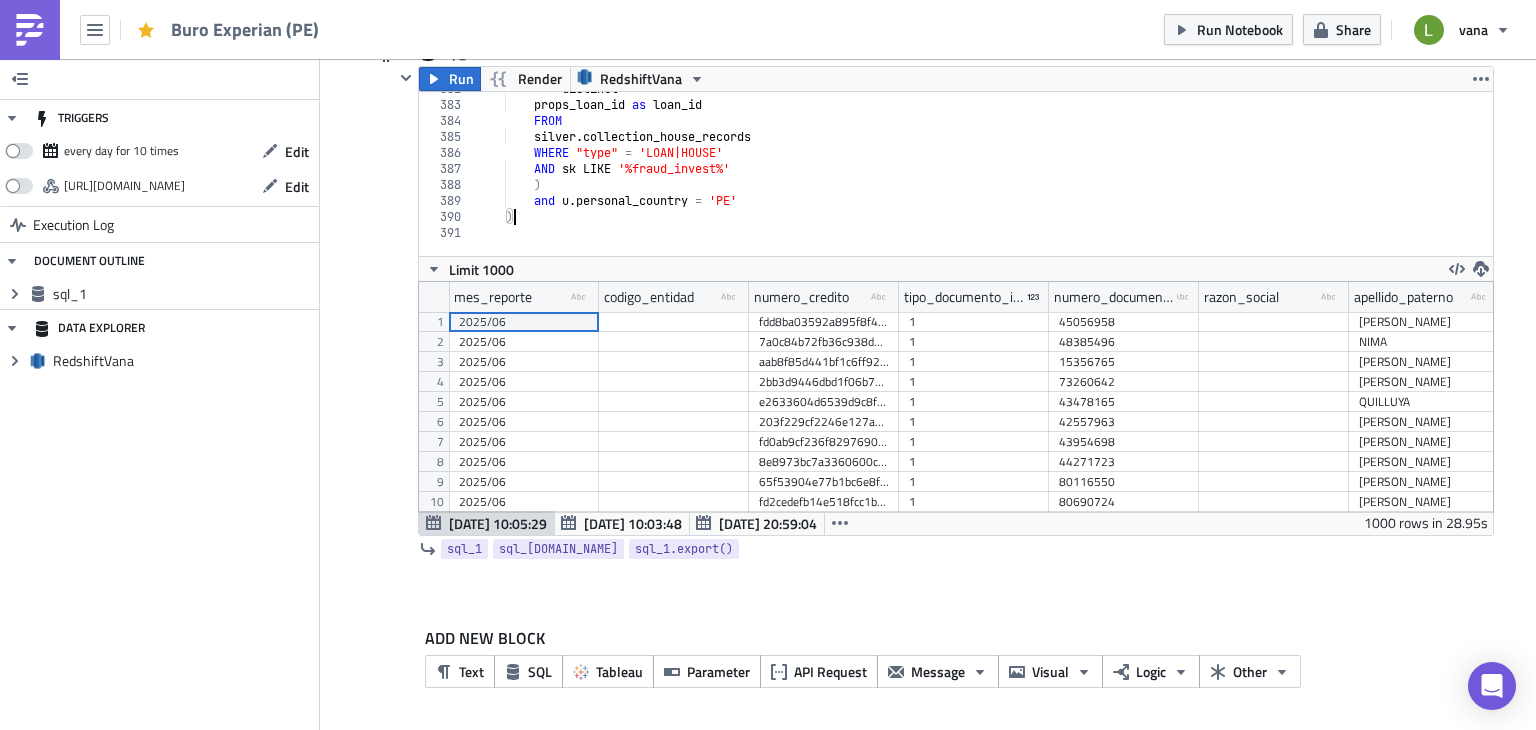 type on ")" 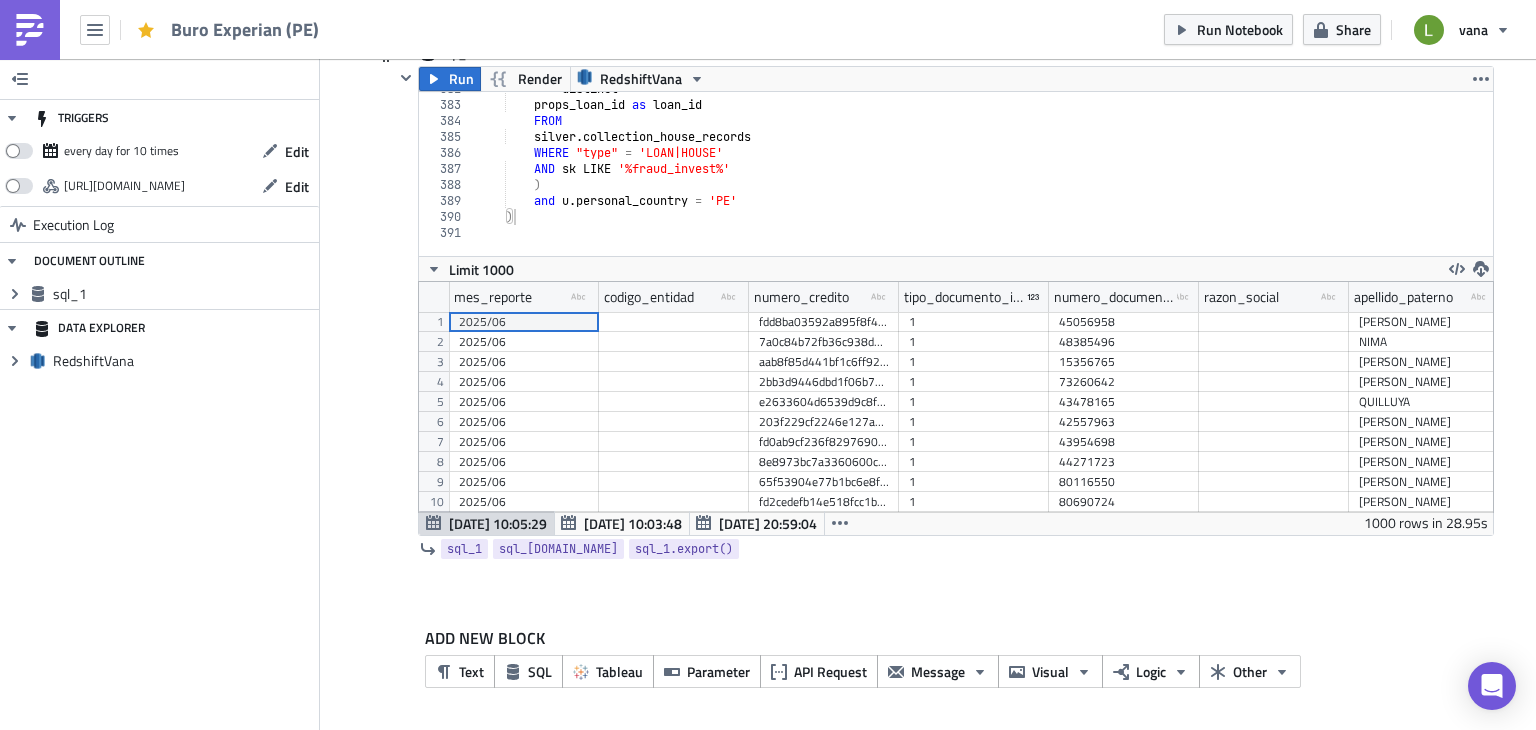 click on "sql_1 Run Render RedshiftVana ) 382 383 384 385 386 387 388 389 390 391                distinct           props_loan_id   as   loan_id           FROM             silver . collection_house_records           WHERE   "type"   =   'LOAN|HOUSE'           AND   sk   LIKE   '%fraud_invest%'           )           and   u . personal_country   =   'PE'      )     הההההההההההההההההההההההההההההההההההההההההההההההההההההההההההההההההההההההההההההההההההההההההההההההההההההההההההההההההההההההההההההההההההההההההההההההההההההההההההההההההההההההההההההההההההההההההההההההההההההההההההההההההההההההההההההההההההההההההההההההההההההההההההההההה Limit 1000 mes_reporte type-text Created with Sketch. codigo_entidad type-text Created with Sketch. numero_credito type-text Created with Sketch. nombres" at bounding box center (928, 319) 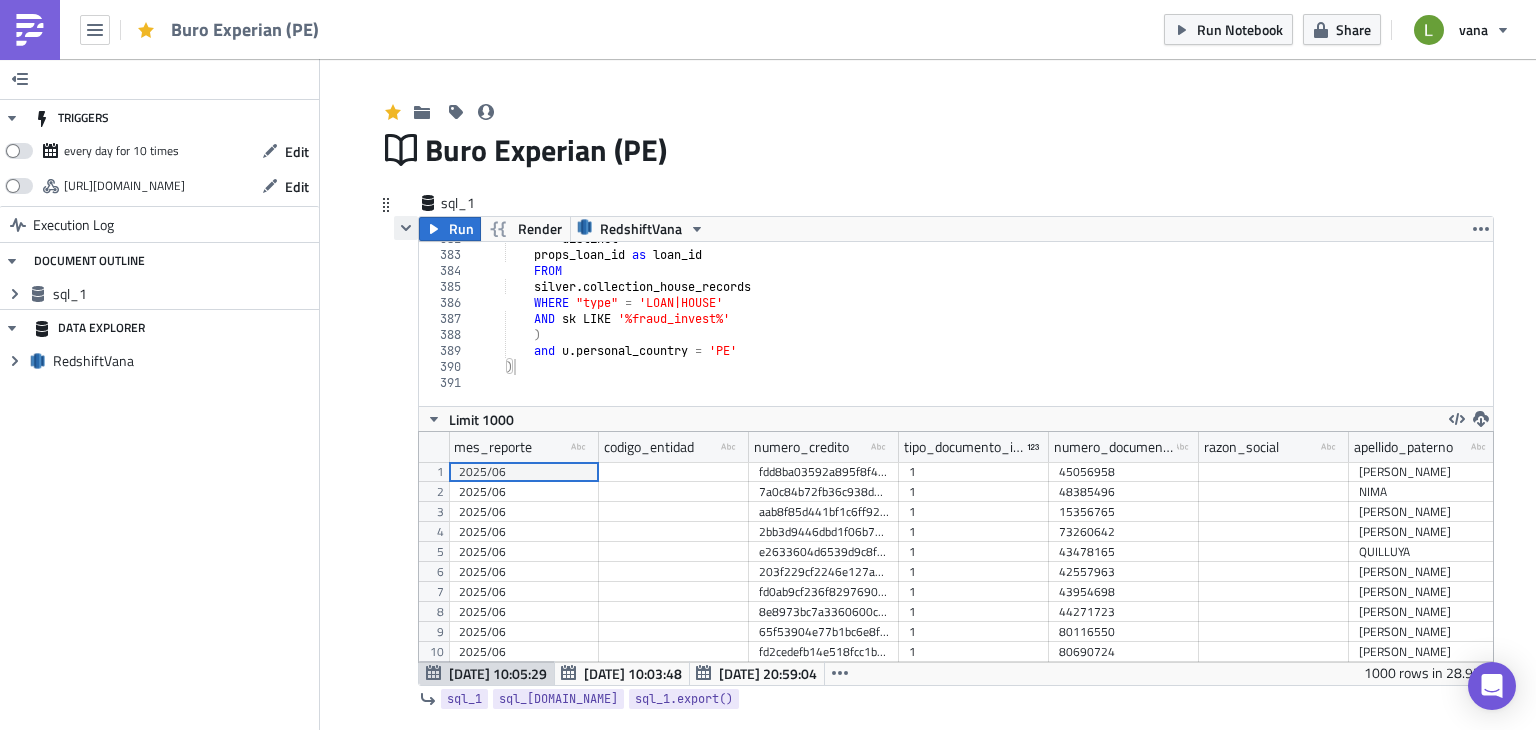 click 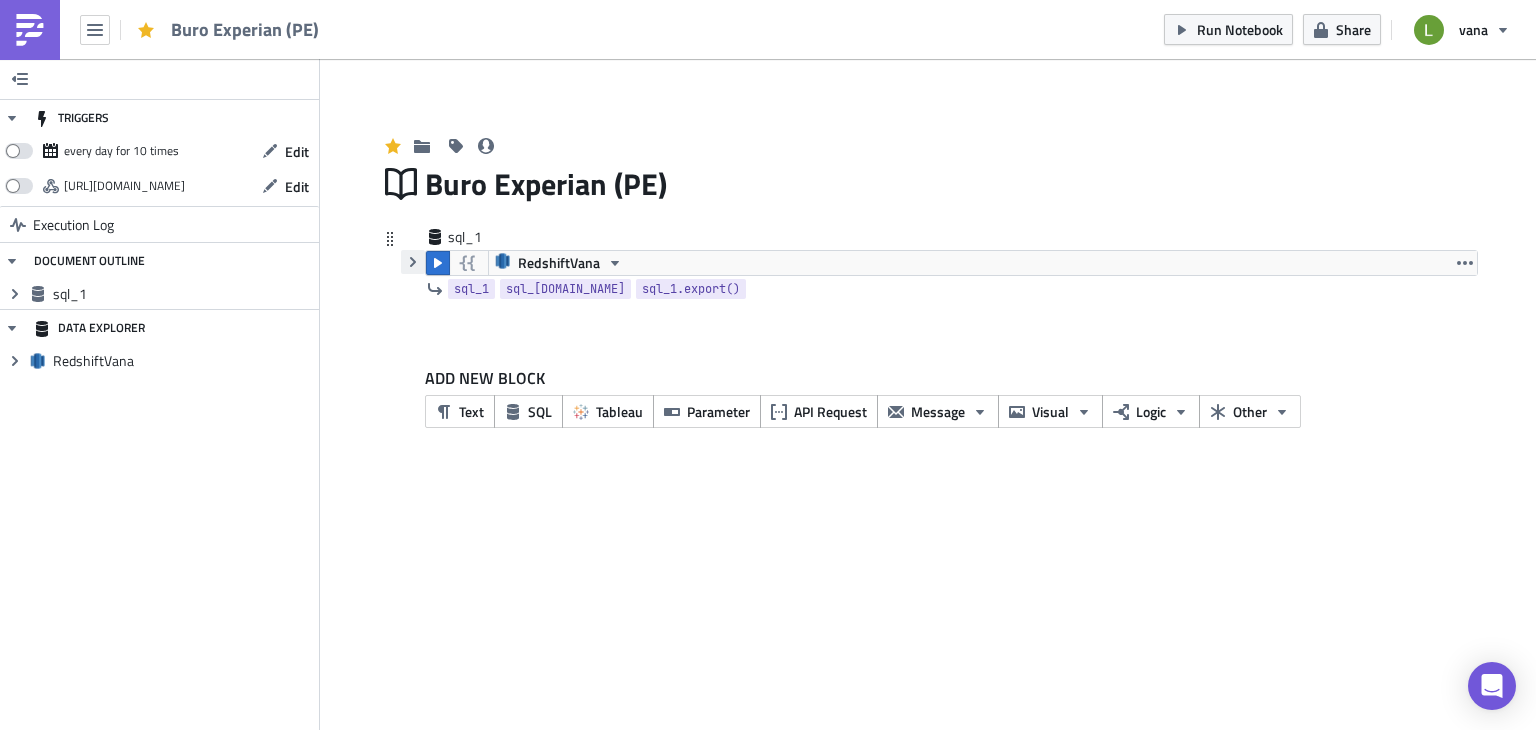 scroll, scrollTop: 0, scrollLeft: 0, axis: both 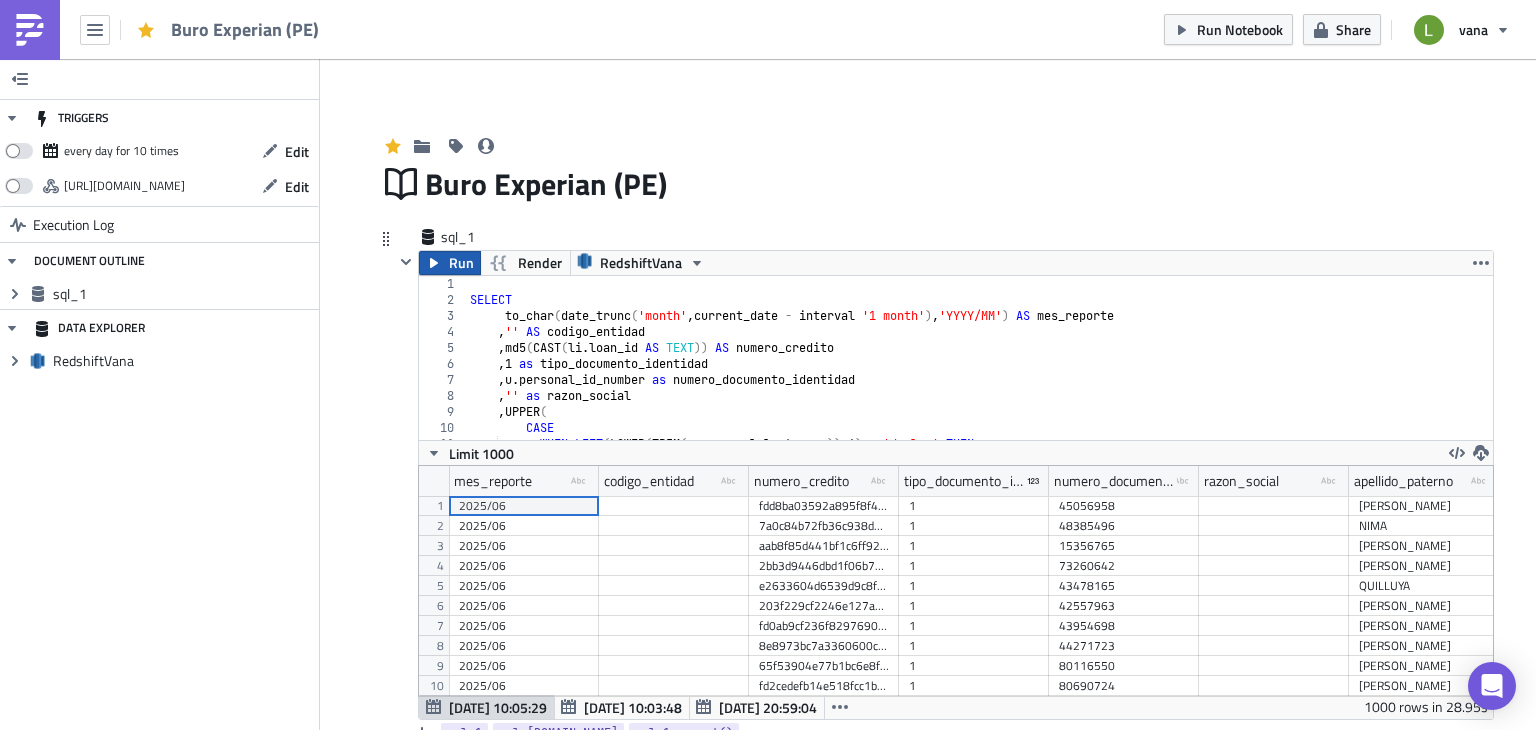 click on "Run" at bounding box center (450, 263) 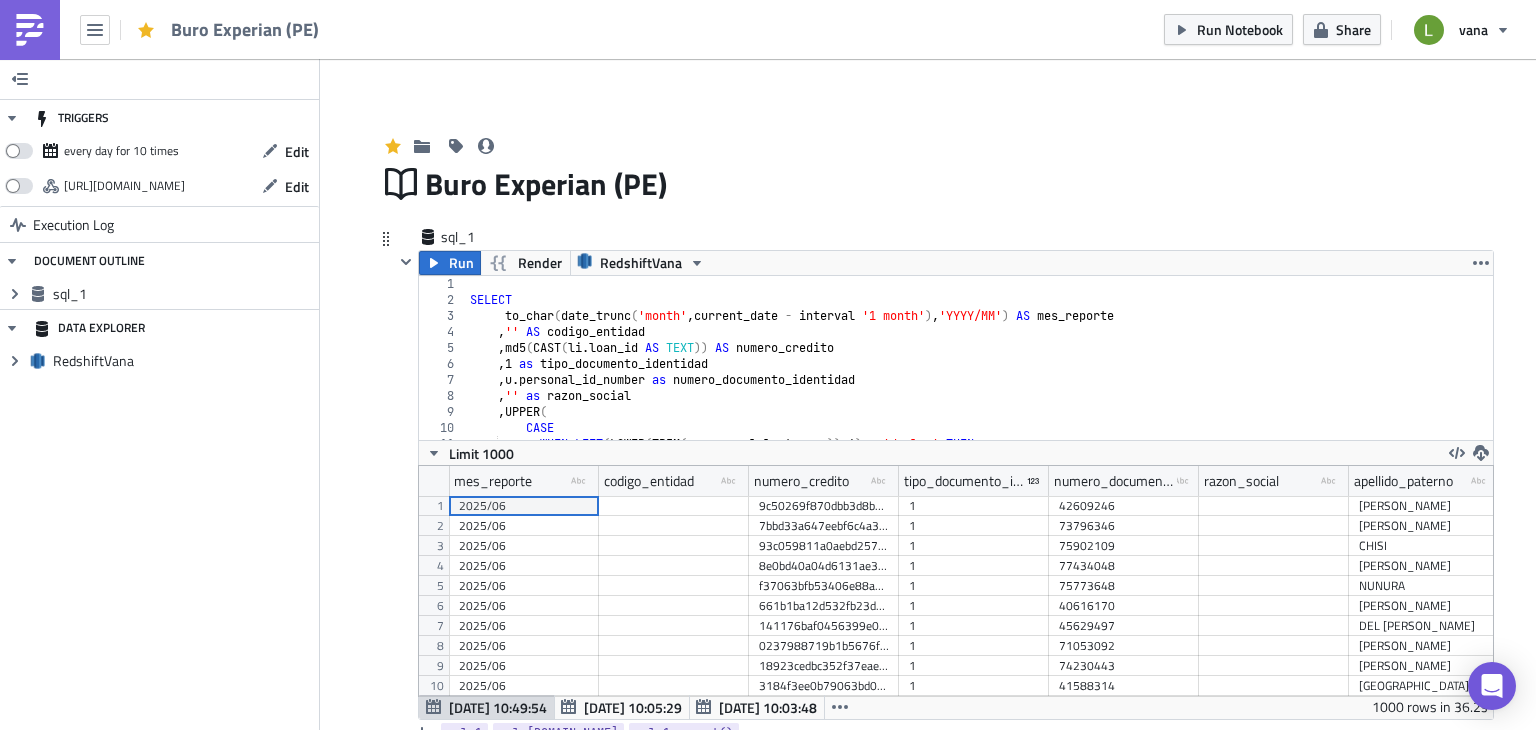 scroll, scrollTop: 99769, scrollLeft: 98925, axis: both 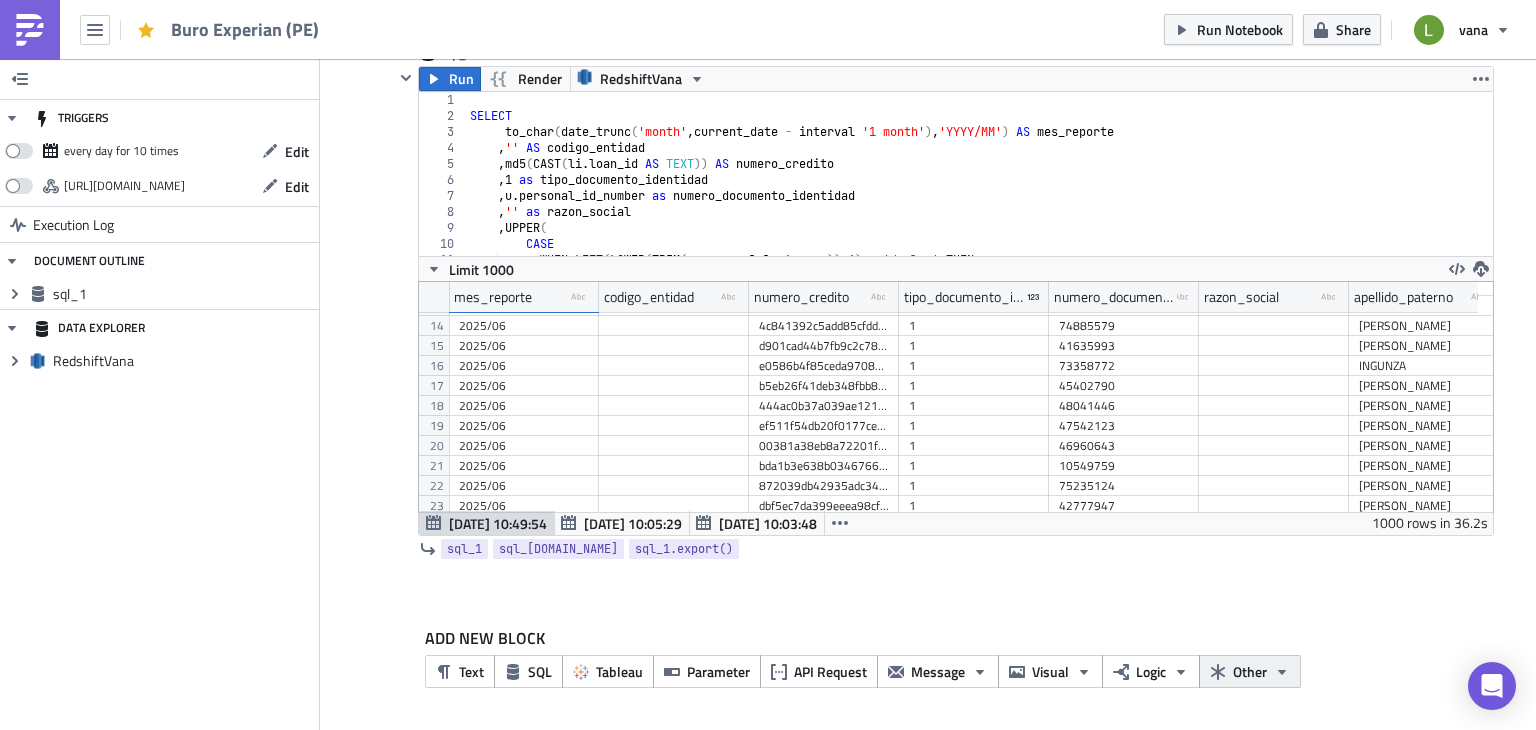 click on "Other" at bounding box center (1250, 671) 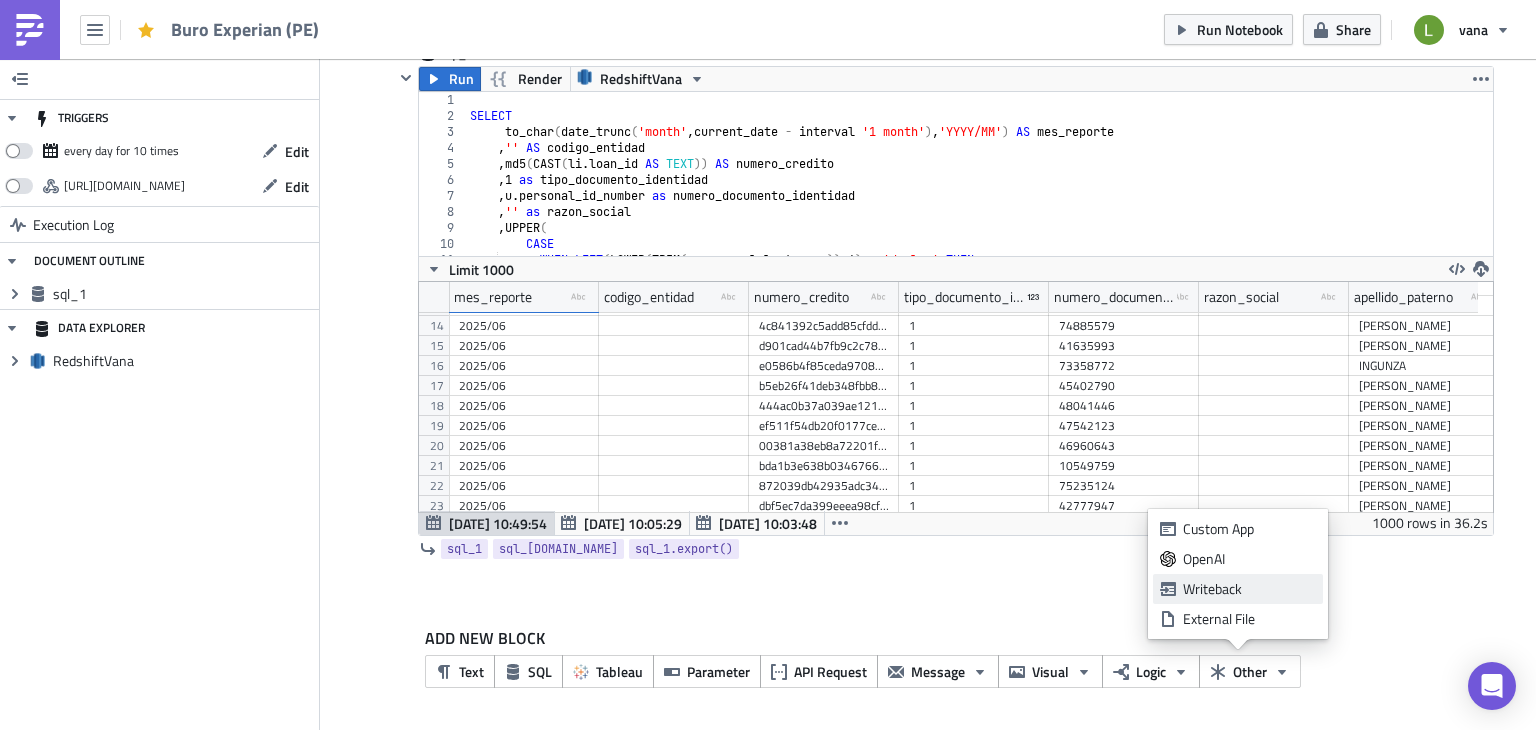 click on "Writeback" at bounding box center (1249, 589) 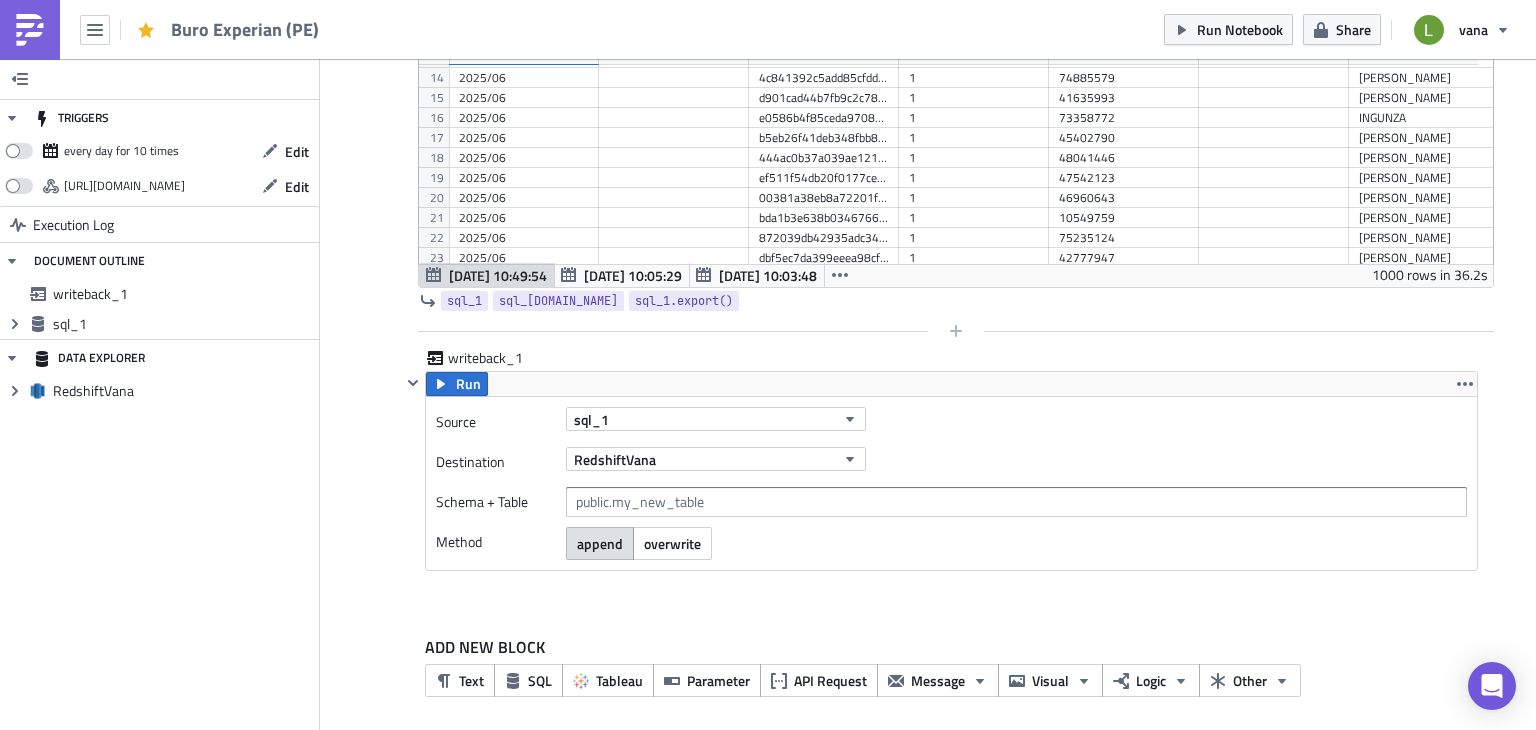 scroll, scrollTop: 440, scrollLeft: 0, axis: vertical 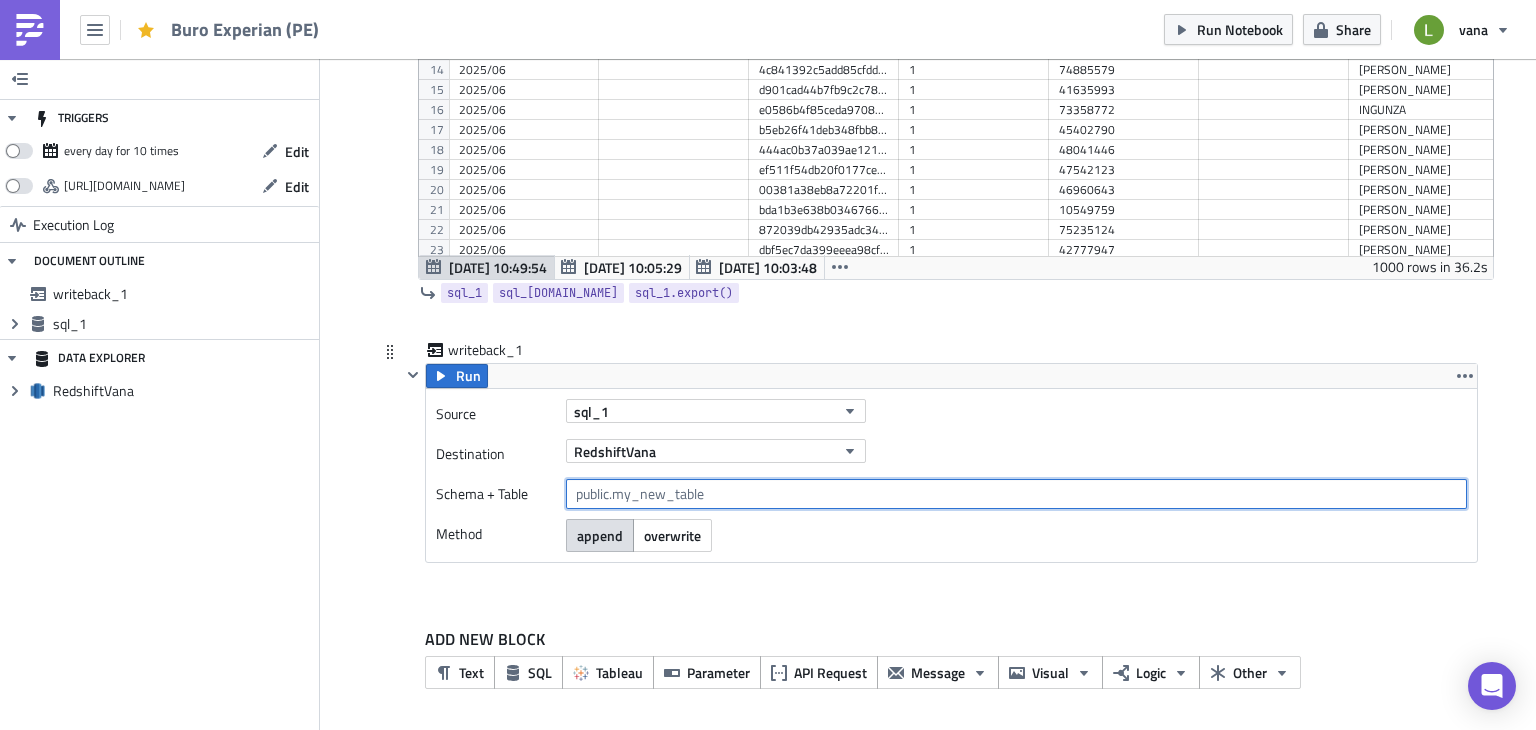 click at bounding box center [1016, 494] 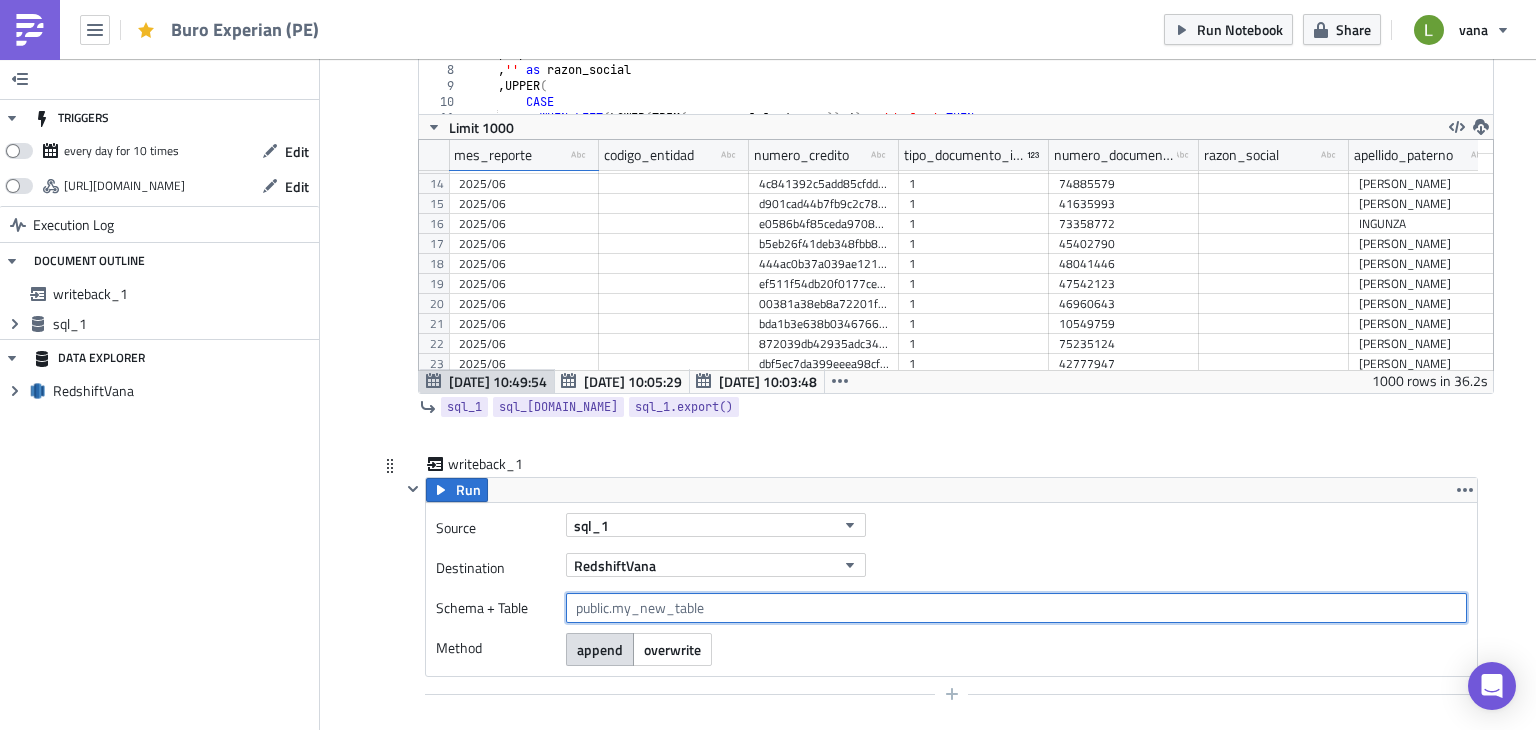 scroll, scrollTop: 292, scrollLeft: 0, axis: vertical 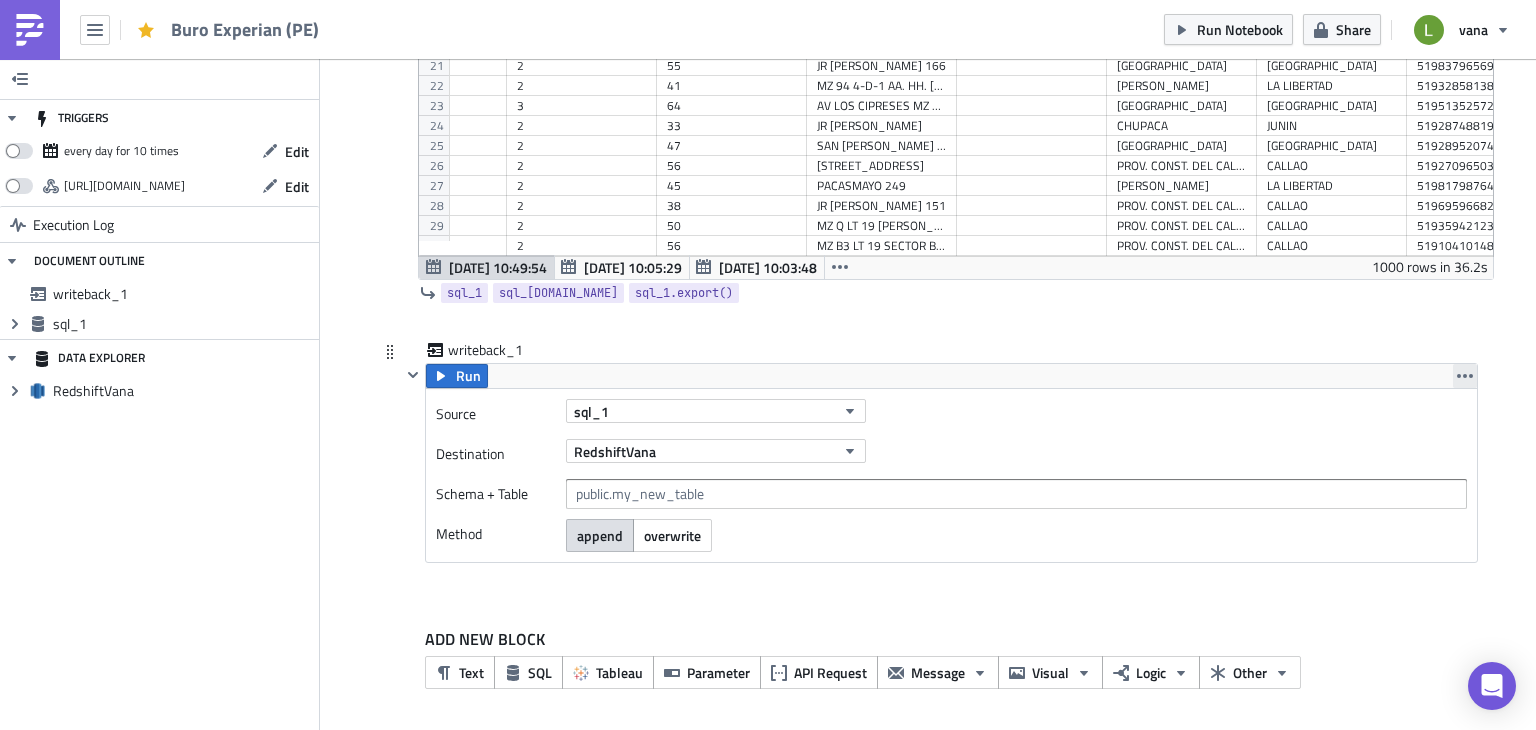 click 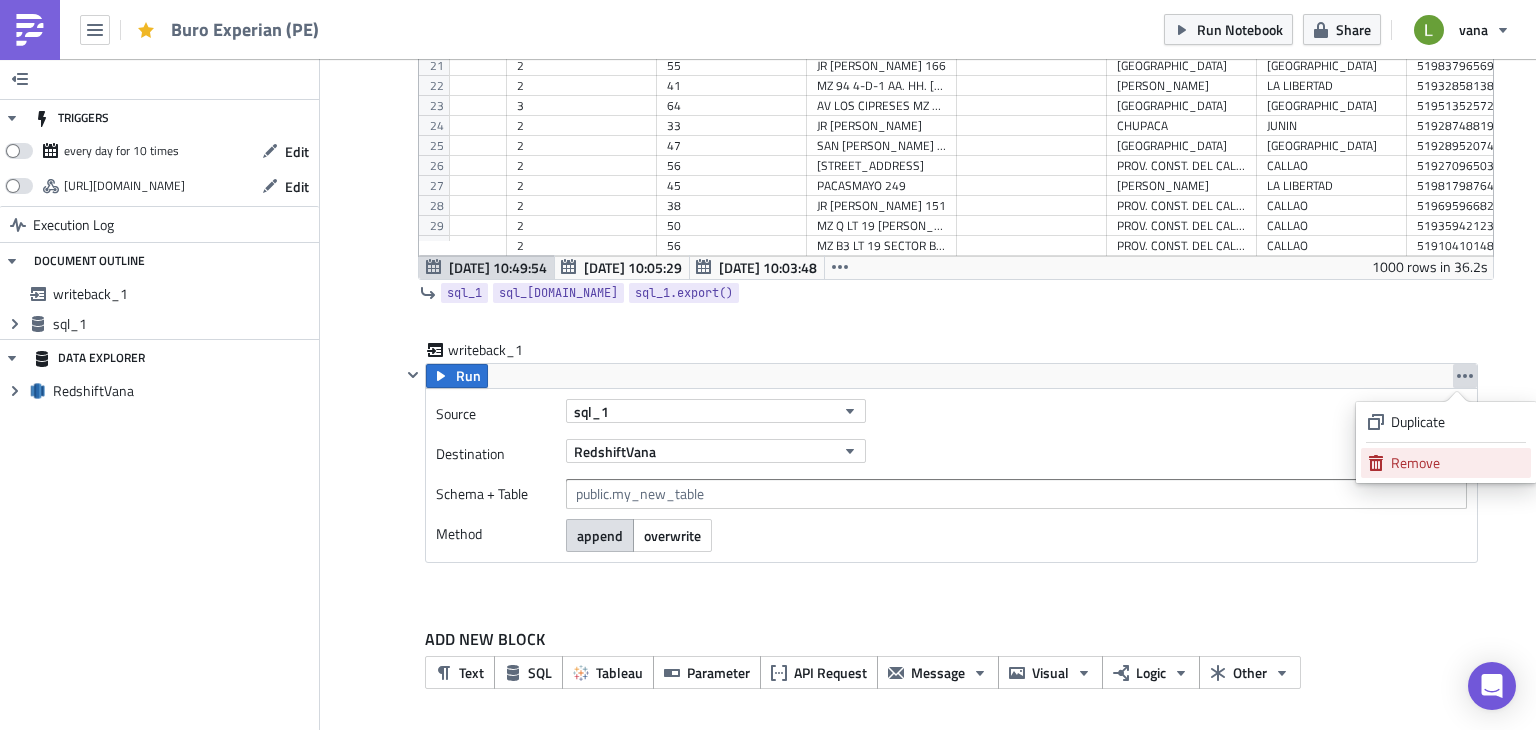 click on "Remove" at bounding box center (1457, 463) 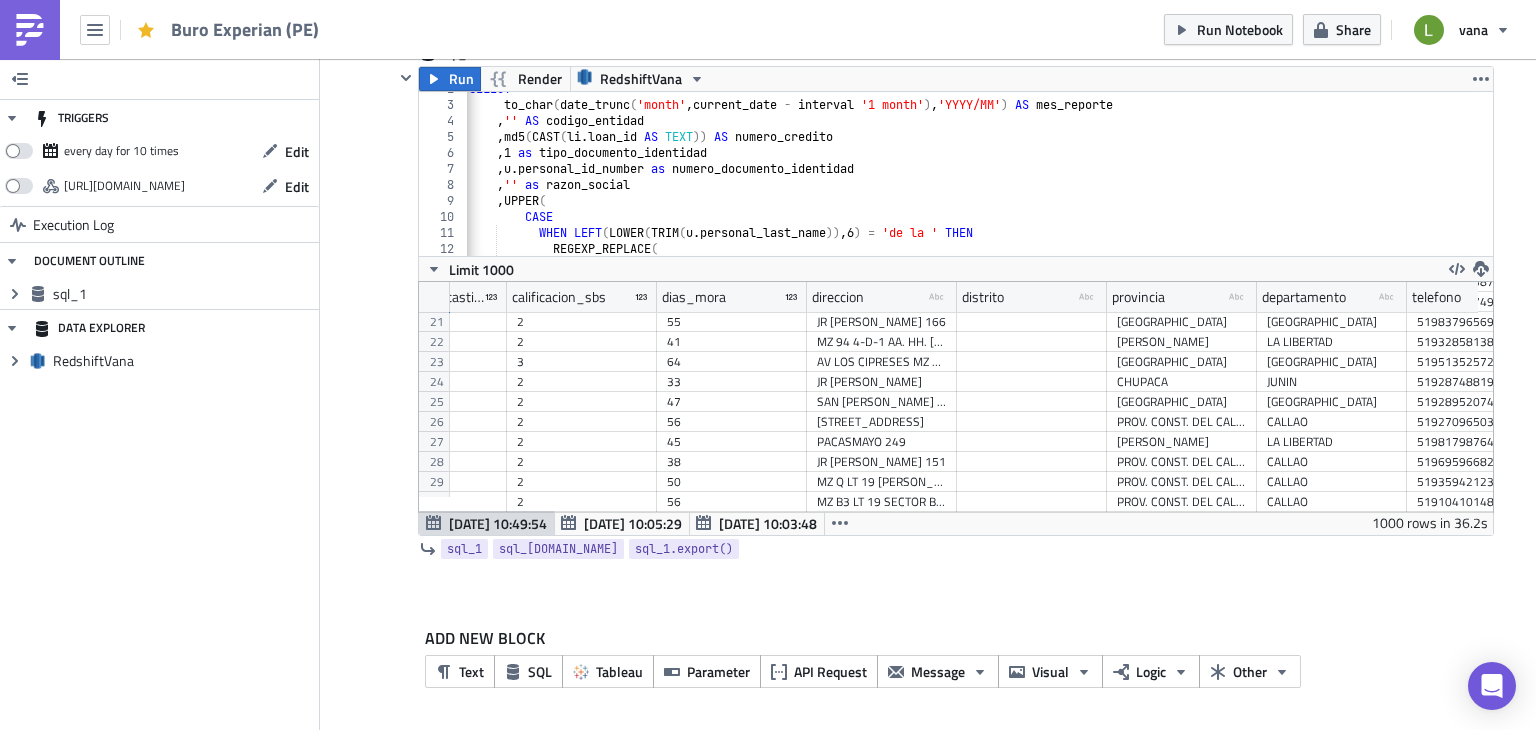 scroll, scrollTop: 184, scrollLeft: 0, axis: vertical 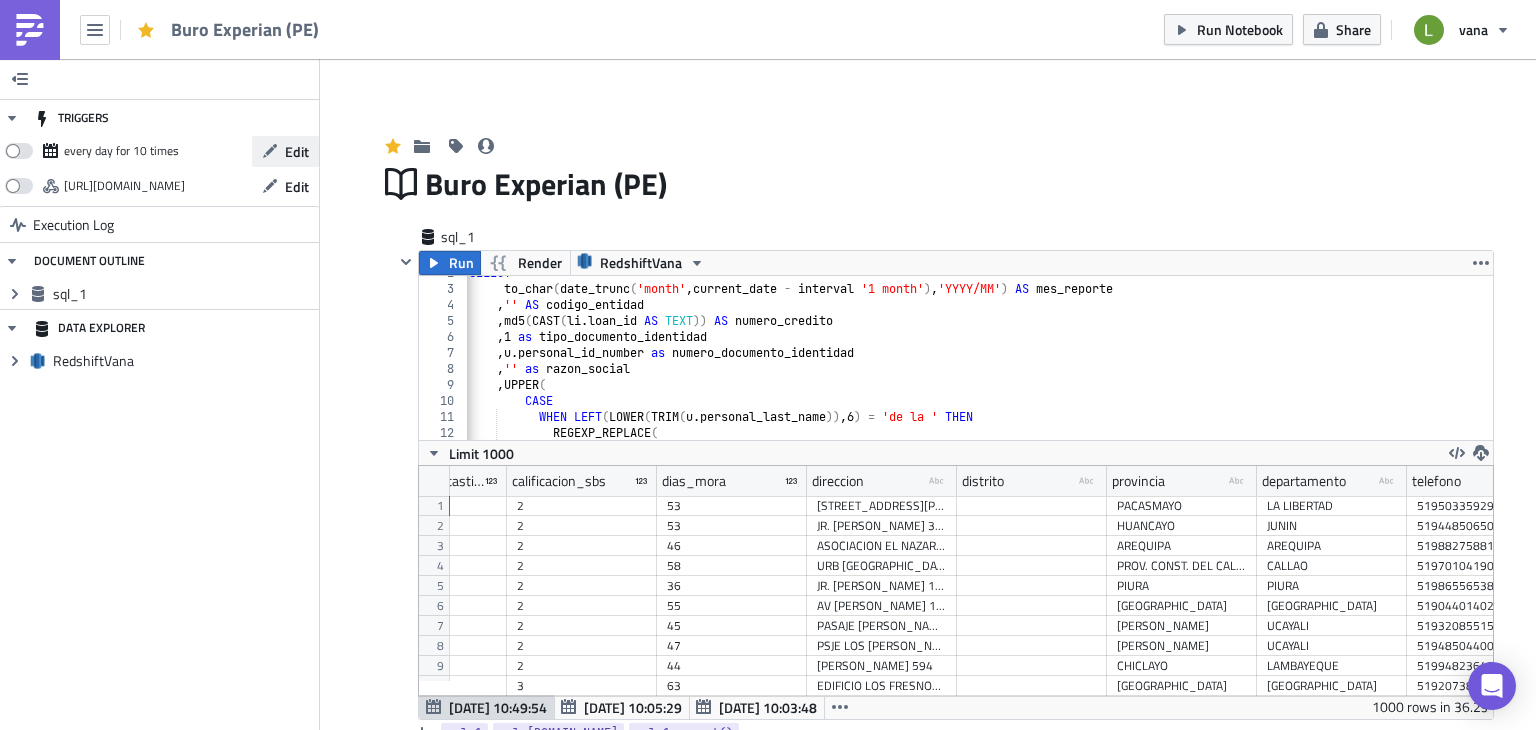 click on "Edit" at bounding box center (297, 151) 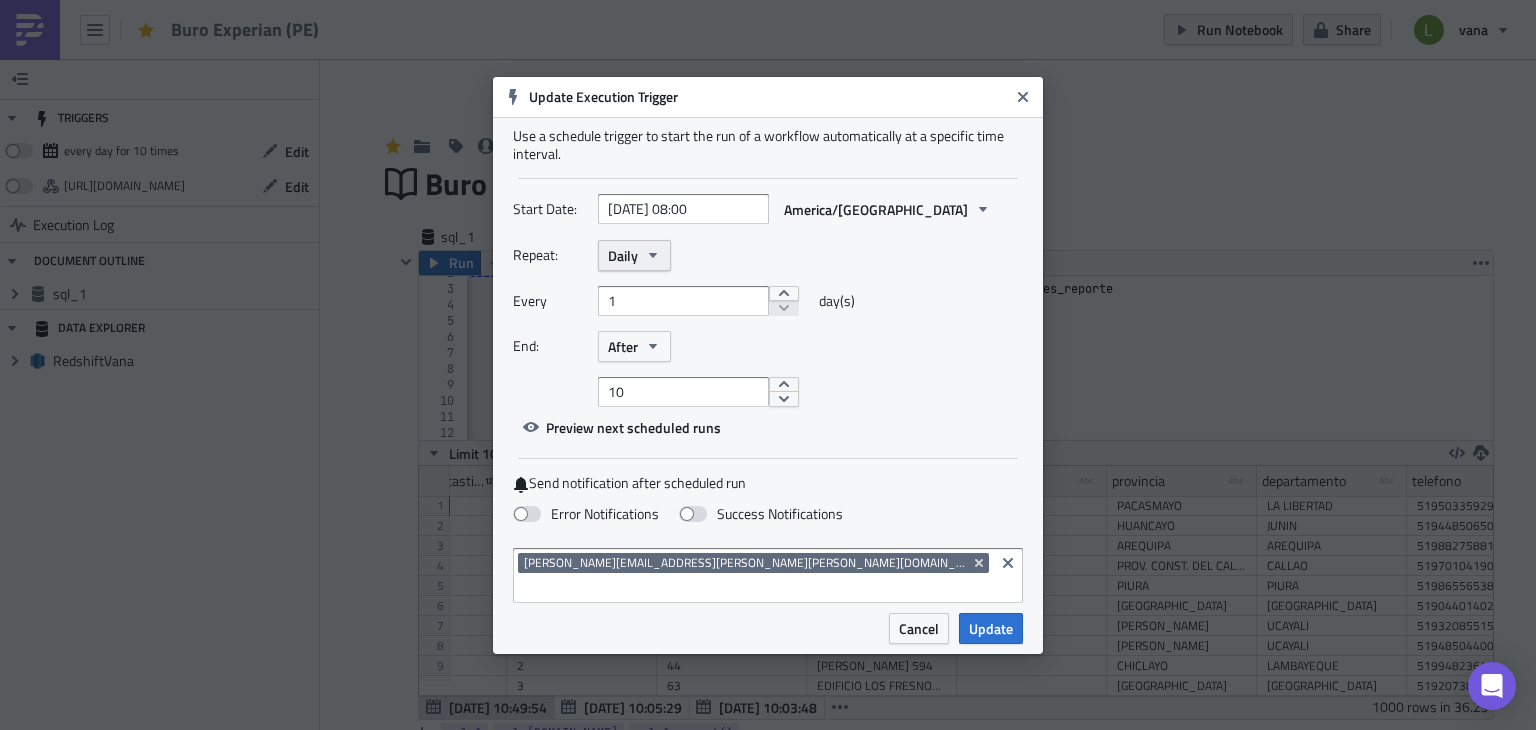 click on "Daily" at bounding box center (623, 255) 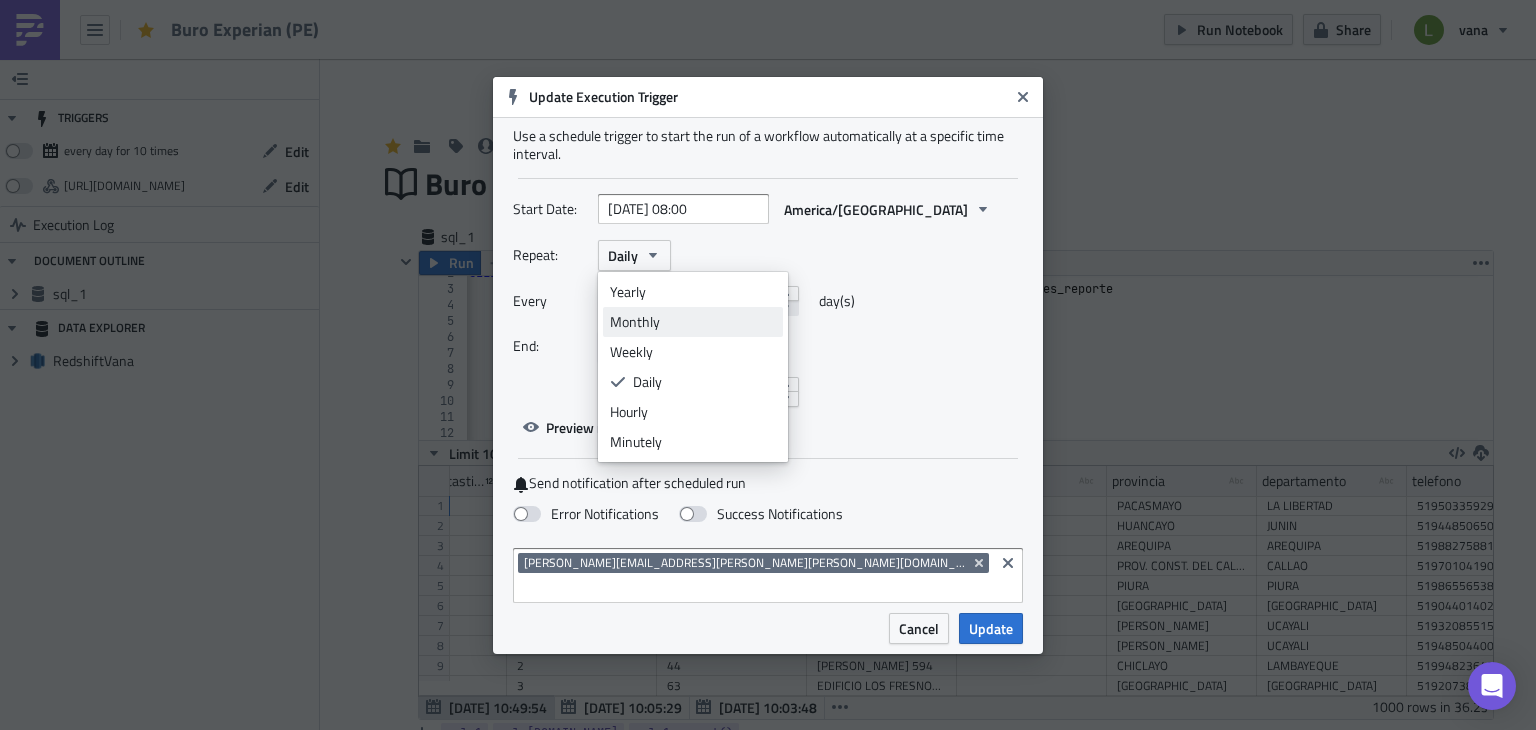 click on "Monthly" at bounding box center [693, 322] 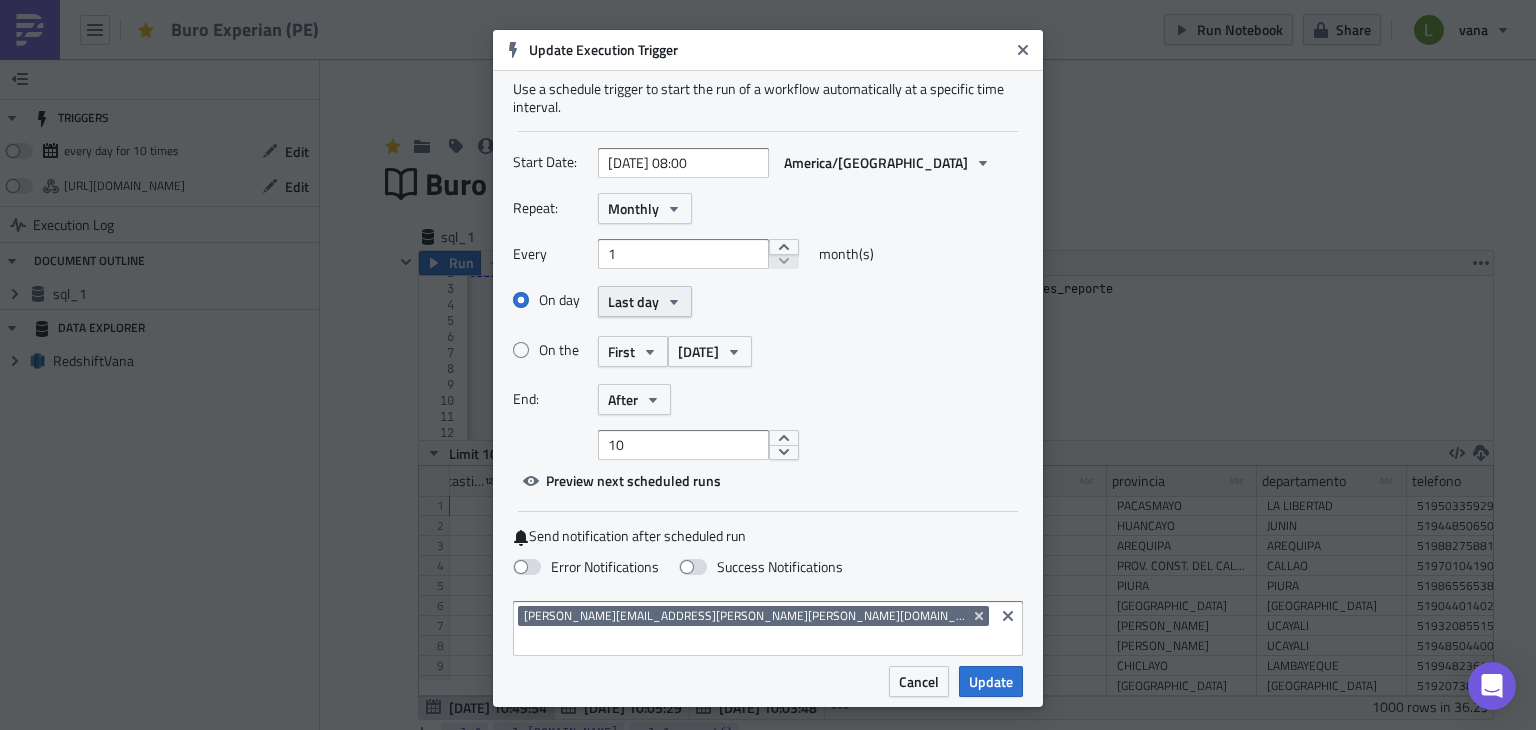 click on "Last day" at bounding box center (633, 301) 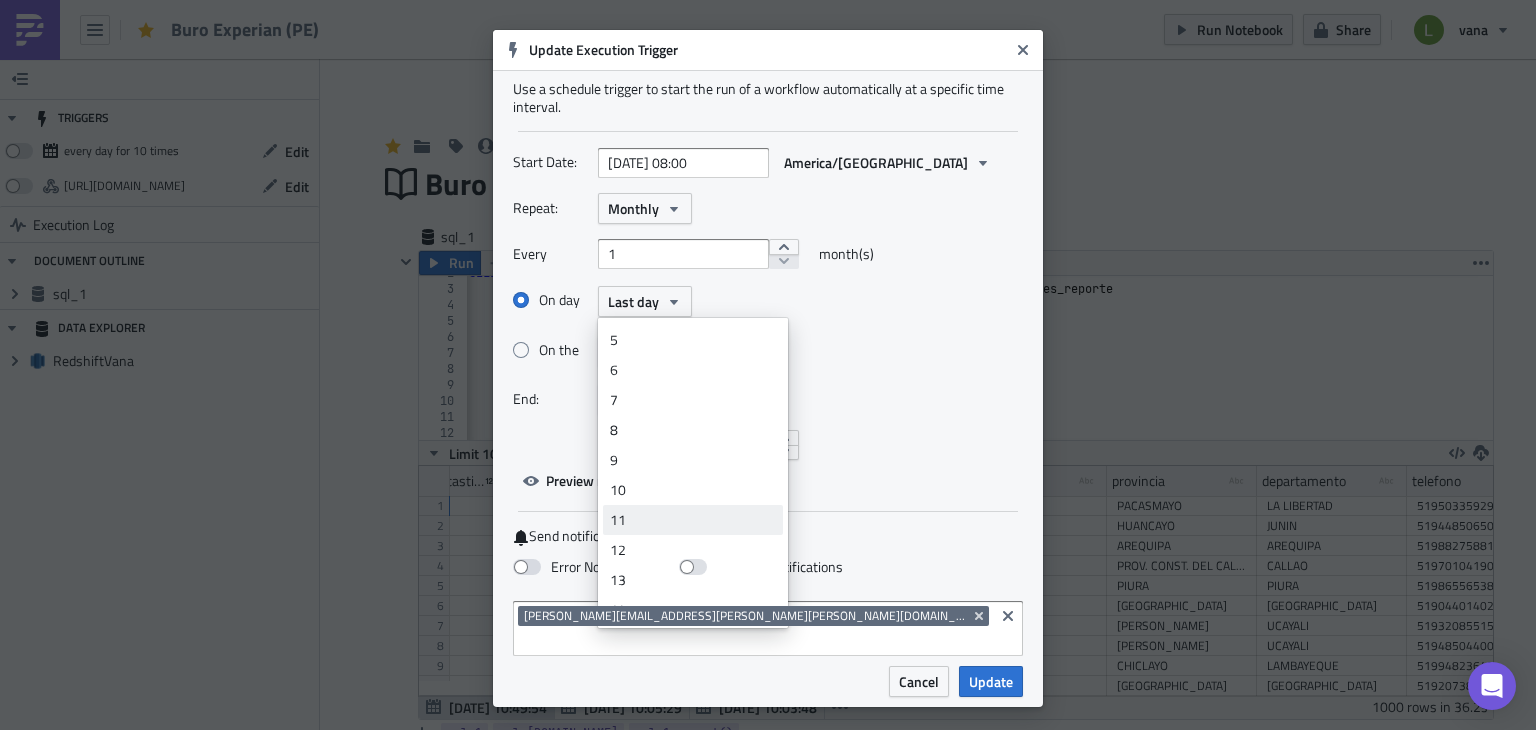 scroll, scrollTop: 140, scrollLeft: 0, axis: vertical 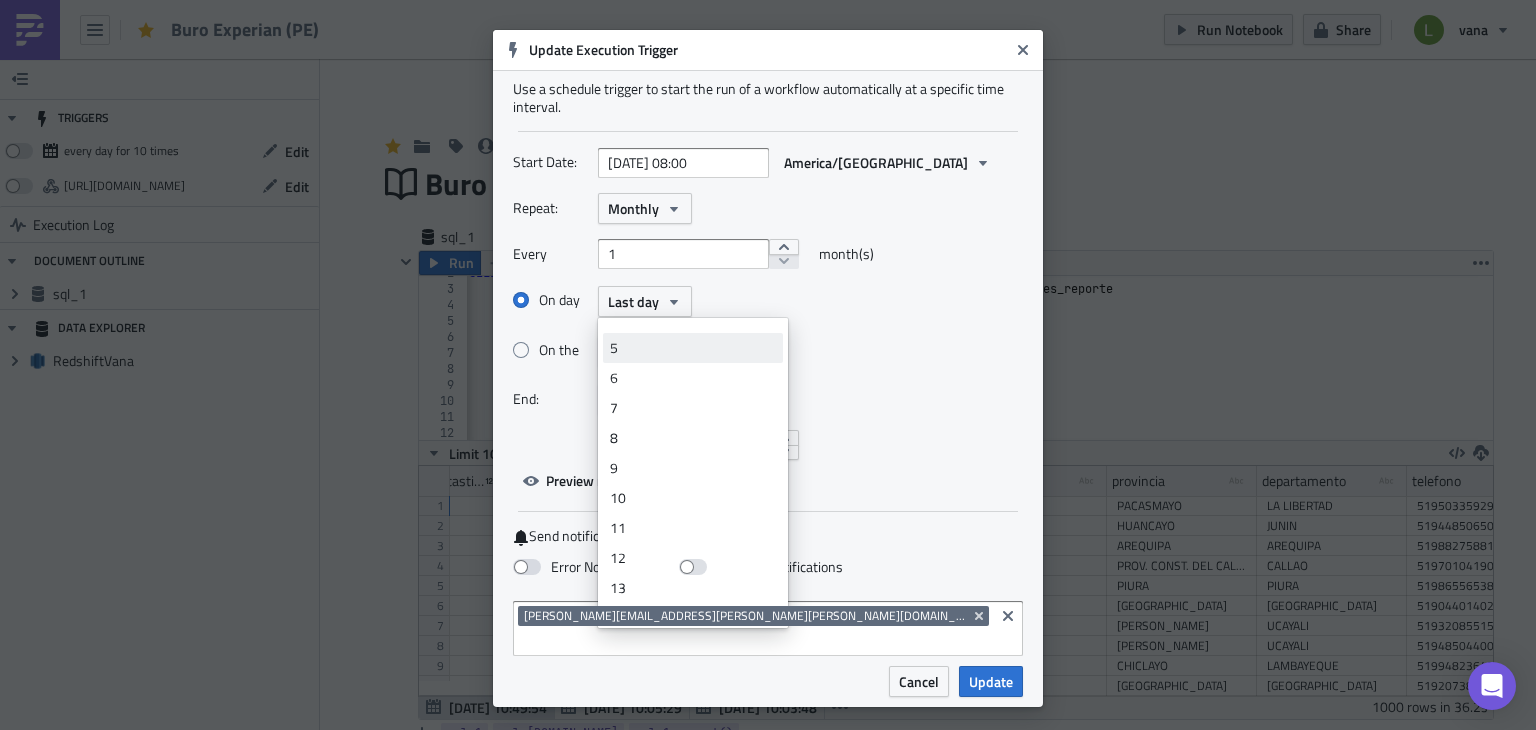 click on "5" at bounding box center [693, 348] 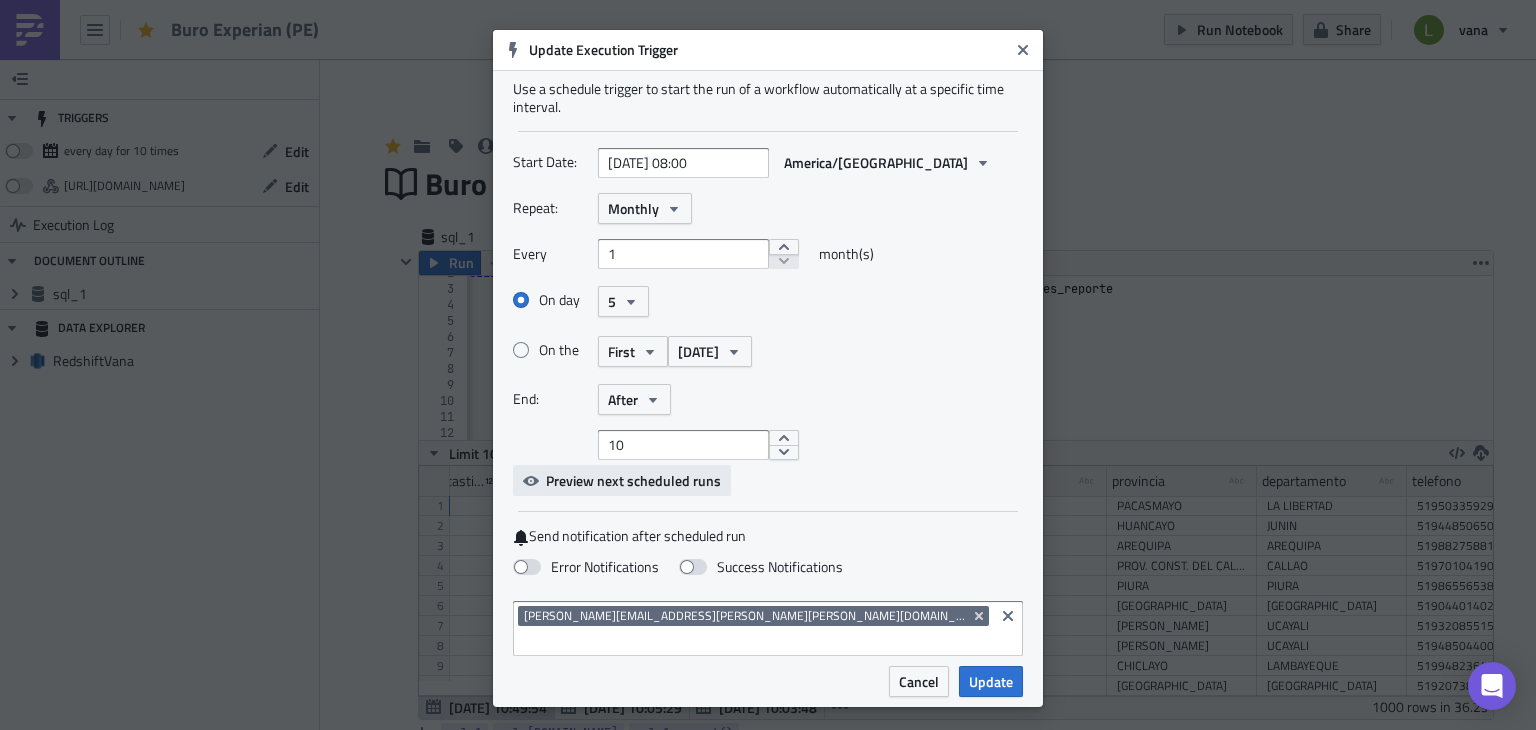 click on "Preview next scheduled runs" at bounding box center [633, 480] 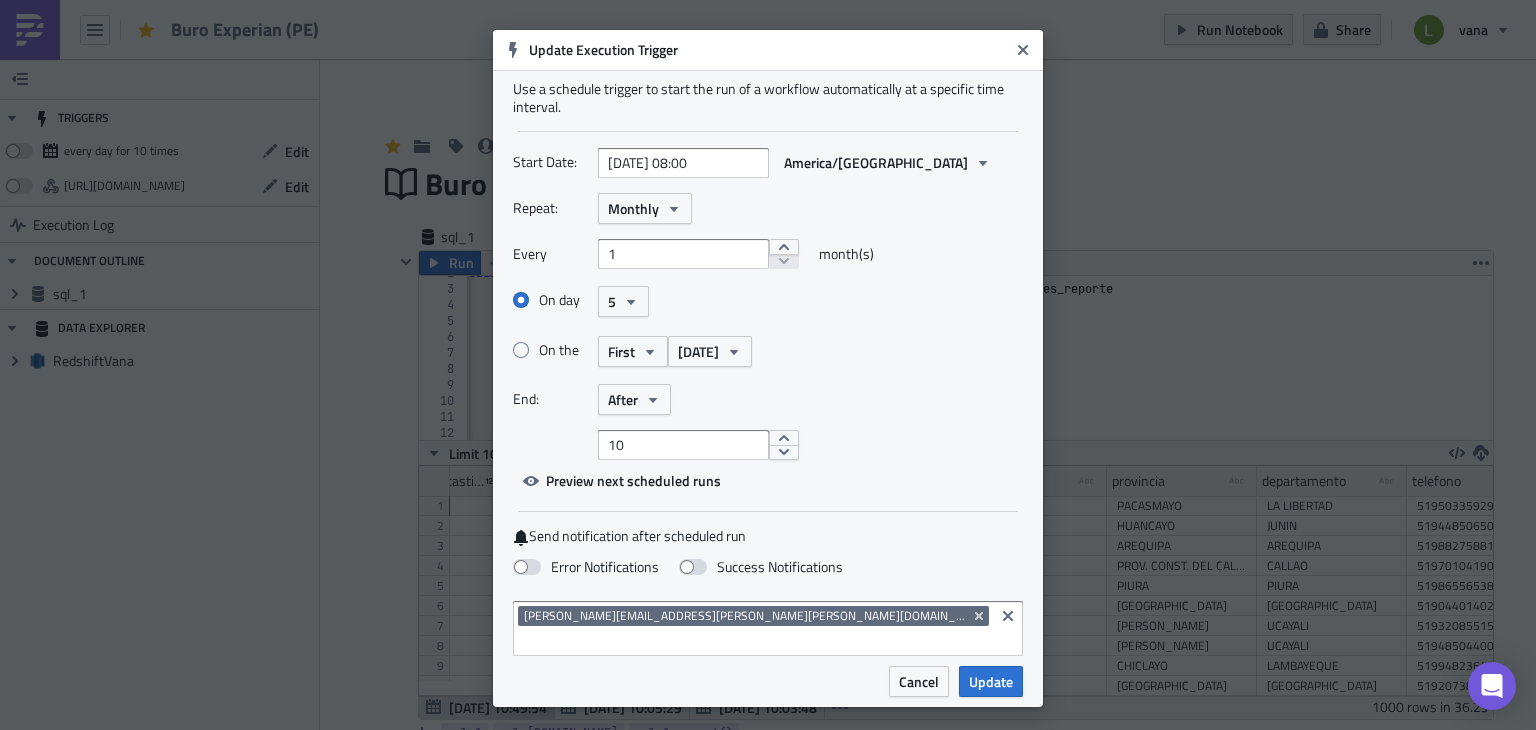 click on "On day 5" at bounding box center [768, 301] 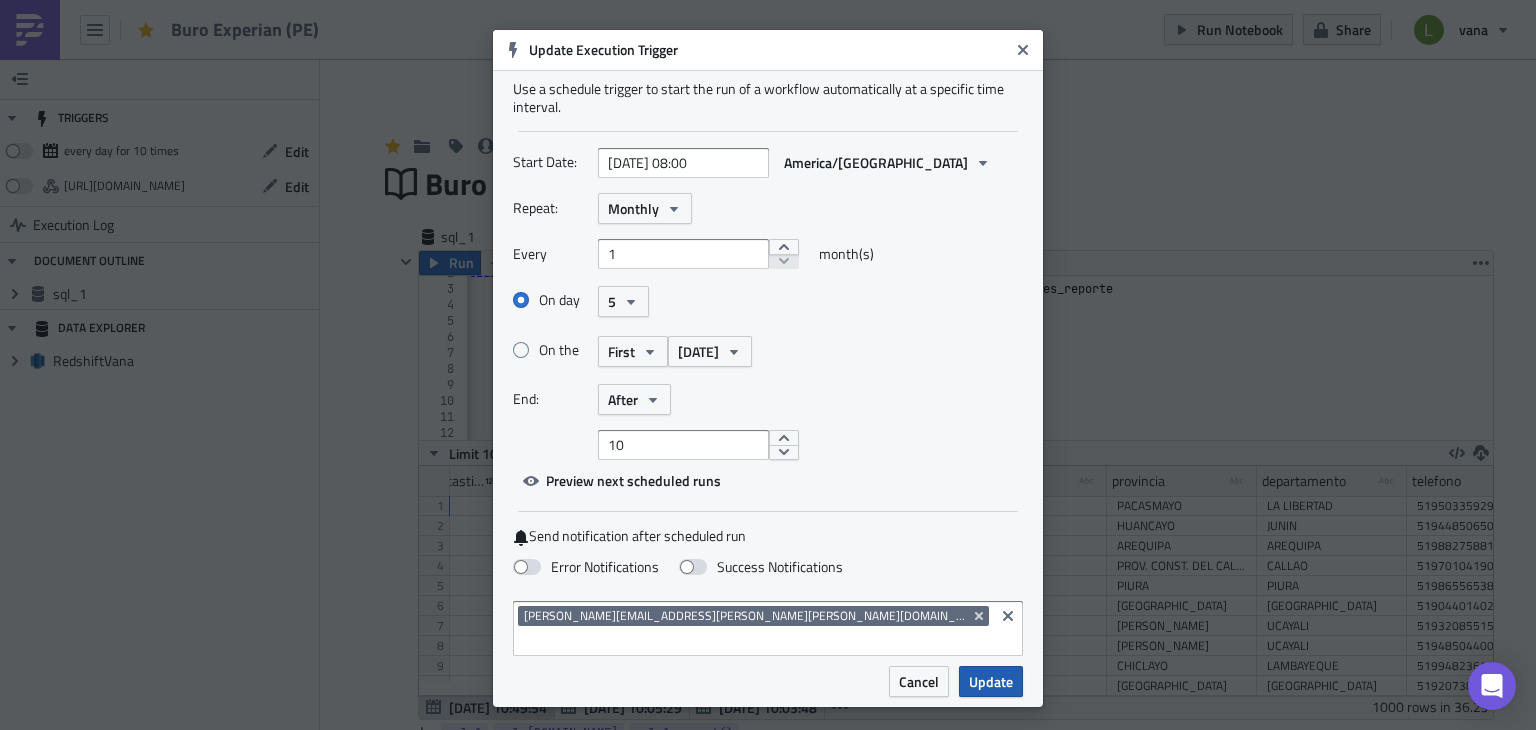click on "Update" at bounding box center (991, 681) 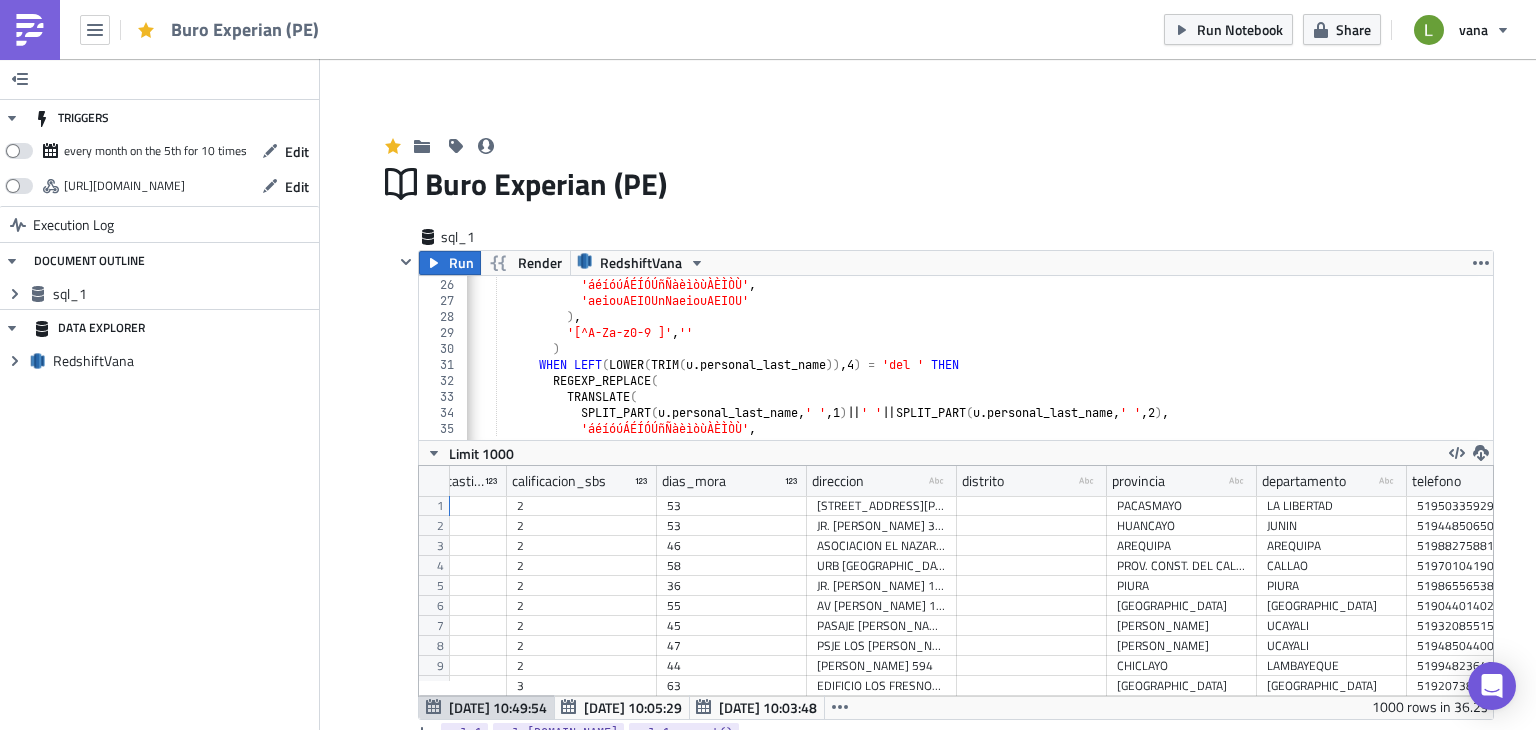 scroll, scrollTop: 407, scrollLeft: 0, axis: vertical 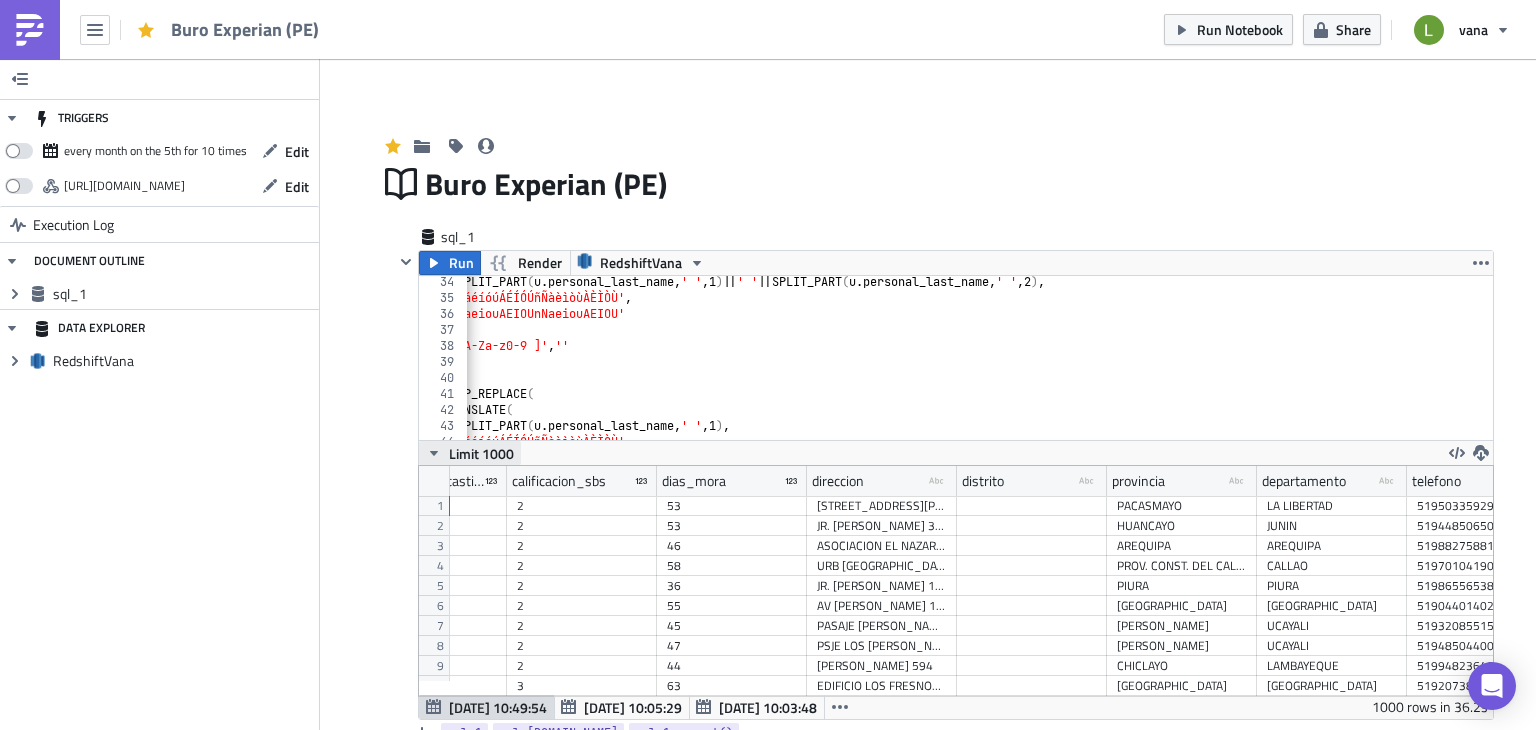 click 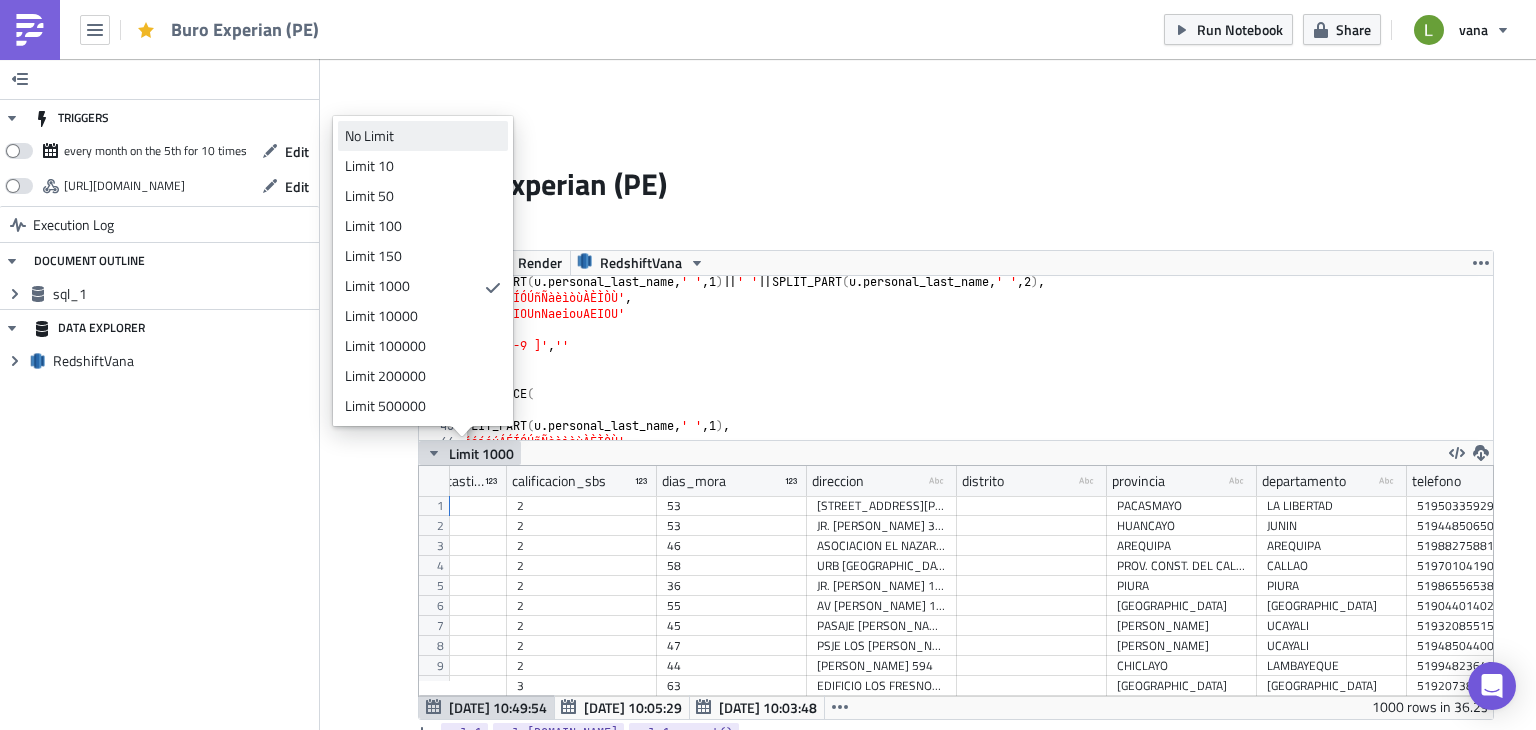 click on "No Limit" at bounding box center (419, 136) 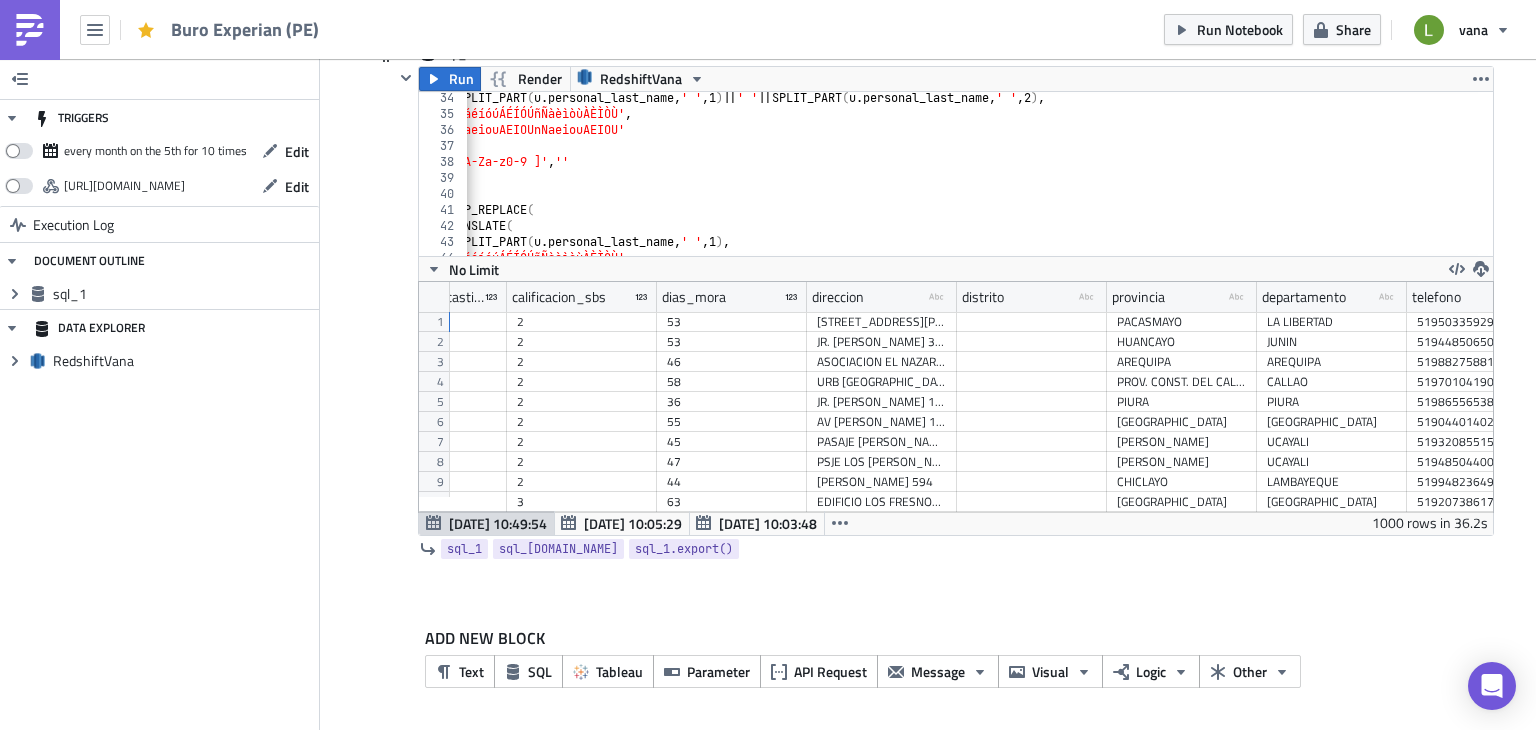 scroll, scrollTop: 0, scrollLeft: 0, axis: both 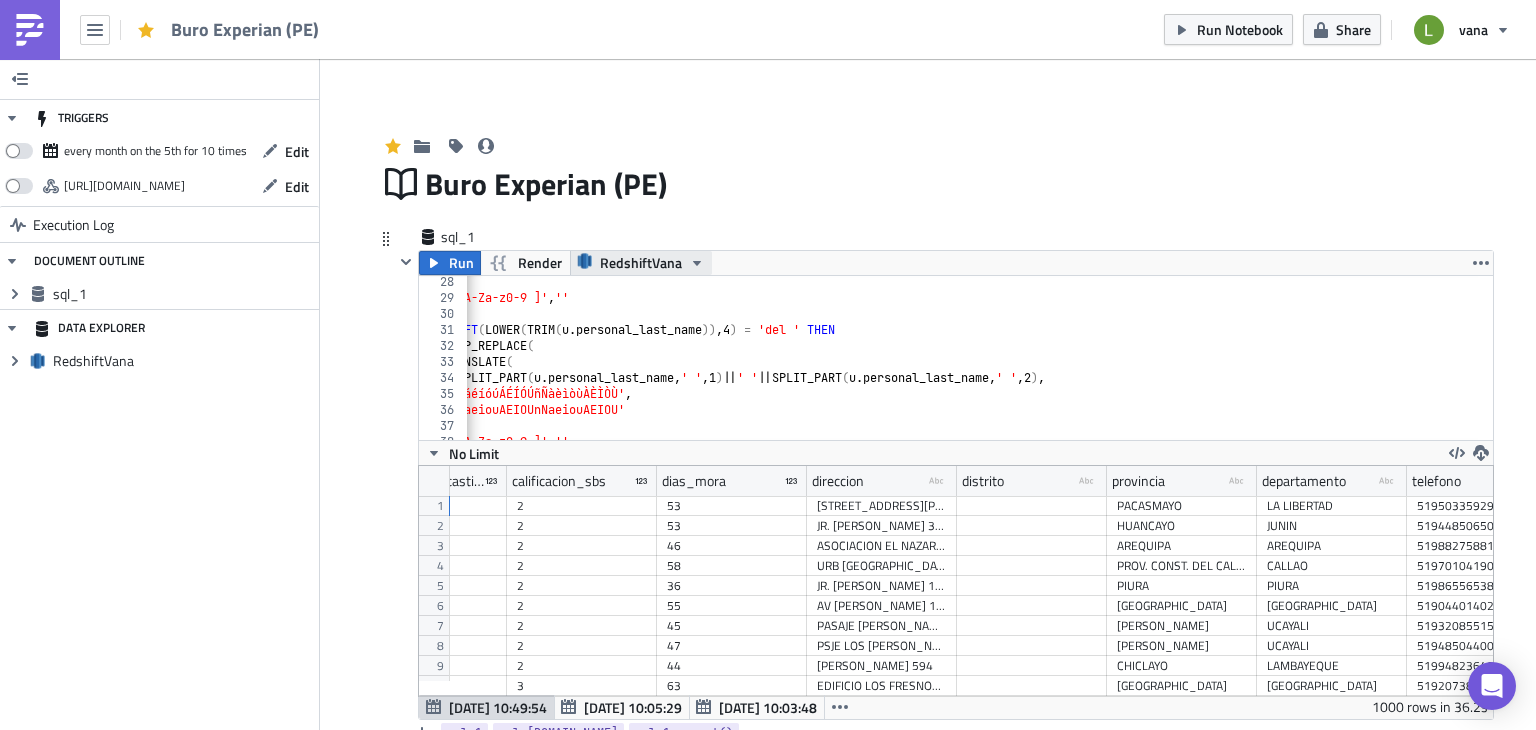 click on "RedshiftVana" at bounding box center (641, 263) 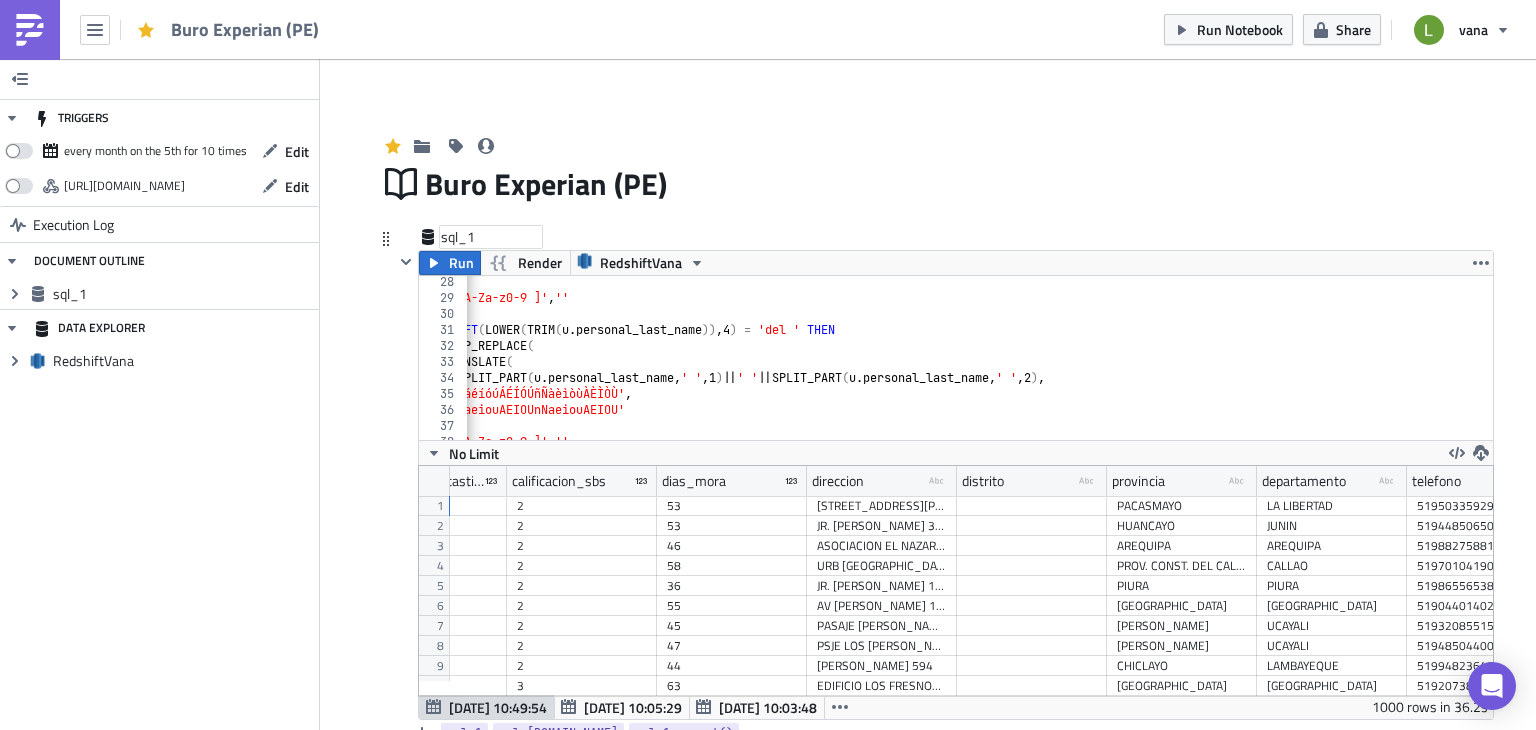 click on "sql_1" at bounding box center [481, 237] 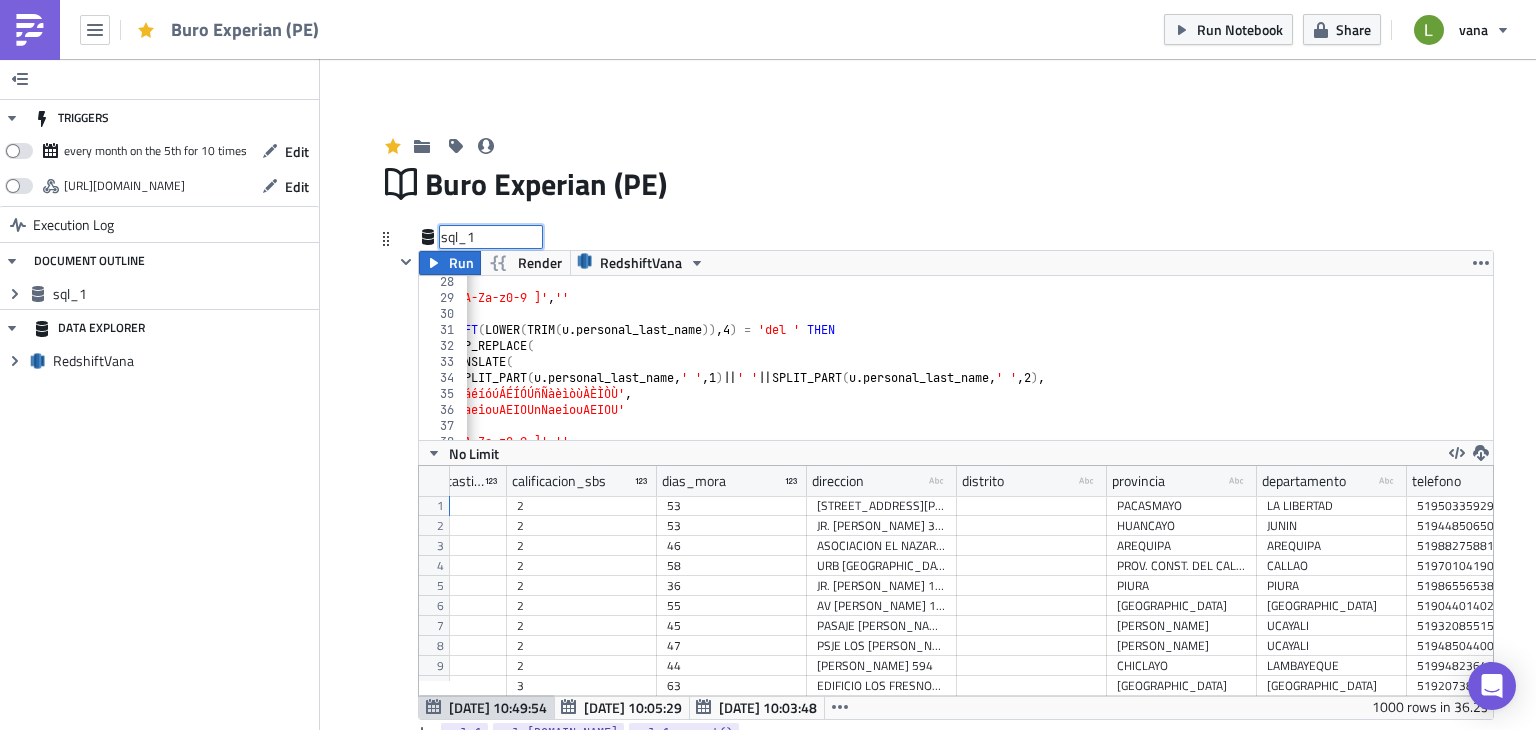 click on "sql_1 sql_1" at bounding box center [491, 237] 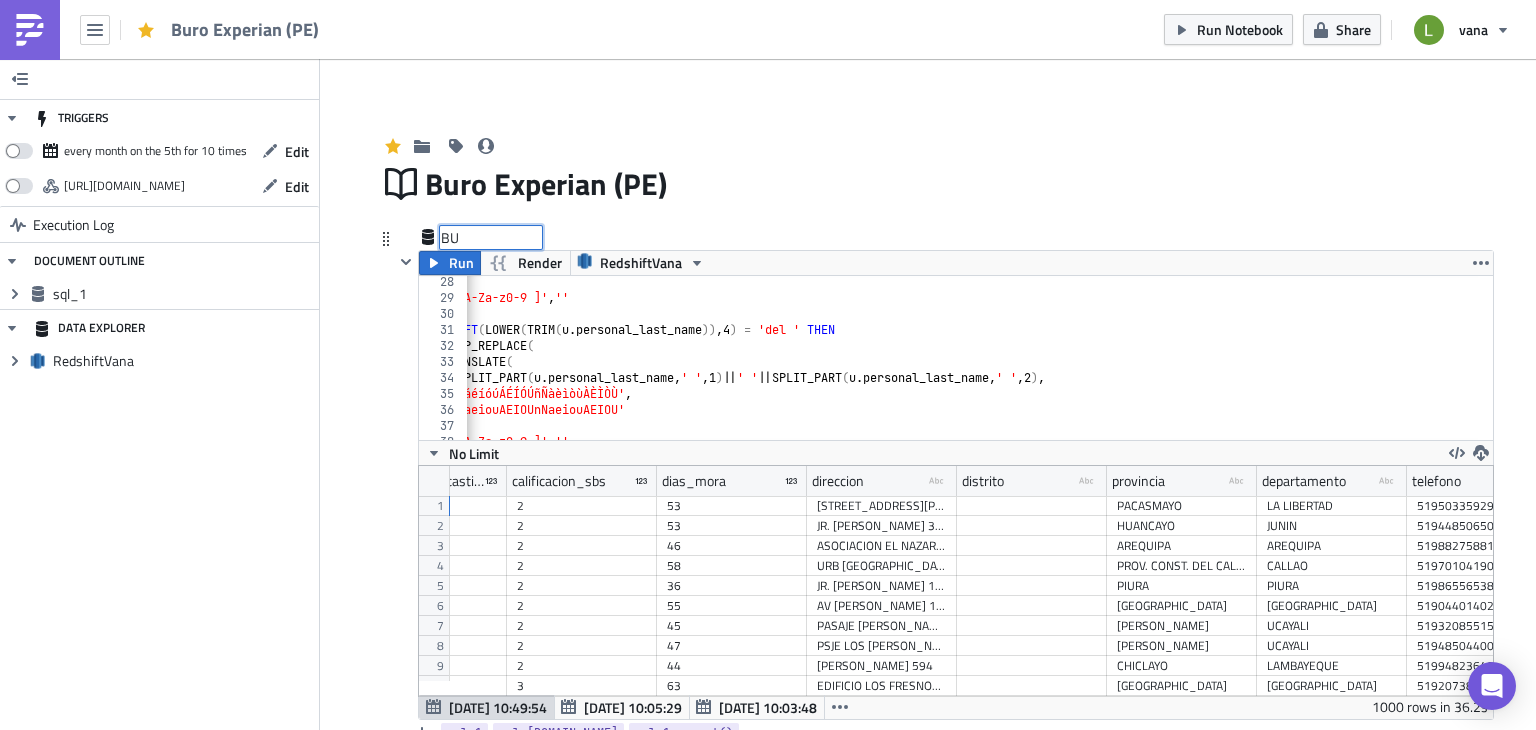 type on "B" 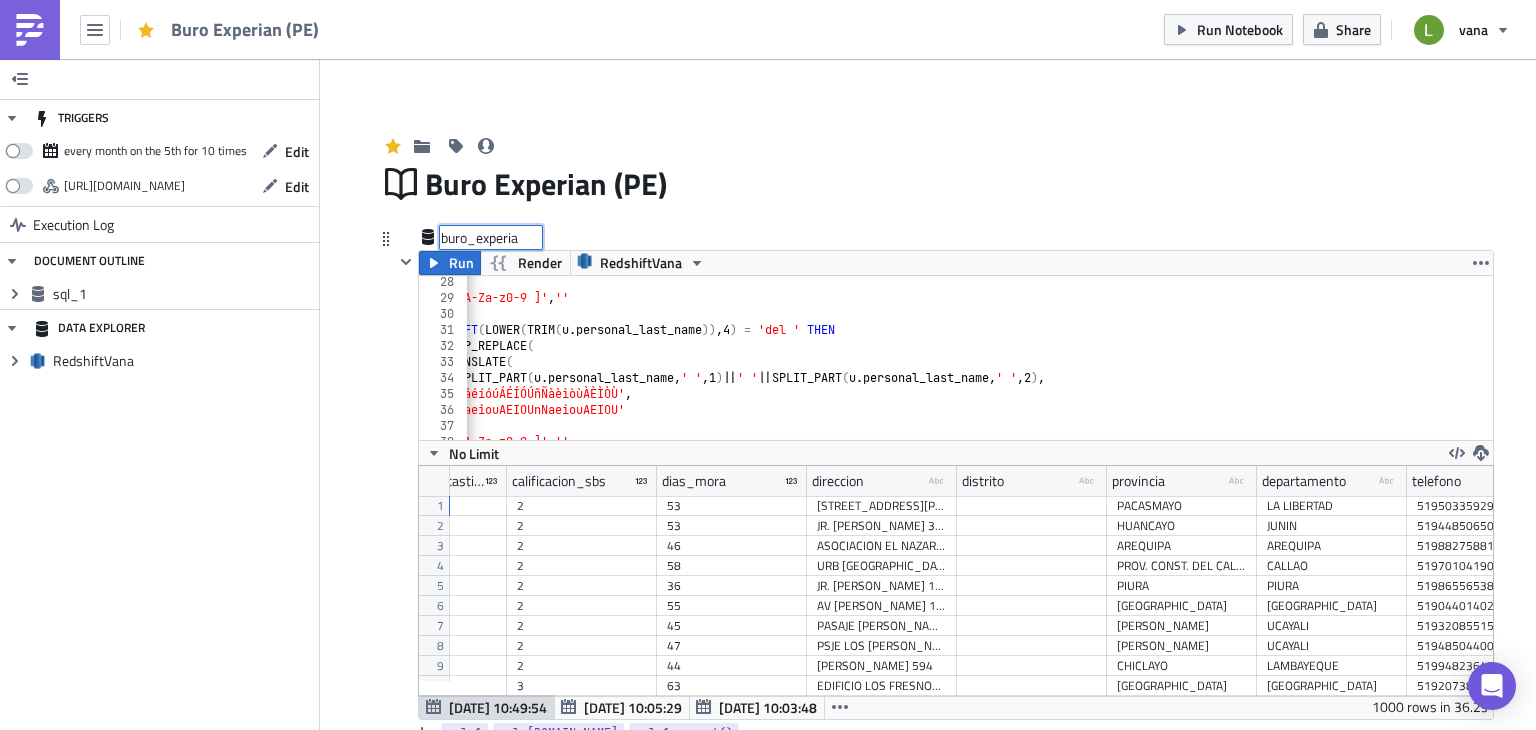 type on "buro_experian" 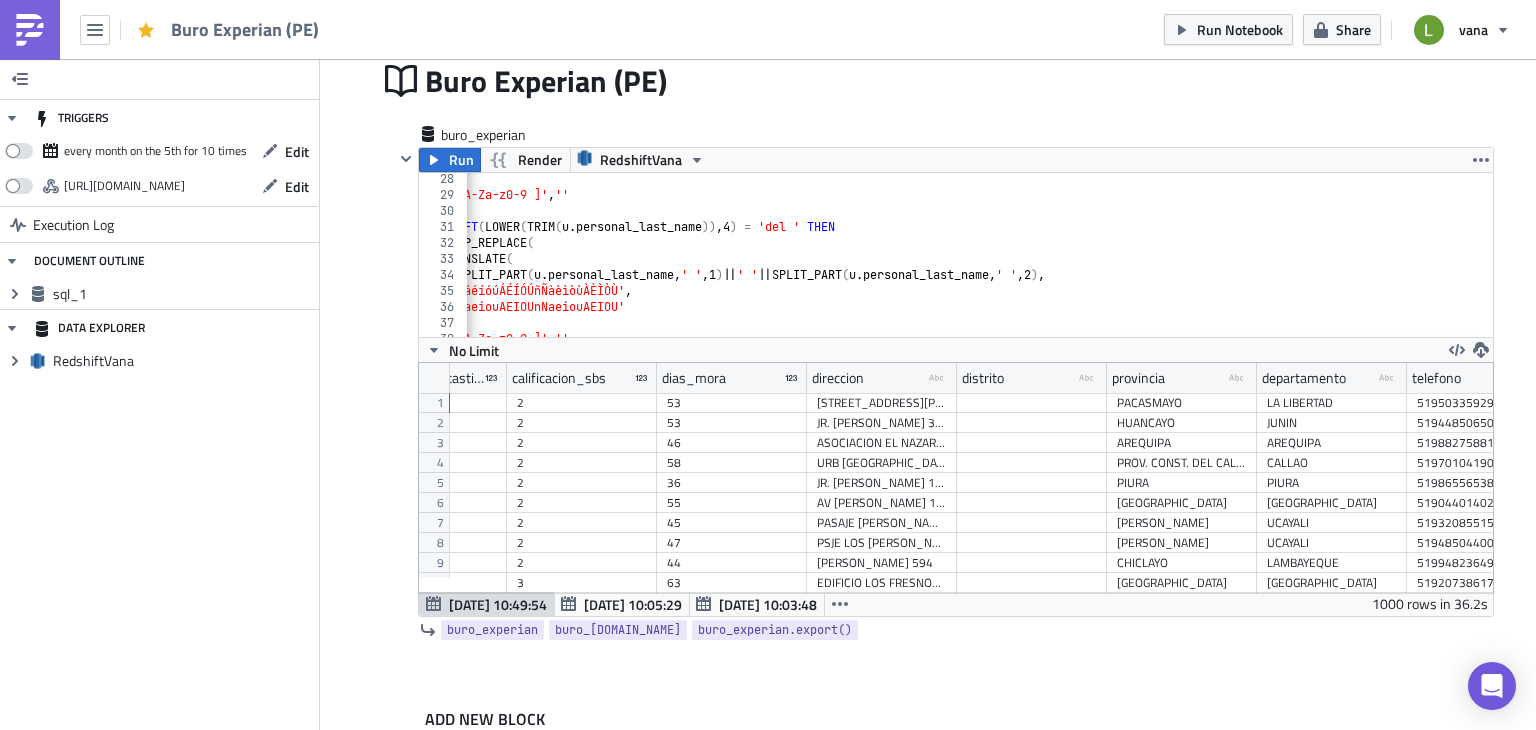scroll, scrollTop: 184, scrollLeft: 0, axis: vertical 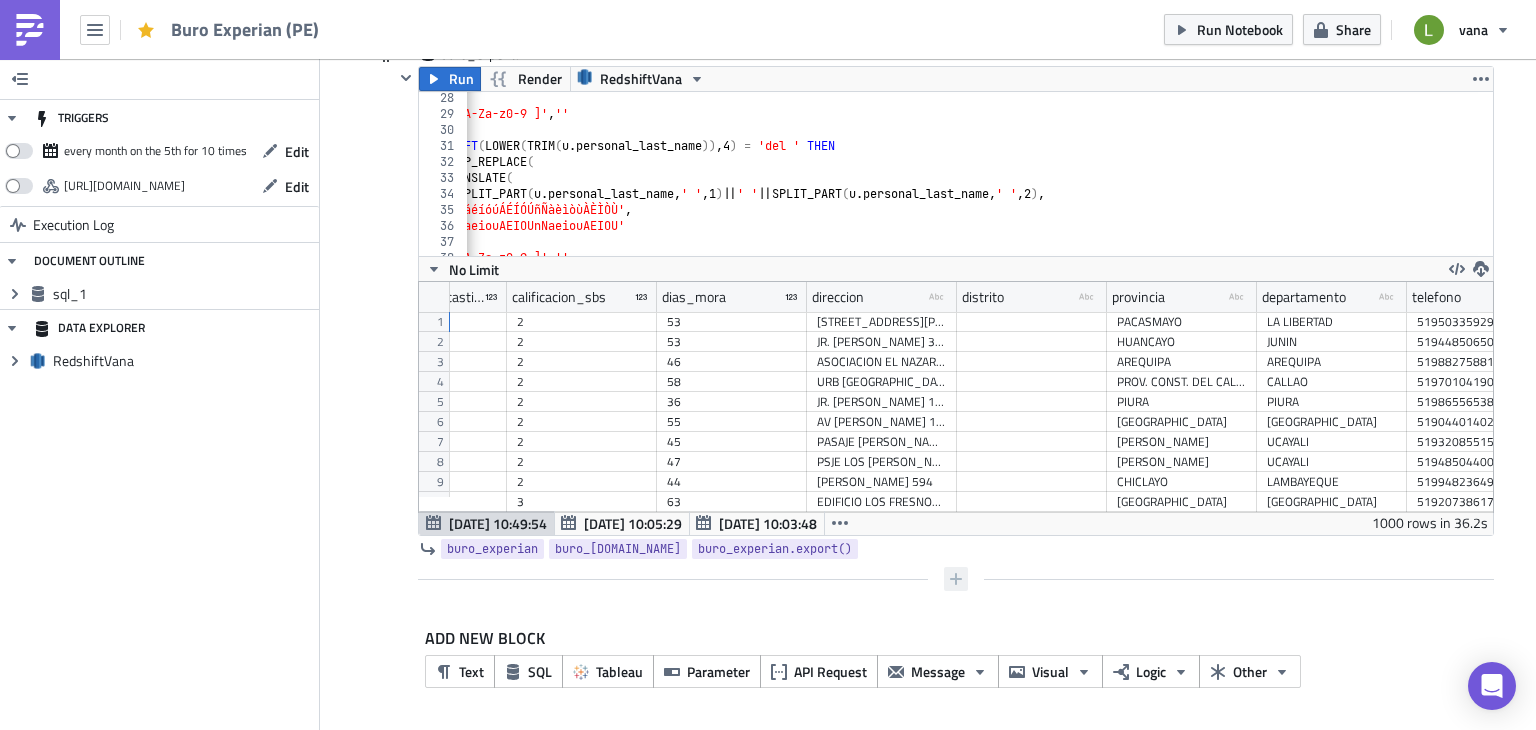 click 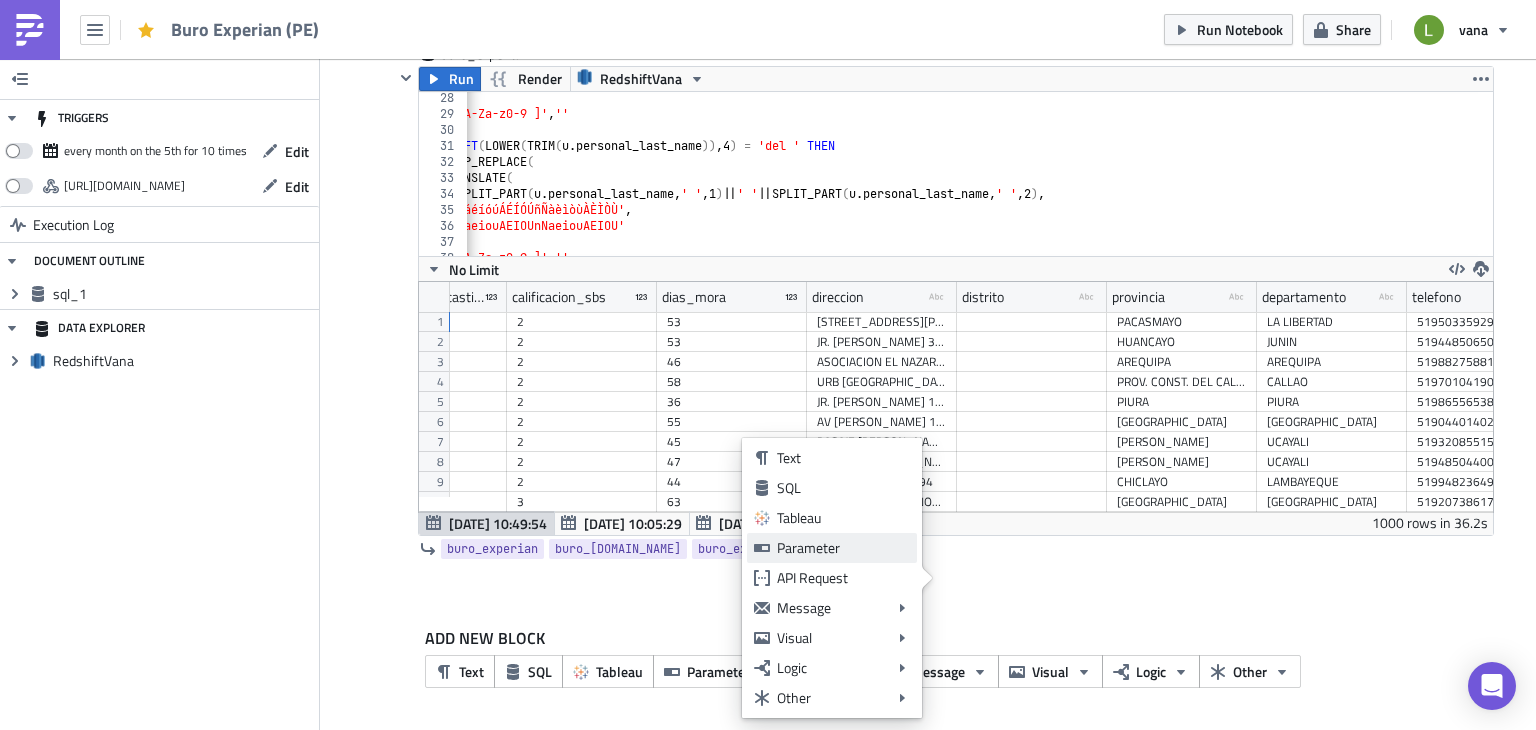 click on "Parameter" at bounding box center (843, 548) 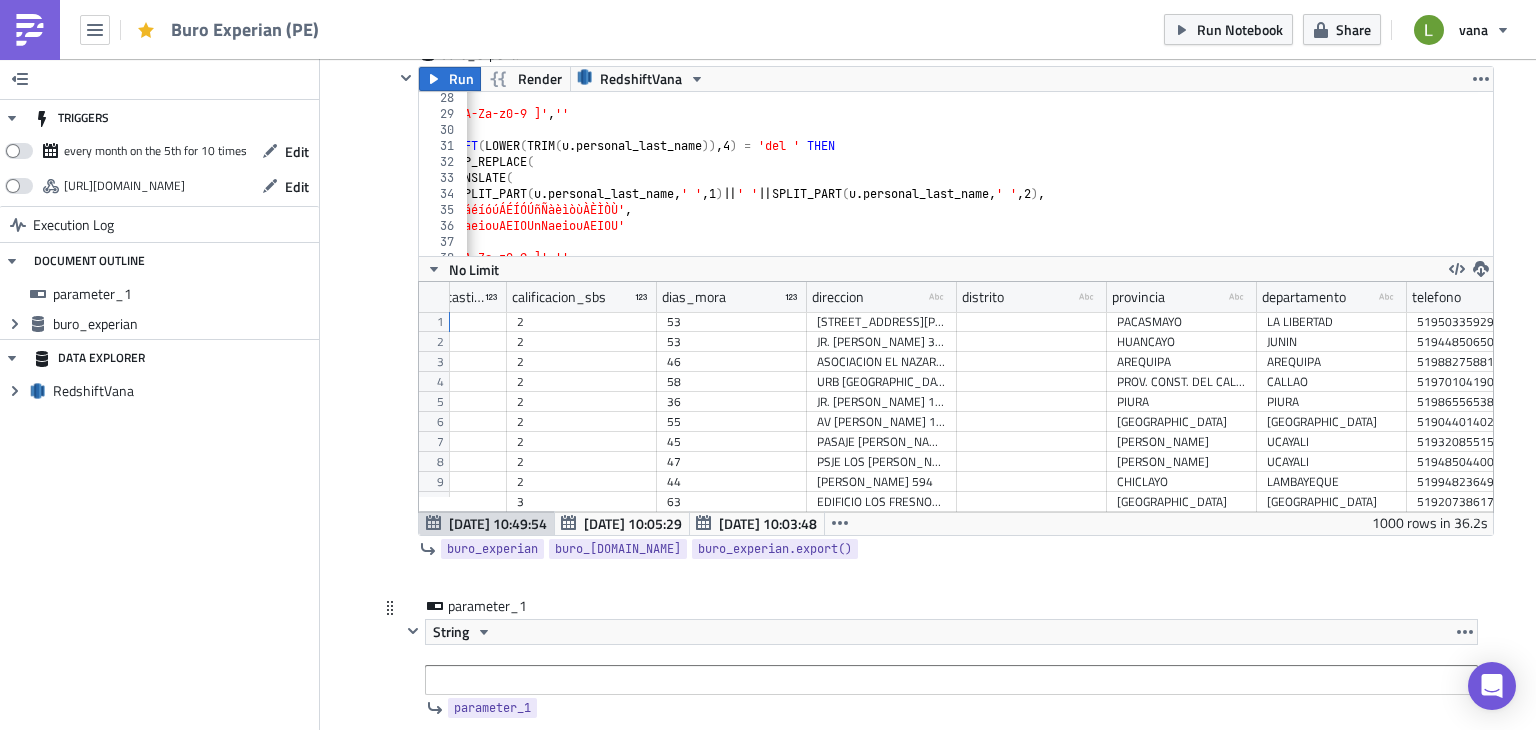 scroll, scrollTop: 308, scrollLeft: 0, axis: vertical 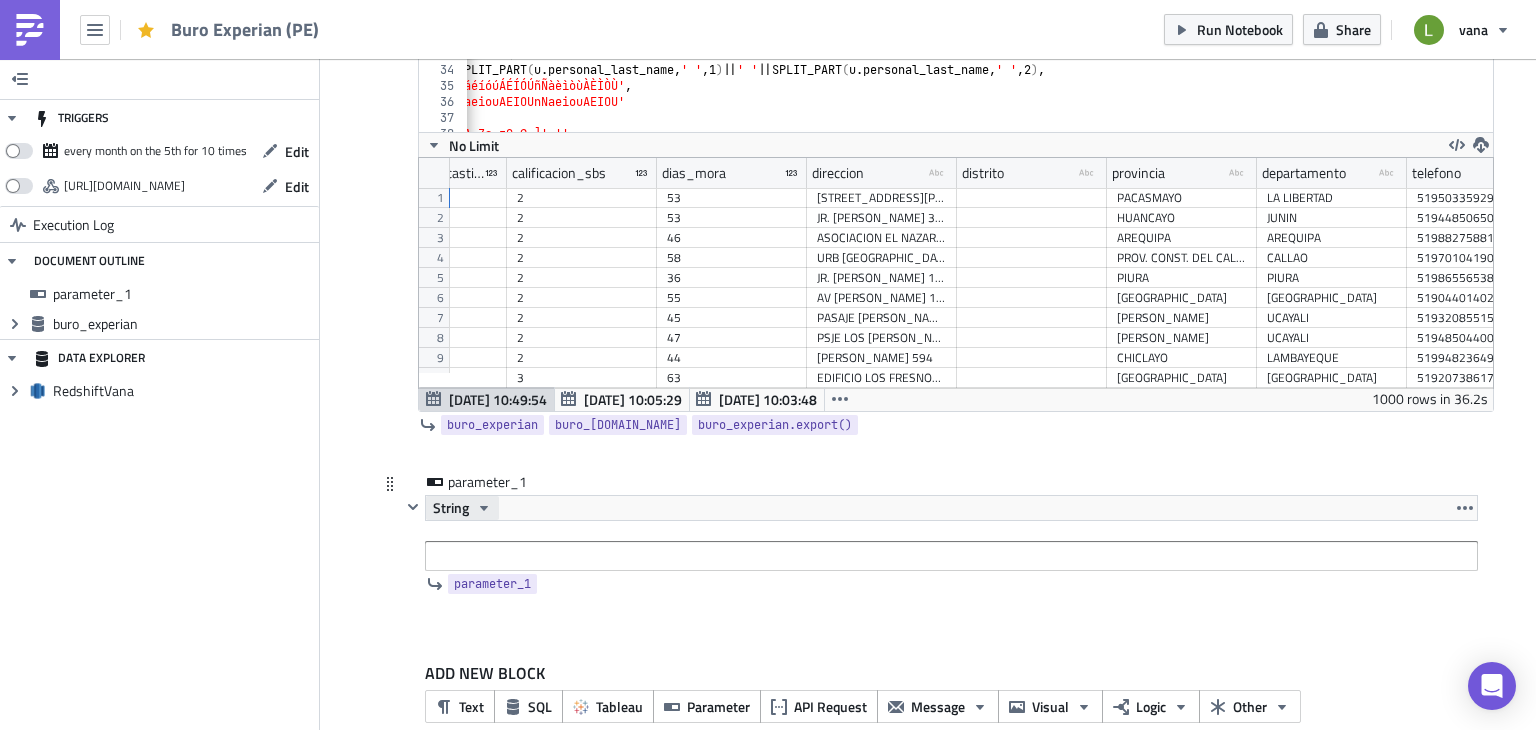 click 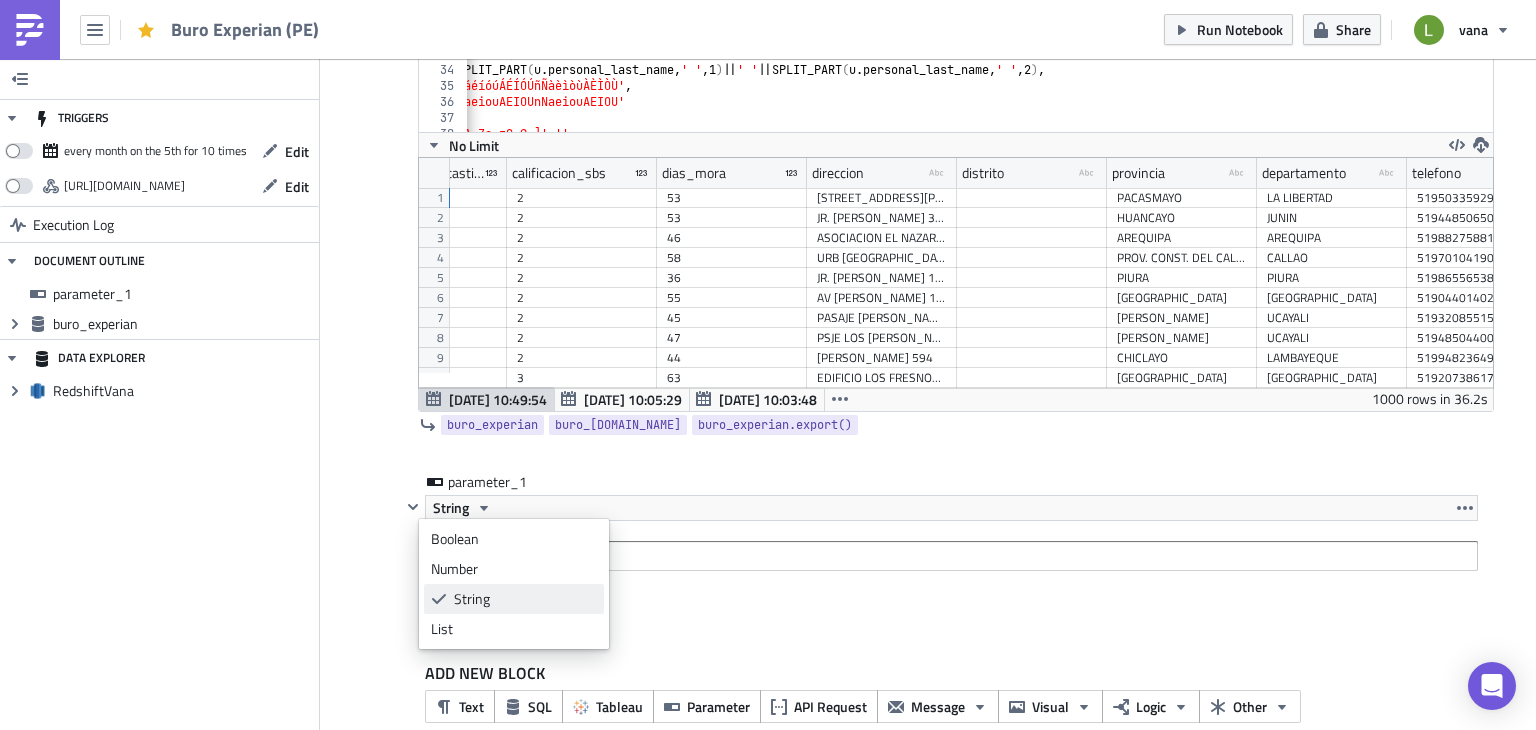 click on "String" at bounding box center [514, 599] 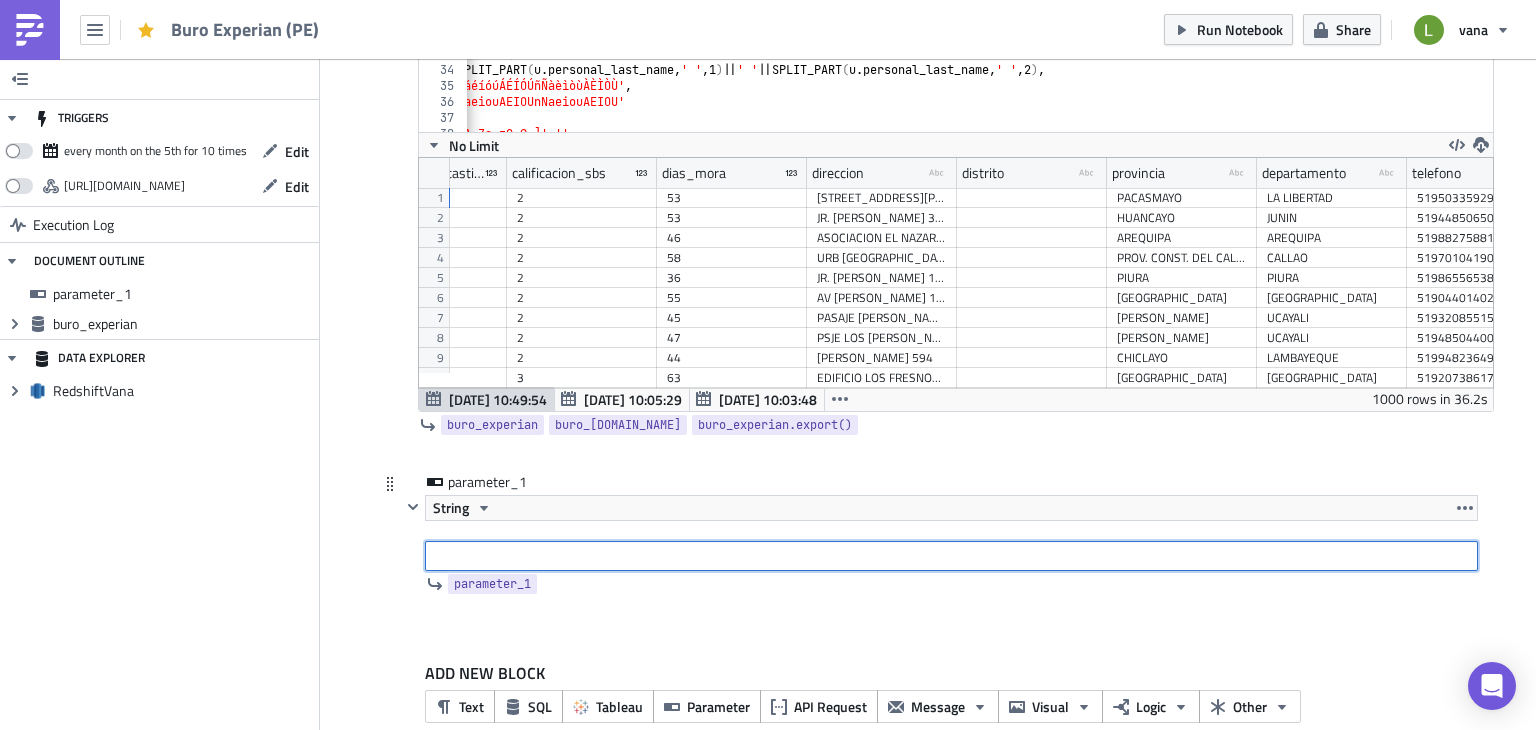 click at bounding box center (951, 556) 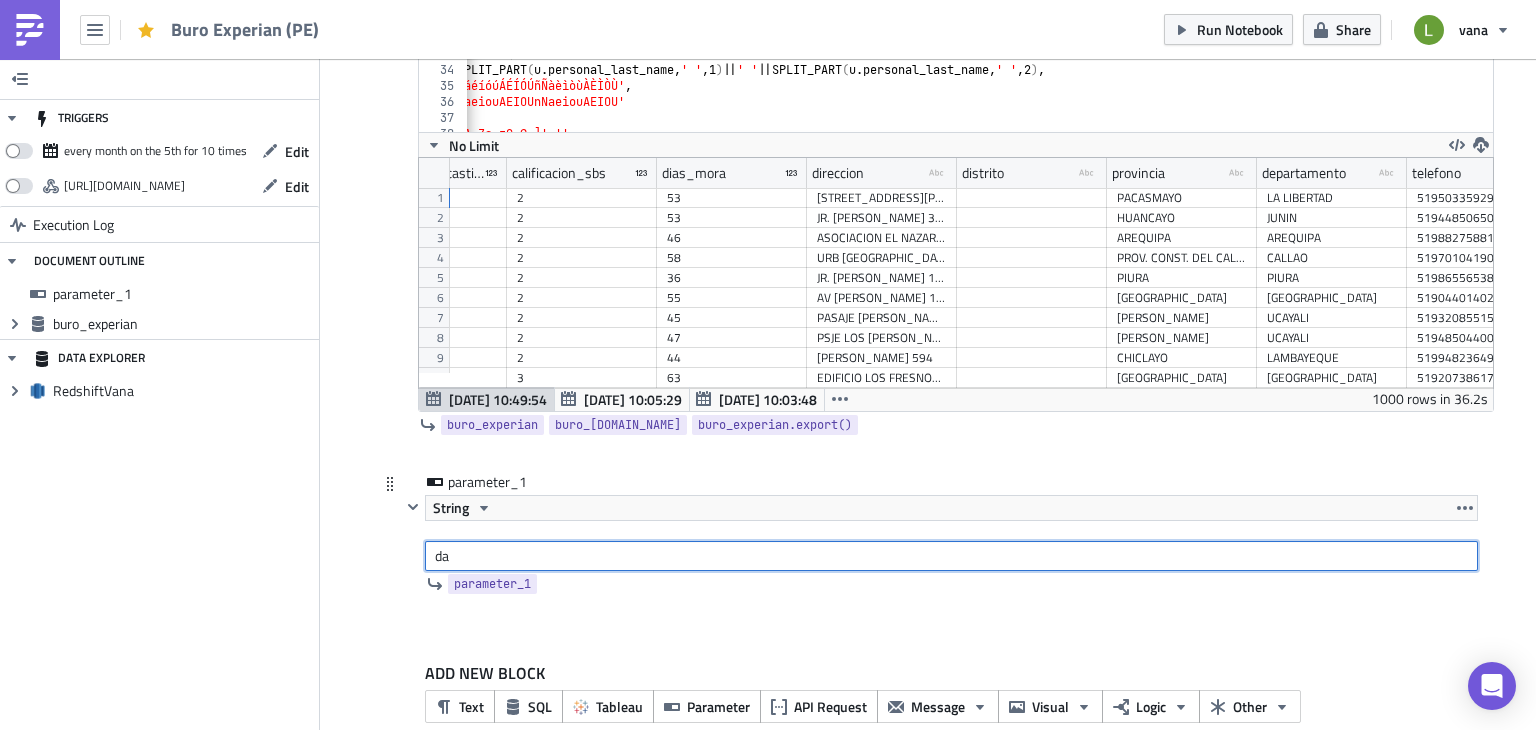 type on "d" 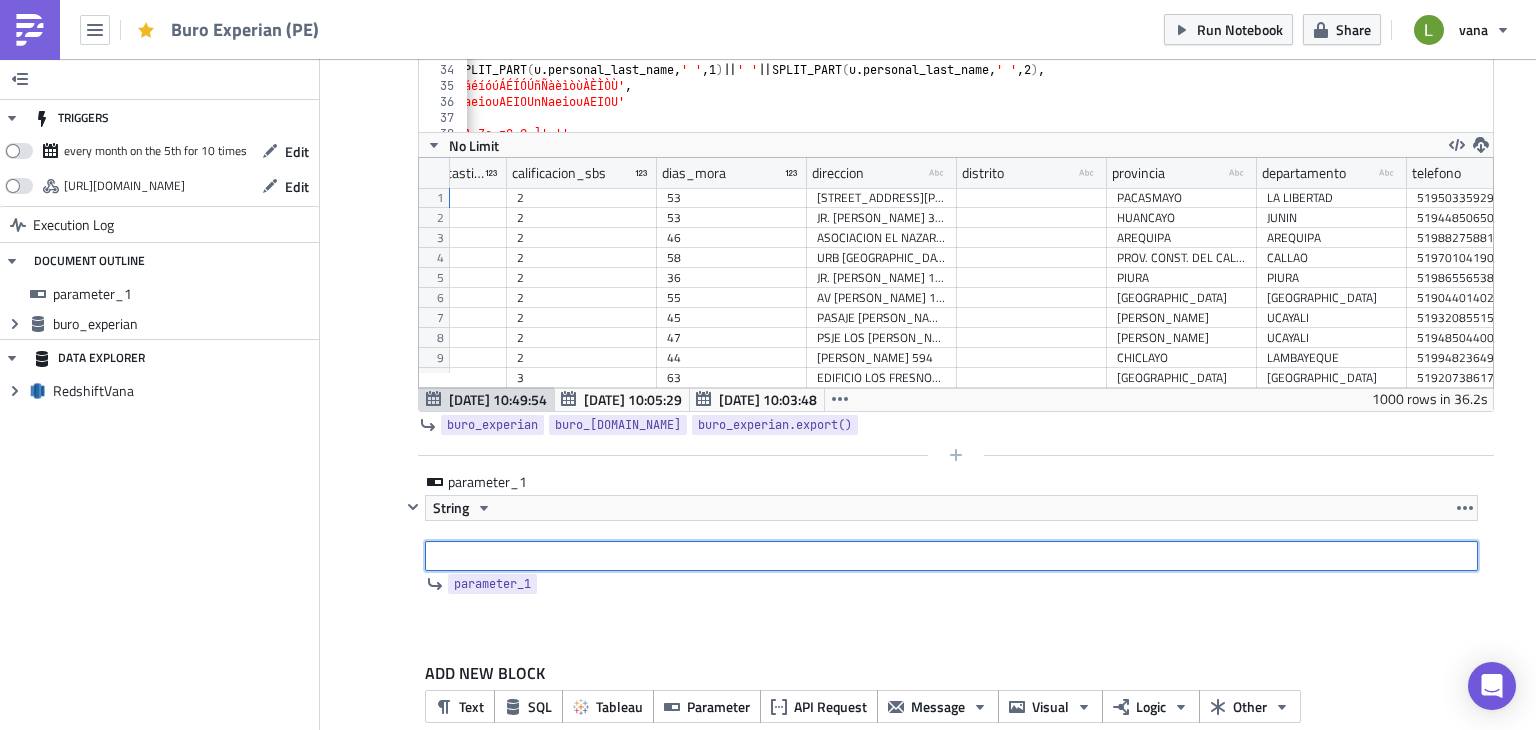 scroll, scrollTop: 342, scrollLeft: 0, axis: vertical 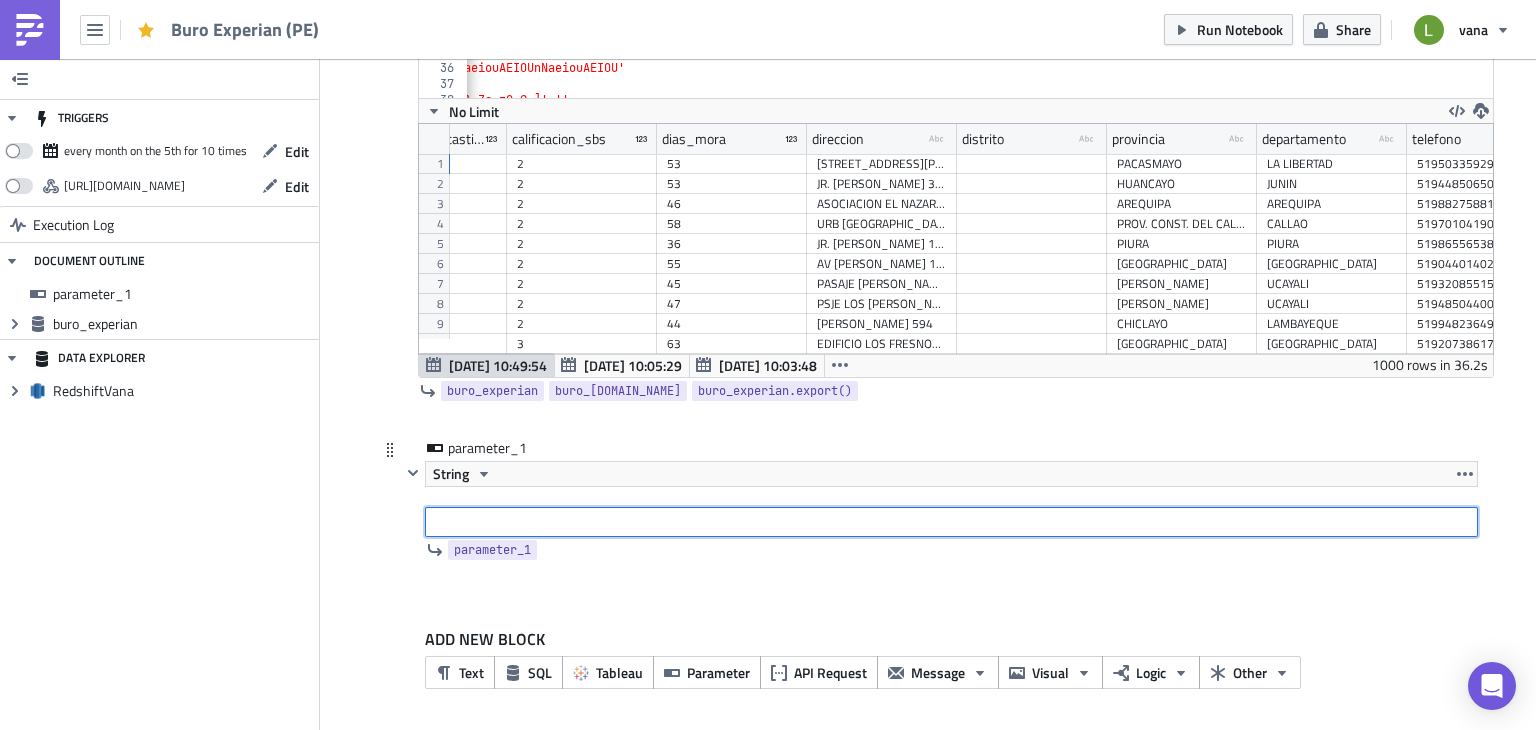 paste on "{{now.format('YYYY-MM-DD')}}" 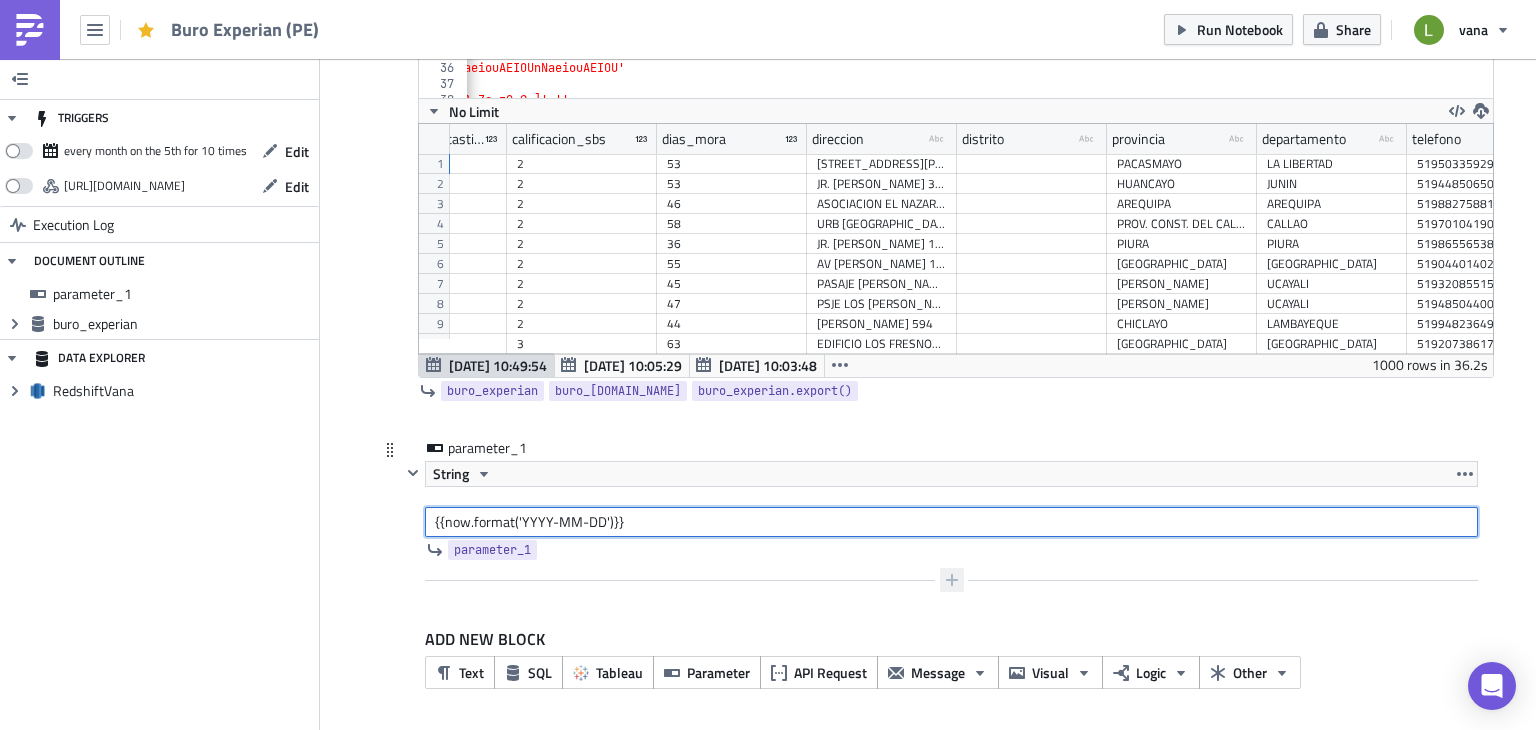 type on "{{now.format('YYYY-MM-DD')}}" 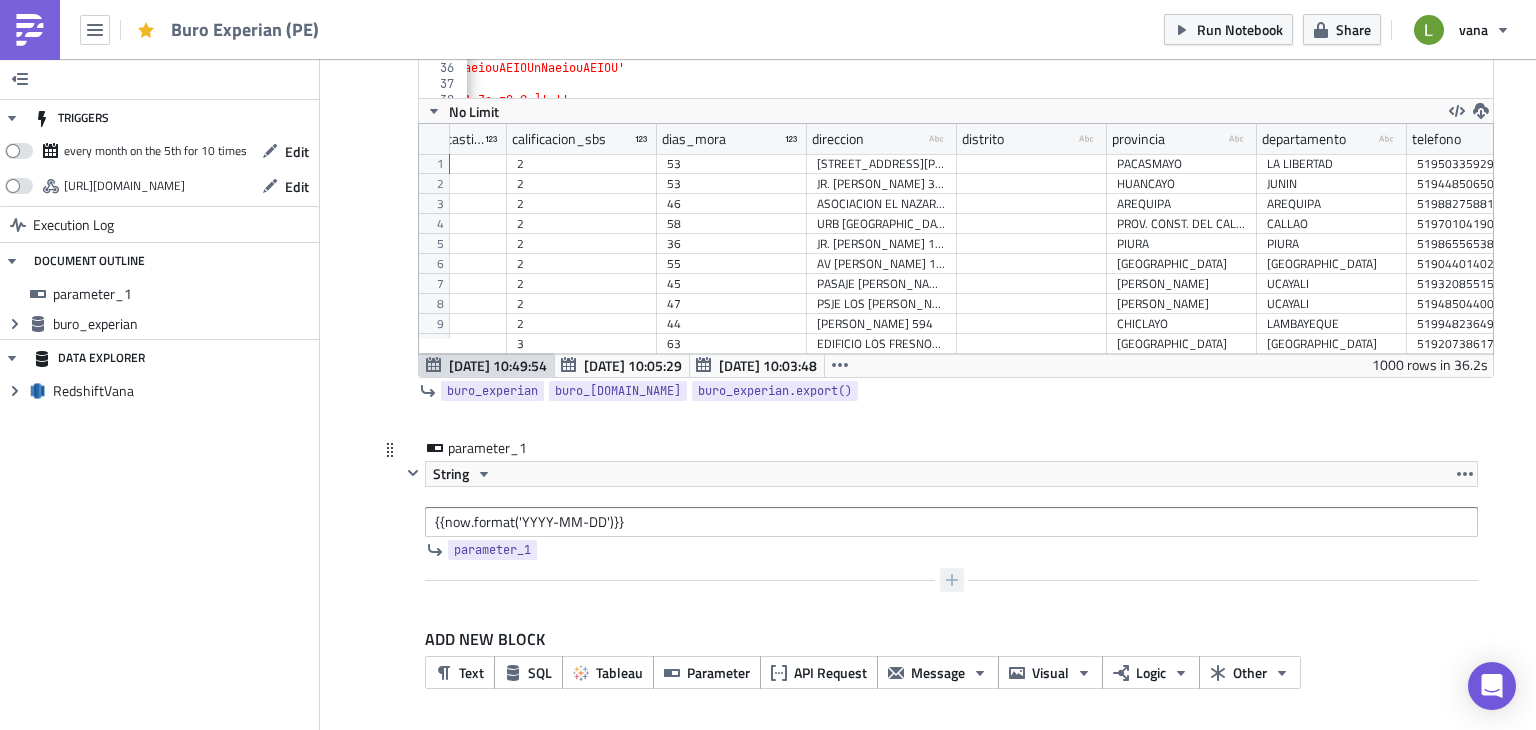 click 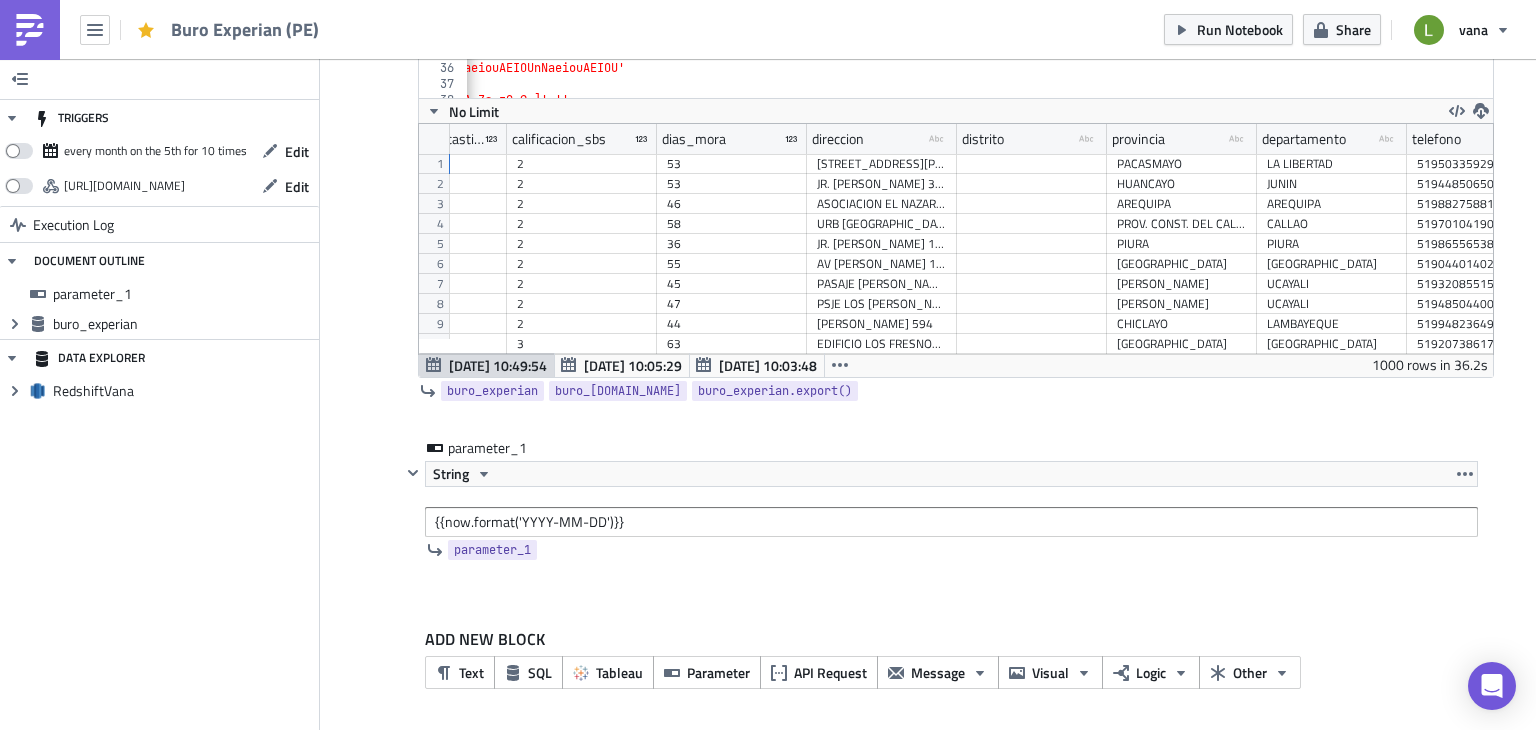 click on "ADD NEW BLOCK   Text SQL Tableau Parameter API Request Message Visual Logic Other" at bounding box center (928, 665) 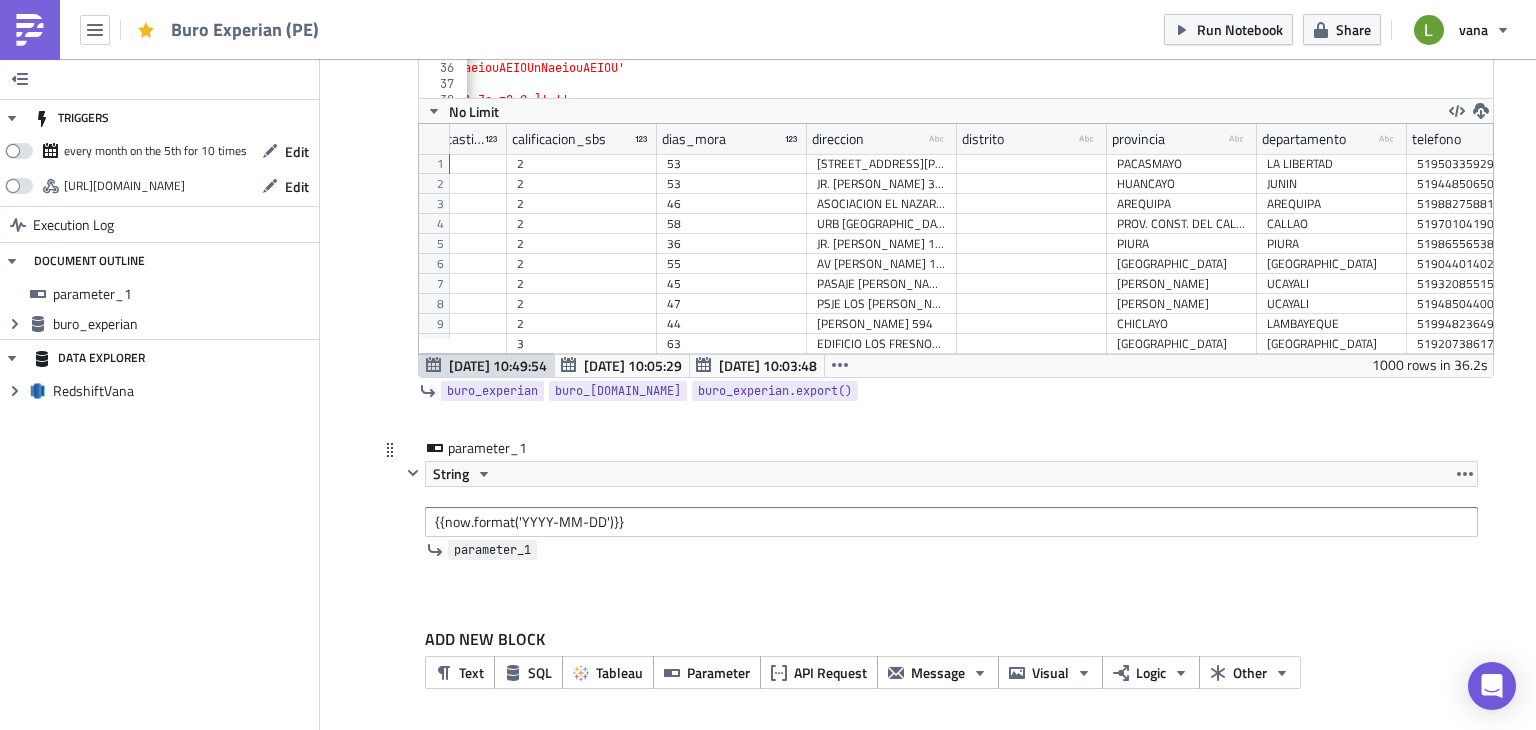 click on "parameter_1" at bounding box center [492, 550] 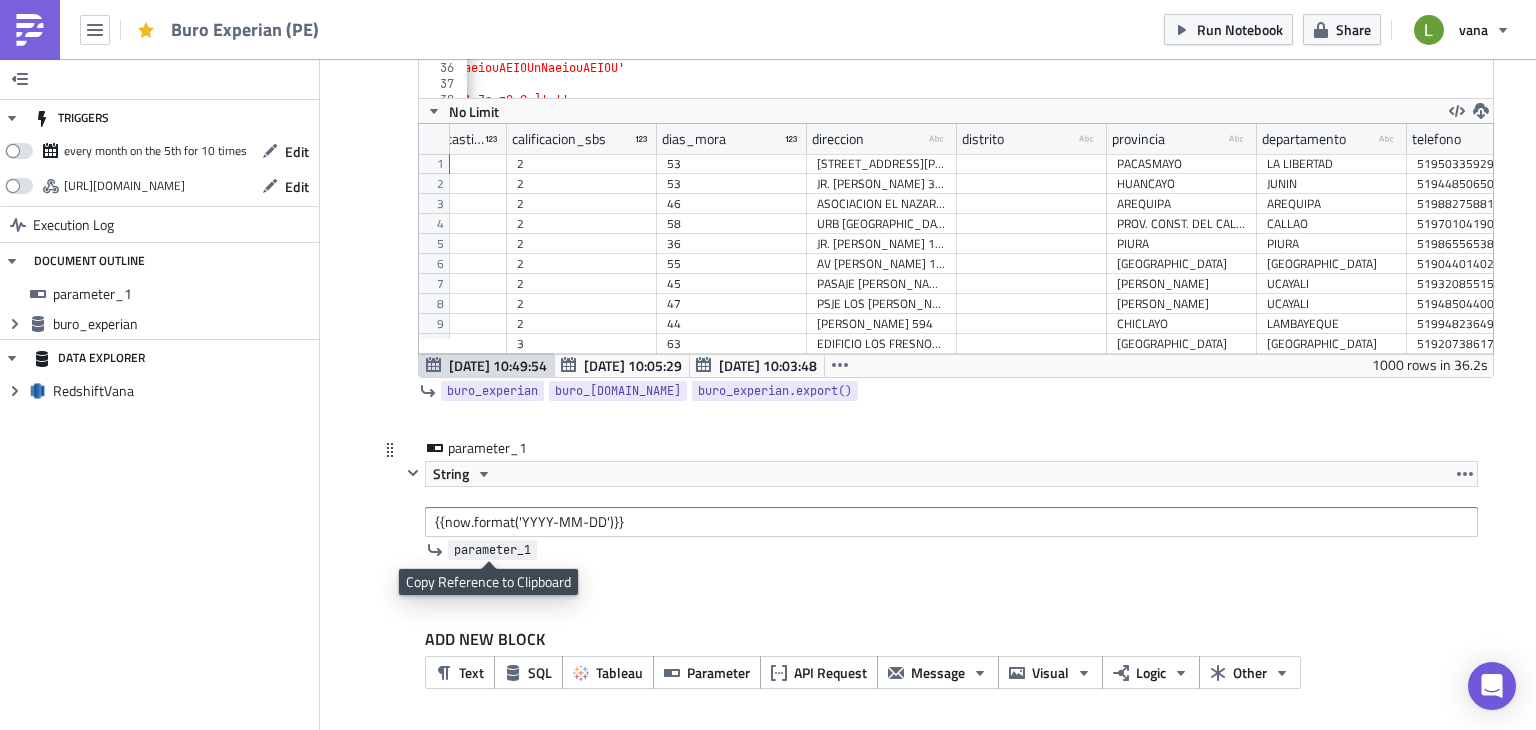 click on "parameter_1" at bounding box center (492, 550) 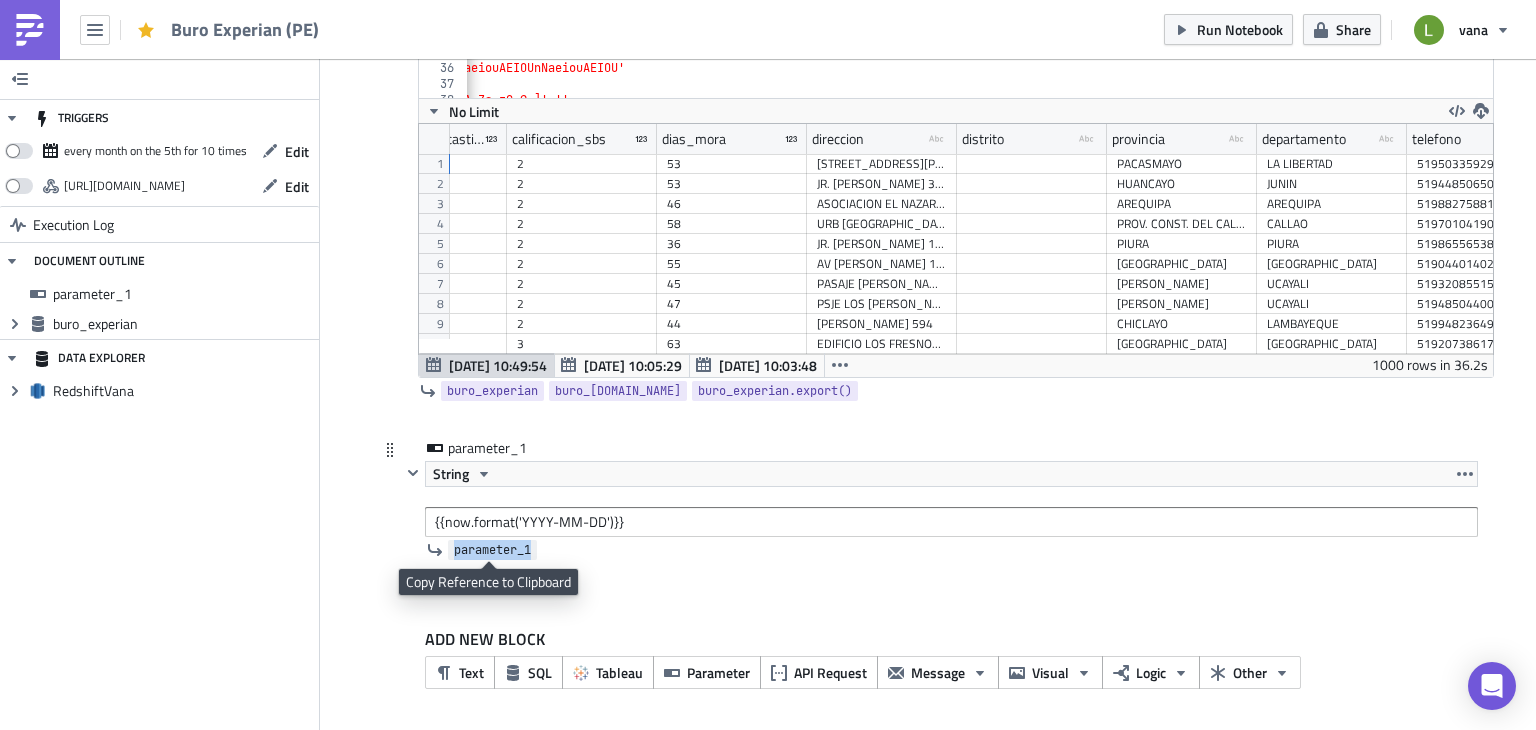 click on "parameter_1" at bounding box center [492, 550] 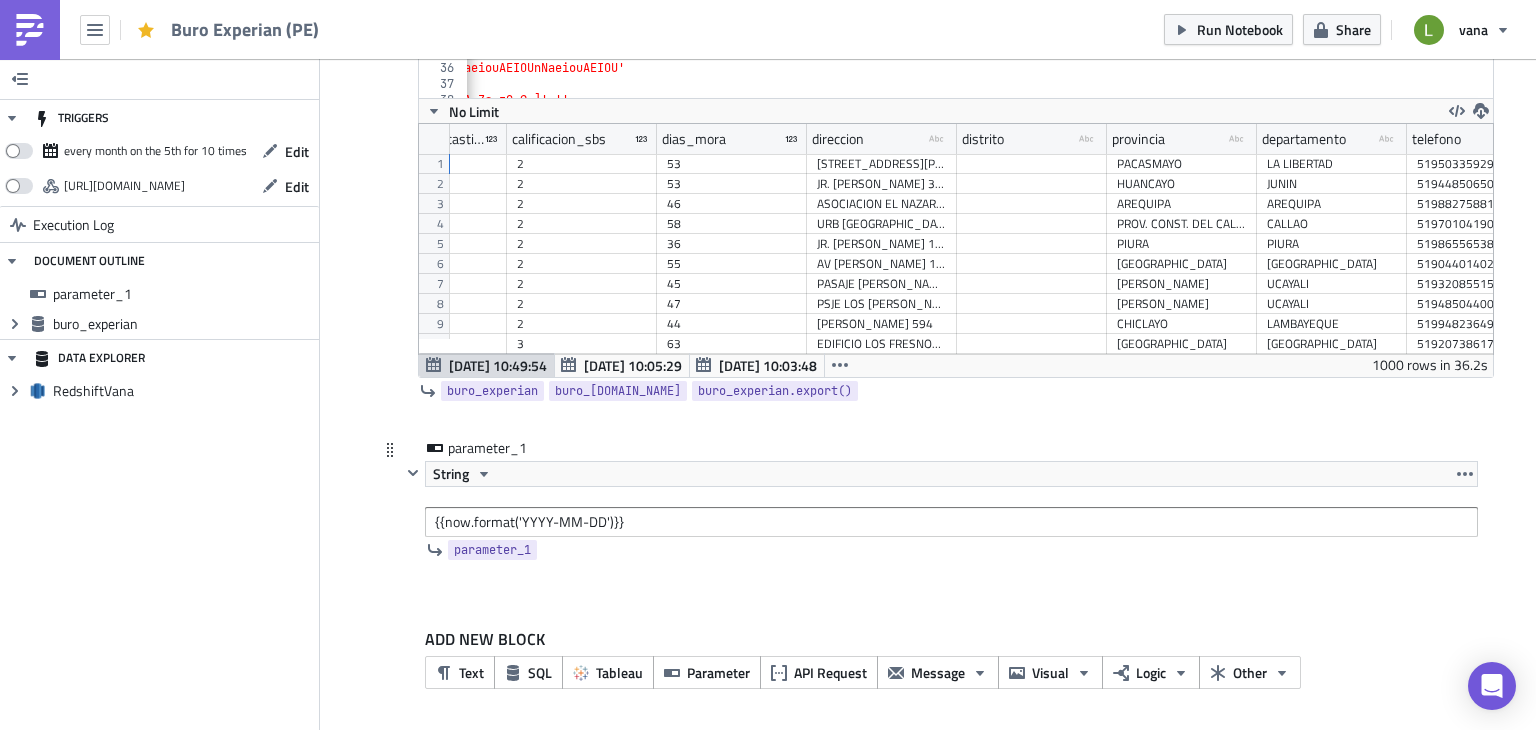click on "parameter_1" at bounding box center [939, 550] 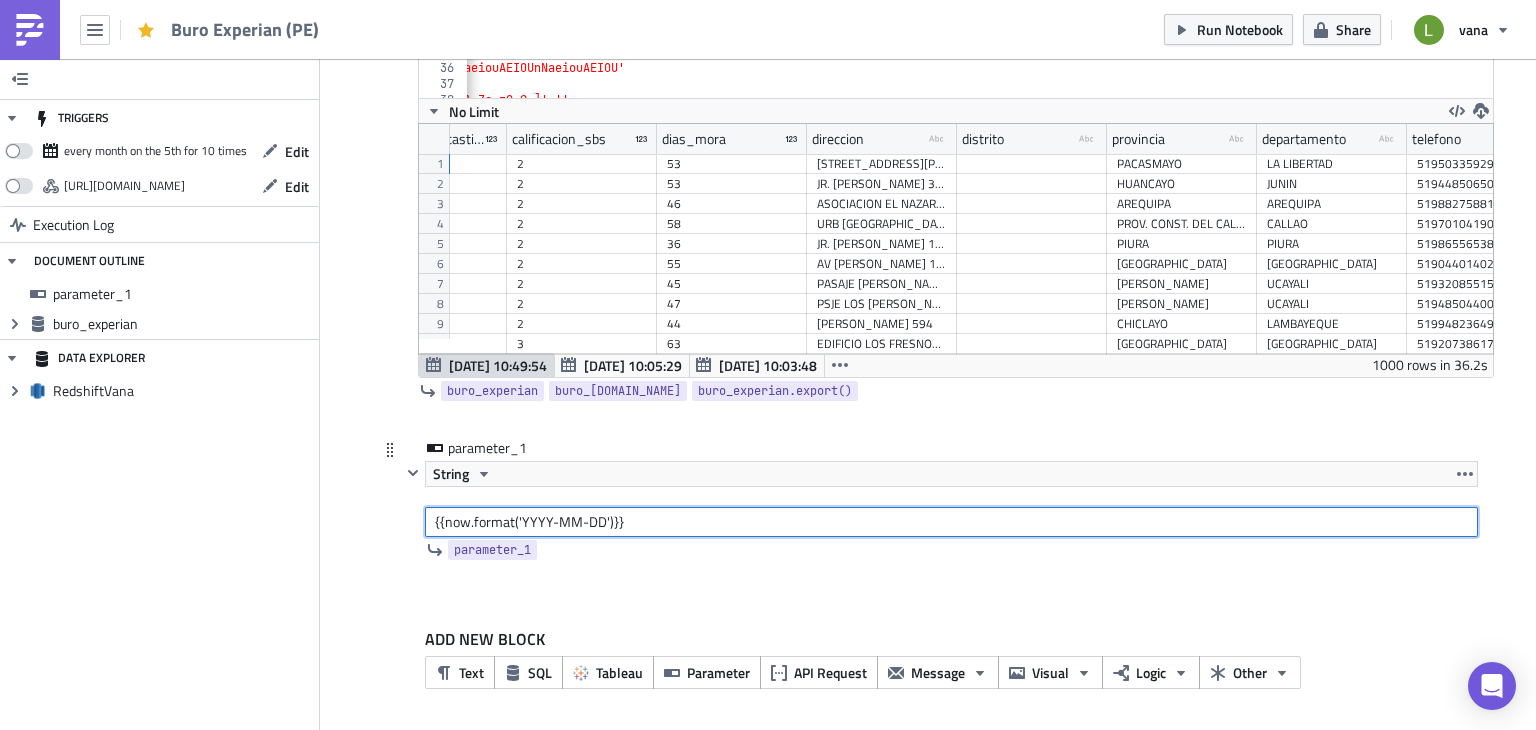click on "{{now.format('YYYY-MM-DD')}}" at bounding box center [951, 522] 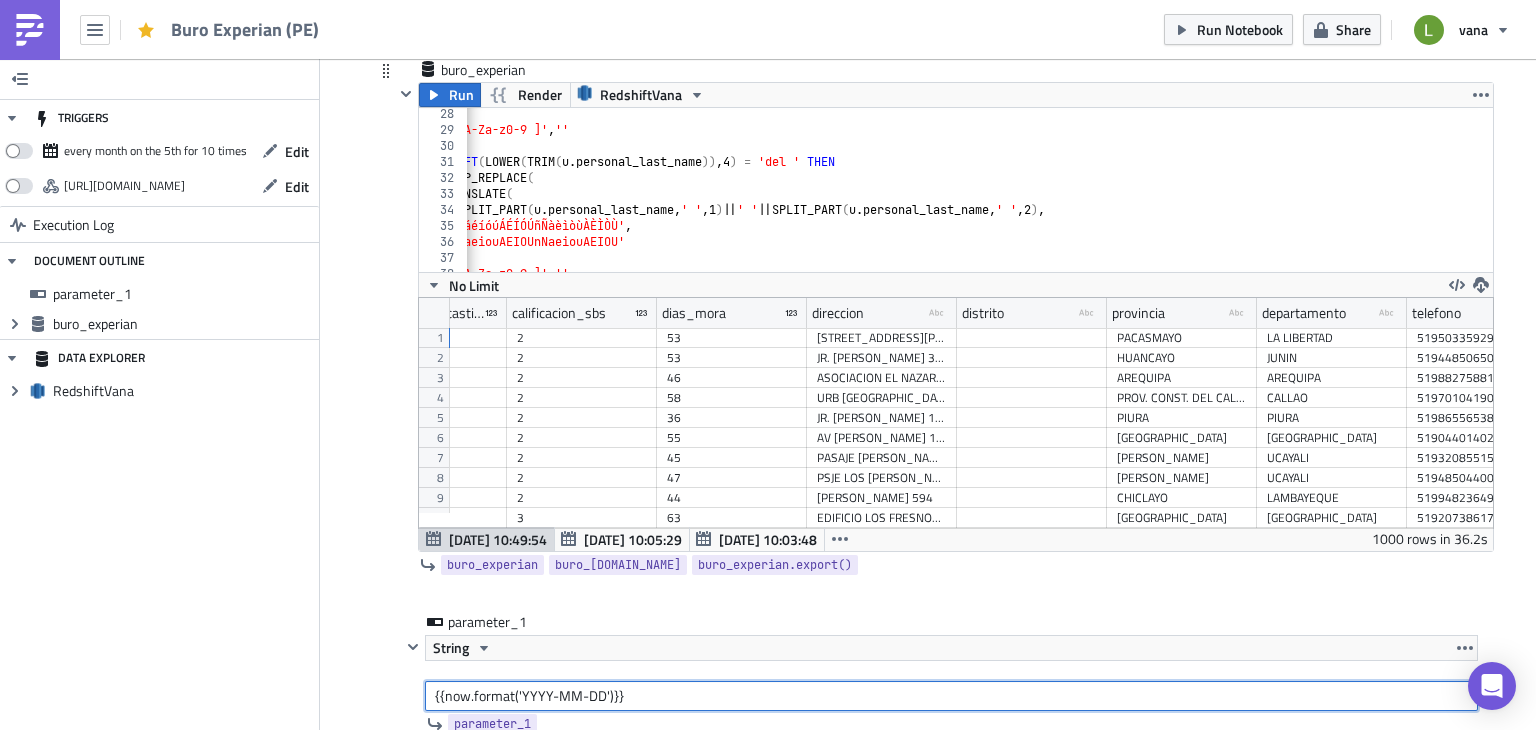 scroll, scrollTop: 167, scrollLeft: 0, axis: vertical 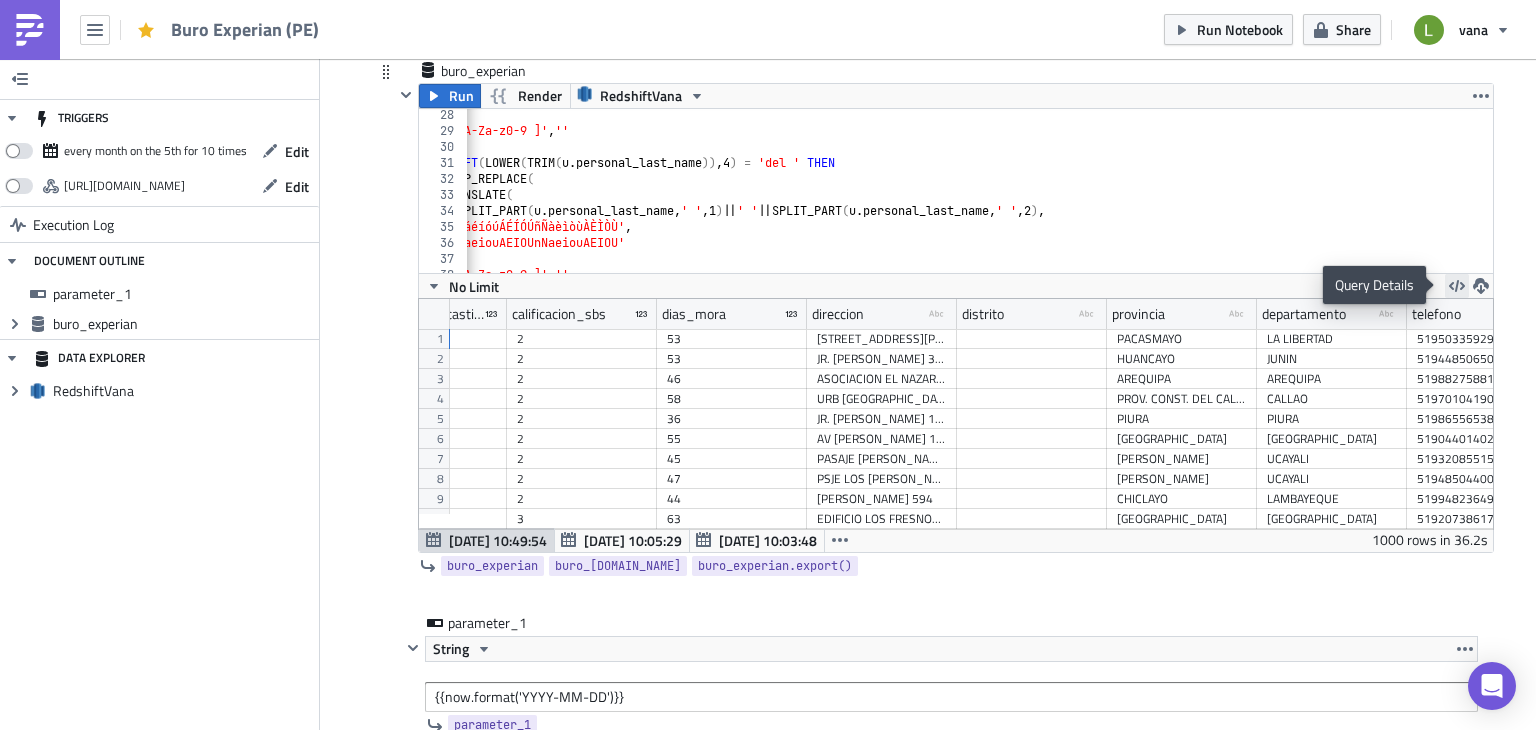 click 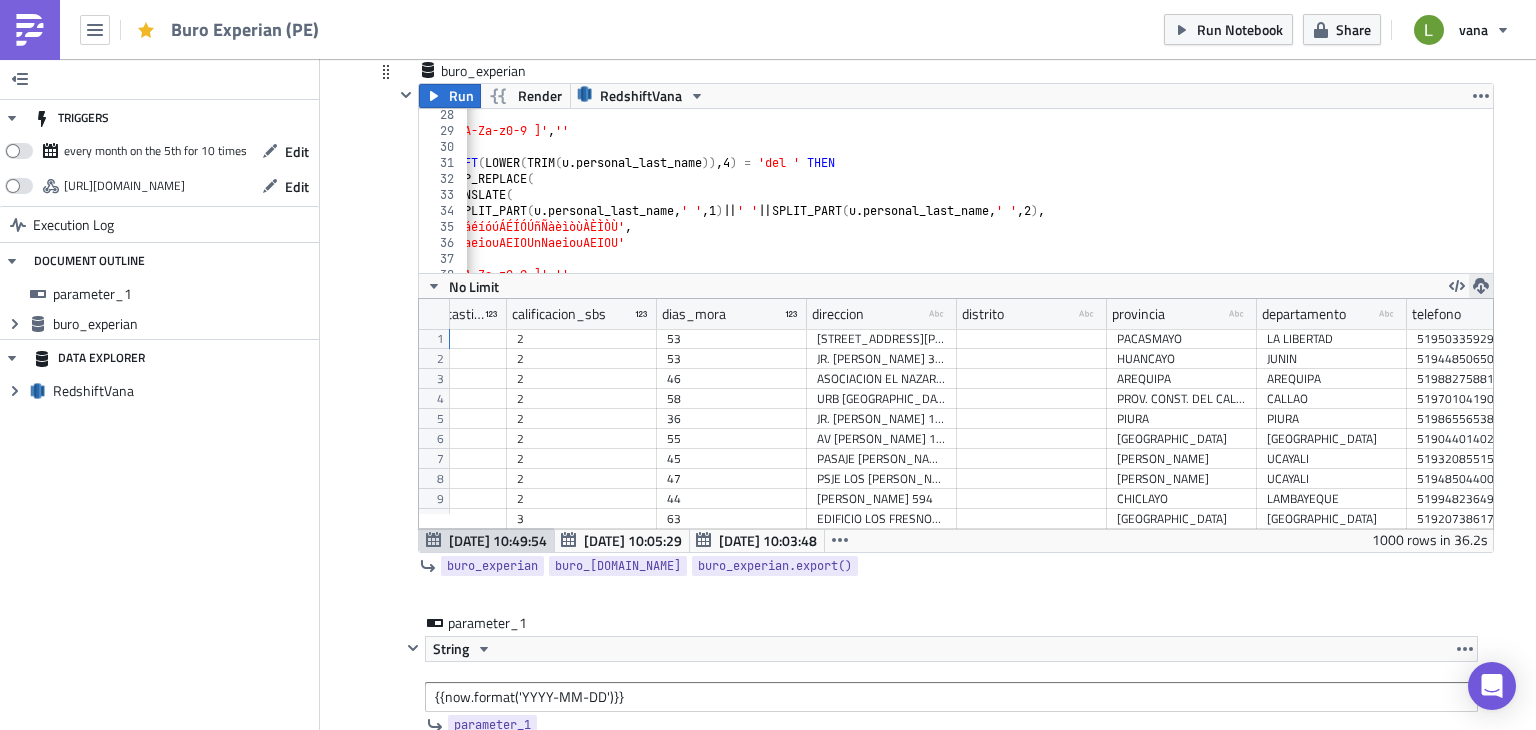 click at bounding box center [1481, 286] 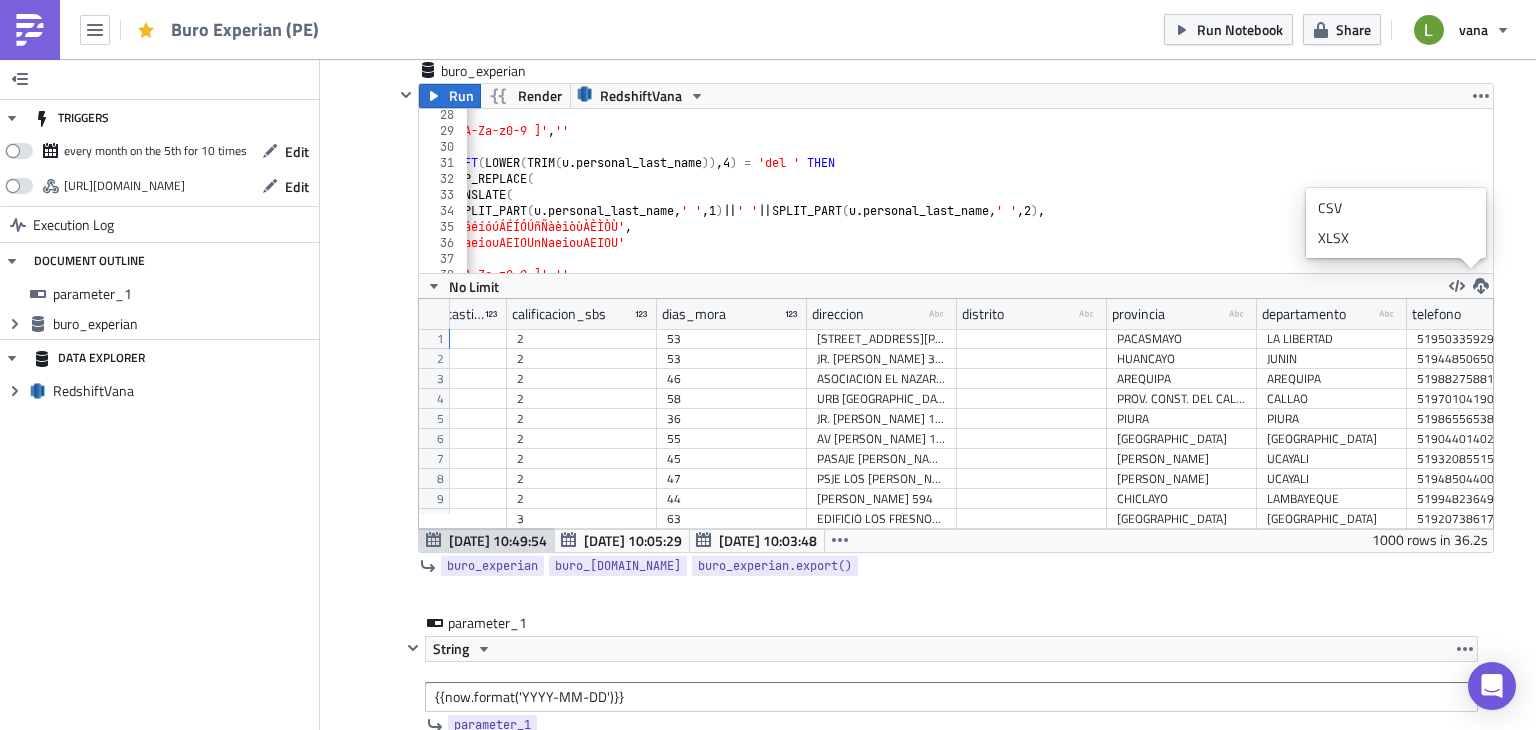 click on "Add Image Buro Experian (PE) buro_experian Run Render RedshiftVana ) 28 29 30 31 32 33 34 35 36 37 38 39 40                  ) ,                  '[^A-Za-z0-9 ]' ,  ''                )              WHEN   LEFT ( LOWER ( TRIM ( u . personal_last_name )) ,  4 )   =   'del '   THEN                  REGEXP_REPLACE (                  TRANSLATE (                    SPLIT_PART ( u . personal_last_name ,  ' ' ,  1 )  ||  ' '  ||  SPLIT_PART ( u . personal_last_name ,  ' ' ,  2 ) ,                    'áéíóúÁÉÍÓÚñÑàèìòùÀÈÌÒÙ' ,                    'aeiouAEIOUnNaeiouAEIOU'                  ) ,                  '[^A-Za-z0-9 ]' ,  ''     XXXXXXXXXXXXXXXXXXXXXXXXXXXXXXXXXXXXXXXXXXXXXXXXXXXXXXXXXXXXXXXXXXXXXXXXXXXXXXXXXXXXXXXXXXXXXXXXXXXXXXXXXXXXXXXXXXXXXXXXXXXXXXXXXXXXXXXXXXXXXXXXXXXXXXXXXXXXXXXXXXXXXXXXXXXXXXXXXXXXXXXXXXXXXXXXXXXXXXXXXXXXXXXXXXXXXXXXXXXXXXXXXXXXXXXXXXXXXXXXXXXXXXXXXXXXXXXX No Limit me_deuda_indirecta me_deuda_avalada me_linea_credito me_creditos_castigados calificacion_sbs dias_mora" at bounding box center (928, 400) 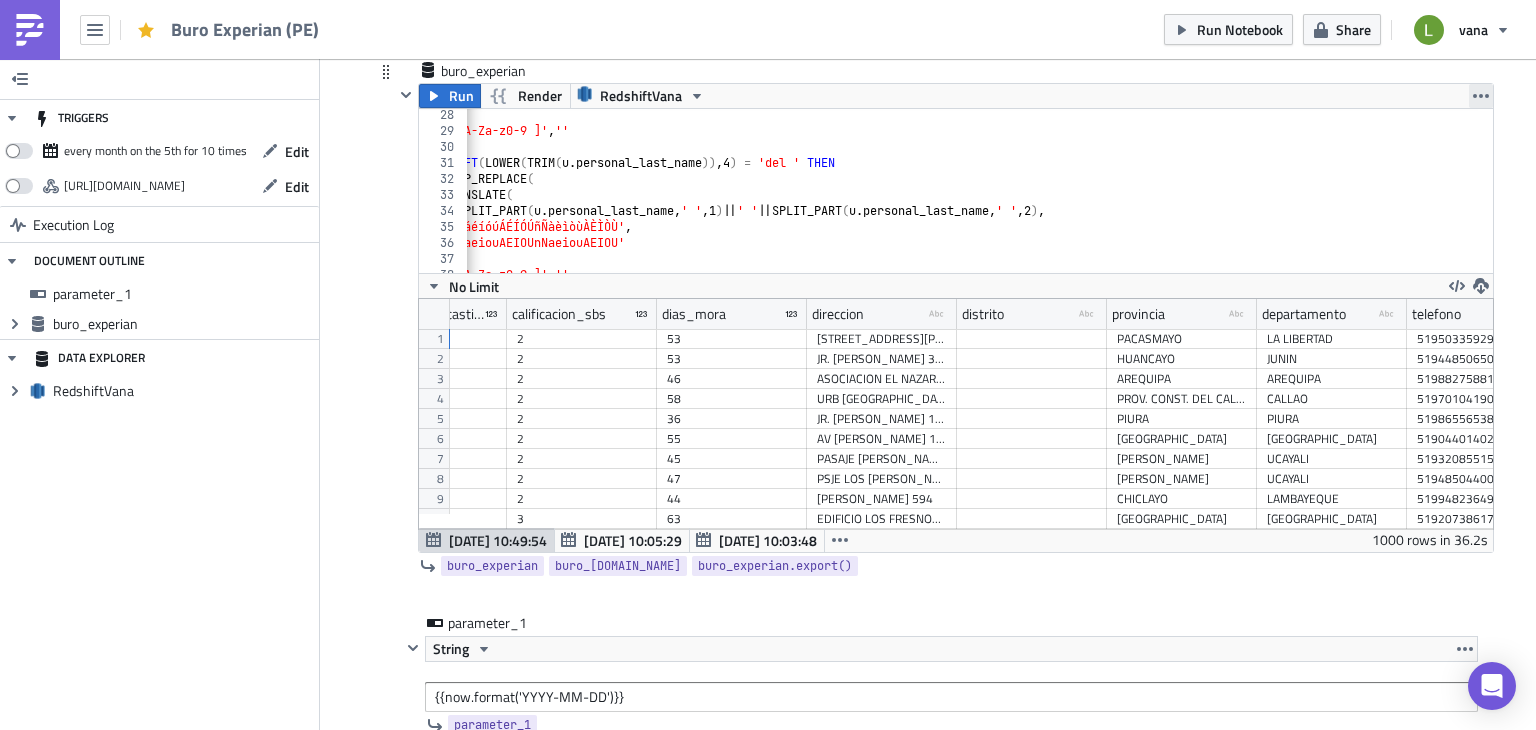 click 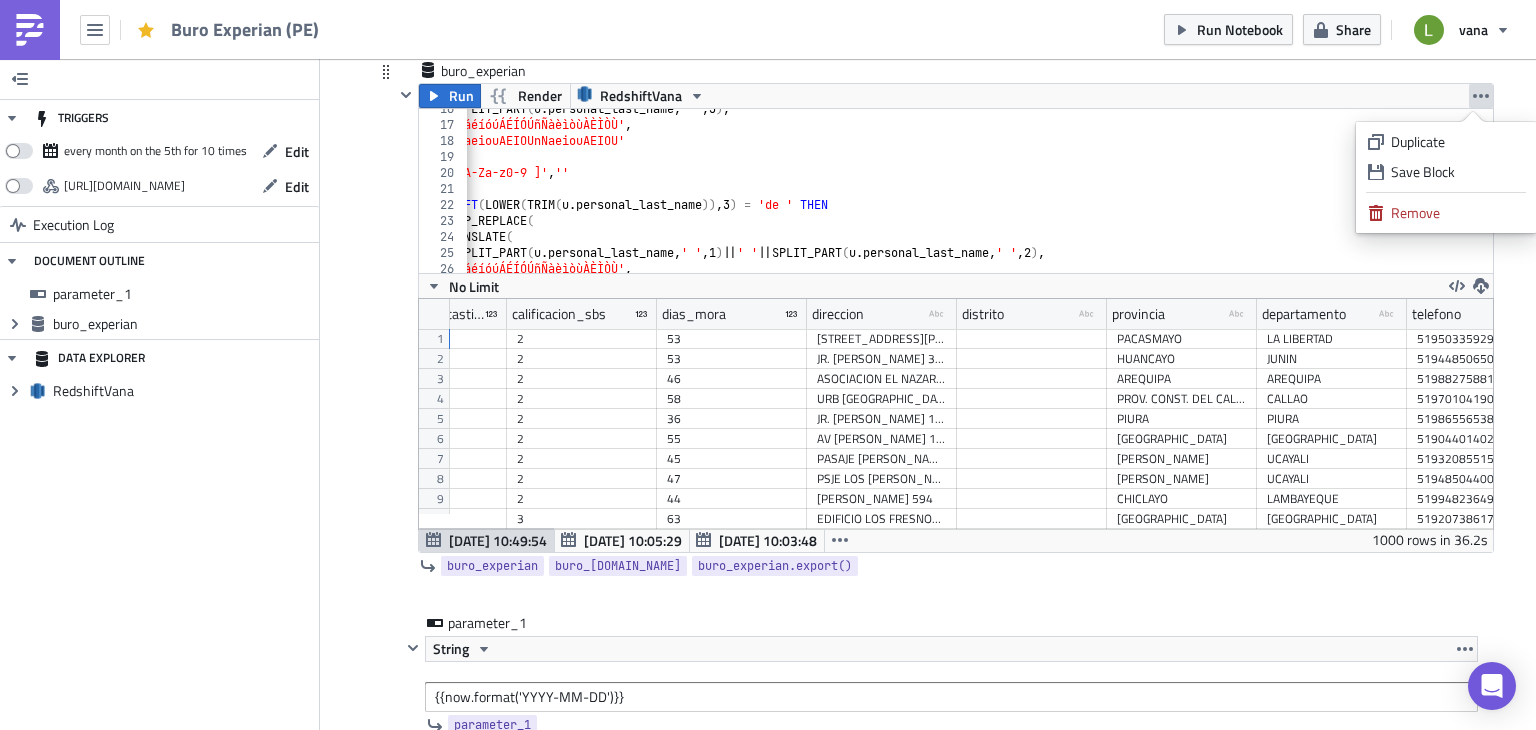 scroll, scrollTop: 244, scrollLeft: 0, axis: vertical 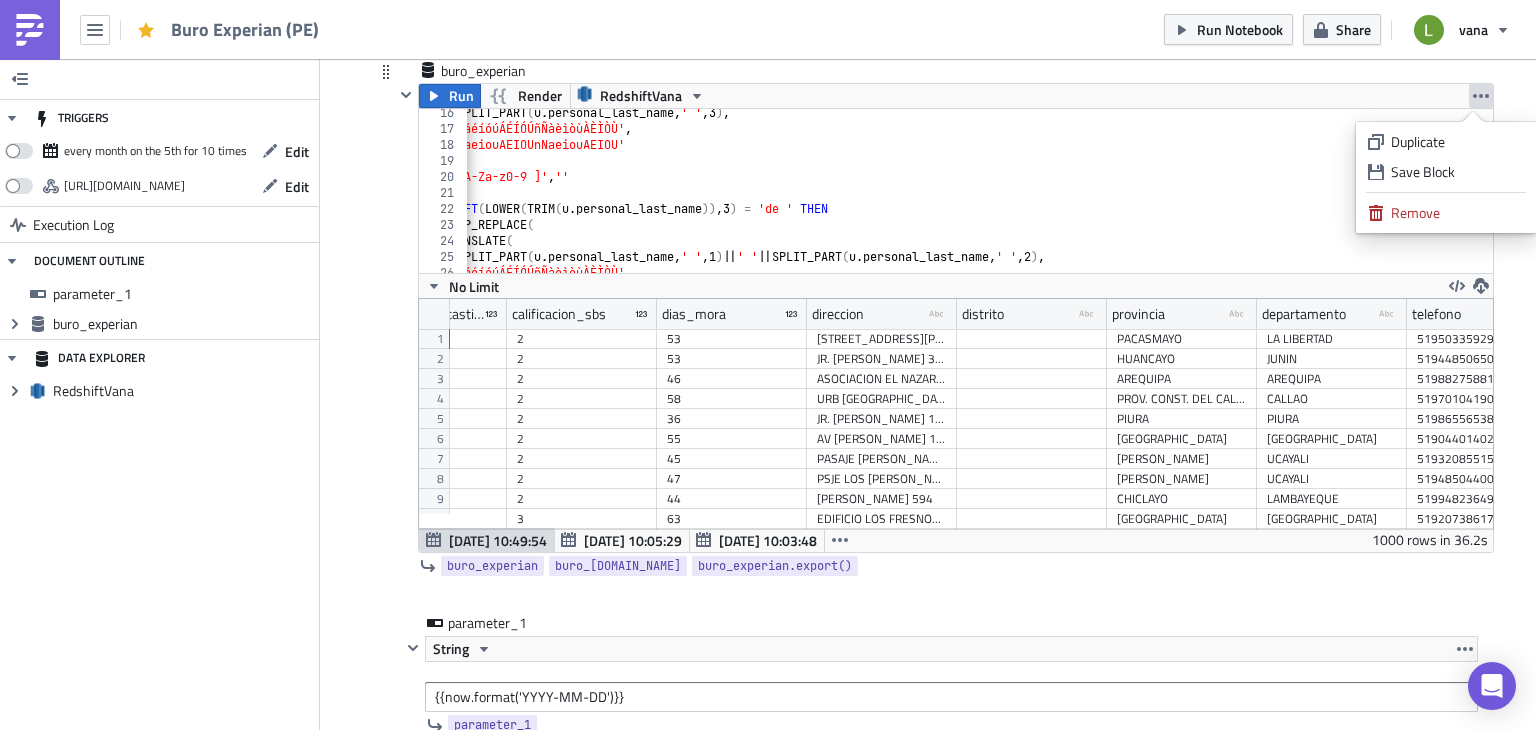 click on "buro_experian Run Render RedshiftVana ) 16 17 18 19 20 21 22 23 24 25 26 27 28                    SPLIT_PART ( u . personal_last_name ,  ' ' ,  3 ) ,                    'áéíóúÁÉÍÓÚñÑàèìòùÀÈÌÒÙ' ,                    'aeiouAEIOUnNaeiouAEIOU'                  ) ,                  '[^A-Za-z0-9 ]' ,  ''                )              WHEN   LEFT ( LOWER ( TRIM ( u . personal_last_name )) ,  3 )   =   'de '   THEN                  REGEXP_REPLACE (                  TRANSLATE (                    SPLIT_PART ( u . personal_last_name ,  ' ' ,  1 )  ||  ' '  ||  SPLIT_PART ( u . personal_last_name ,  ' ' ,  2 ) ,                    'áéíóúÁÉÍÓÚñÑàèìòùÀÈÌÒÙ' ,     XXXXXXXXXXXXXXXXXXXXXXXXXXXXXXXXXXXXXXXXXXXXXXXXXXXXXXXXXXXXXXXXXXXXXXXXXXXXXXXXXXXXXXXXXXXXXXXXXXXXXXXXXXXXXXXXXXXXXXXXXXXXXXXXXXXXXXXXXXXXXXXXXXXXXXXXXXXXXXXXXXXXXXXXXXXXXXXXXXXXXXXXXXXXXXXXXXXXXXXXXXXXXXXXXXXXXXXXXXXXXXXXXXXXXXXXXXXXXXXXXXXXXXXXXXXXXXXX No Limit me_deuda_indirecta me_deuda_avalada me_linea_credito" at bounding box center [928, 336] 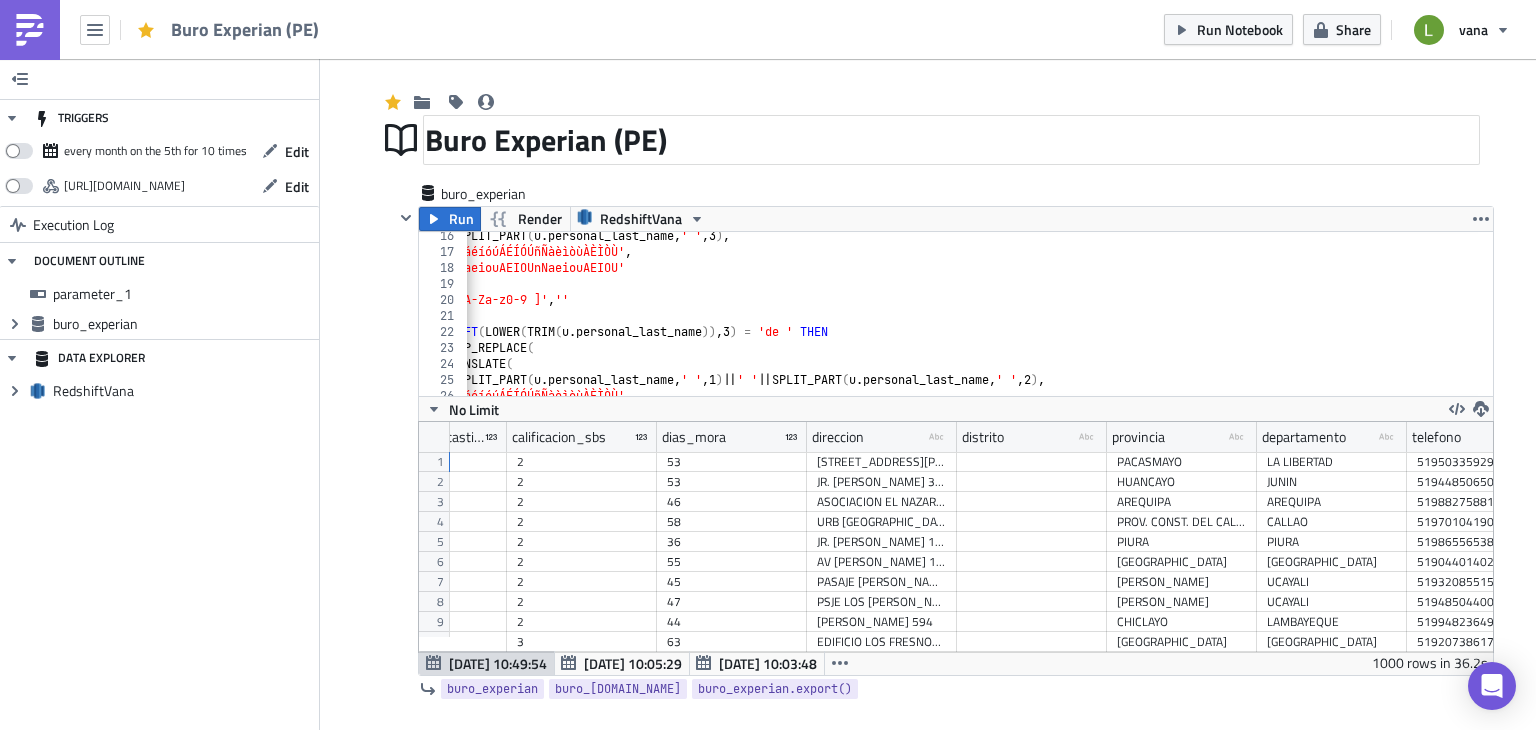 scroll, scrollTop: 43, scrollLeft: 0, axis: vertical 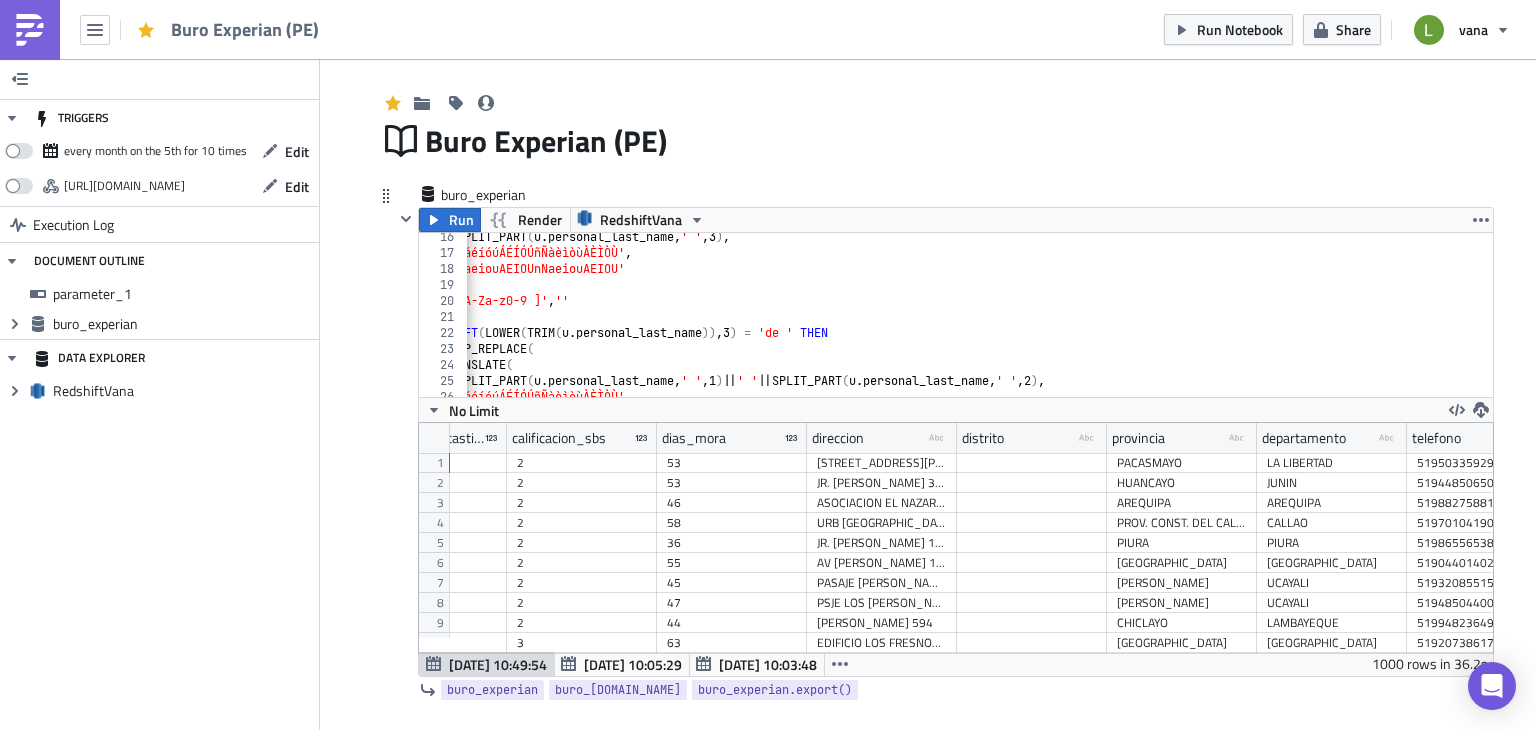 click on "buro_experian" at bounding box center (944, 195) 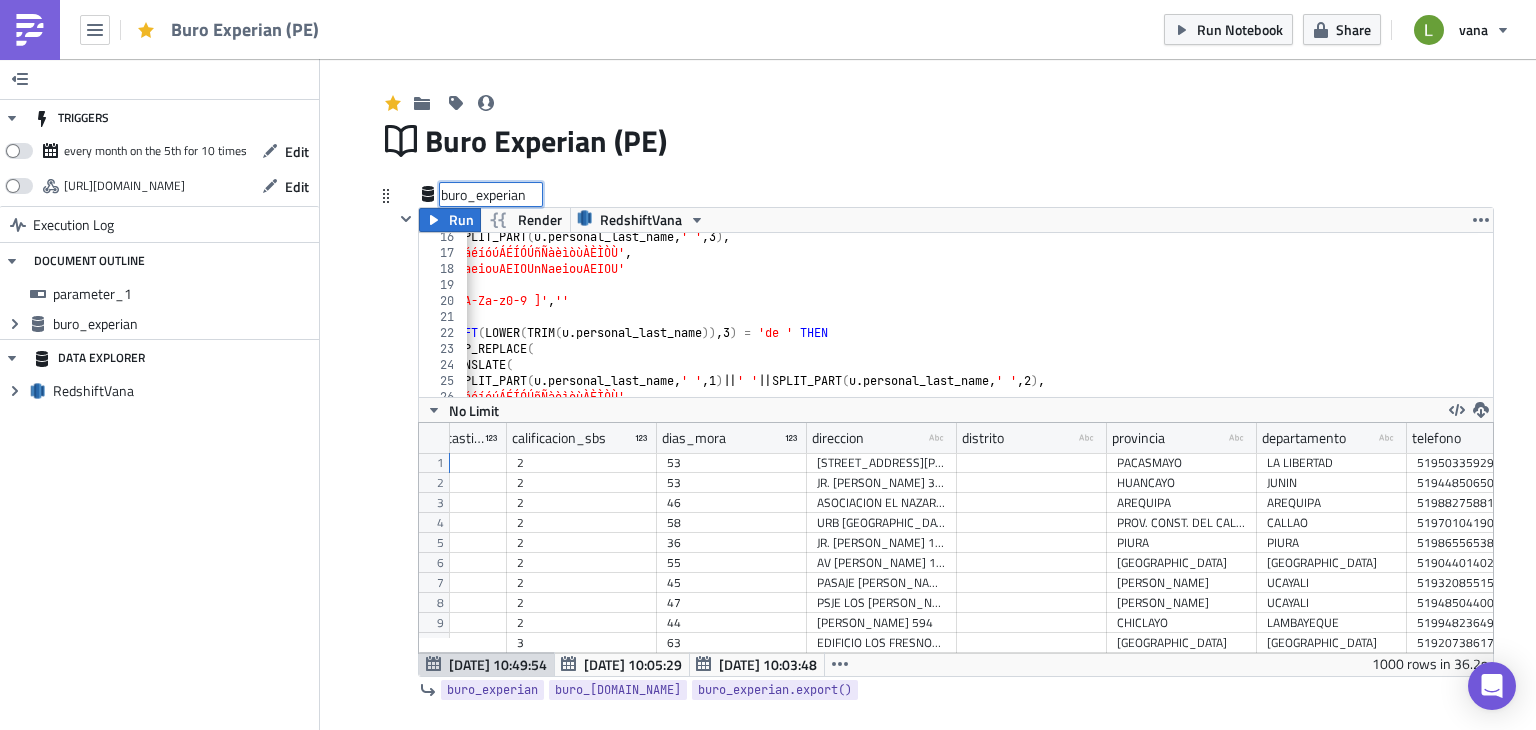 click on "buro_experian buro_experian" at bounding box center [491, 194] 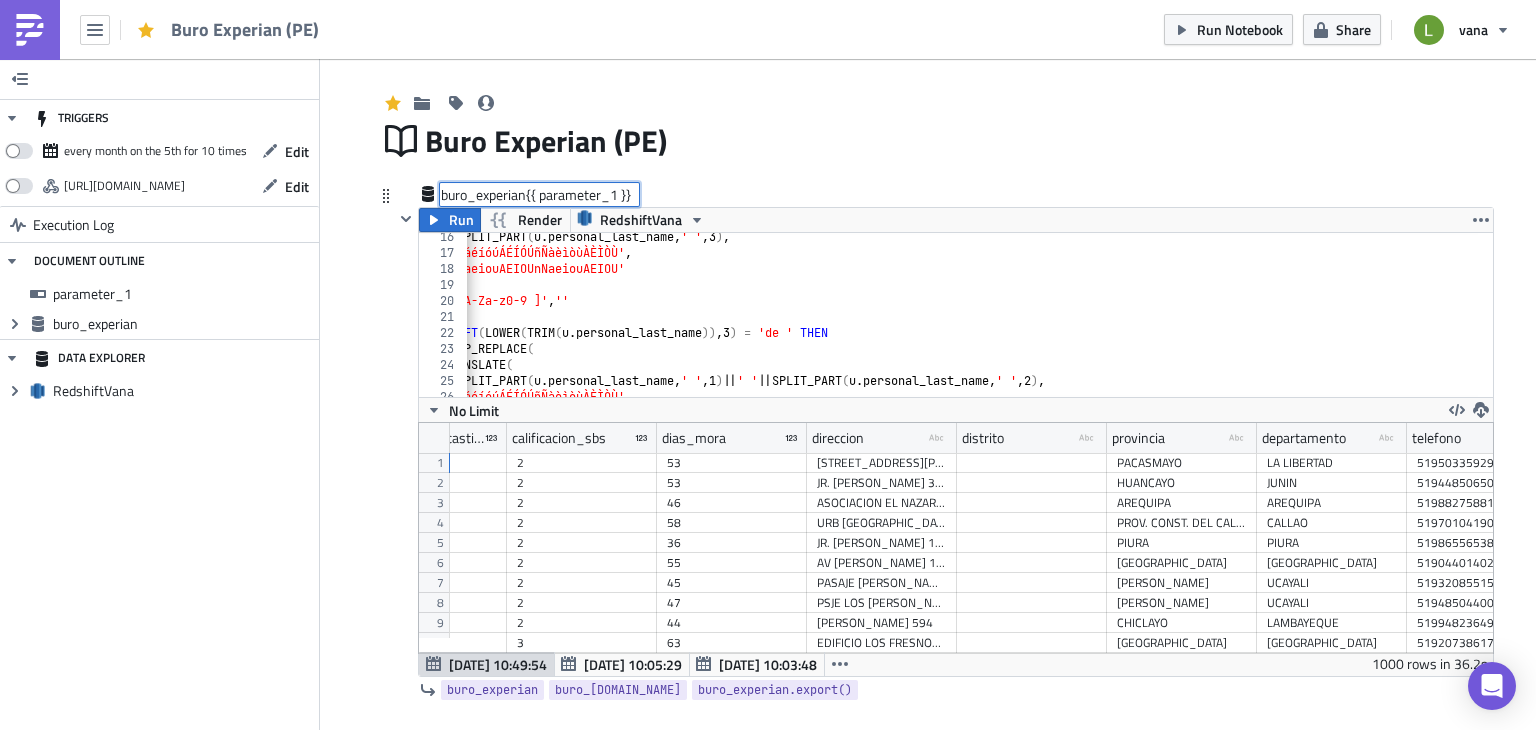 type on "buro_experian {{ parameter_1 }}" 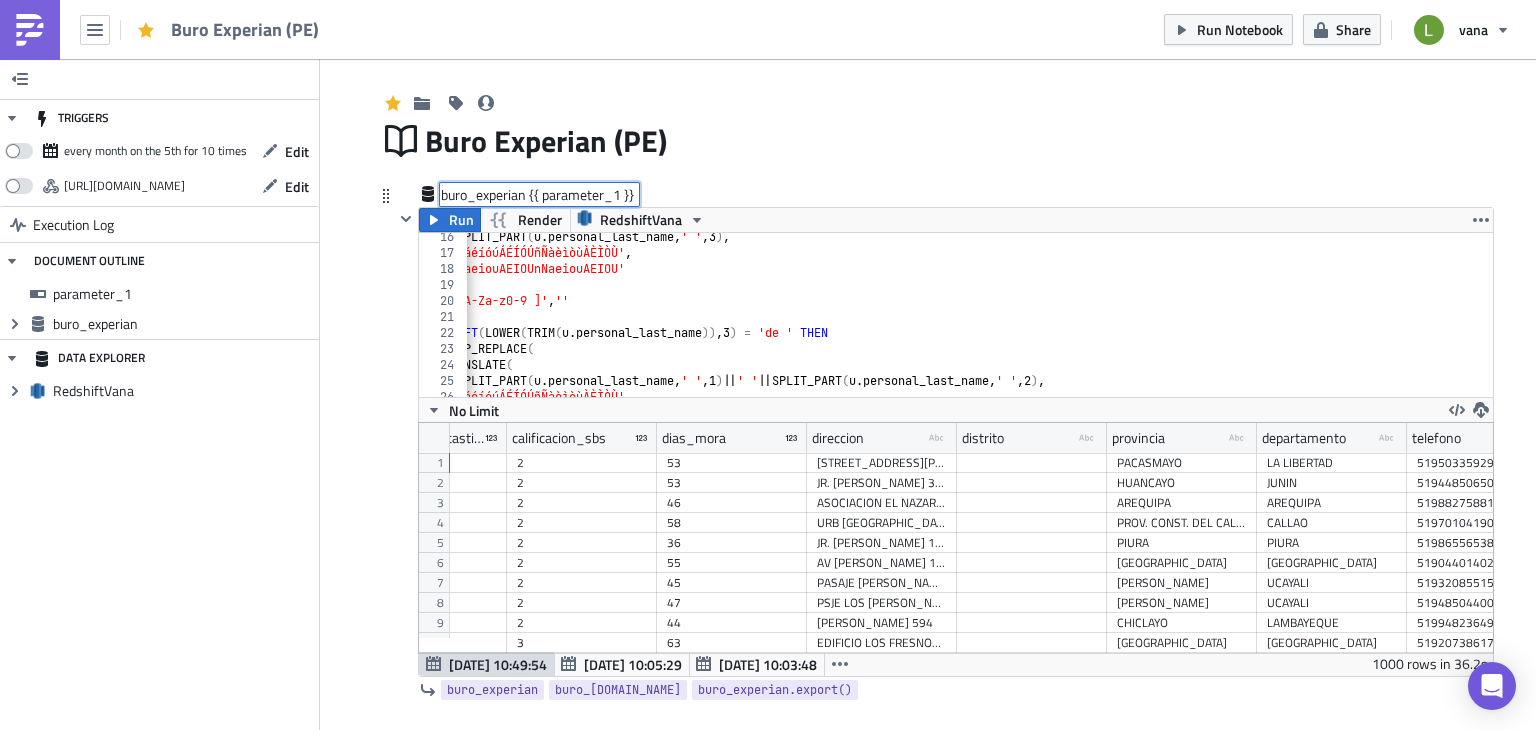 click on "buro_experian {{ parameter_1 }}" at bounding box center [539, 194] 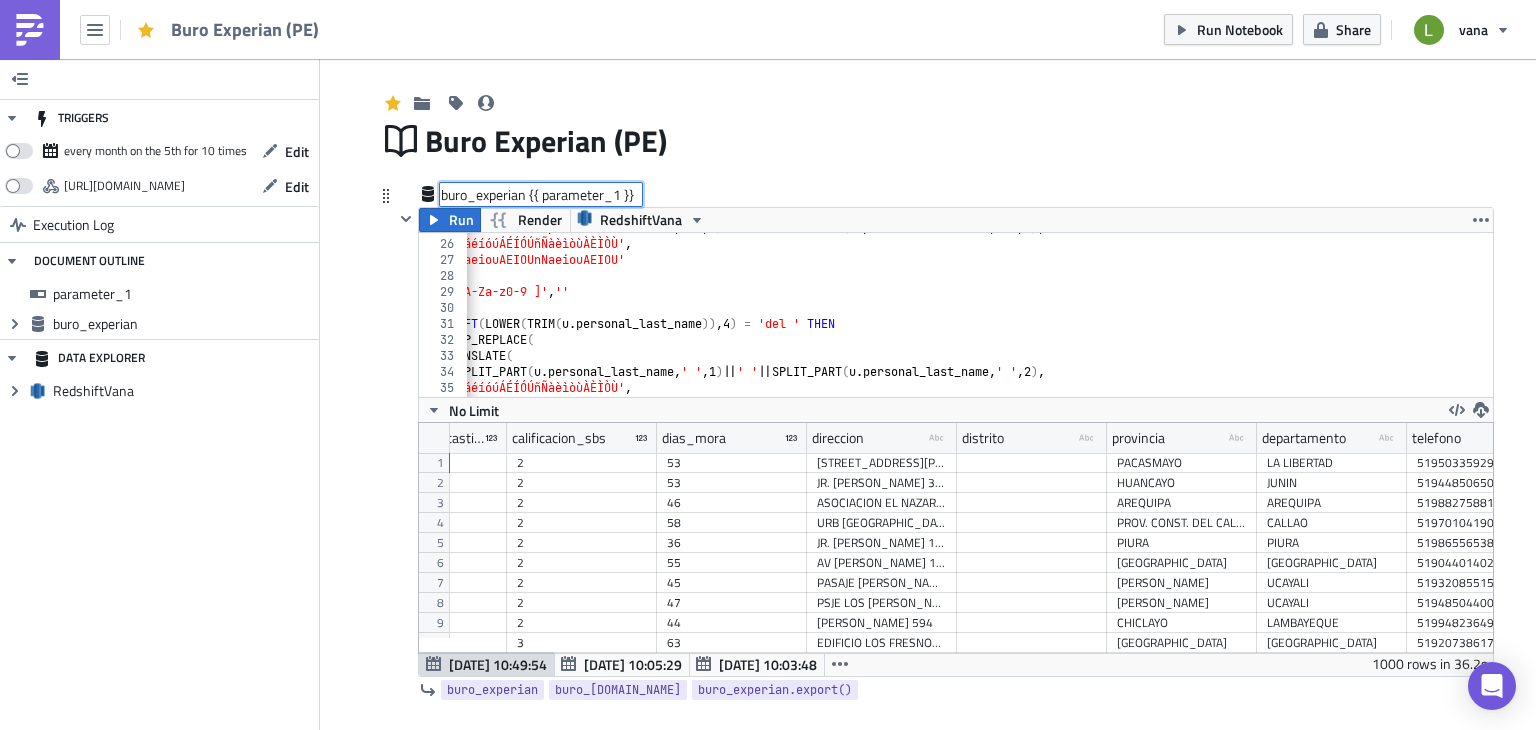 scroll, scrollTop: 396, scrollLeft: 0, axis: vertical 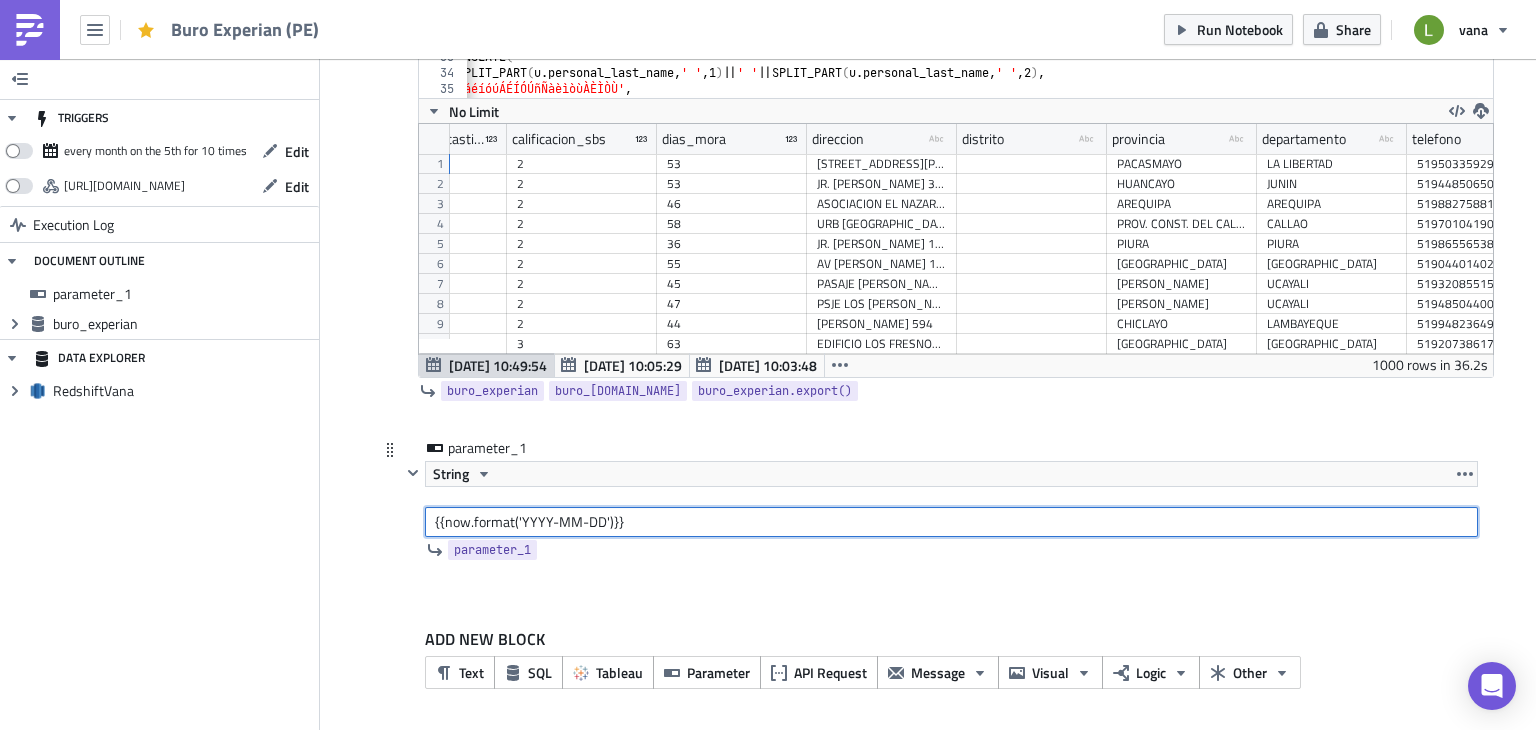 click on "{{now.format('YYYY-MM-DD')}}" at bounding box center [951, 522] 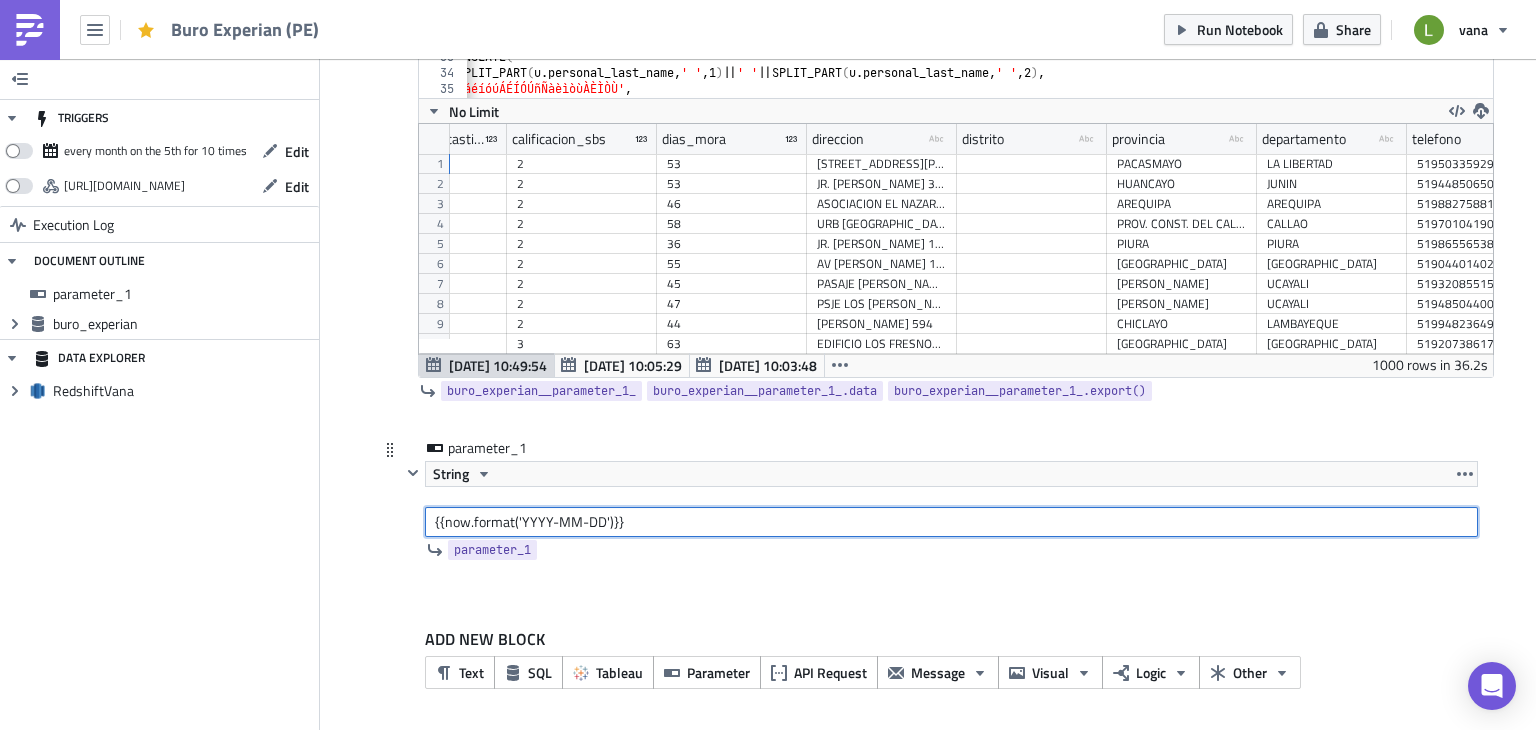 drag, startPoint x: 638, startPoint y: 517, endPoint x: 376, endPoint y: 539, distance: 262.92203 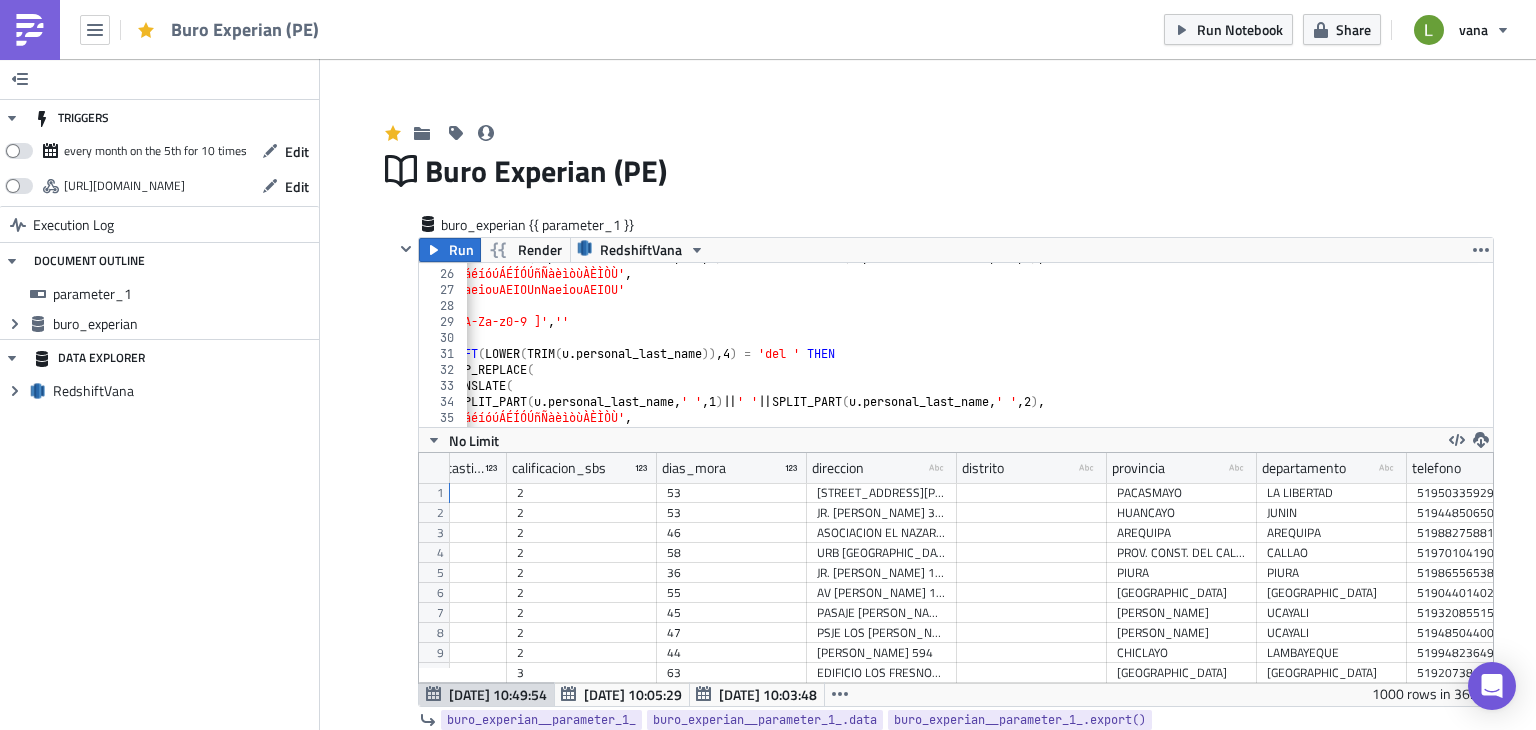 scroll, scrollTop: 0, scrollLeft: 0, axis: both 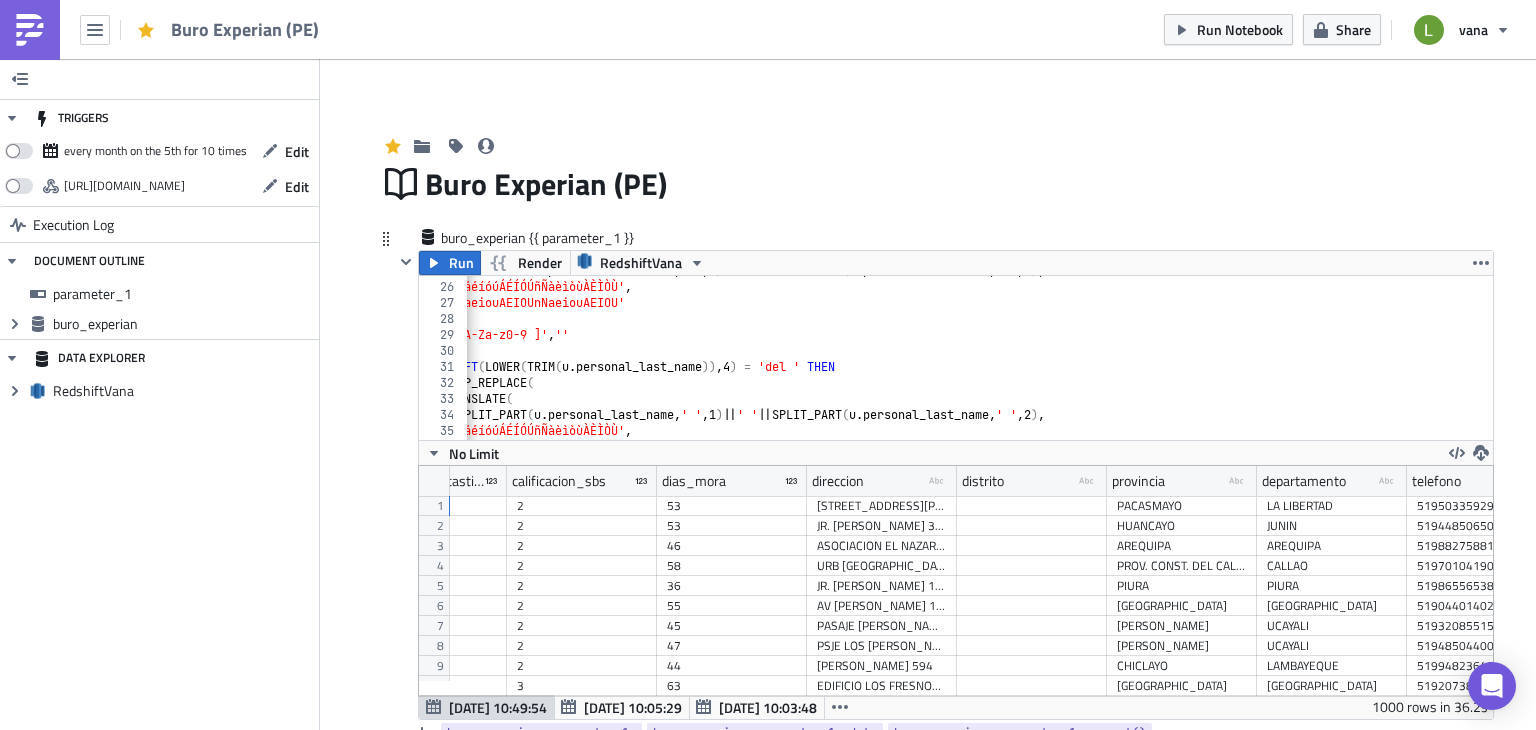 click on "buro_experian {{ parameter_1 }}" at bounding box center (944, 238) 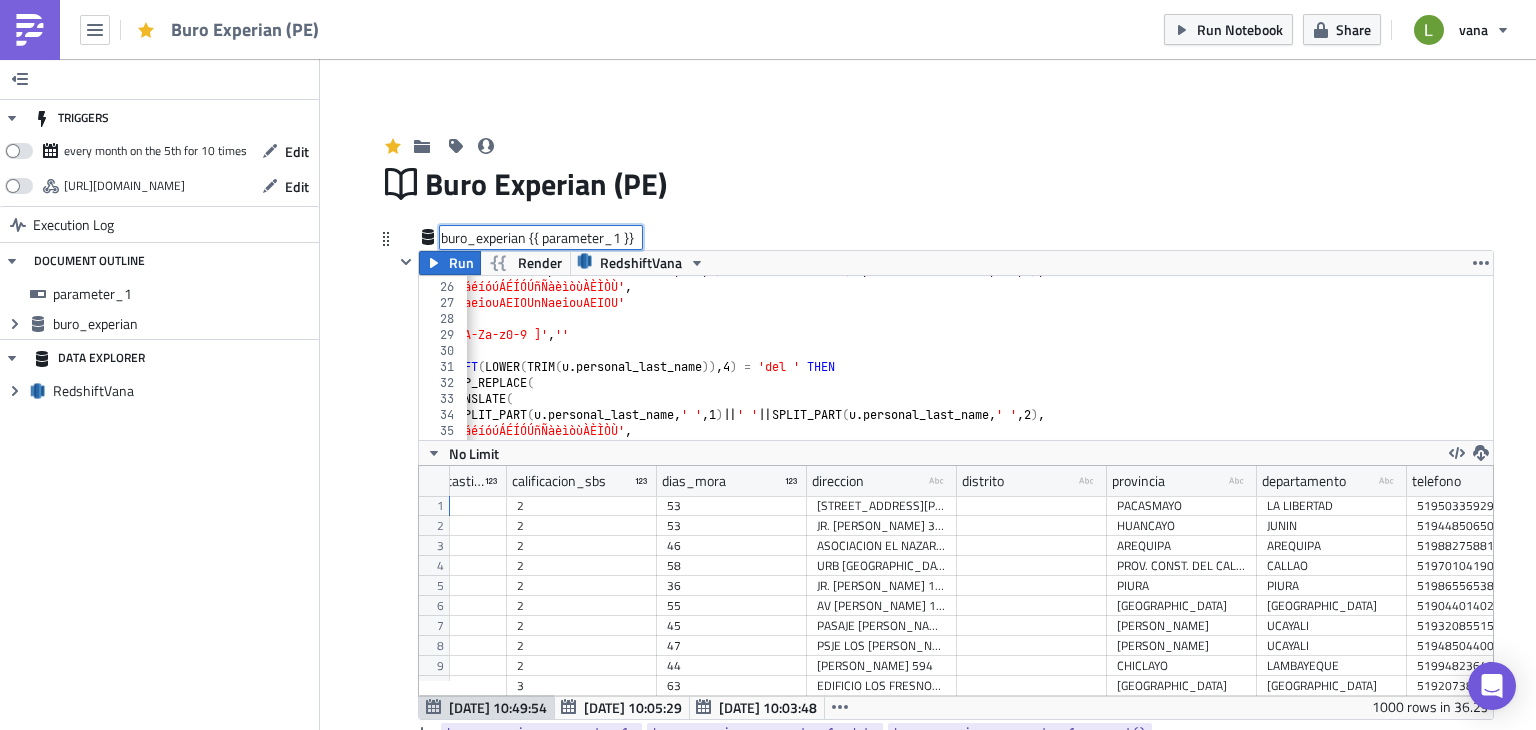click on "buro_experian {{ parameter_1 }} buro_experian {{ parameter_1 }}" at bounding box center (541, 237) 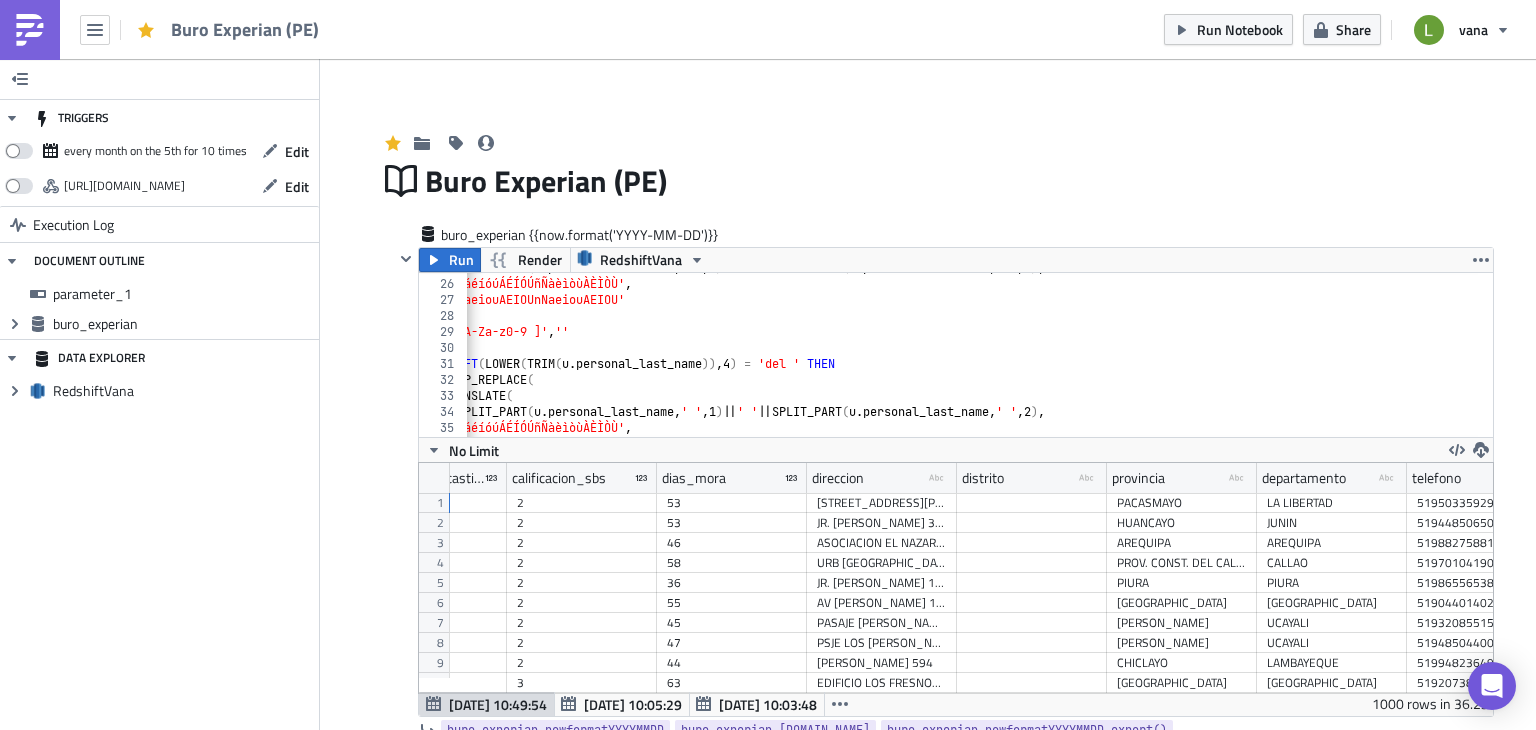 scroll, scrollTop: 0, scrollLeft: 0, axis: both 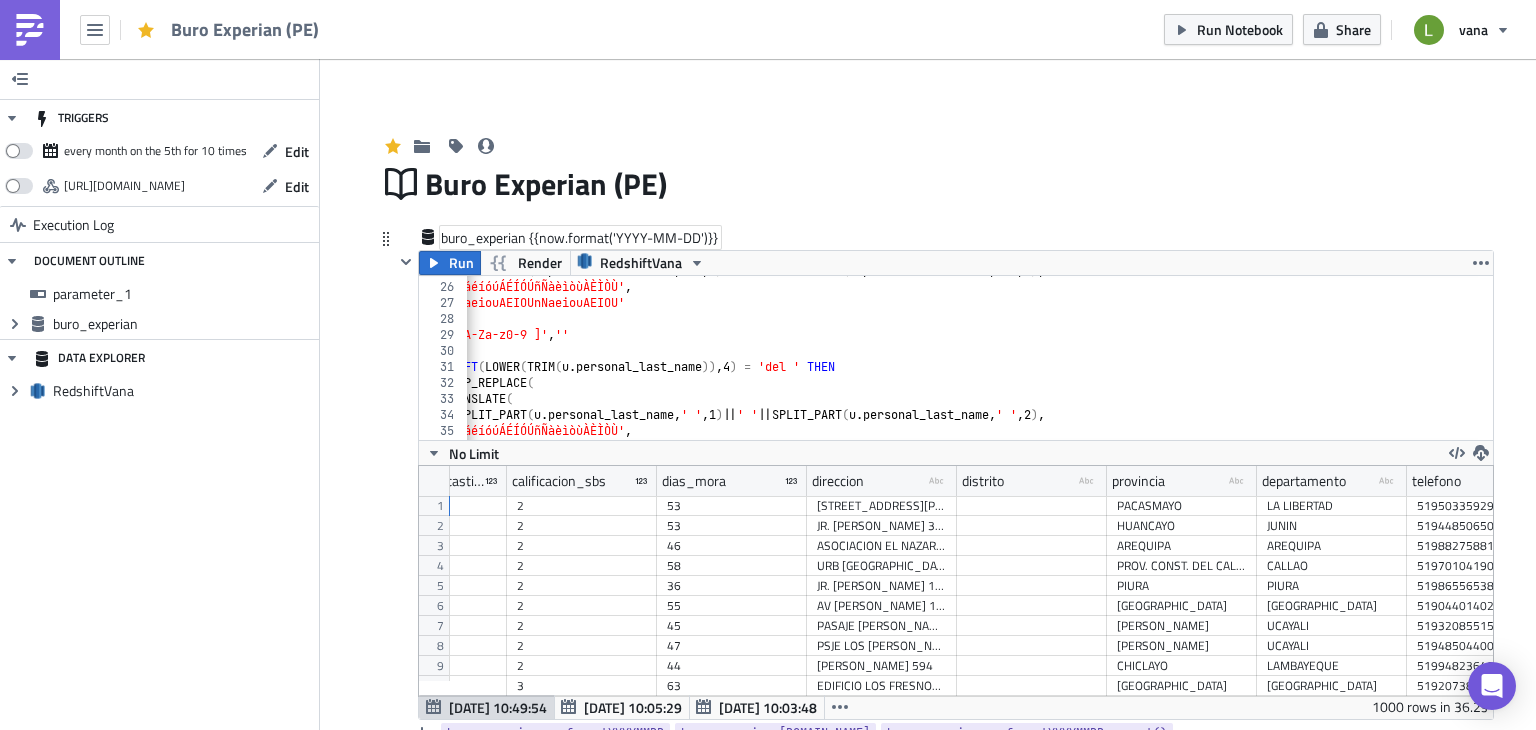 click on "buro_experian {{now.format('YYYY-MM-DD')}}" at bounding box center (580, 237) 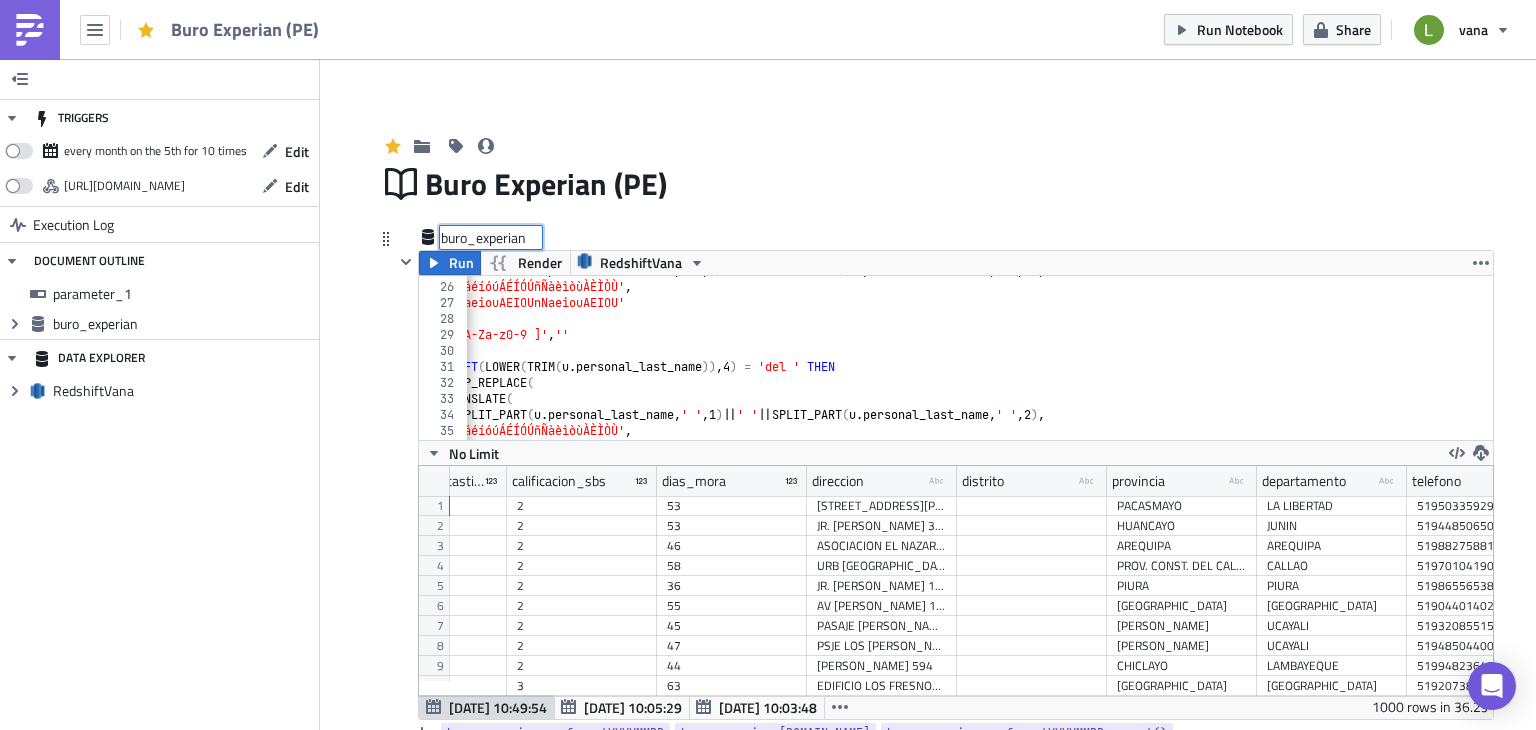 type on "buro_experian" 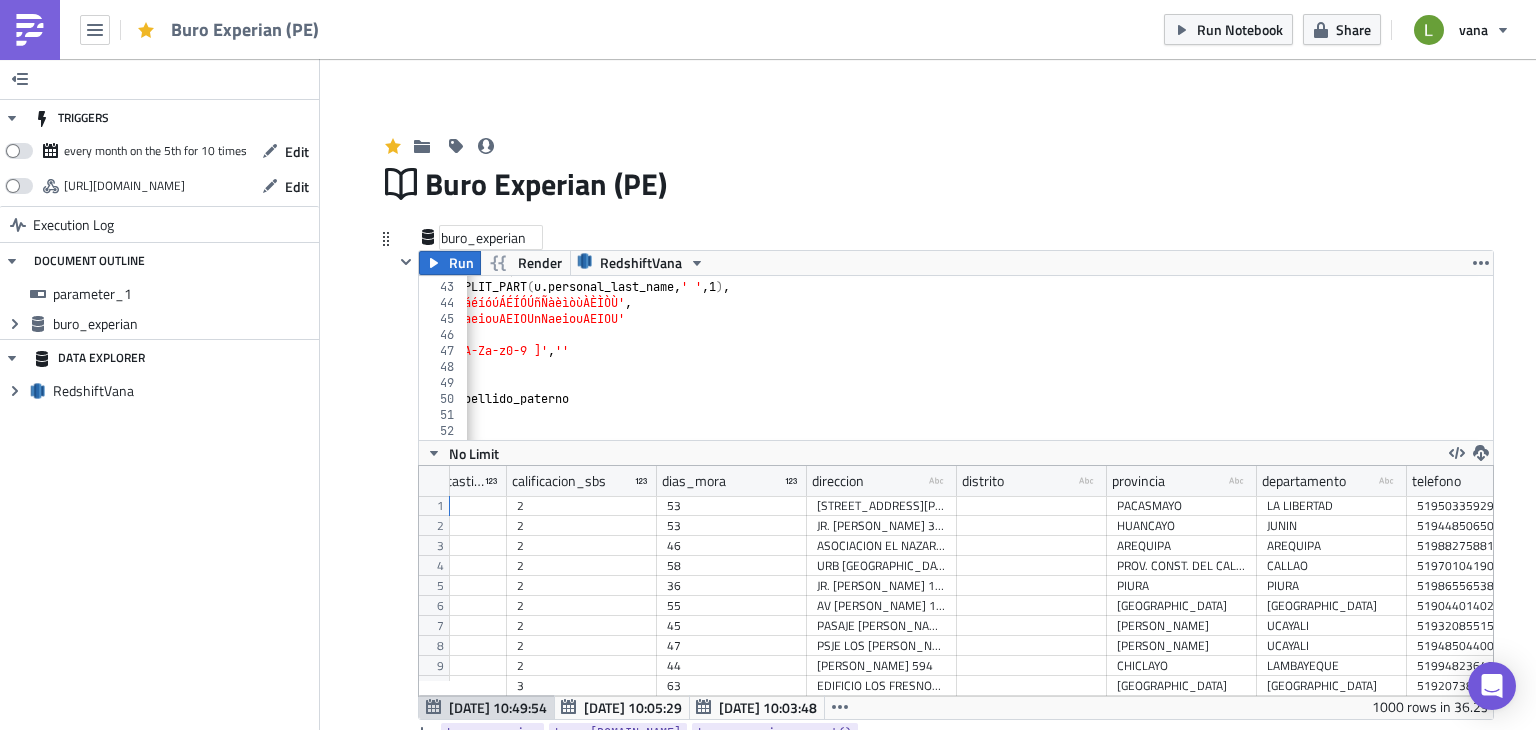 scroll, scrollTop: 669, scrollLeft: 0, axis: vertical 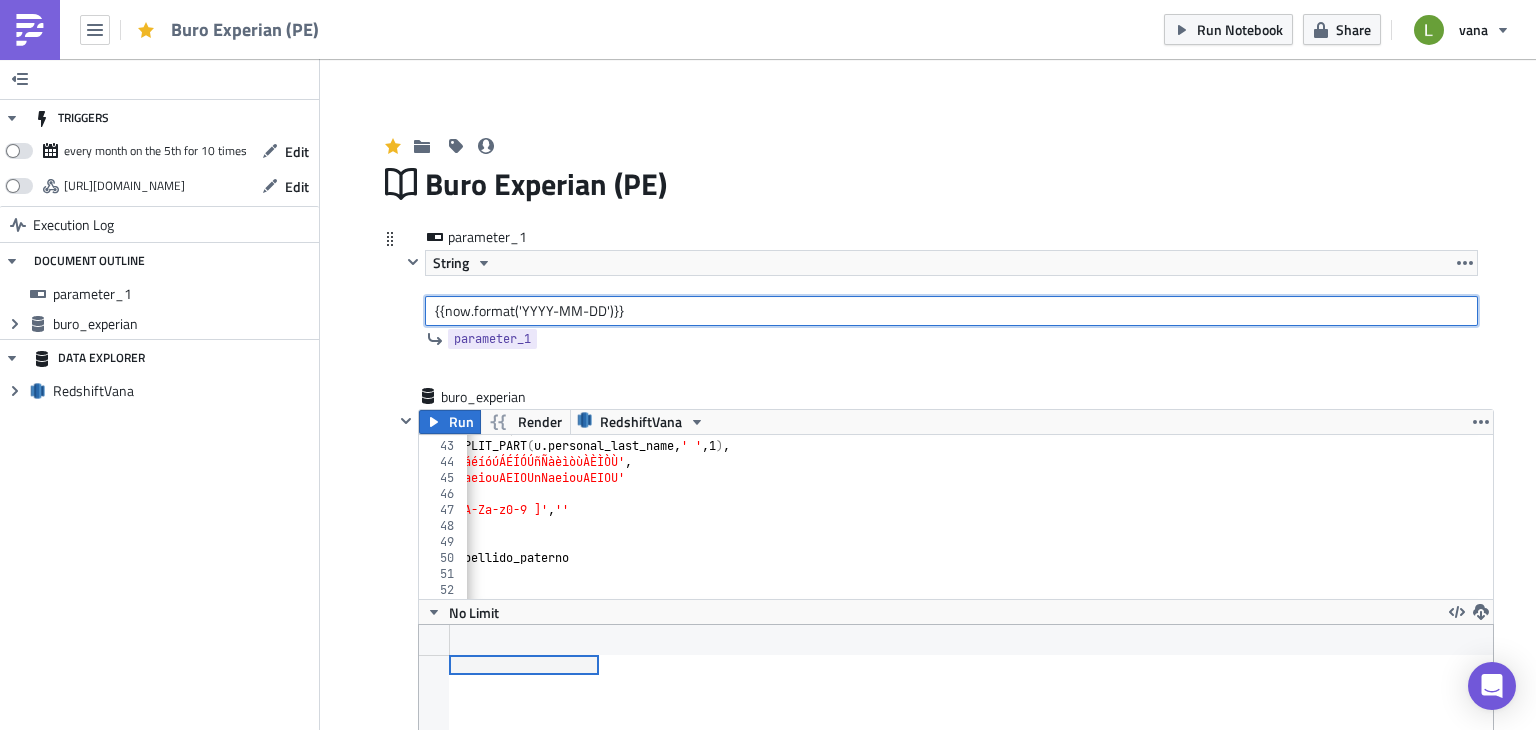 click on "{{now.format('YYYY-MM-DD')}}" at bounding box center [951, 311] 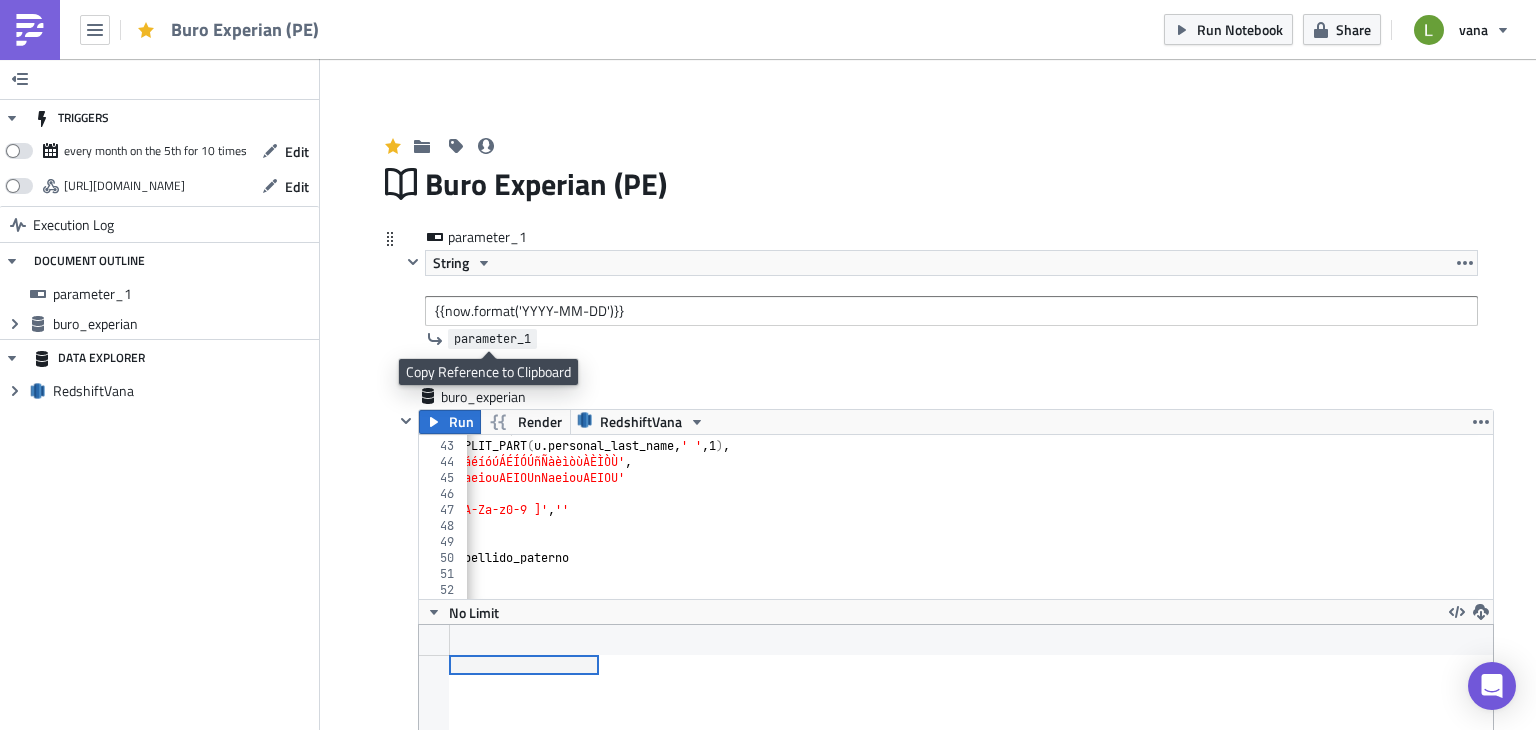 click on "parameter_1" at bounding box center (492, 339) 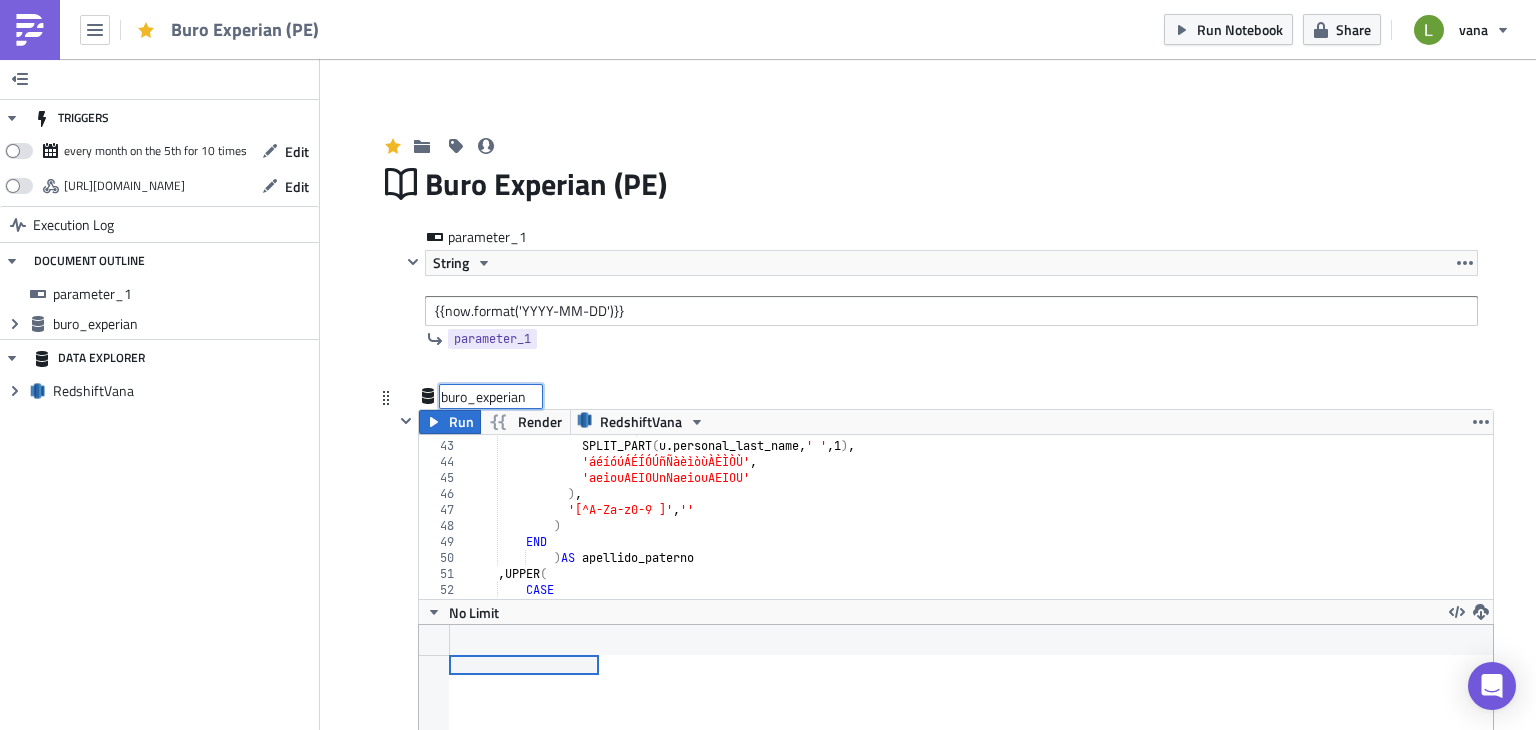 click on "buro_experian buro_experian" at bounding box center (491, 396) 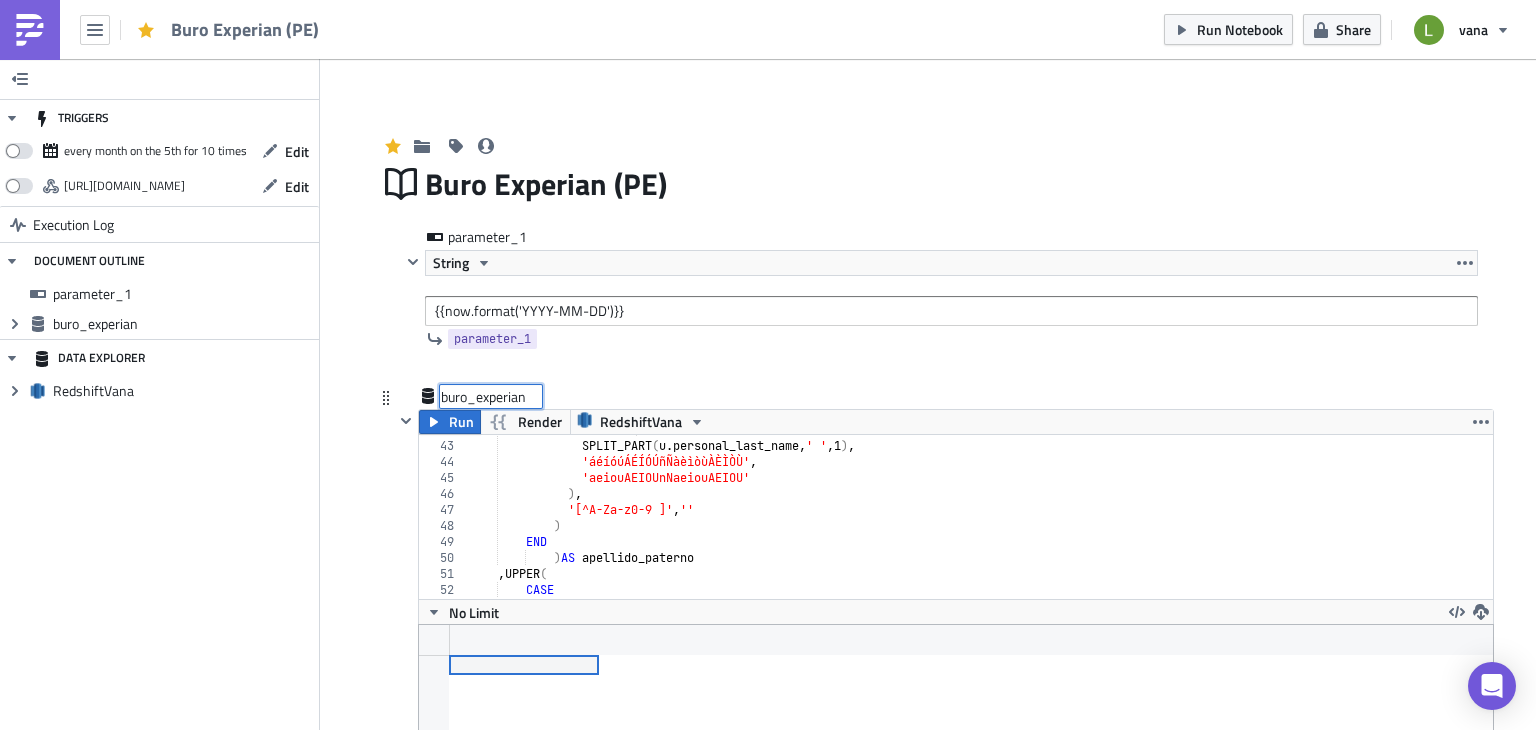 type on "buro_experian {{ parameter_1 }}" 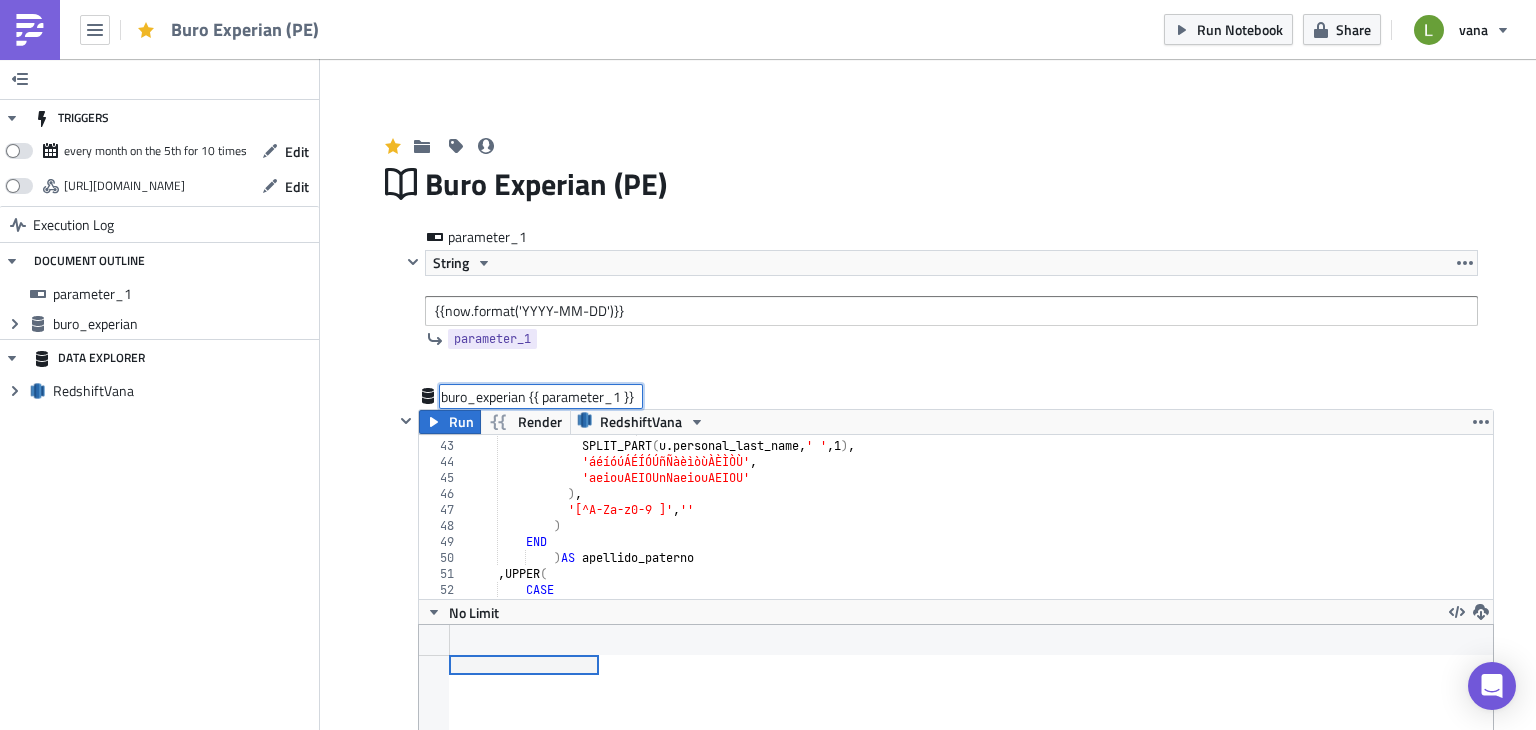 click on "Add Image Buro Experian (PE) parameter_1 String {{now.format('YYYY-MM-DD')}} parameter_1 buro_experian {{ parameter_1 }} buro_experian {{ parameter_1 }} Run Render RedshiftVana ) 42 43 44 45 46 47 48 49 50 51 52 53 54                  TRANSLATE (                    SPLIT_PART ( u . personal_last_name ,  ' ' ,  1 ) ,                    'áéíóúÁÉÍÓÚñÑàèìòùÀÈÌÒÙ' ,                    'aeiouAEIOUnNaeiouAEIOU'                  ) ,                  '[^A-Za-z0-9 ]' ,  ''                )           END                  ) AS   apellido_paterno      ,  UPPER (             CASE     XXXXXXXXXXXXXXXXXXXXXXXXXXXXXXXXXXXXXXXXXXXXXXXXXXXXXXXXXXXXXXXXXXXXXXXXXXXXXXXXXXXXXXXXXXXXXXXXXXXXXXXXXXXXXXXXXXXXXXXXXXXXXXXXXXXXXXXXXXXXXXXXXXXXXXXXXXXXXXXXXXXXXXXXXXXXXXXXXXXXXXXXXXXXXXXXXXXXXXXXXXXXXXXXXXXXXXXXXXXXXXXXXXXXXXXXXXXXXXXXXXXXXXXXXXXXXXXX No Limit me_deuda_indirecta me_deuda_avalada me_linea_credito me_creditos_castigados calificacion_sbs dias_mora direccion type-text Created with Sketch. distrito 14 0" at bounding box center [928, 567] 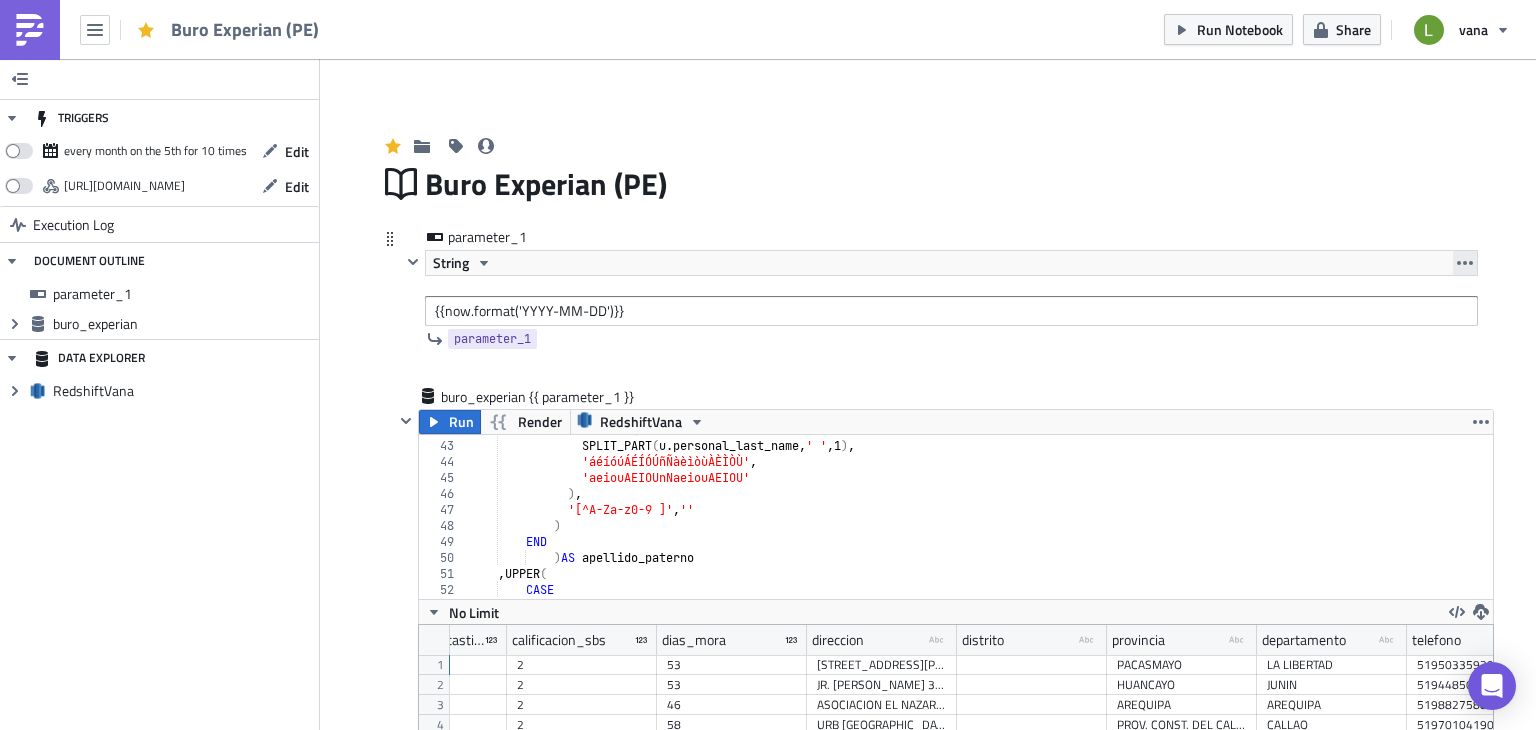 click at bounding box center (1465, 263) 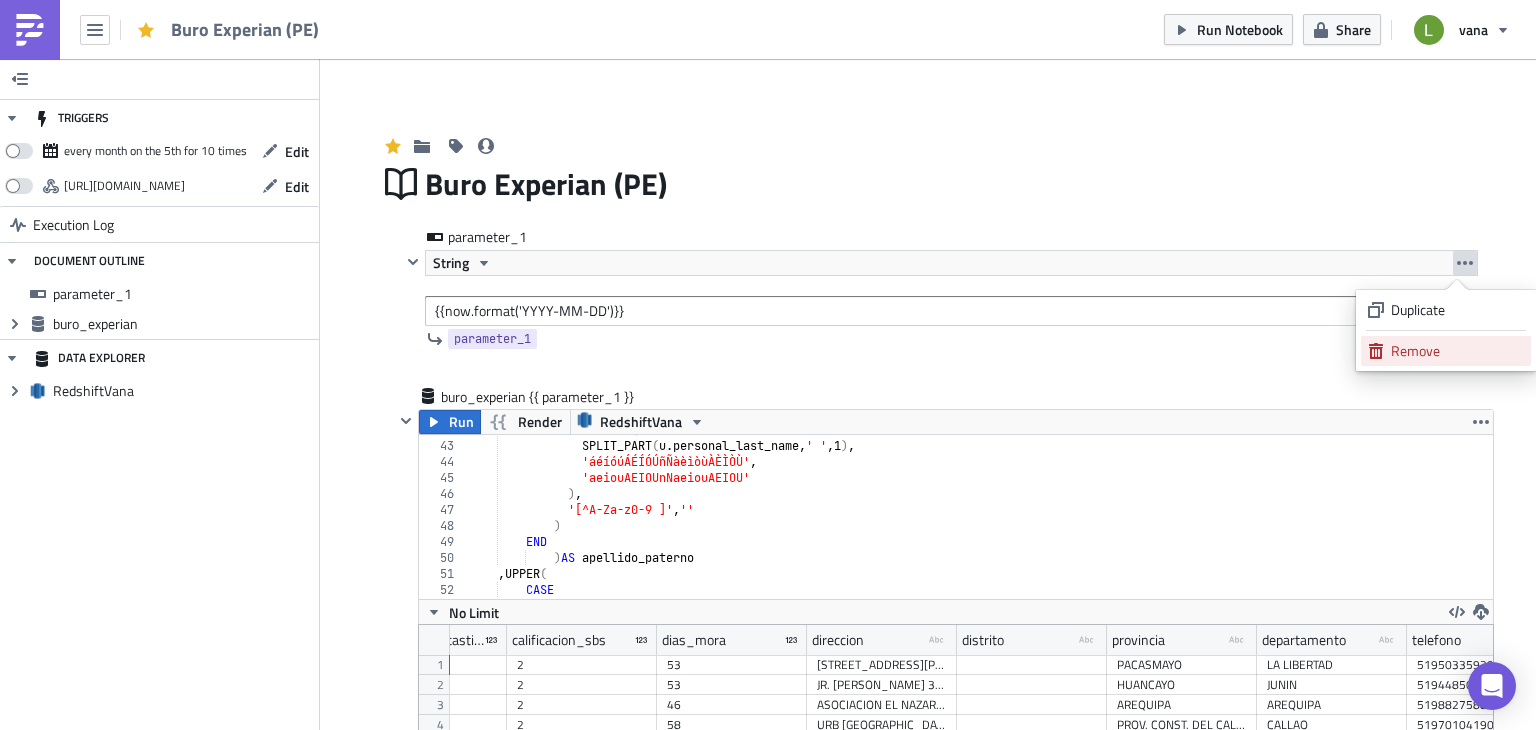 click on "Remove" at bounding box center [1446, 351] 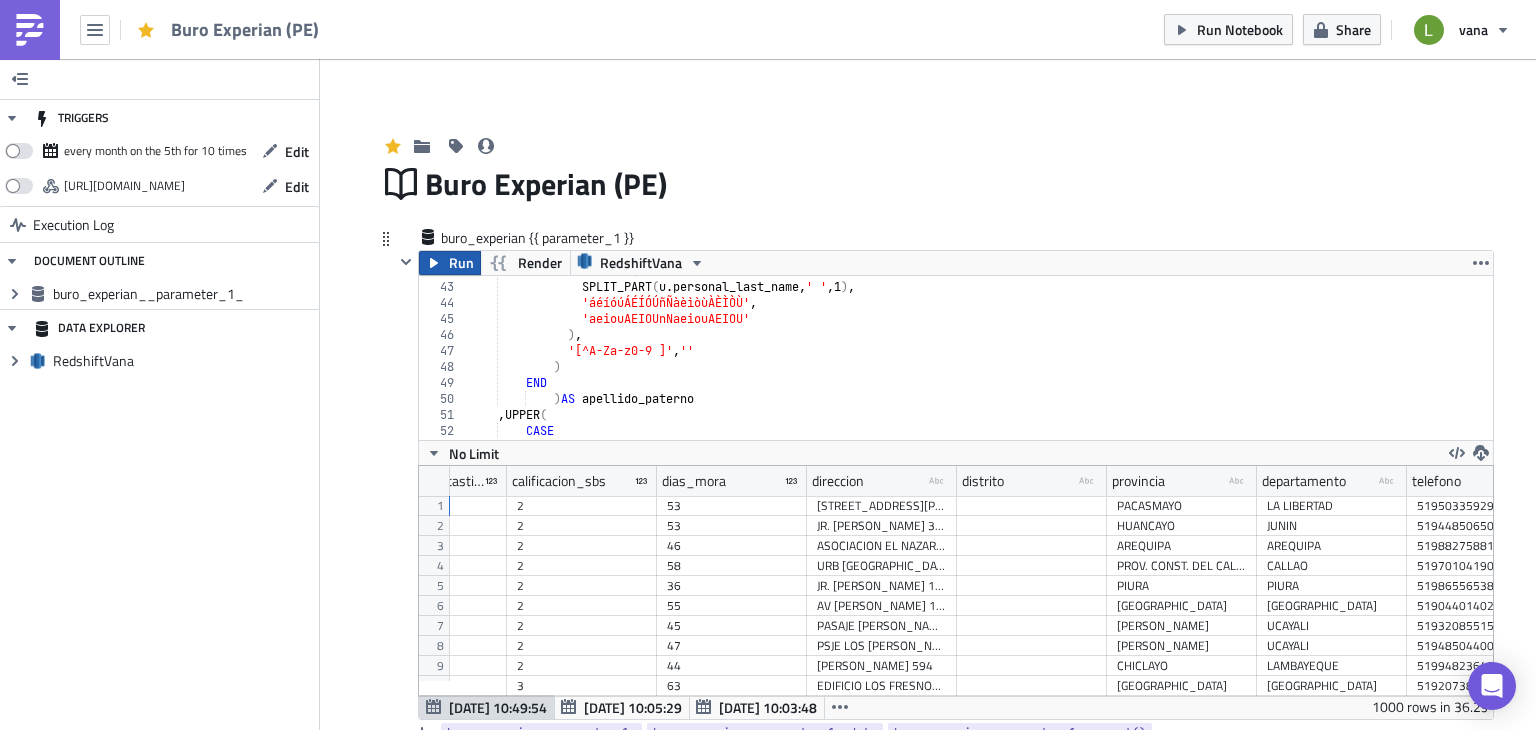 click on "Run" at bounding box center [450, 263] 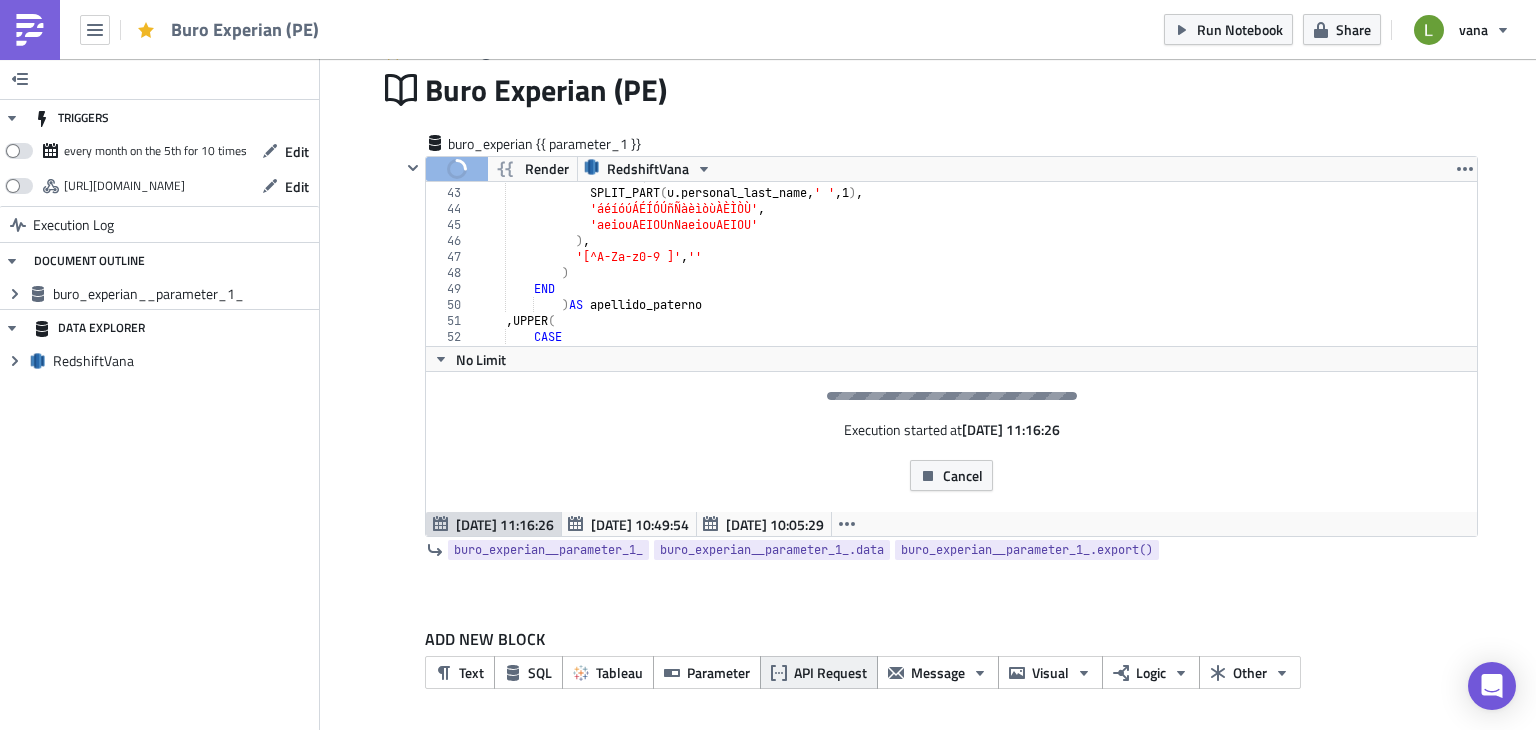 click on "API Request" at bounding box center [830, 672] 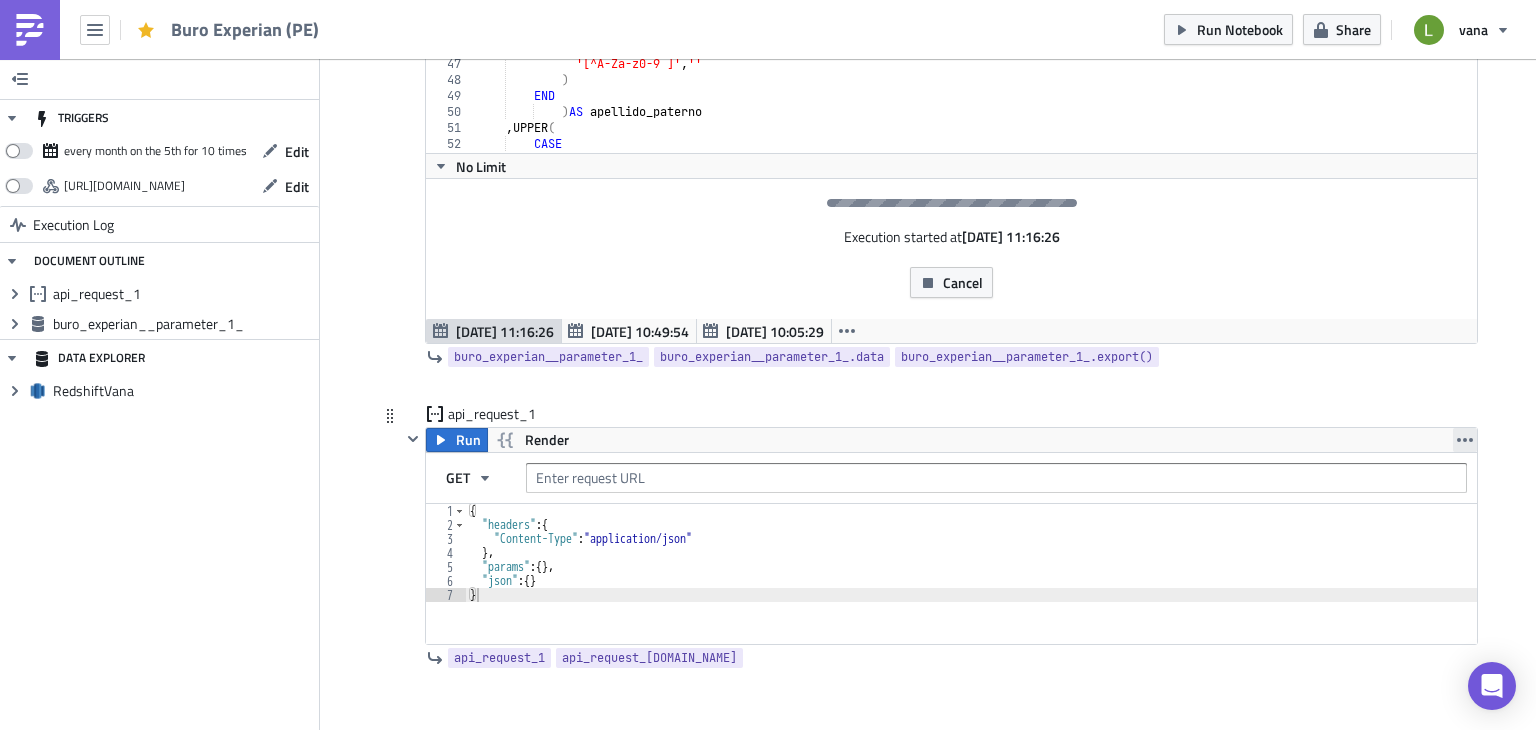 click 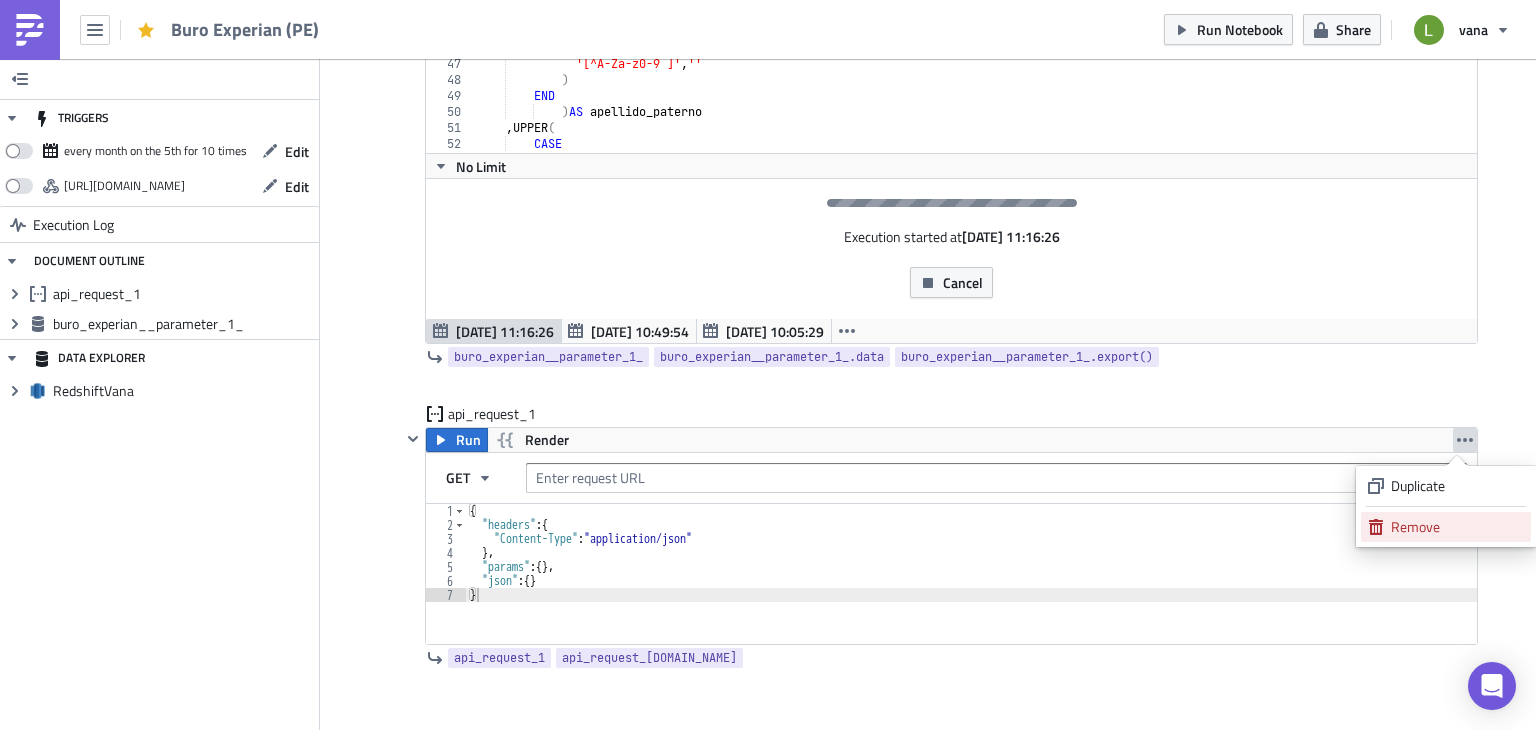 click on "Remove" at bounding box center [1457, 527] 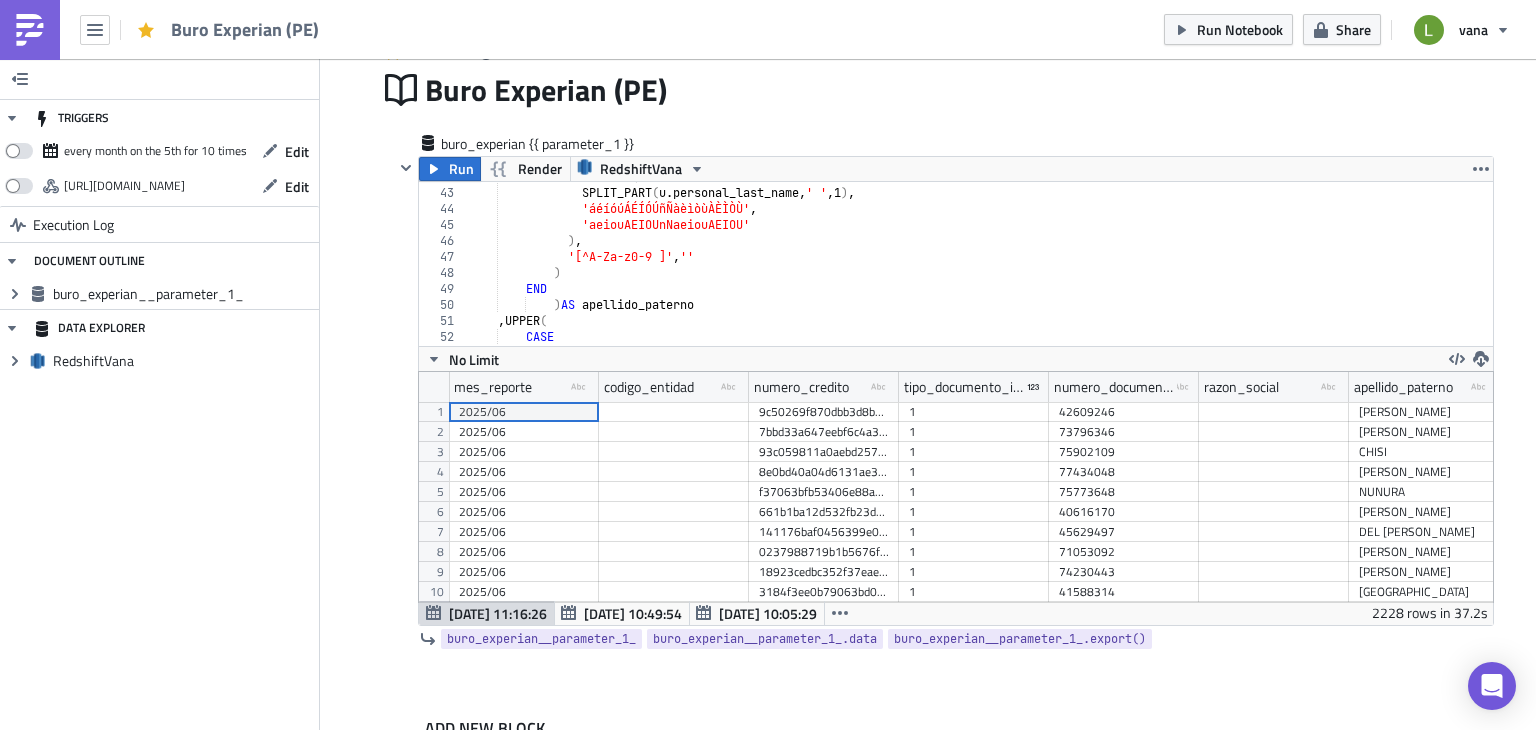 scroll, scrollTop: 99769, scrollLeft: 98925, axis: both 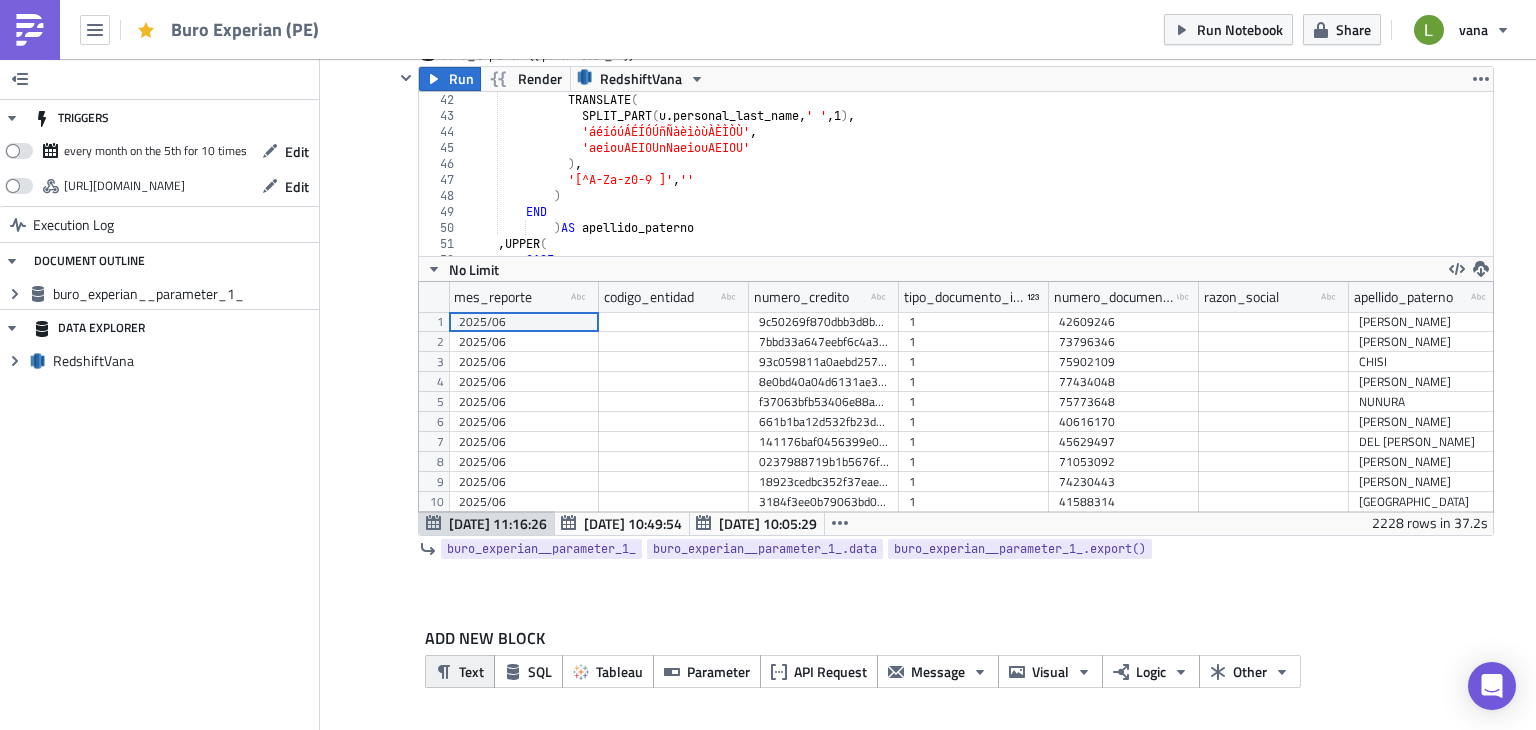 click on "Text" at bounding box center (460, 671) 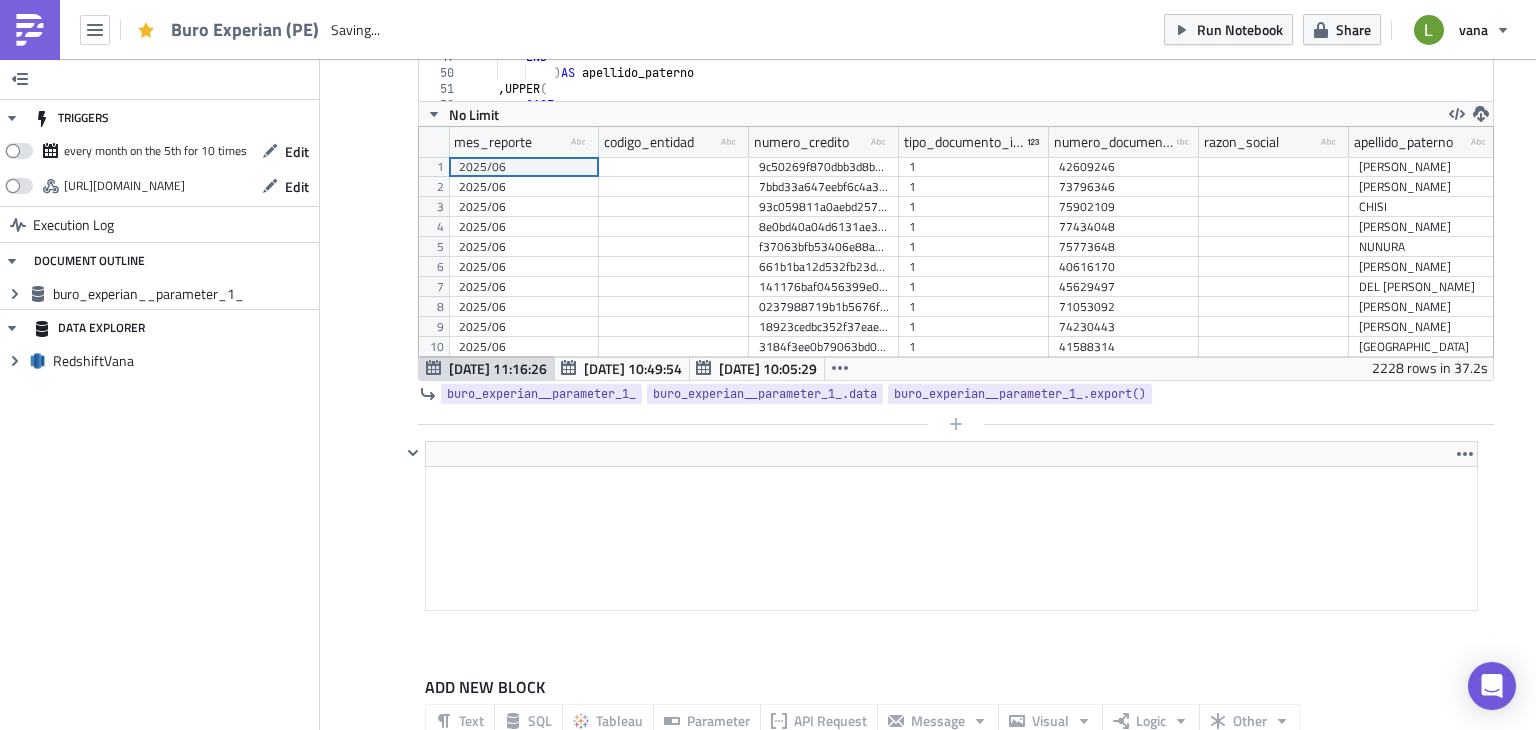 scroll, scrollTop: 340, scrollLeft: 0, axis: vertical 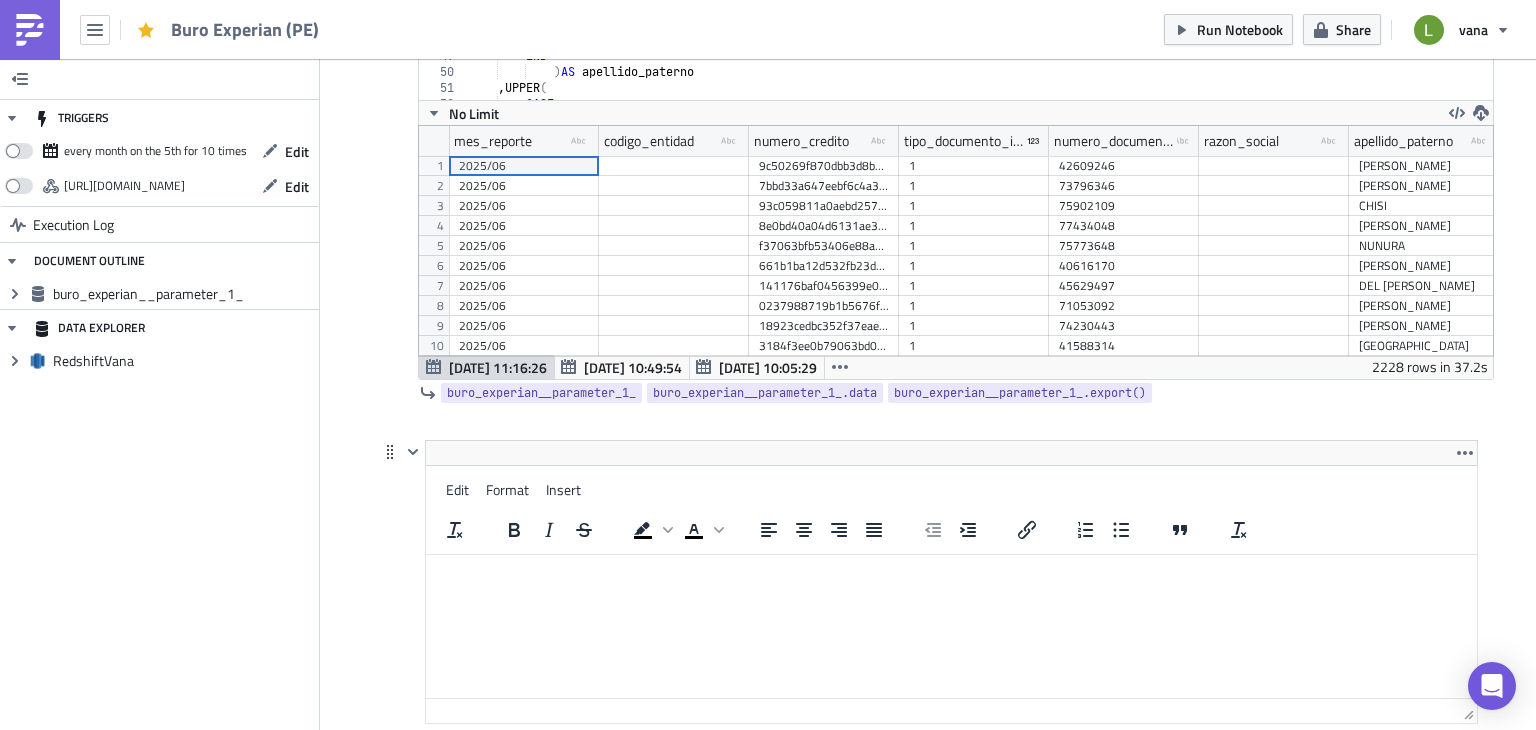 click at bounding box center [951, 571] 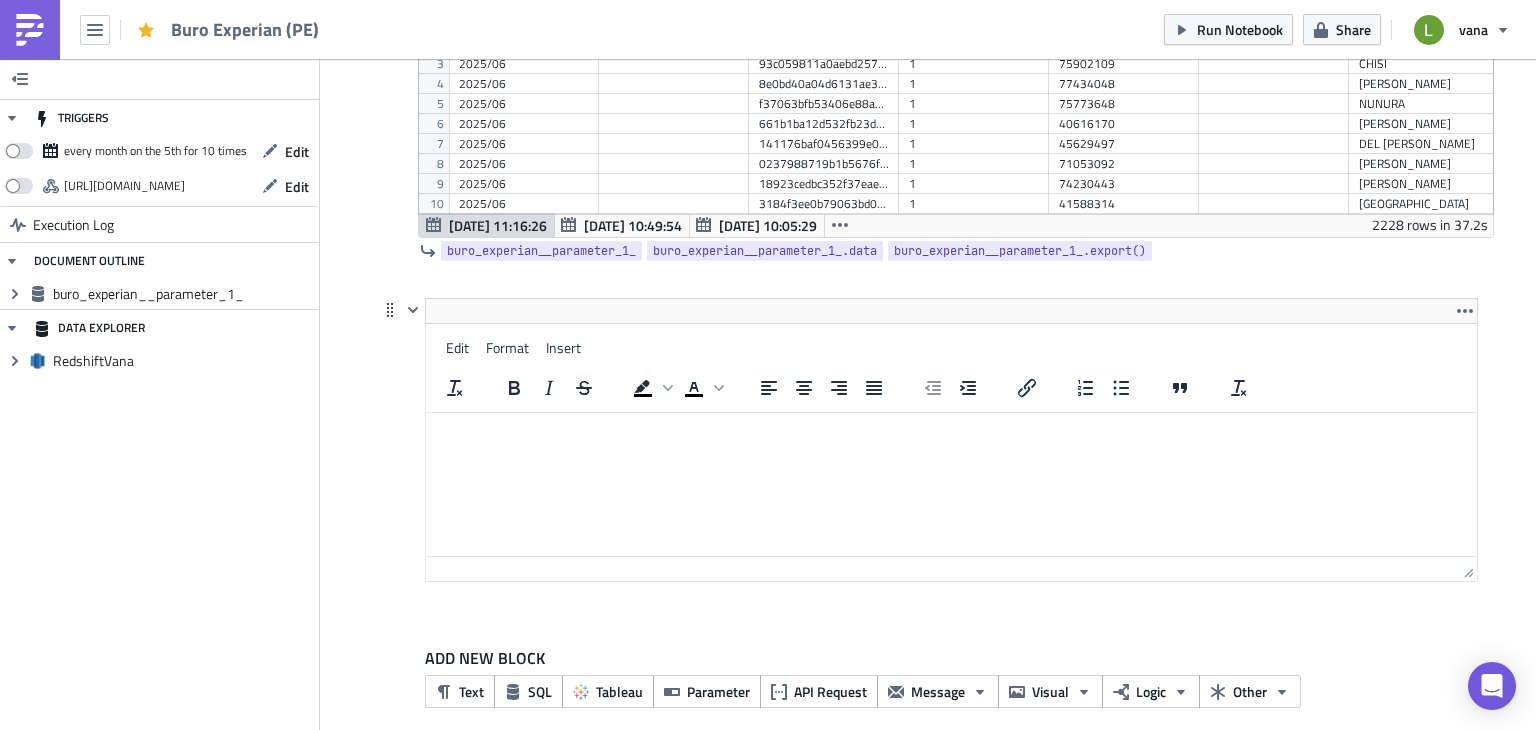 scroll, scrollTop: 484, scrollLeft: 0, axis: vertical 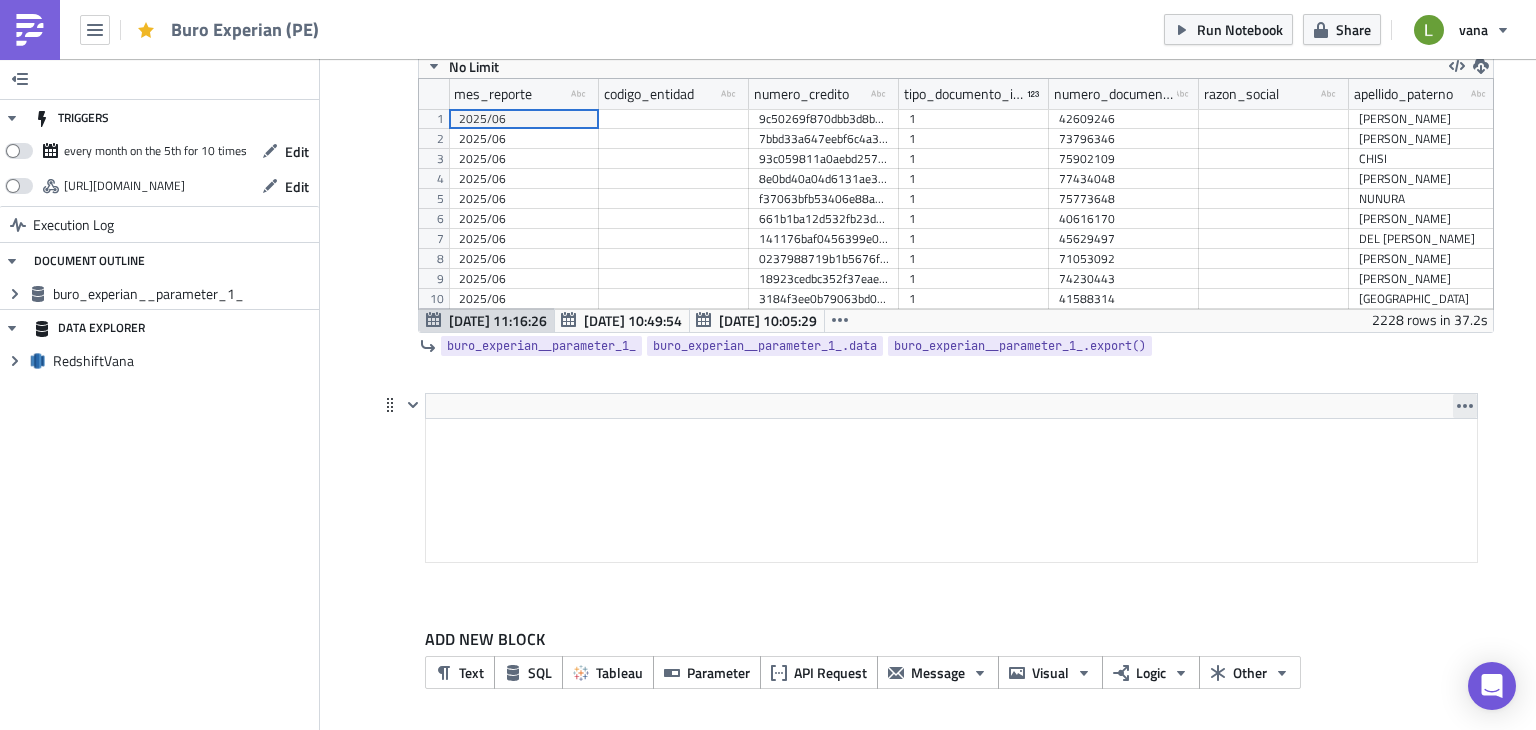 click on "buro_experian {{ parameter_1 }} Run Render RedshiftVana ) 42 43 44 45 46 47 48 49 50 51 52 53                  TRANSLATE (                    SPLIT_PART ( u . personal_last_name ,  ' ' ,  1 ) ,                    'áéíóúÁÉÍÓÚñÑàèìòùÀÈÌÒÙ' ,                    'aeiouAEIOUnNaeiouAEIOU'                  ) ,                  '[^A-Za-z0-9 ]' ,  ''                )           END                  ) AS   apellido_paterno      ,  UPPER (             CASE     הההההההההההההההההההההההההההההההההההההההההההההההההההההההההההההההההההההההההההההההההההההההההההההההההההההההההההההההההההההההההההההההההההההההההההההההההההההההההההההההההההההההההההההההההההההההההההההההההההההההההההההההההההההההההההההההההההההההההההההההההההההההההההההההה No Limit mes_reporte type-text 1 2" at bounding box center (928, 218) 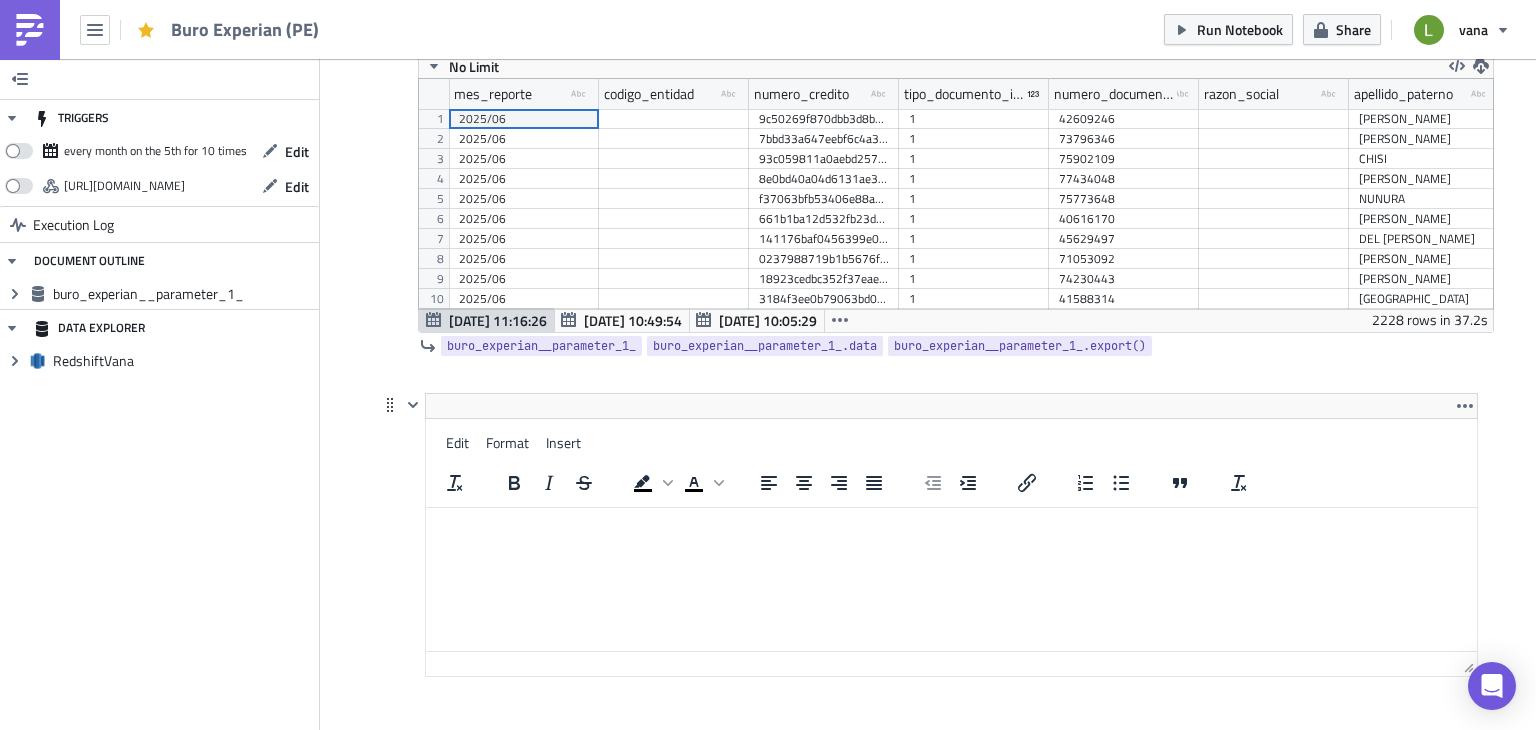 click at bounding box center [951, 524] 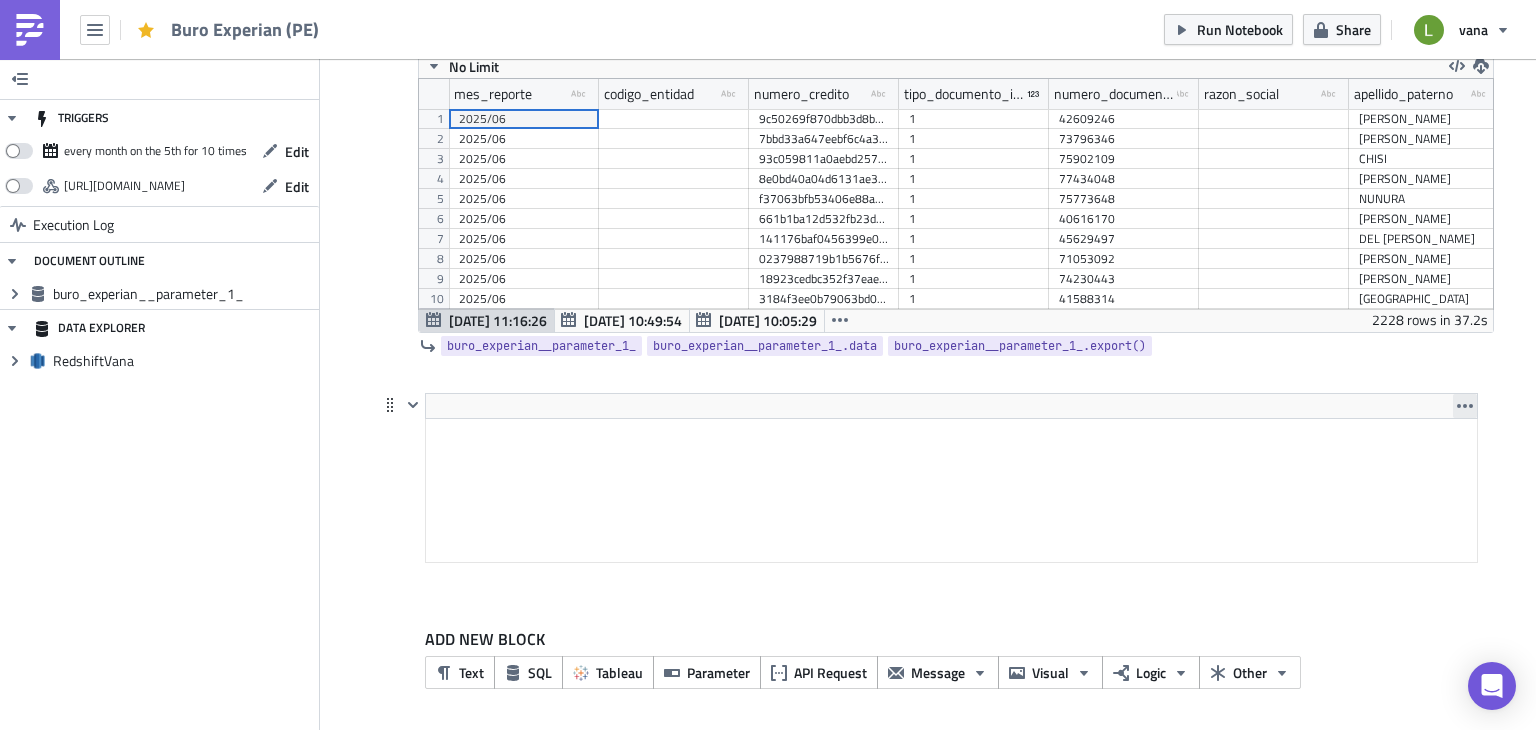 click 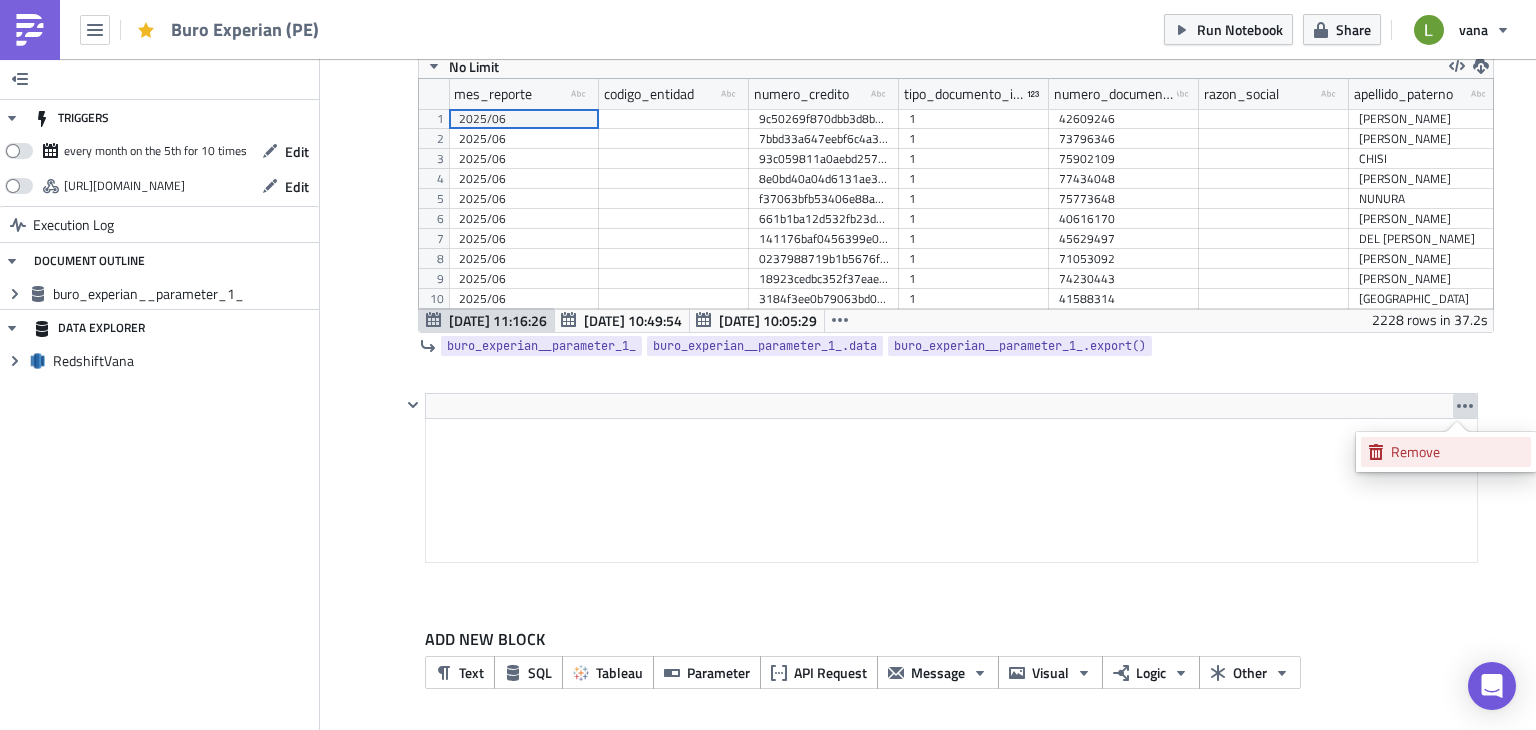 click on "Remove" at bounding box center [1457, 452] 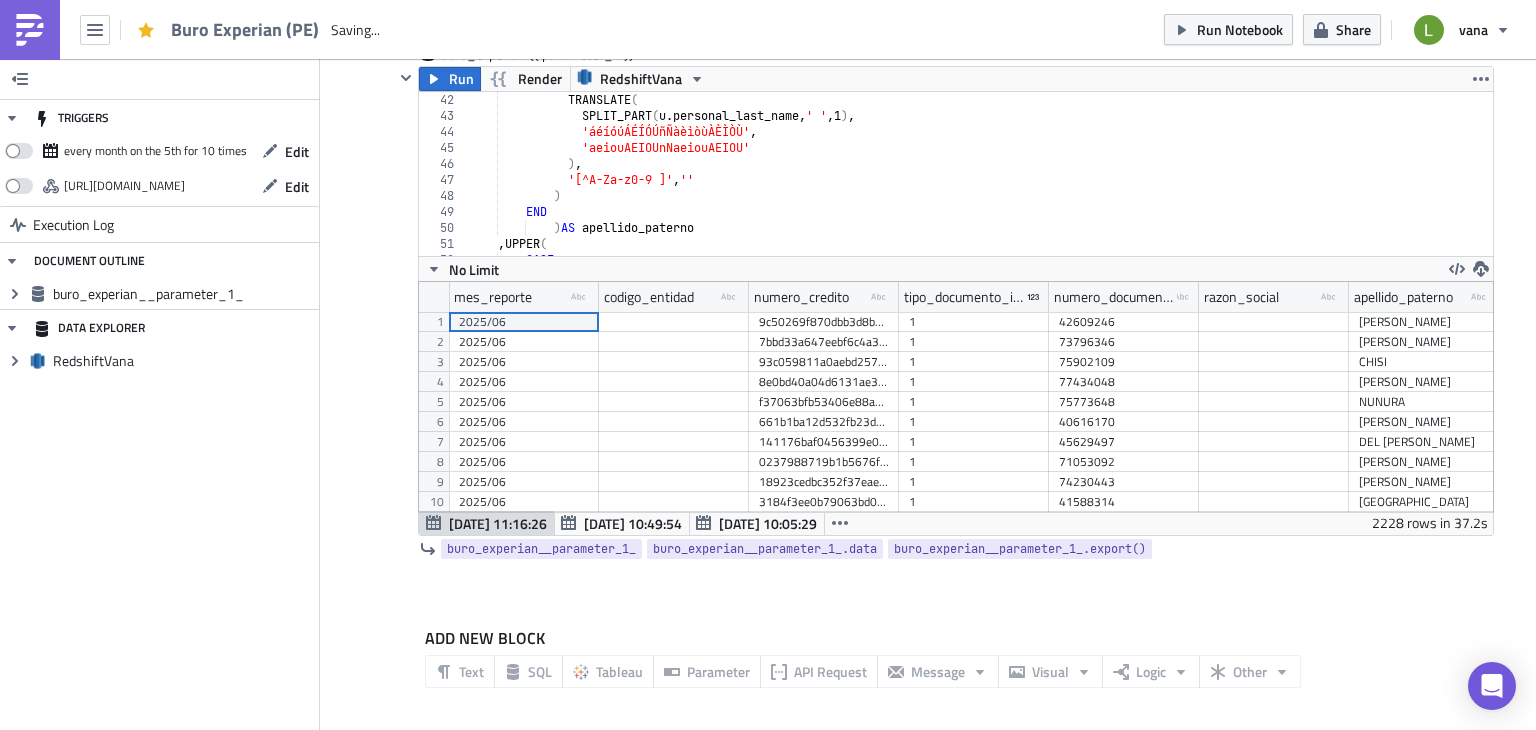 click on "Parameter" at bounding box center [718, 671] 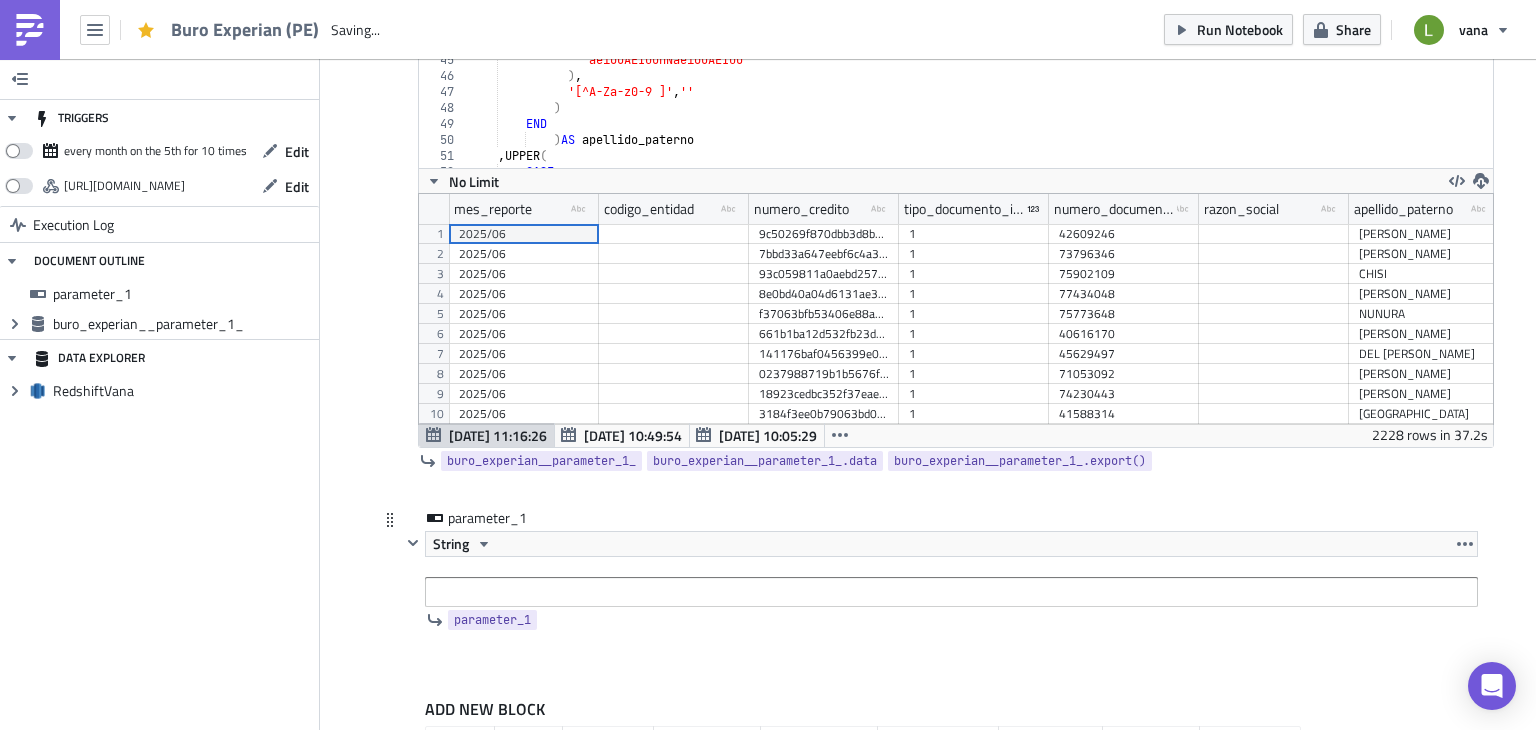 scroll, scrollTop: 342, scrollLeft: 0, axis: vertical 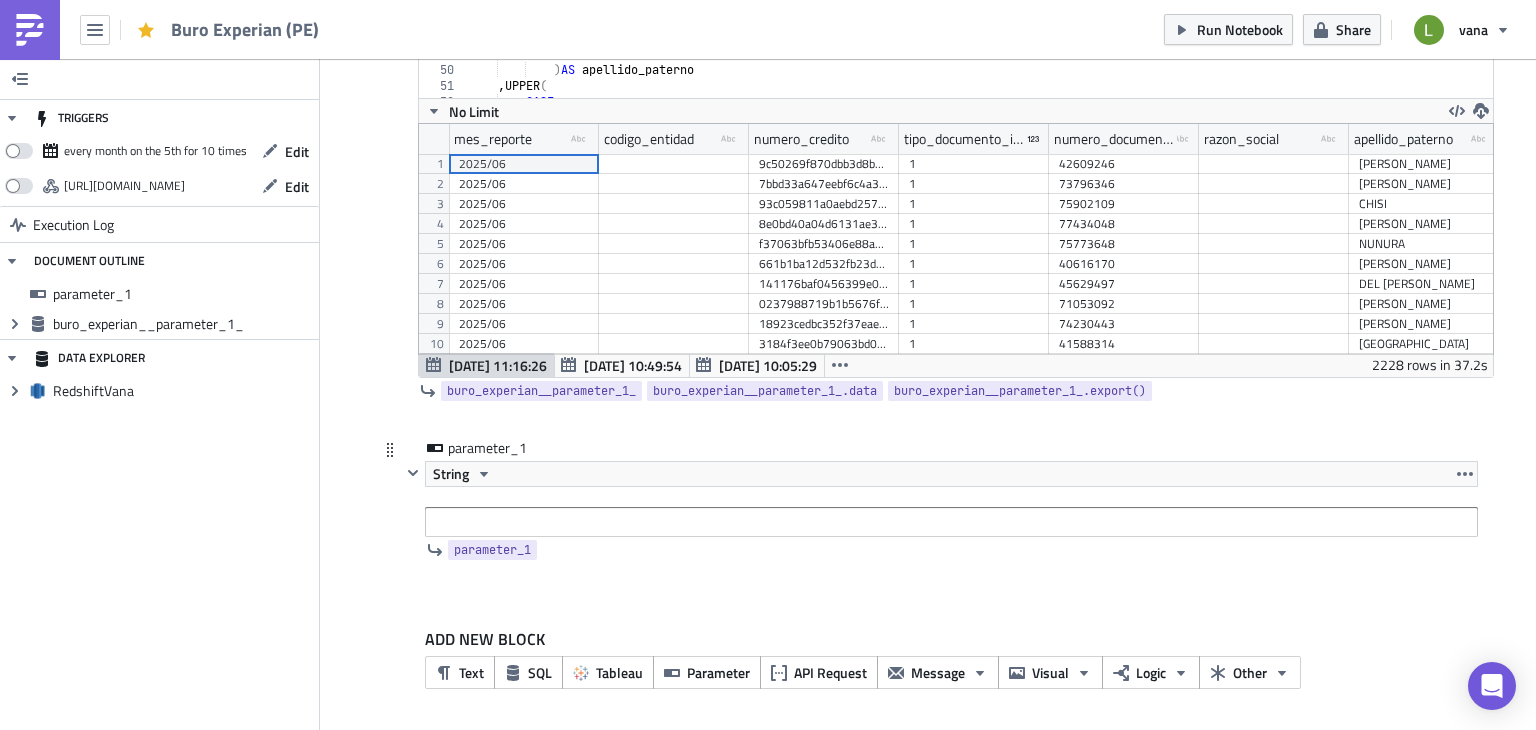 click on "String" at bounding box center (951, 474) 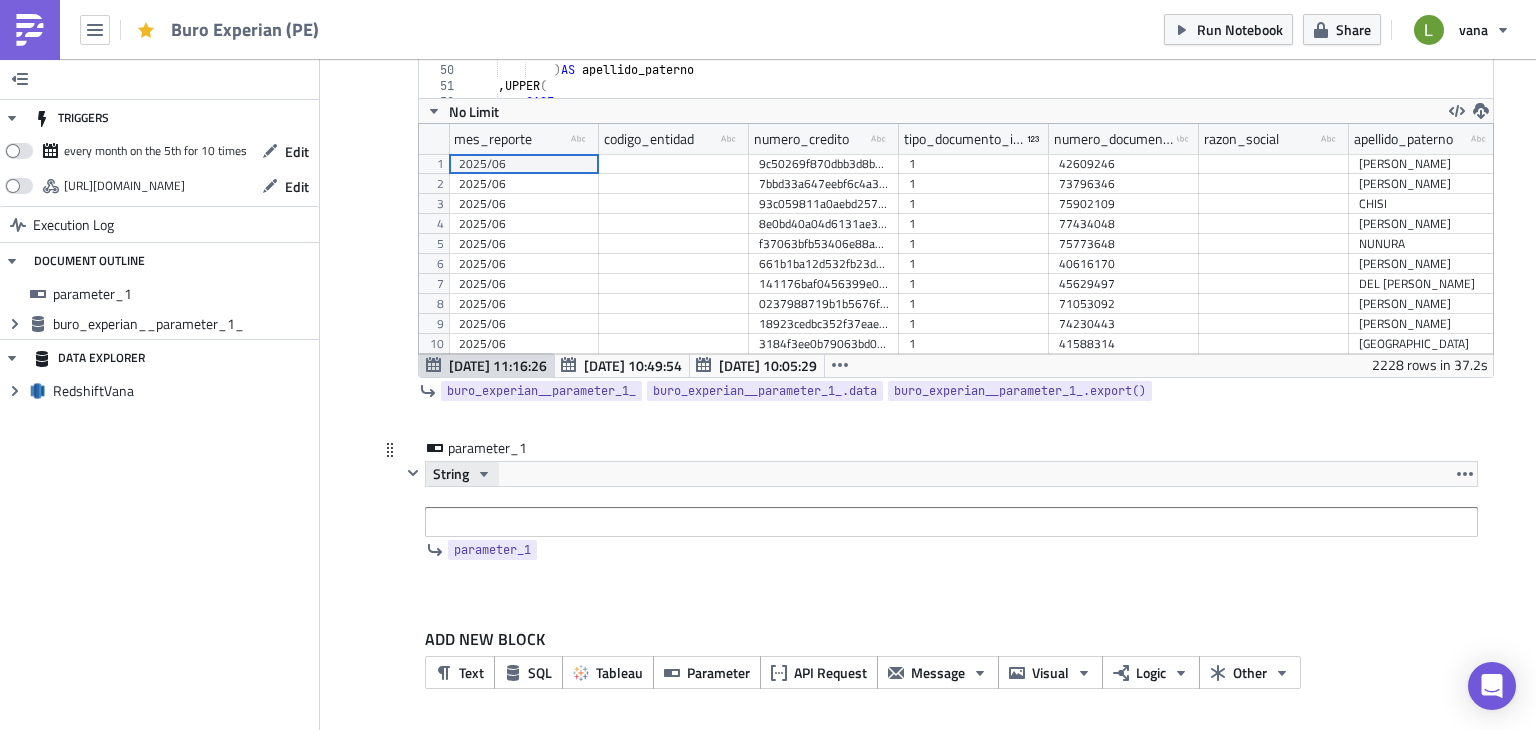 click on "String" at bounding box center [451, 474] 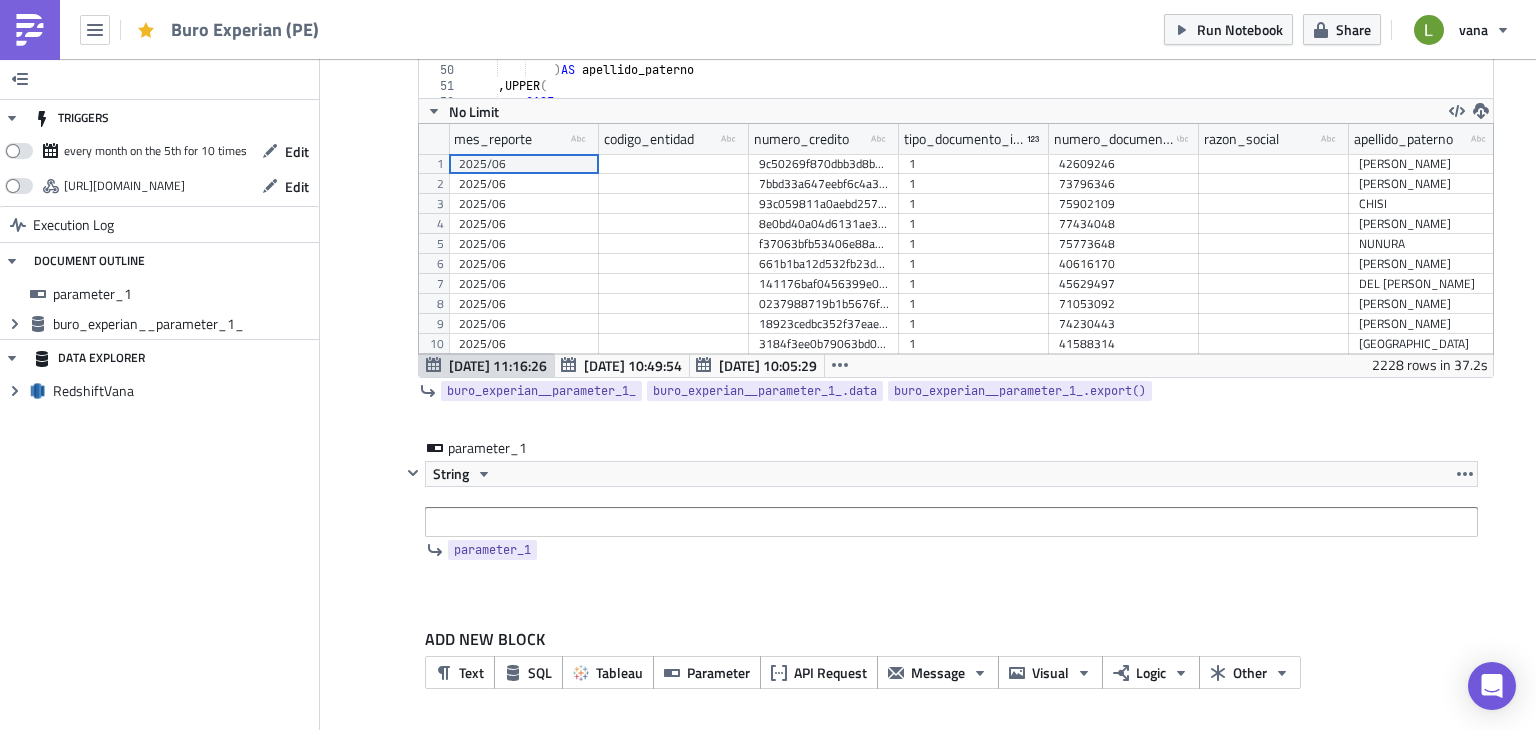 click on "Add Image Buro Experian (PE) buro_experian {{ parameter_1 }} Run Render RedshiftVana ) 42 43 44 45 46 47 48 49 50 51 52 53                  TRANSLATE (                    SPLIT_PART ( u . personal_last_name ,  ' ' ,  1 ) ,                    'áéíóúÁÉÍÓÚñÑàèìòùÀÈÌÒÙ' ,                    'aeiouAEIOUnNaeiouAEIOU'                  ) ,                  '[^A-Za-z0-9 ]' ,  ''                )           END                  ) AS   apellido_paterno      ,  UPPER (             CASE     הההההההההההההההההההההההההההההההההההההההההההההההההההההההההההההההההההההההההההההההההההההההההההההההההההההההההההההההההההההההההההההההההההההההההההההההההההההההההההההההההההההההההההההההההההההההההההההההההההההההההההההההההההההההההההההההההההההההההההההההההההההההההההההההה 1 2 3" at bounding box center (928, 225) 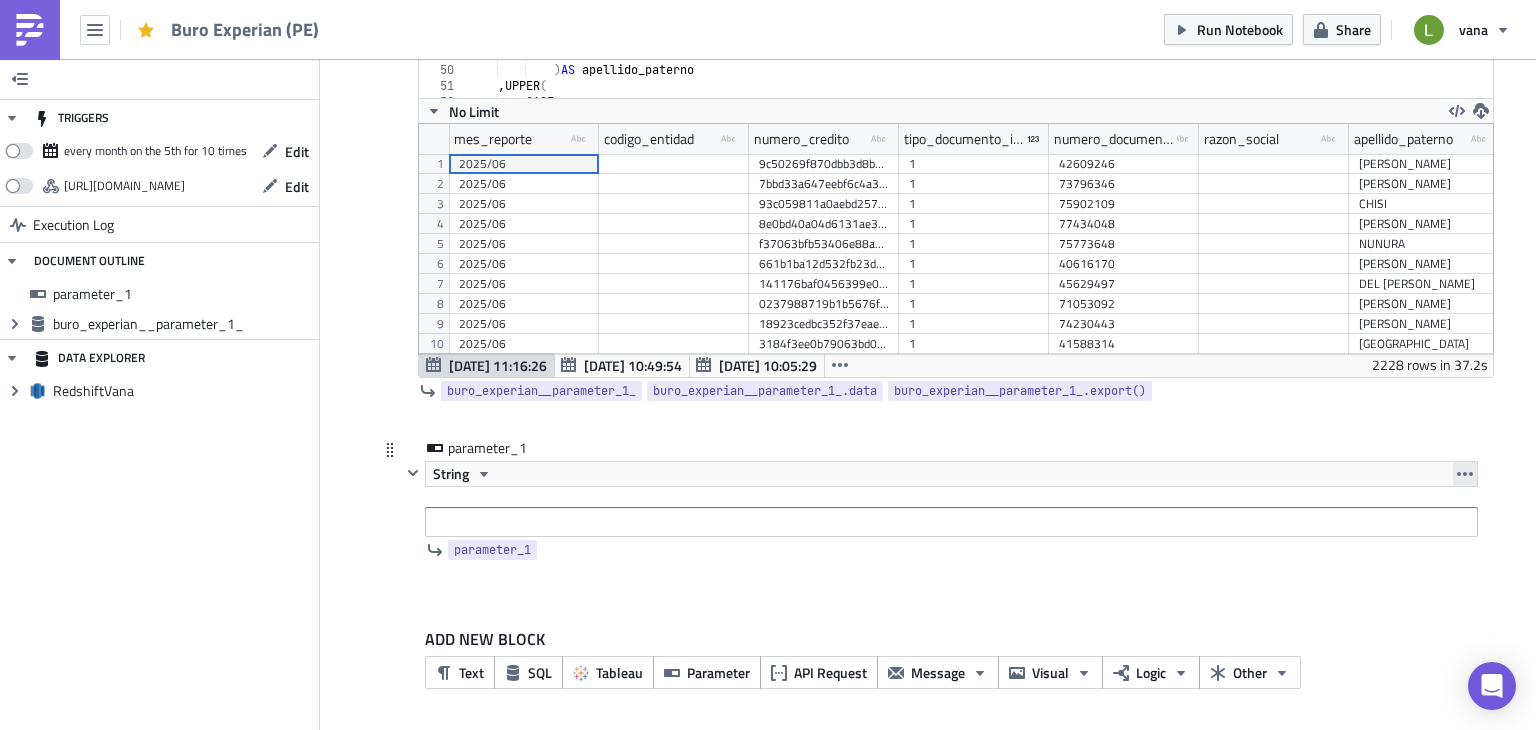 click 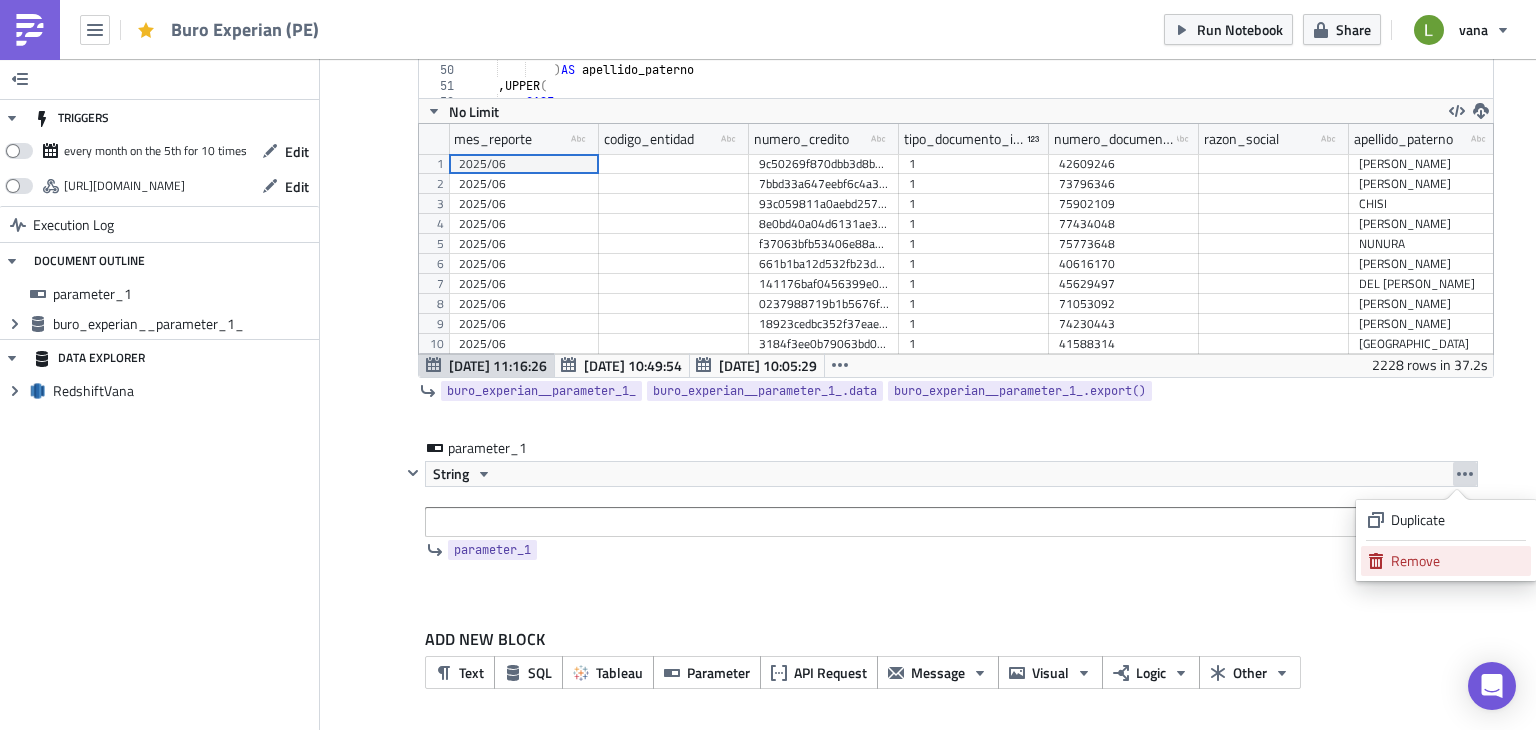 click on "Remove" at bounding box center [1457, 561] 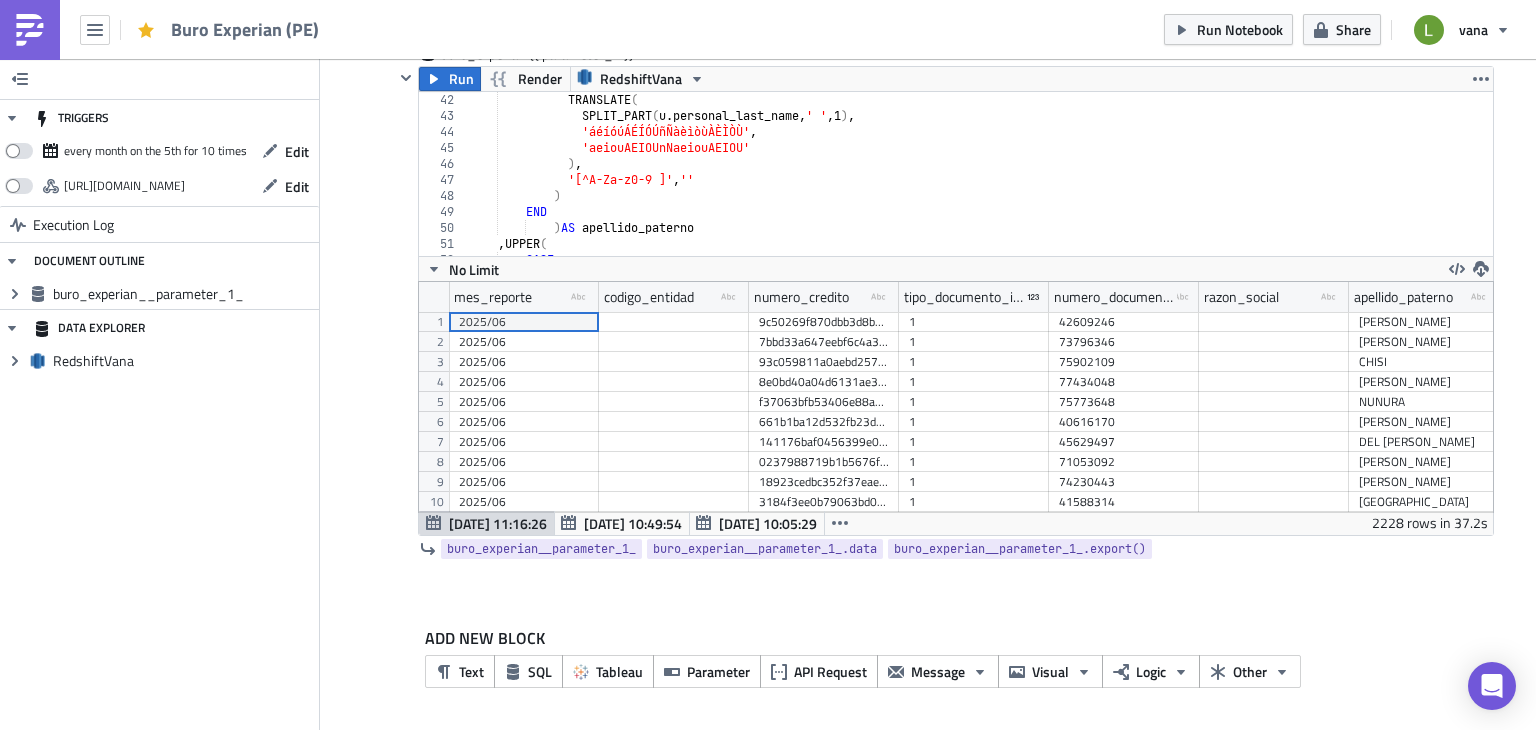 scroll, scrollTop: 184, scrollLeft: 0, axis: vertical 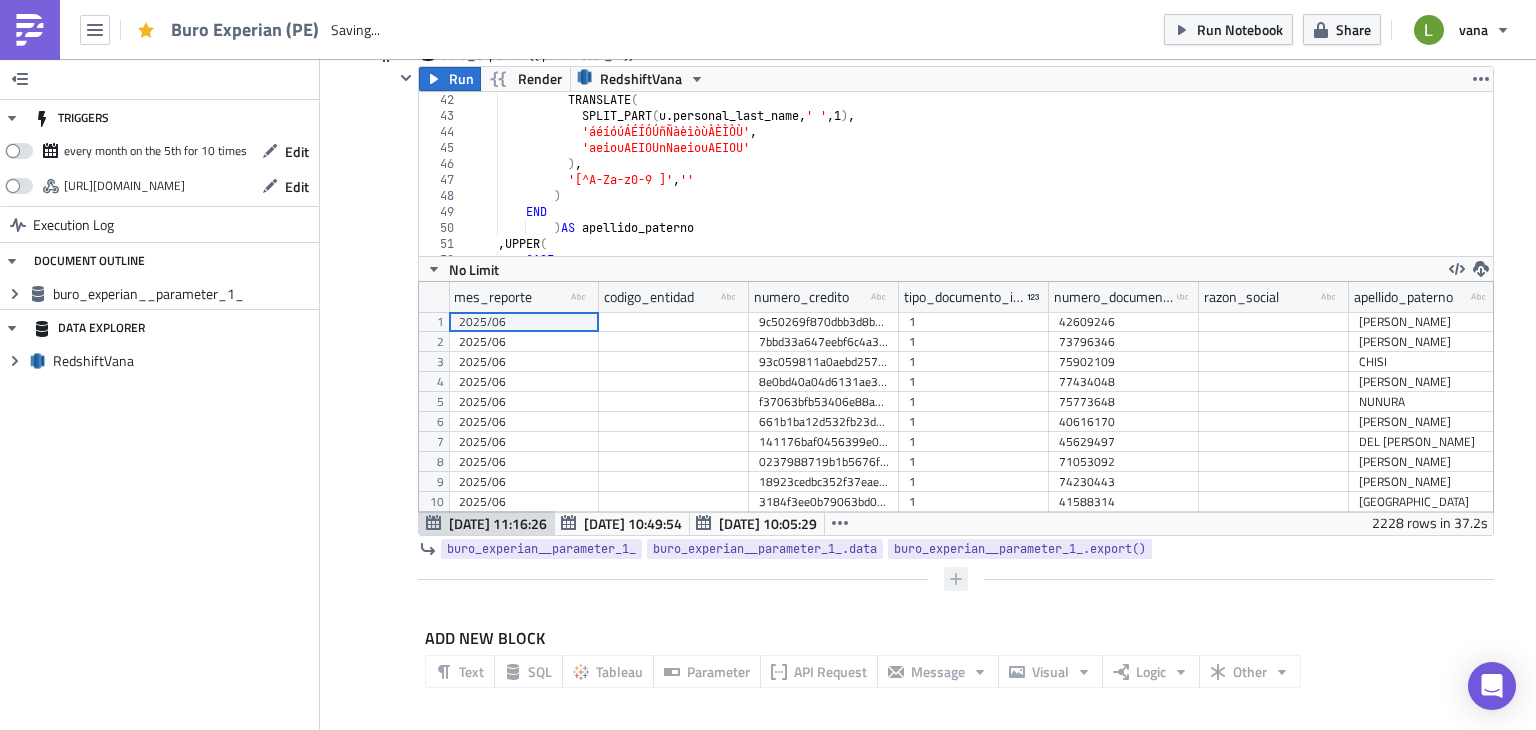 click 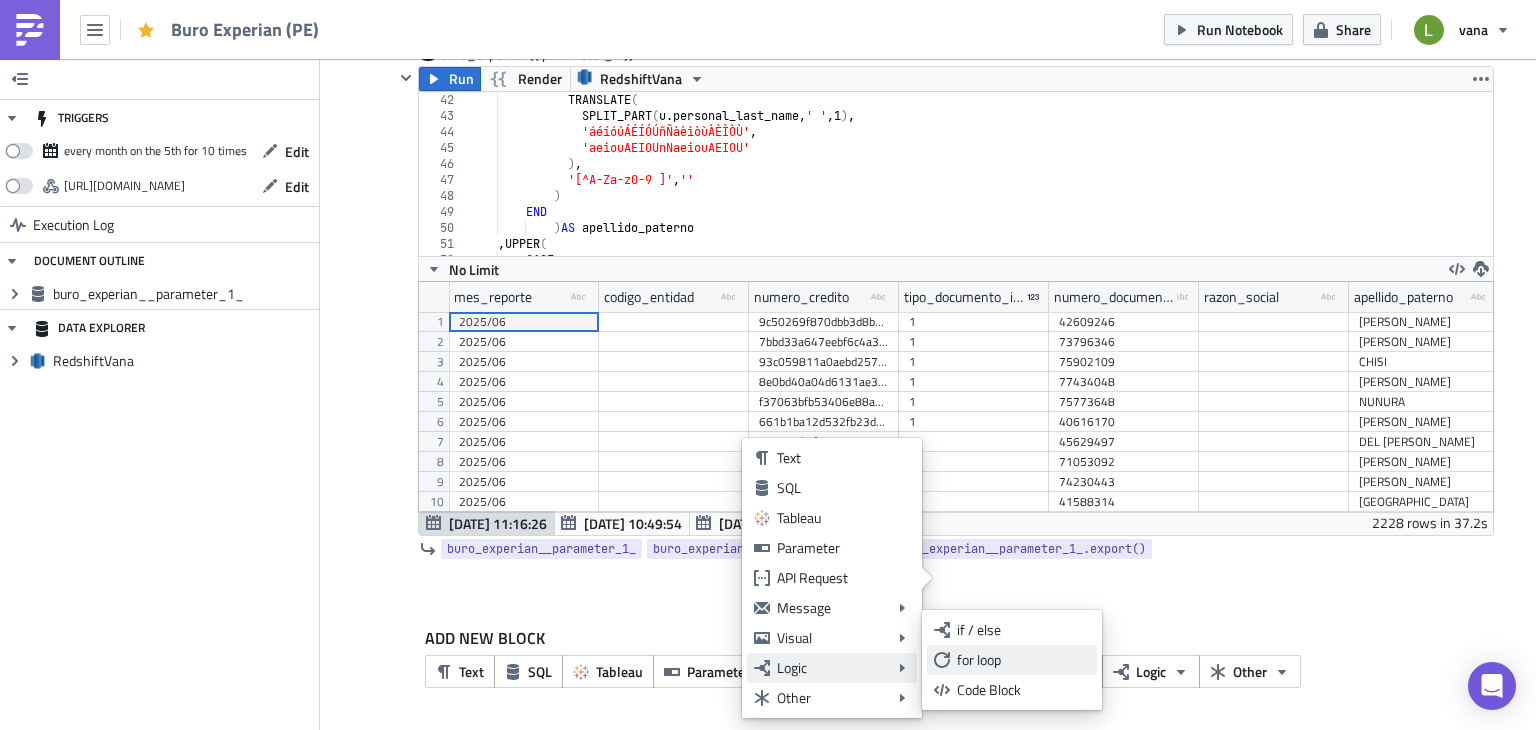 click on "for loop" at bounding box center [1023, 660] 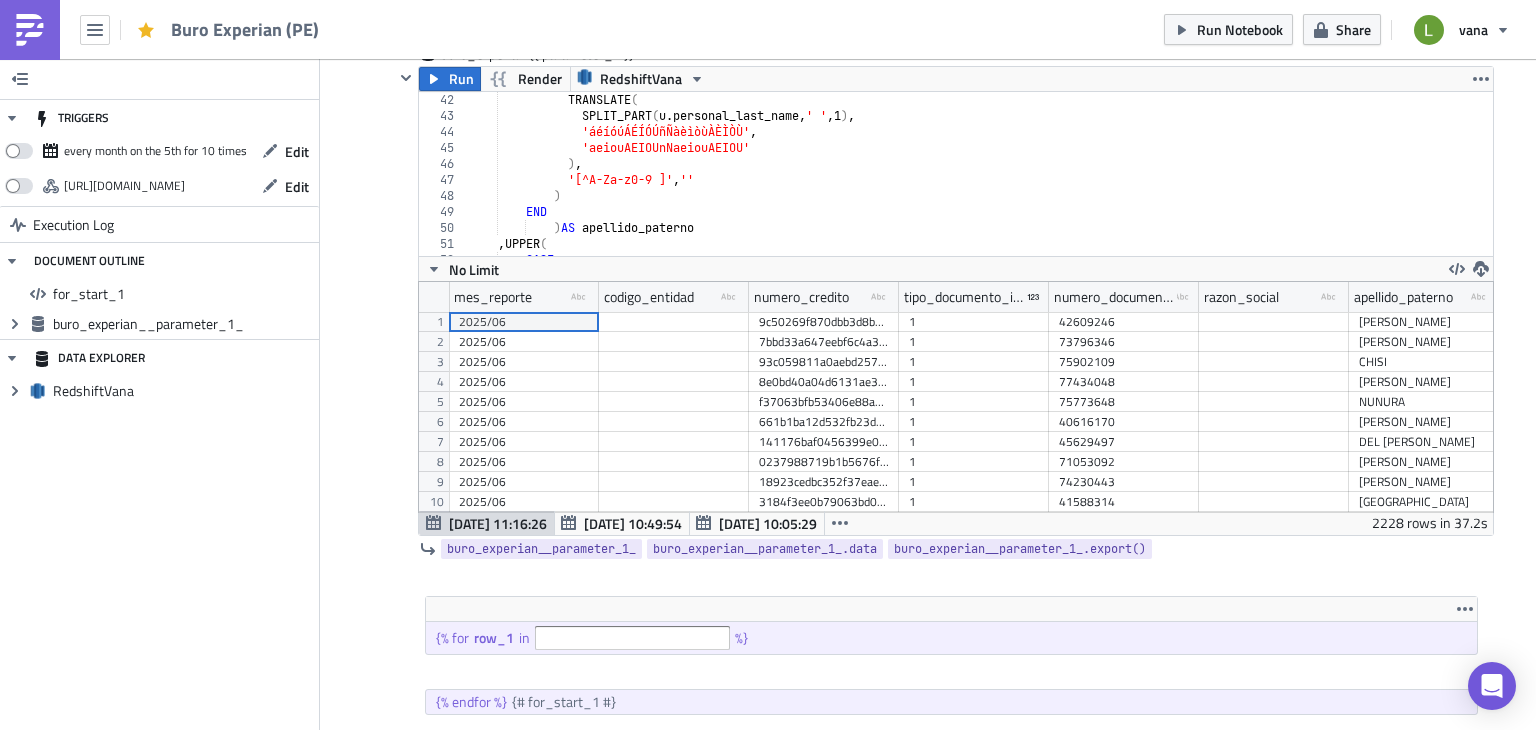 scroll, scrollTop: 336, scrollLeft: 0, axis: vertical 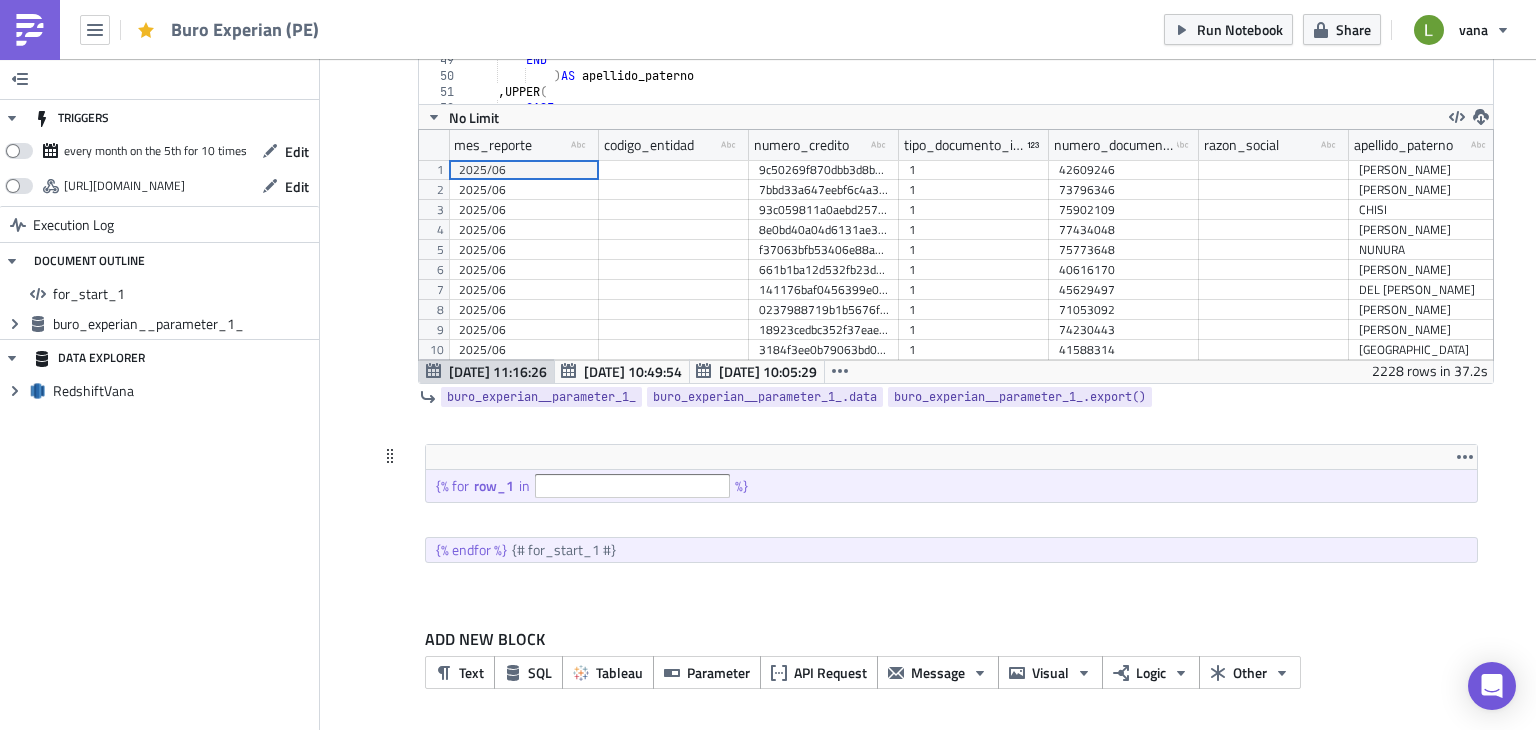 click on "{% for  row_1  in   %}" at bounding box center (951, 486) 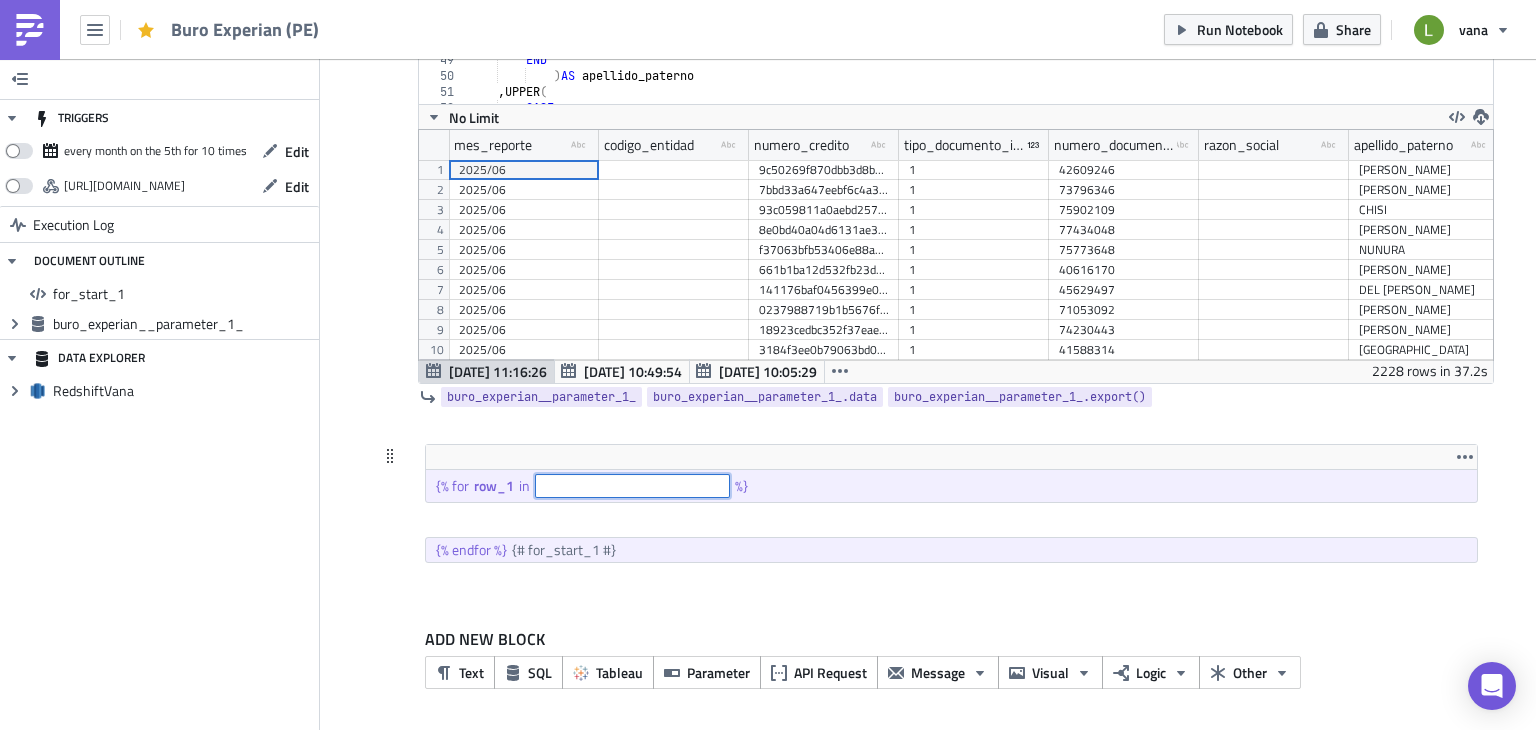 click at bounding box center (632, 486) 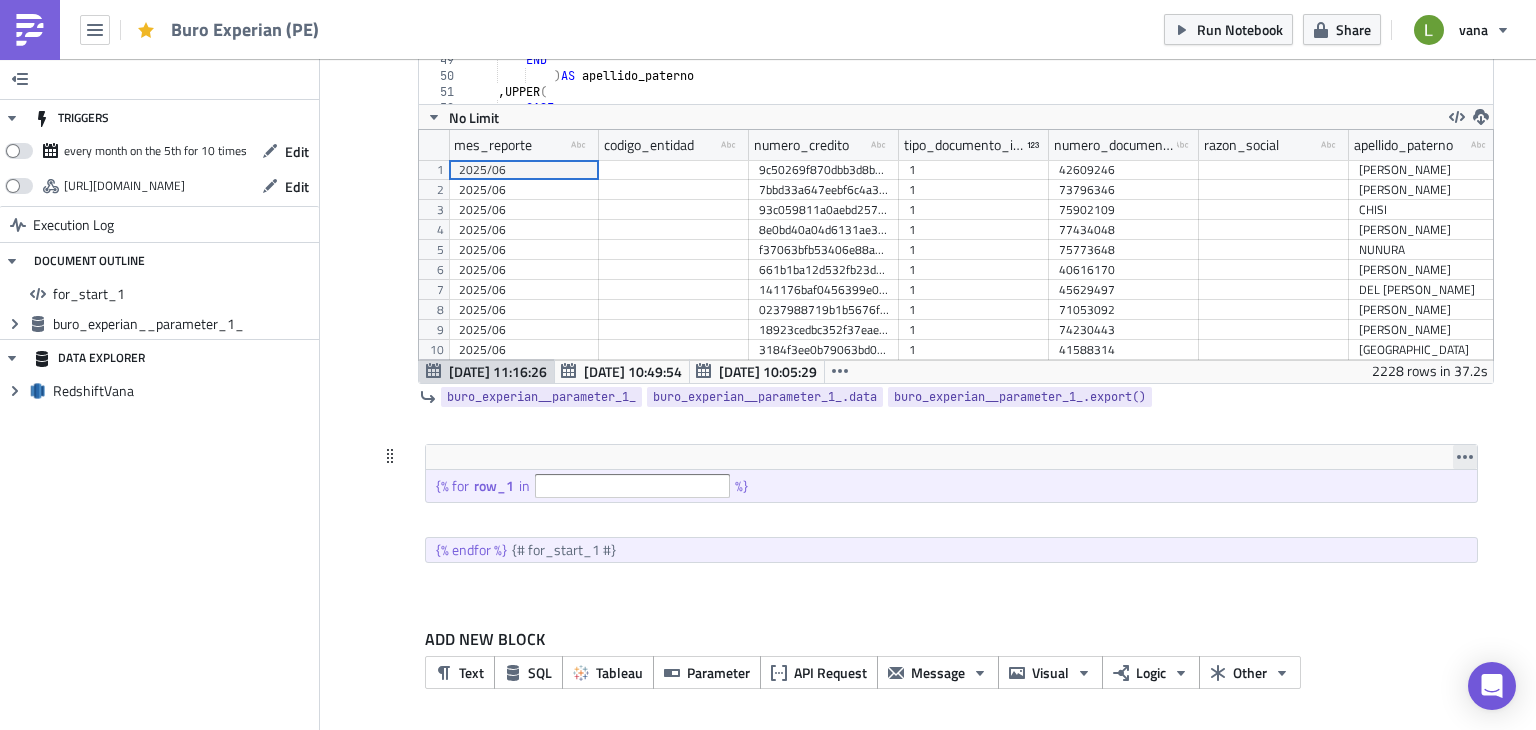 click at bounding box center [1465, 457] 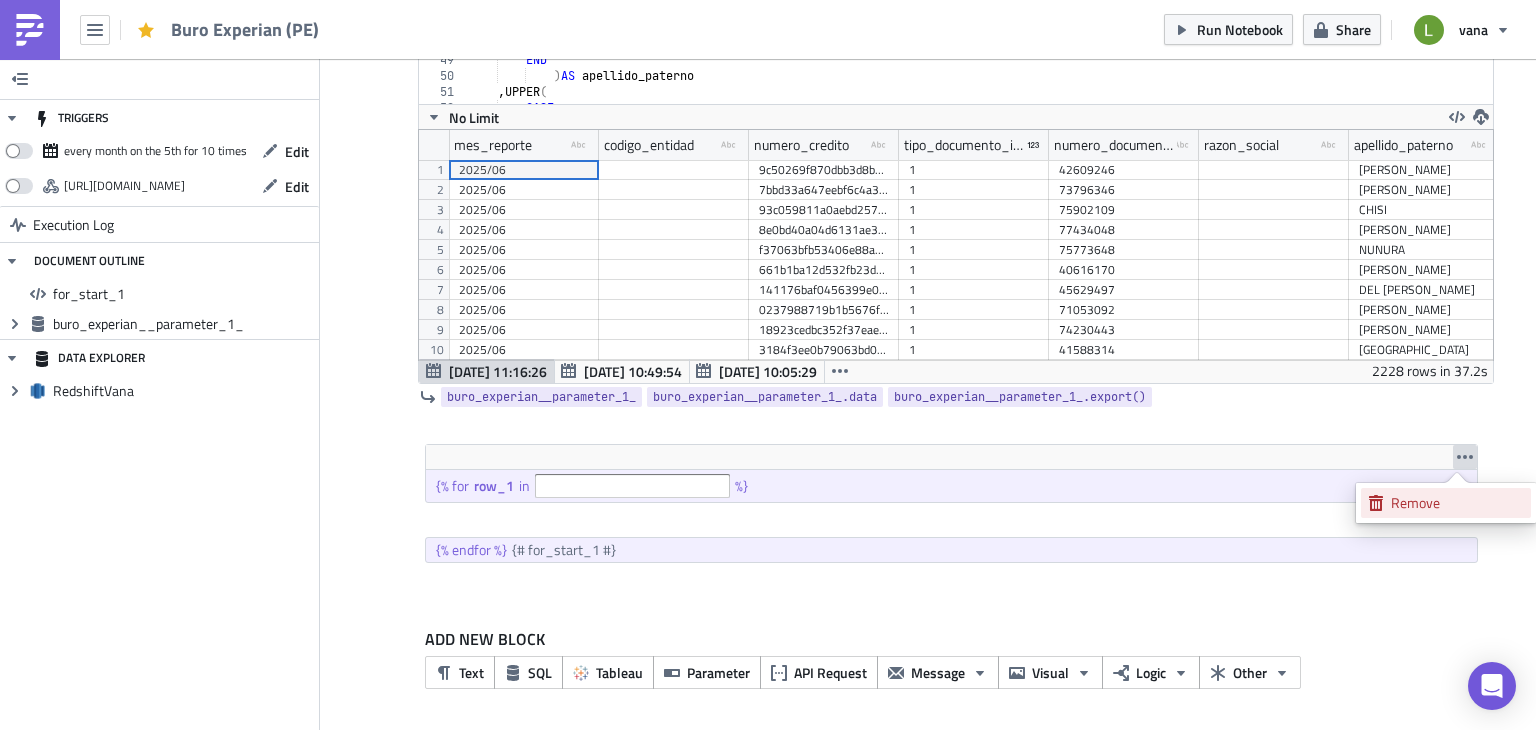 click on "Remove" at bounding box center (1446, 503) 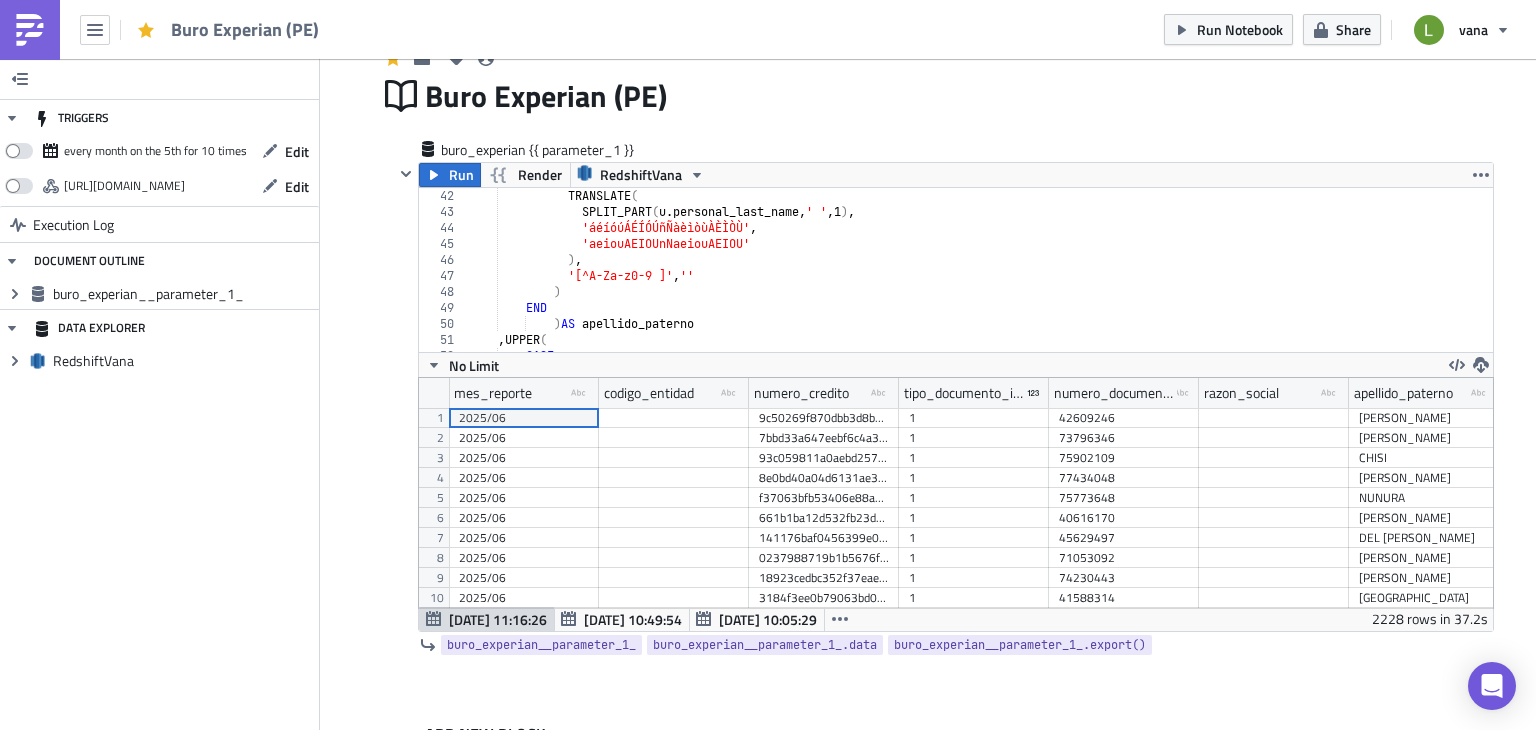 scroll, scrollTop: 184, scrollLeft: 0, axis: vertical 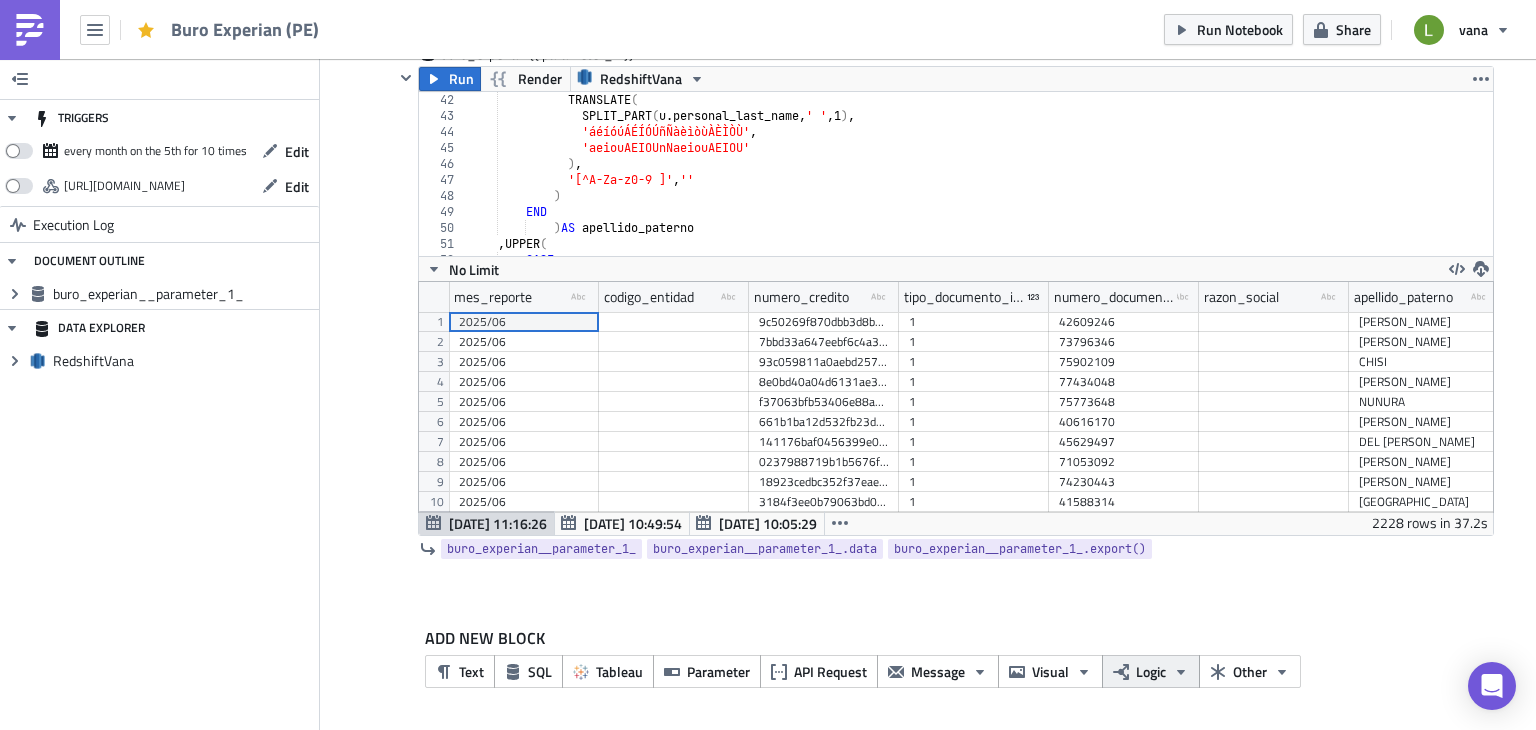 click on "Logic" at bounding box center [1151, 671] 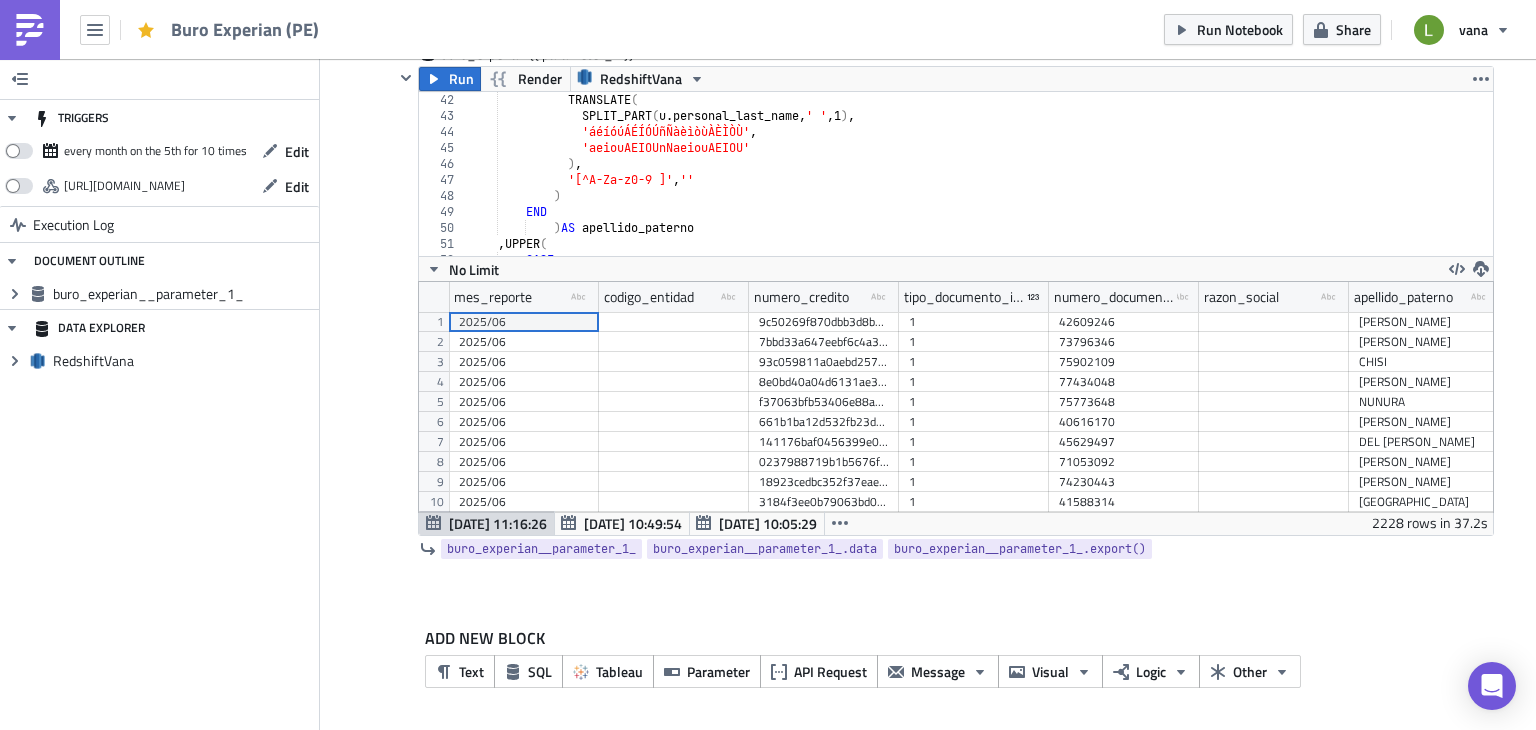 click on "ADD NEW BLOCK   Text SQL Tableau Parameter API Request Message Visual Logic Other" at bounding box center (928, 664) 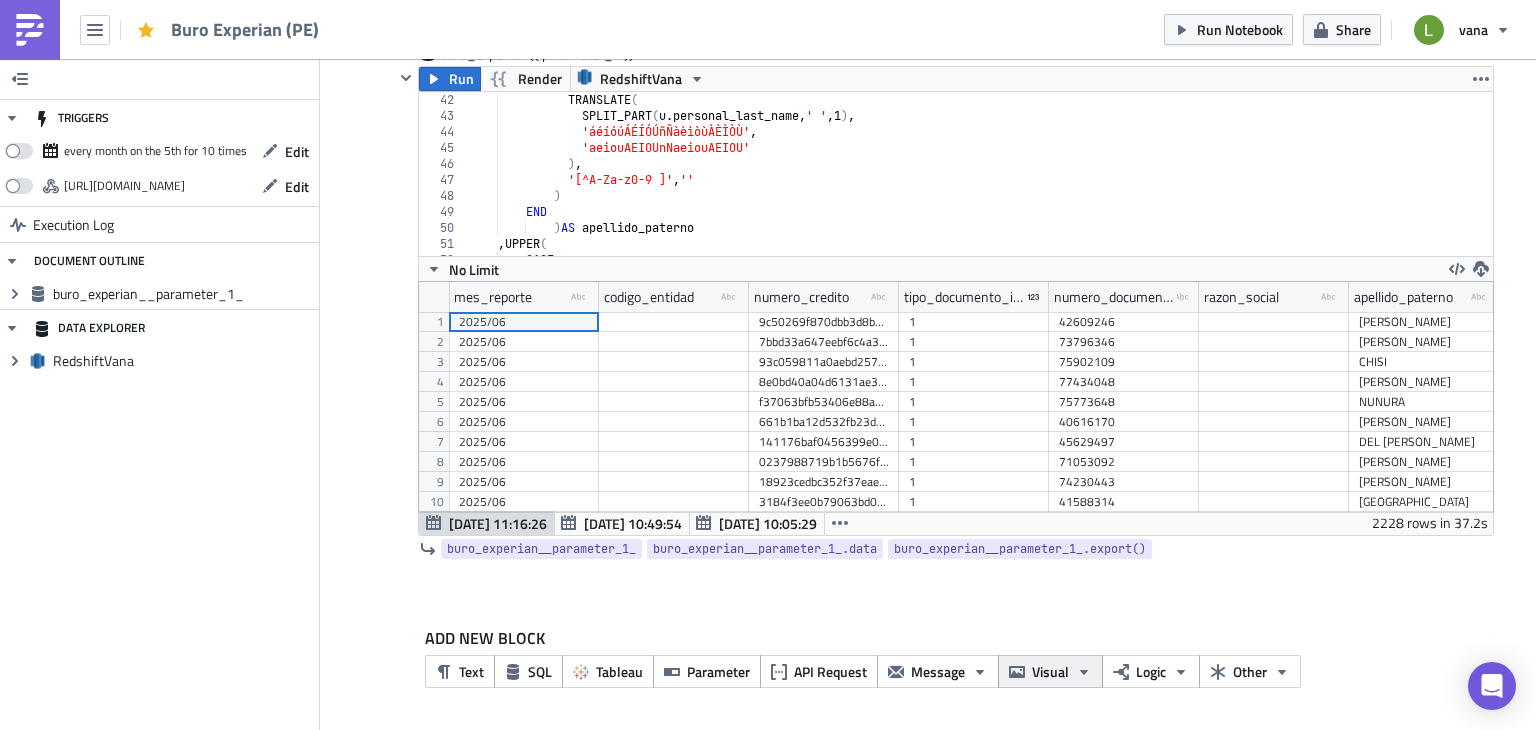 click on "Visual" at bounding box center [1050, 671] 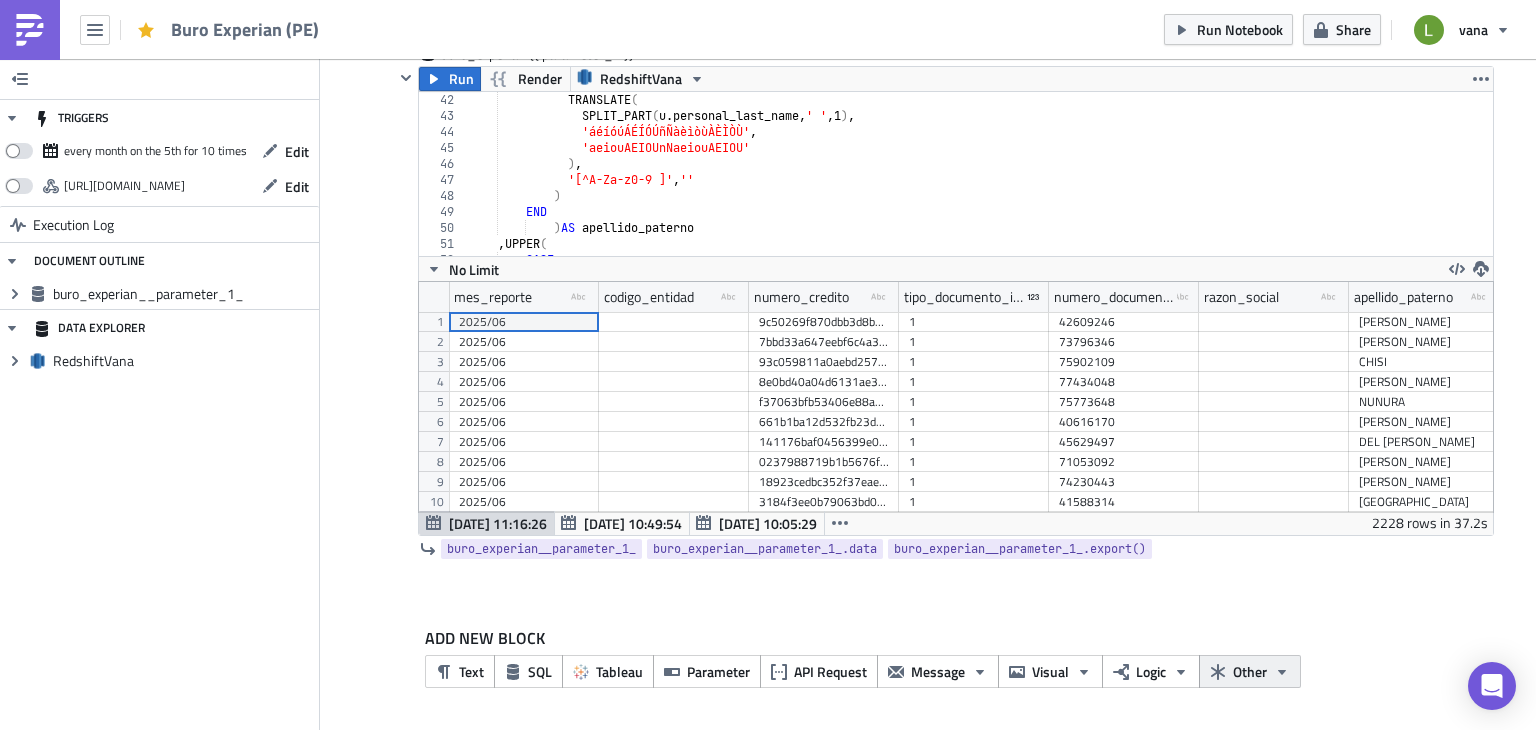 click 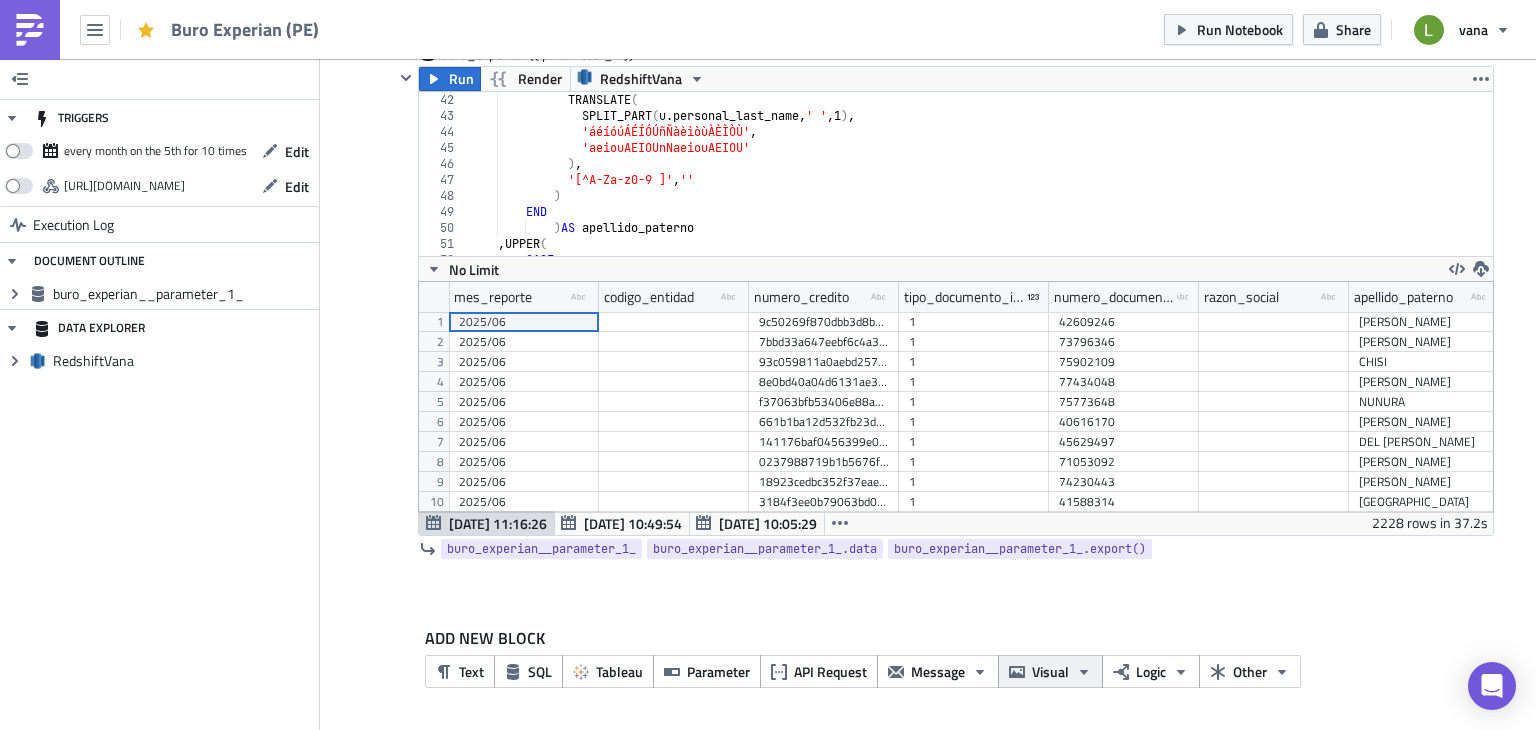 click on "Visual" at bounding box center [1050, 671] 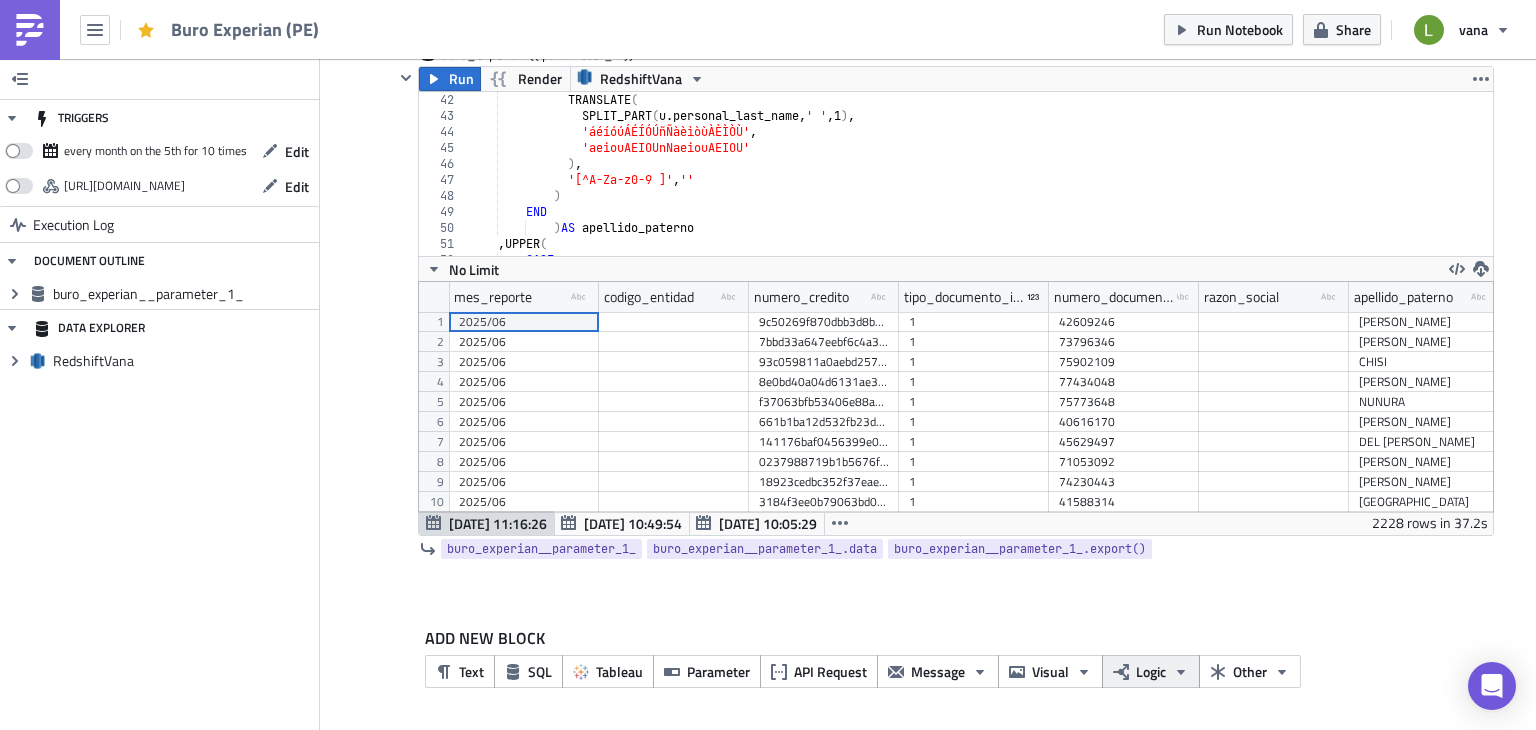 click on "Logic" at bounding box center [1151, 671] 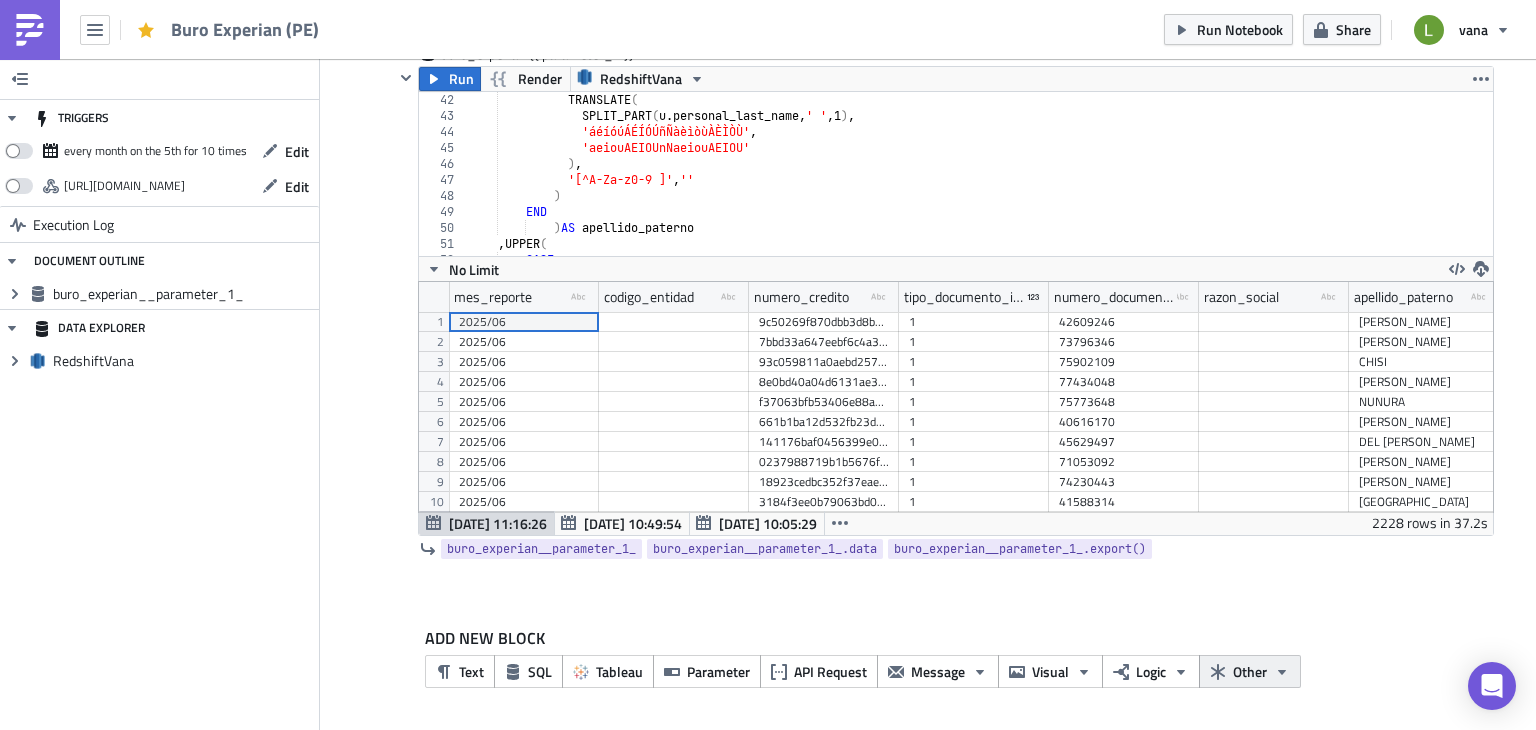 click on "Other" at bounding box center (1250, 671) 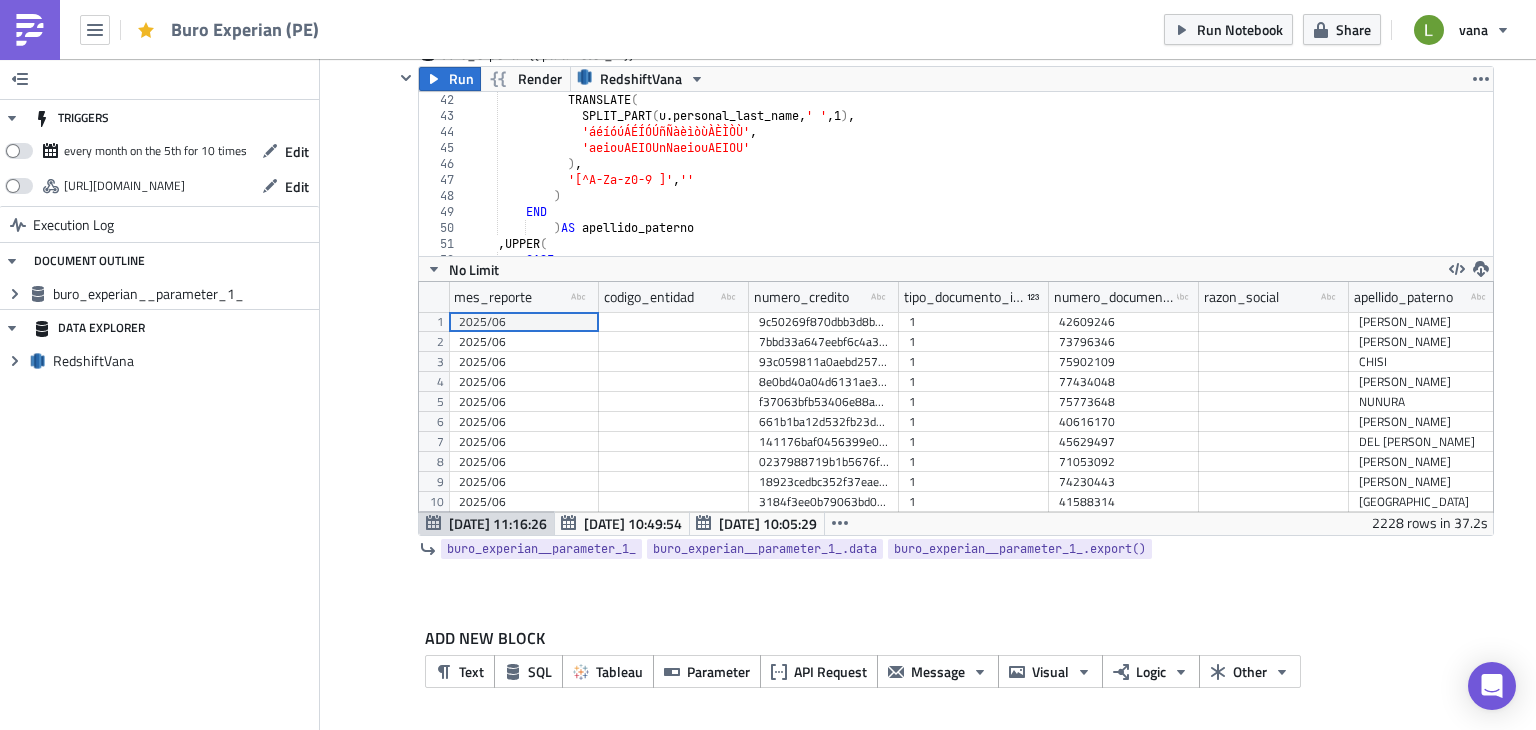 click on "ADD NEW BLOCK   Text SQL Tableau Parameter API Request Message Visual Logic Other" at bounding box center (928, 664) 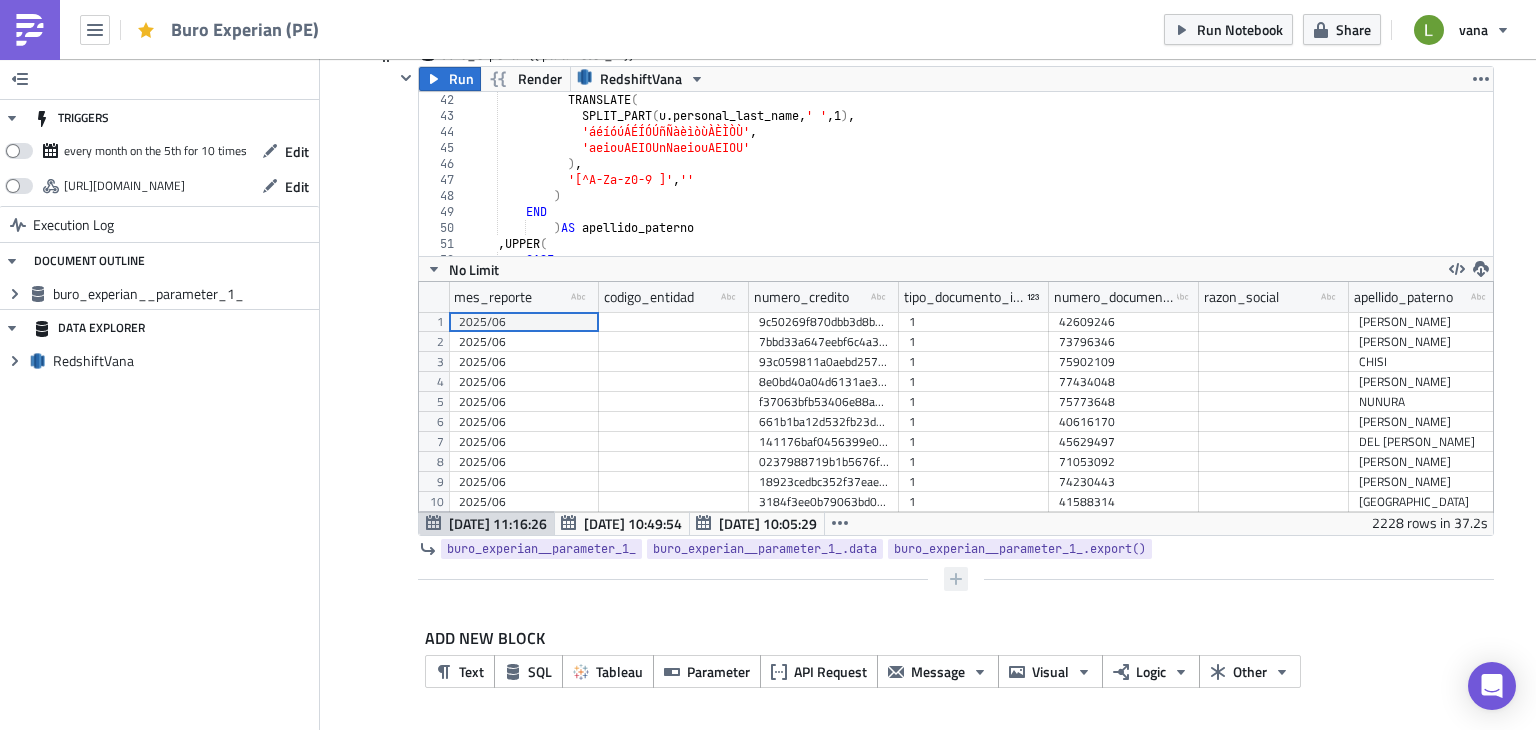 click at bounding box center (956, 579) 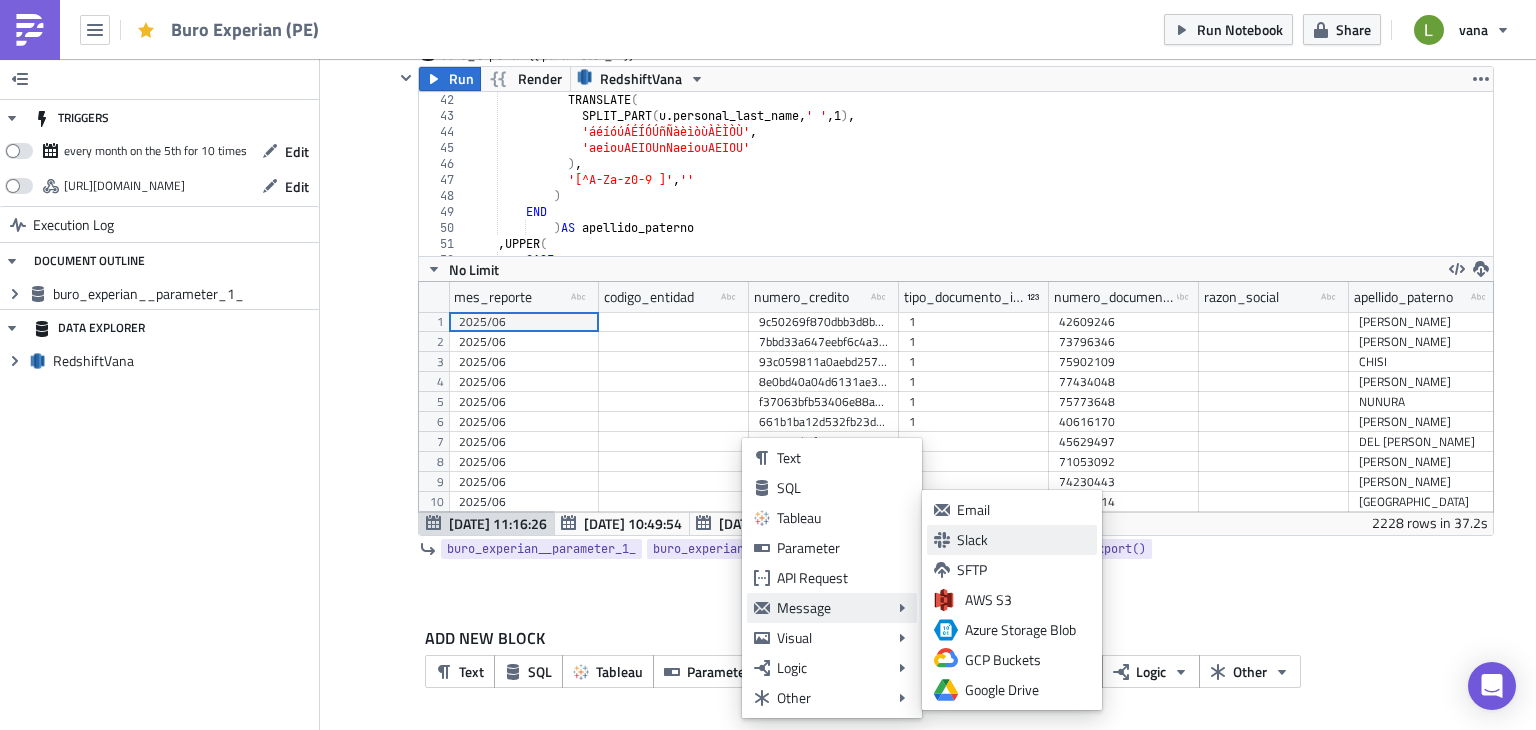 click on "Slack" at bounding box center (1023, 540) 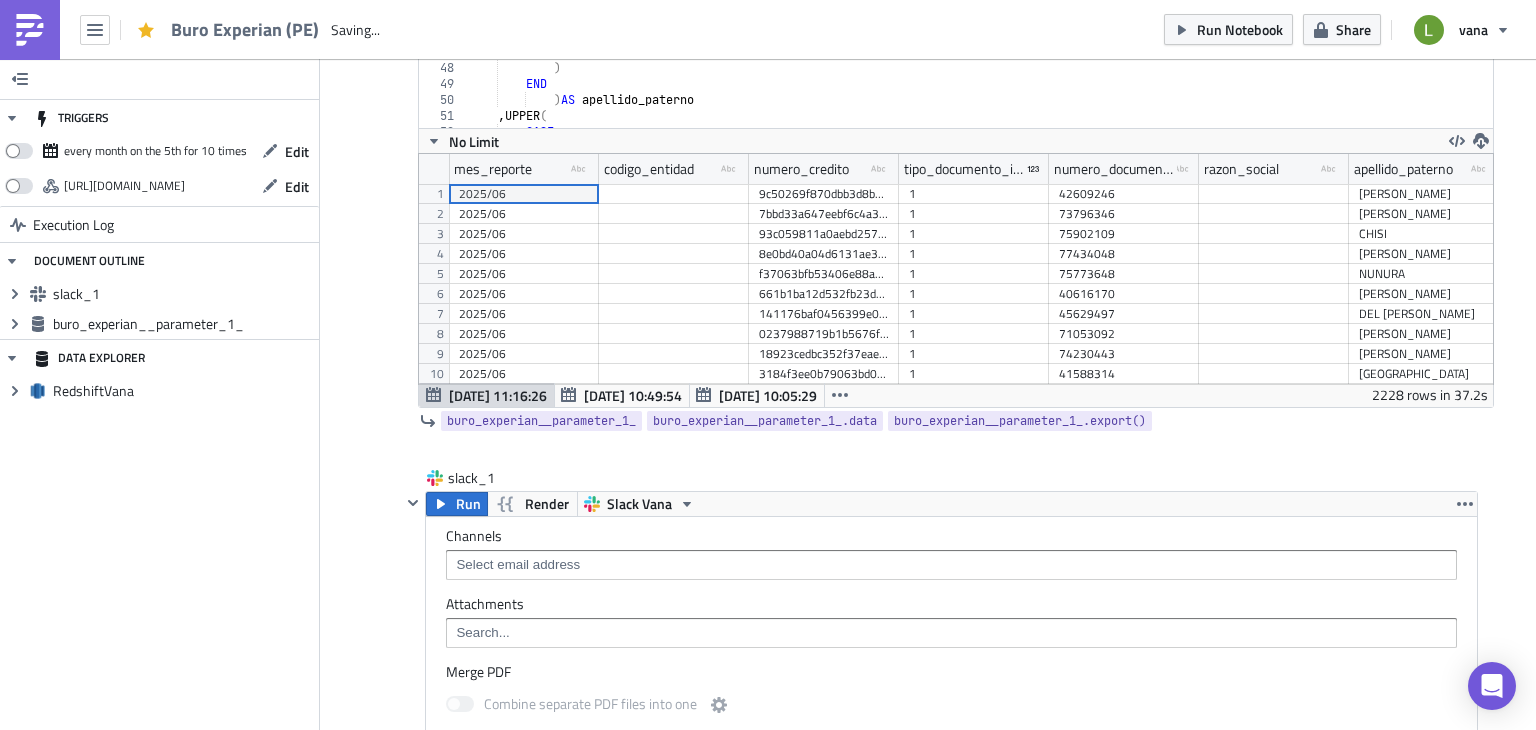 scroll, scrollTop: 336, scrollLeft: 0, axis: vertical 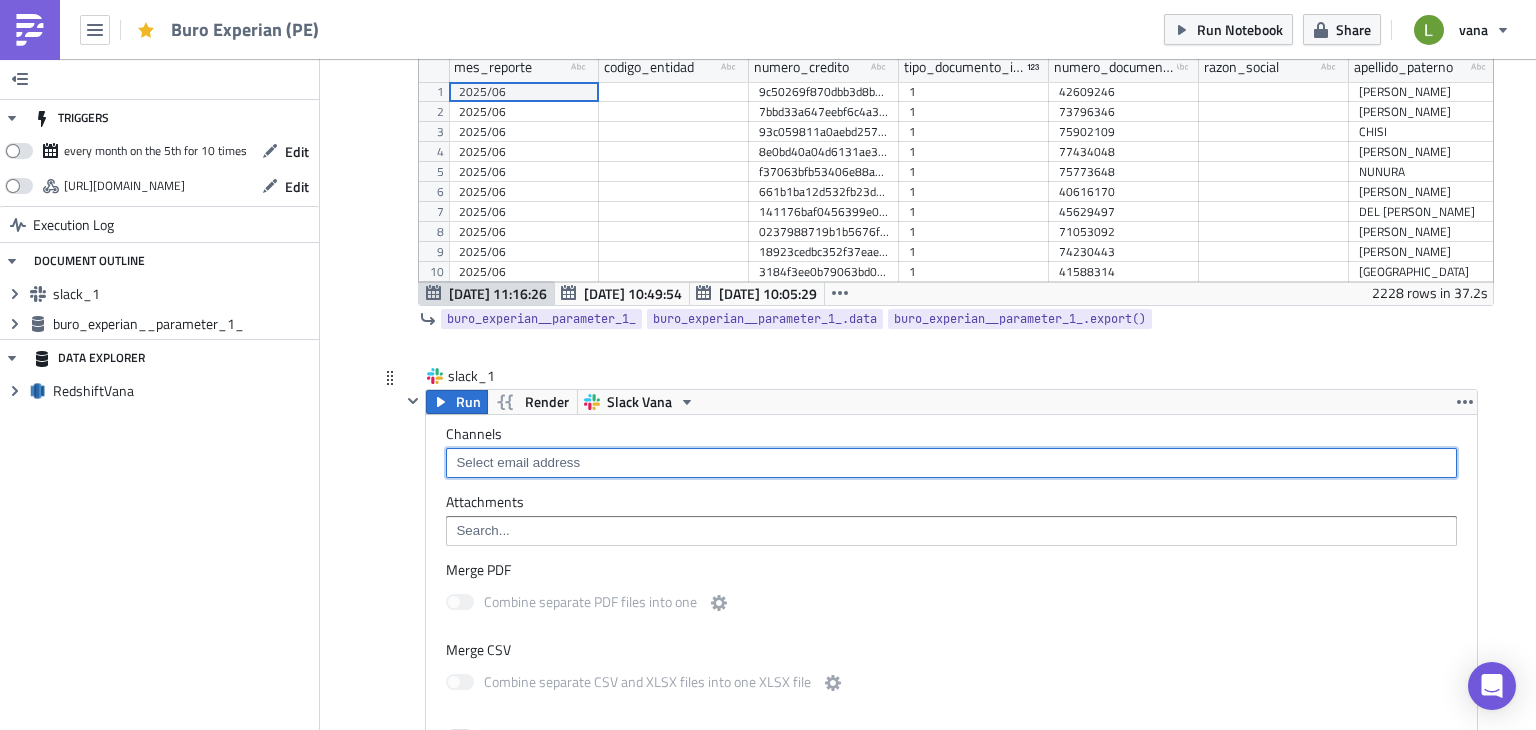 click at bounding box center [950, 463] 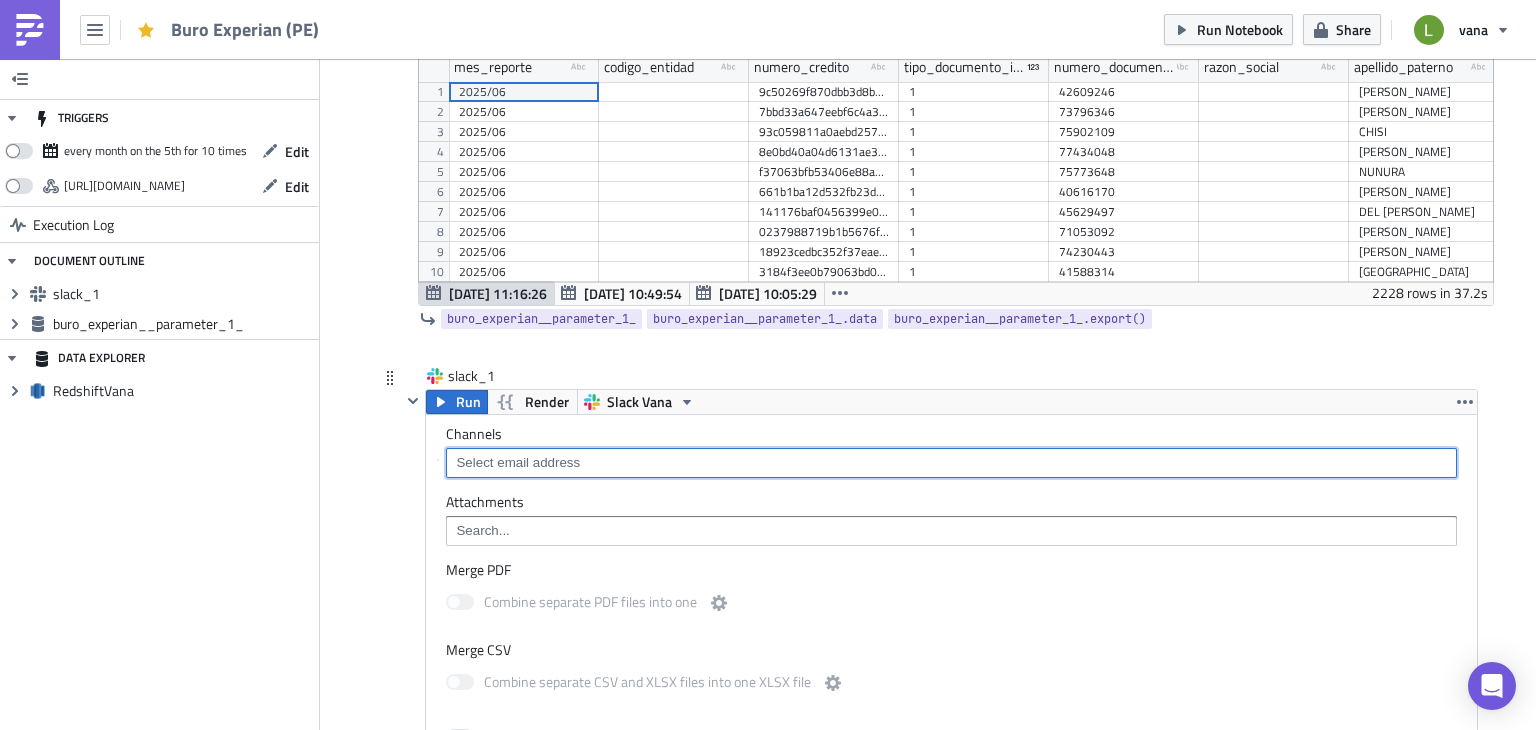 scroll, scrollTop: 452, scrollLeft: 0, axis: vertical 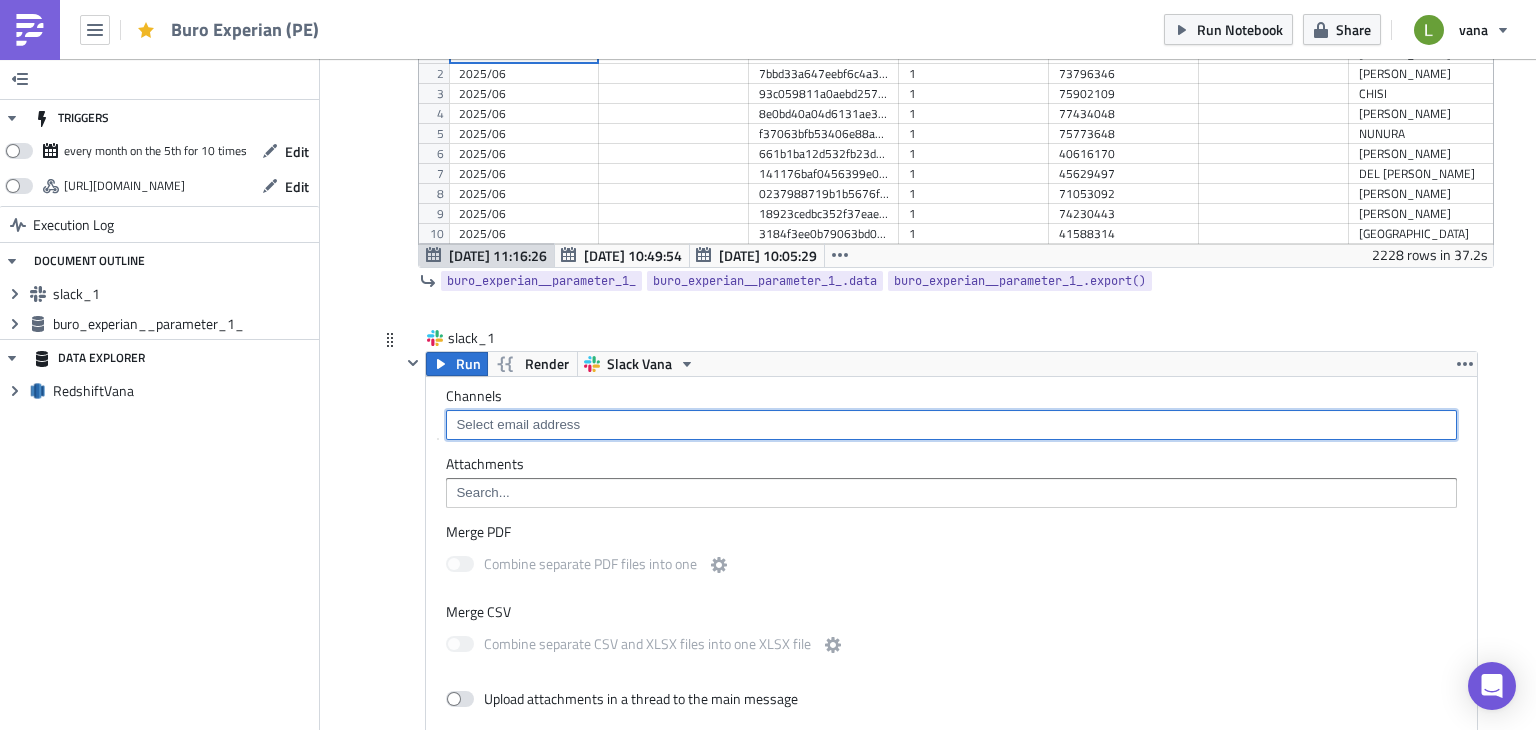 click at bounding box center [950, 425] 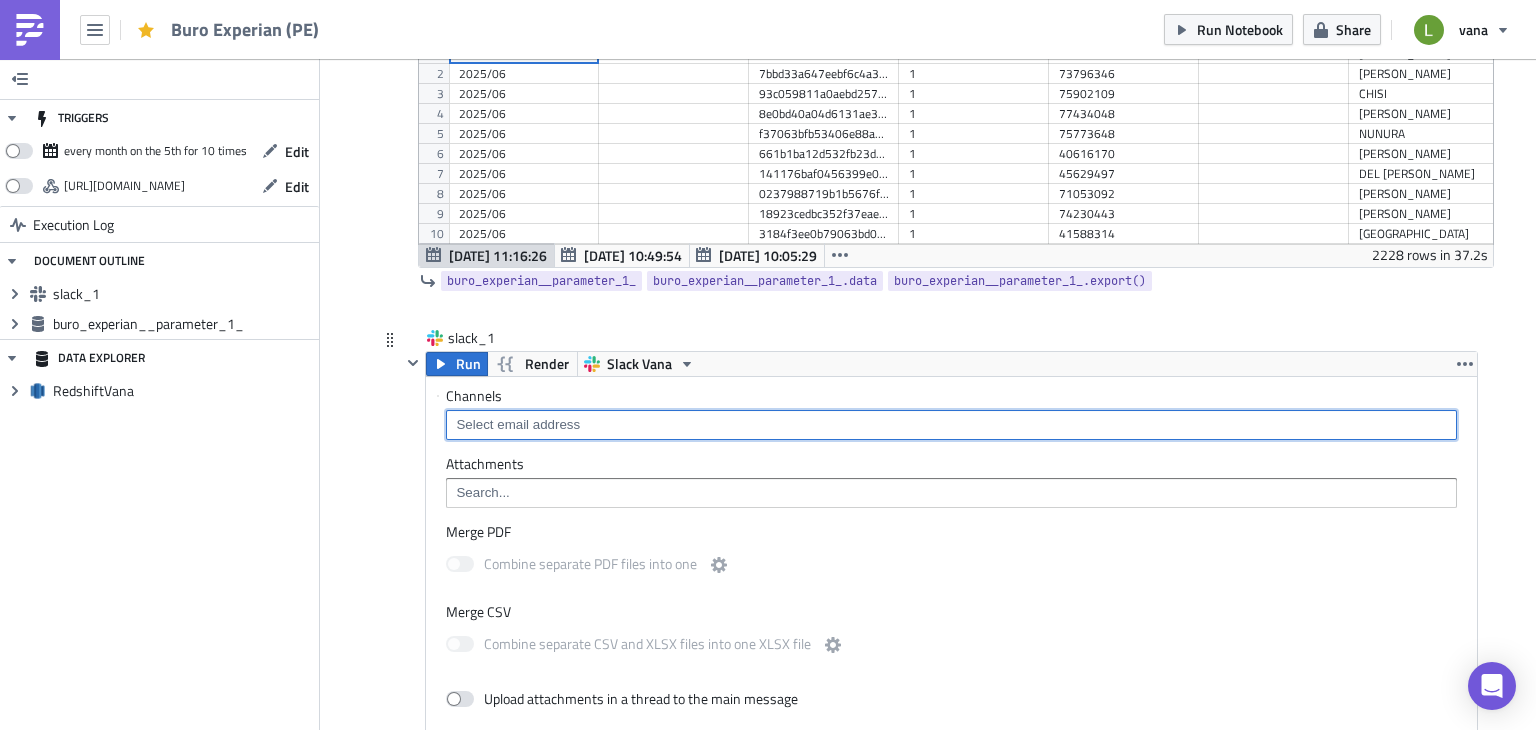 scroll, scrollTop: 506, scrollLeft: 0, axis: vertical 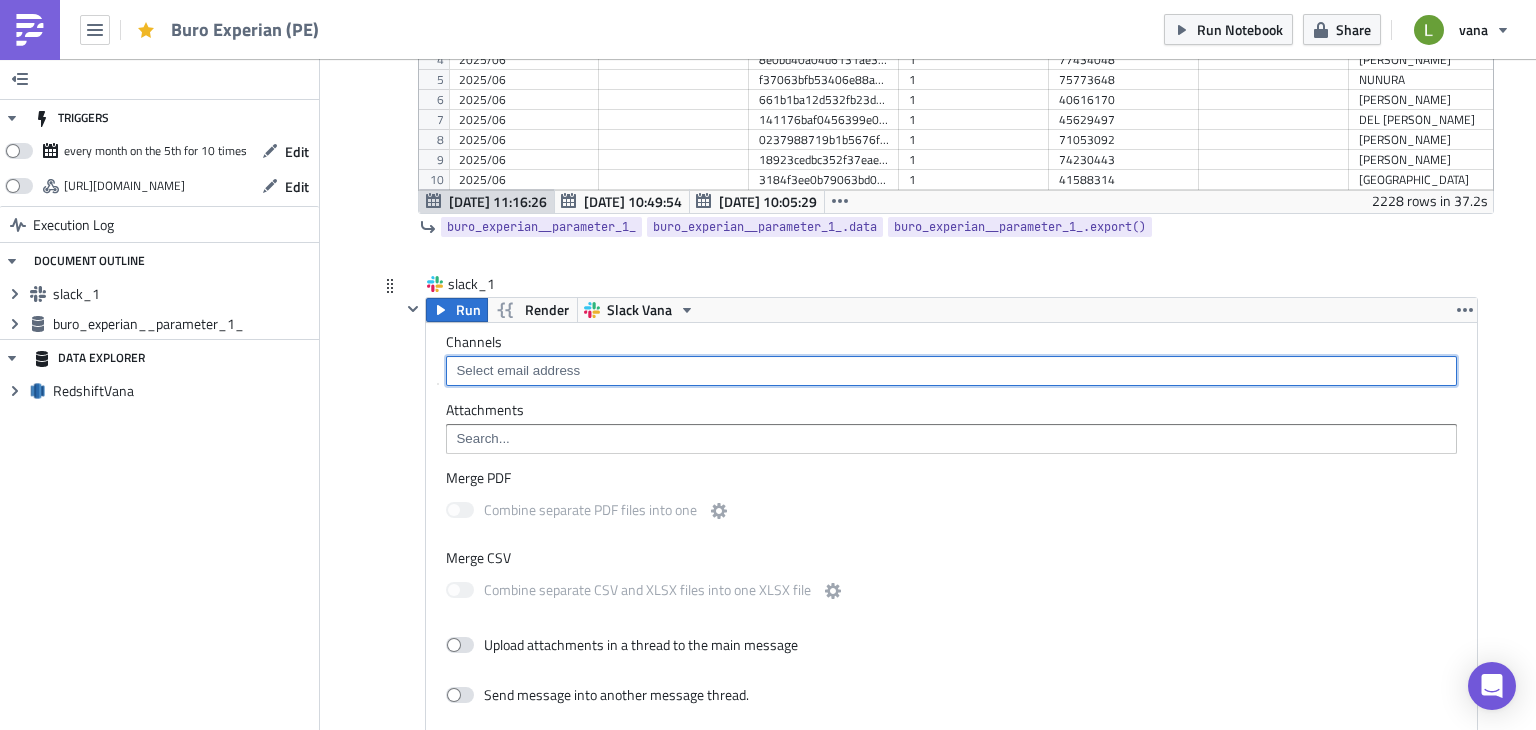 click at bounding box center [951, 439] 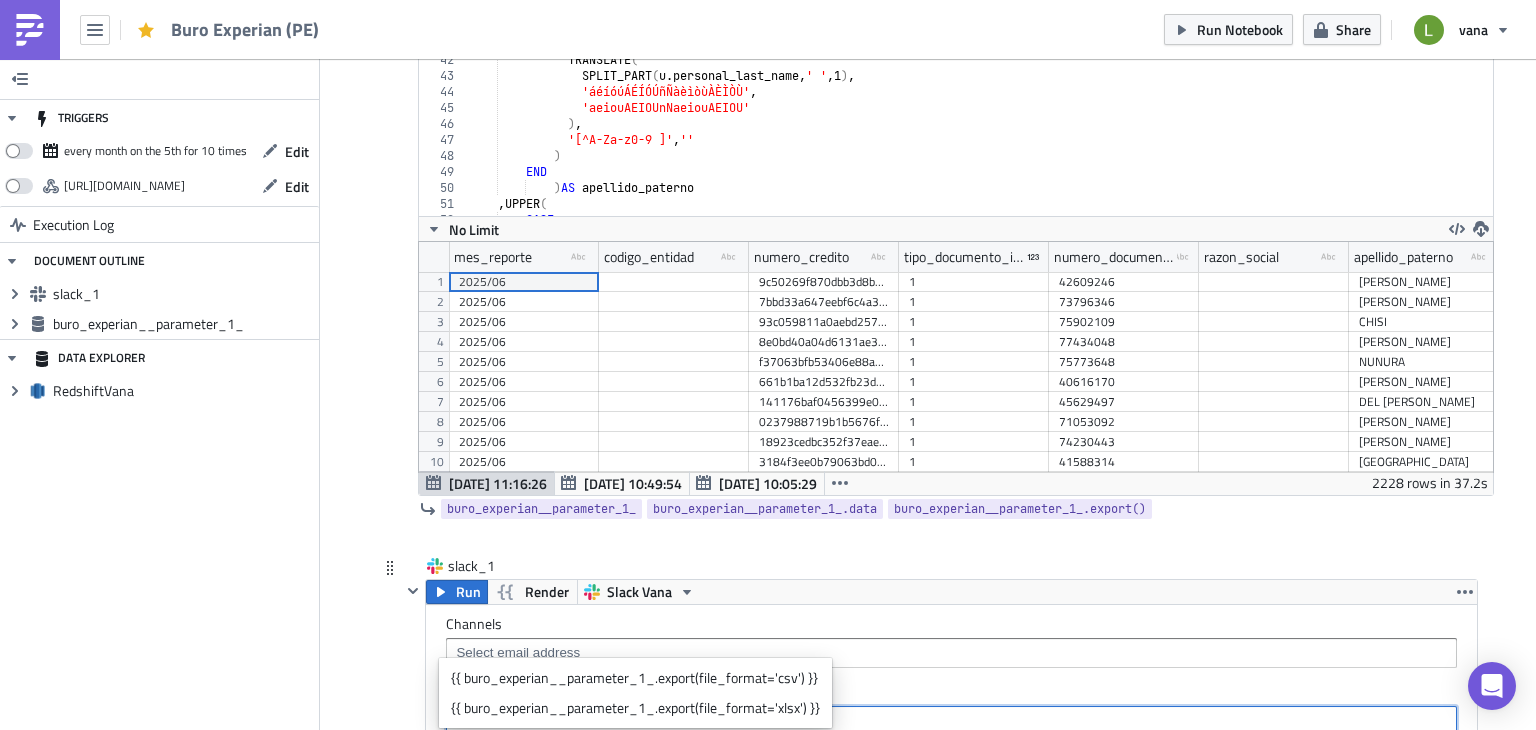 scroll, scrollTop: 0, scrollLeft: 0, axis: both 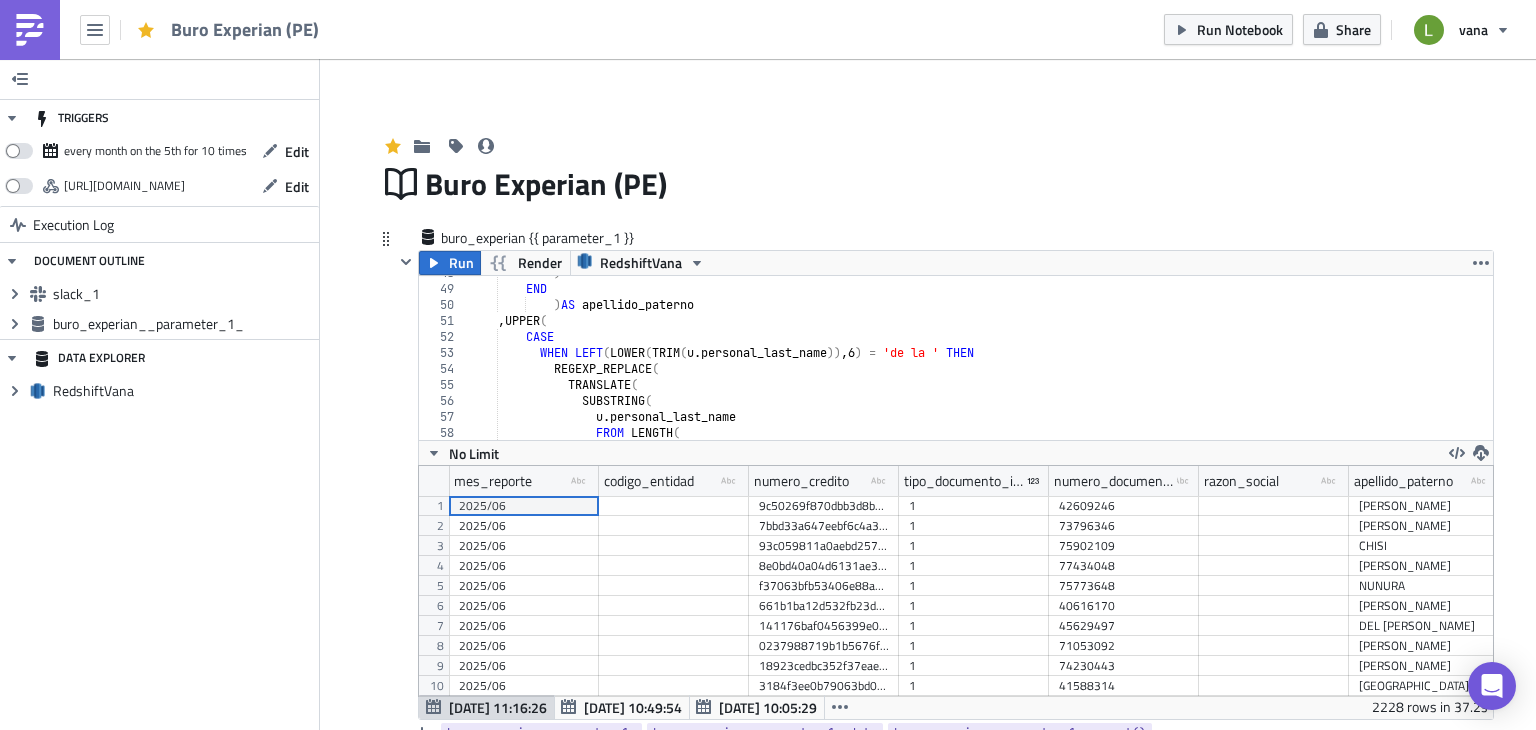 click on "buro_experian {{ parameter_1 }}" at bounding box center (944, 238) 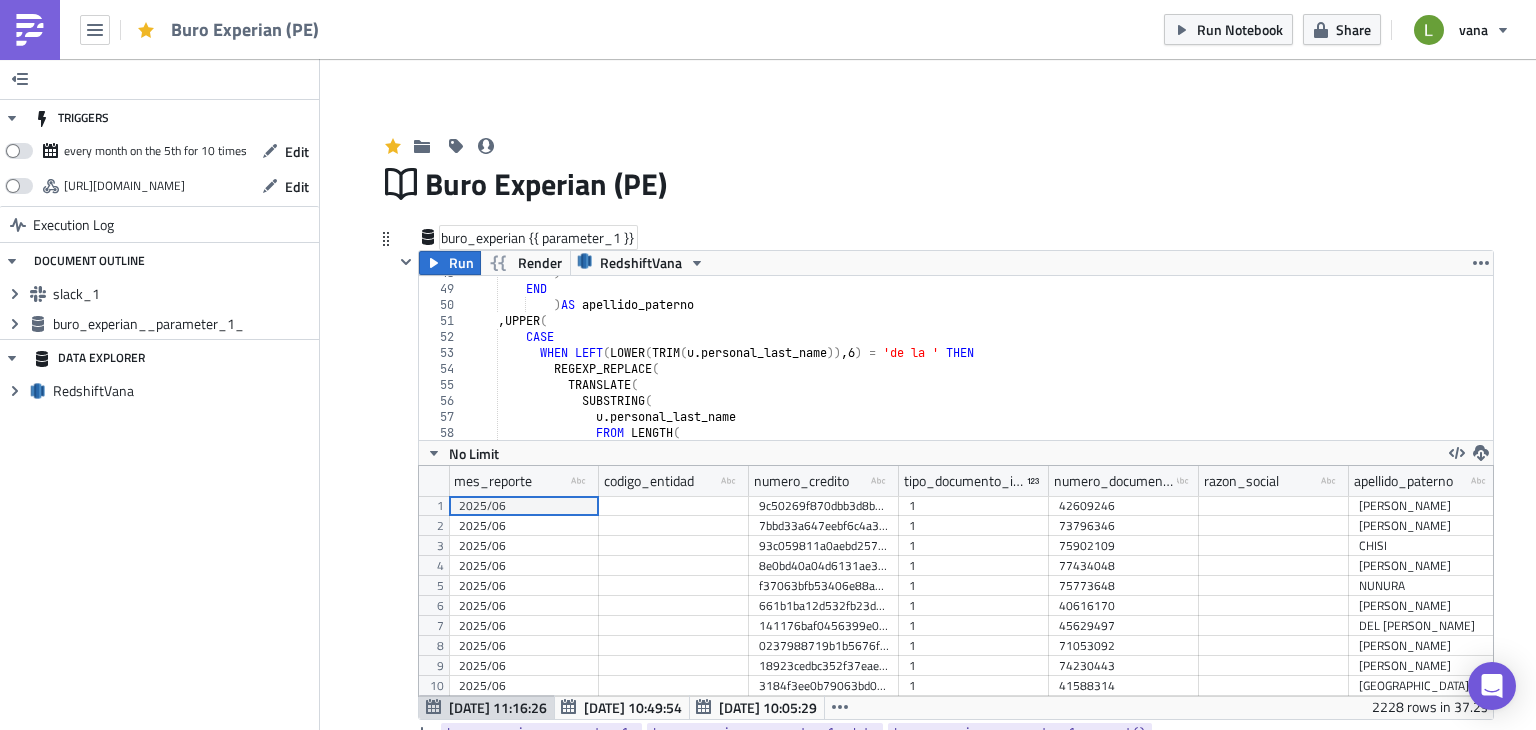 click on "buro_experian {{ parameter_1 }}" at bounding box center (538, 237) 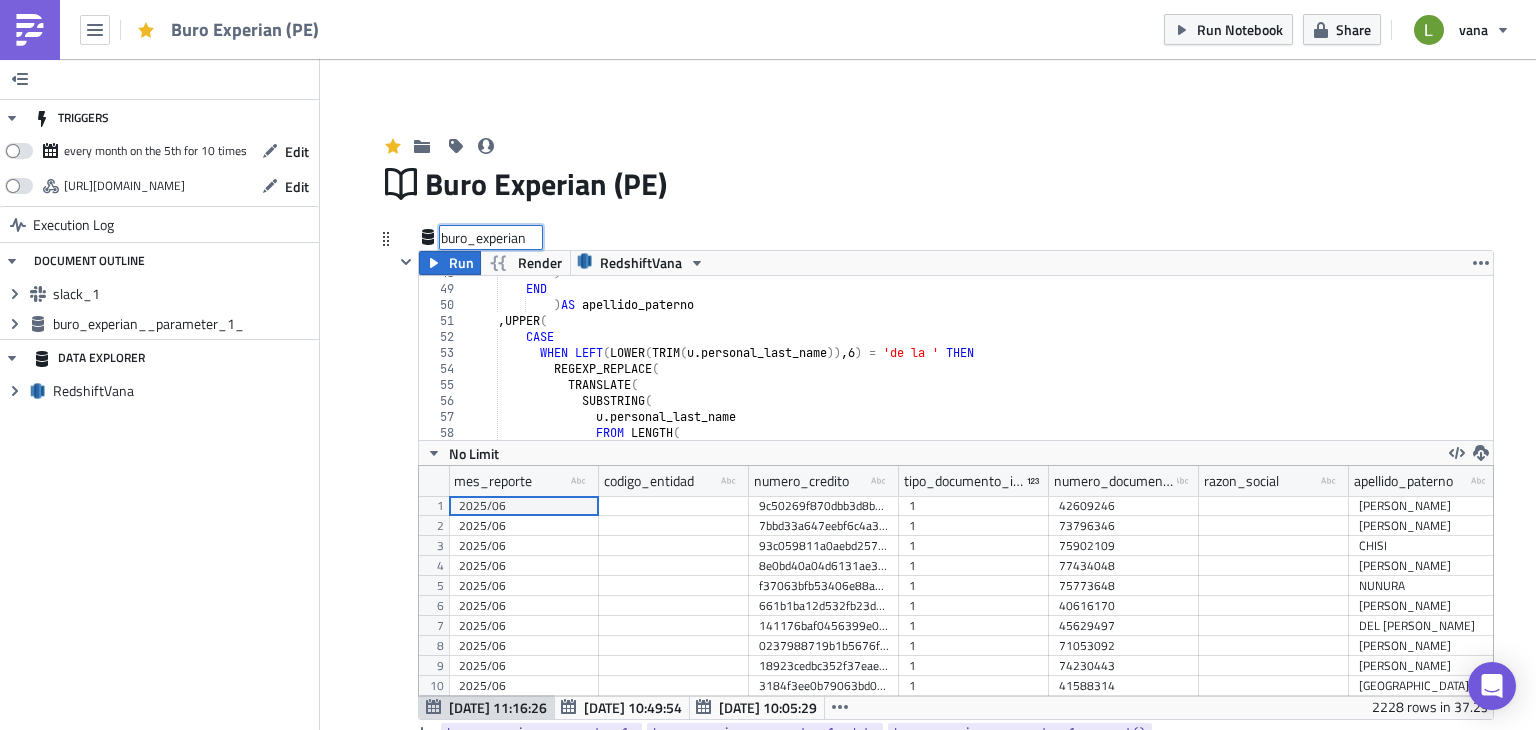 type on "buro_experian" 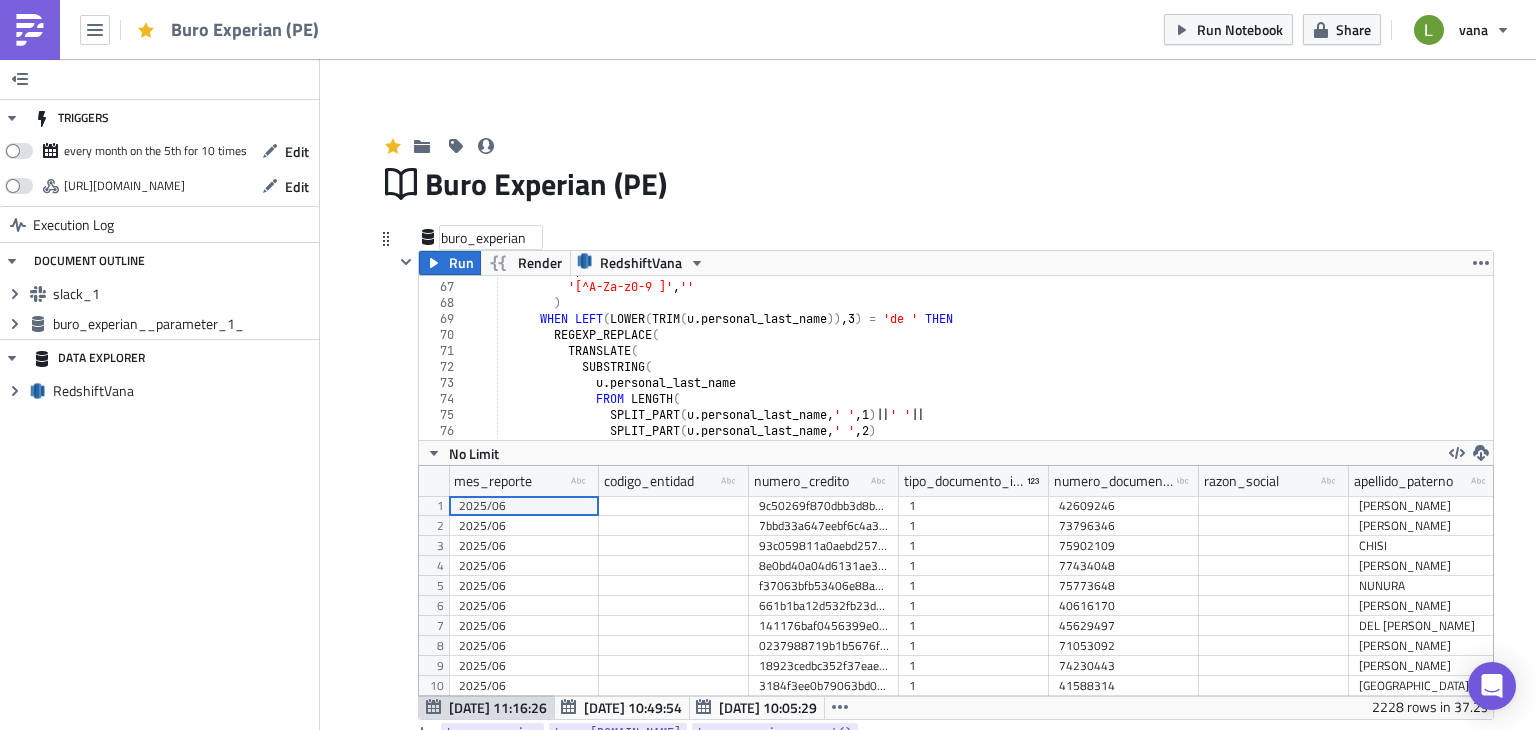 scroll, scrollTop: 1065, scrollLeft: 0, axis: vertical 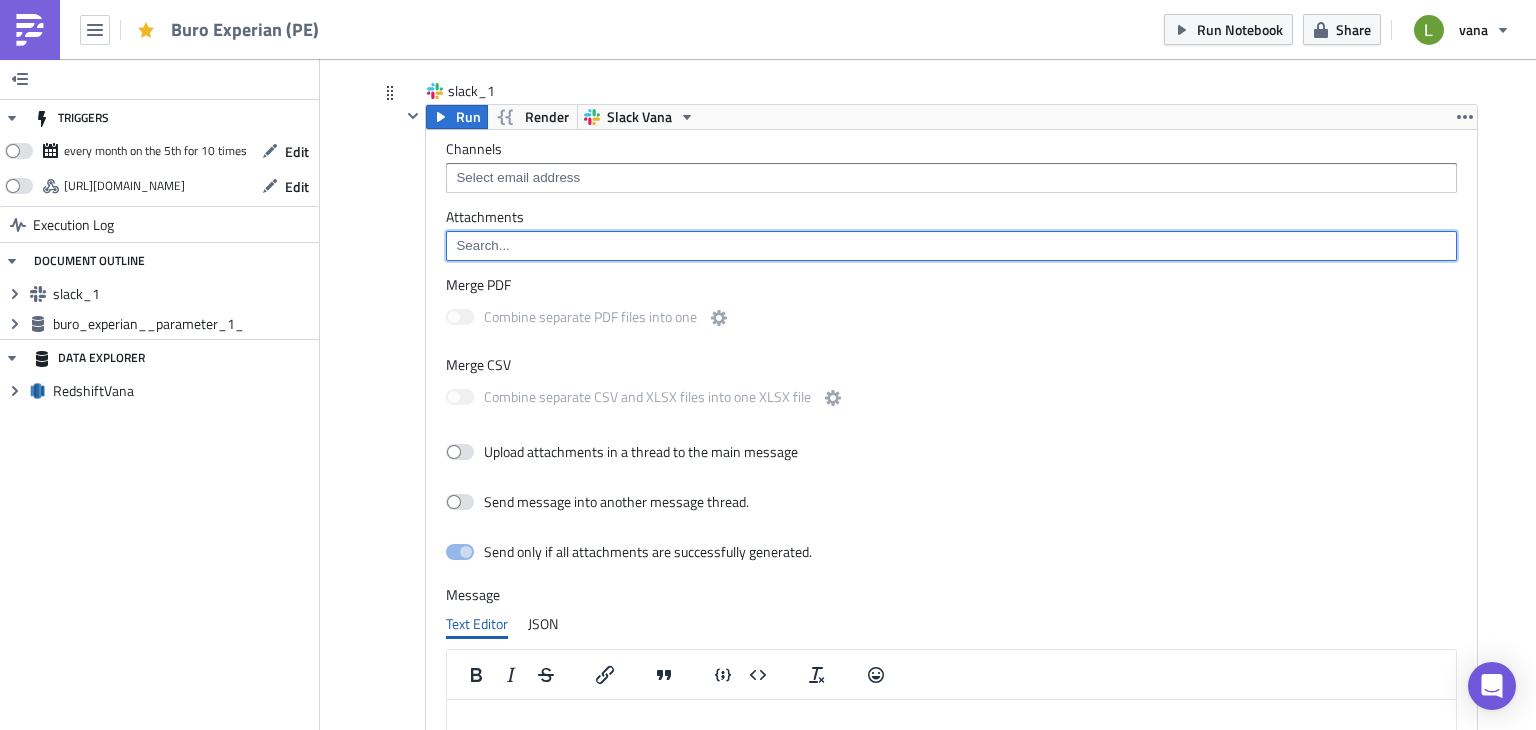click at bounding box center (950, 246) 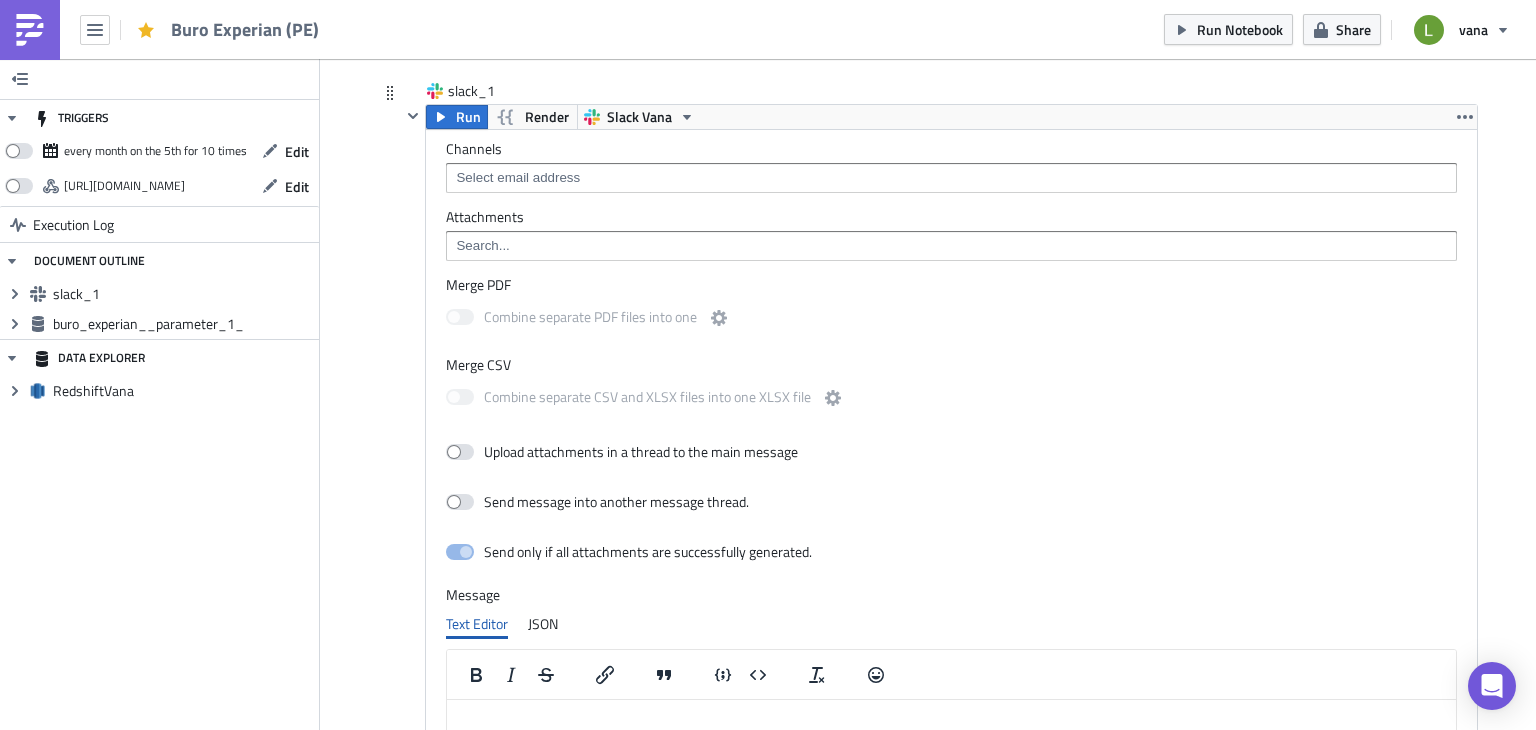click at bounding box center (413, 537) 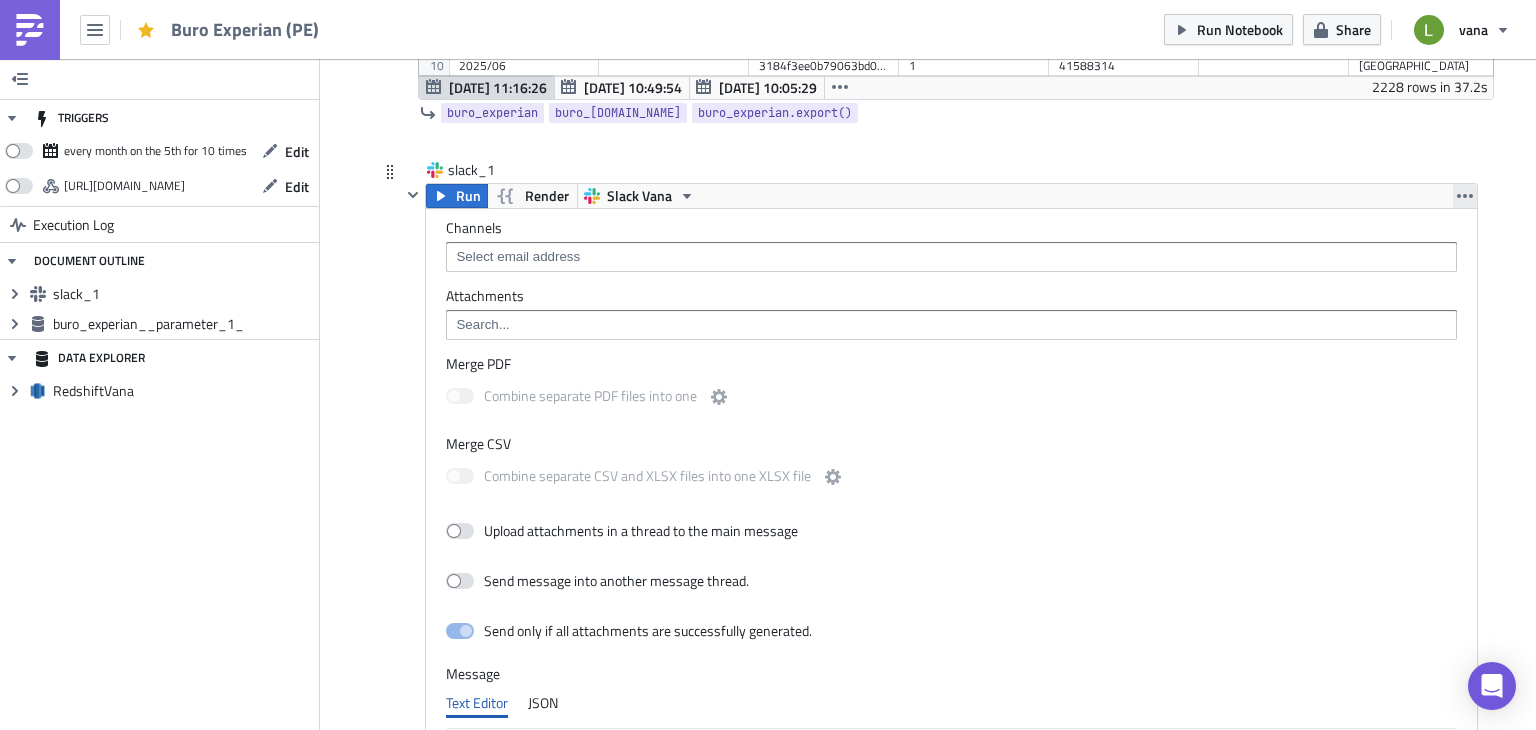 click 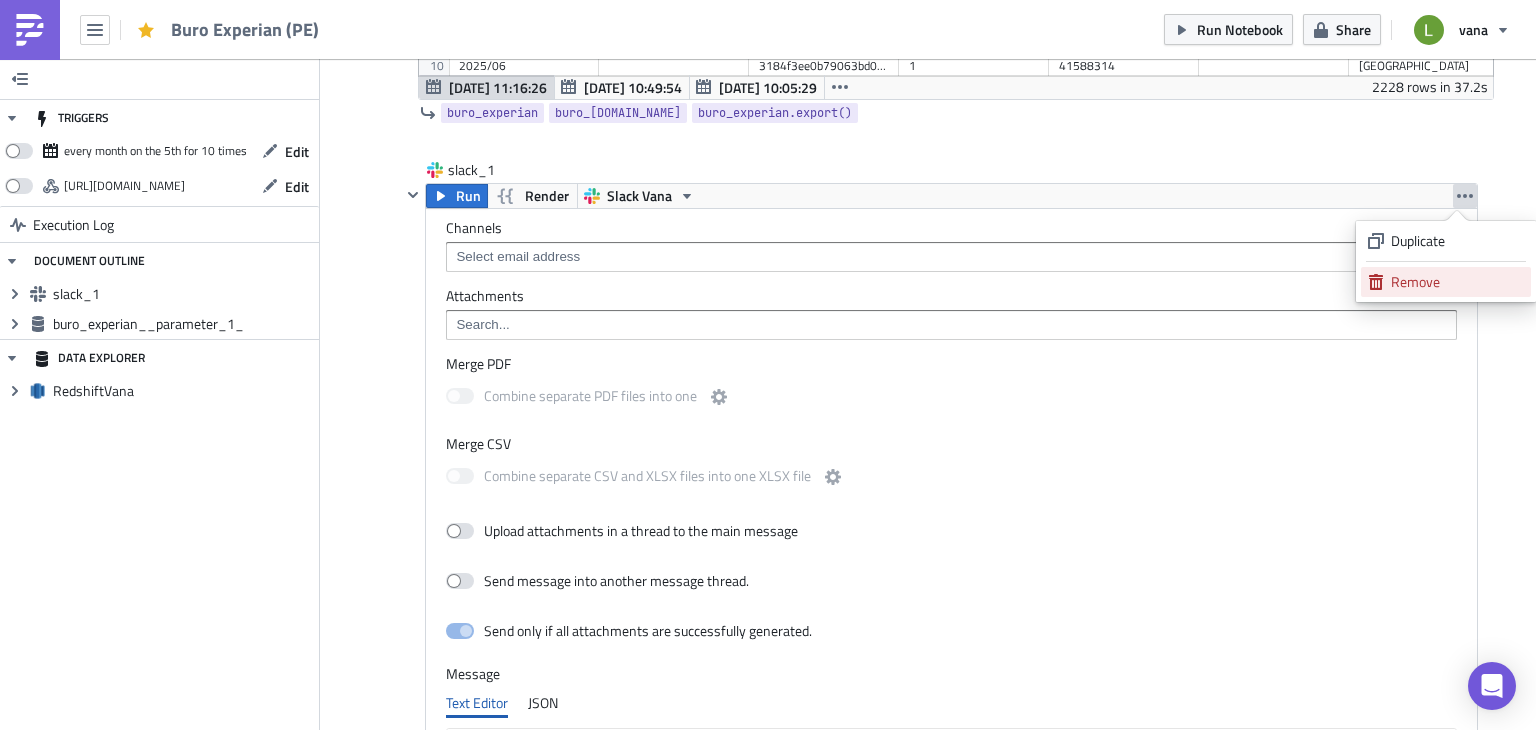 click on "Remove" at bounding box center [1457, 282] 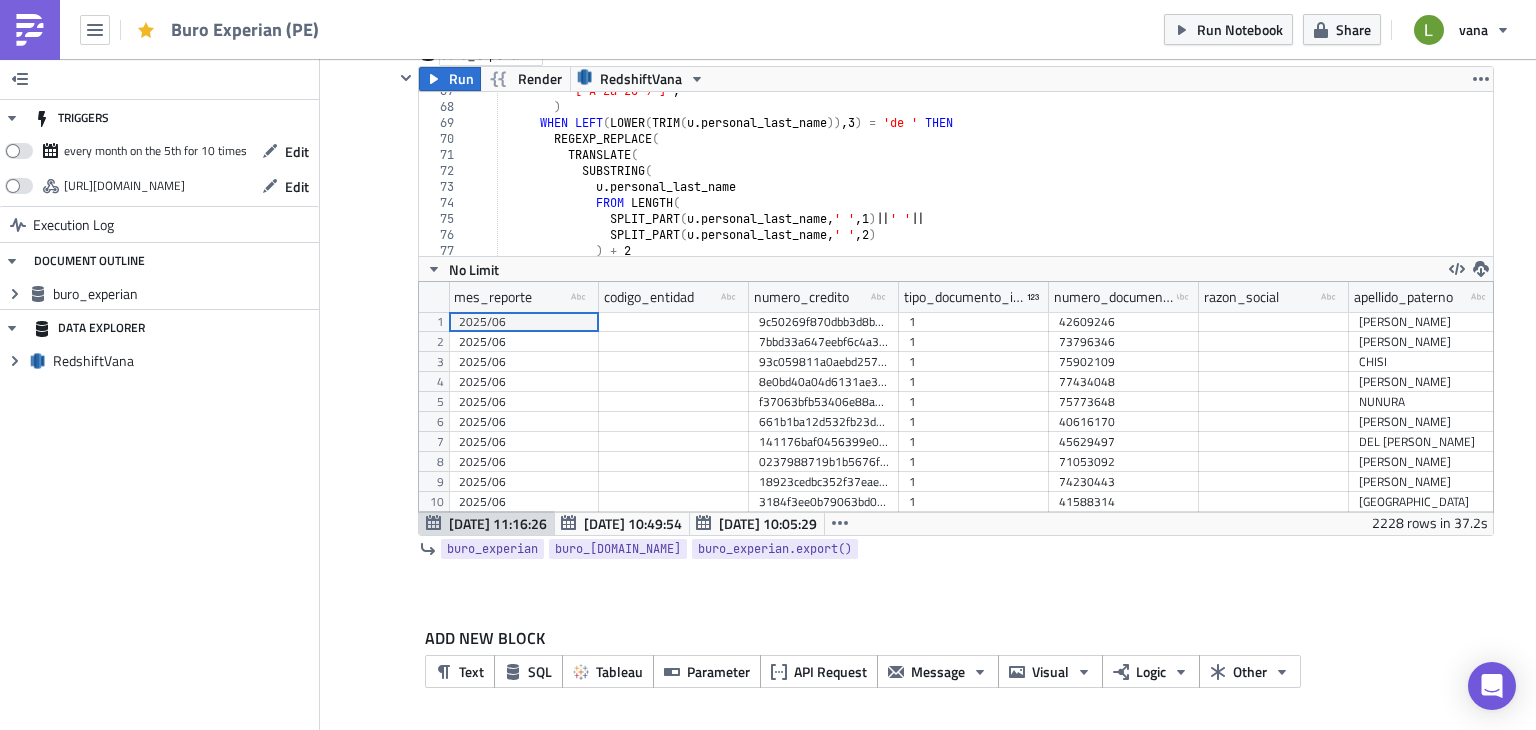 scroll, scrollTop: 184, scrollLeft: 0, axis: vertical 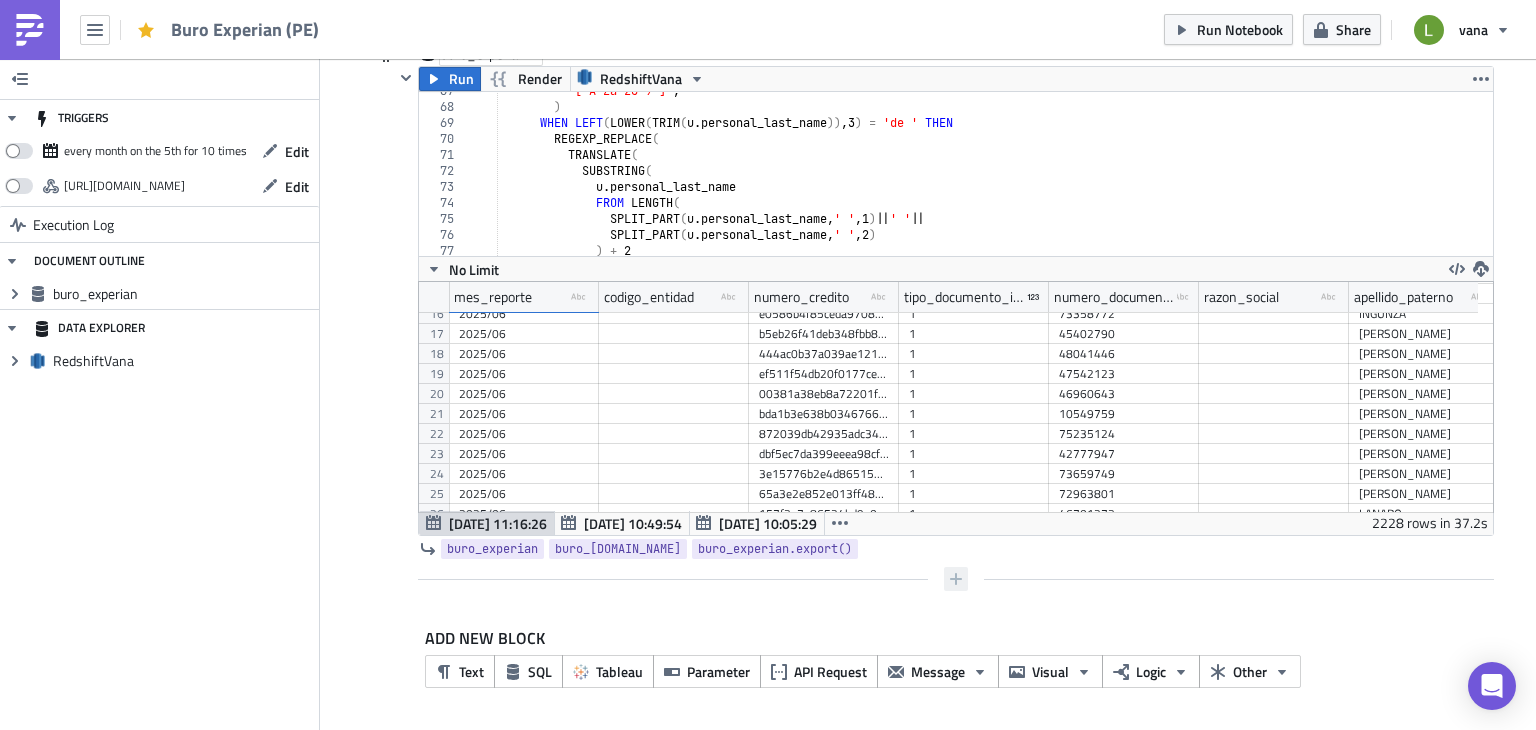 click 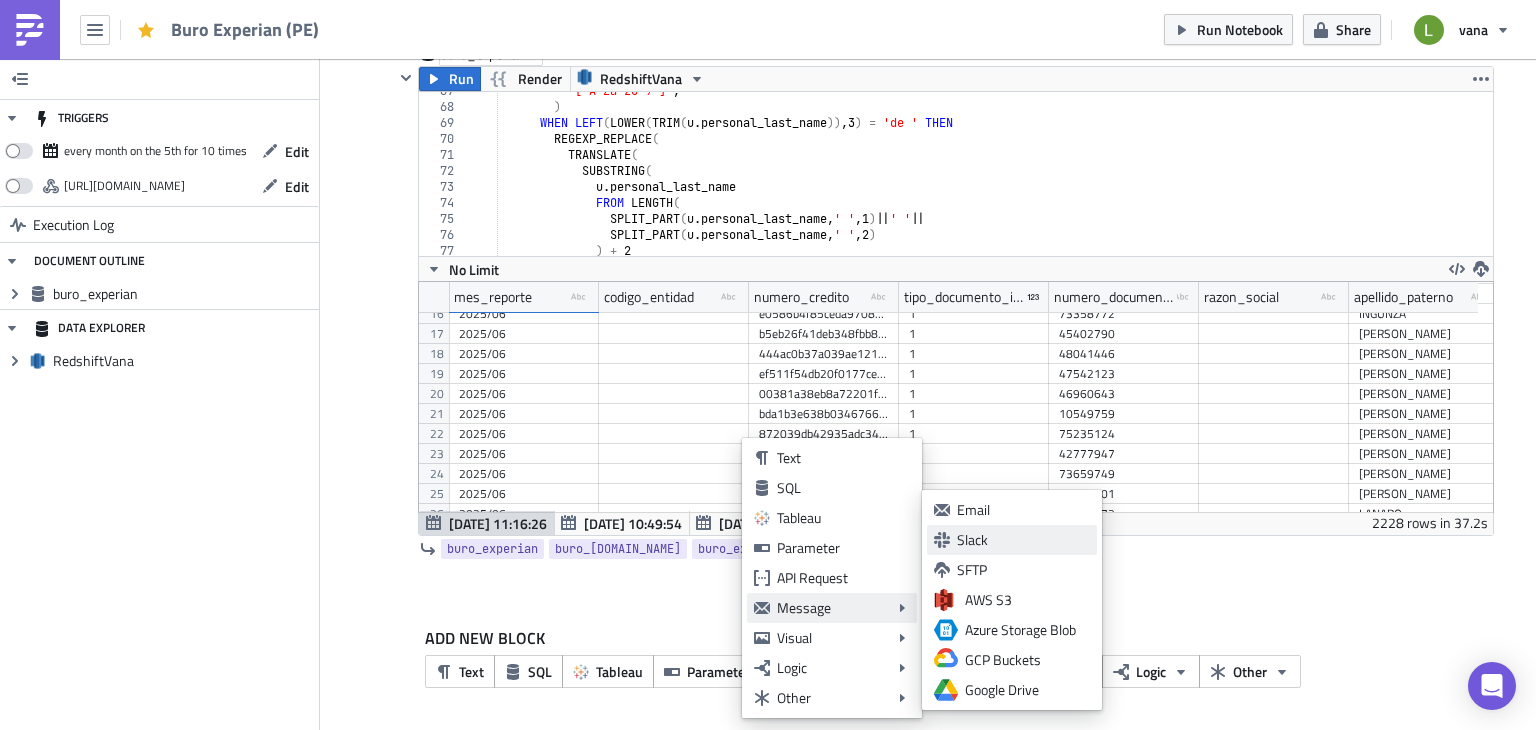 click on "Slack" at bounding box center (1023, 540) 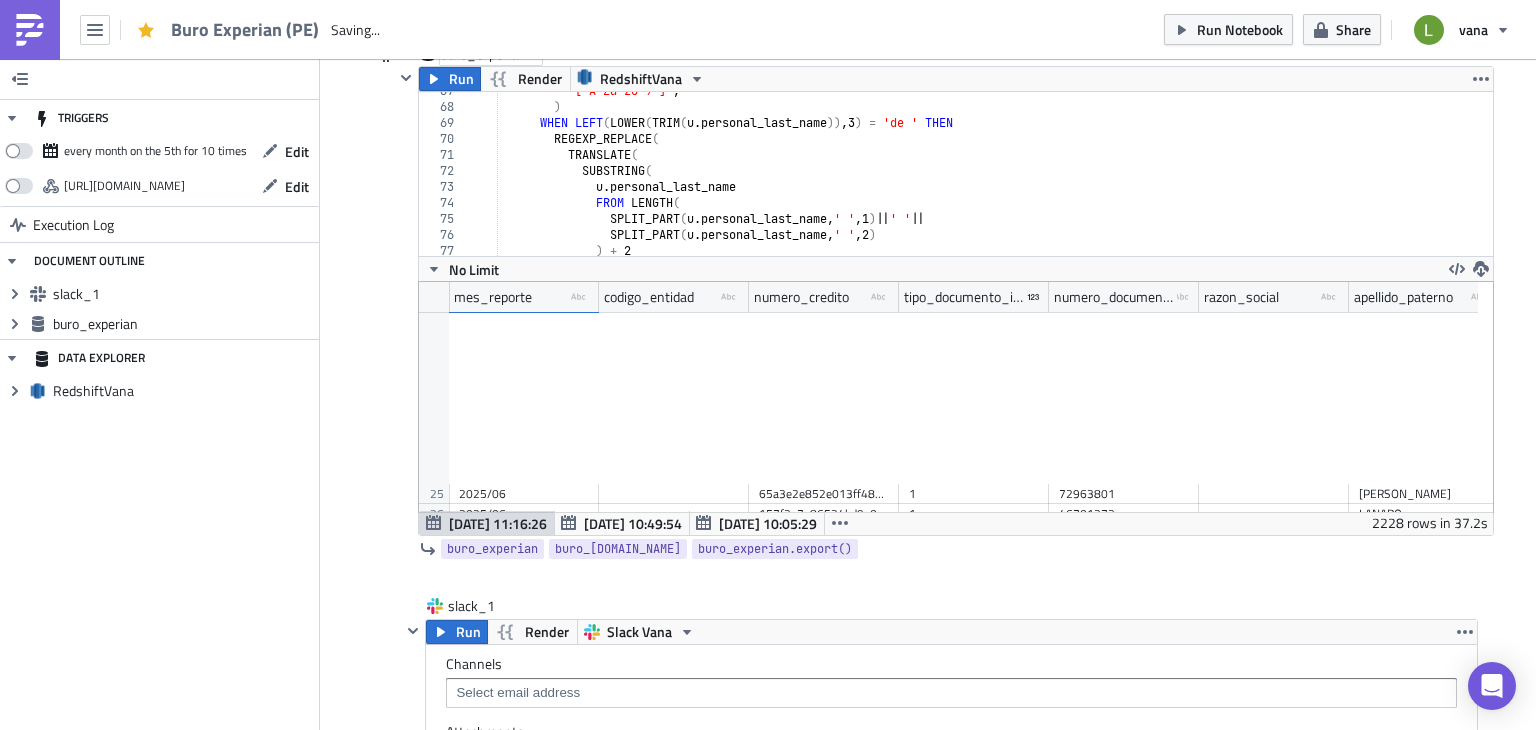 scroll, scrollTop: 540, scrollLeft: 0, axis: vertical 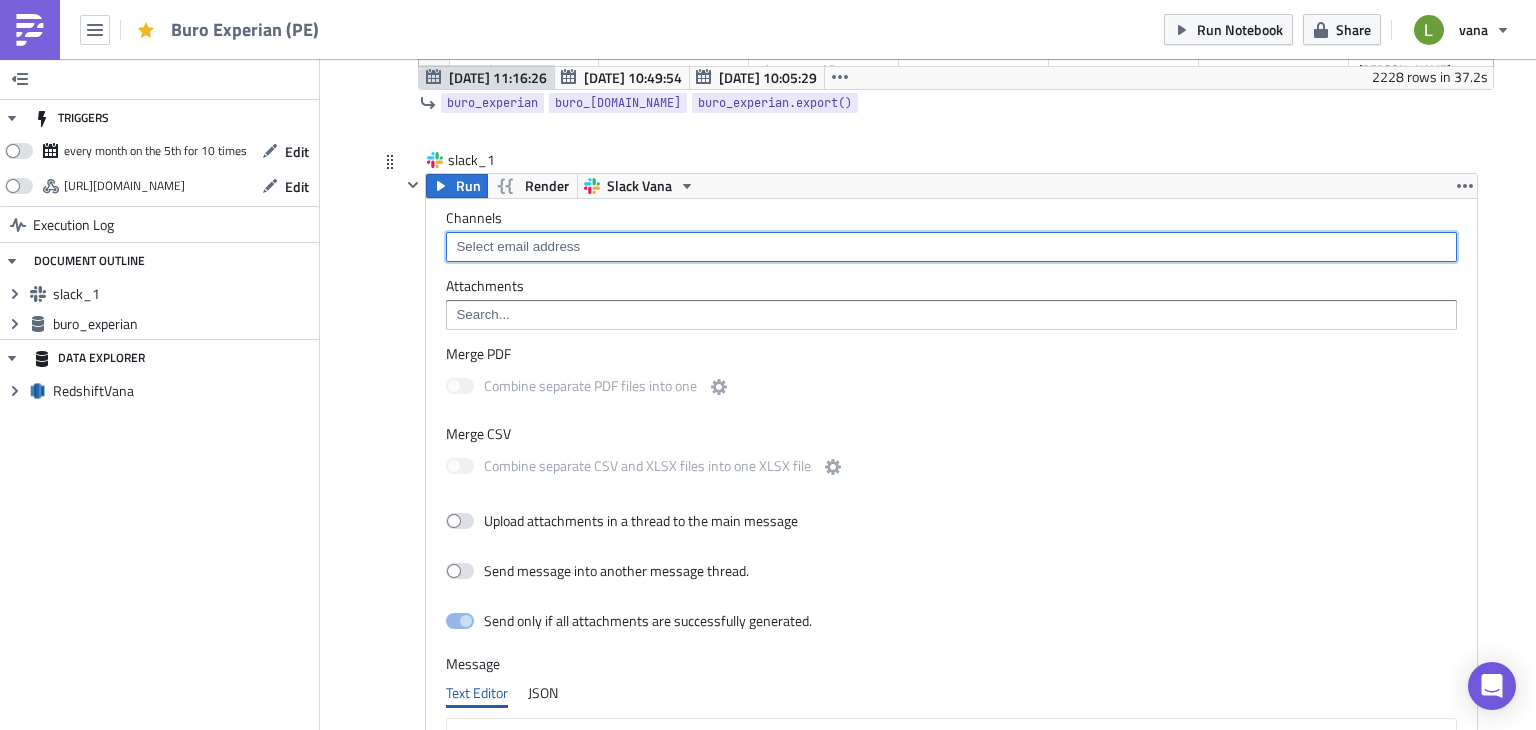 click at bounding box center (950, 247) 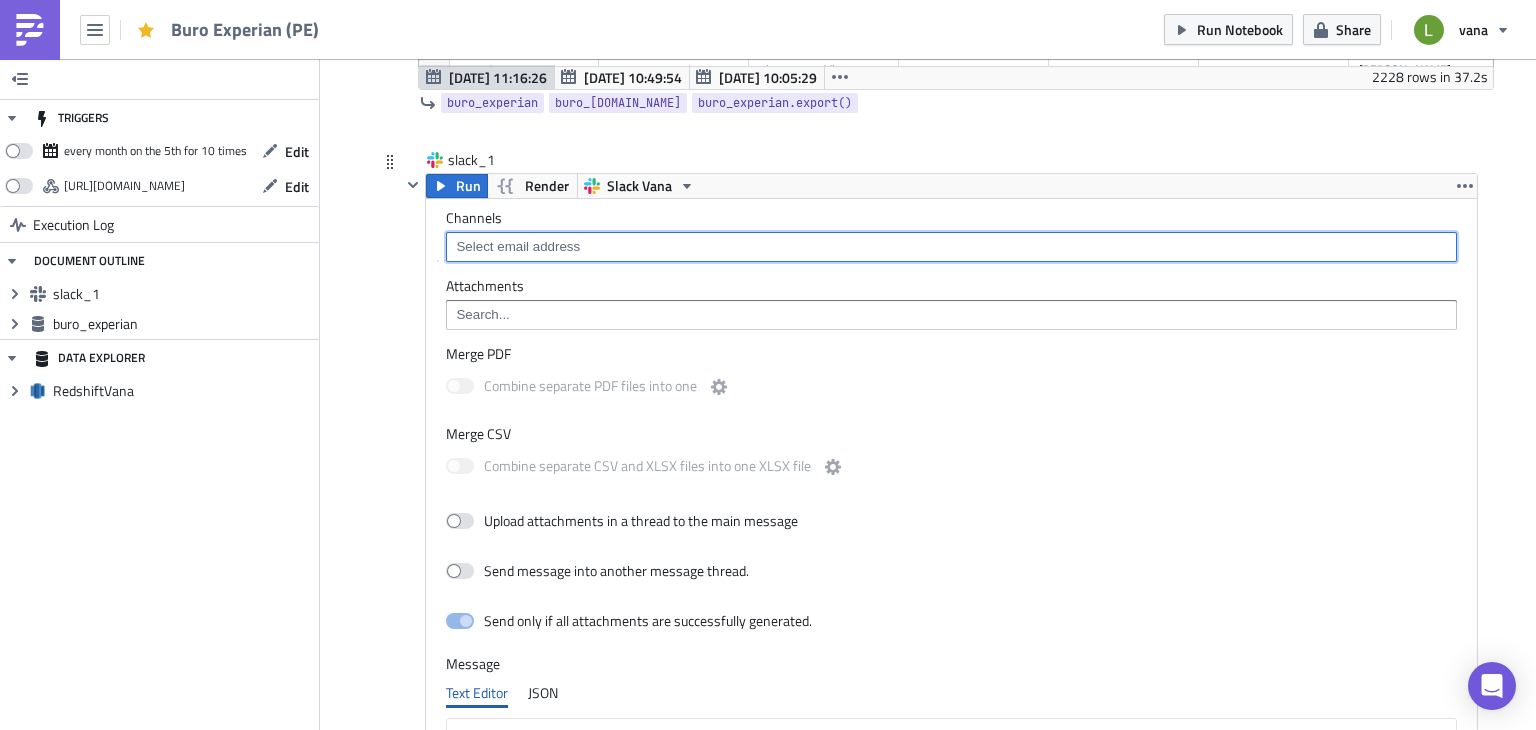 paste on "U06MQ6YMK6H" 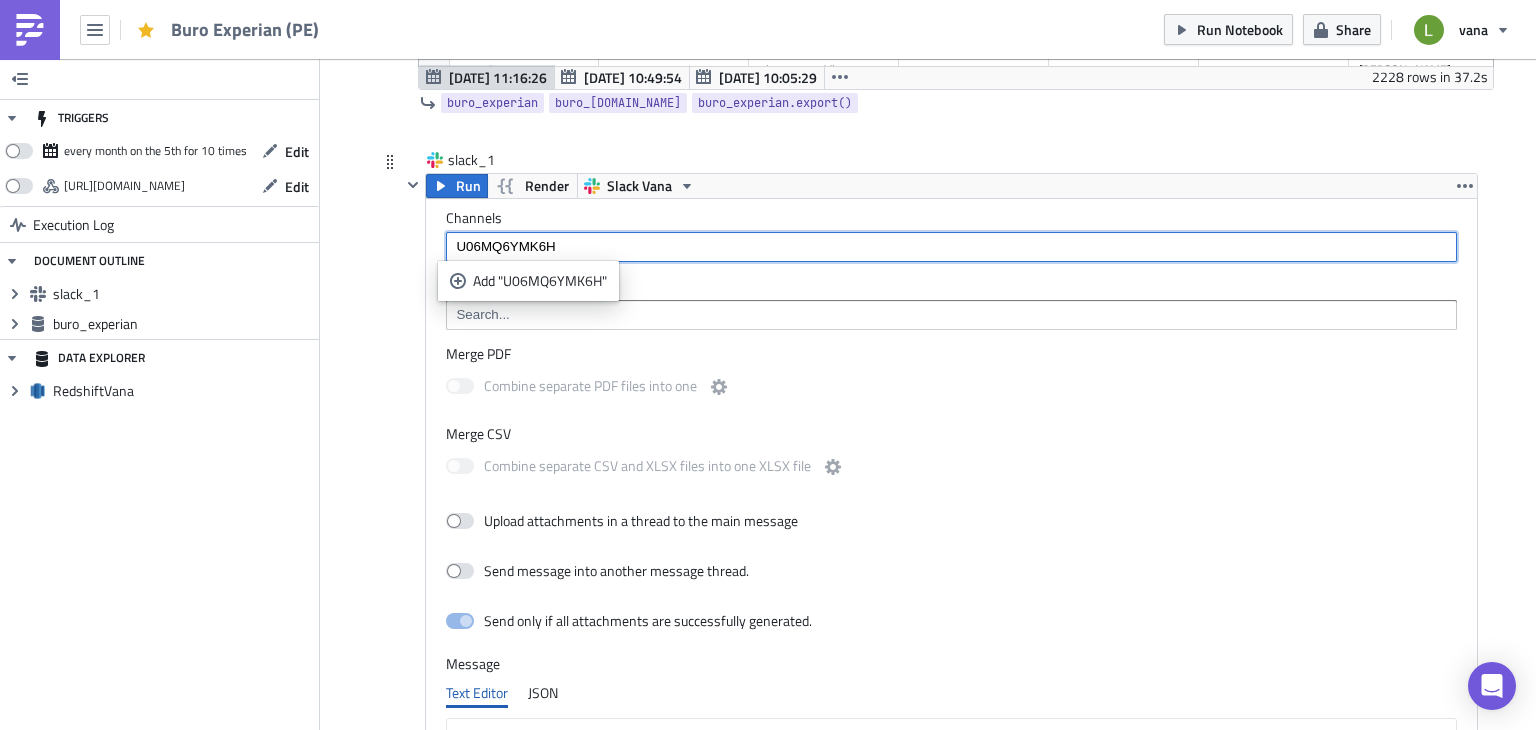 click on "U06MQ6YMK6H" at bounding box center (950, 247) 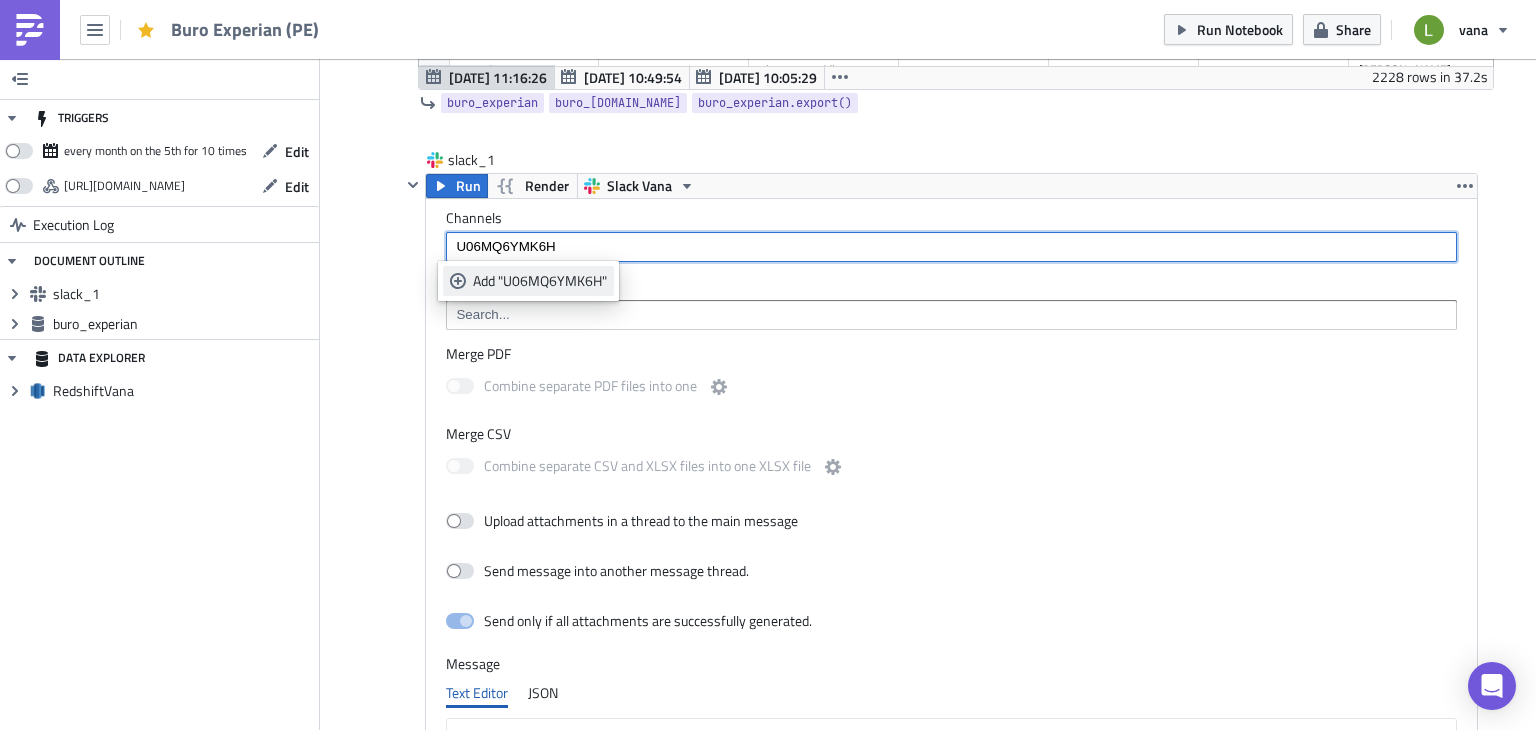 type on "U06MQ6YMK6H" 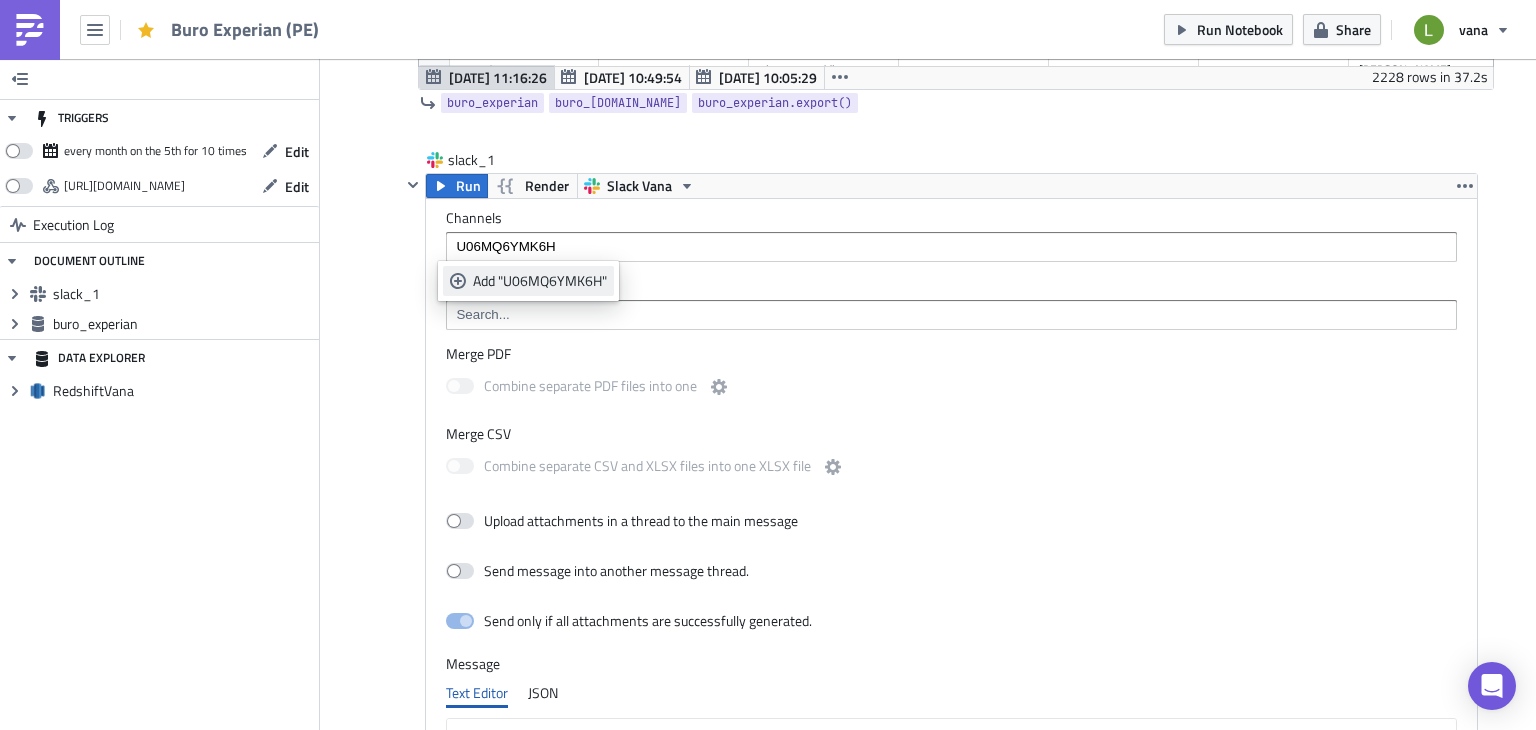 click on "Add "U06MQ6YMK6H"" at bounding box center (528, 281) 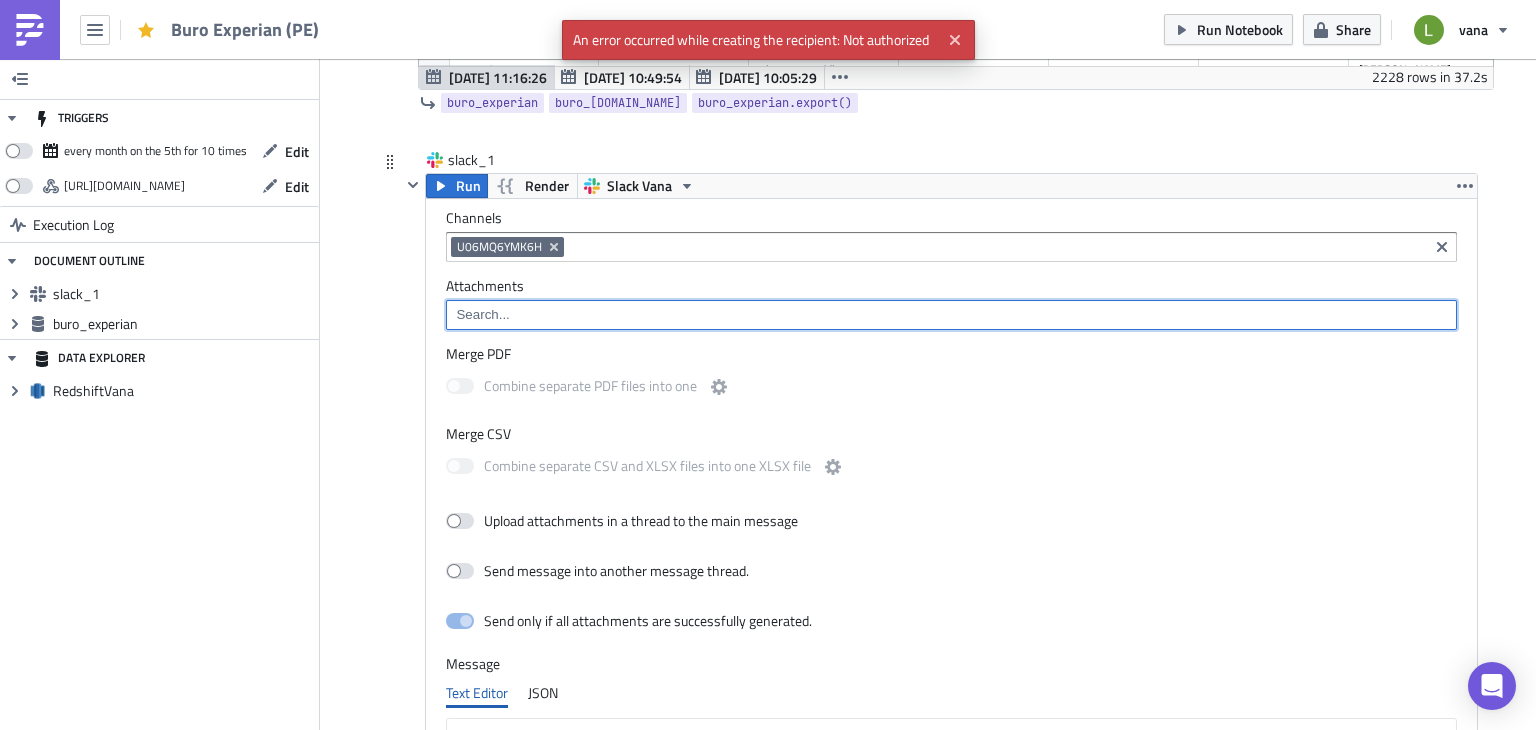 click at bounding box center (950, 315) 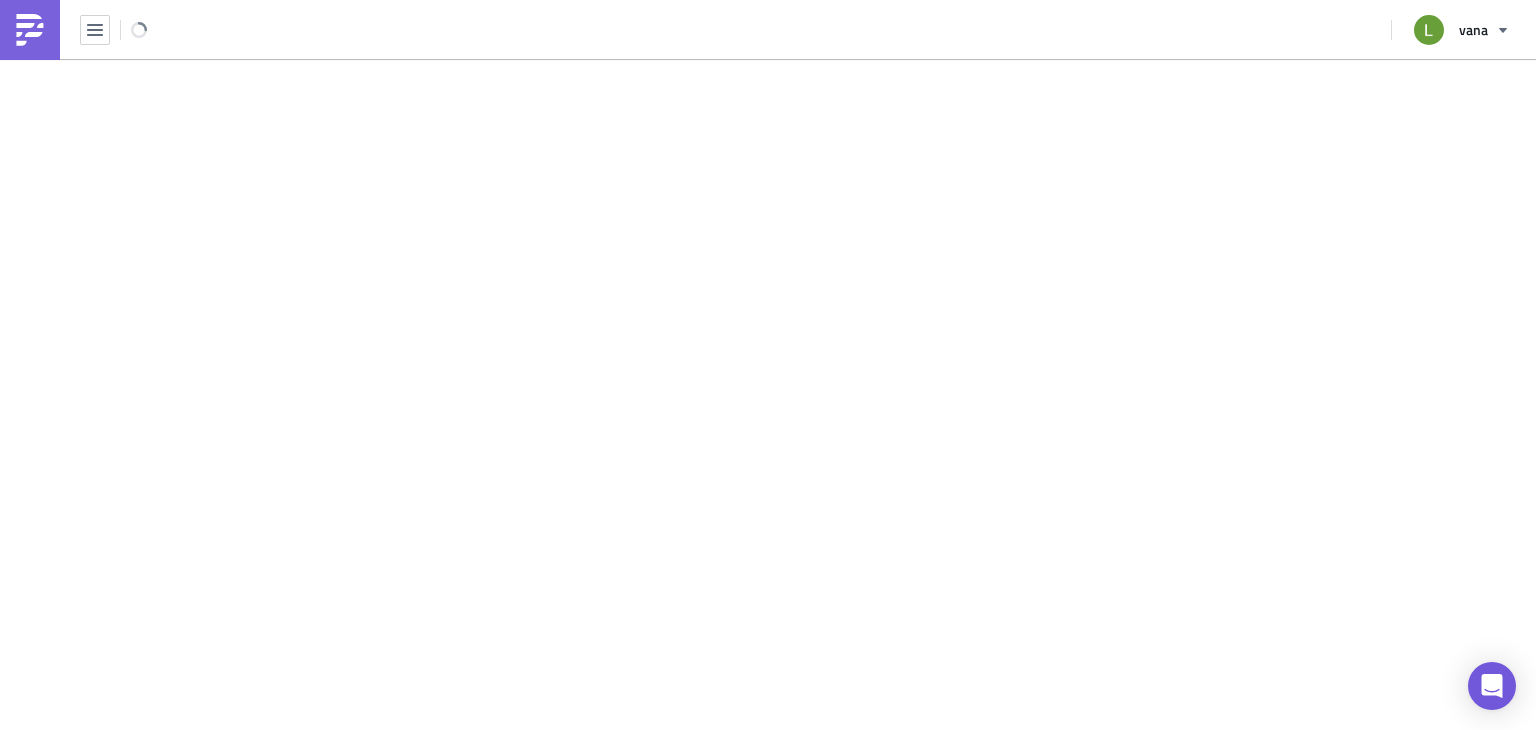 scroll, scrollTop: 0, scrollLeft: 0, axis: both 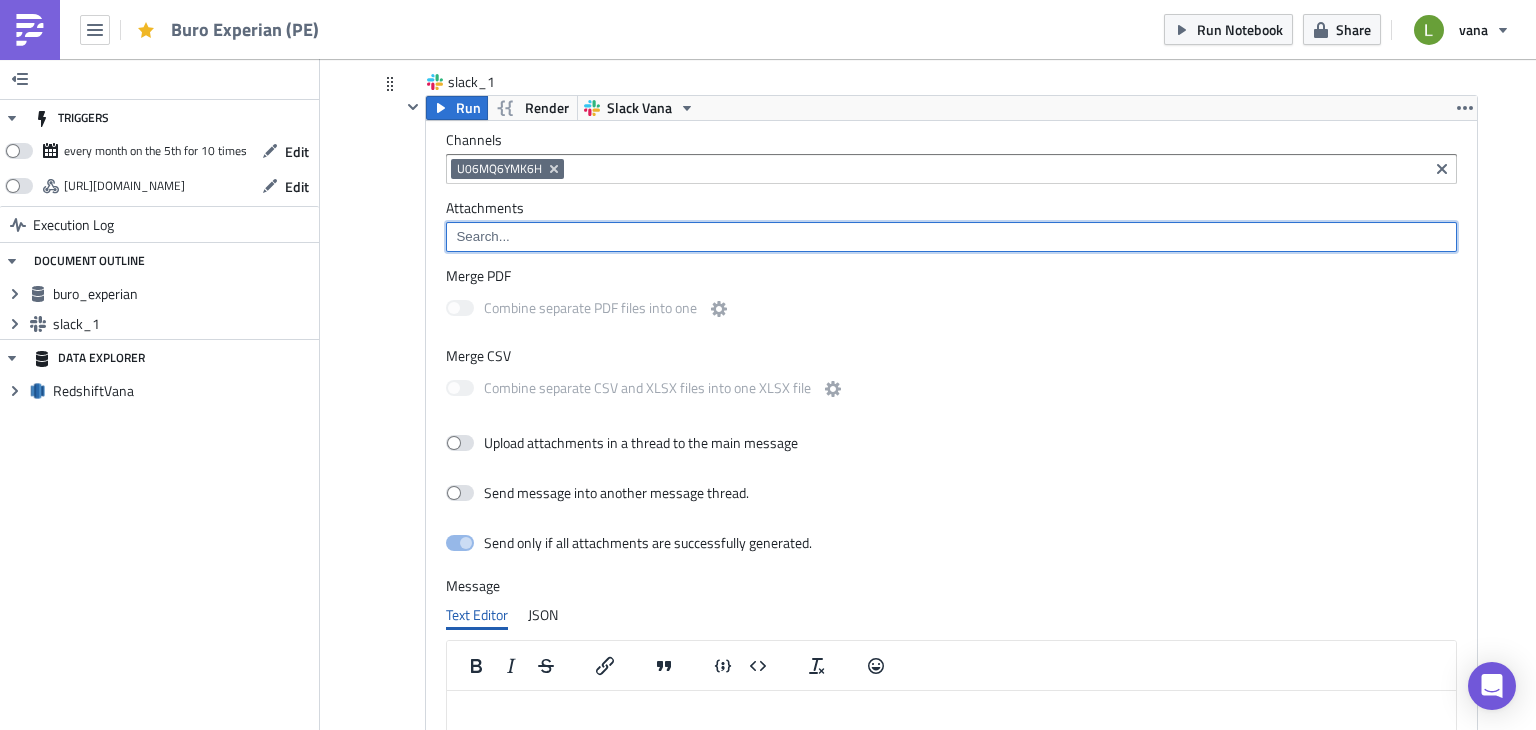 click at bounding box center (950, 237) 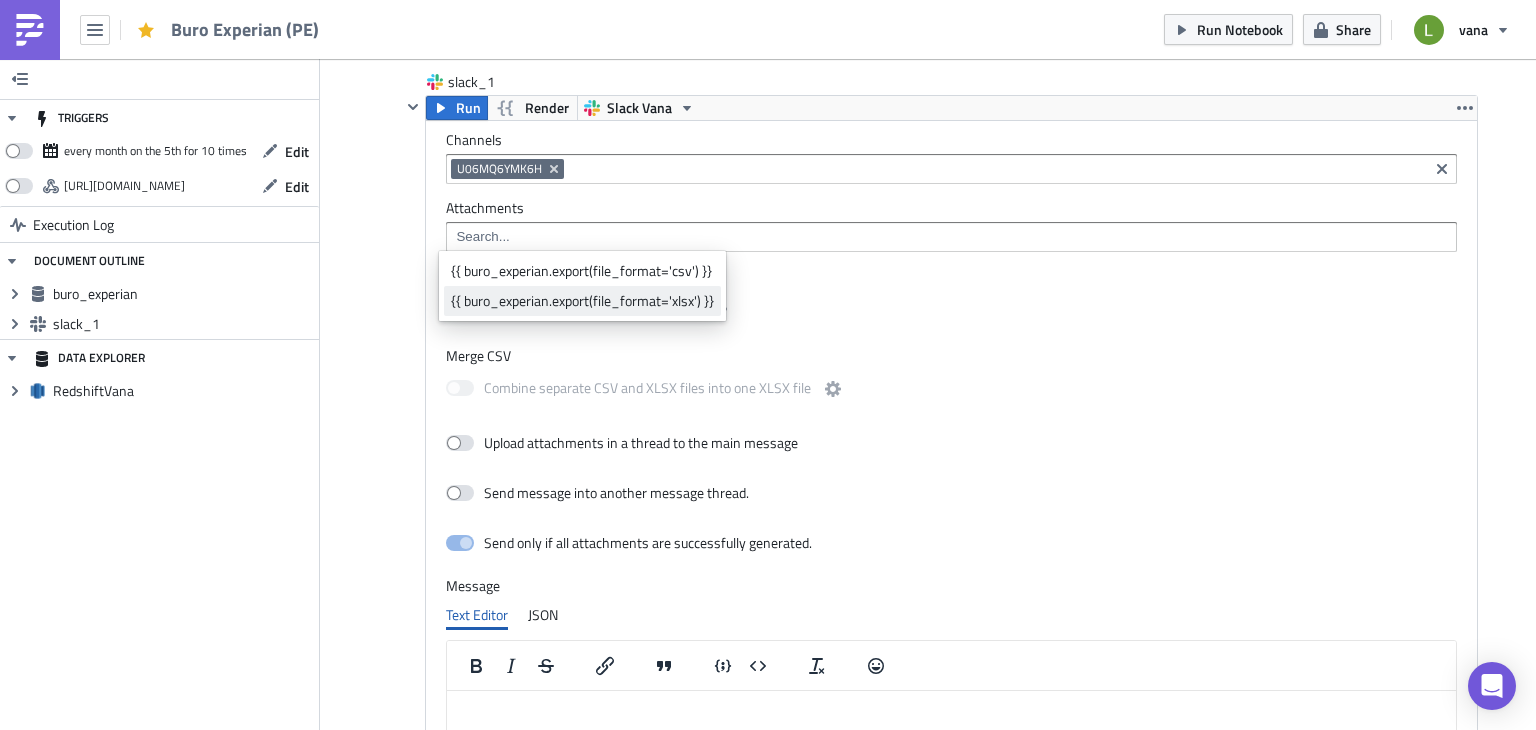 click on "{{ buro_experian.export(file_format='xlsx') }}" at bounding box center [582, 301] 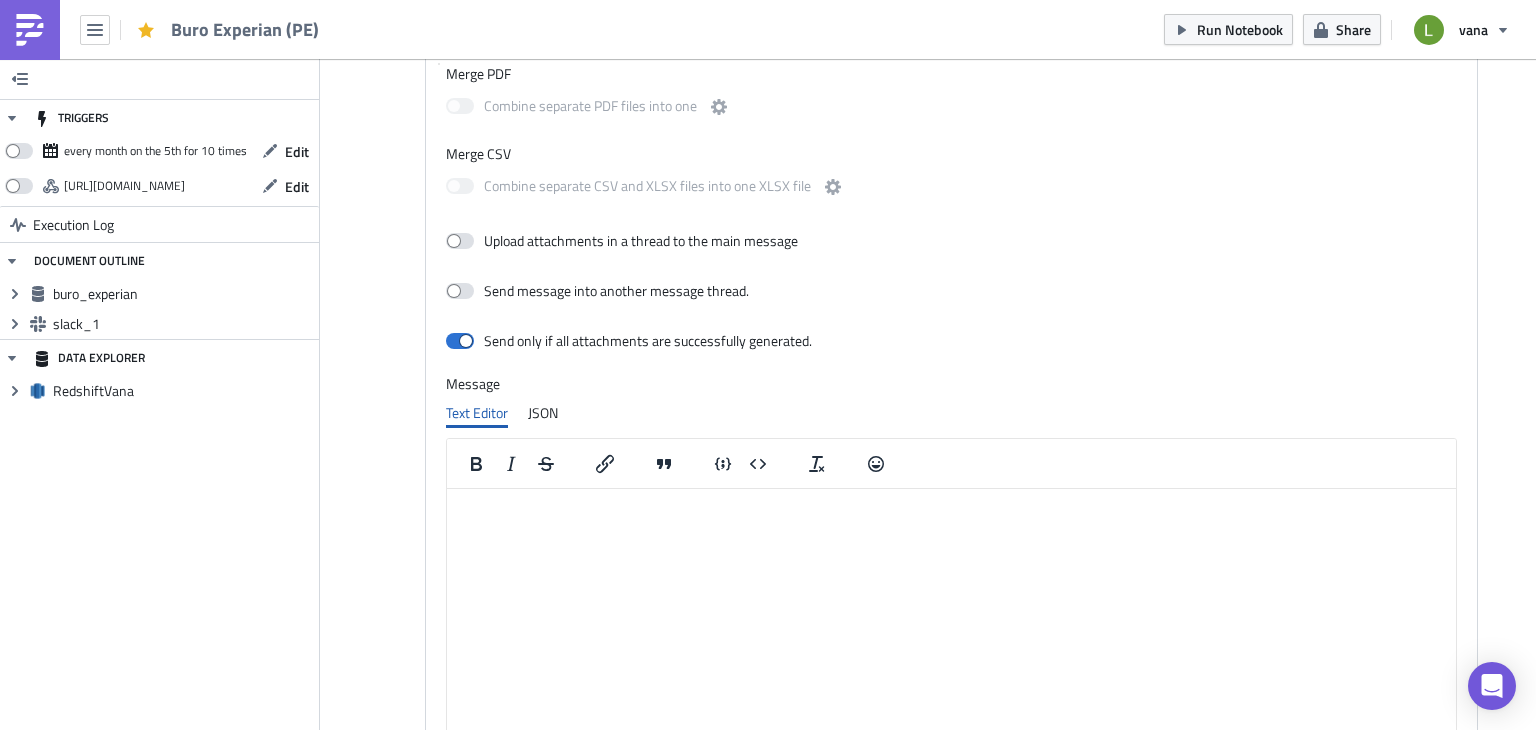 scroll, scrollTop: 912, scrollLeft: 0, axis: vertical 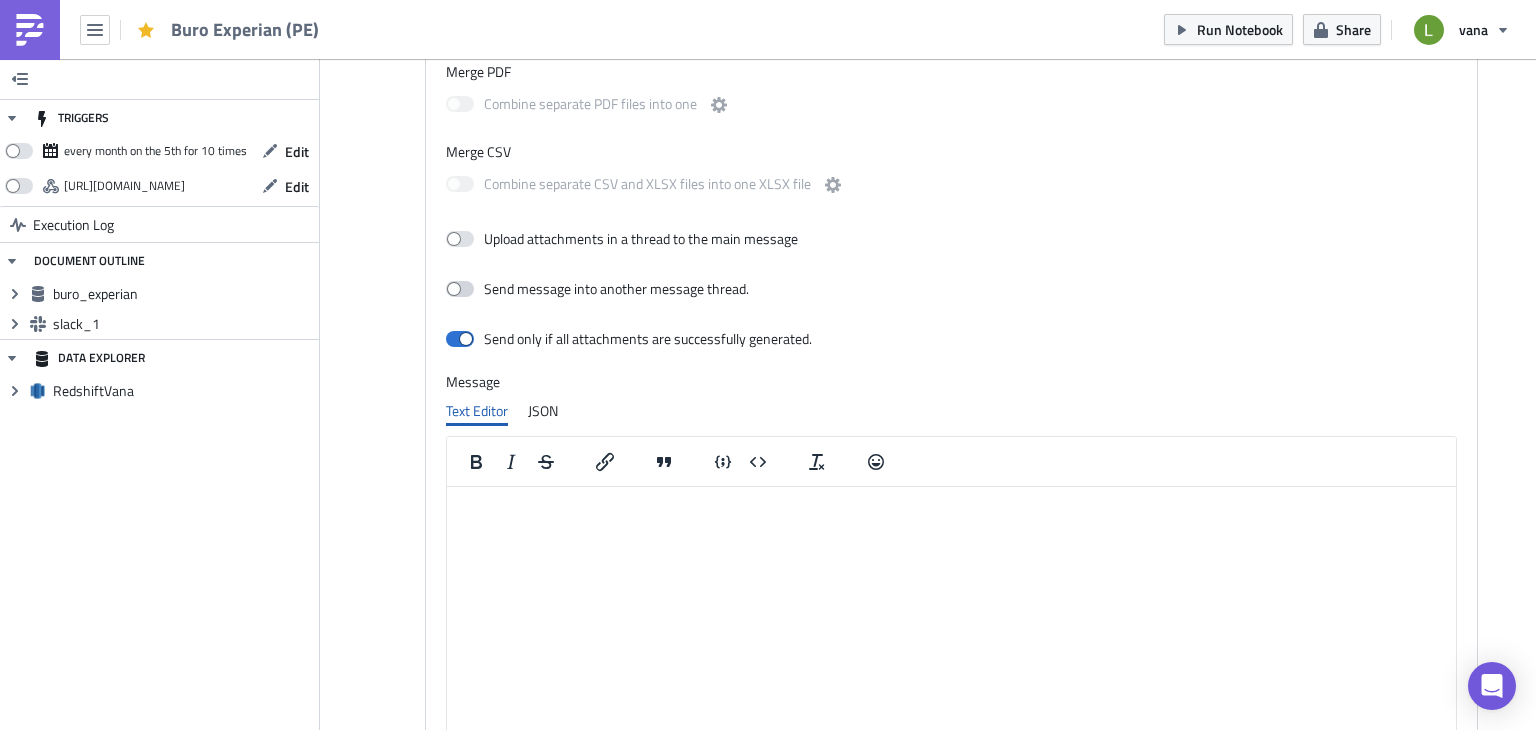 click at bounding box center (460, 289) 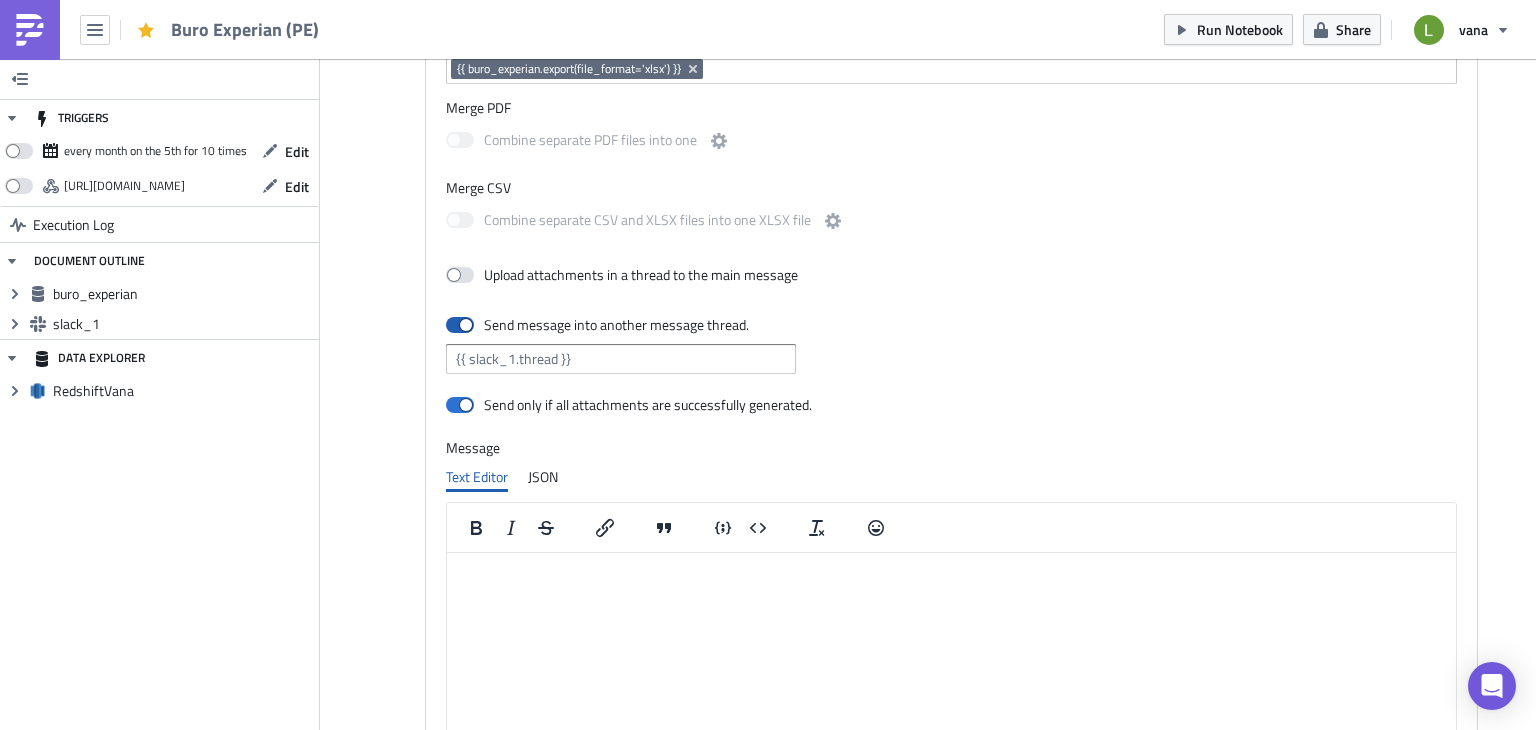 scroll, scrollTop: 875, scrollLeft: 0, axis: vertical 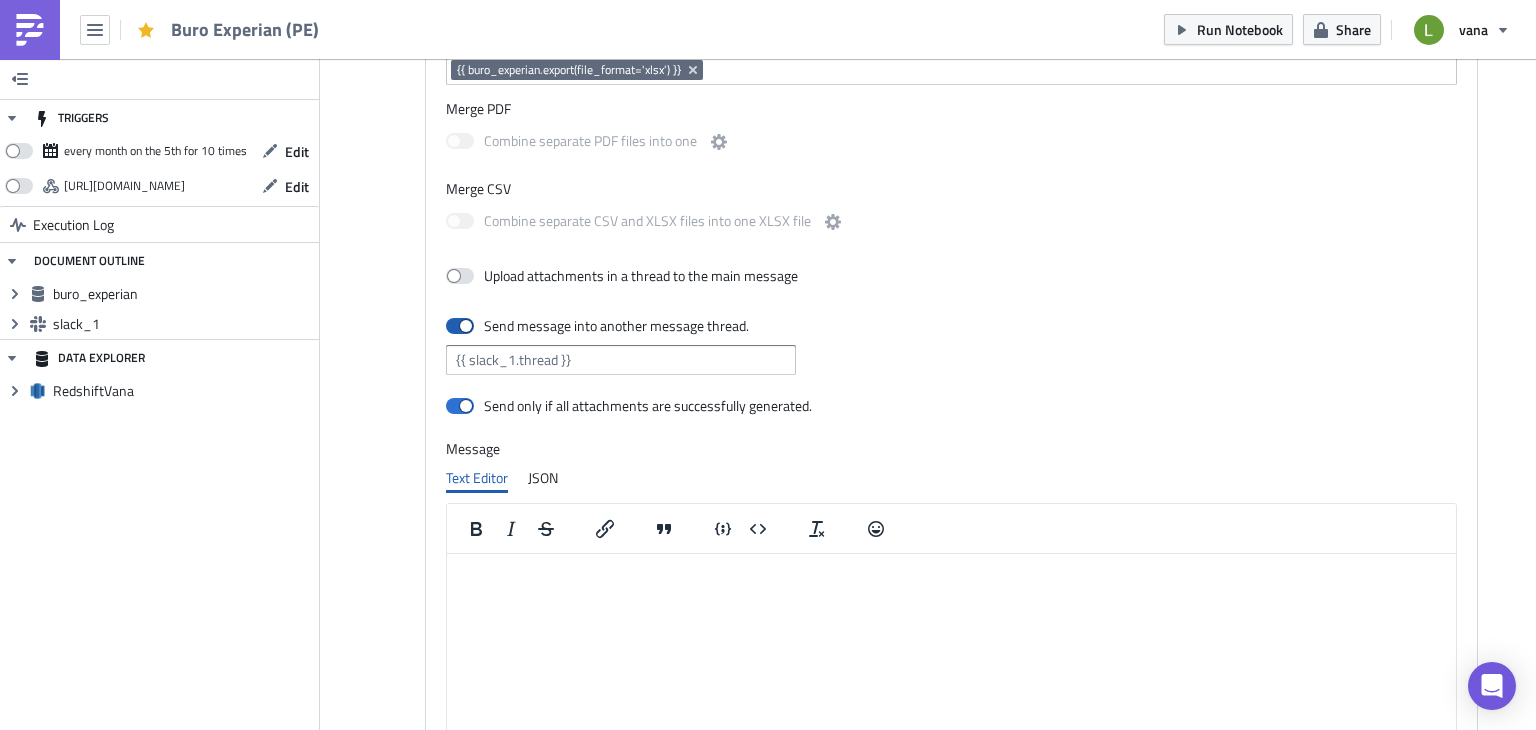 click at bounding box center [460, 326] 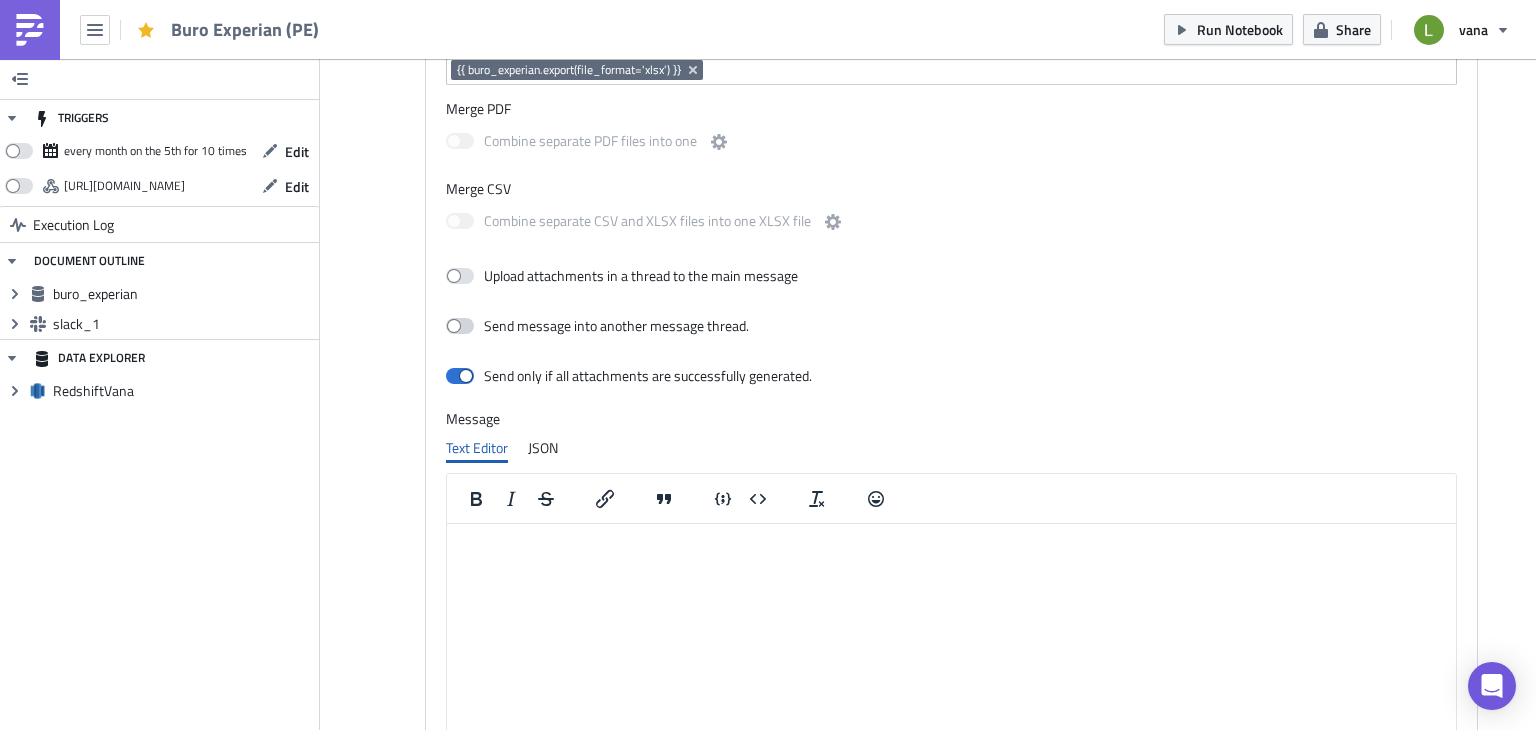 click at bounding box center [460, 326] 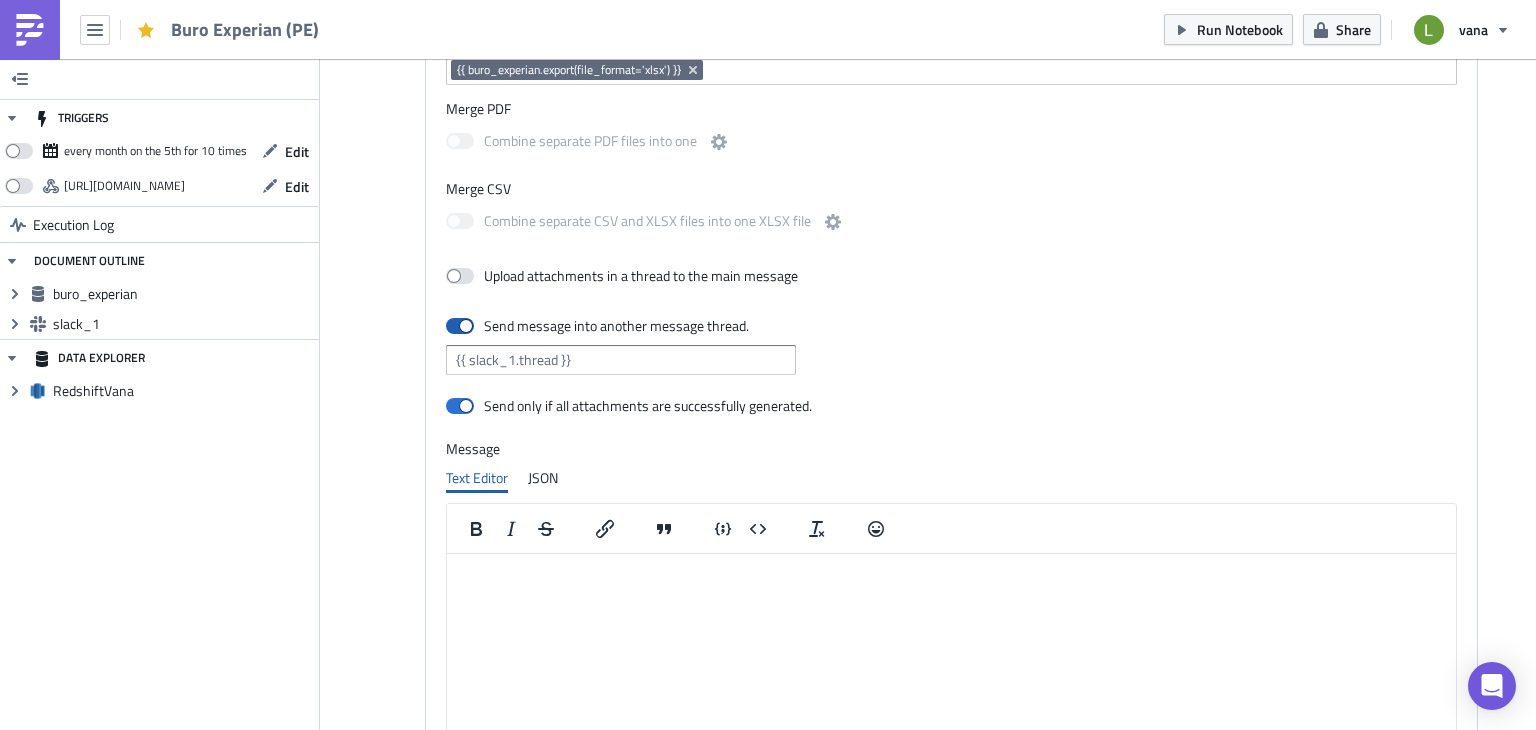 click at bounding box center (460, 326) 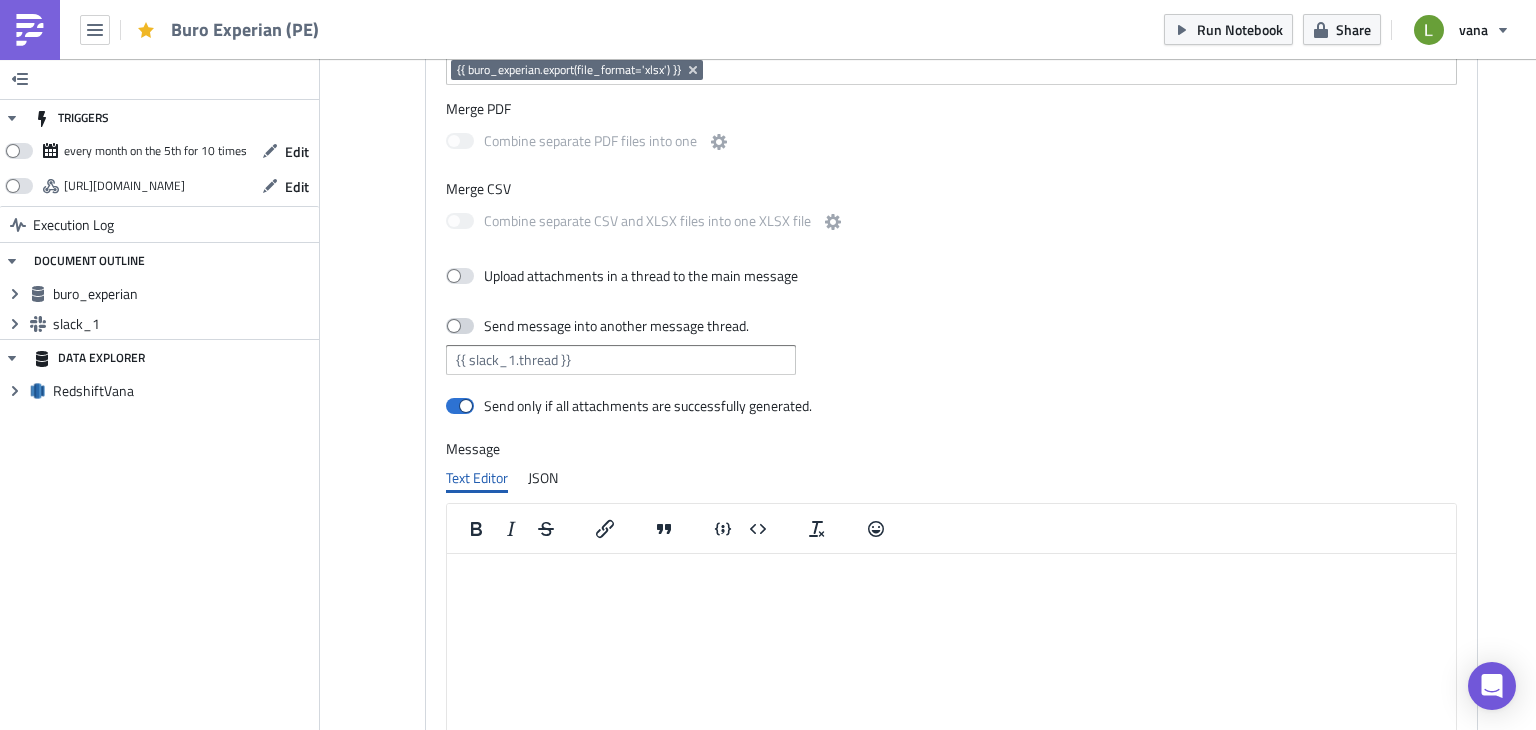 checkbox on "false" 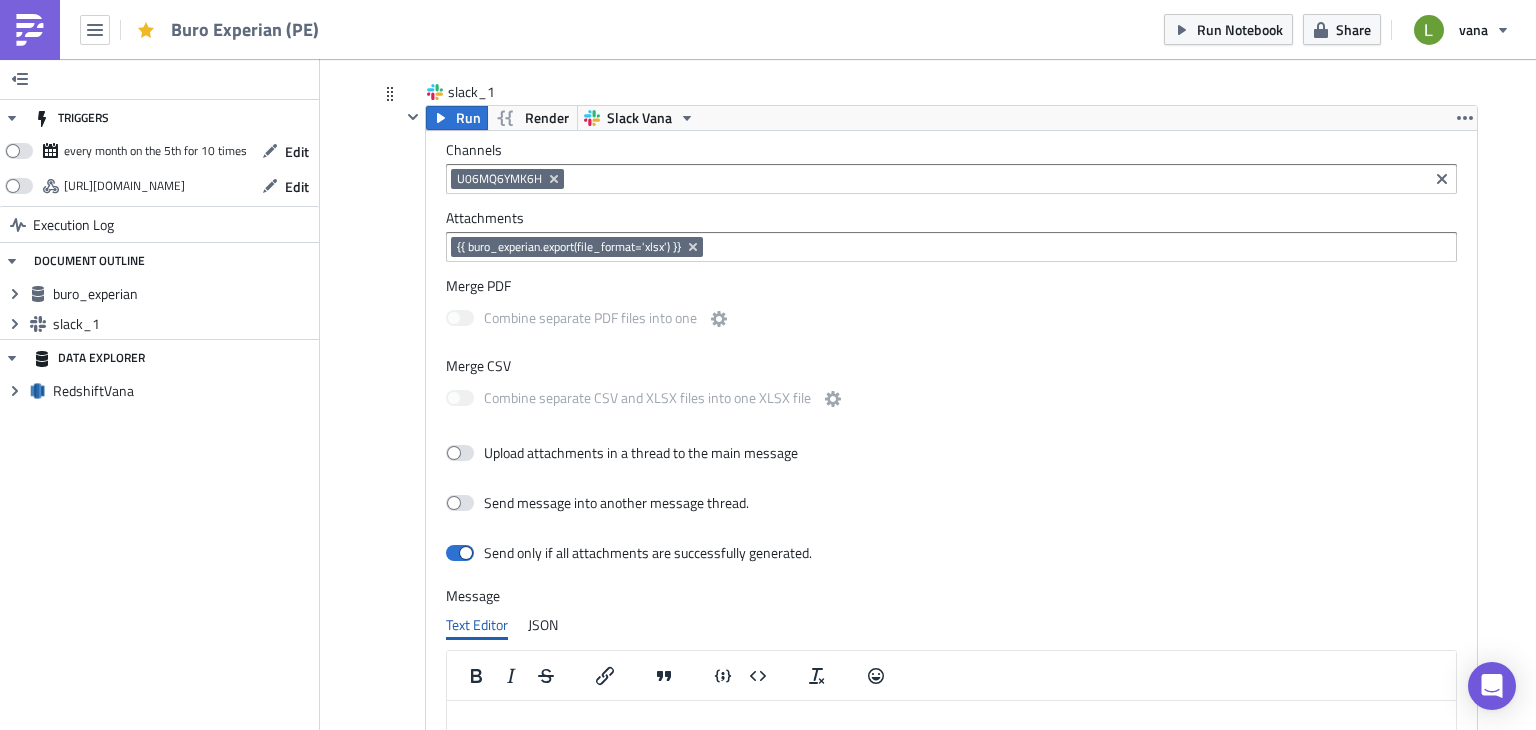 scroll, scrollTop: 692, scrollLeft: 0, axis: vertical 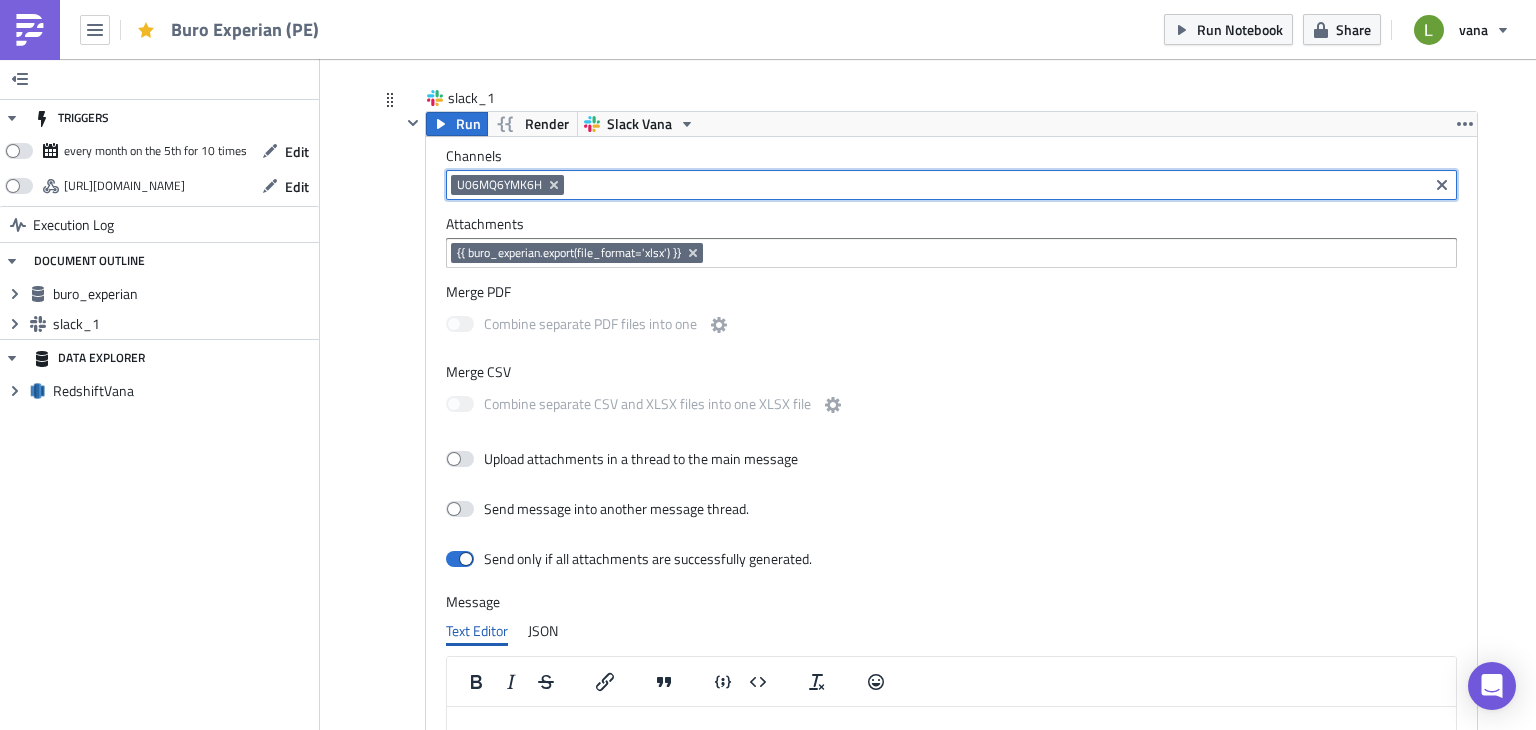 click at bounding box center [996, 185] 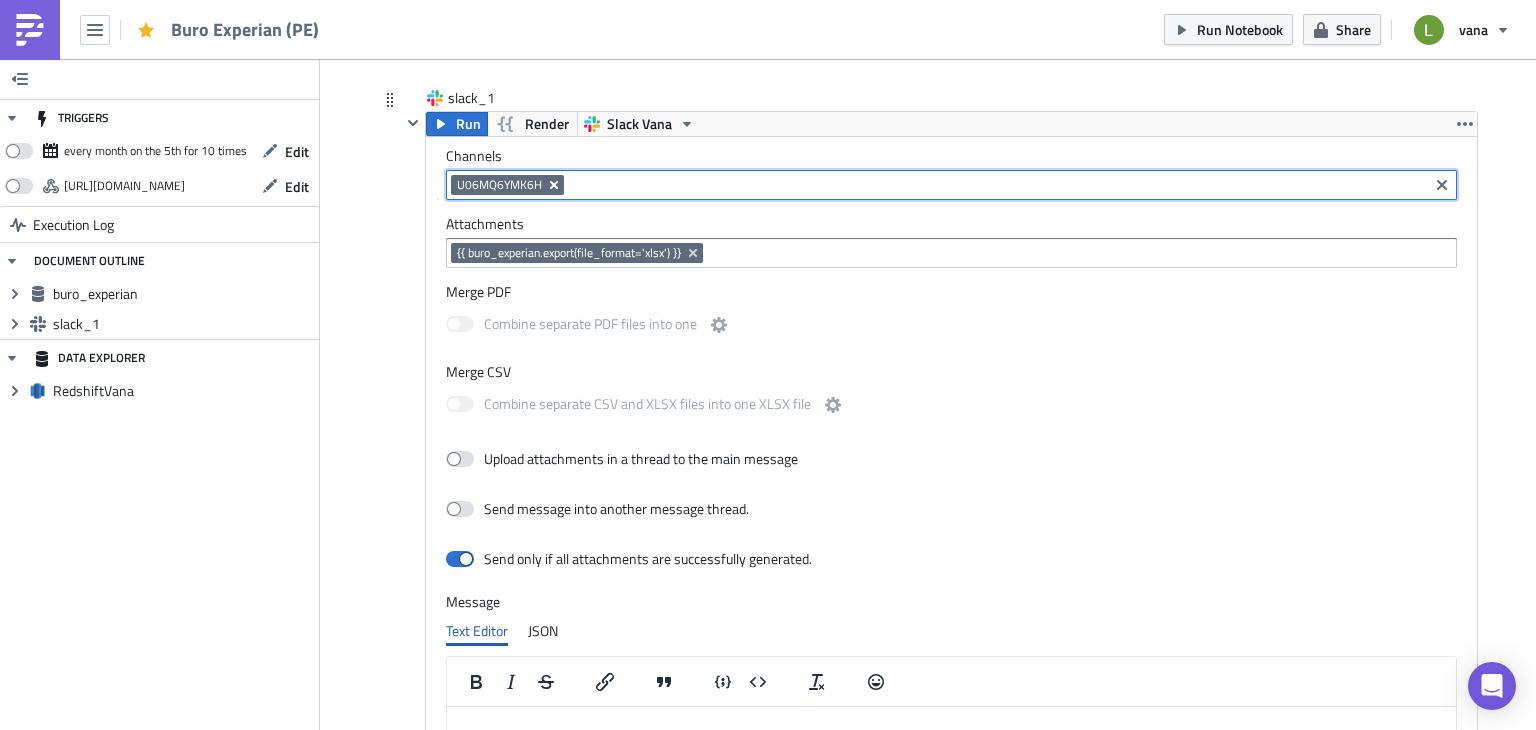 click 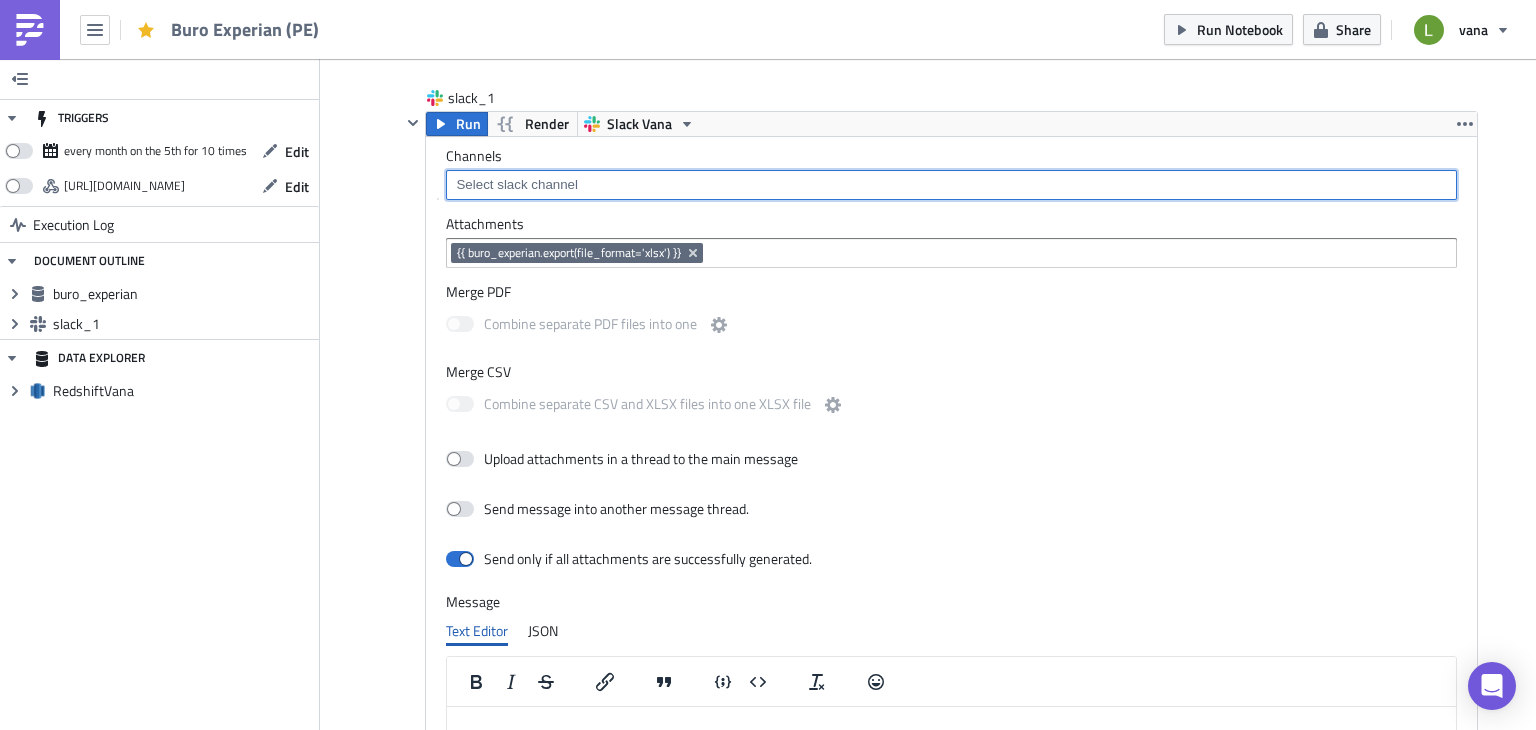 paste on "C095WFR52KZ" 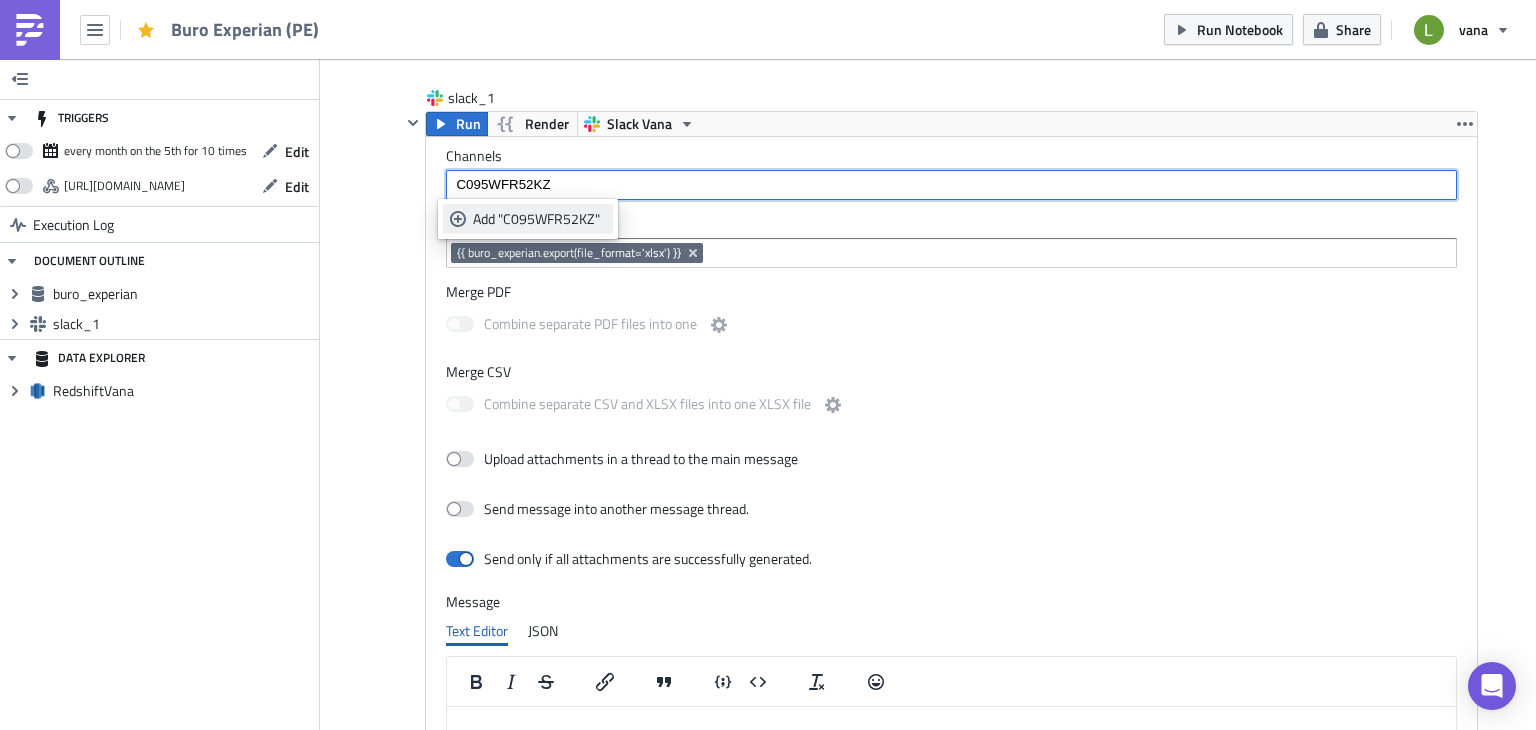 type on "C095WFR52KZ" 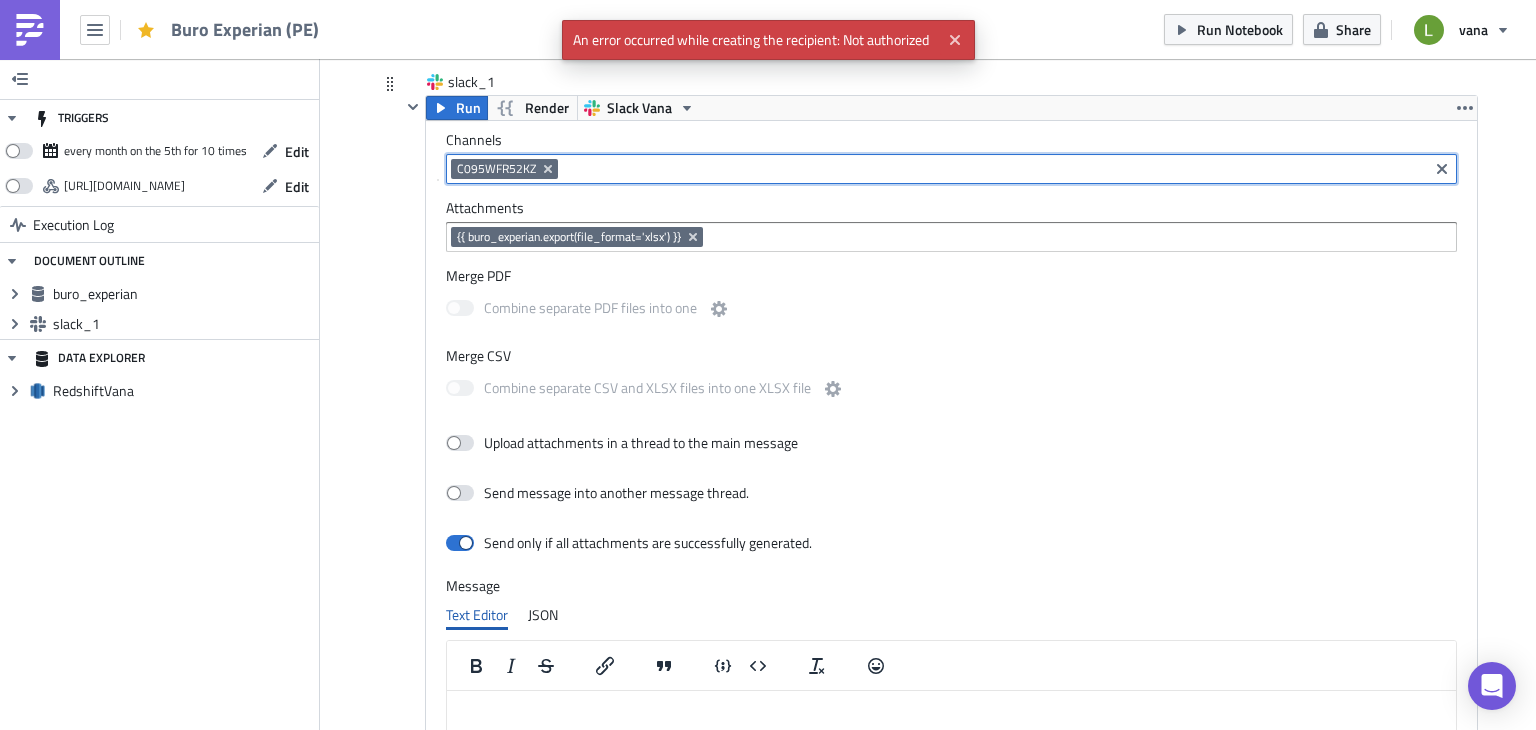 scroll, scrollTop: 711, scrollLeft: 0, axis: vertical 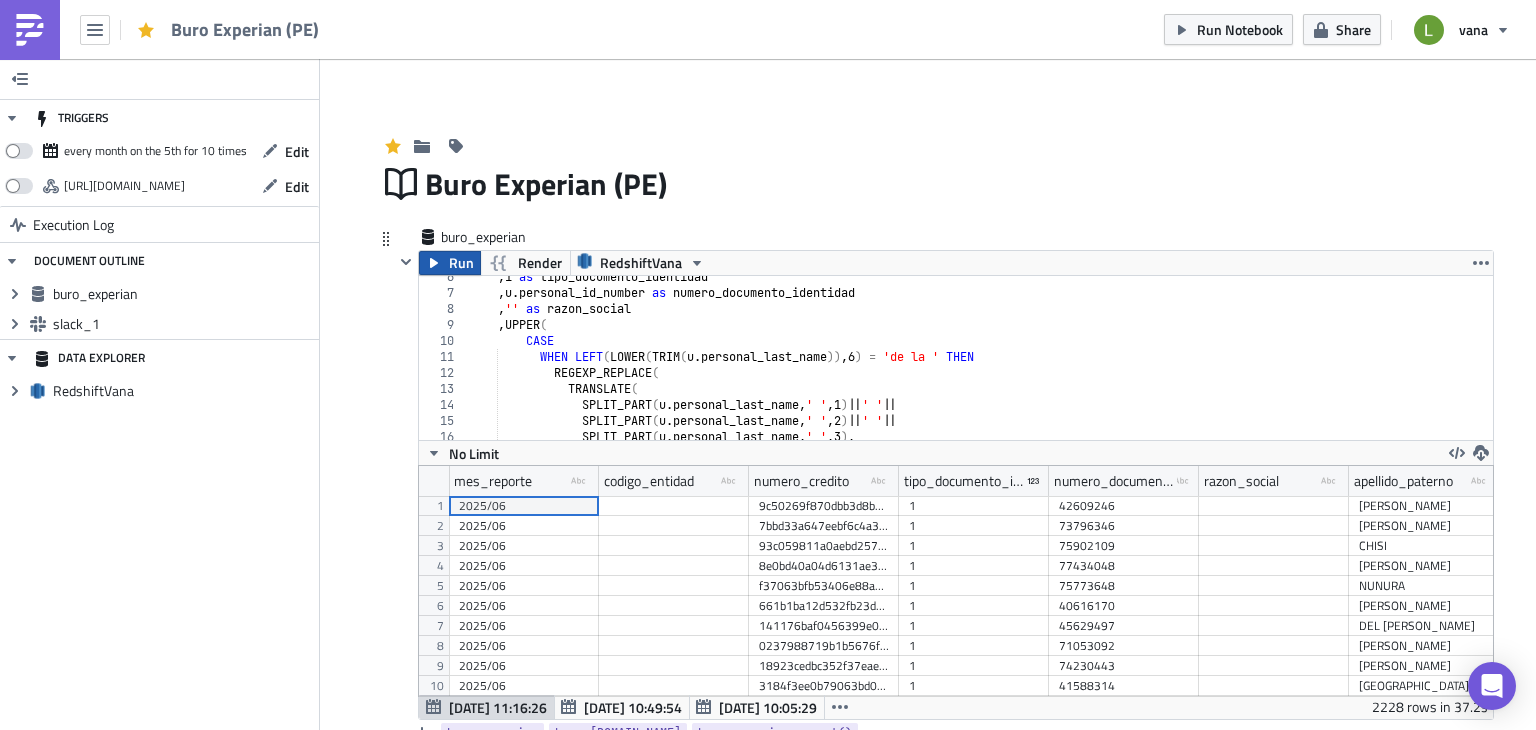 click 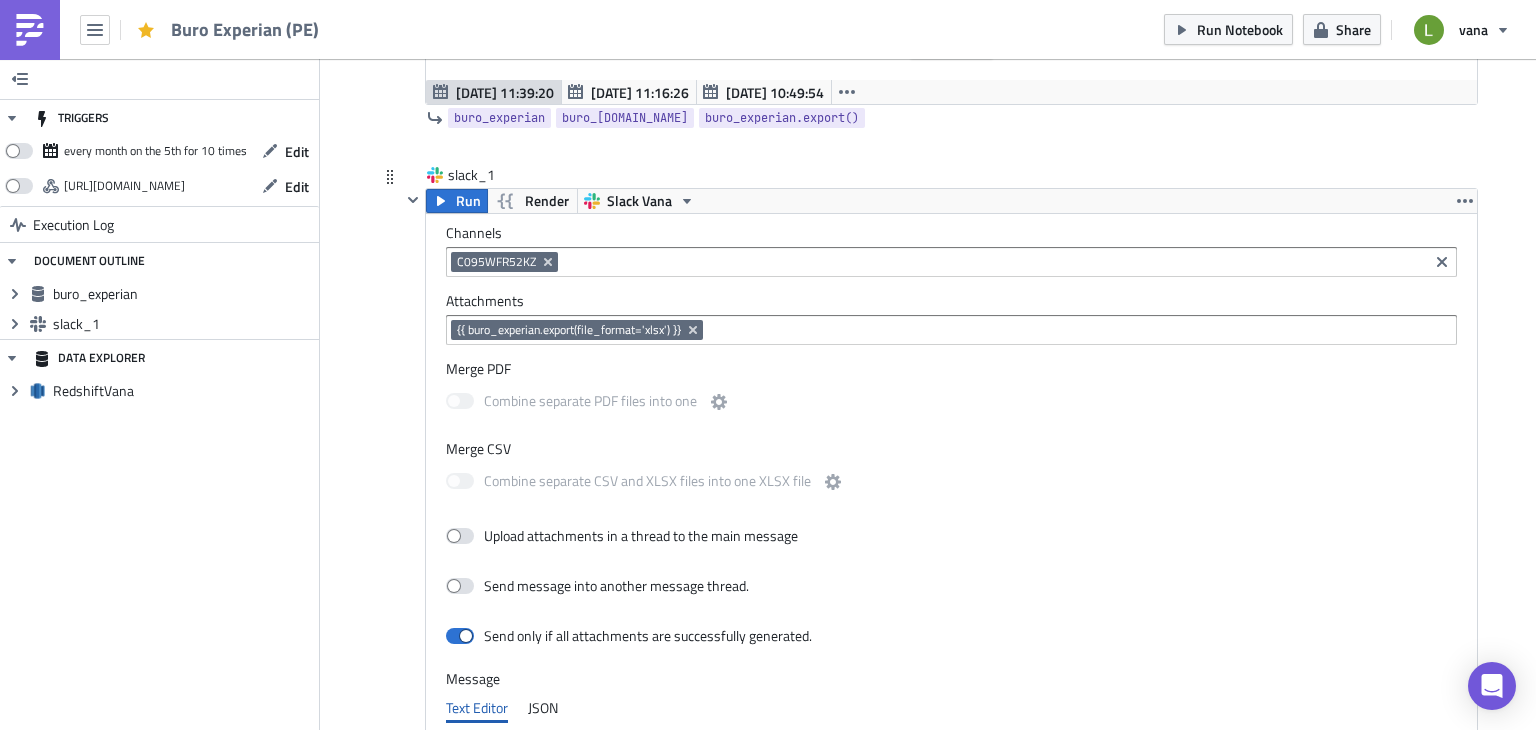 scroll, scrollTop: 614, scrollLeft: 0, axis: vertical 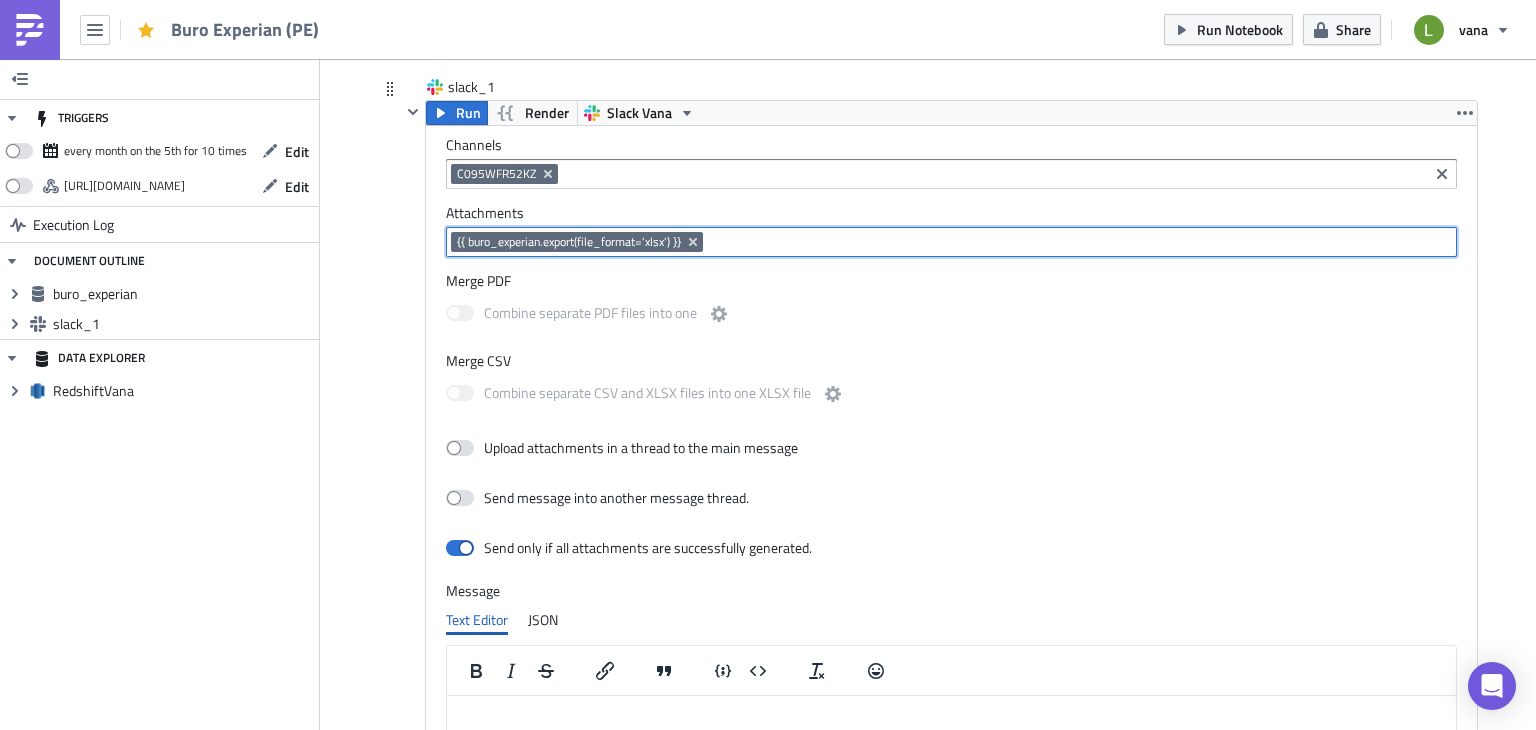 click at bounding box center (1079, 242) 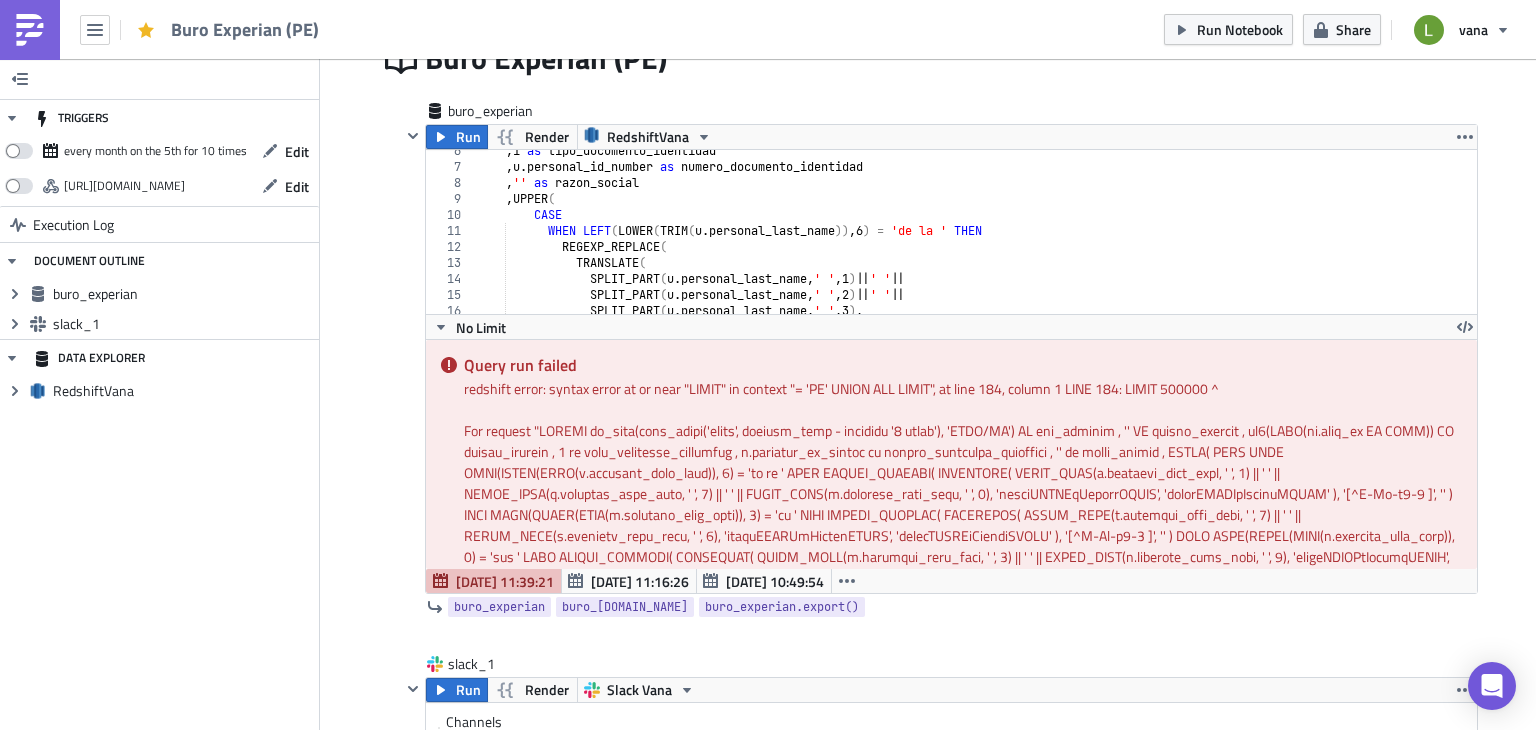 scroll, scrollTop: 127, scrollLeft: 0, axis: vertical 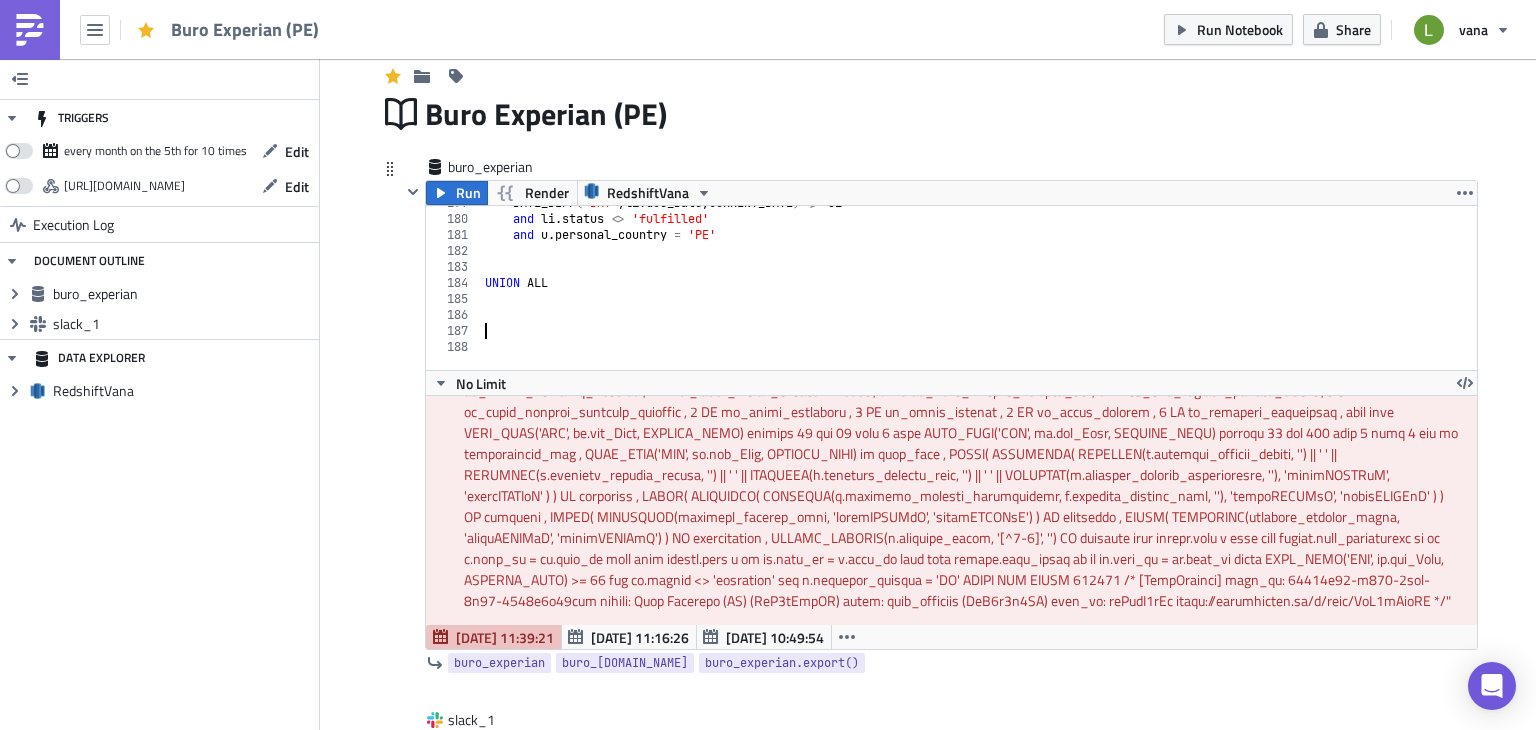 click on "DATE_DIFF ( 'DAY' ,  li . due_Date ,  CURRENT_DATE )   >=   31      and   li . status   <>   'fulfilled'      and   u . personal_country   =   'PE'           UNION   ALL" at bounding box center [1424, 285] 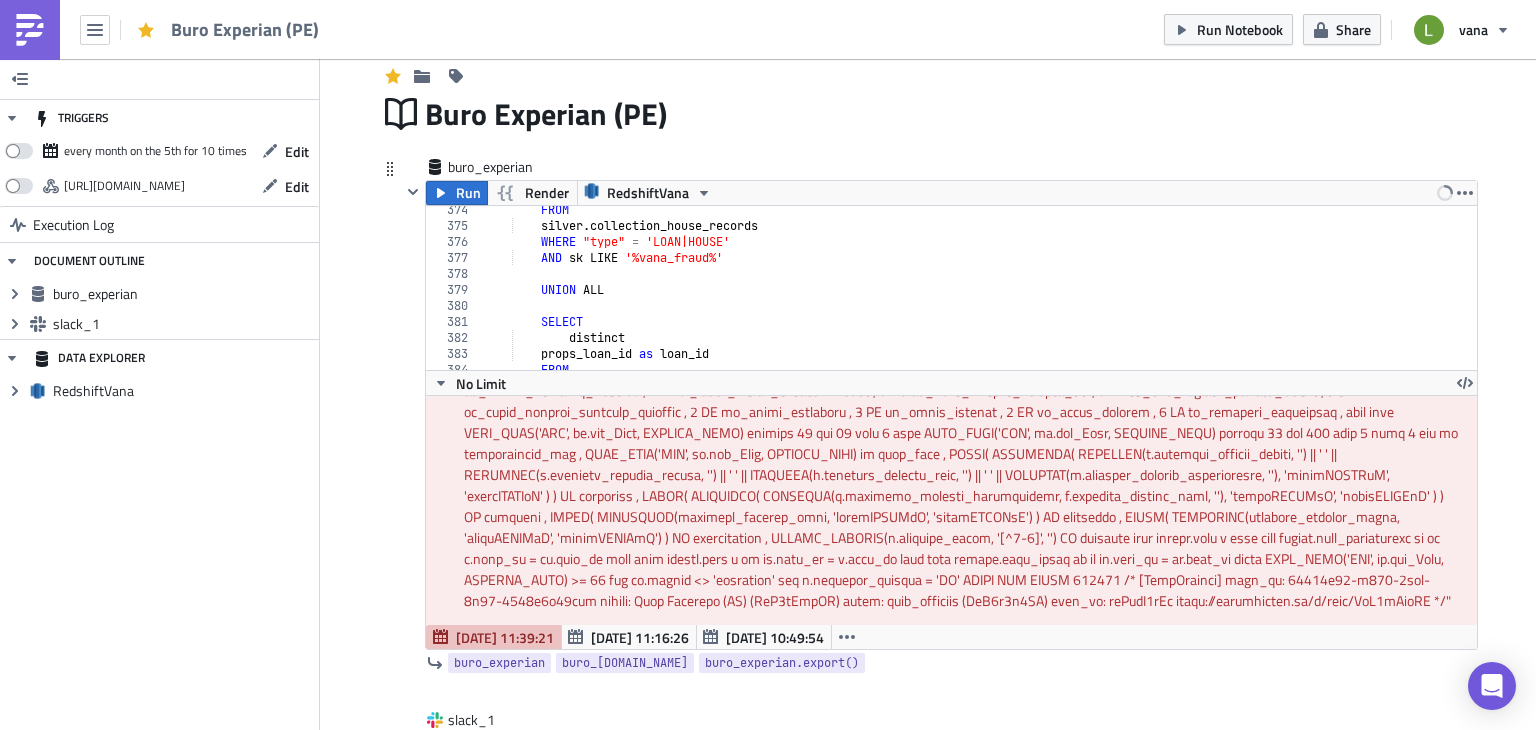scroll, scrollTop: 6107, scrollLeft: 0, axis: vertical 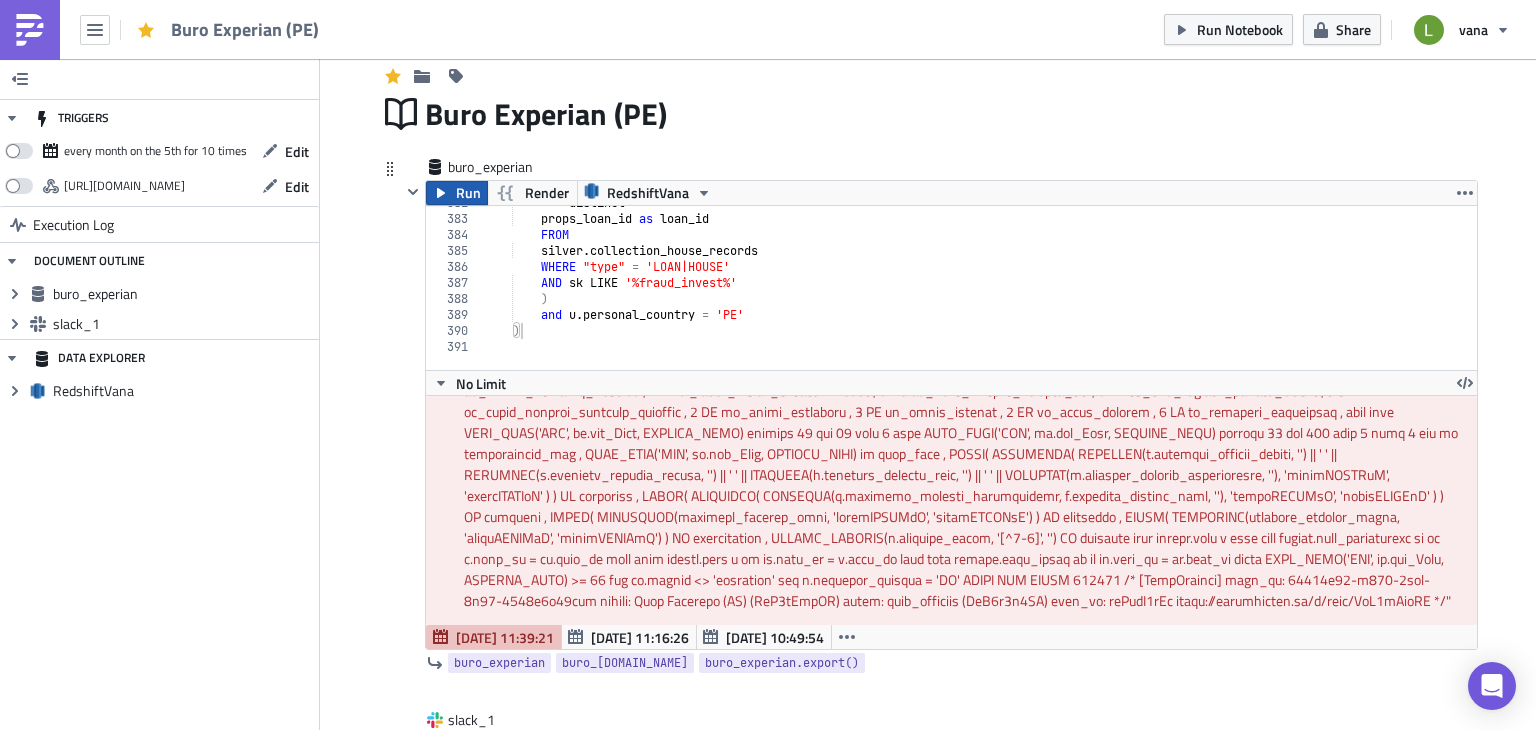 click on "Run" at bounding box center (468, 193) 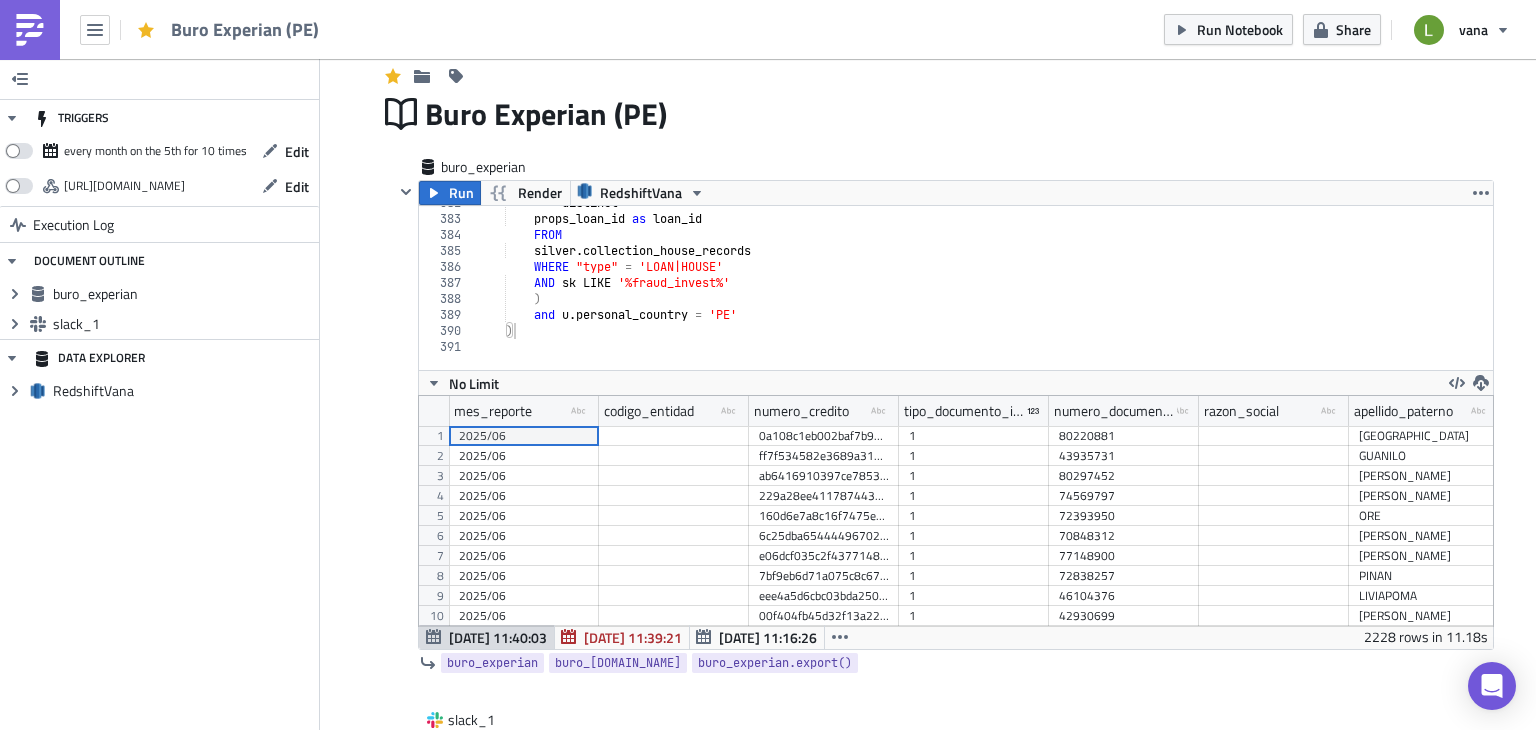 scroll, scrollTop: 99769, scrollLeft: 98925, axis: both 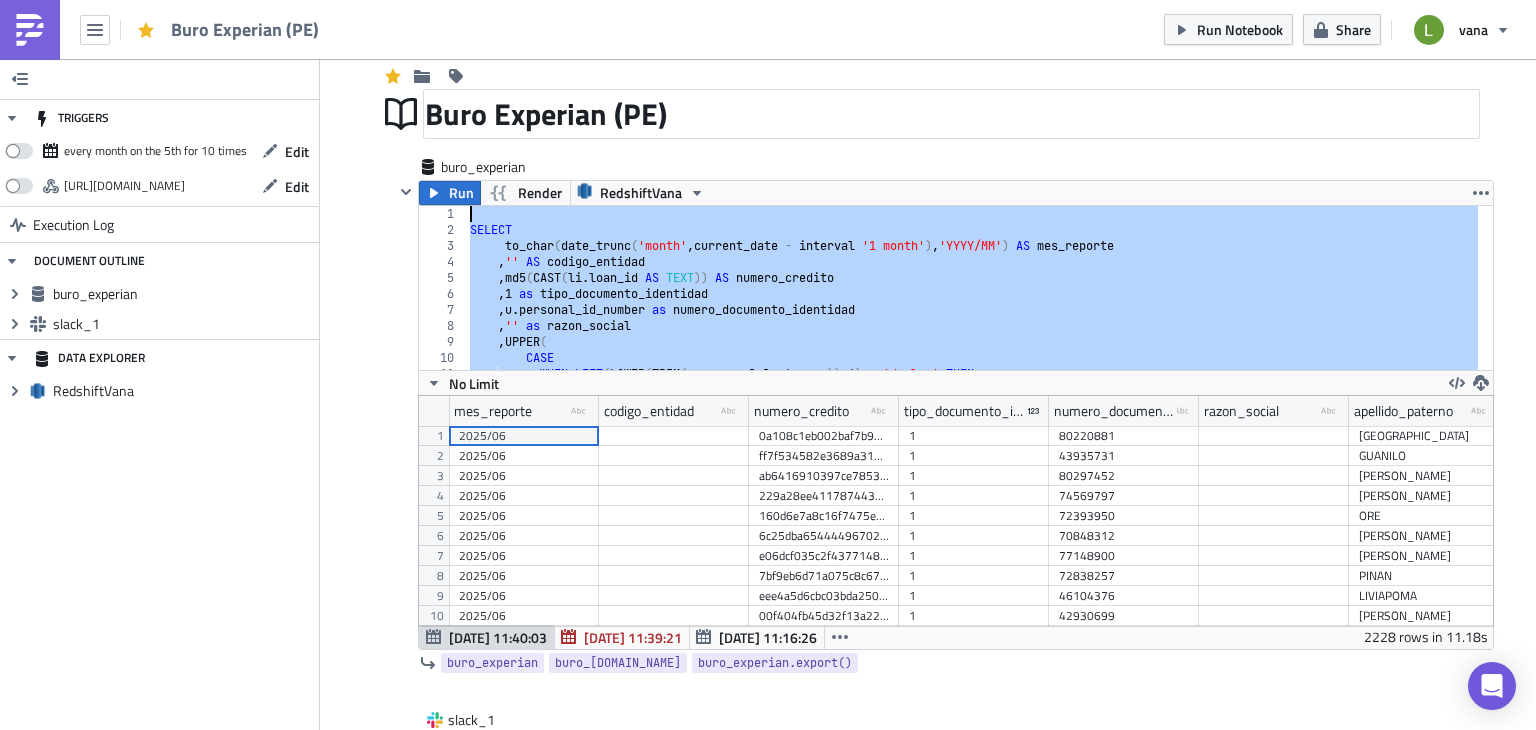 drag, startPoint x: 568, startPoint y: 335, endPoint x: 459, endPoint y: 121, distance: 240.16037 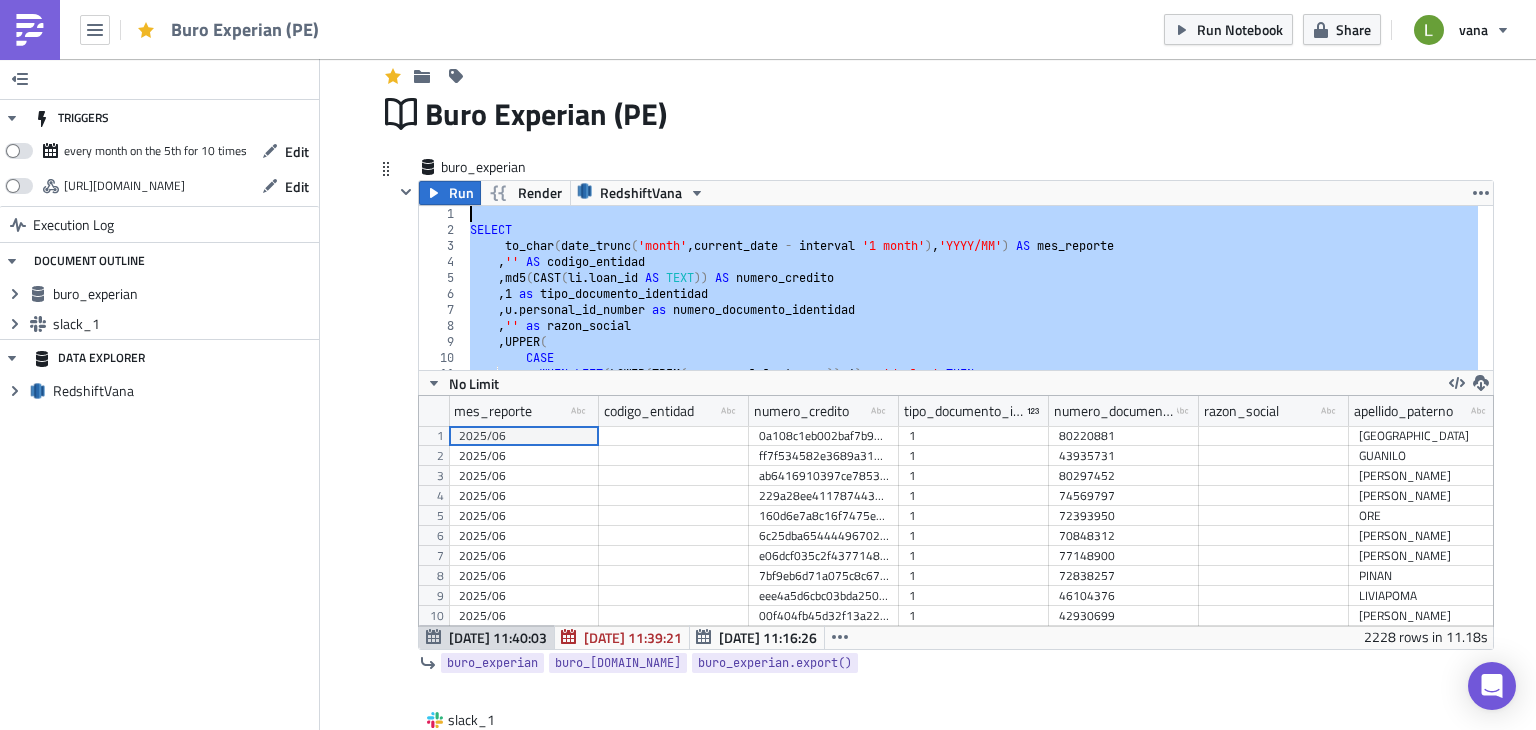 scroll, scrollTop: 35, scrollLeft: 0, axis: vertical 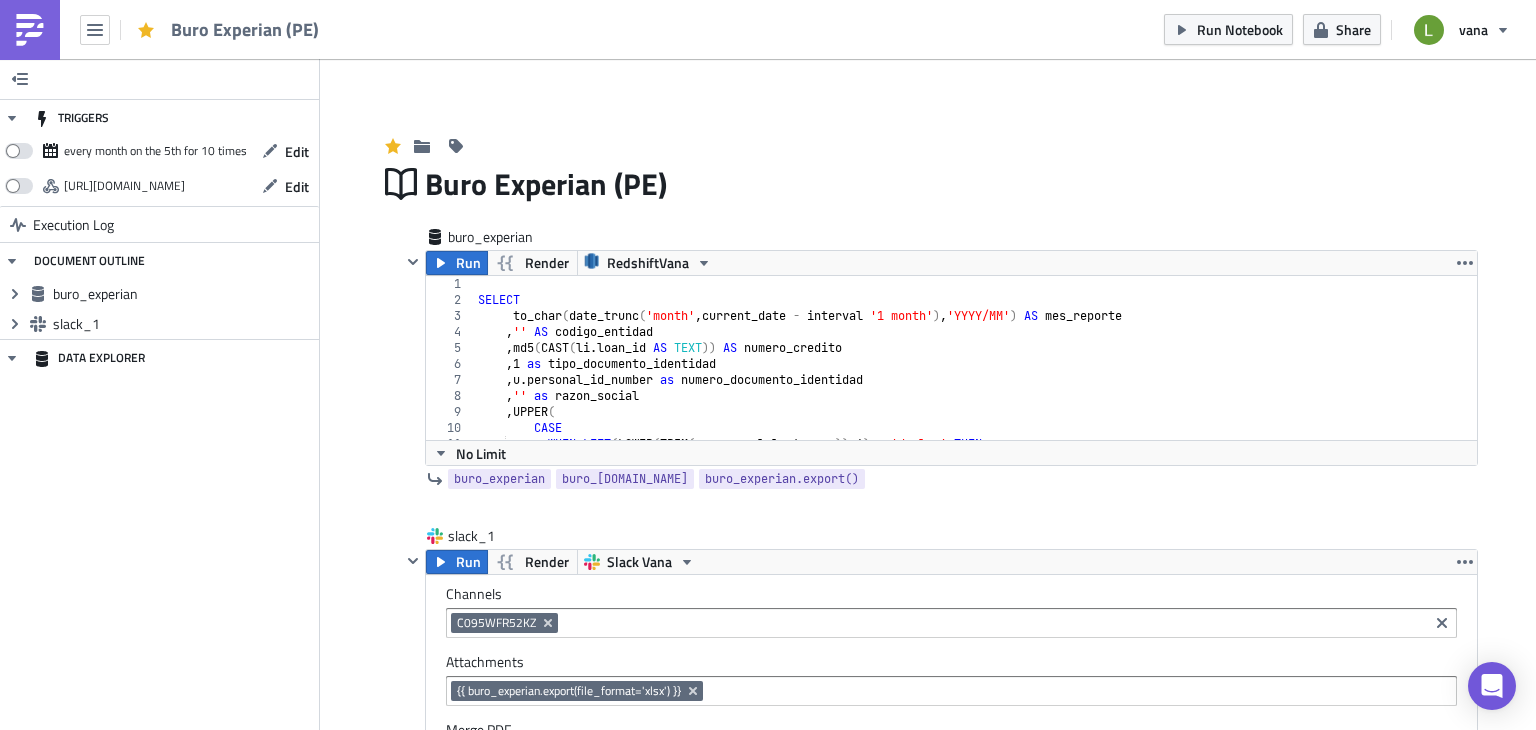 click at bounding box center [30, 30] 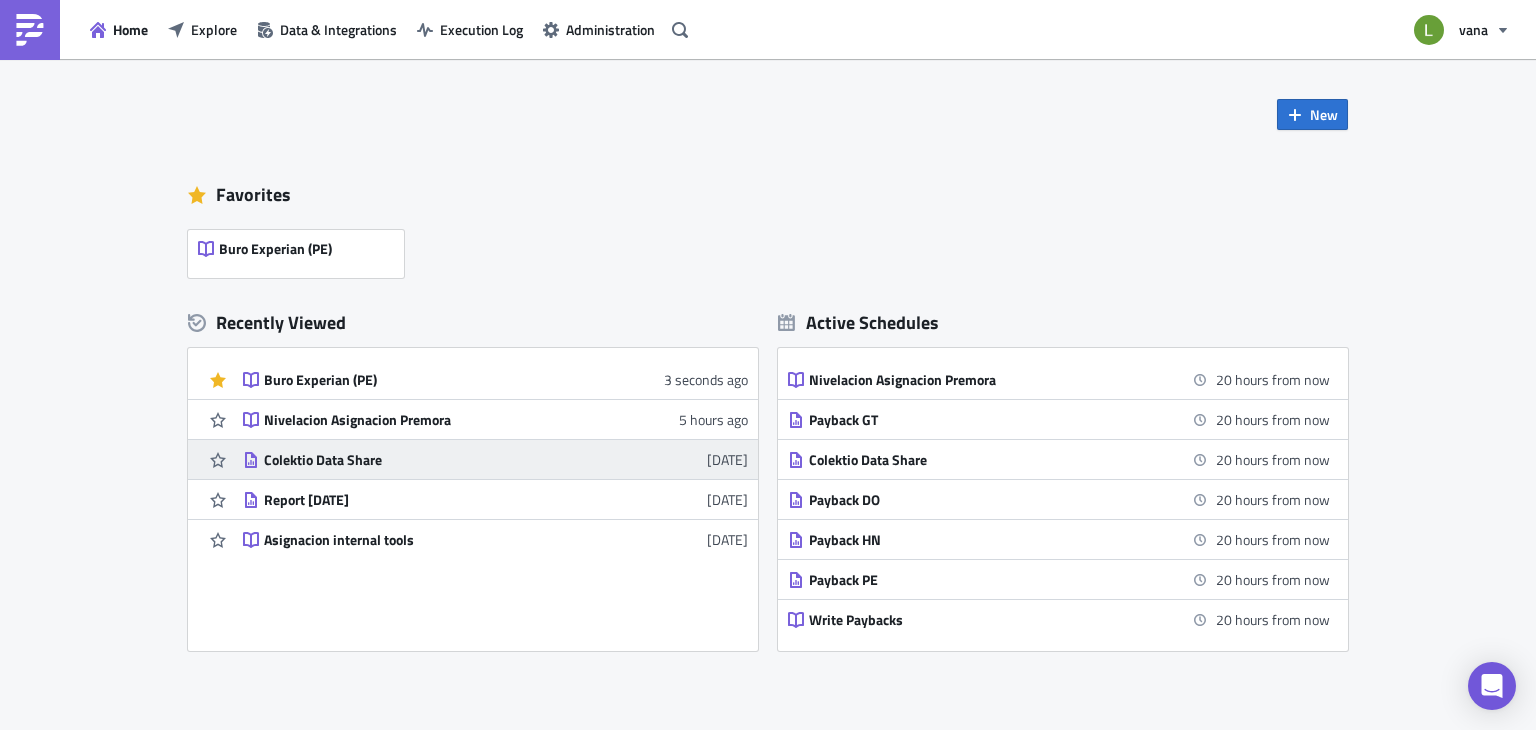 click on "Colektio Data Share" at bounding box center (439, 460) 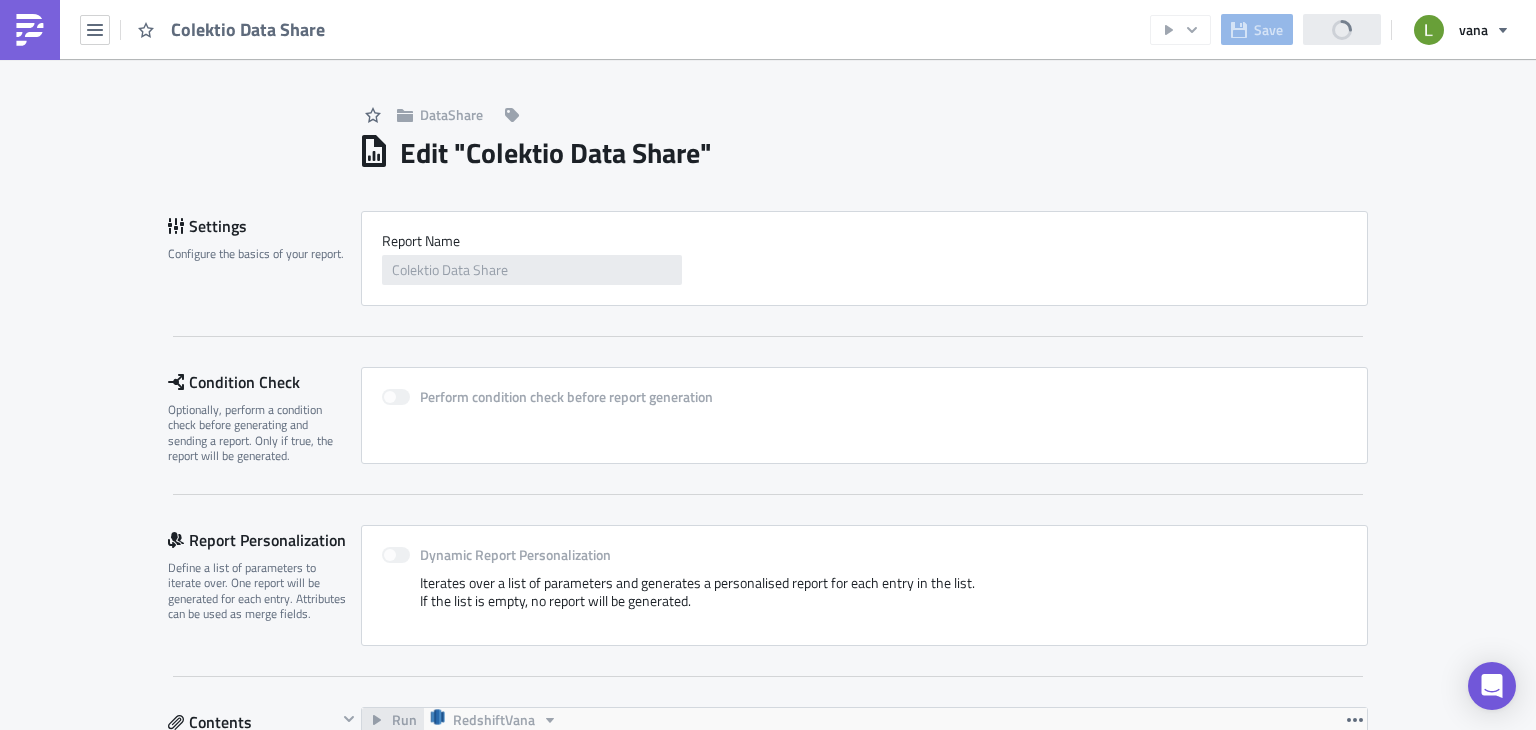 scroll, scrollTop: 0, scrollLeft: 0, axis: both 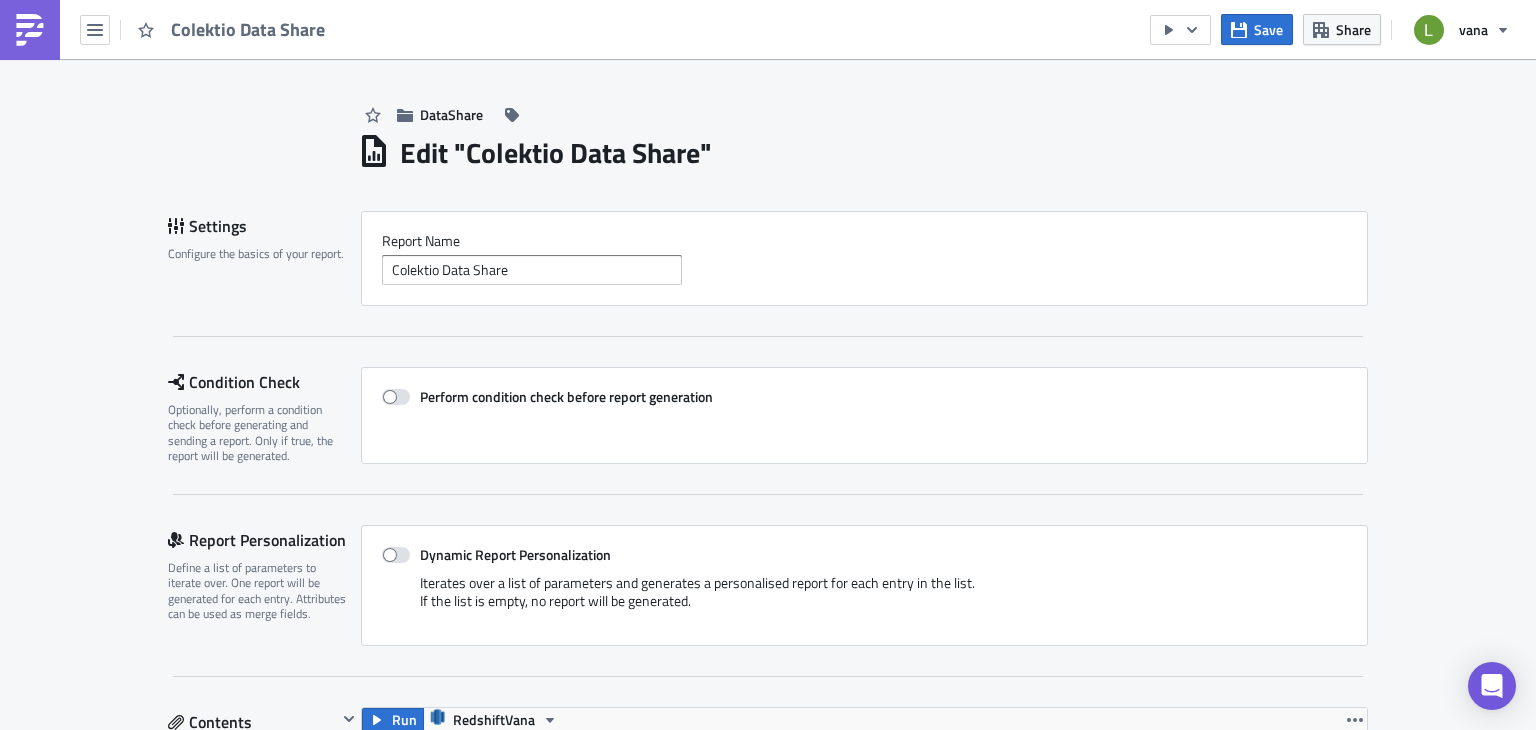 click at bounding box center [30, 30] 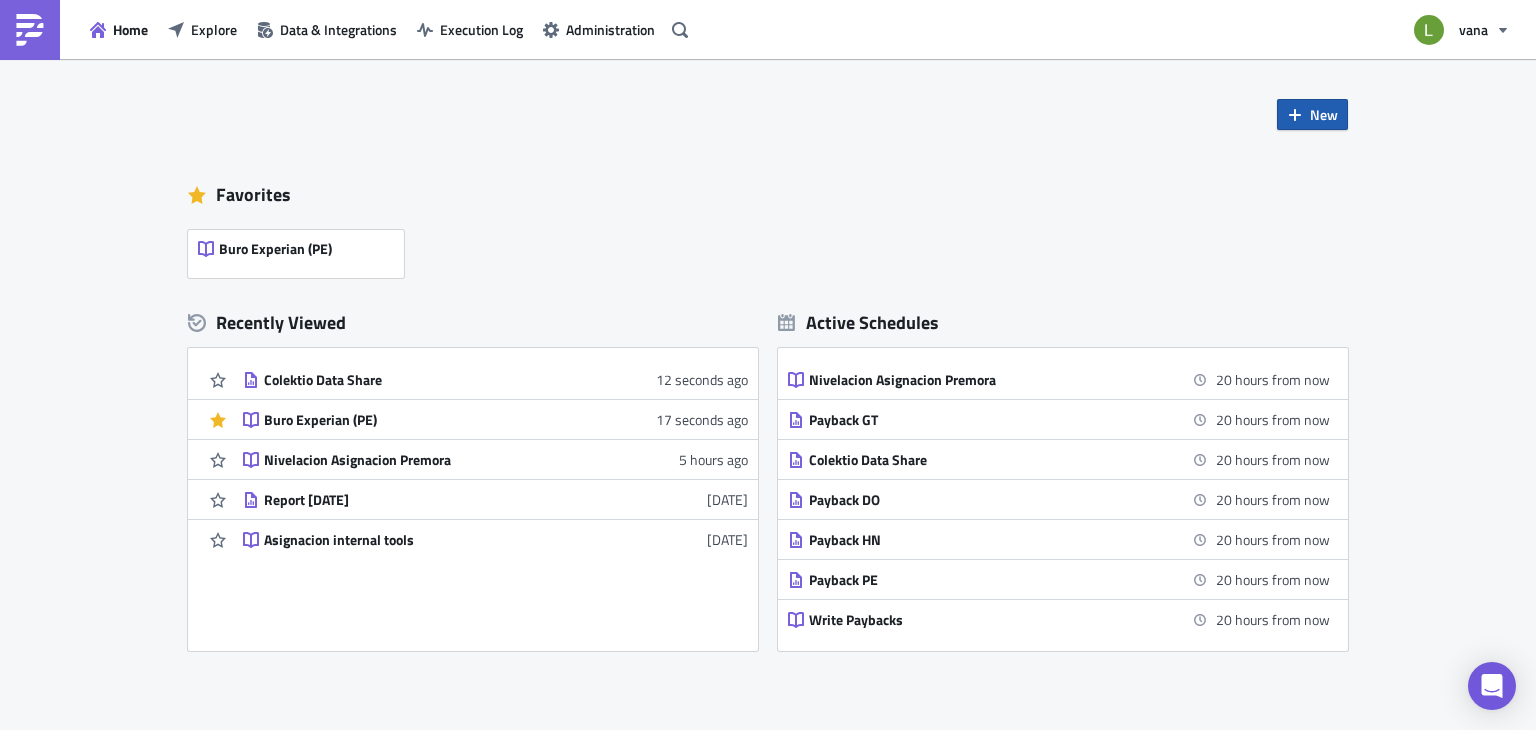 click on "New" at bounding box center [1324, 114] 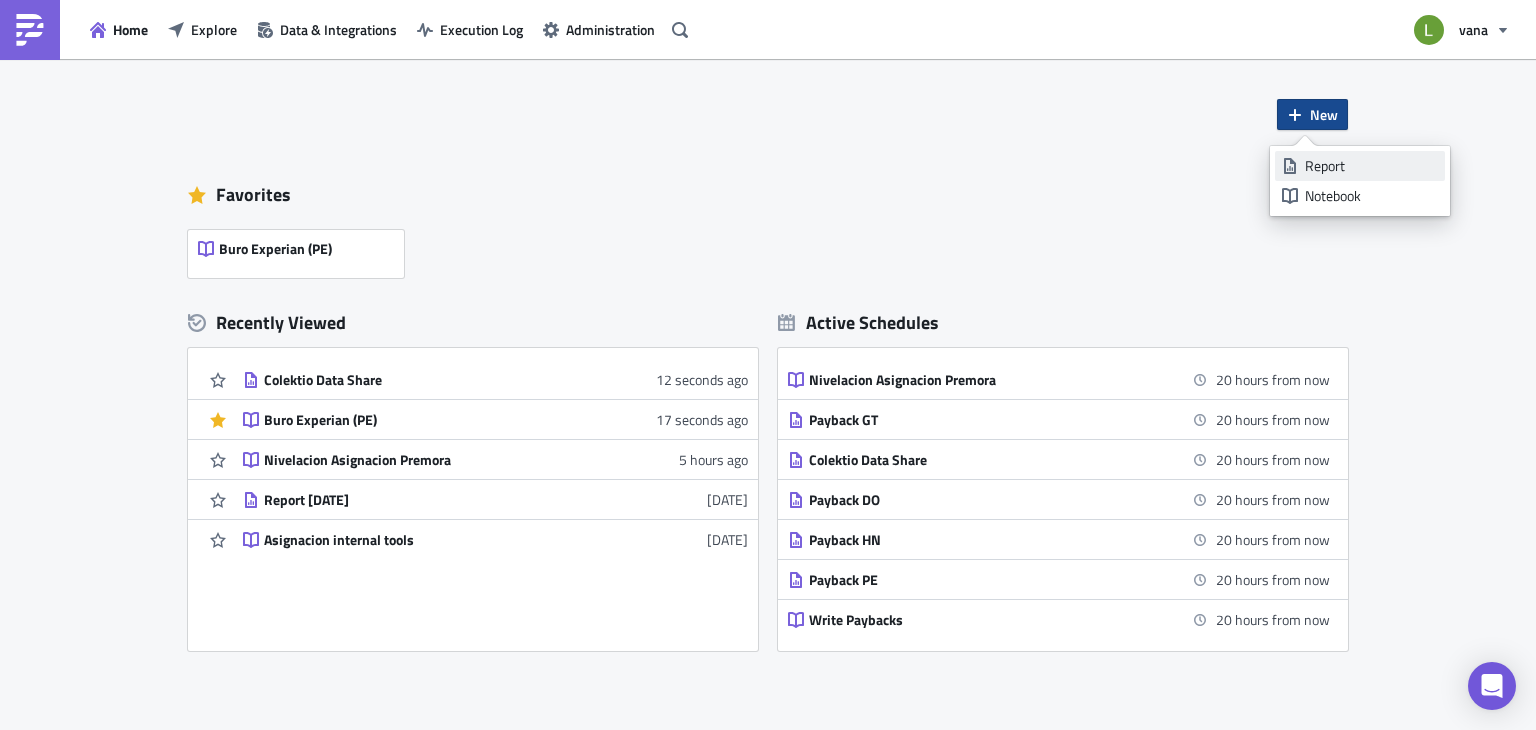 click on "Report" at bounding box center (1360, 166) 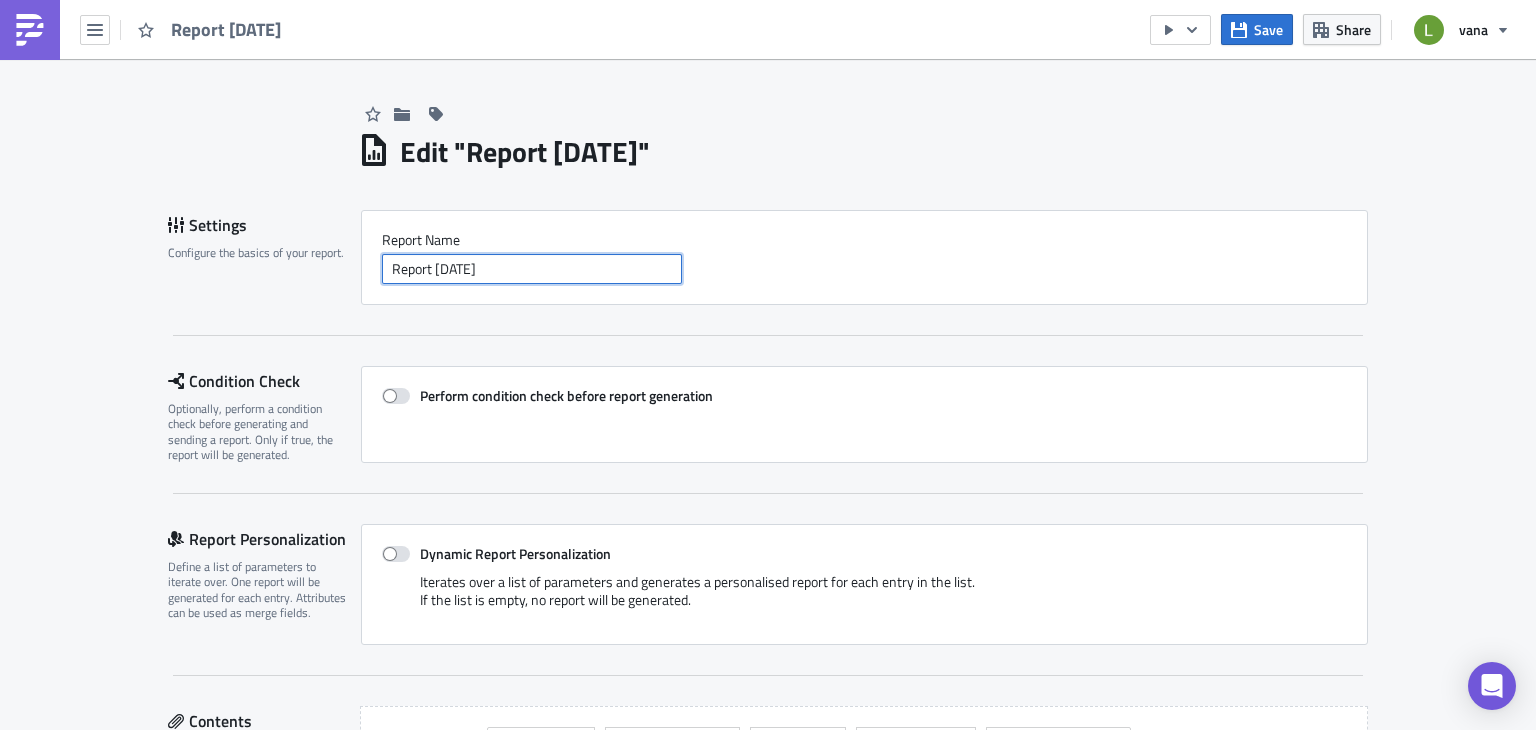 click on "Report 2025-07-17" at bounding box center [532, 269] 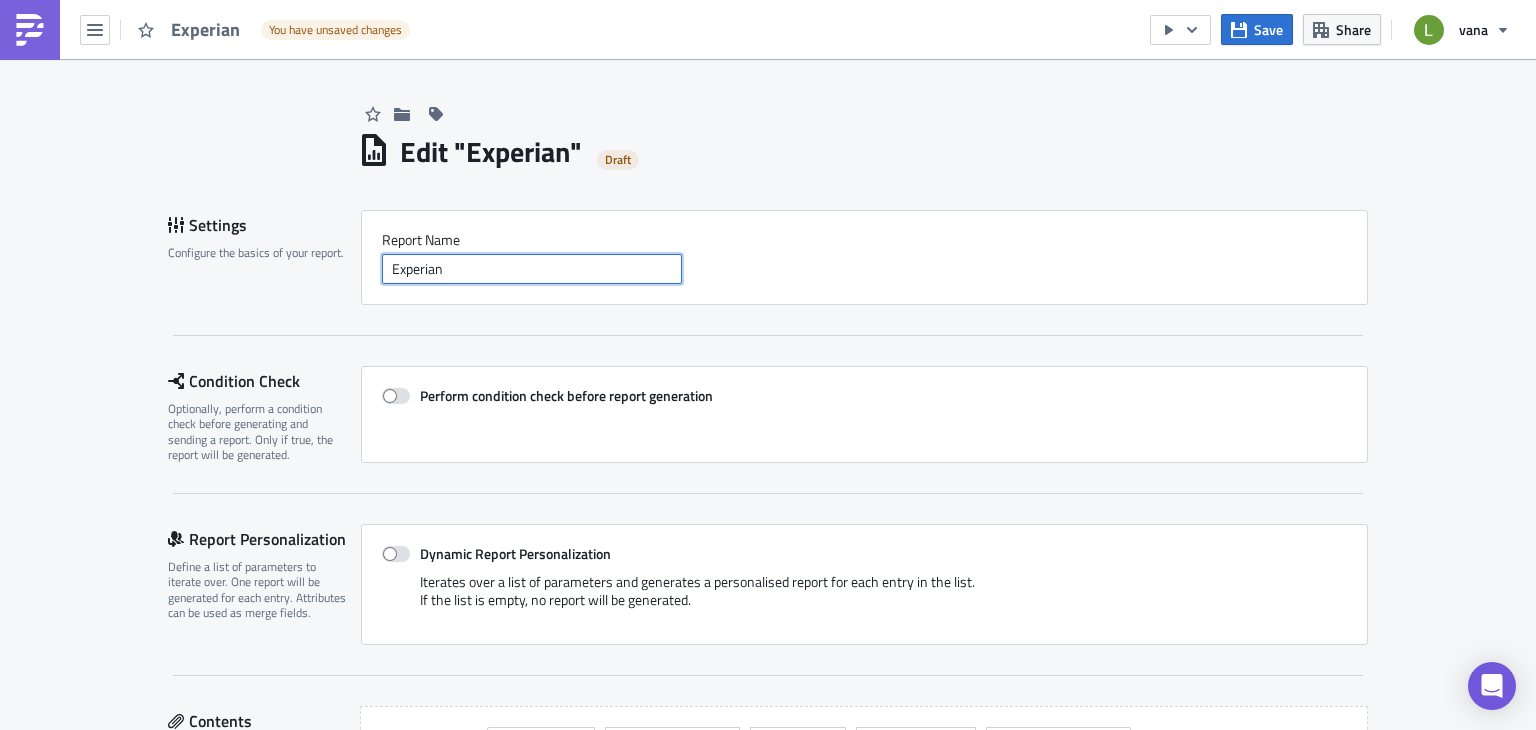 type on "Experian" 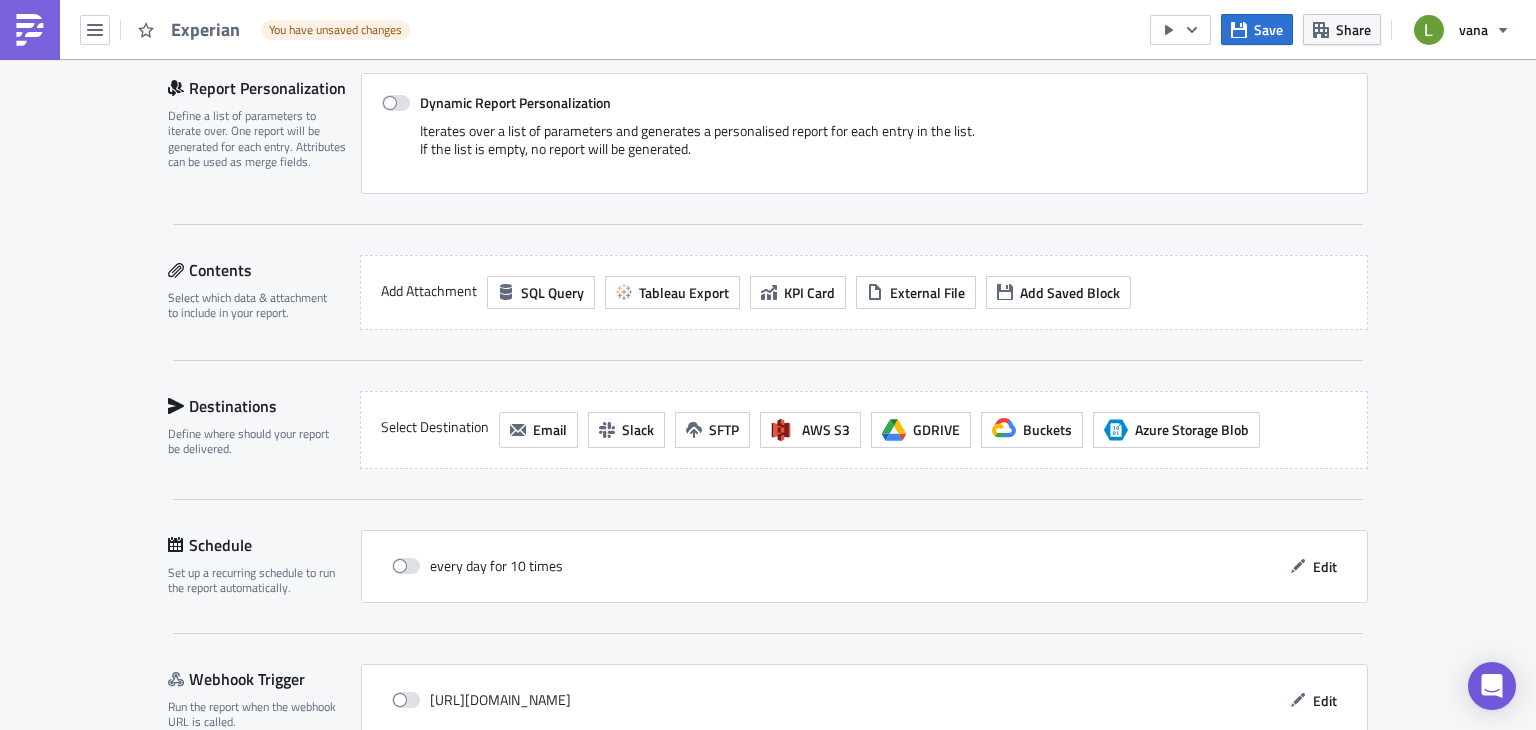 scroll, scrollTop: 456, scrollLeft: 0, axis: vertical 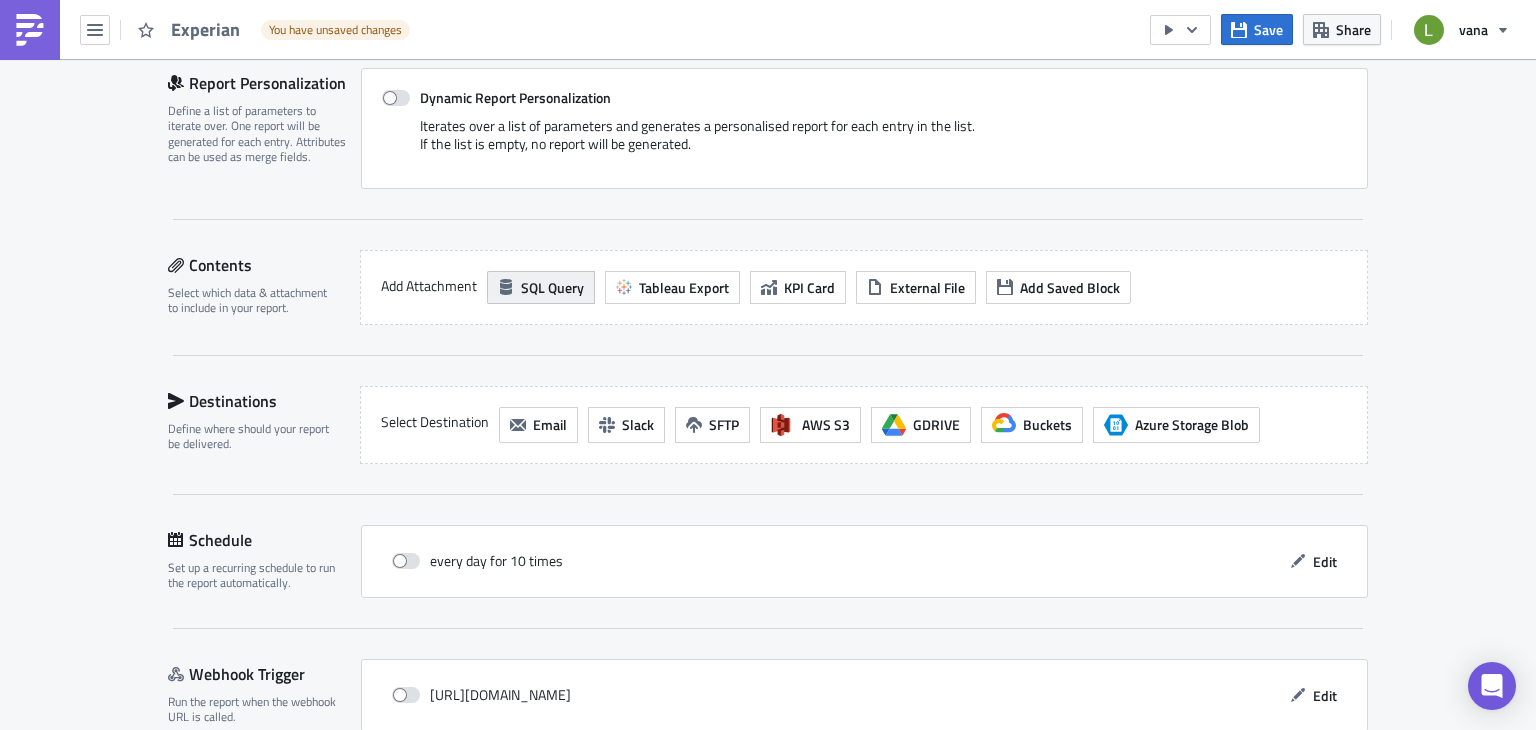 click on "SQL Query" at bounding box center [541, 287] 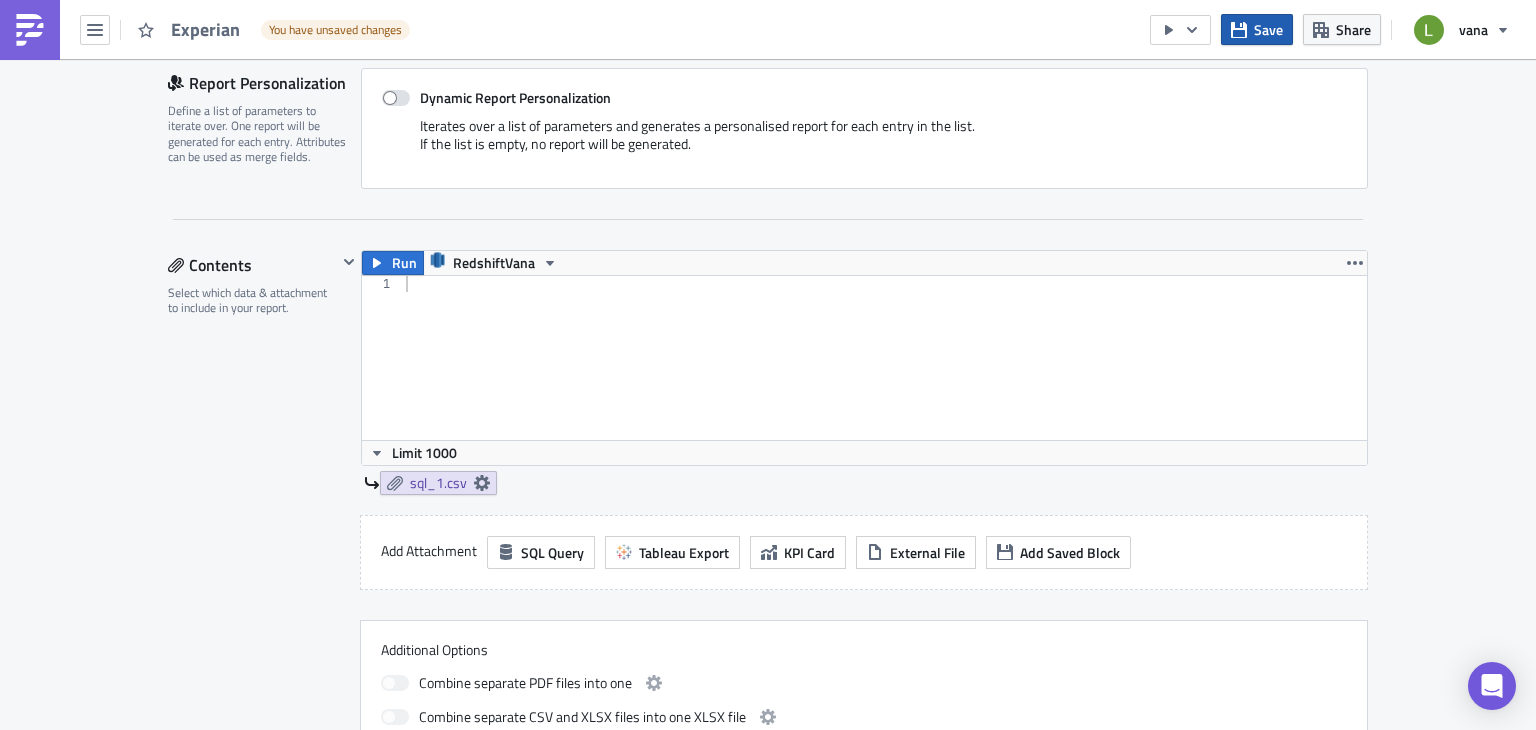 click on "Save" at bounding box center (1268, 29) 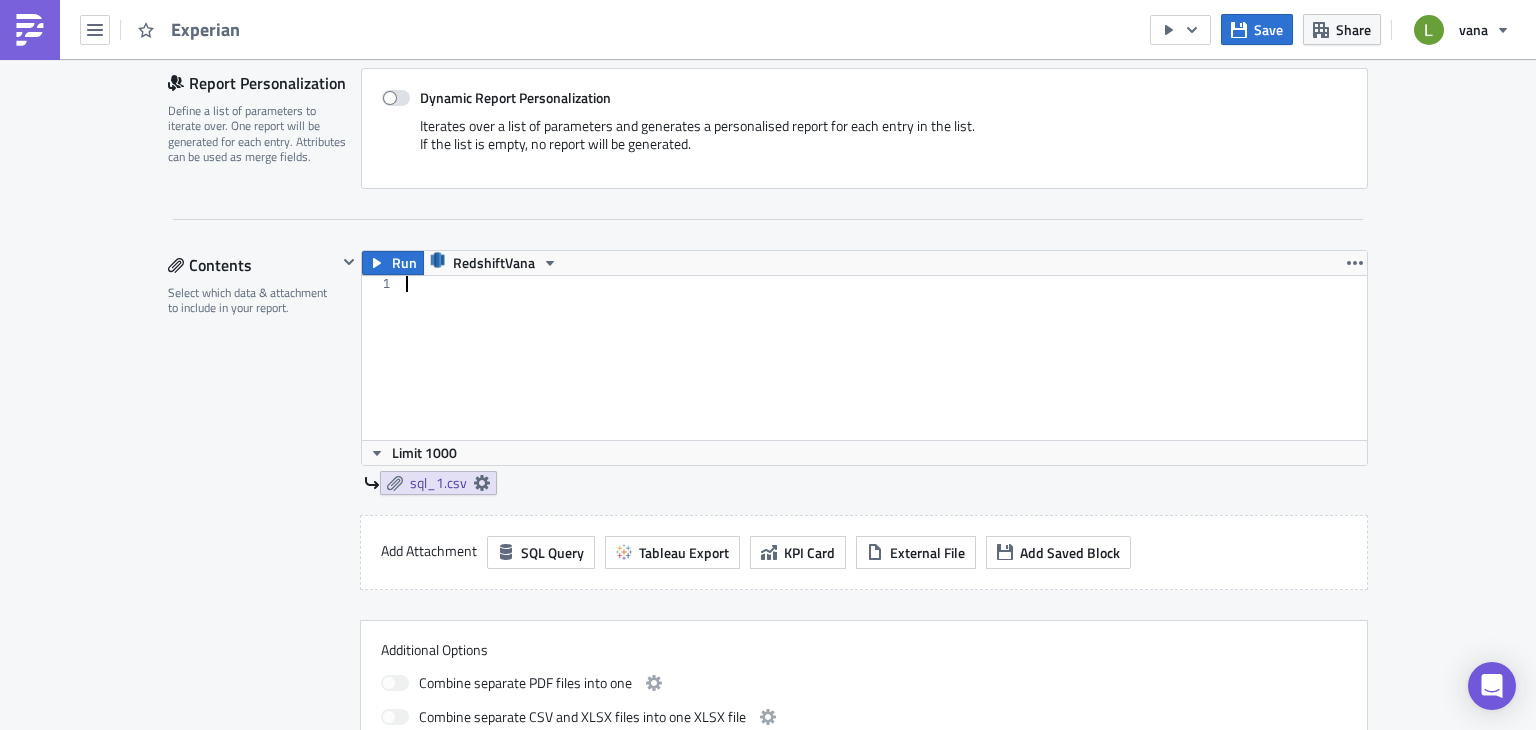 click at bounding box center [884, 374] 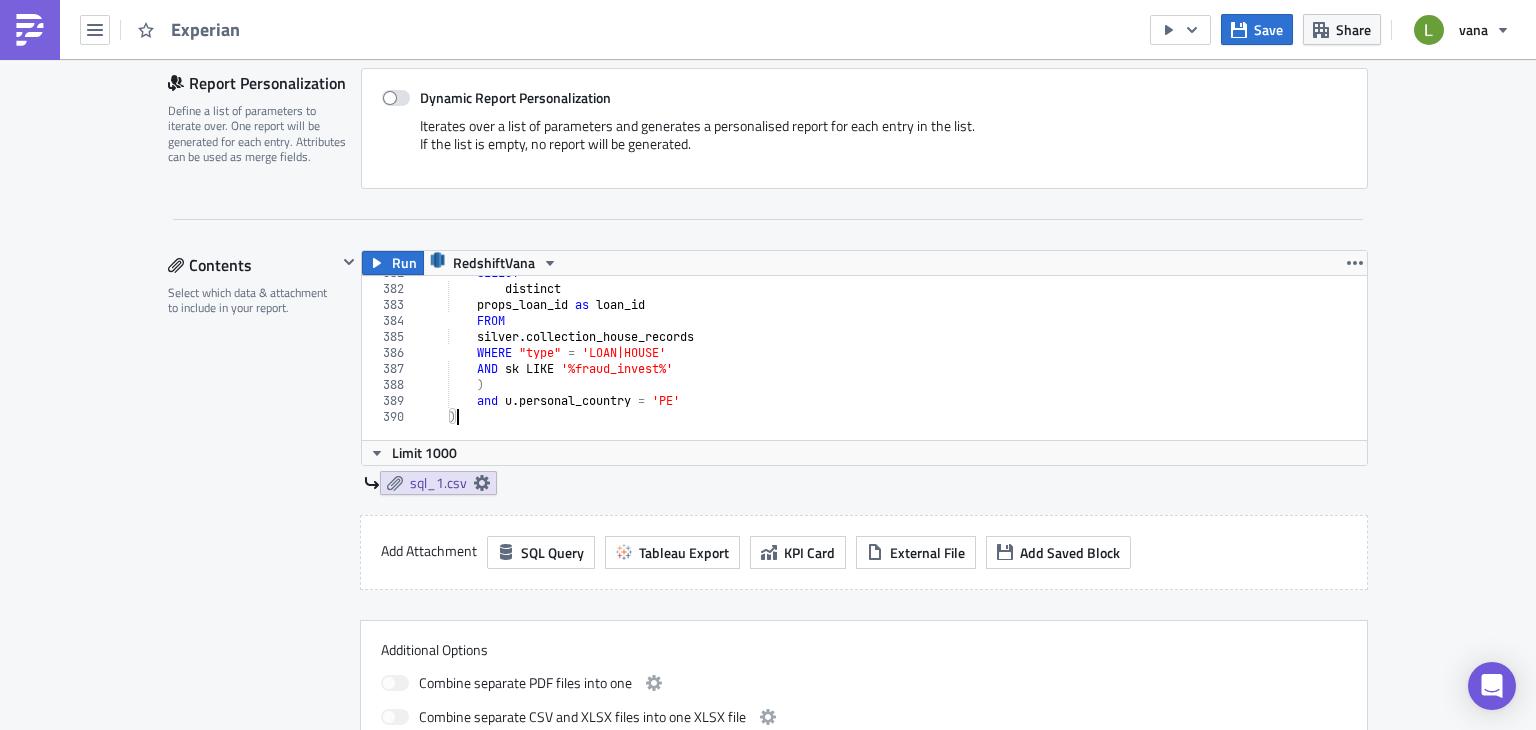 scroll, scrollTop: 6091, scrollLeft: 0, axis: vertical 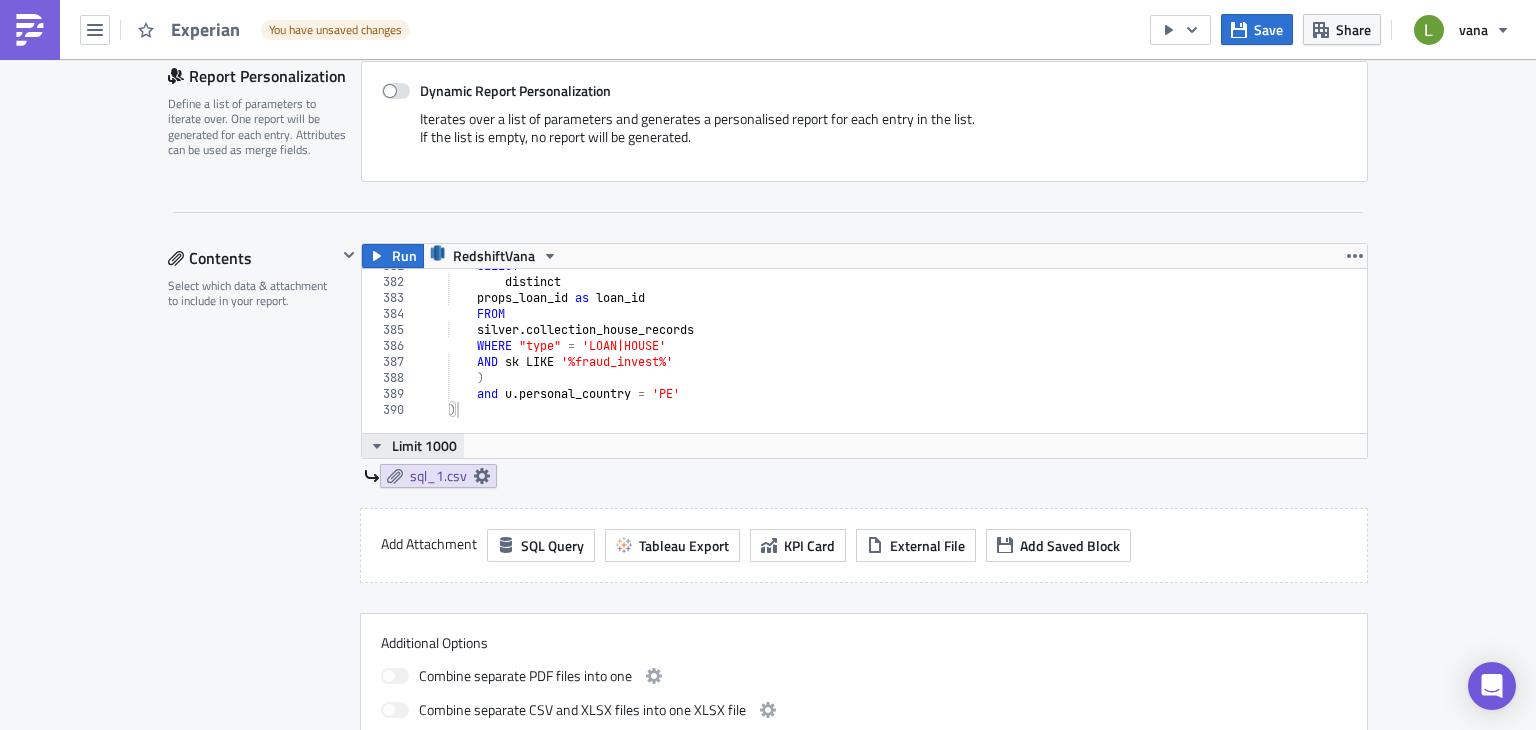 click on "Limit 1000" at bounding box center (424, 445) 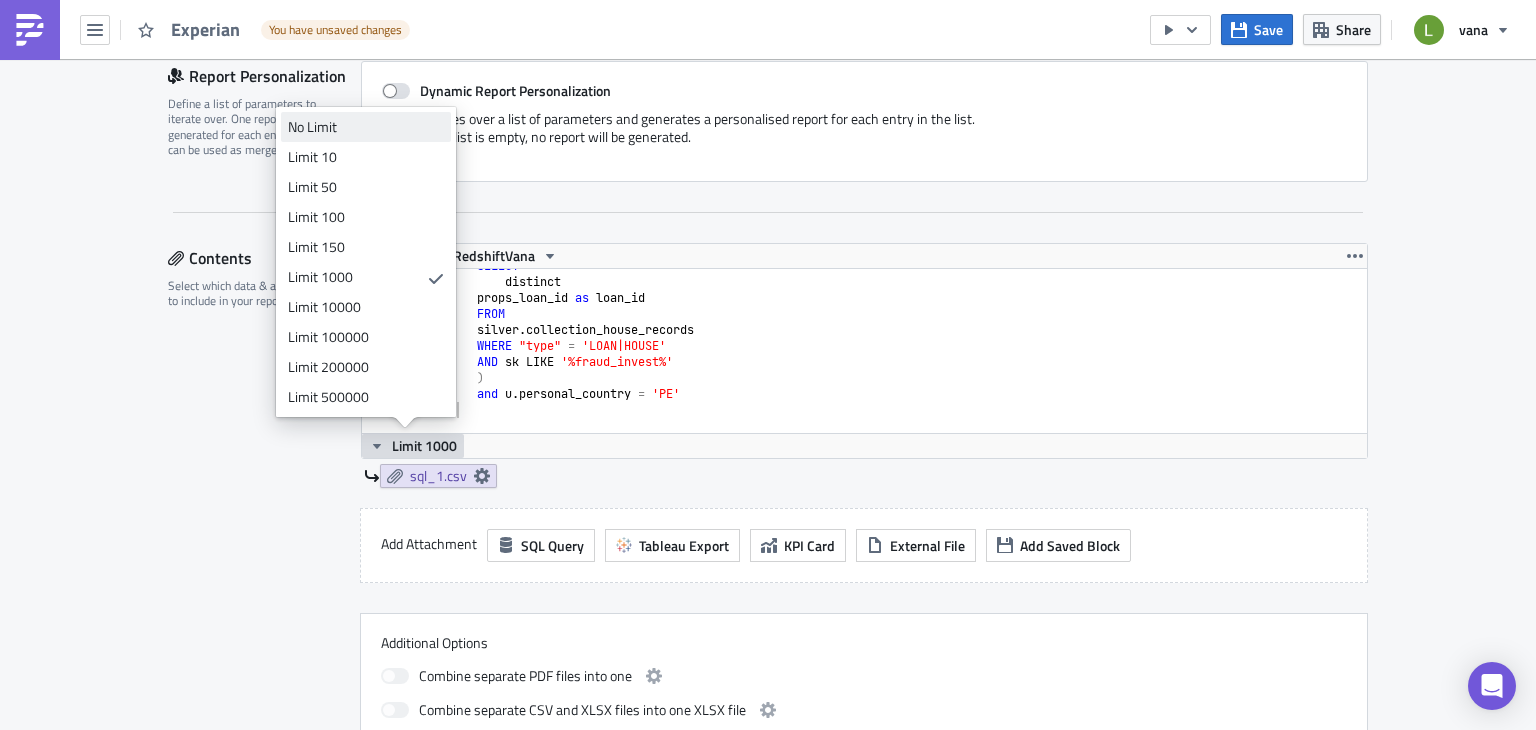 click on "No Limit" at bounding box center [362, 127] 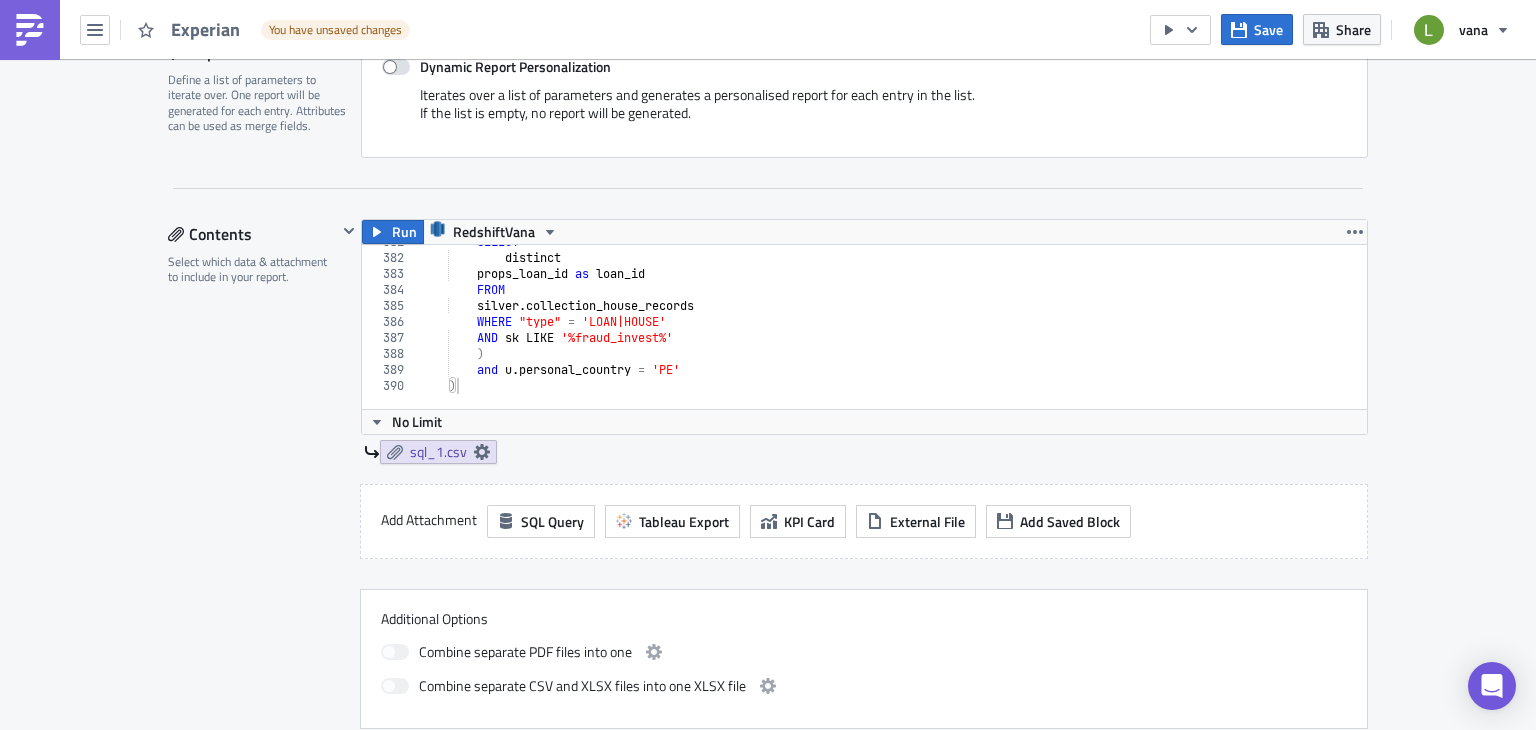 scroll, scrollTop: 488, scrollLeft: 0, axis: vertical 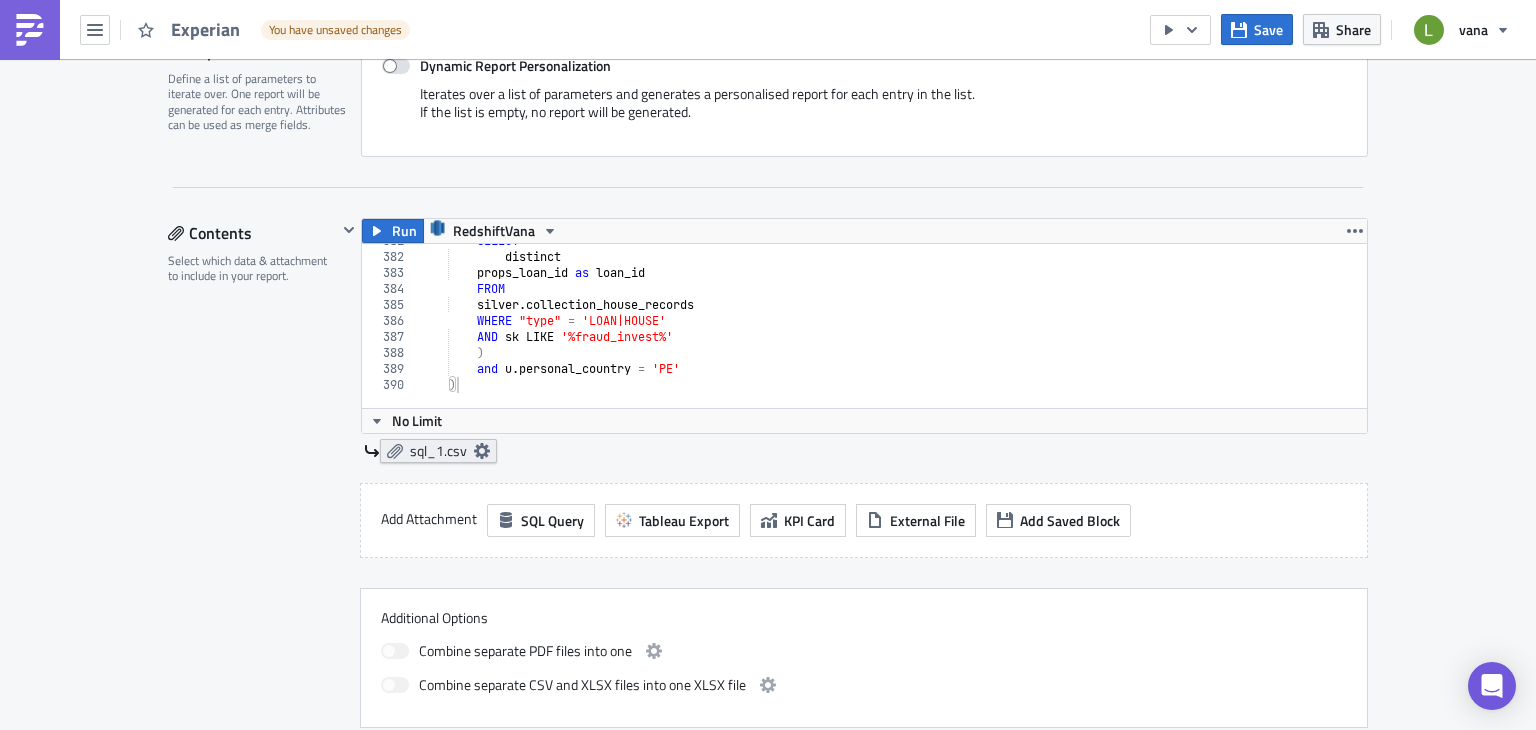 click 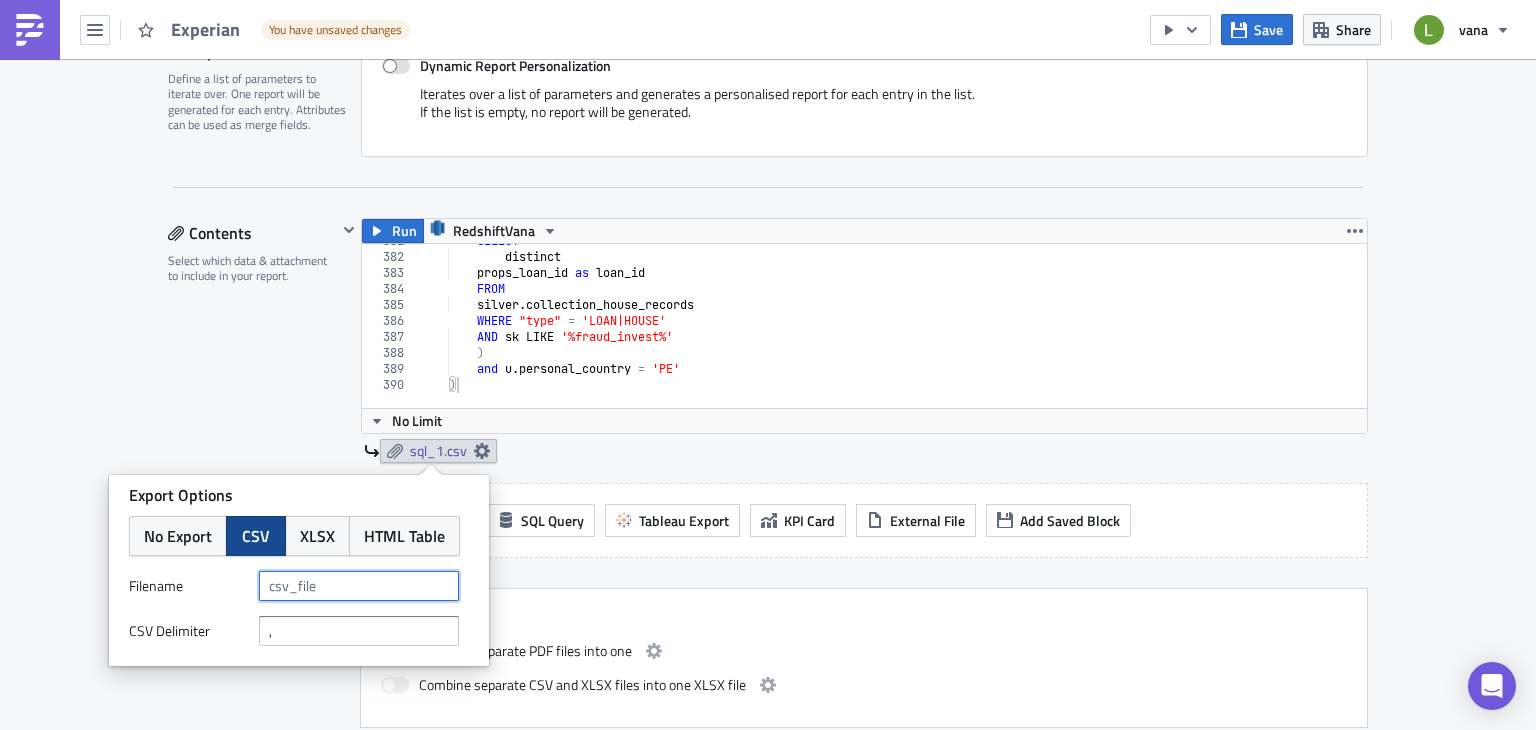 click at bounding box center (359, 586) 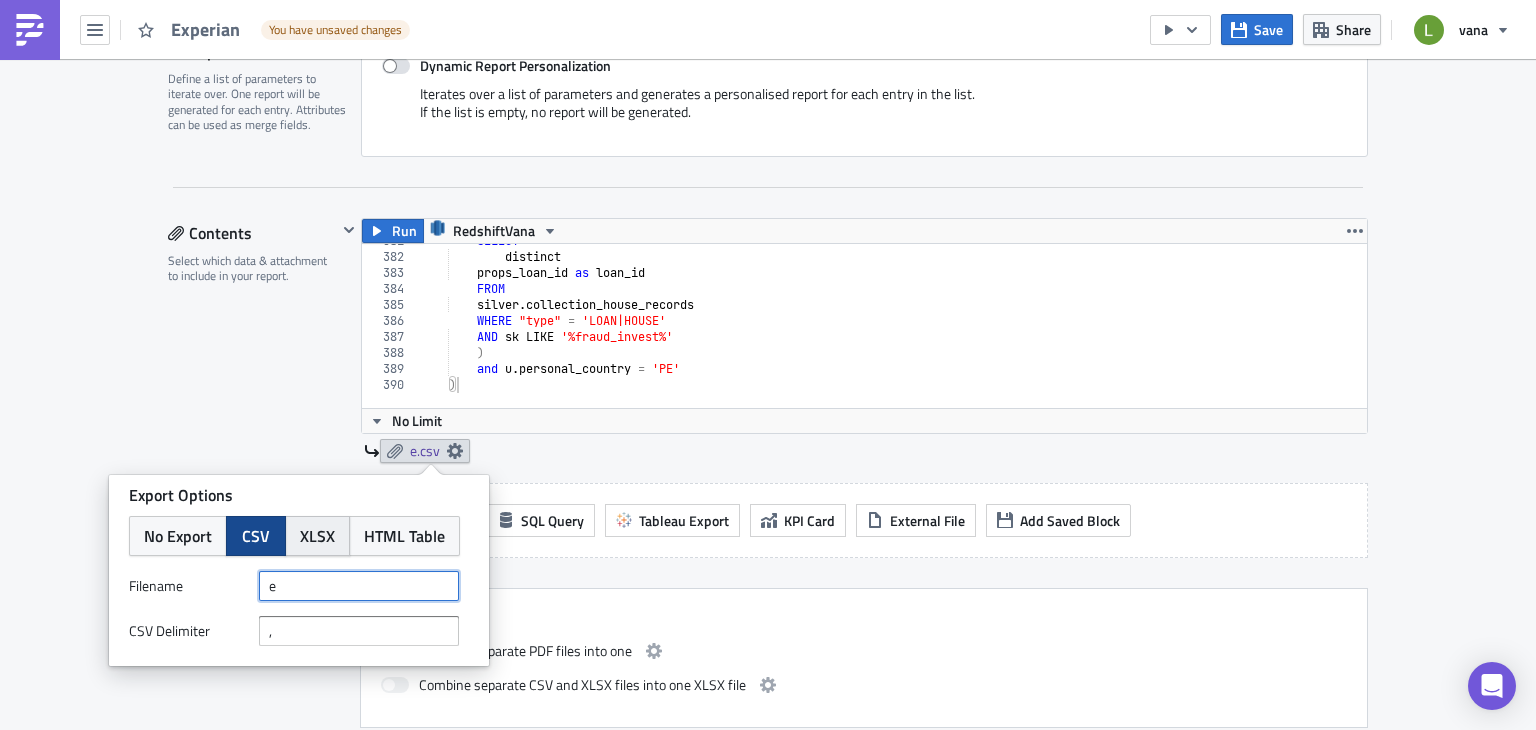 type on "e" 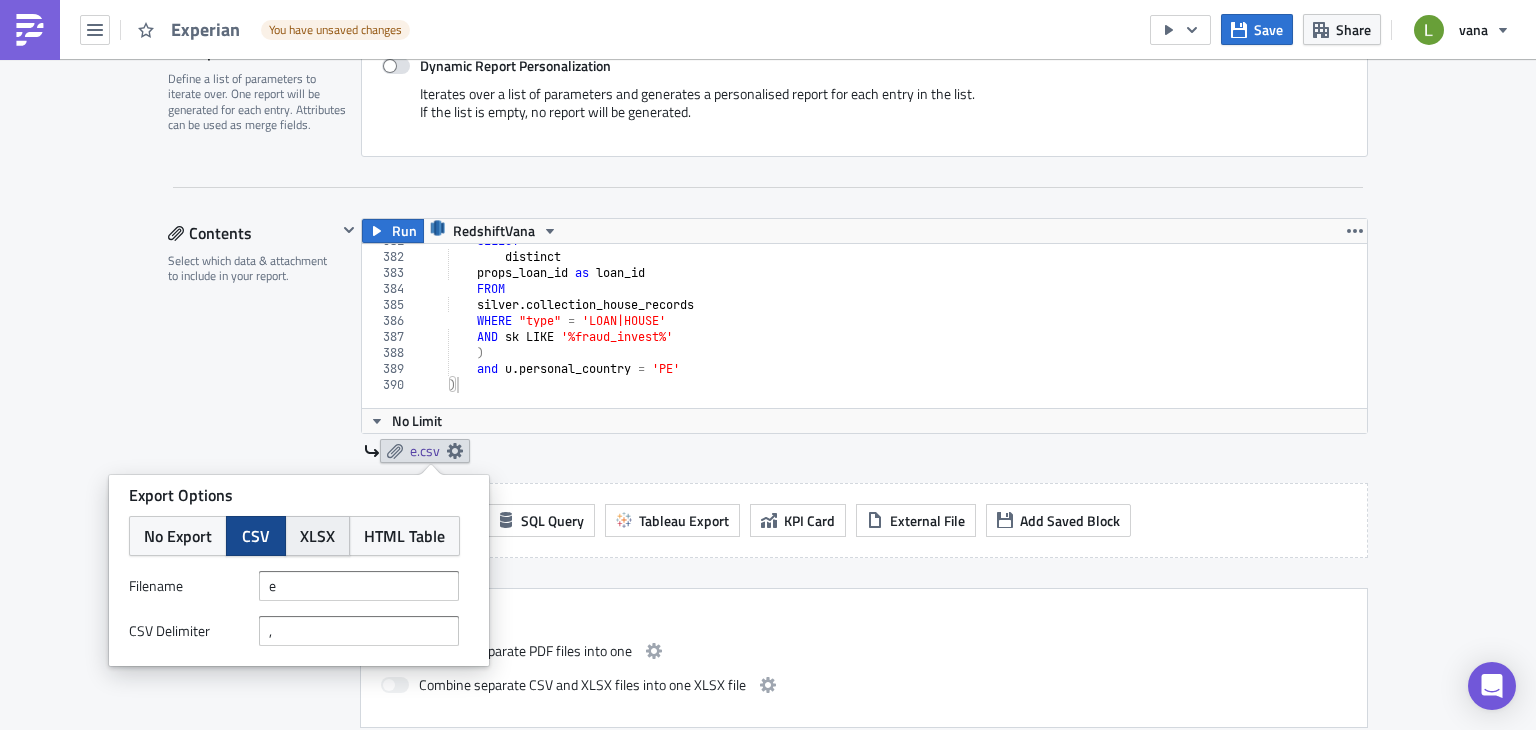 click on "XLSX" at bounding box center [317, 536] 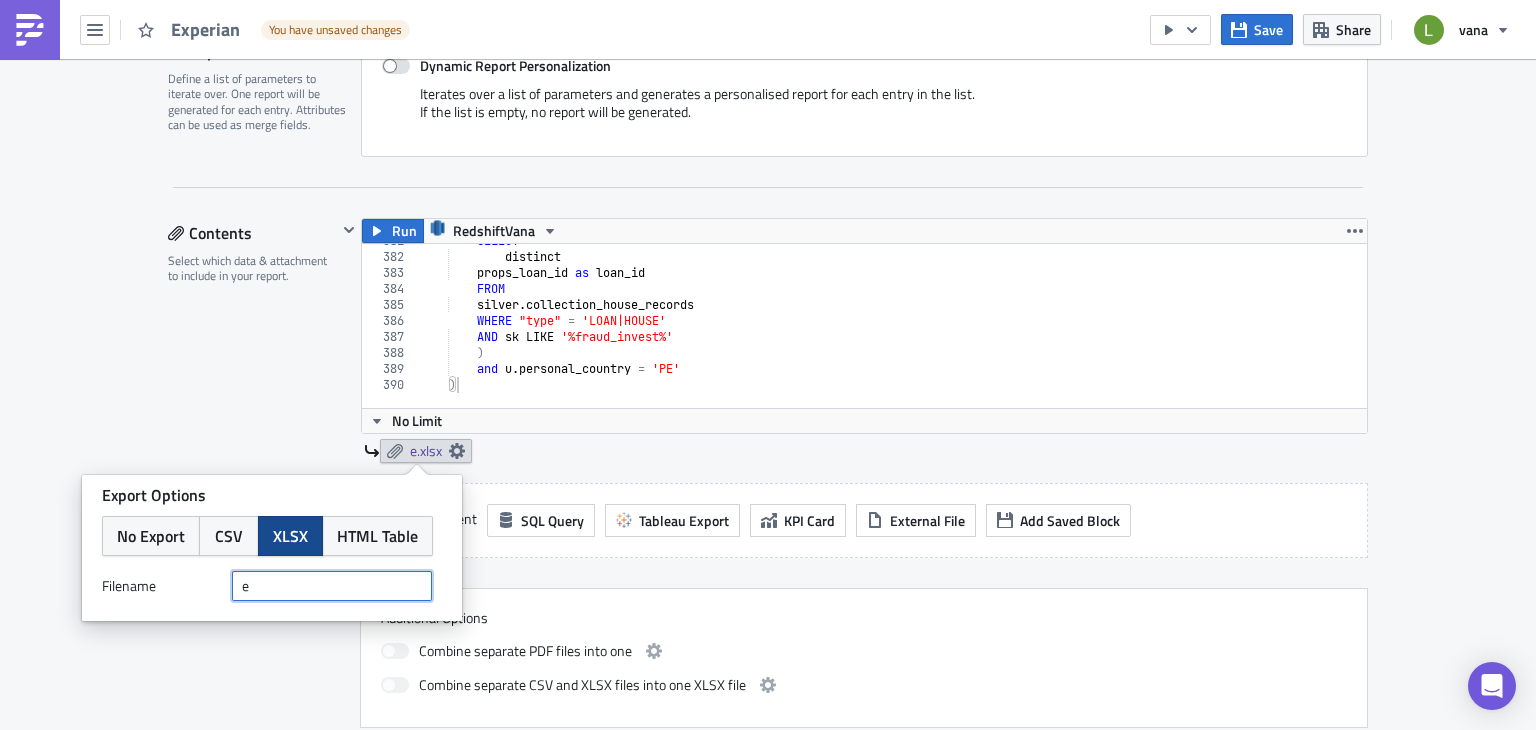 click on "e" at bounding box center [332, 586] 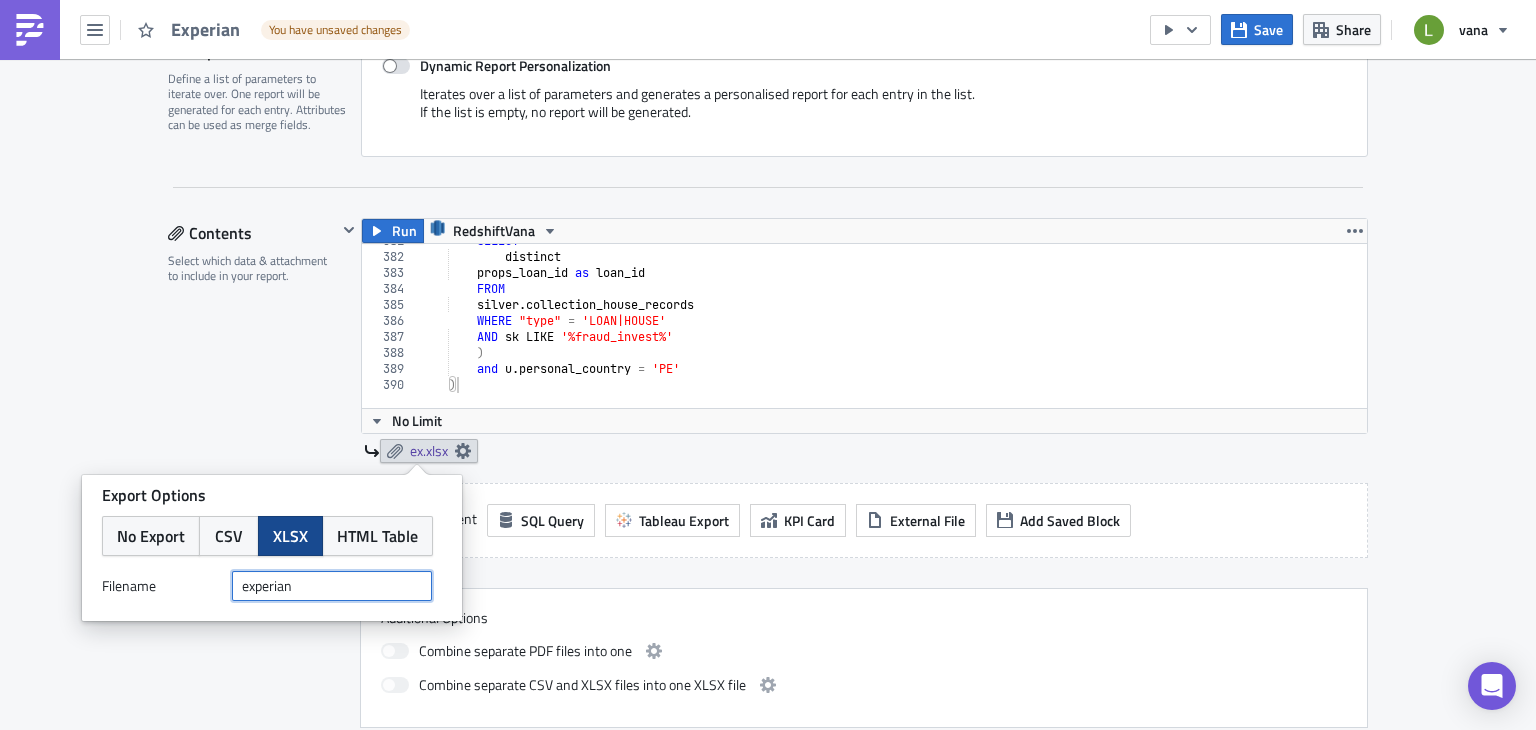 type on "experian" 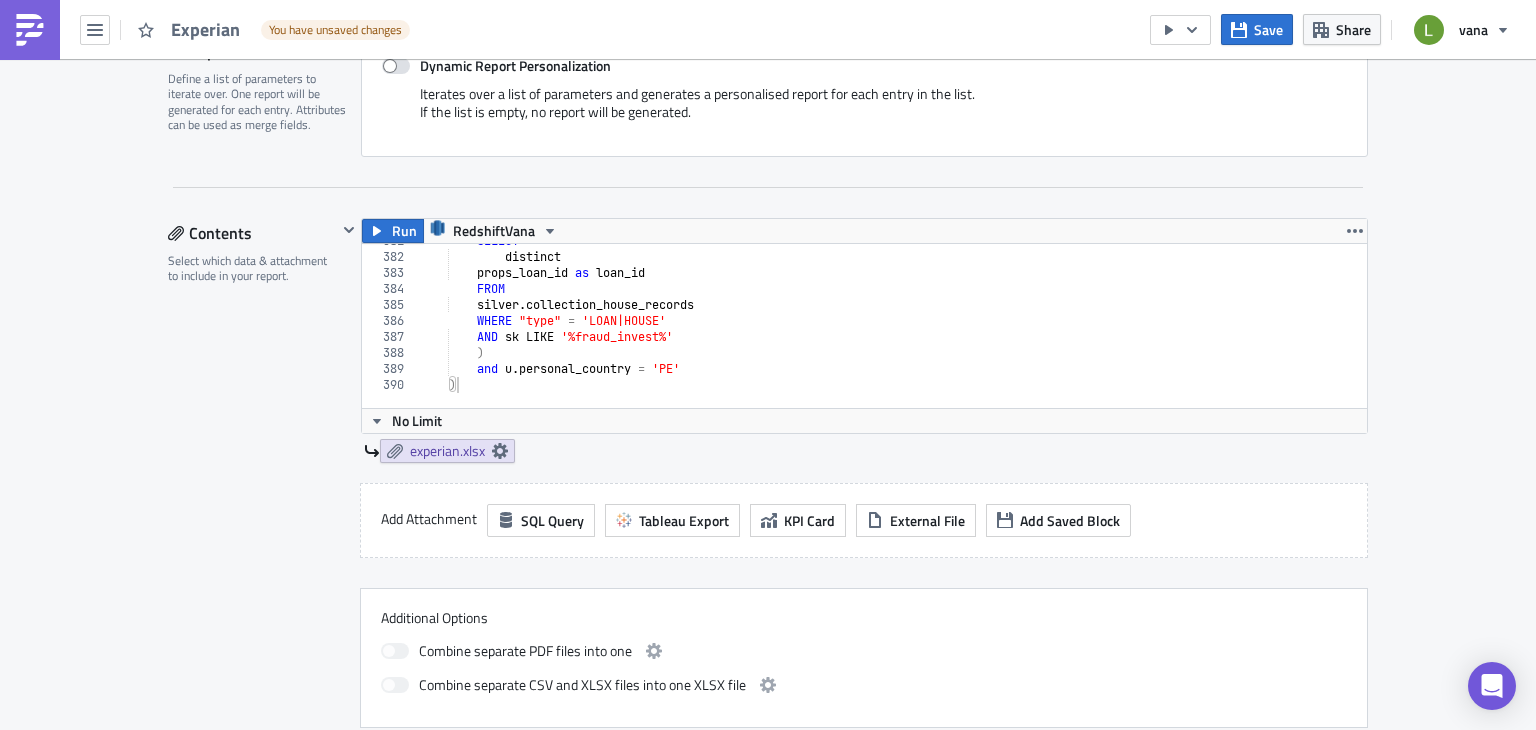 click on "Contents Select which data & attachment to include in your report." at bounding box center (252, 473) 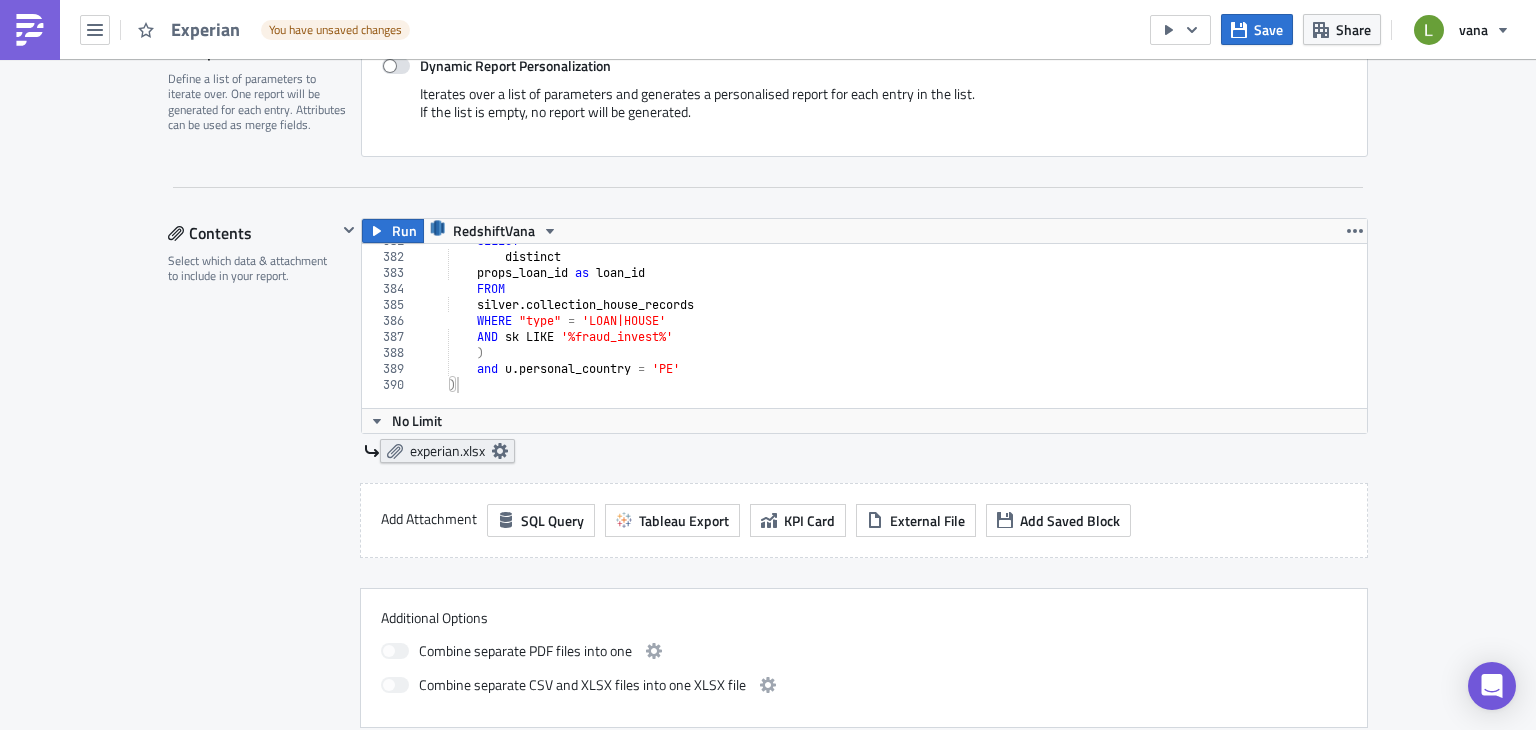 click 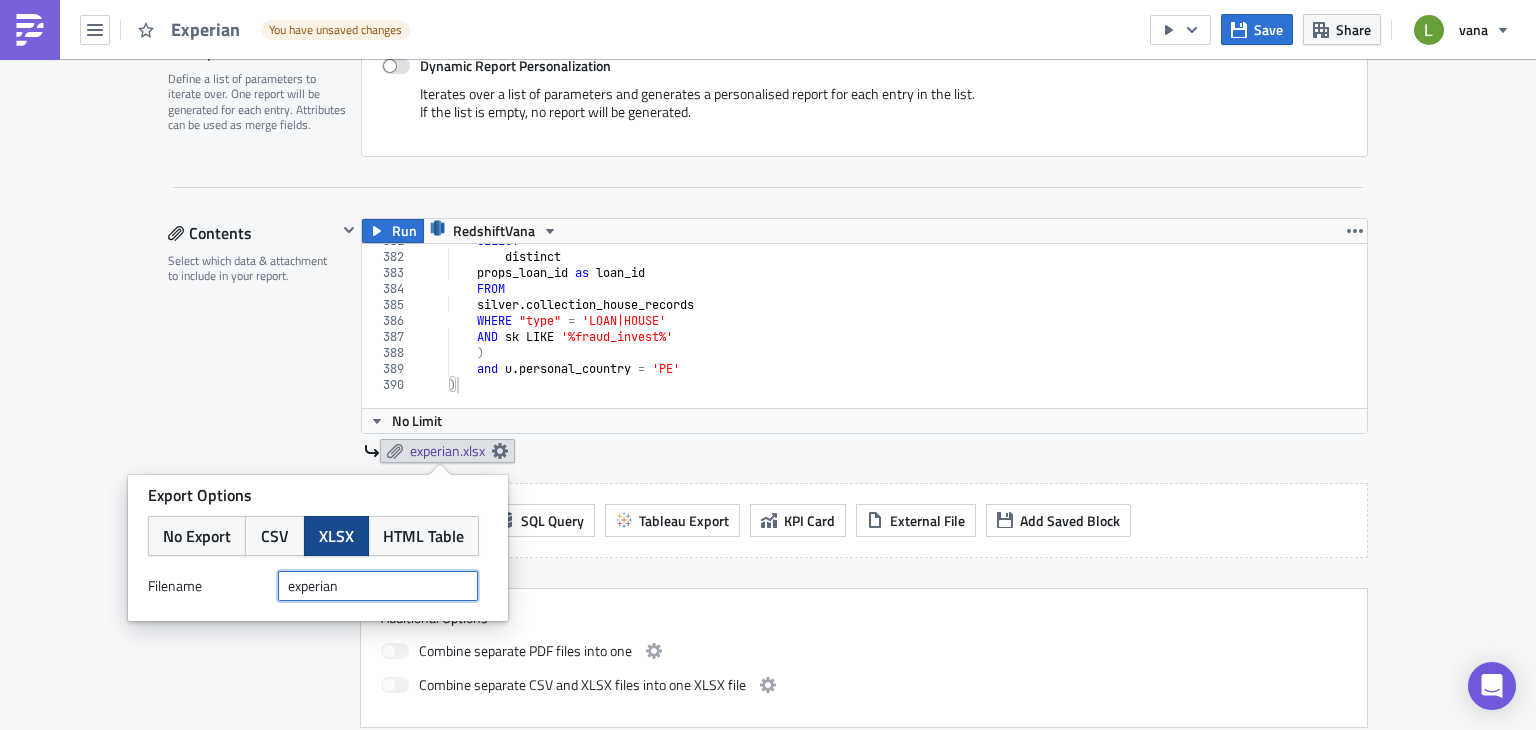 click on "experian" at bounding box center (378, 586) 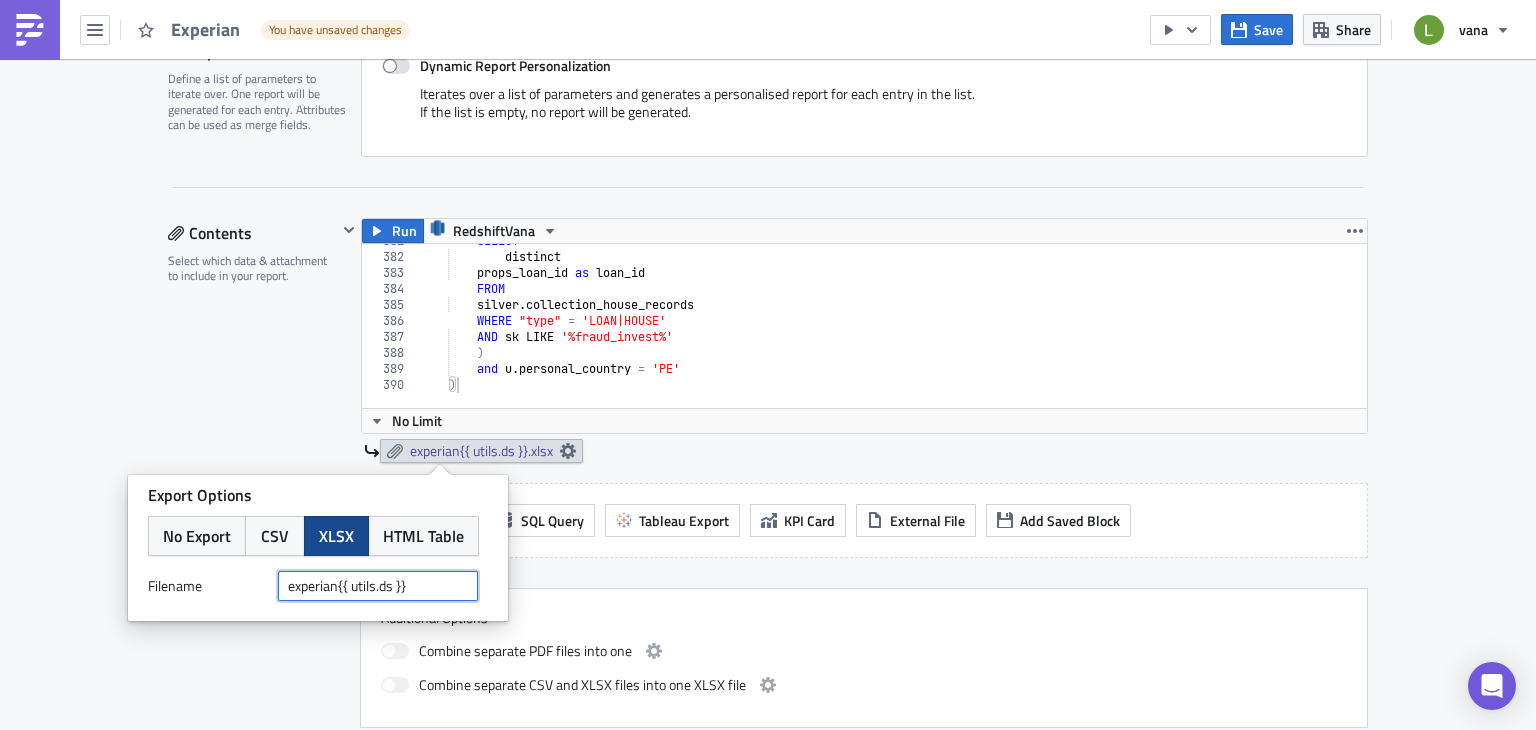 type on "experian{{ utils.ds }}" 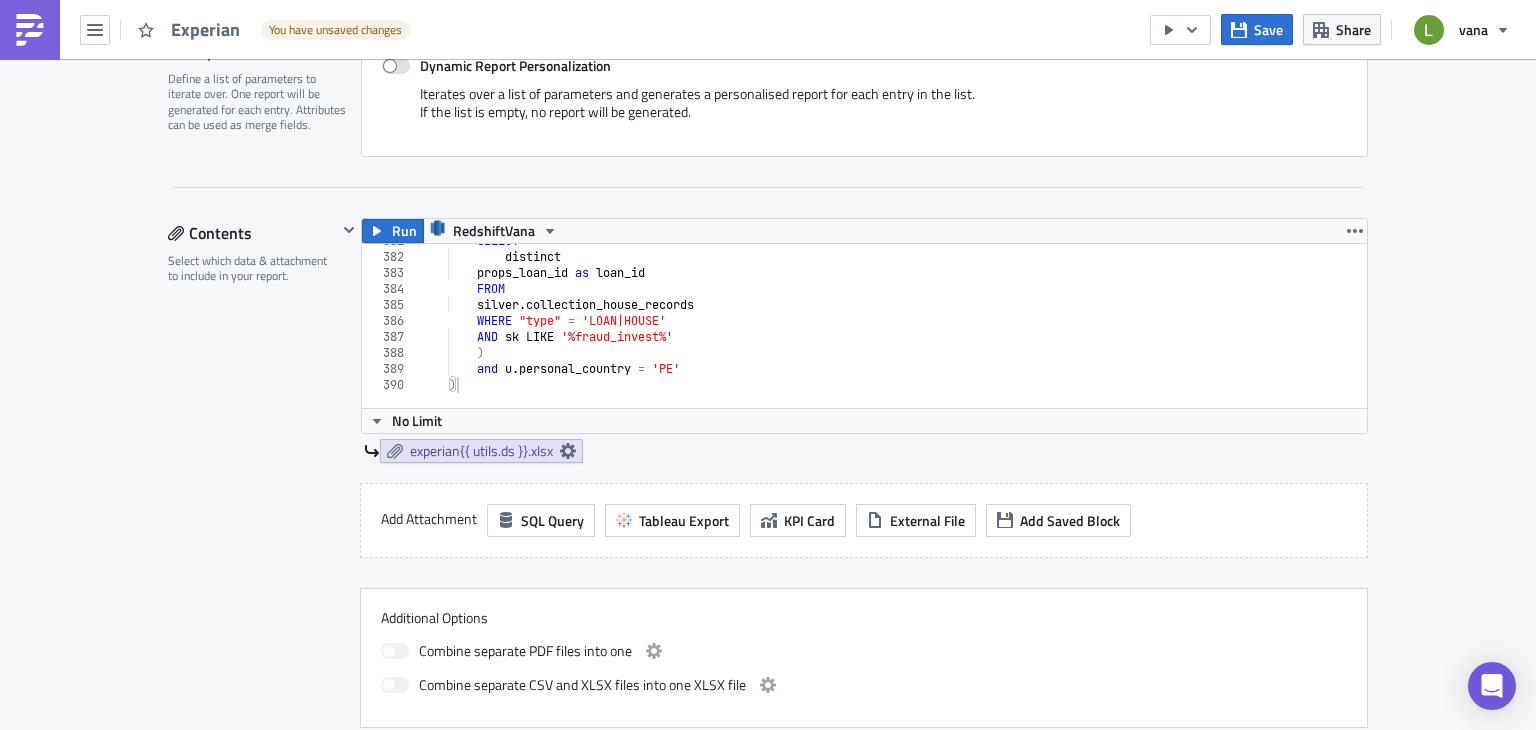 click on "Contents Select which data & attachment to include in your report." at bounding box center (252, 473) 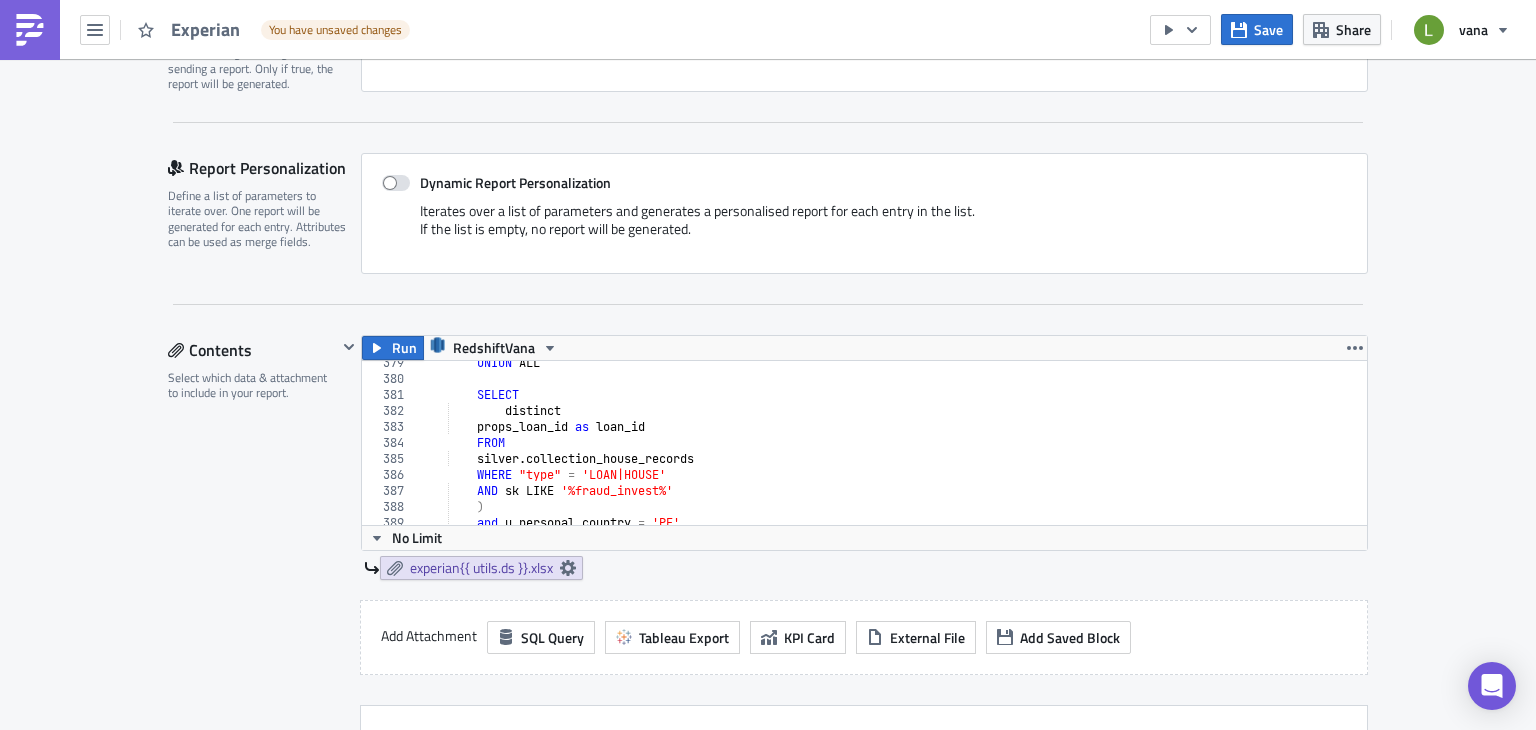 scroll, scrollTop: 358, scrollLeft: 0, axis: vertical 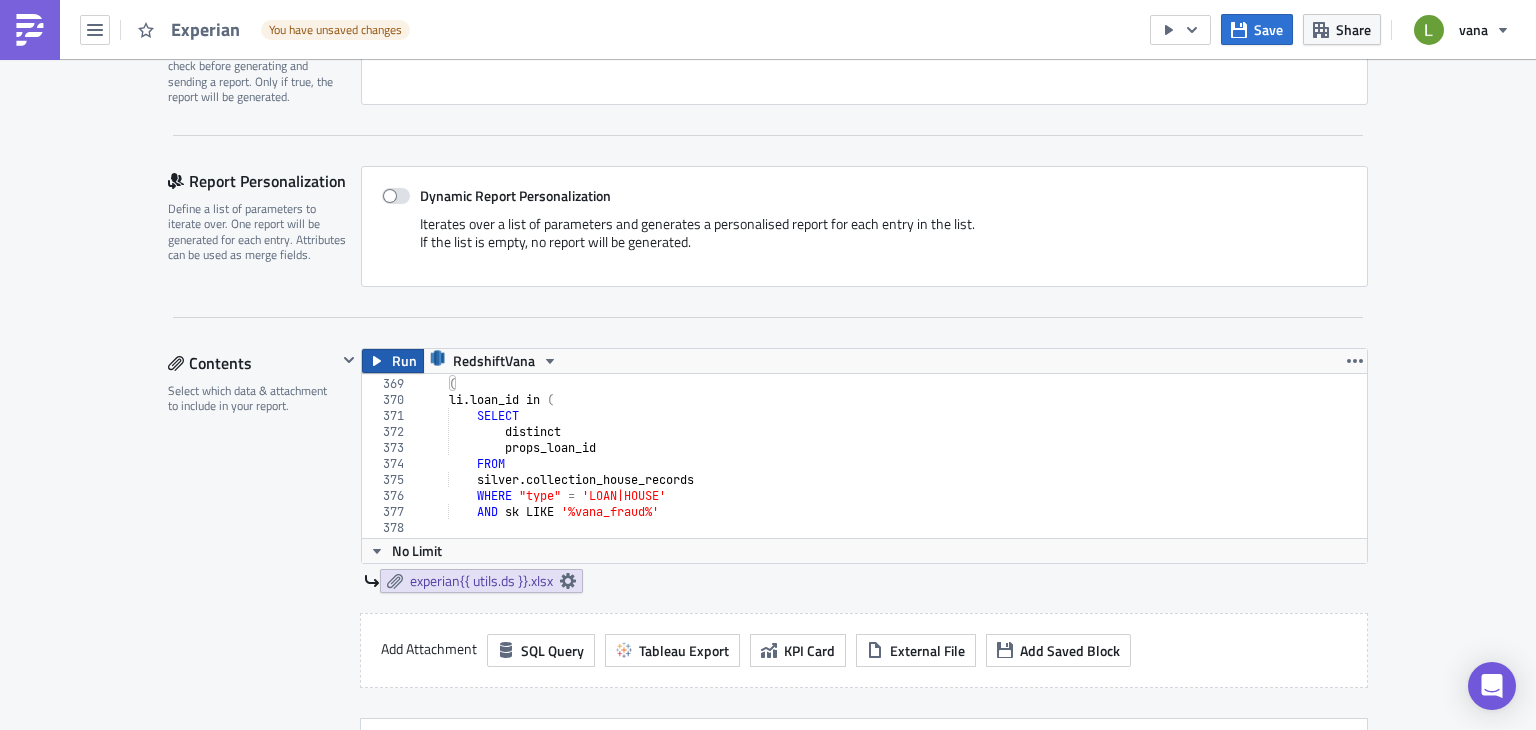 click on "Run" at bounding box center [393, 361] 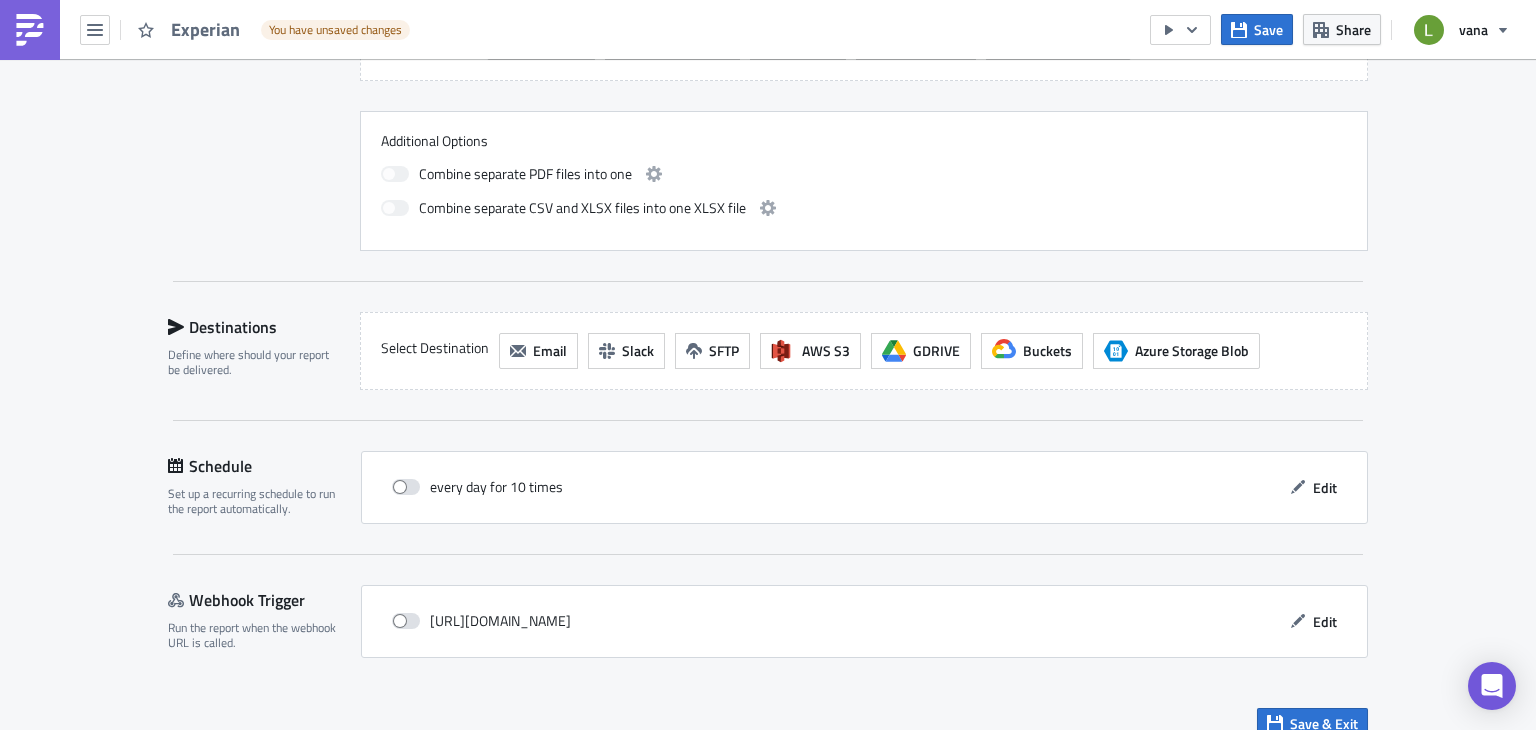 scroll, scrollTop: 1134, scrollLeft: 0, axis: vertical 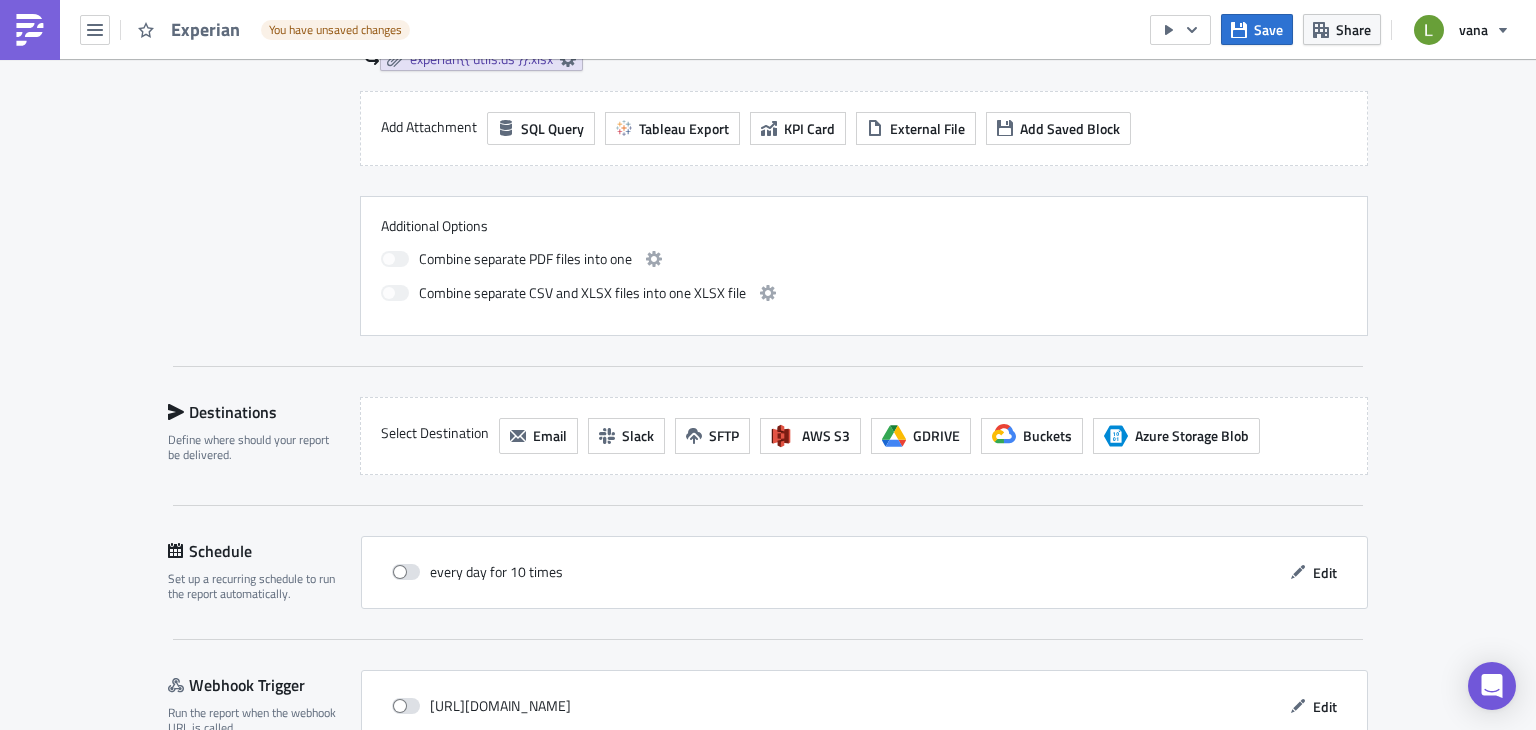 click on "Contents Select which data & attachment to include in your report. Run RedshiftVana ) 368 369 370 371 372 373 374 375 376 377 378 379 380      or      (      li . loan_id   in   (           SELECT                  distinct                props_loan_id           FROM             silver . collection_house_records           WHERE   "type"   =   'LOAN|HOUSE'           AND   sk   LIKE   '%vana_fraud%'     הההההההההההההההההההההההההההההההההההההההההההההההההההההההההההההההההההההההההההההההההההההההההההההההההההההההההההההההההההההההההההההההההההההההההההההההההההההההההההההההההההההההההההההההההההההההההההההההההההההההההההההההההההההההההההההההההההההההההההההההההההההההההההההההה No Limit mes_reporte type-text Created with Sketch. codigo_entidad type-text Created with Sketch. nombres" at bounding box center [768, -31] 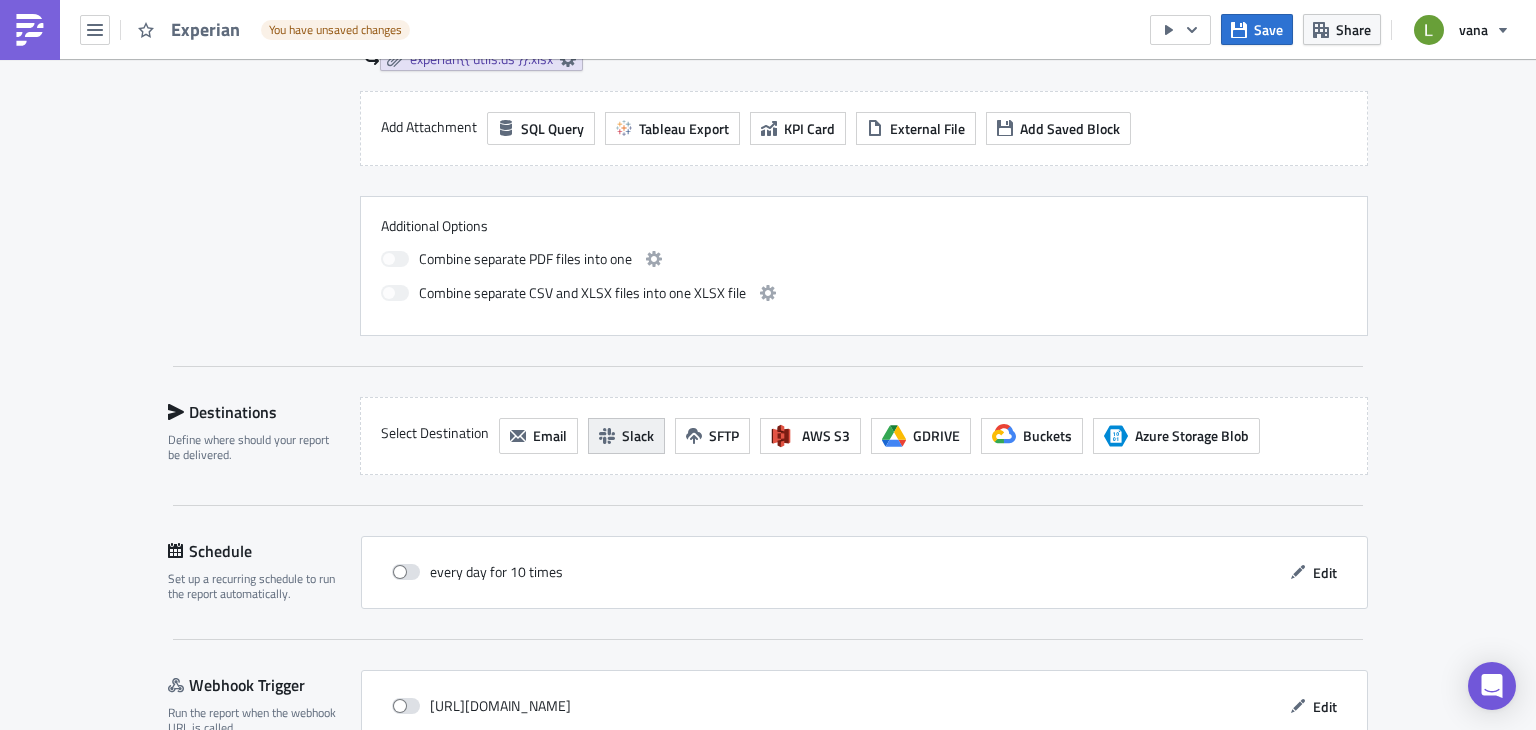 click on "Slack" at bounding box center (638, 435) 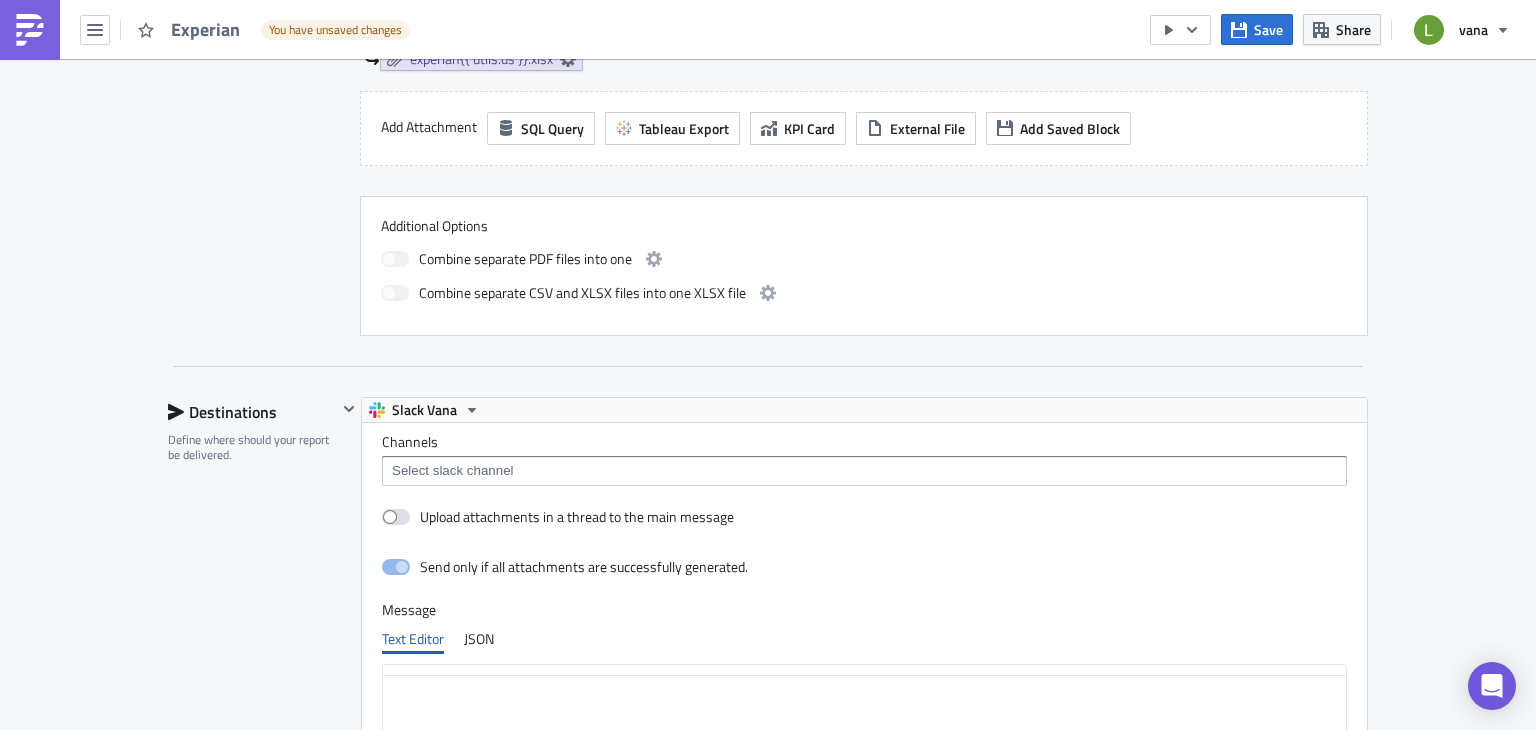 scroll, scrollTop: 0, scrollLeft: 0, axis: both 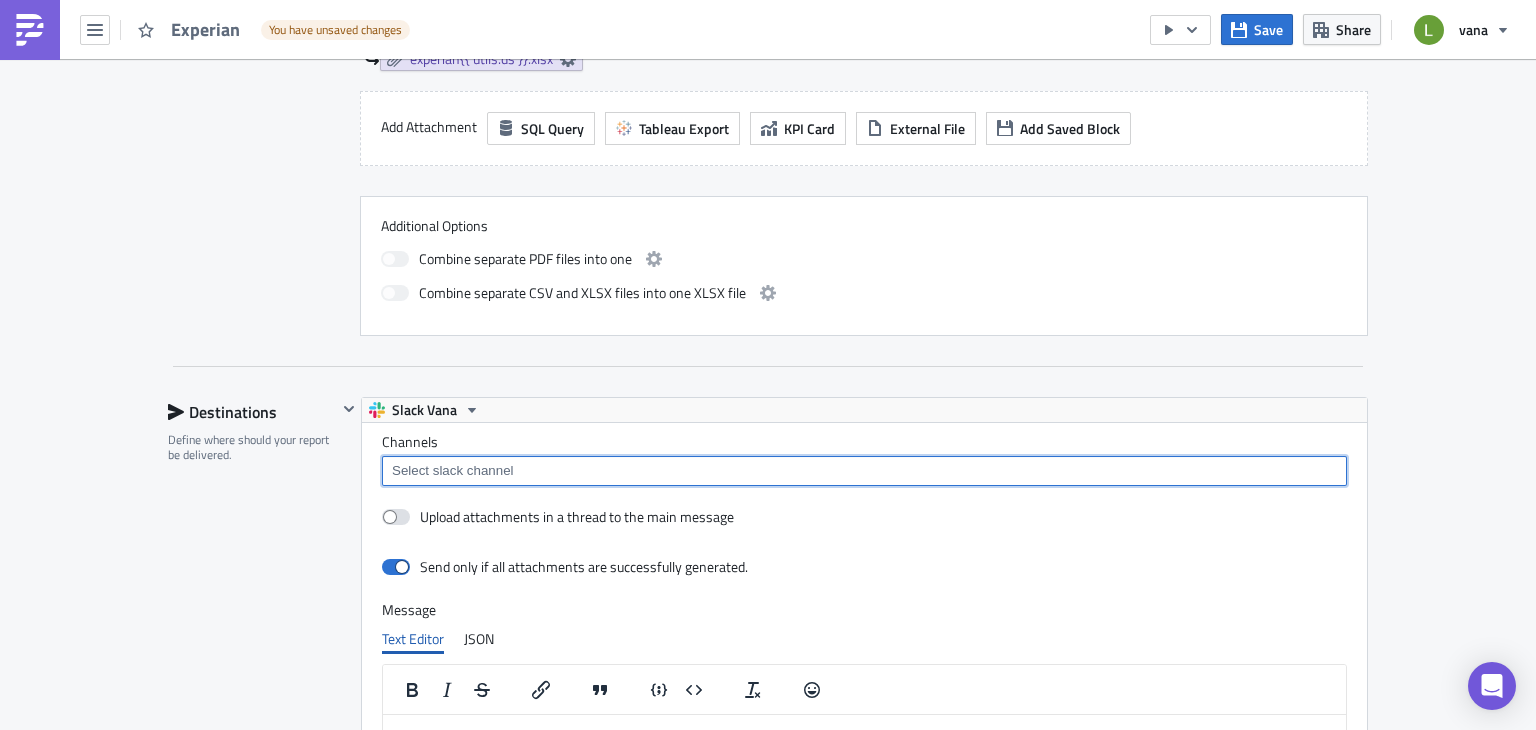 click at bounding box center (863, 471) 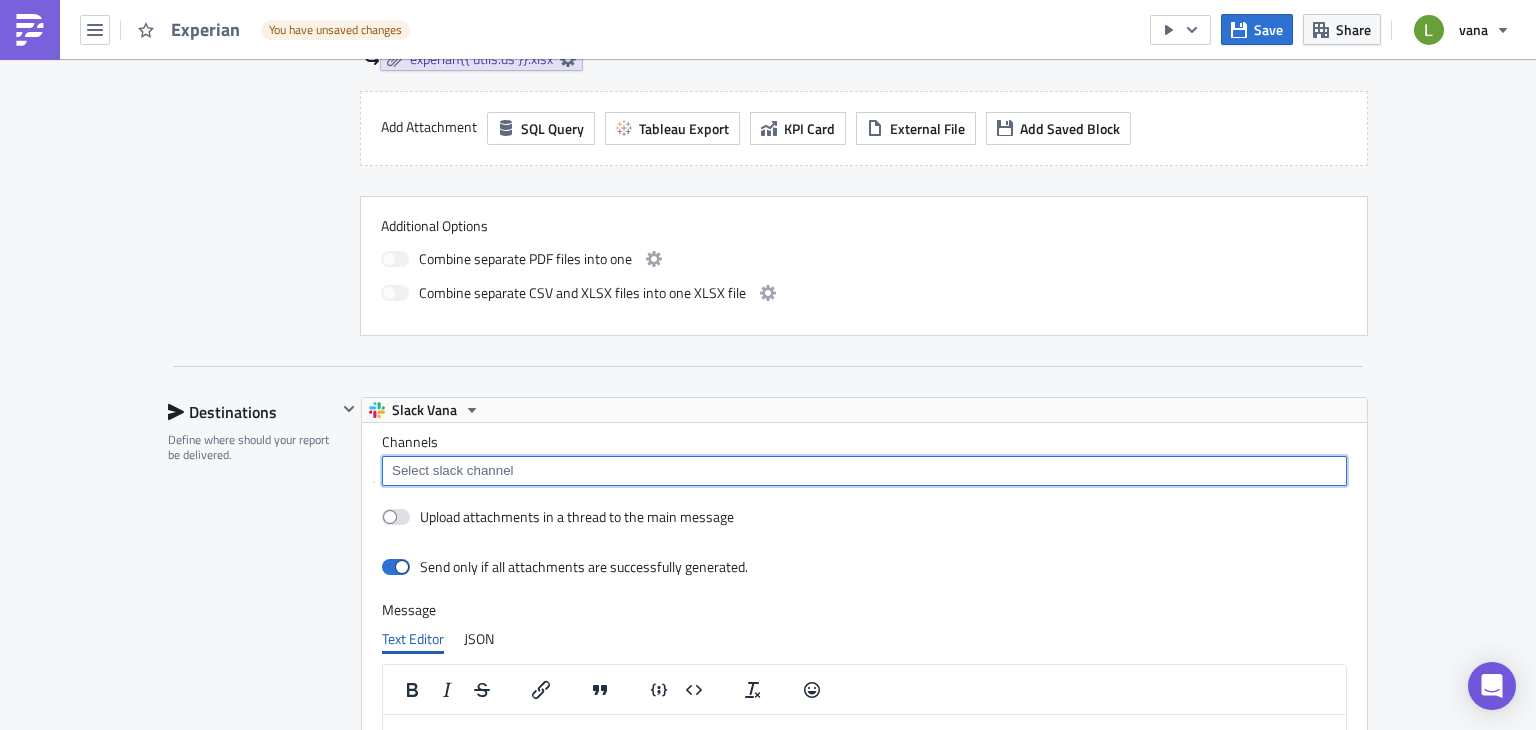 paste on "C095WFR52KZ" 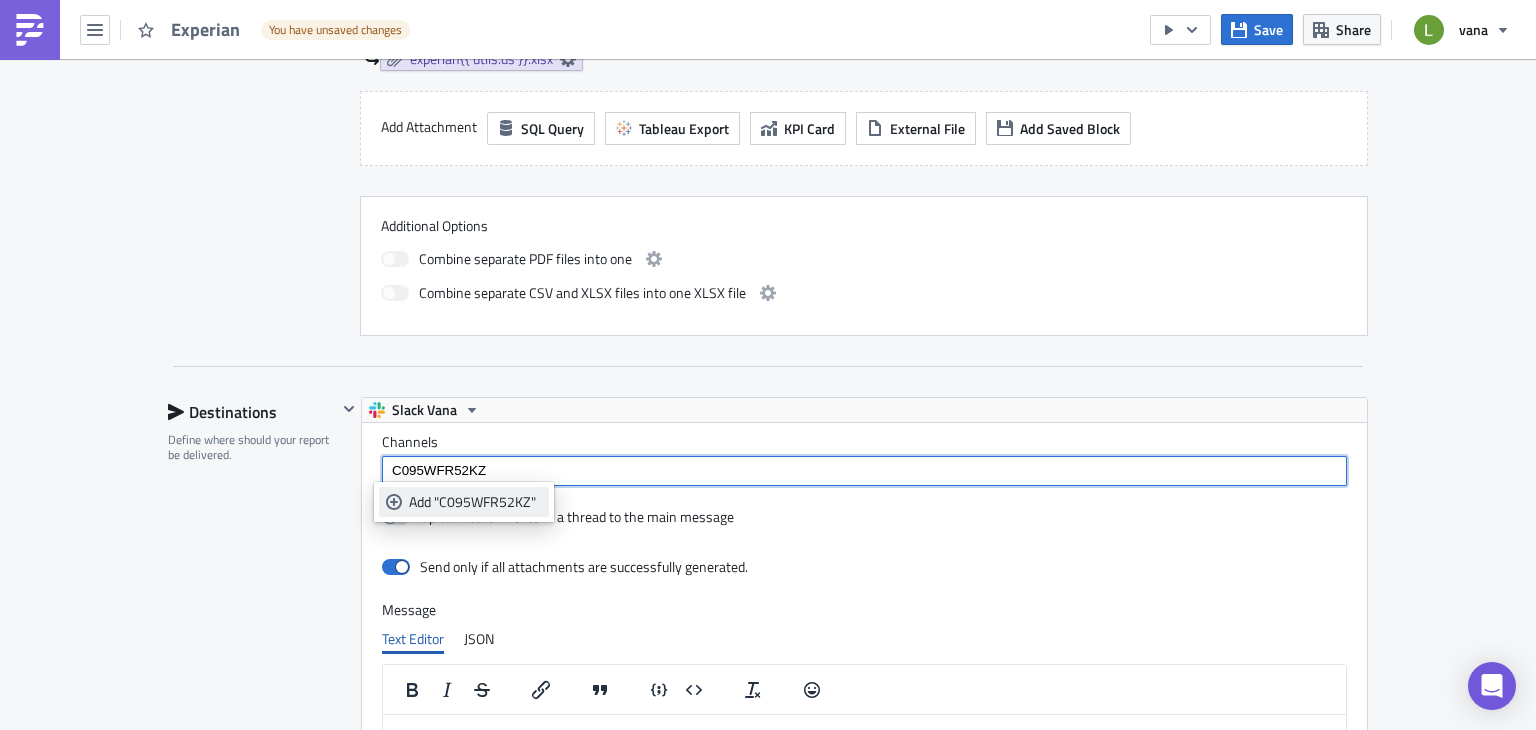 type on "C095WFR52KZ" 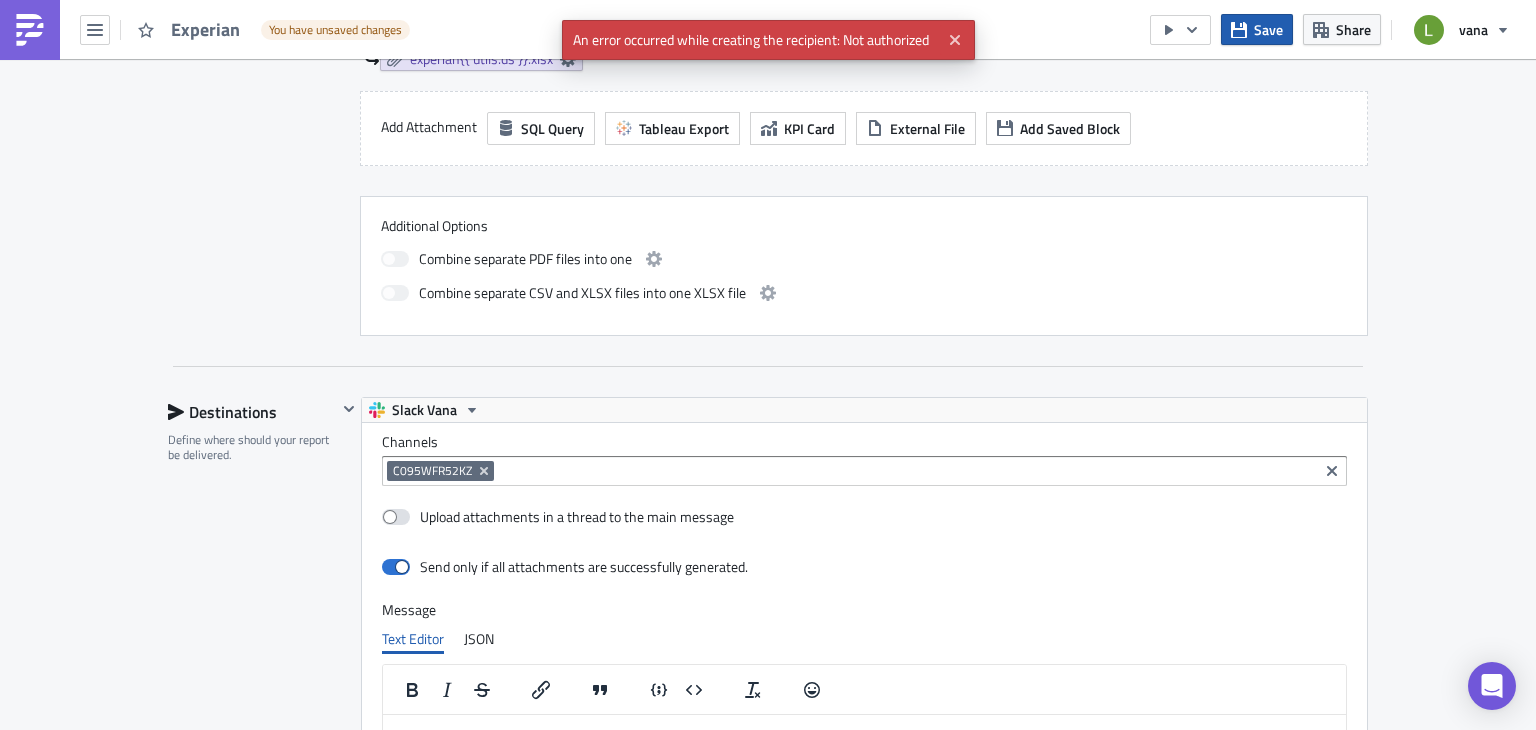 click on "Save" at bounding box center [1268, 29] 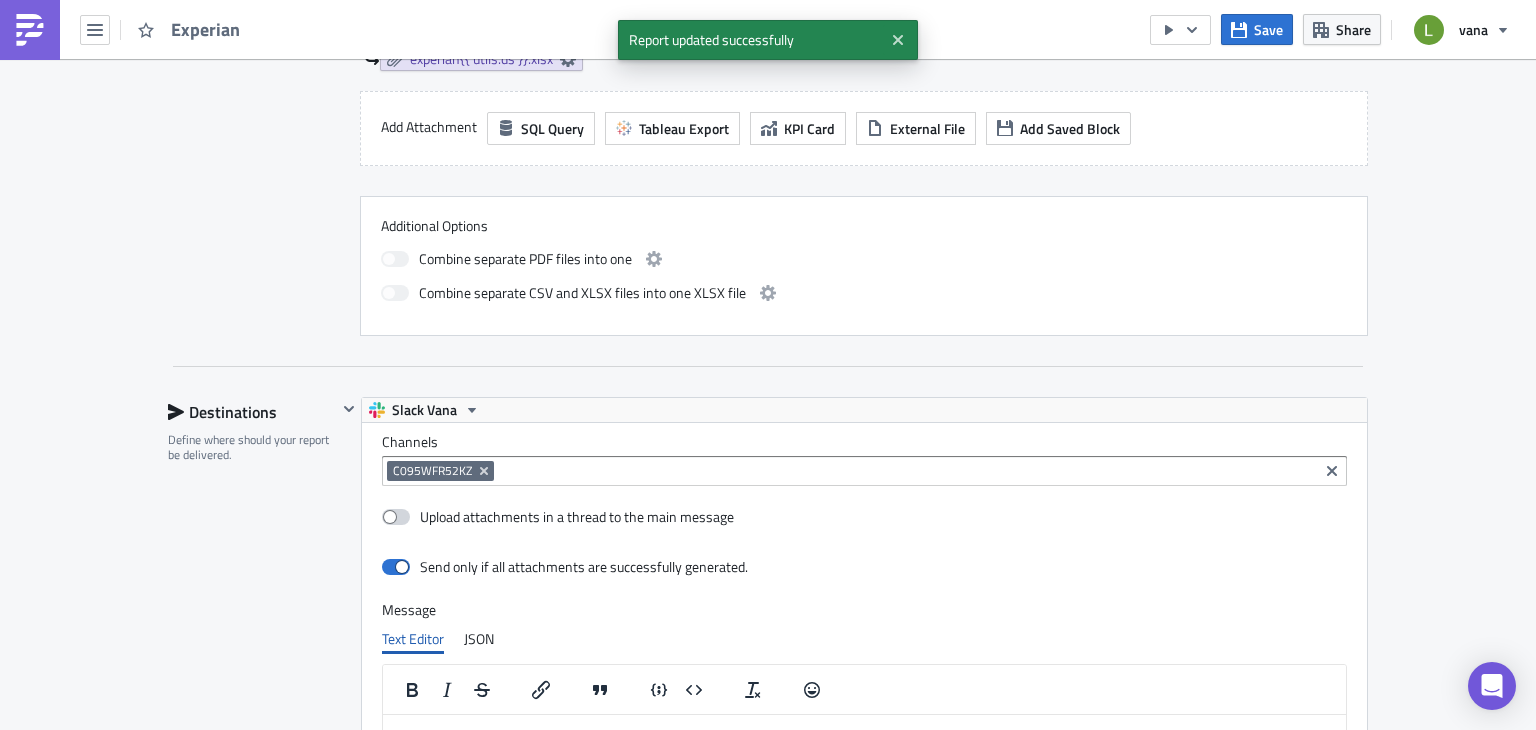 scroll, scrollTop: 1252, scrollLeft: 0, axis: vertical 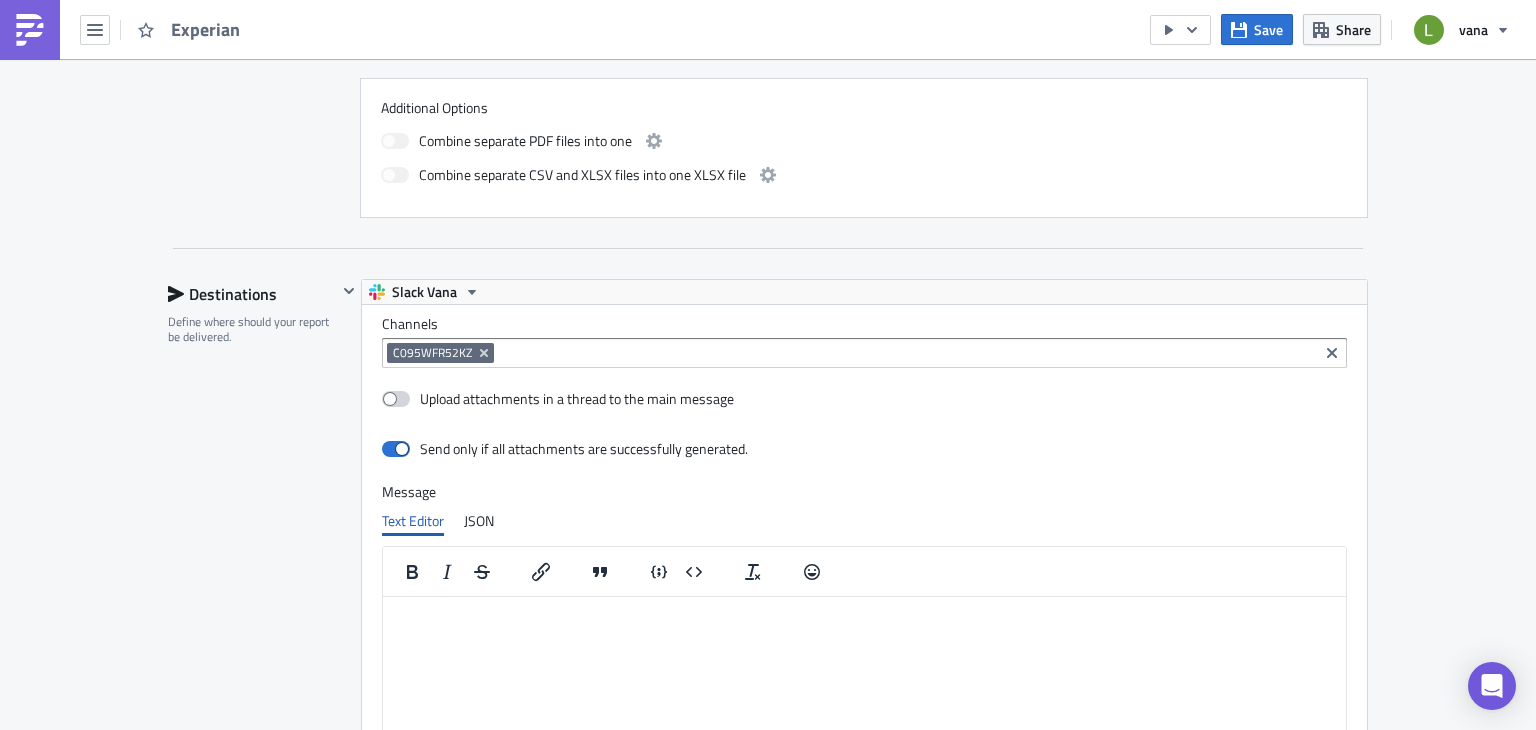 click at bounding box center (396, 399) 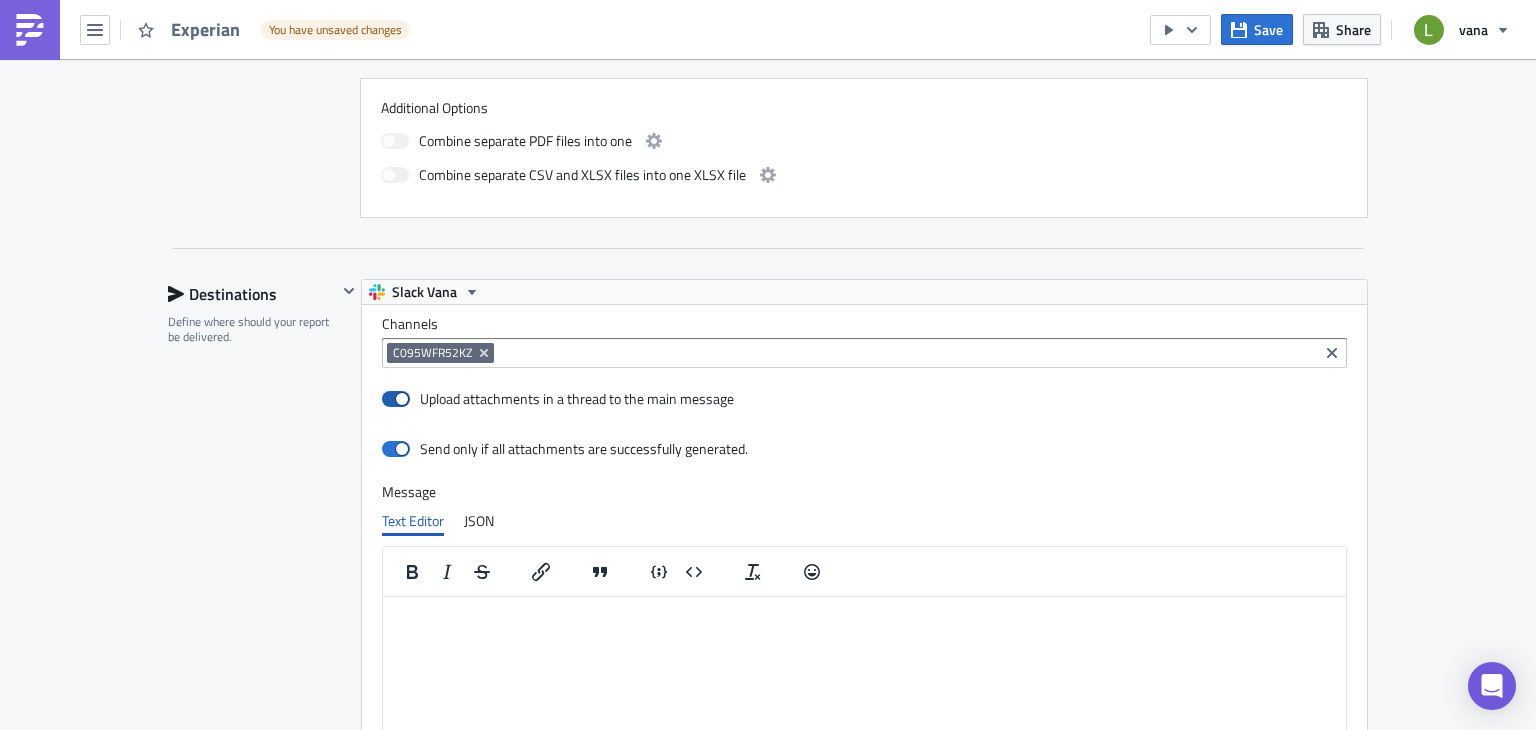 click at bounding box center [396, 399] 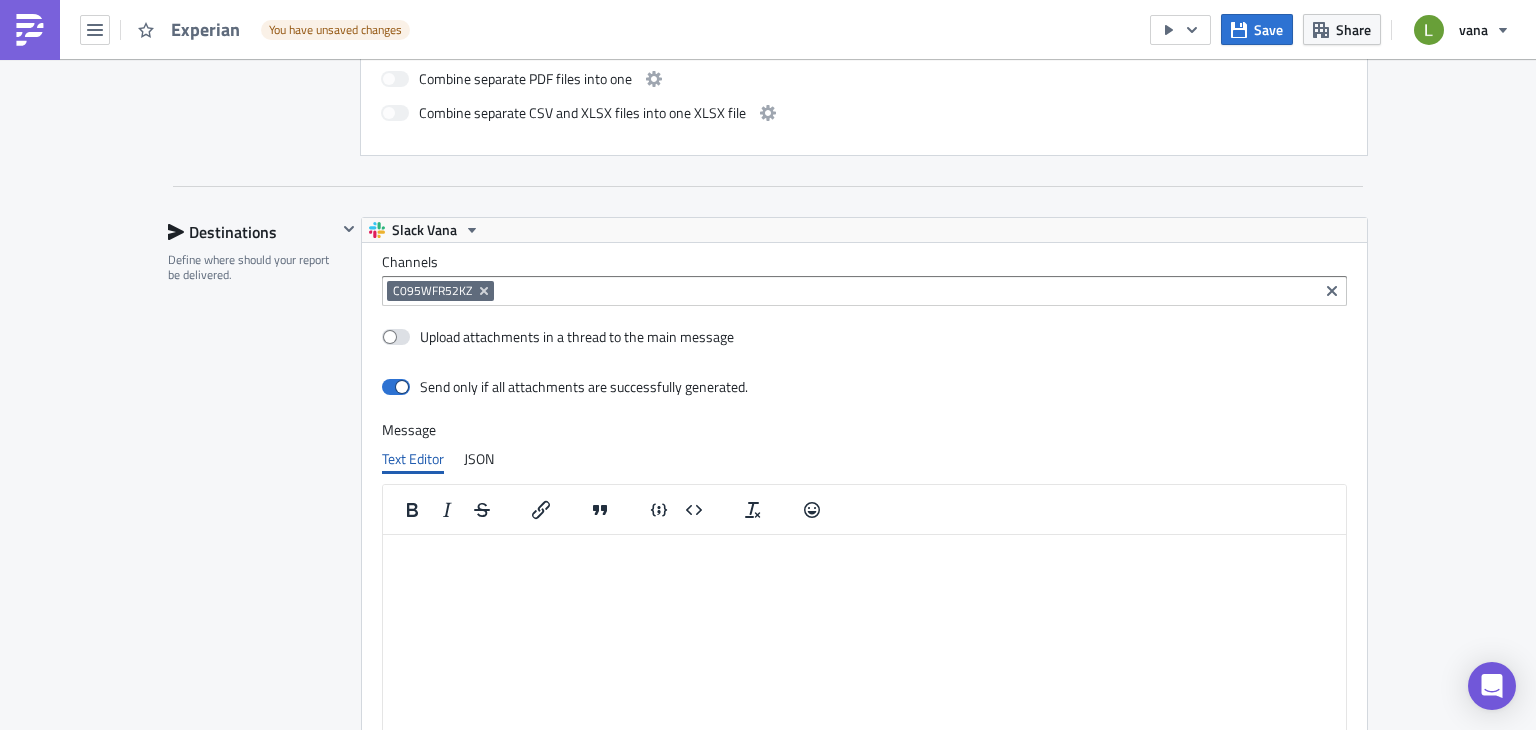 scroll, scrollTop: 1324, scrollLeft: 0, axis: vertical 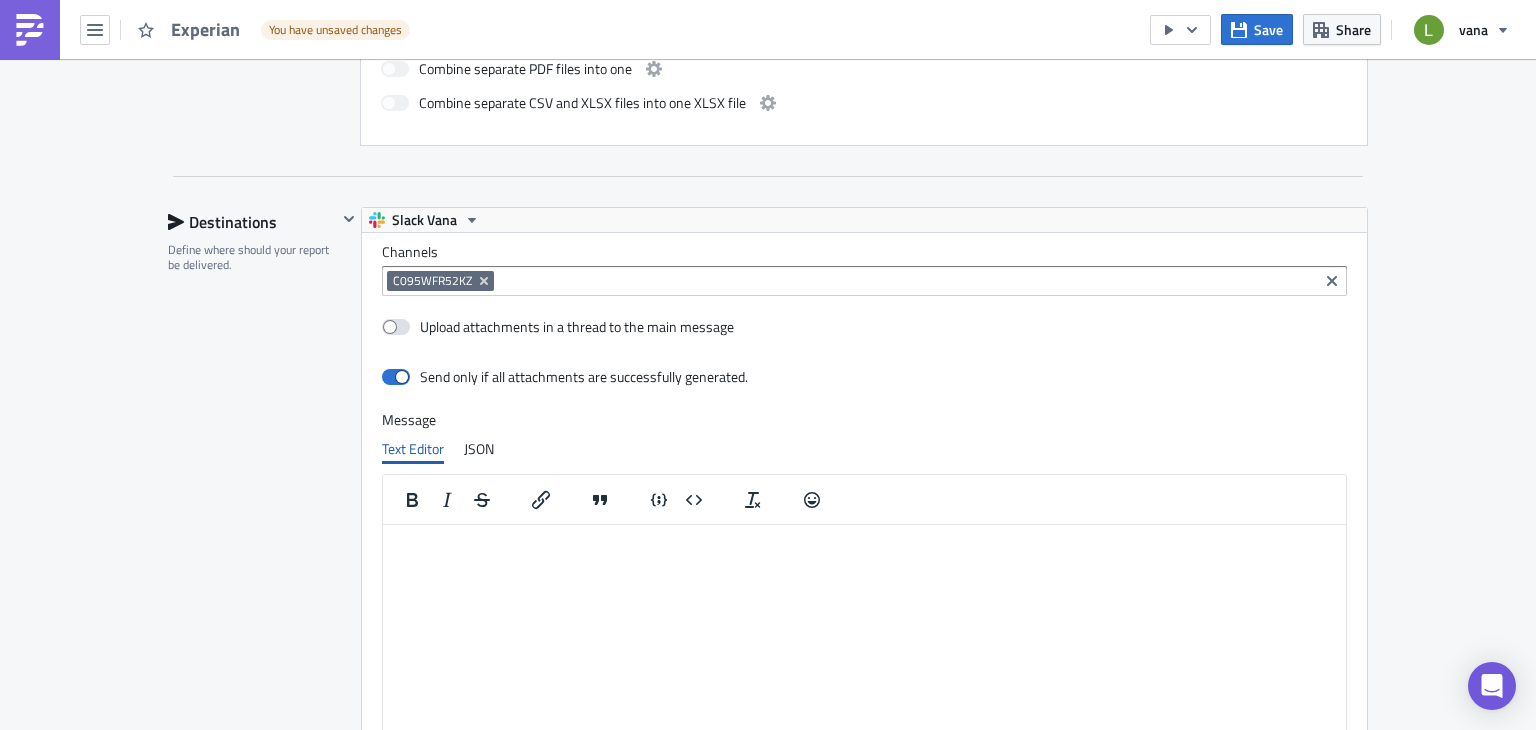 click at bounding box center (864, 540) 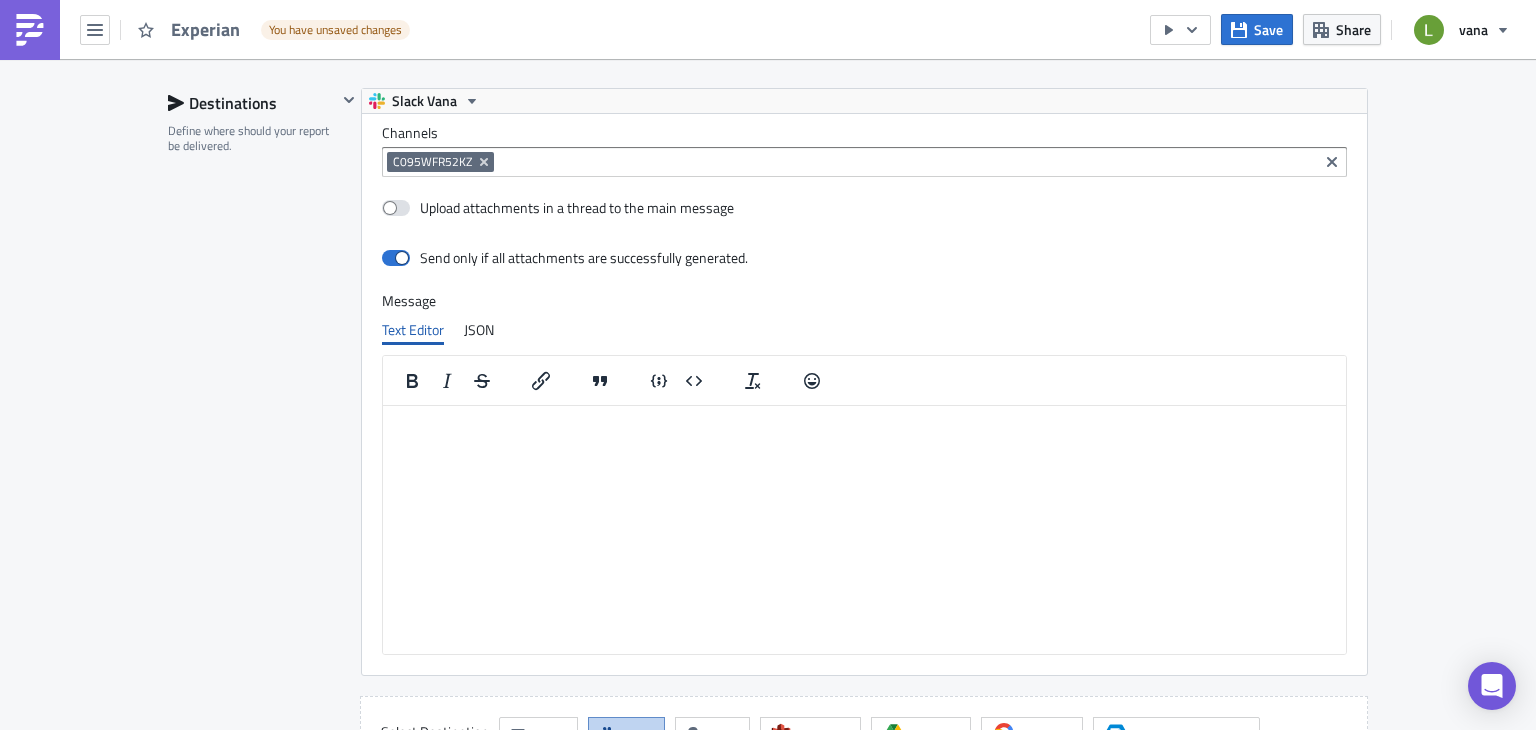 scroll, scrollTop: 1444, scrollLeft: 0, axis: vertical 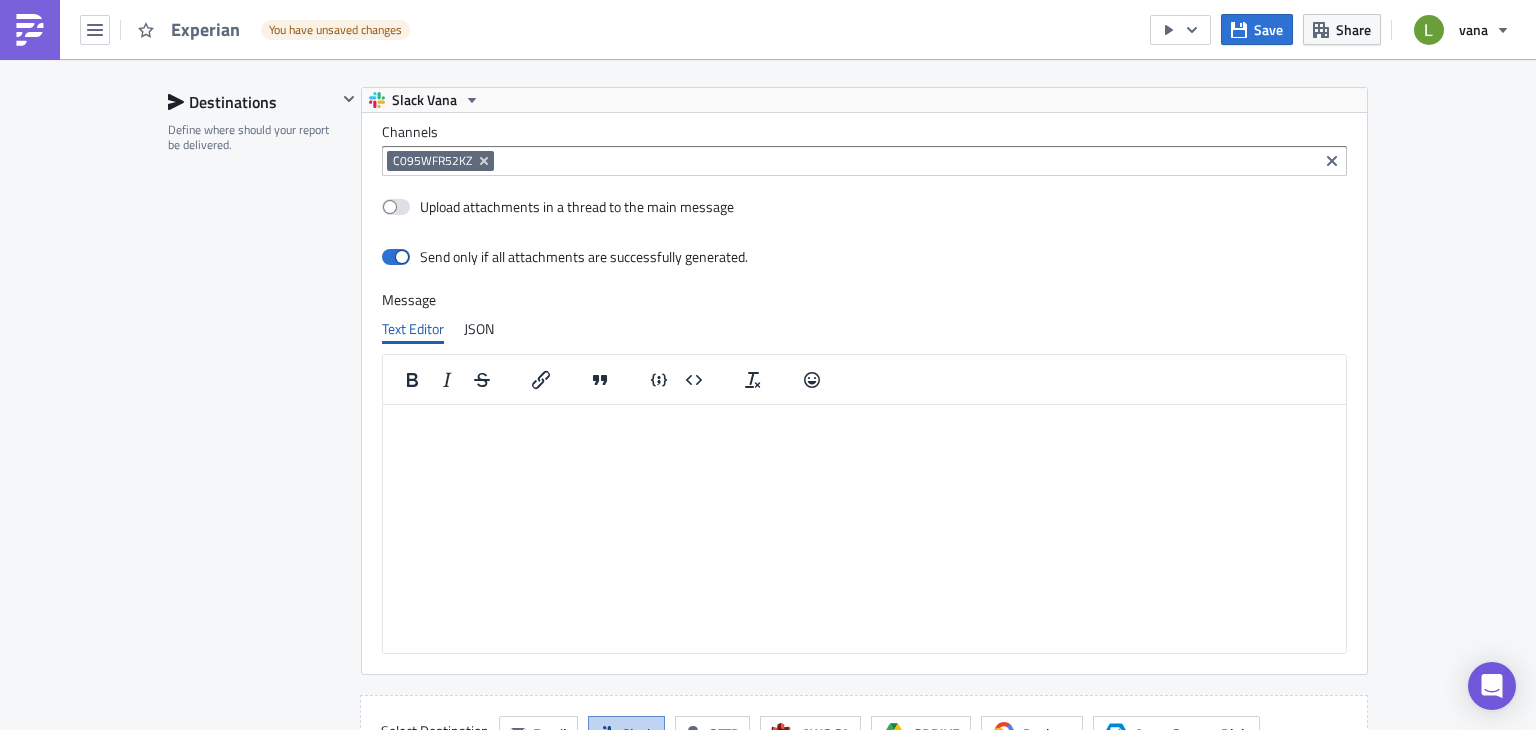 type 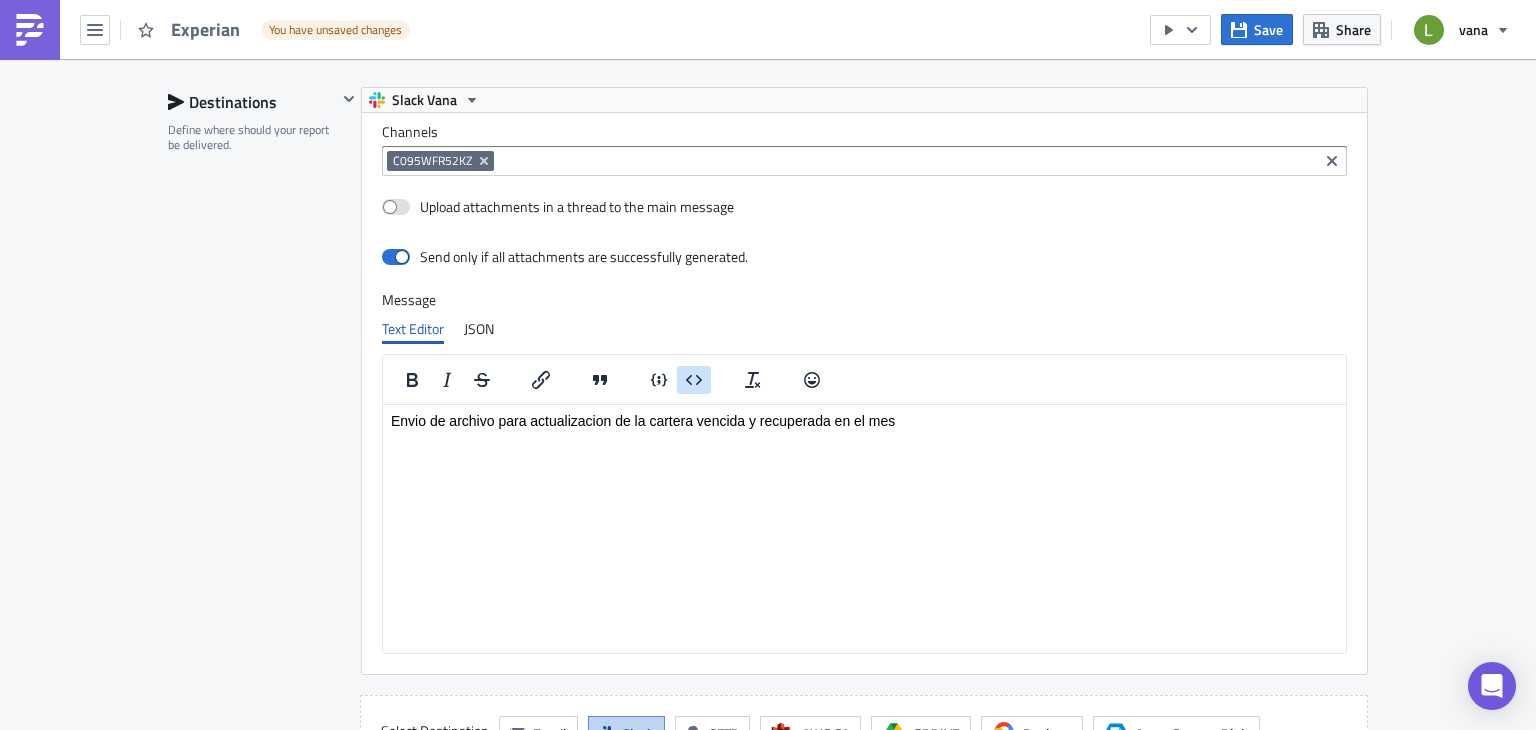 click 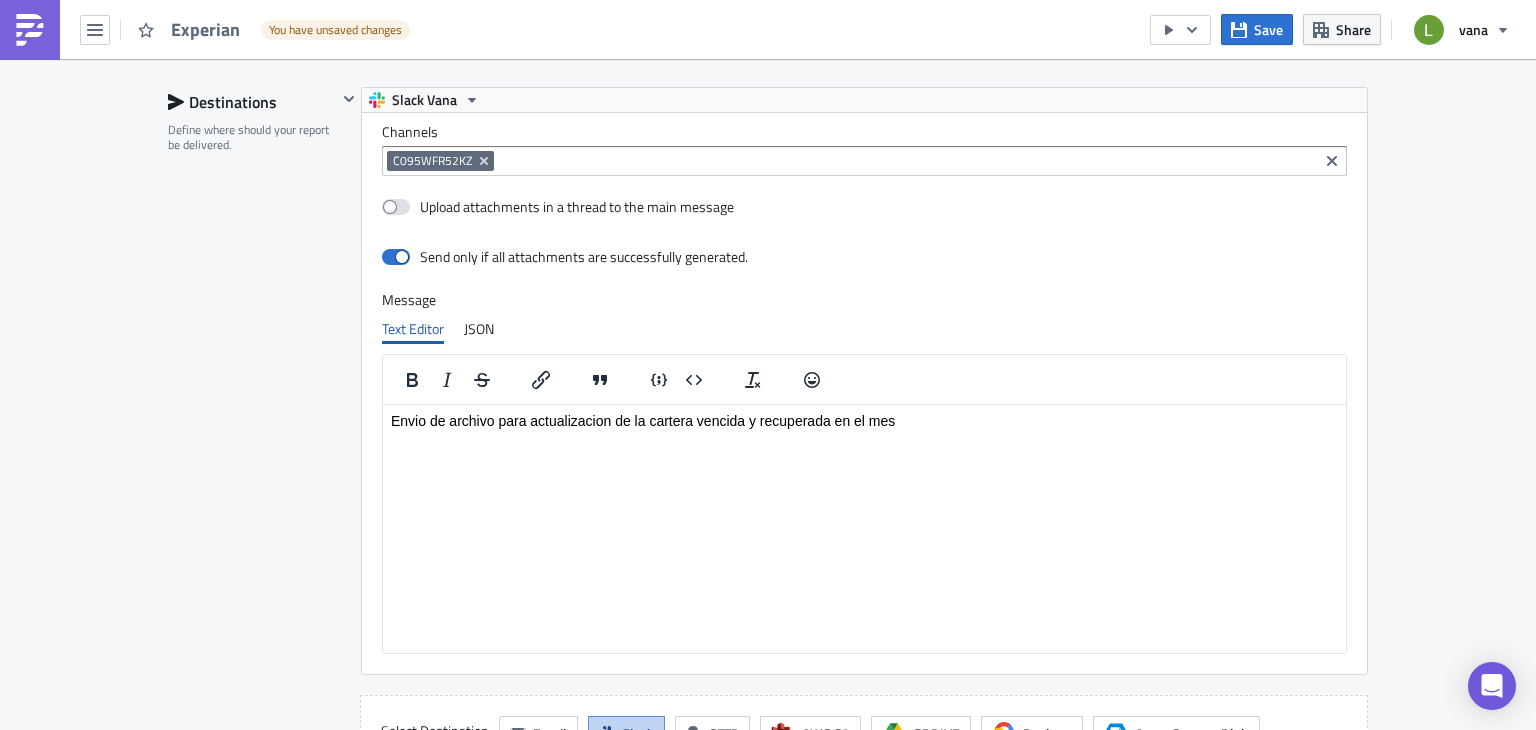 click on "Envio de archivo para actualizacion de la cartera vencida y recuperada en el mes" at bounding box center (864, 420) 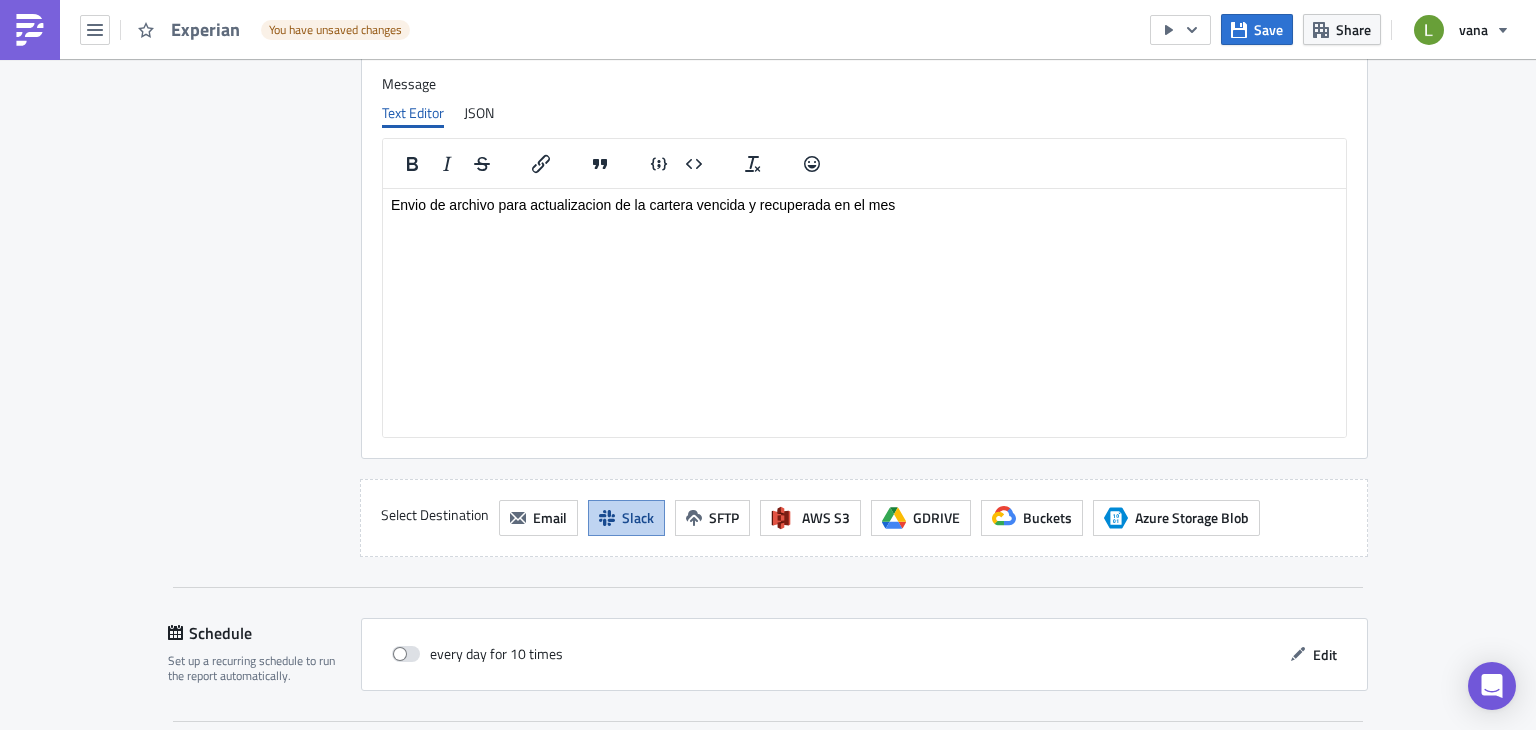 scroll, scrollTop: 1662, scrollLeft: 0, axis: vertical 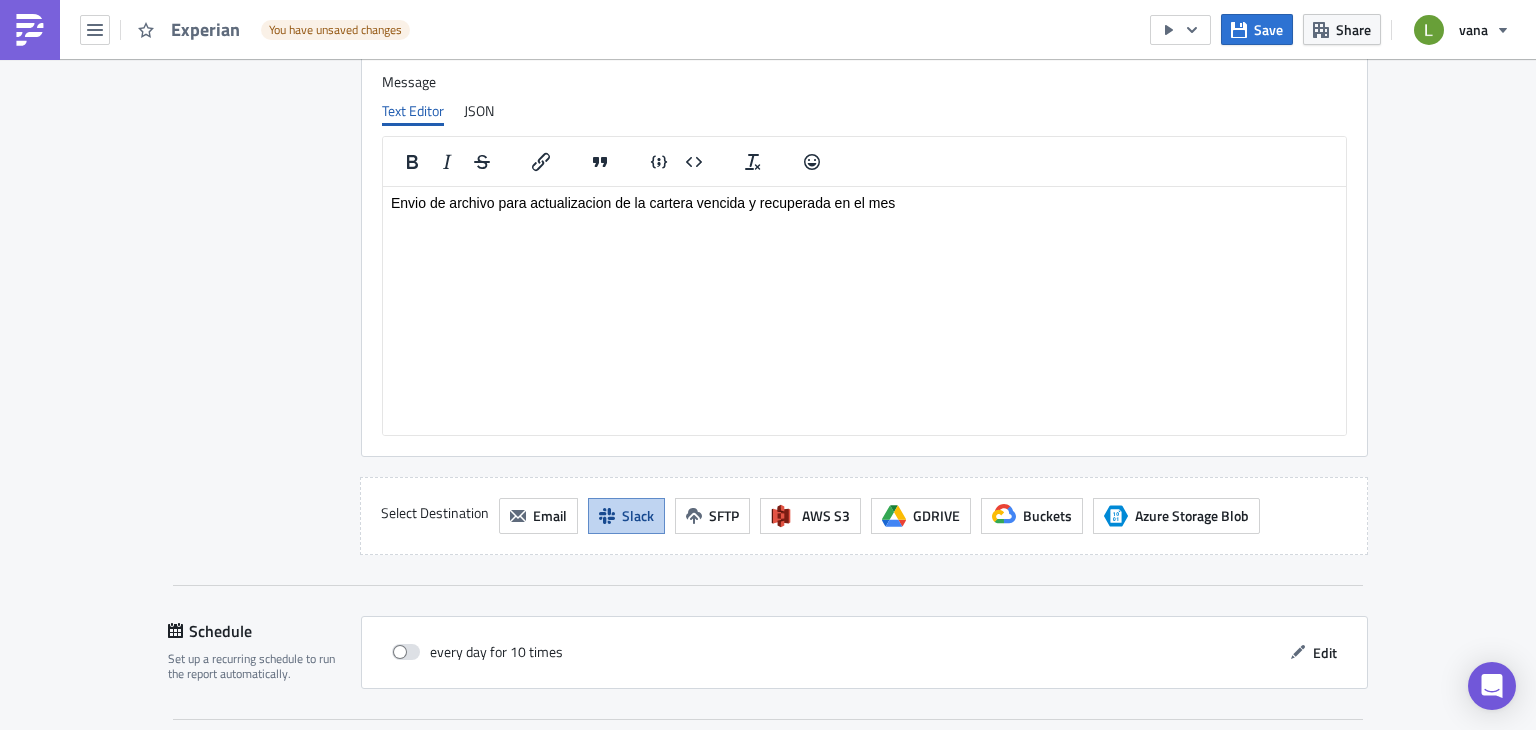 click on "Envio de archivo para actualizacion de la cartera vencida y recuperada en el mes" at bounding box center (864, 202) 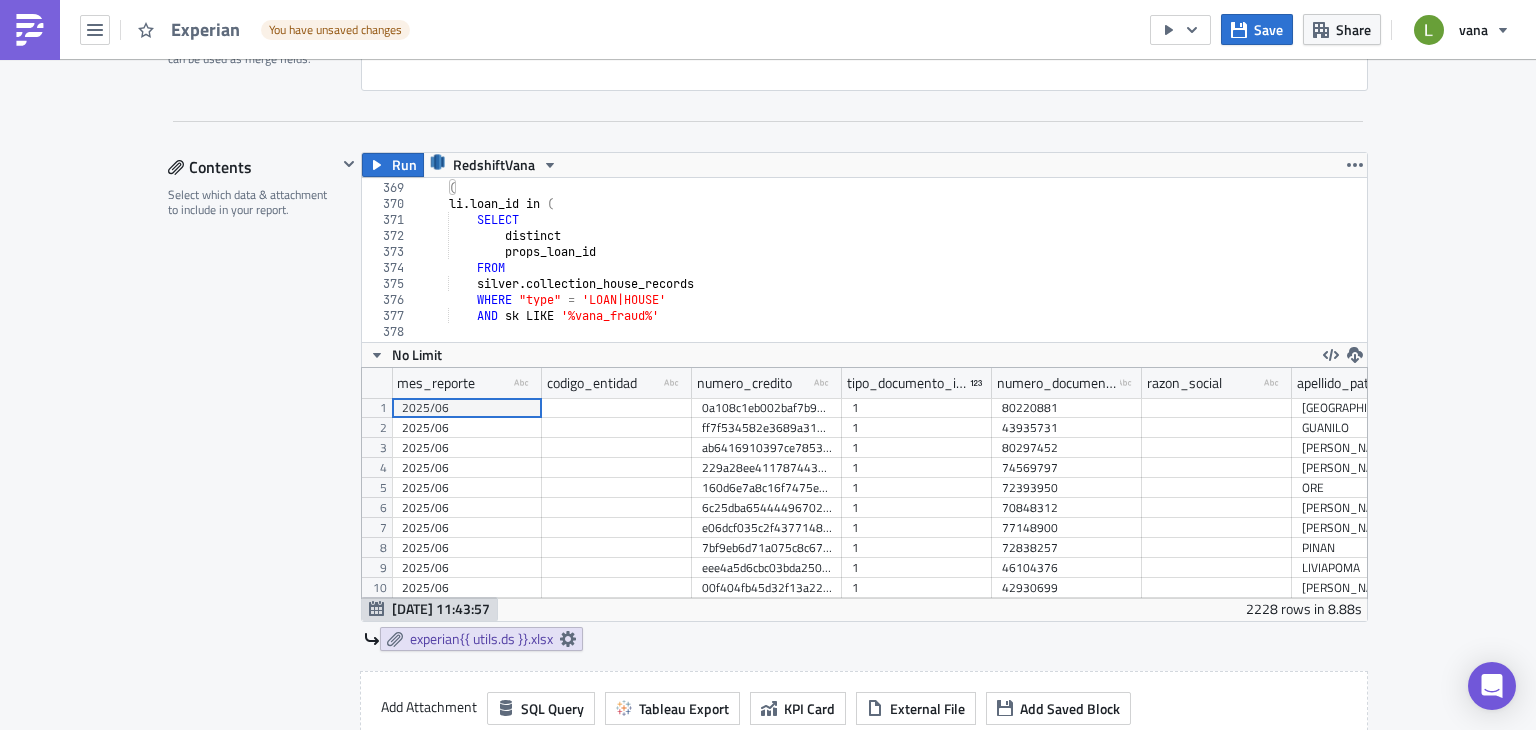 scroll, scrollTop: 543, scrollLeft: 0, axis: vertical 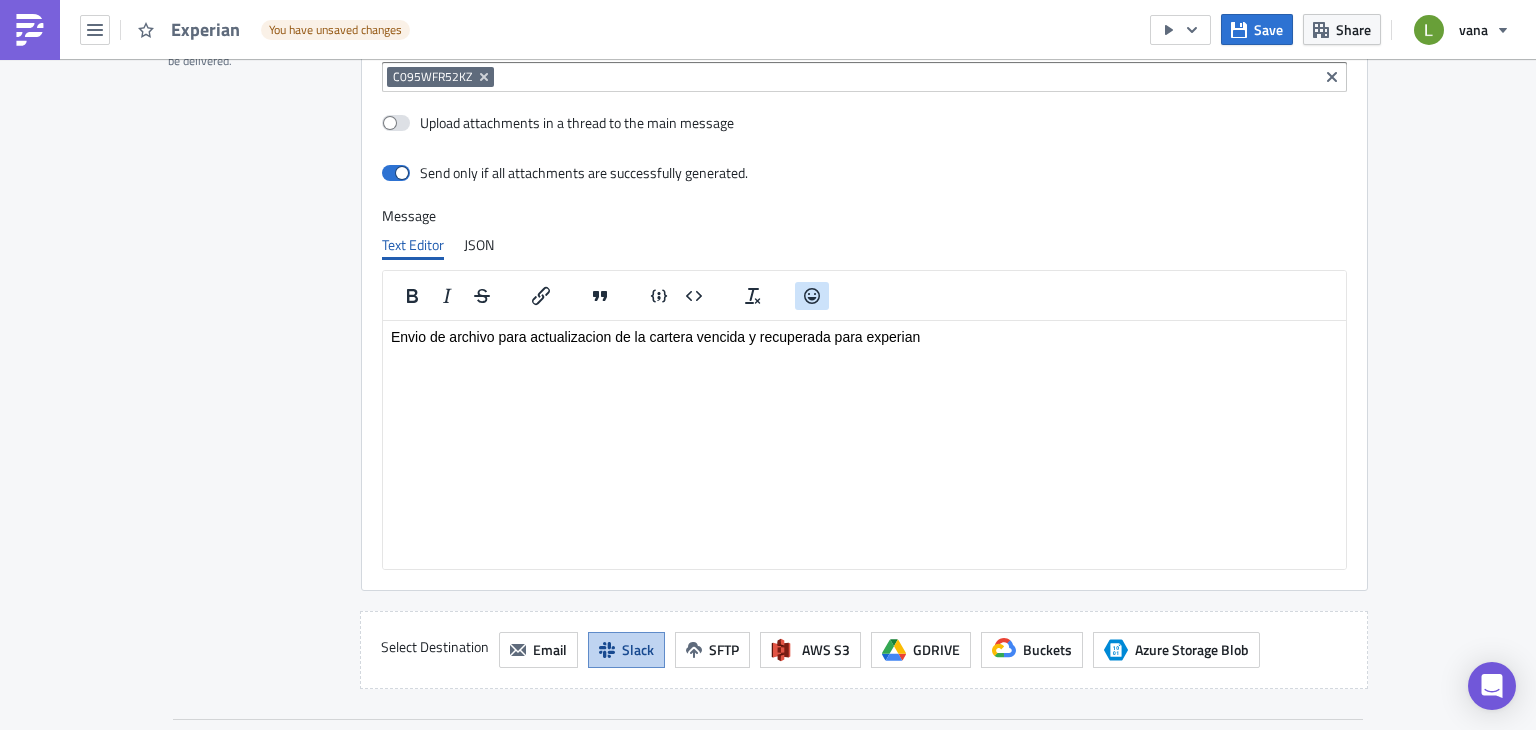 click 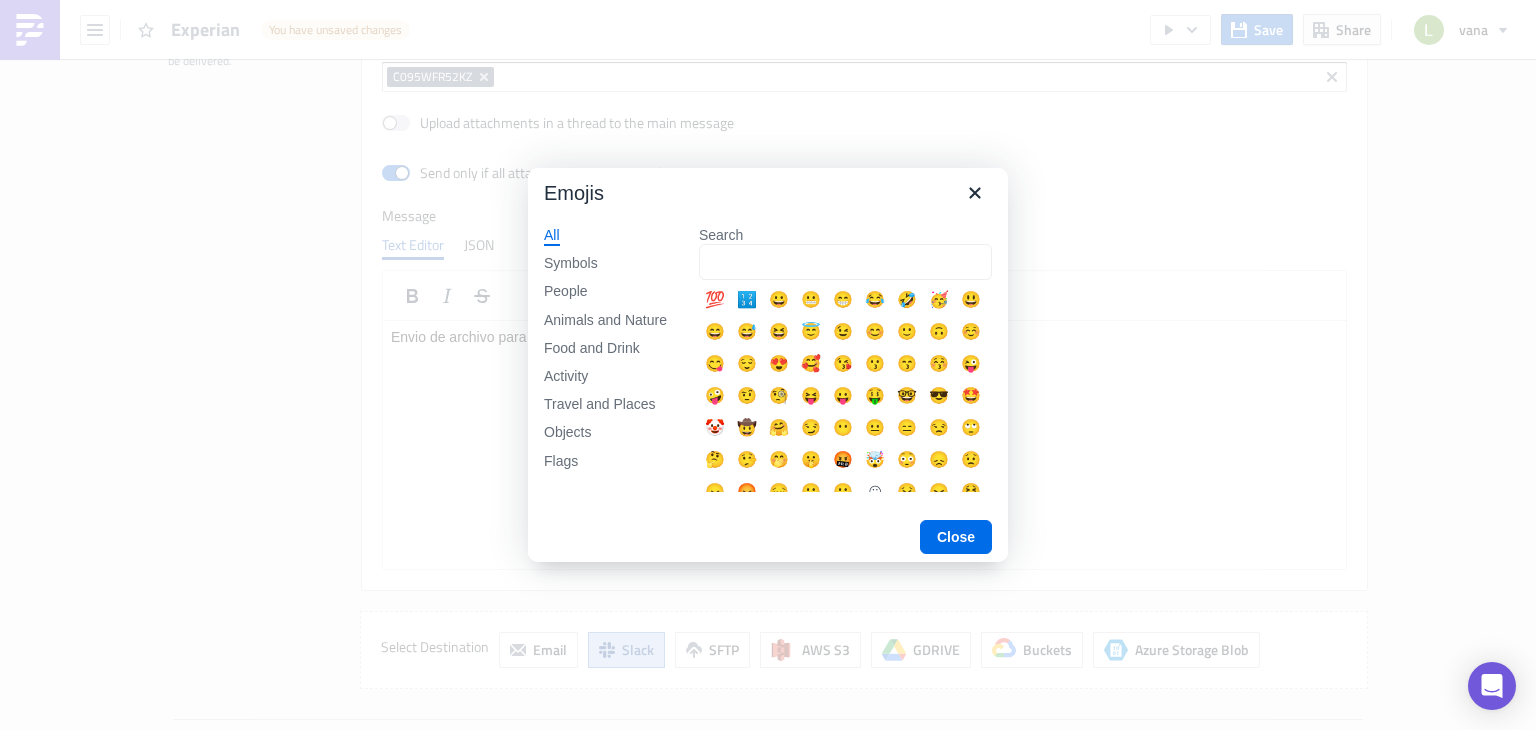 scroll, scrollTop: 16, scrollLeft: 0, axis: vertical 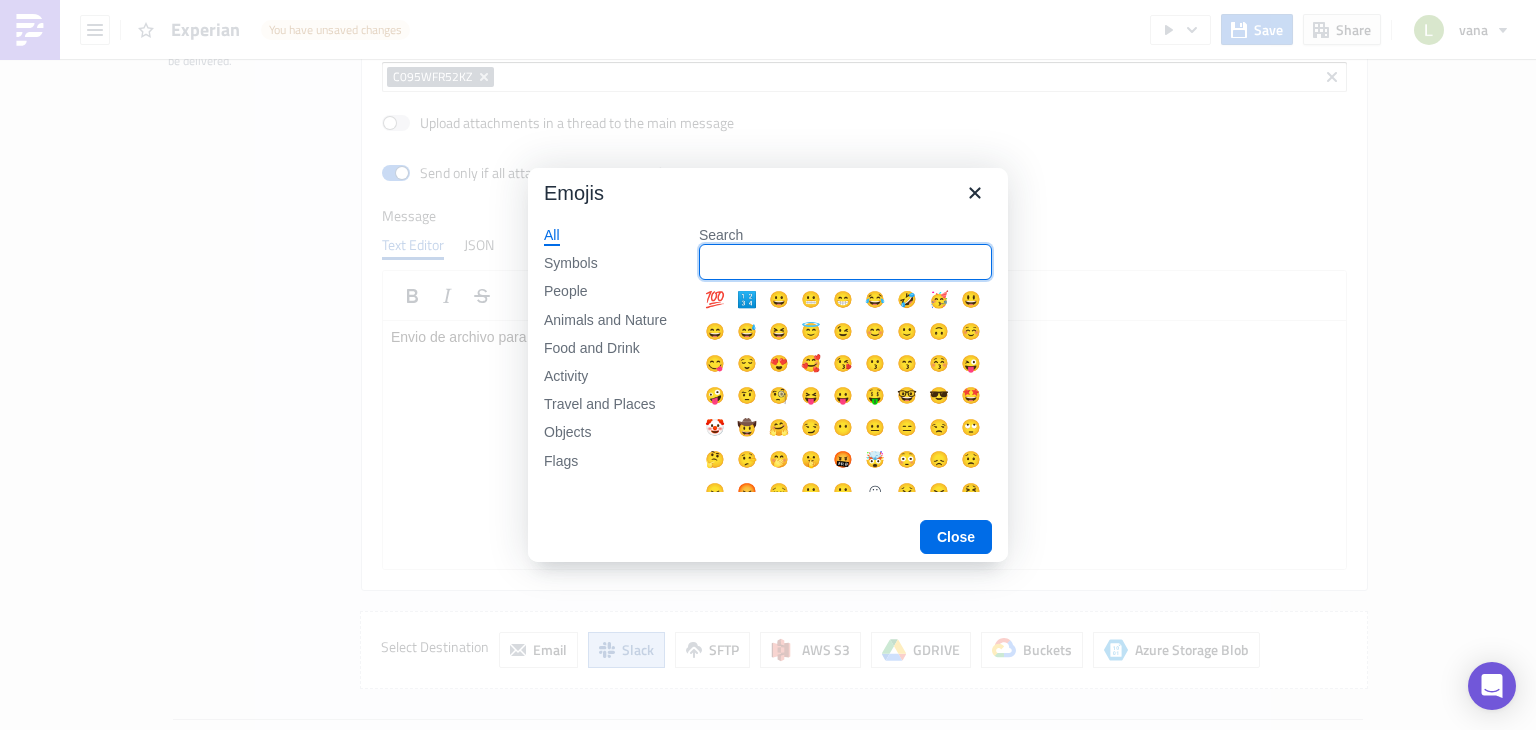 click on "Search" at bounding box center (845, 262) 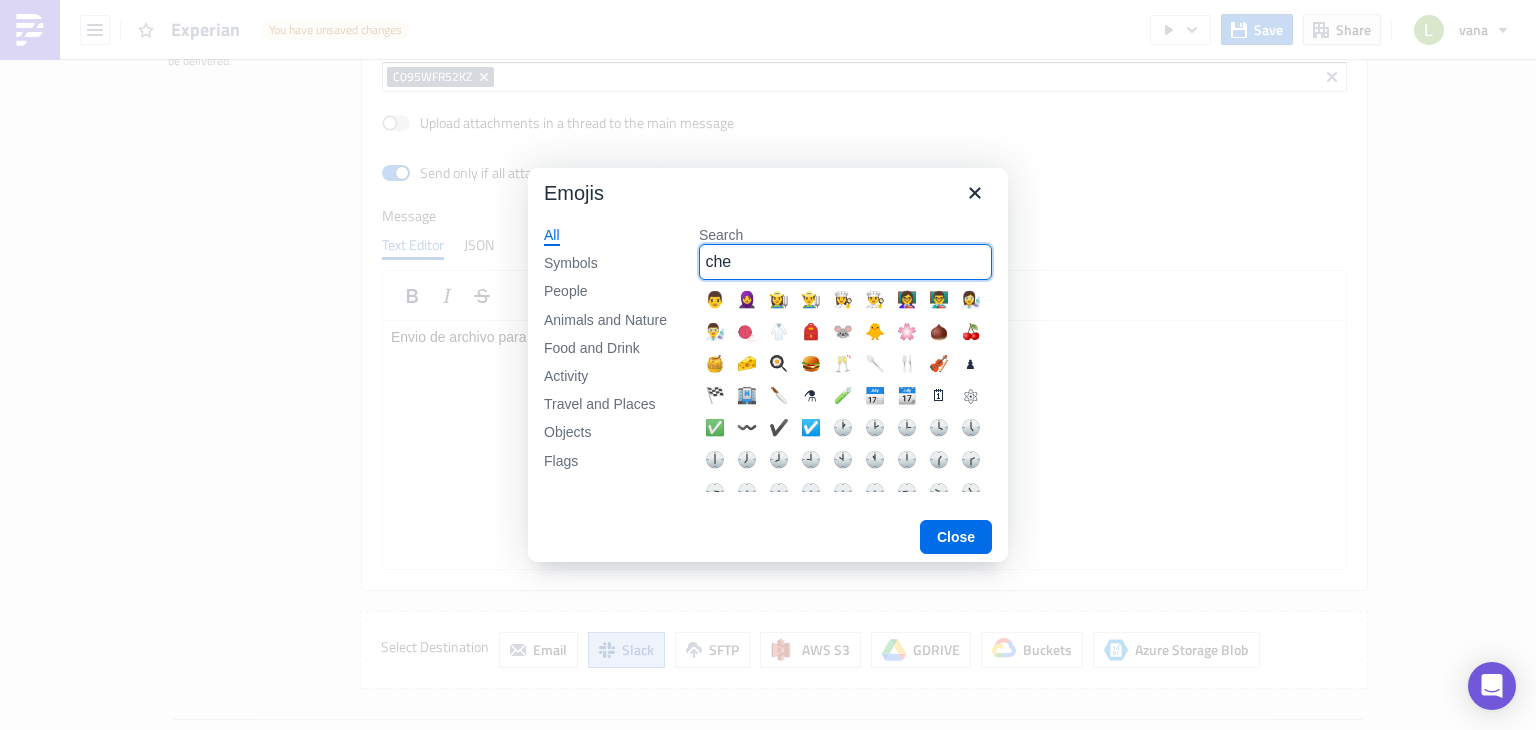 type on "che" 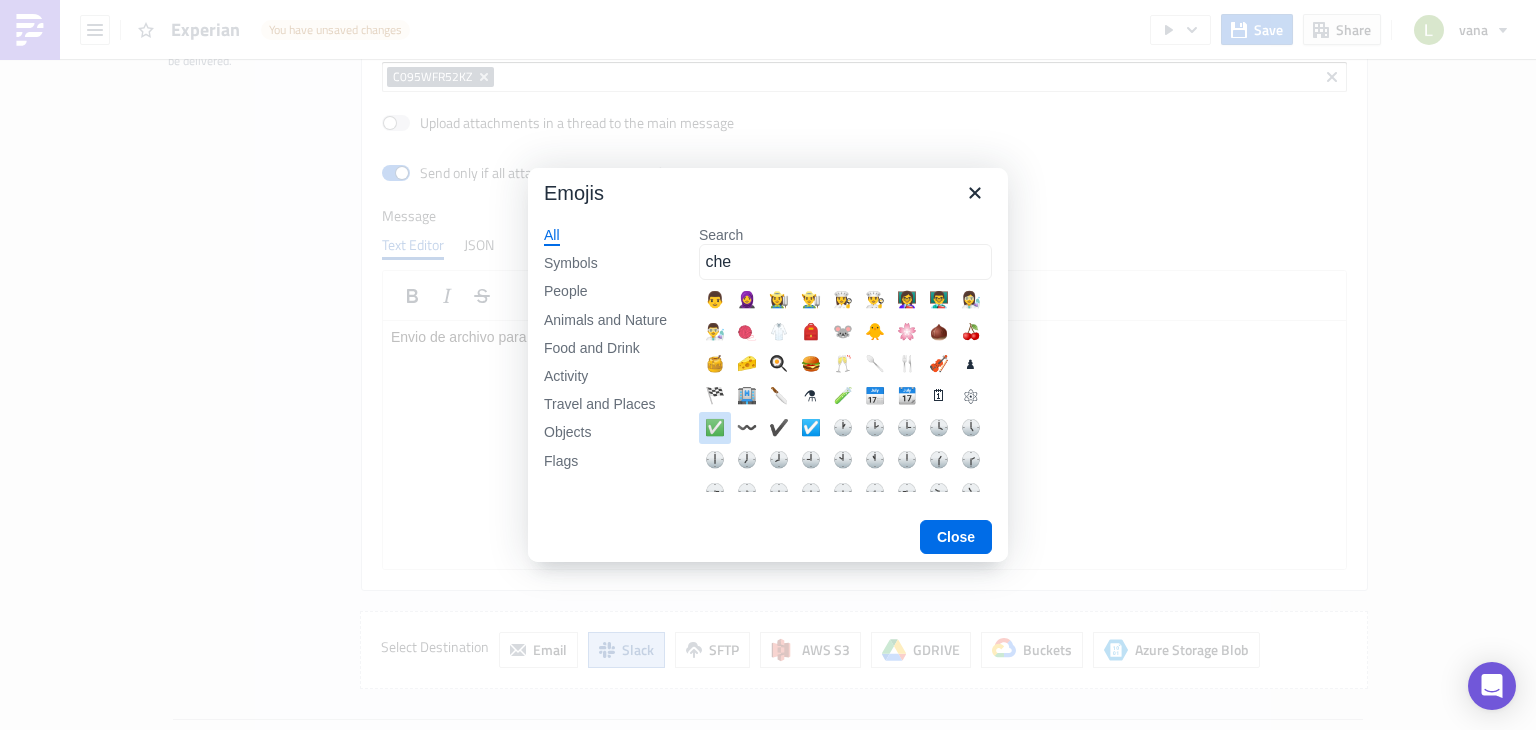 click on "✅" at bounding box center [715, 428] 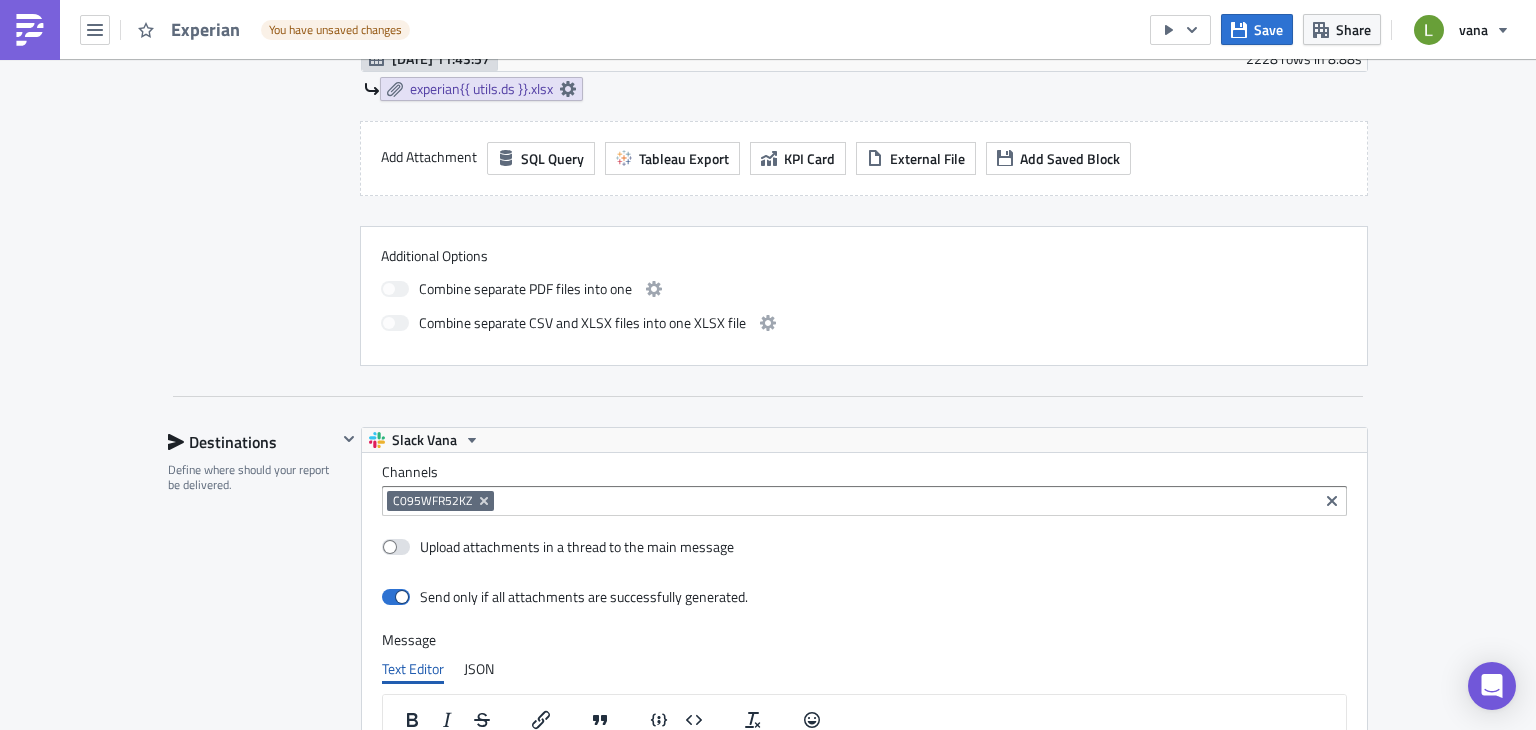 scroll, scrollTop: 1103, scrollLeft: 0, axis: vertical 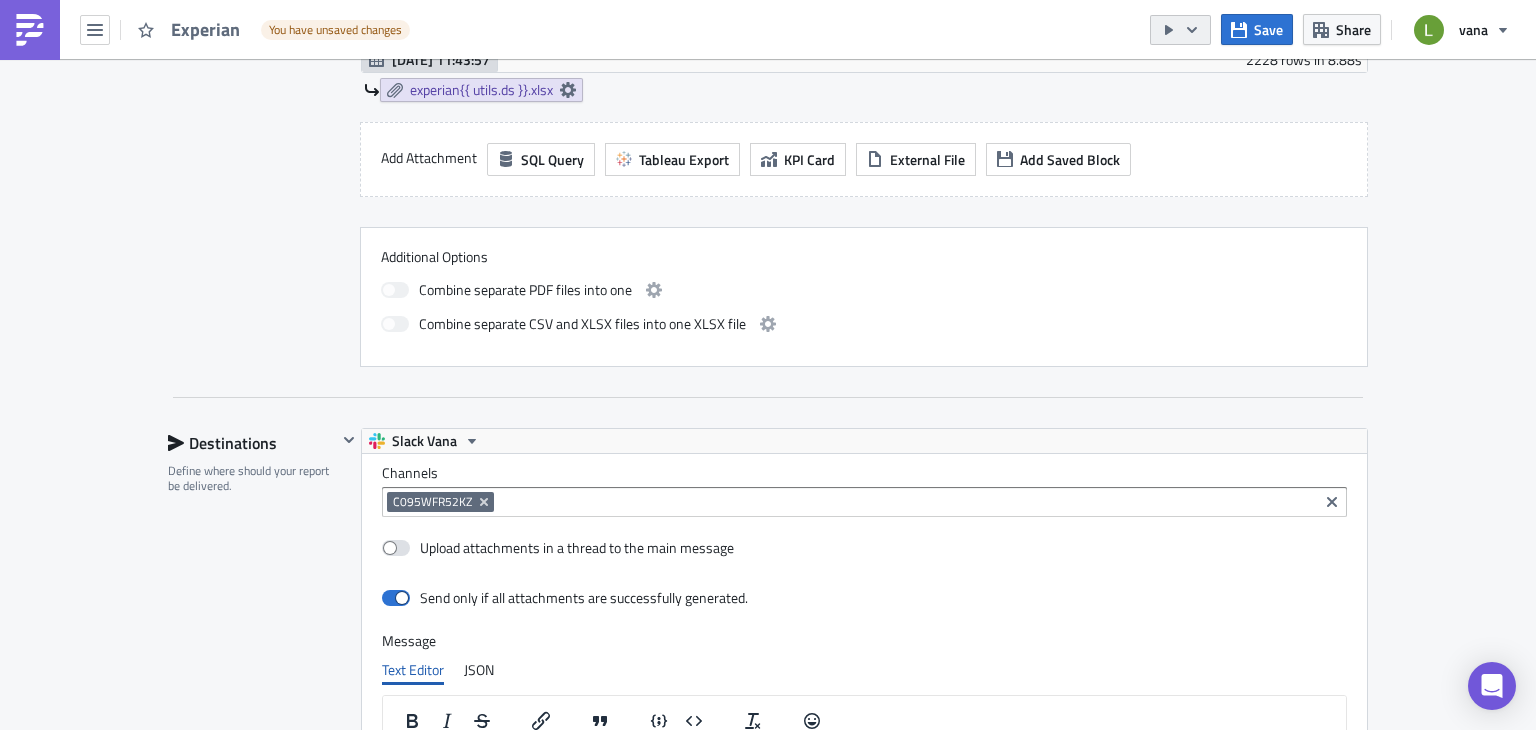 click at bounding box center [1180, 30] 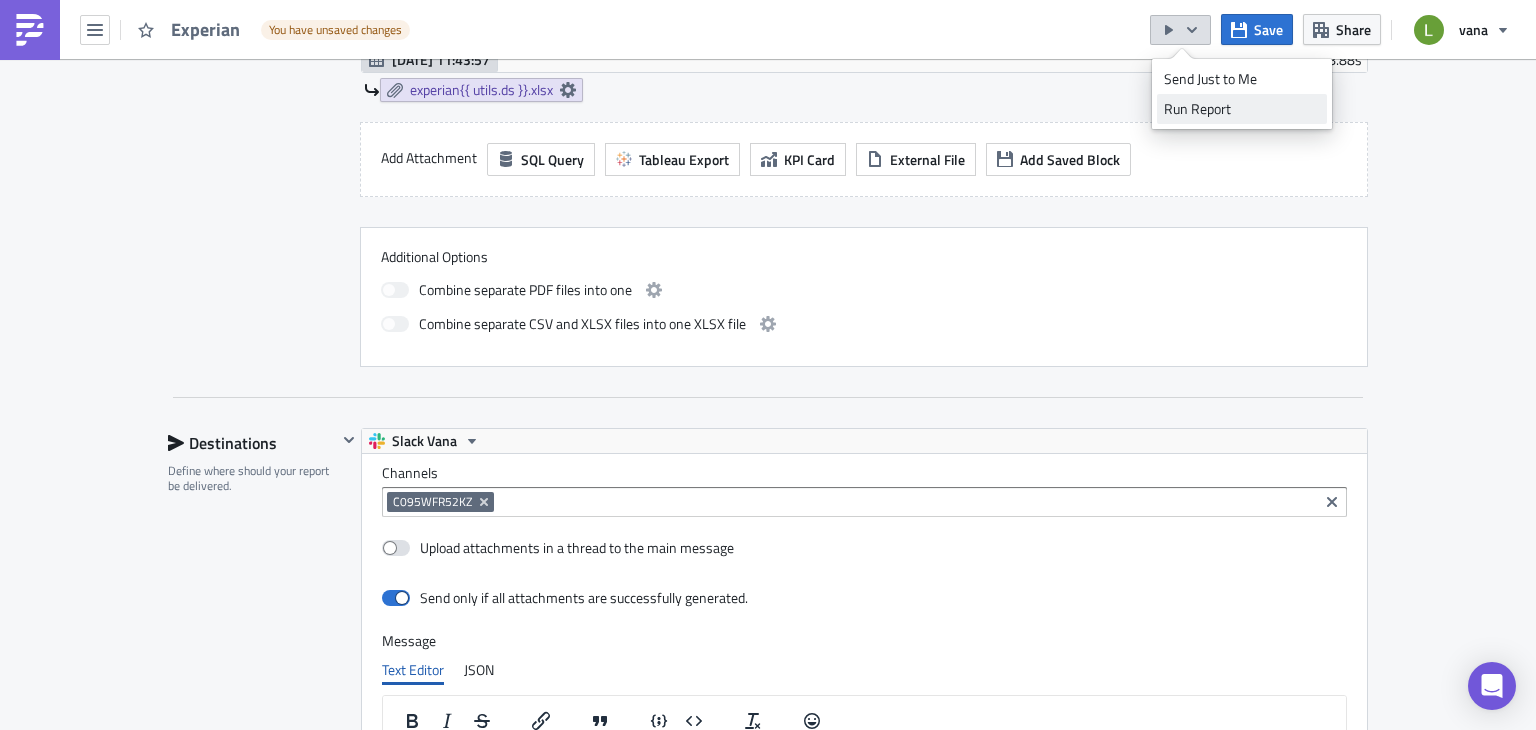 click on "Run Report" at bounding box center [1242, 109] 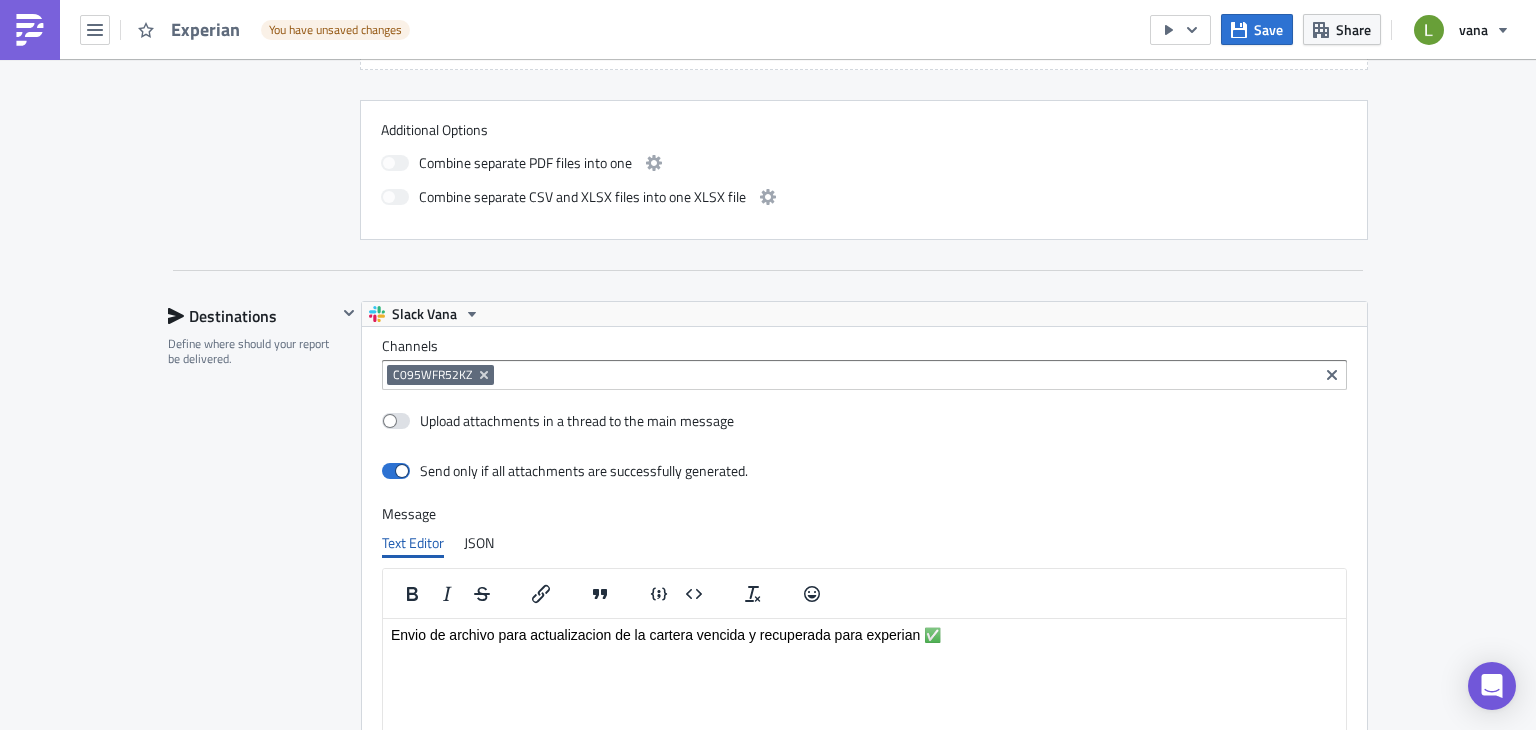 scroll, scrollTop: 1211, scrollLeft: 0, axis: vertical 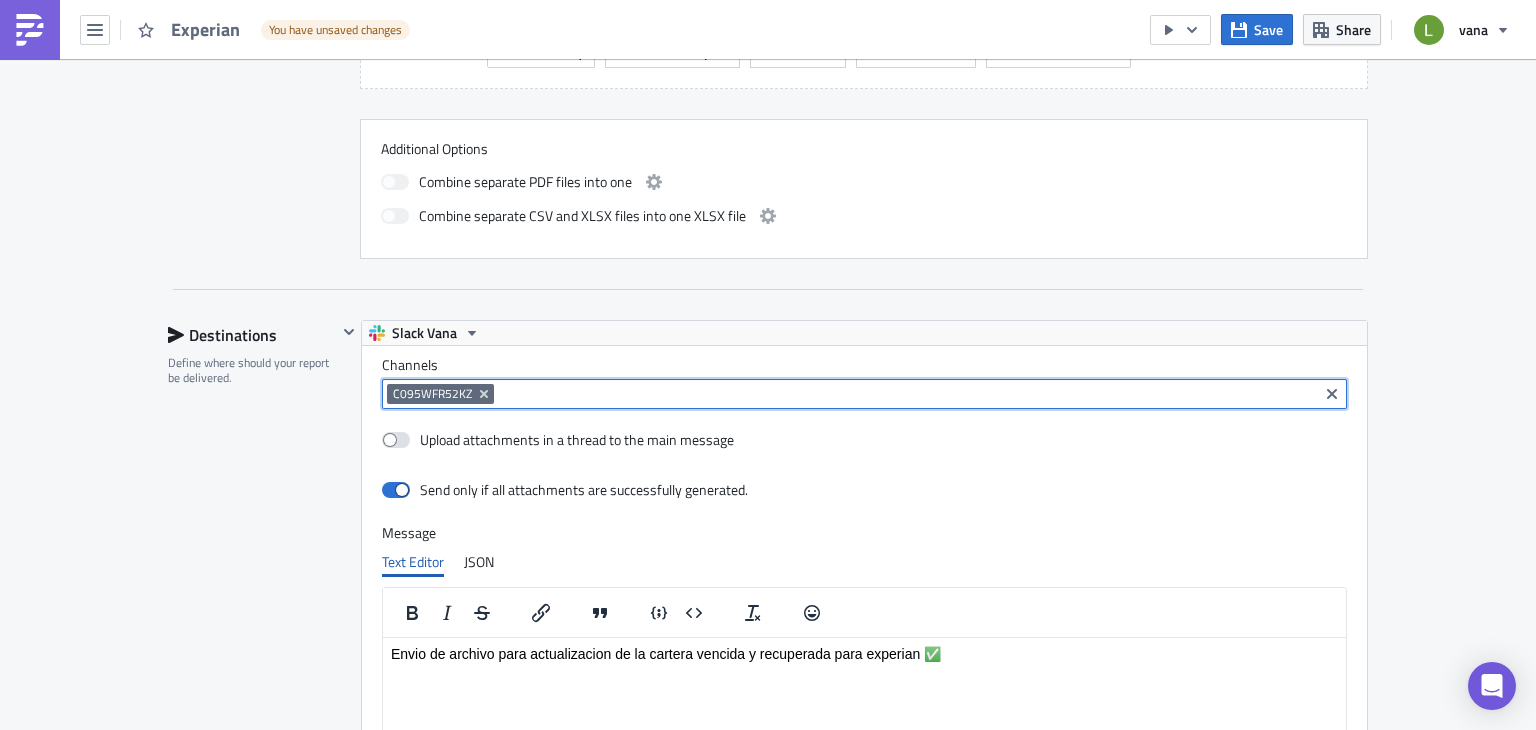 click at bounding box center [906, 394] 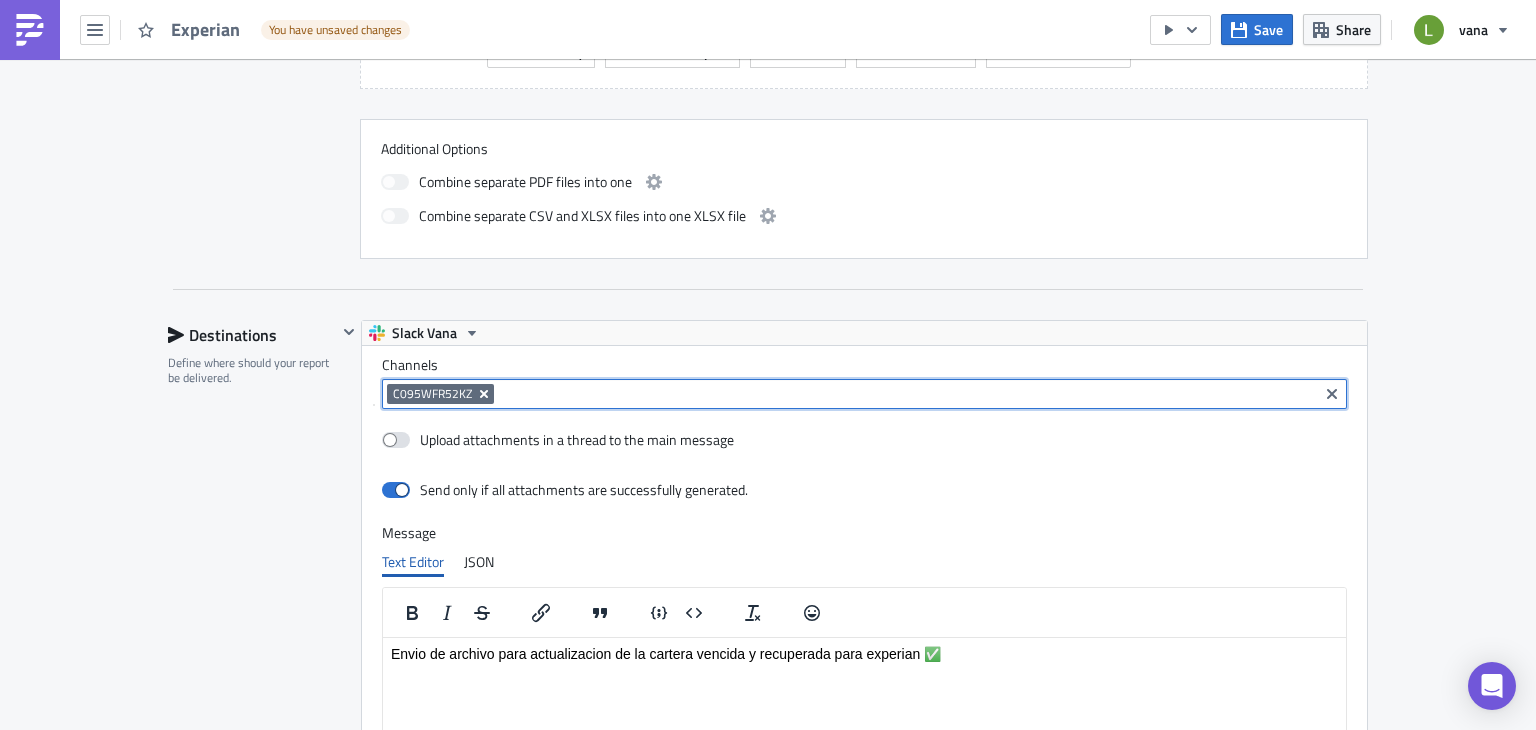 click 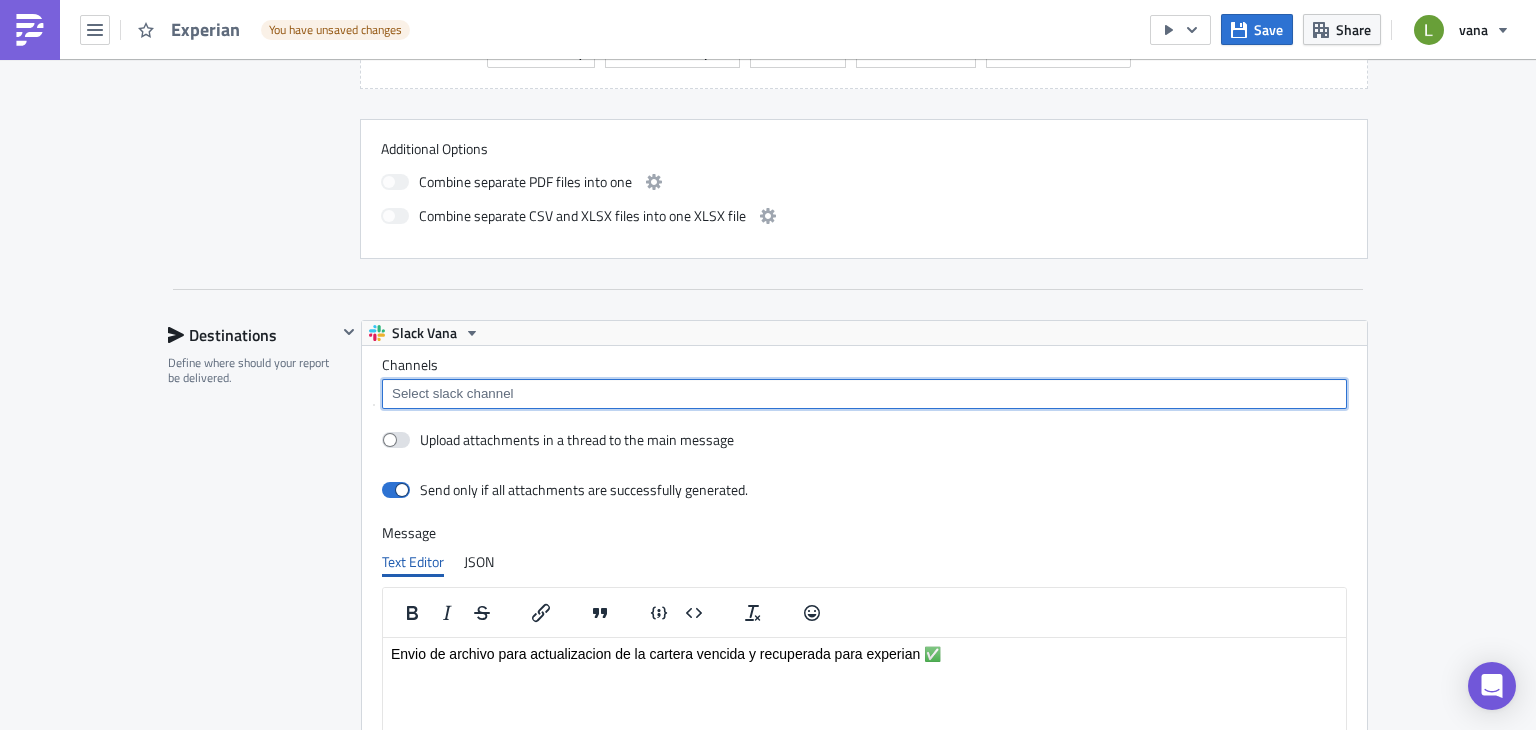 click at bounding box center [863, 394] 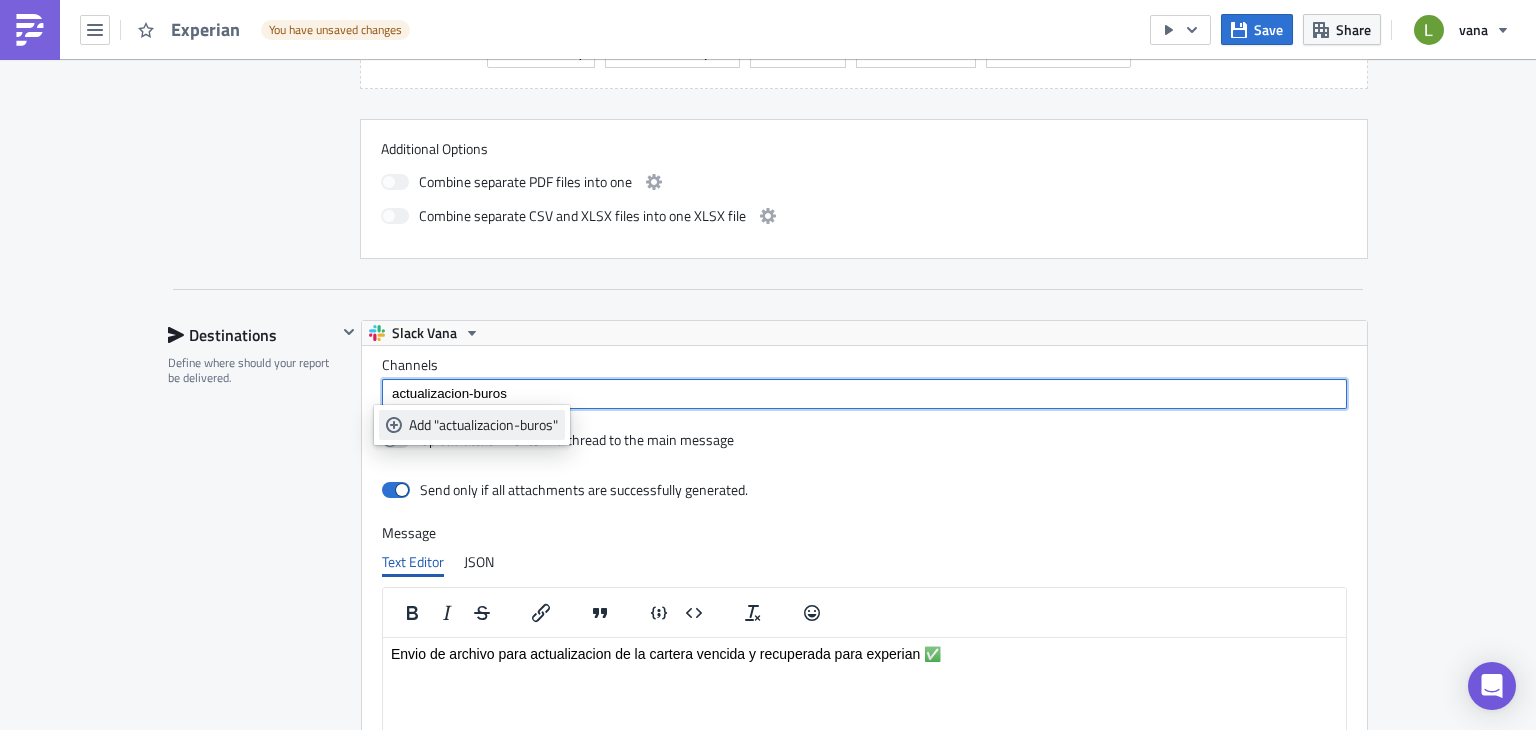 type on "actualizacion-buros" 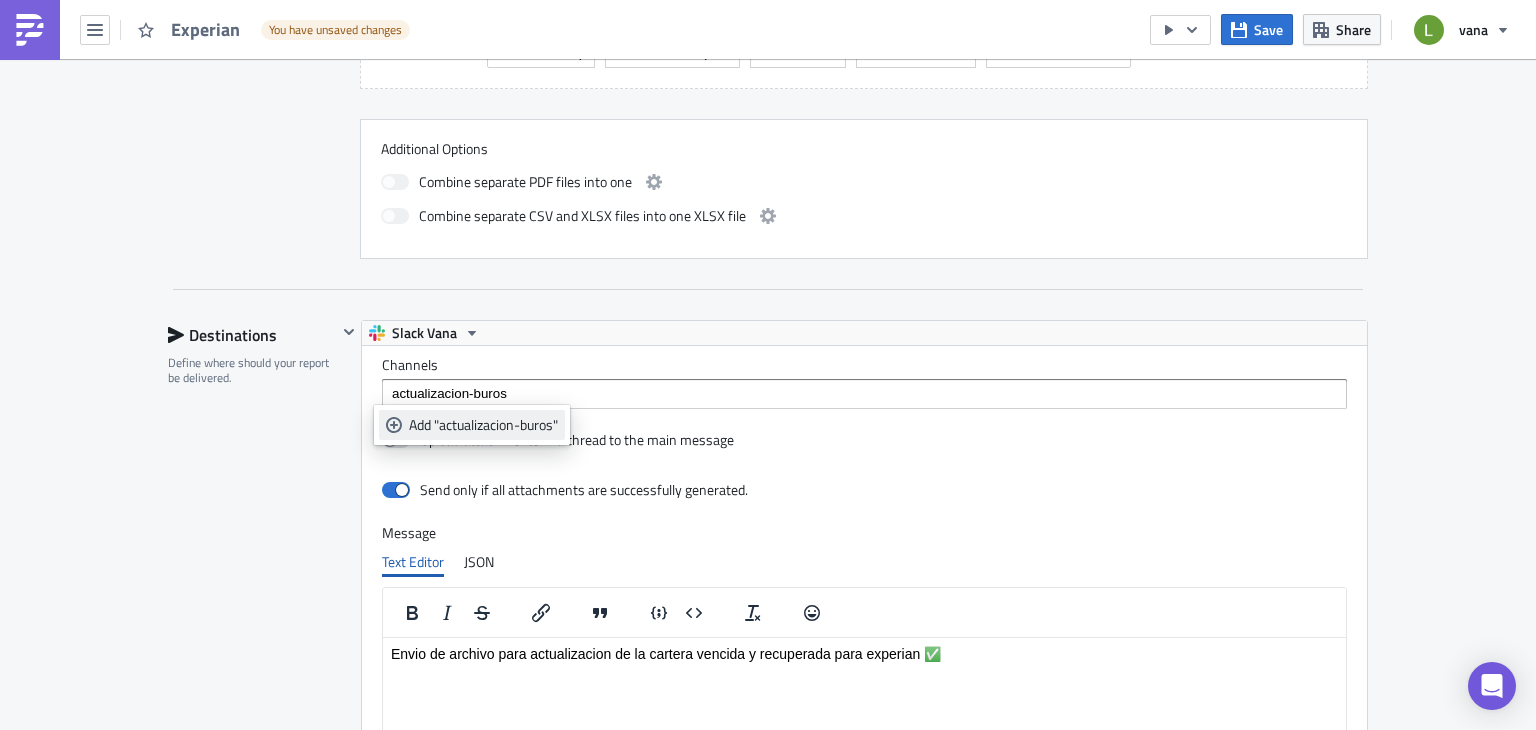 click on "Add "actualizacion-buros"" at bounding box center [483, 425] 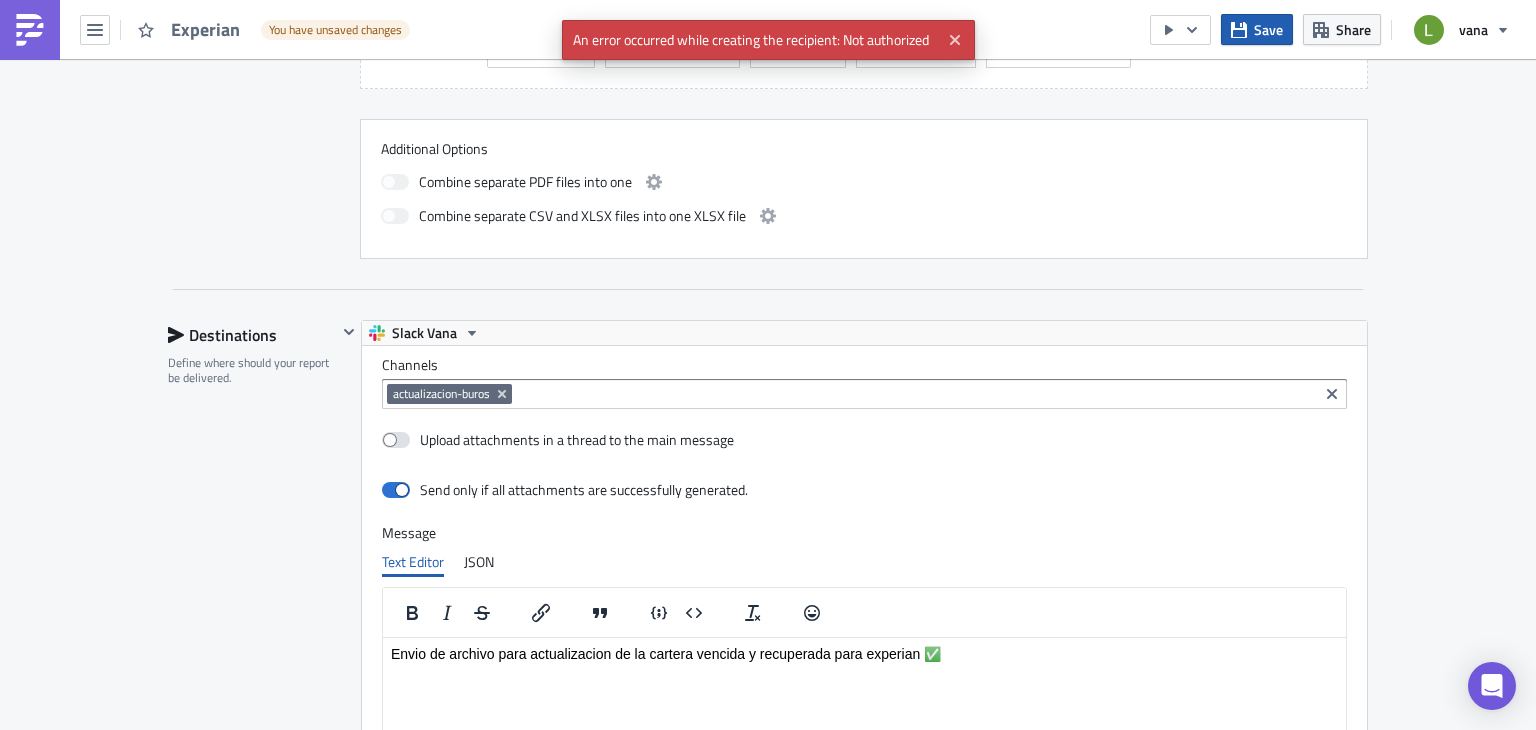 click on "Save" at bounding box center (1268, 29) 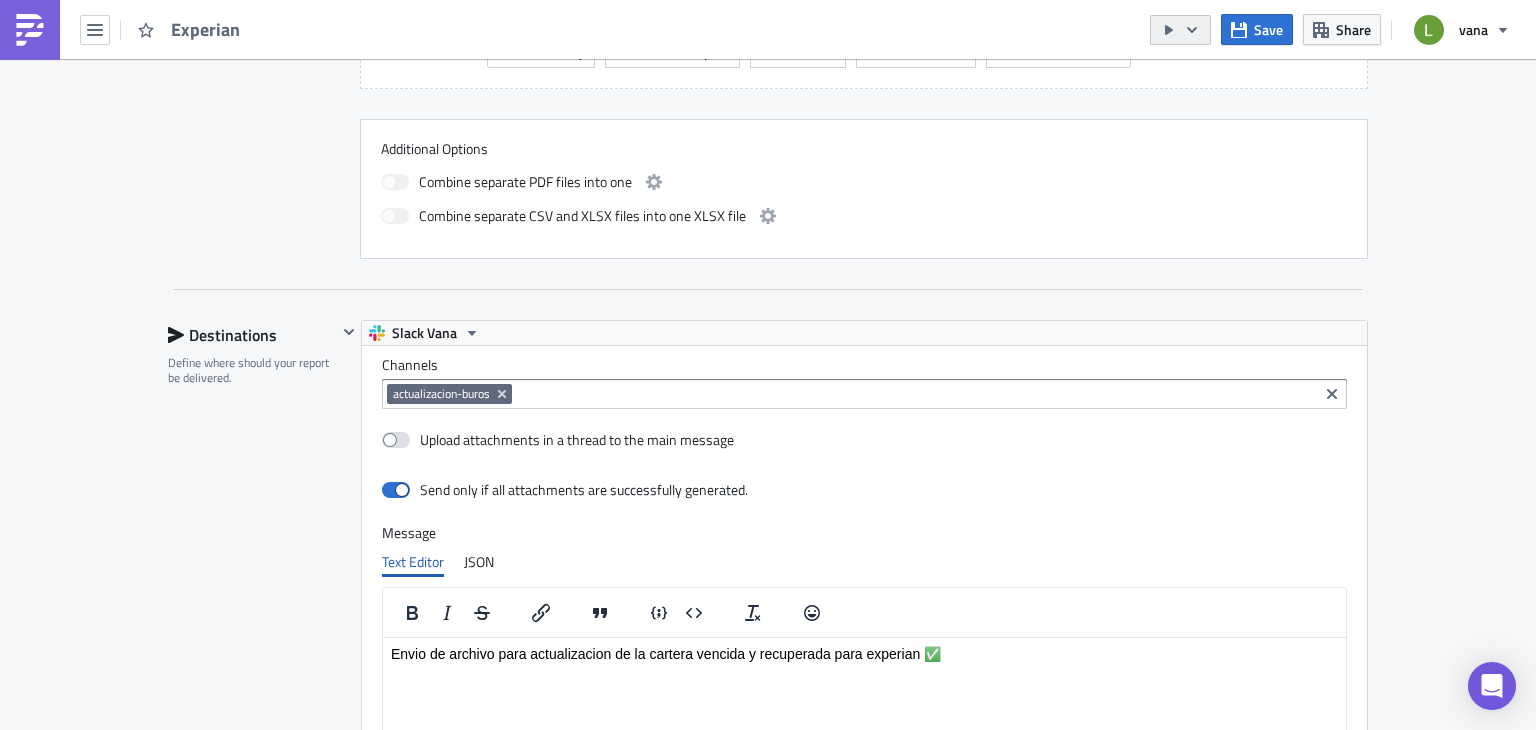 click 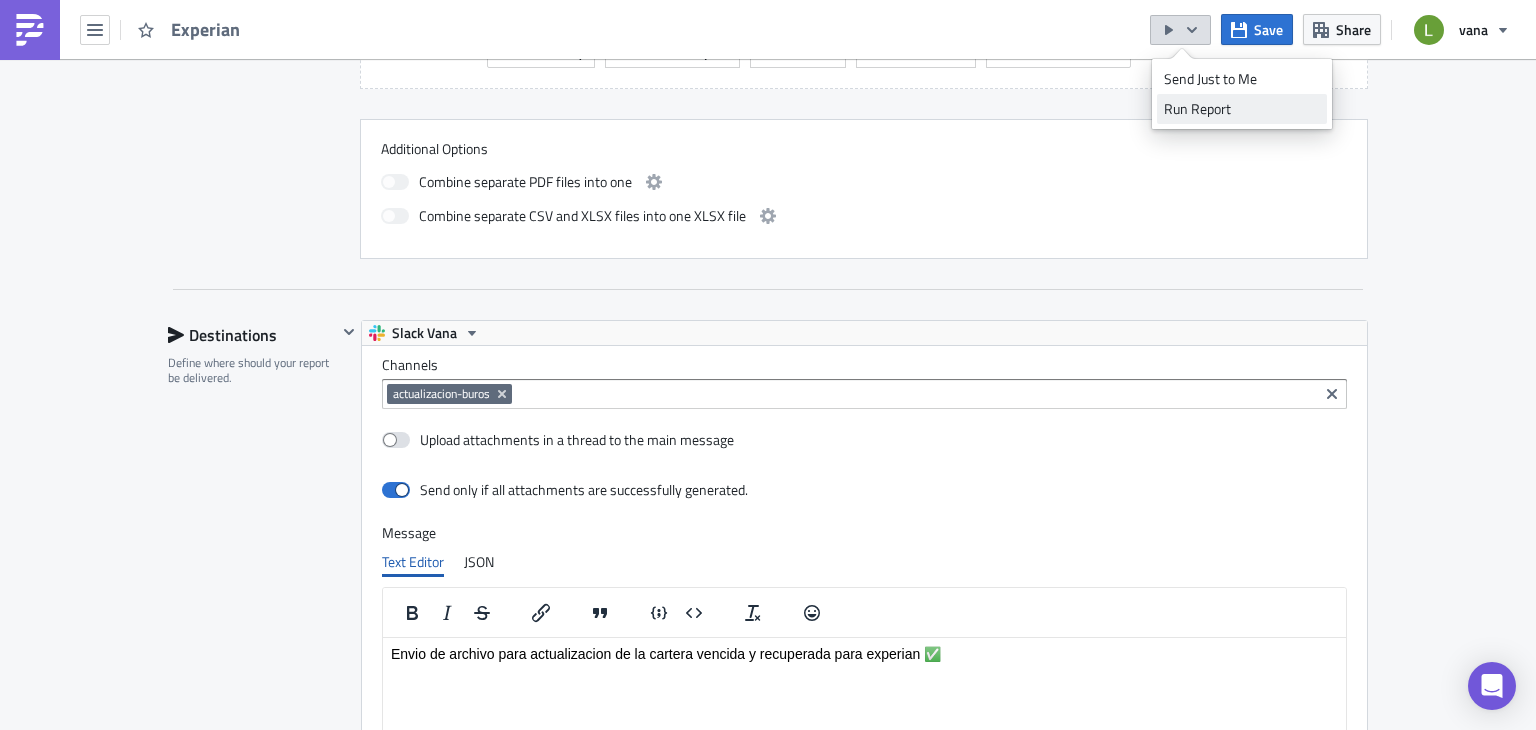 click on "Run Report" at bounding box center (1242, 109) 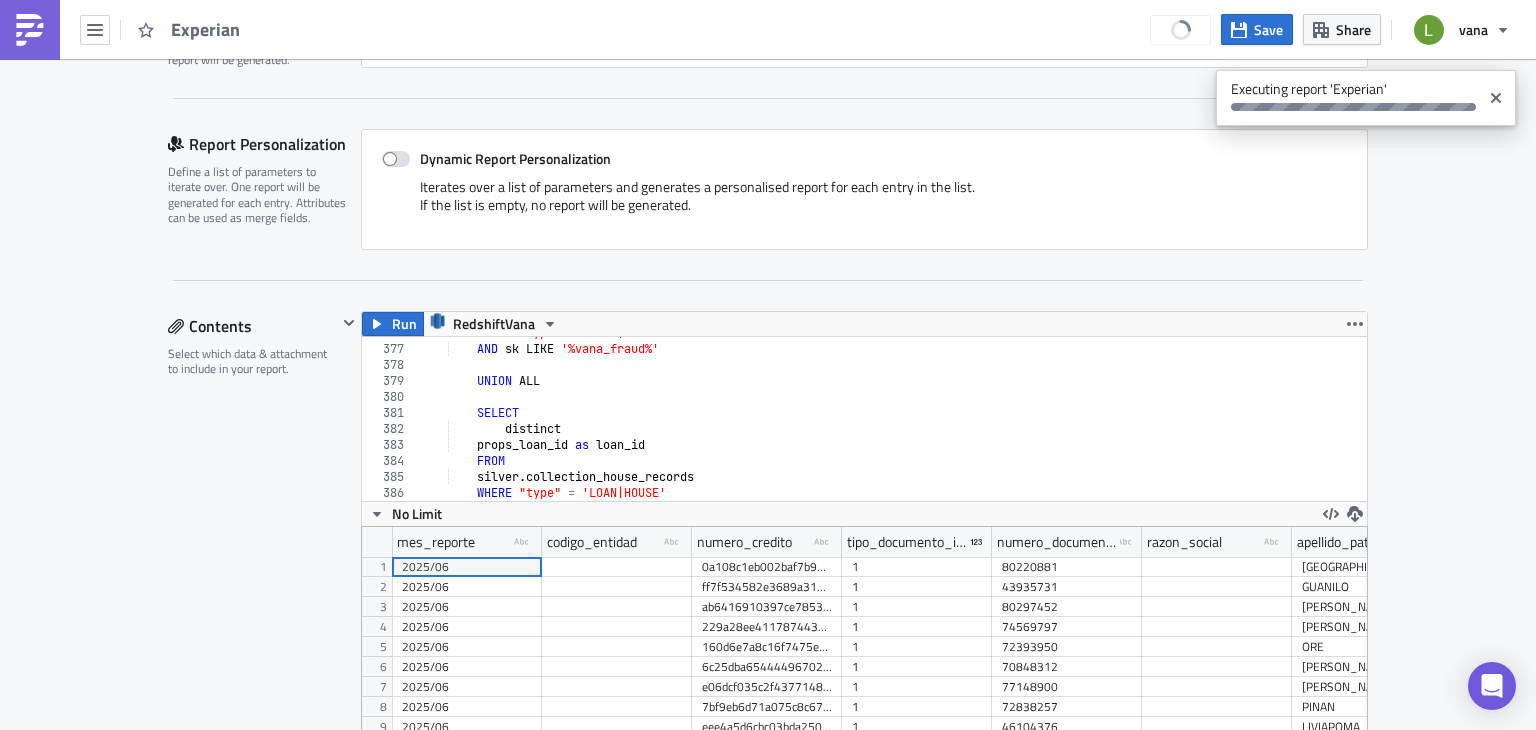 scroll, scrollTop: 393, scrollLeft: 0, axis: vertical 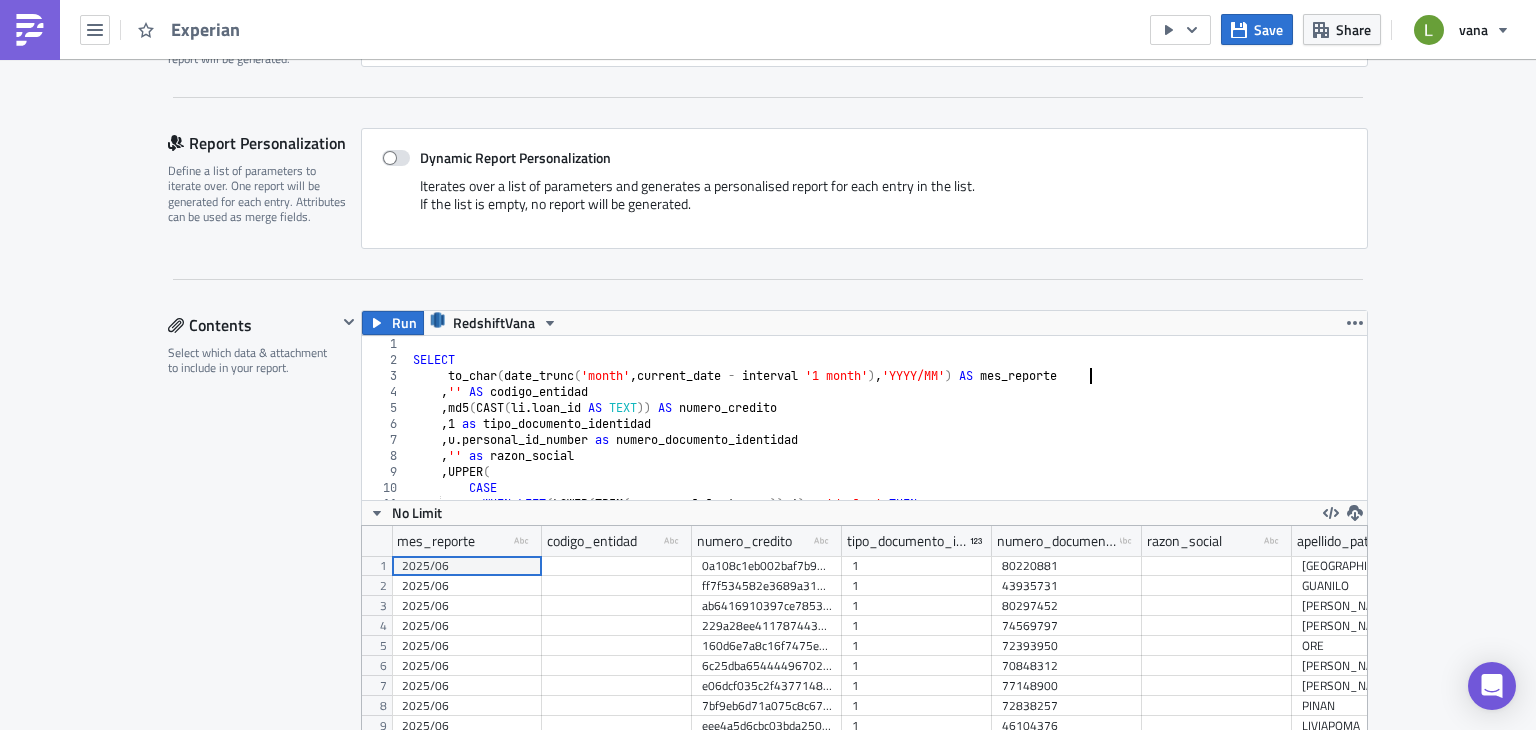 click on "SELECT        to_char ( date_trunc ( 'month' ,  current_date   -   interval   '1 month' ) ,  'YYYY/MM' )   AS   mes_reporte       ,  ''   AS   codigo_entidad       ,  md5 ( CAST ( li . loan_id   AS   TEXT ))   AS   numero_credito       ,  1   as   tipo_documento_identidad       ,  u . personal_id_number   as   numero_documento_identidad       ,  ''   as   razon_social       ,  UPPER (            CASE              WHEN   LEFT ( LOWER ( TRIM ( u . personal_last_name )) ,  6 )   =   'de la '   THEN" at bounding box center [1352, 426] 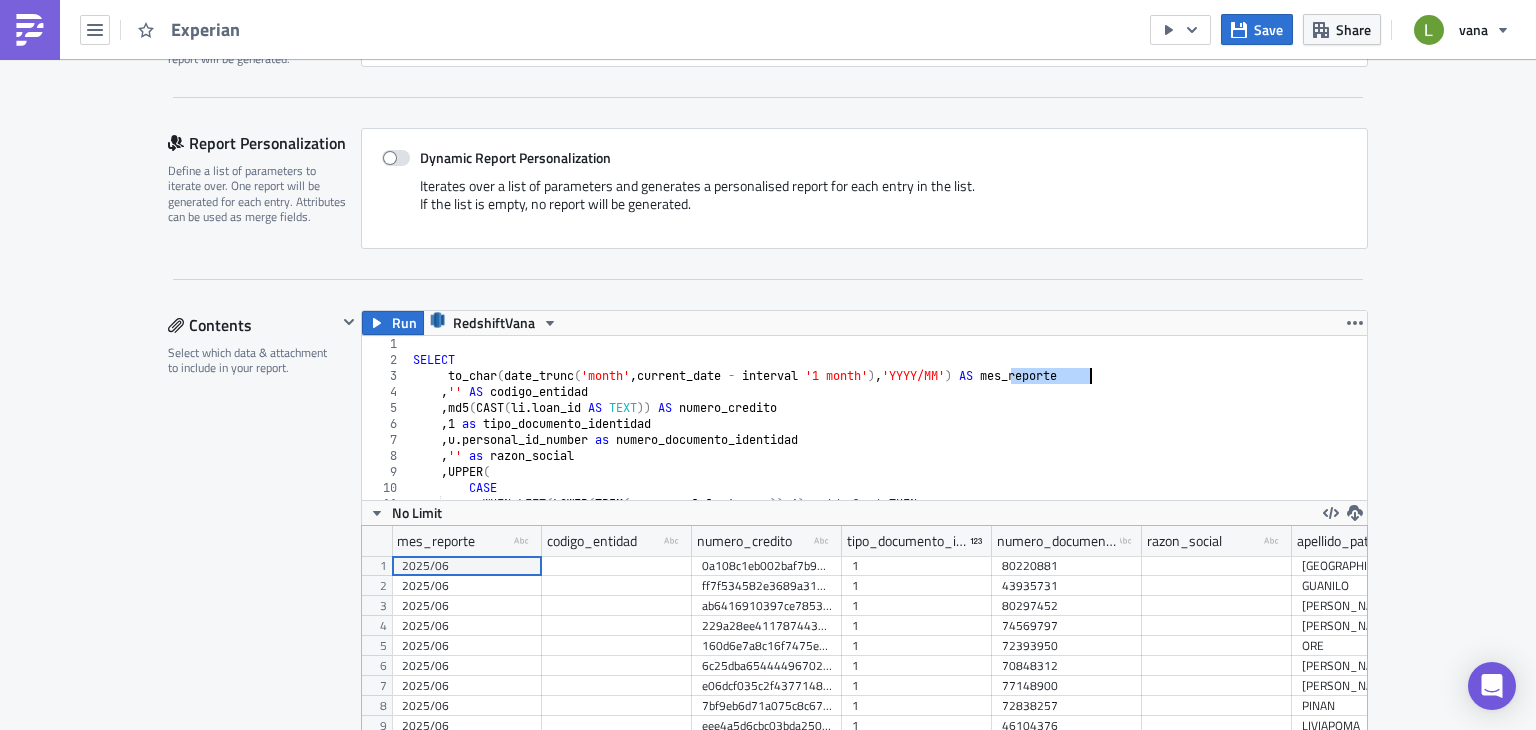 click on "SELECT        to_char ( date_trunc ( 'month' ,  current_date   -   interval   '1 month' ) ,  'YYYY/MM' )   AS   mes_reporte       ,  ''   AS   codigo_entidad       ,  md5 ( CAST ( li . loan_id   AS   TEXT ))   AS   numero_credito       ,  1   as   tipo_documento_identidad       ,  u . personal_id_number   as   numero_documento_identidad       ,  ''   as   razon_social       ,  UPPER (            CASE              WHEN   LEFT ( LOWER ( TRIM ( u . personal_last_name )) ,  6 )   =   'de la '   THEN" at bounding box center (1352, 426) 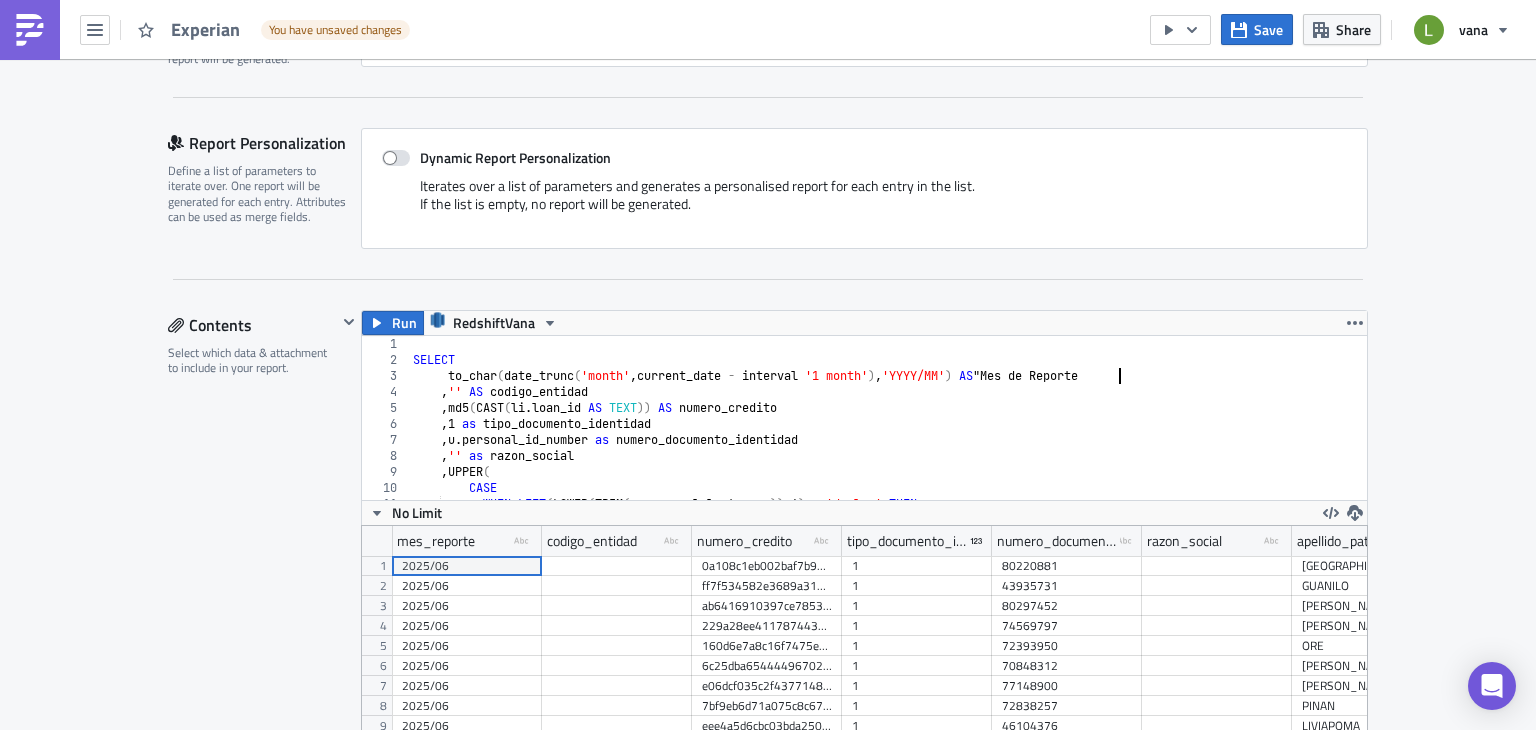 scroll, scrollTop: 0, scrollLeft: 60, axis: horizontal 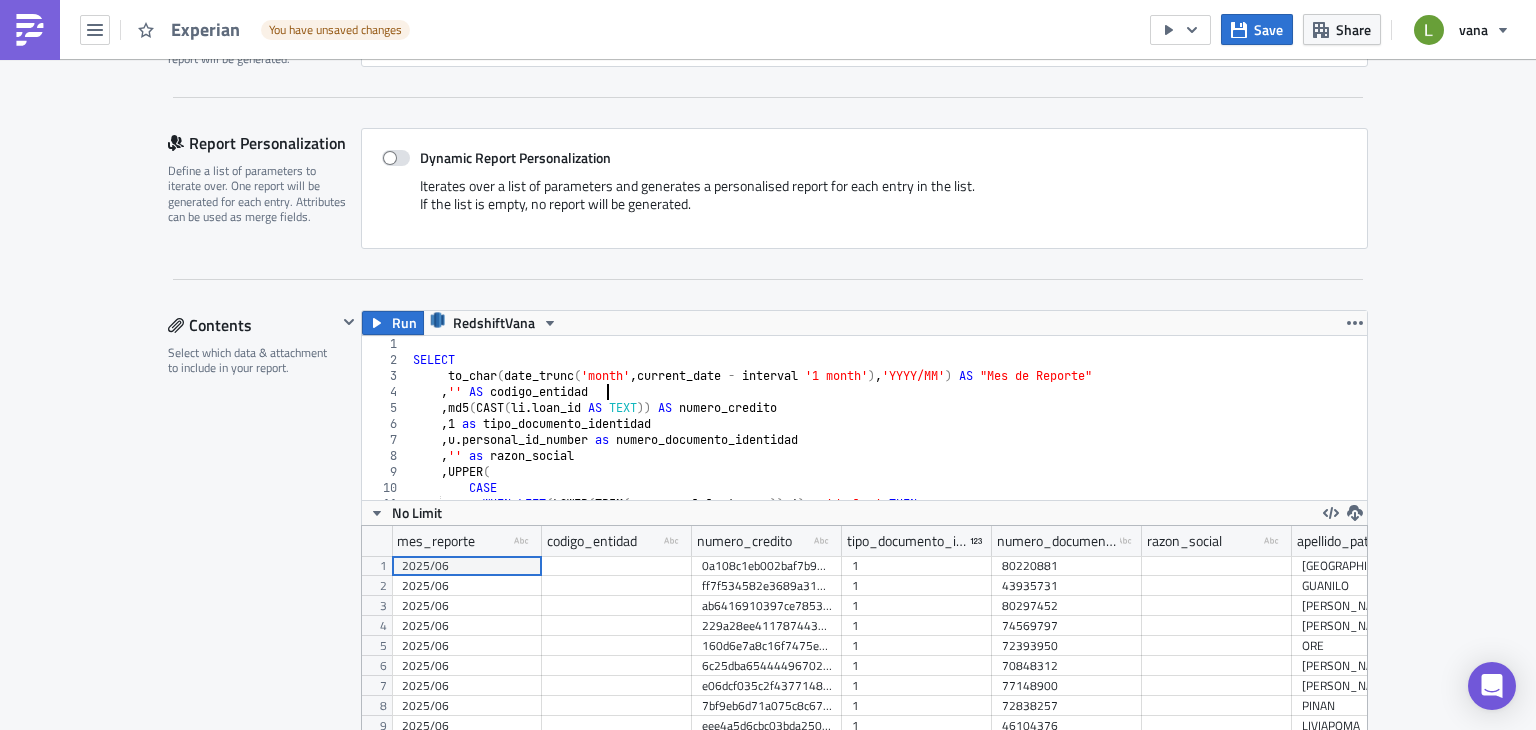 click on "SELECT        to_char ( date_trunc ( 'month' ,  current_date   -   interval   '1 month' ) ,  'YYYY/MM' )   AS   "Mes de Reporte"       ,  ''   AS   codigo_entidad       ,  md5 ( CAST ( li . loan_id   AS   TEXT ))   AS   numero_credito       ,  1   as   tipo_documento_identidad       ,  u . personal_id_number   as   numero_documento_identidad       ,  ''   as   razon_social       ,  UPPER (            CASE              WHEN   LEFT ( LOWER ( TRIM ( u . personal_last_name )) ,  6 )   =   'de la '   THEN" at bounding box center (1352, 426) 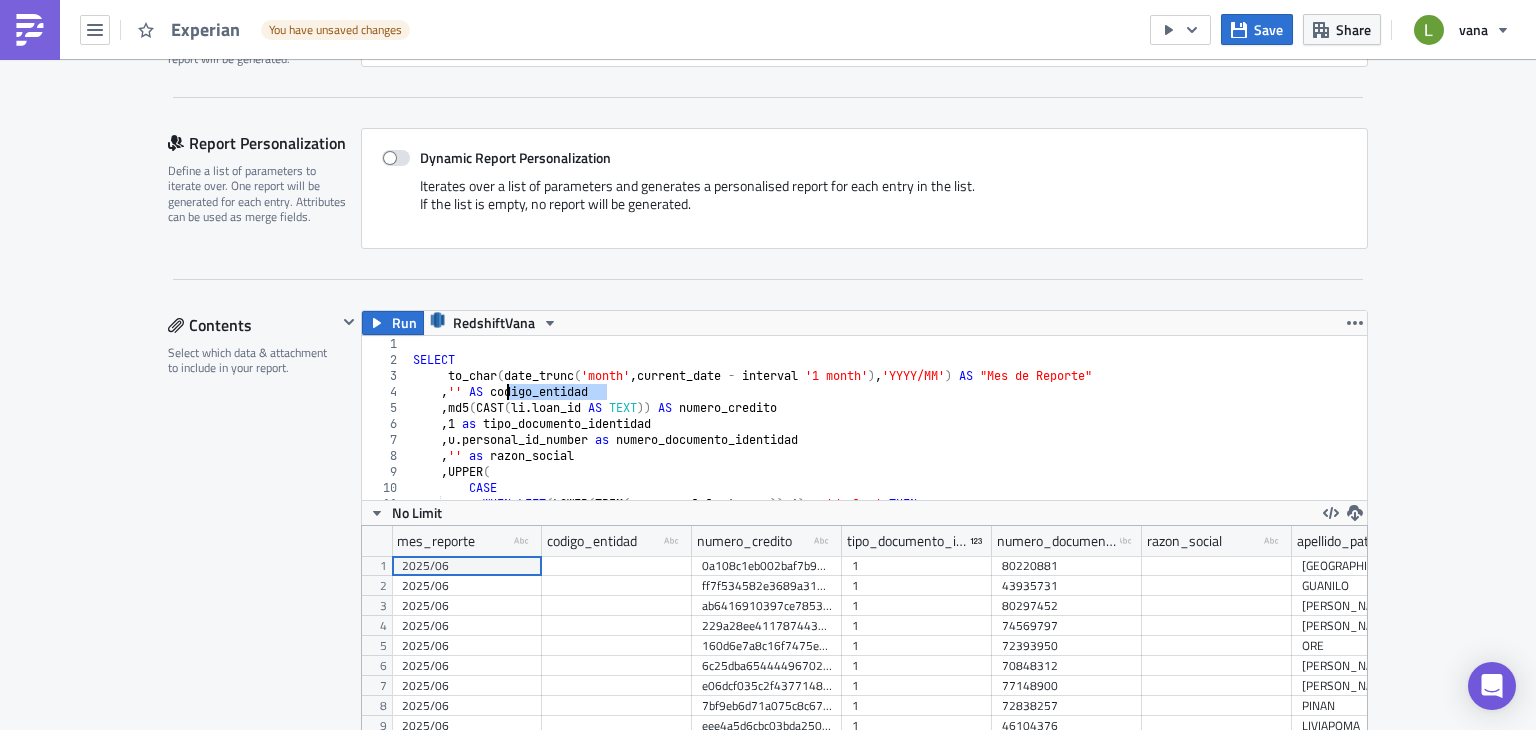 paste 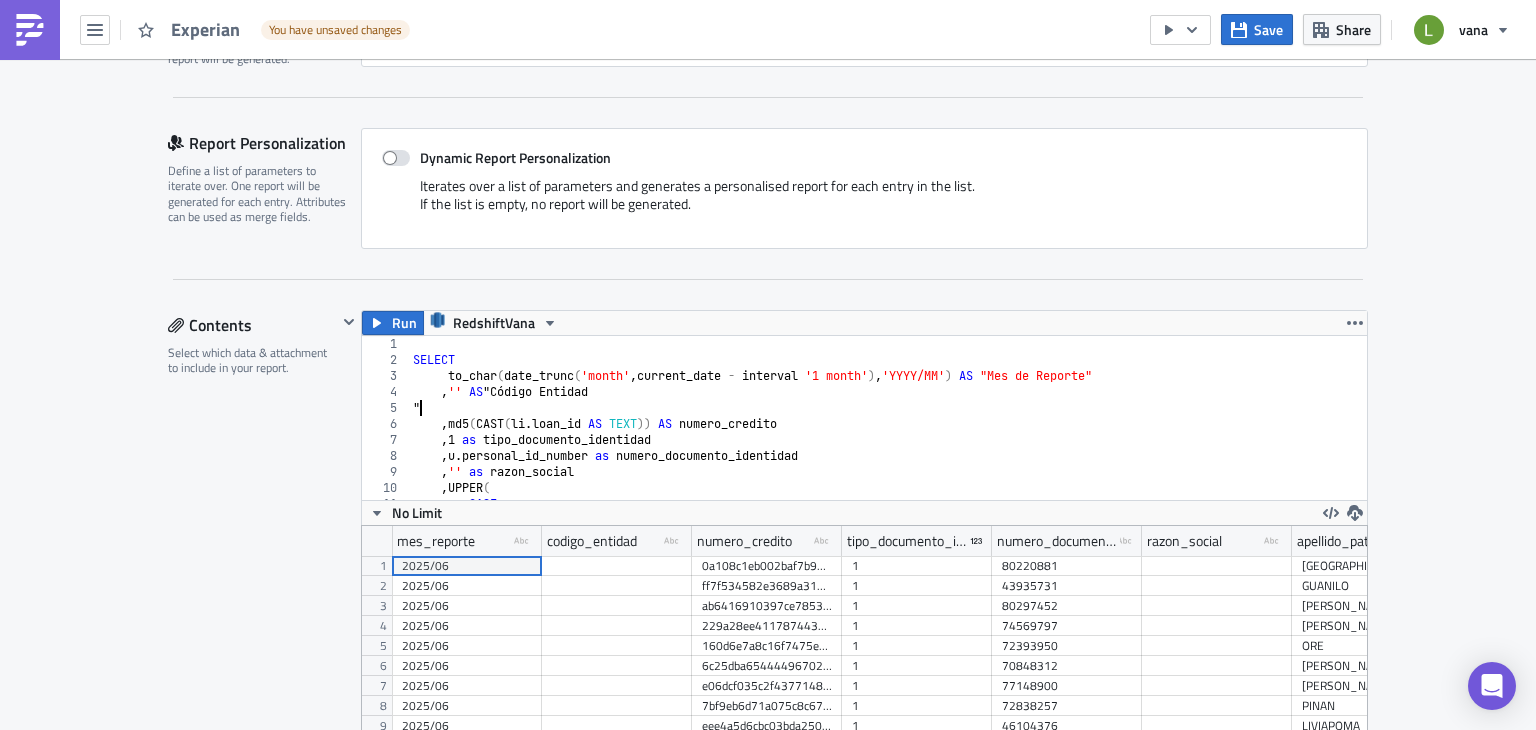 scroll, scrollTop: 0, scrollLeft: 0, axis: both 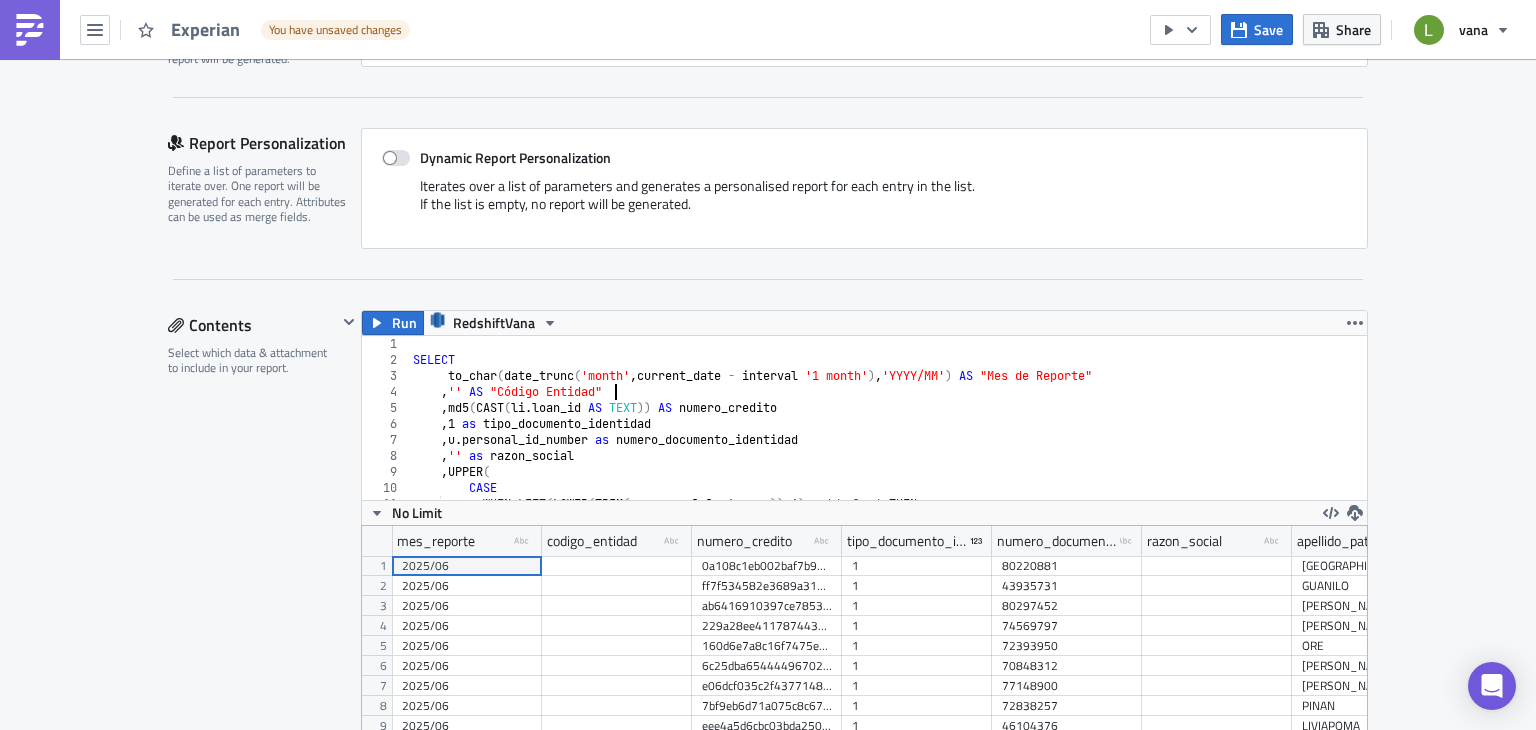click on "SELECT        to_char ( date_trunc ( 'month' ,  current_date   -   interval   '1 month' ) ,  'YYYY/MM' )   AS   "Mes de Reporte"       ,  ''   AS   "Código Entidad"       ,  md5 ( CAST ( li . loan_id   AS   TEXT ))   AS   numero_credito       ,  1   as   tipo_documento_identidad       ,  u . personal_id_number   as   numero_documento_identidad       ,  ''   as   razon_social       ,  UPPER (            CASE              WHEN   LEFT ( LOWER ( TRIM ( u . personal_last_name )) ,  6 )   =   'de la '   THEN" at bounding box center [1352, 426] 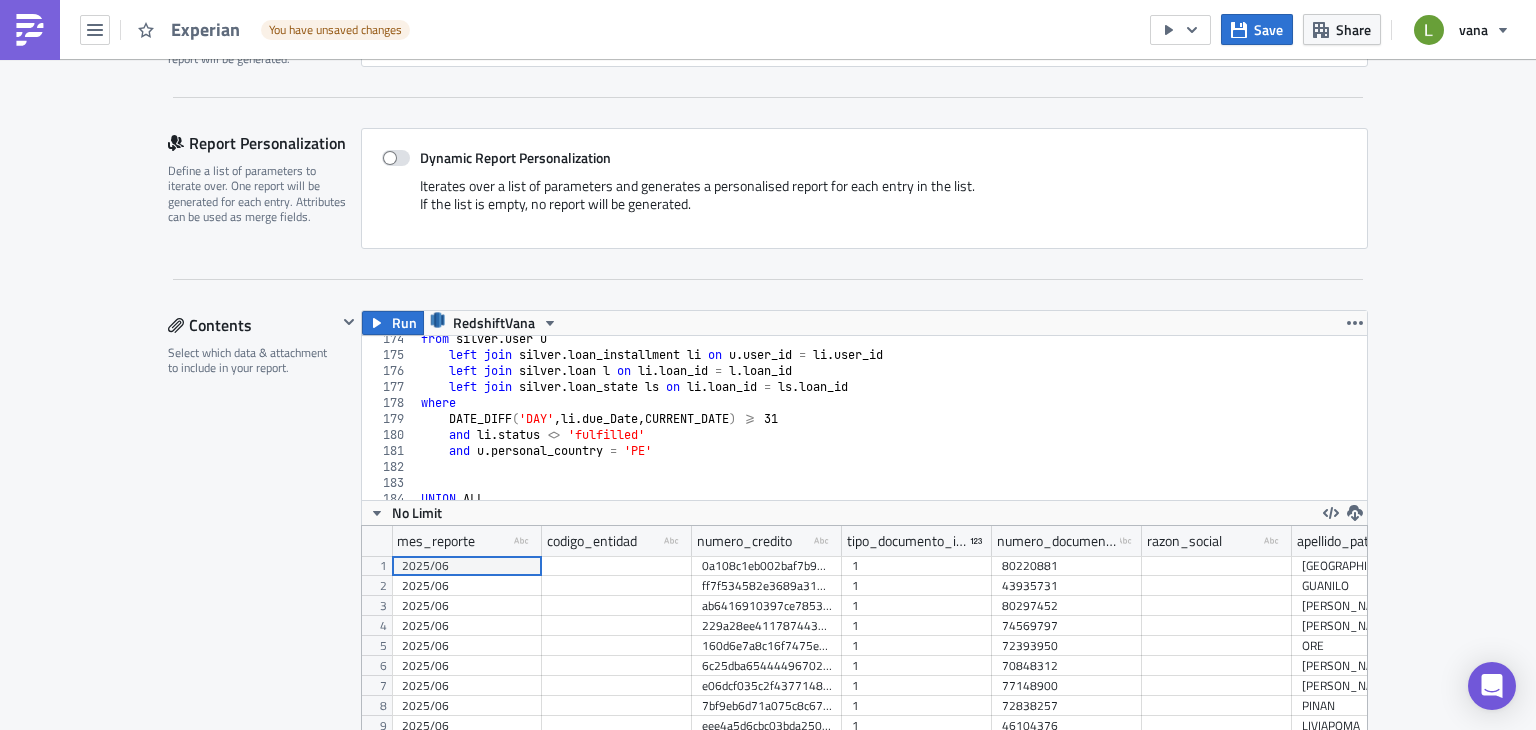 scroll, scrollTop: 2849, scrollLeft: 0, axis: vertical 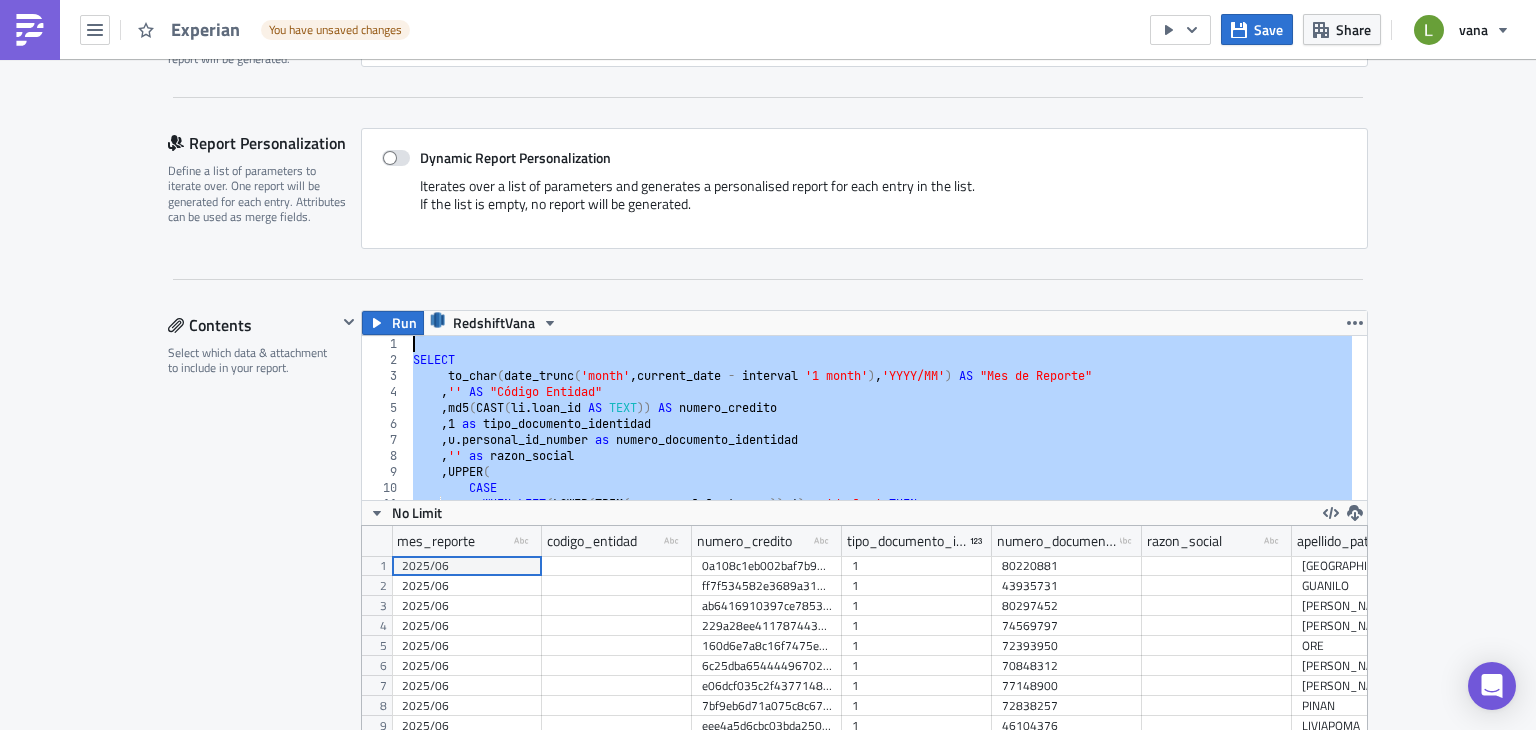 drag, startPoint x: 599, startPoint y: 397, endPoint x: 368, endPoint y: 190, distance: 310.17737 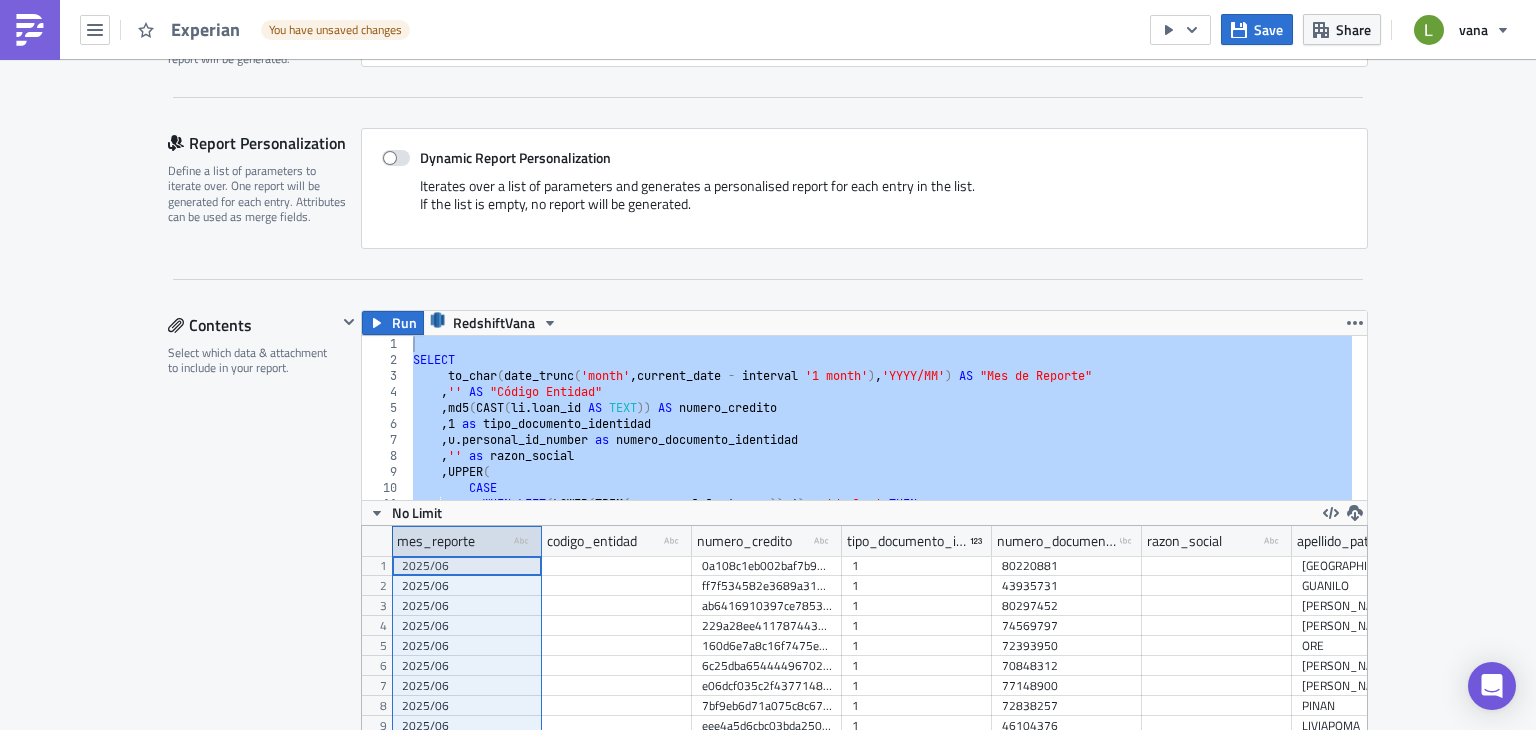 click on "mes_reporte" at bounding box center (436, 541) 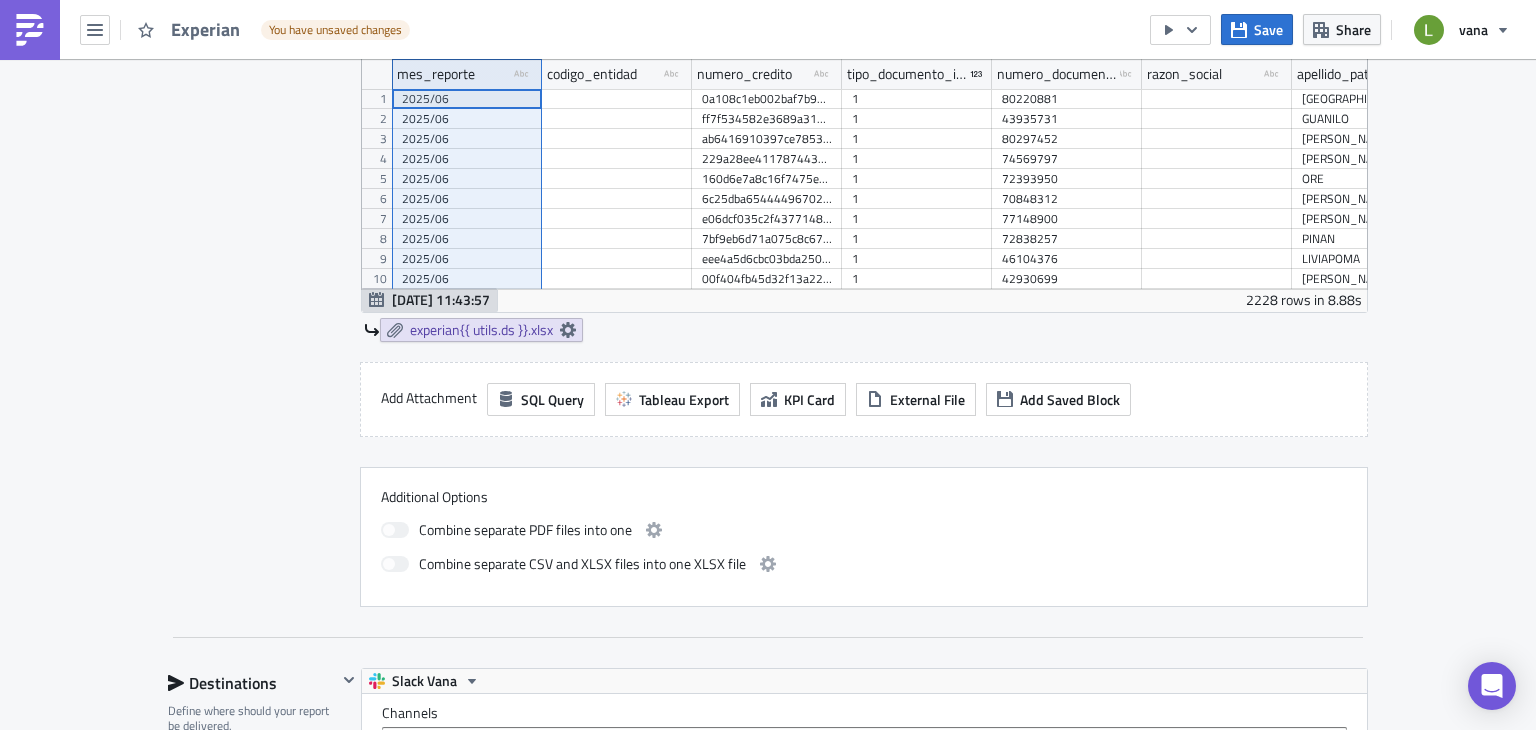 scroll, scrollTop: 856, scrollLeft: 0, axis: vertical 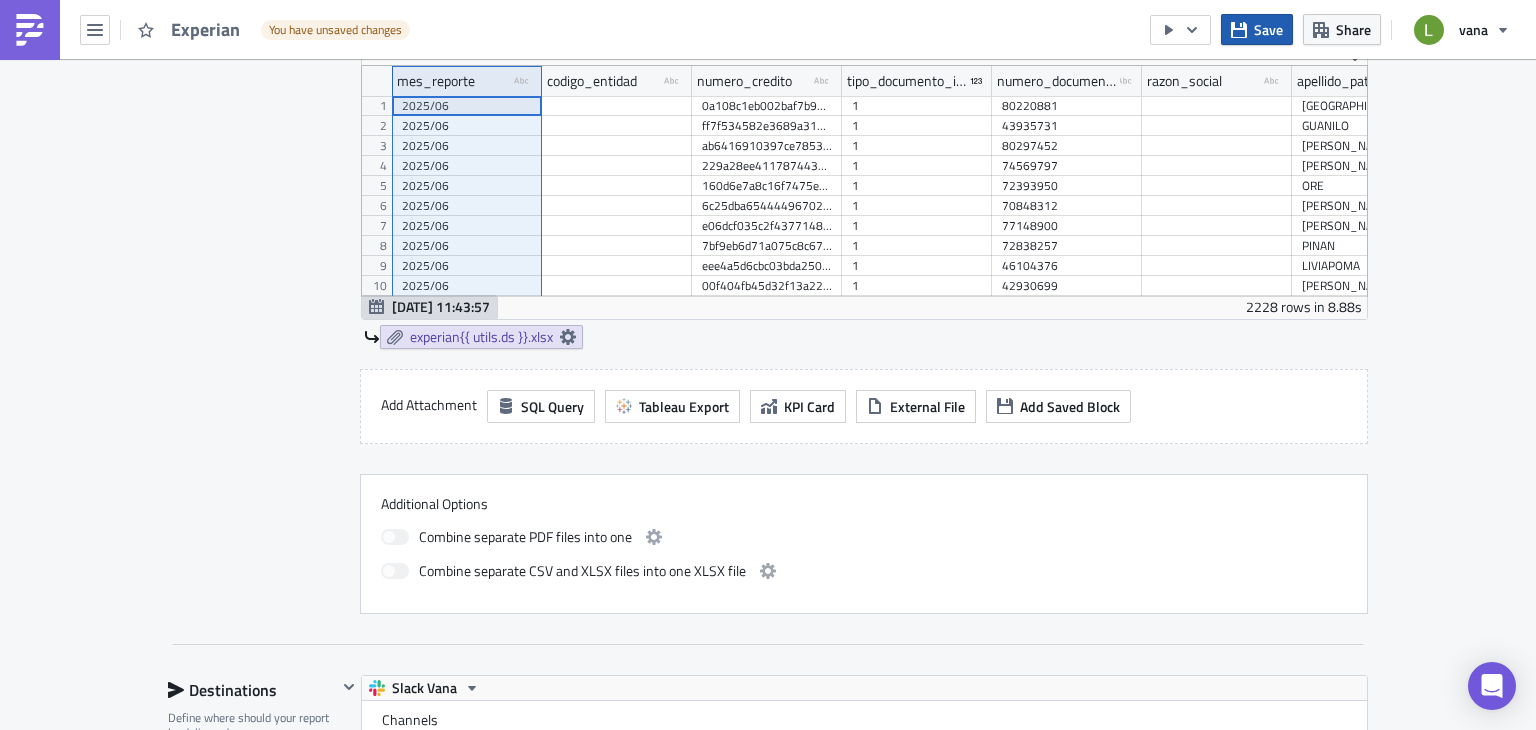 click on "Save" at bounding box center (1257, 29) 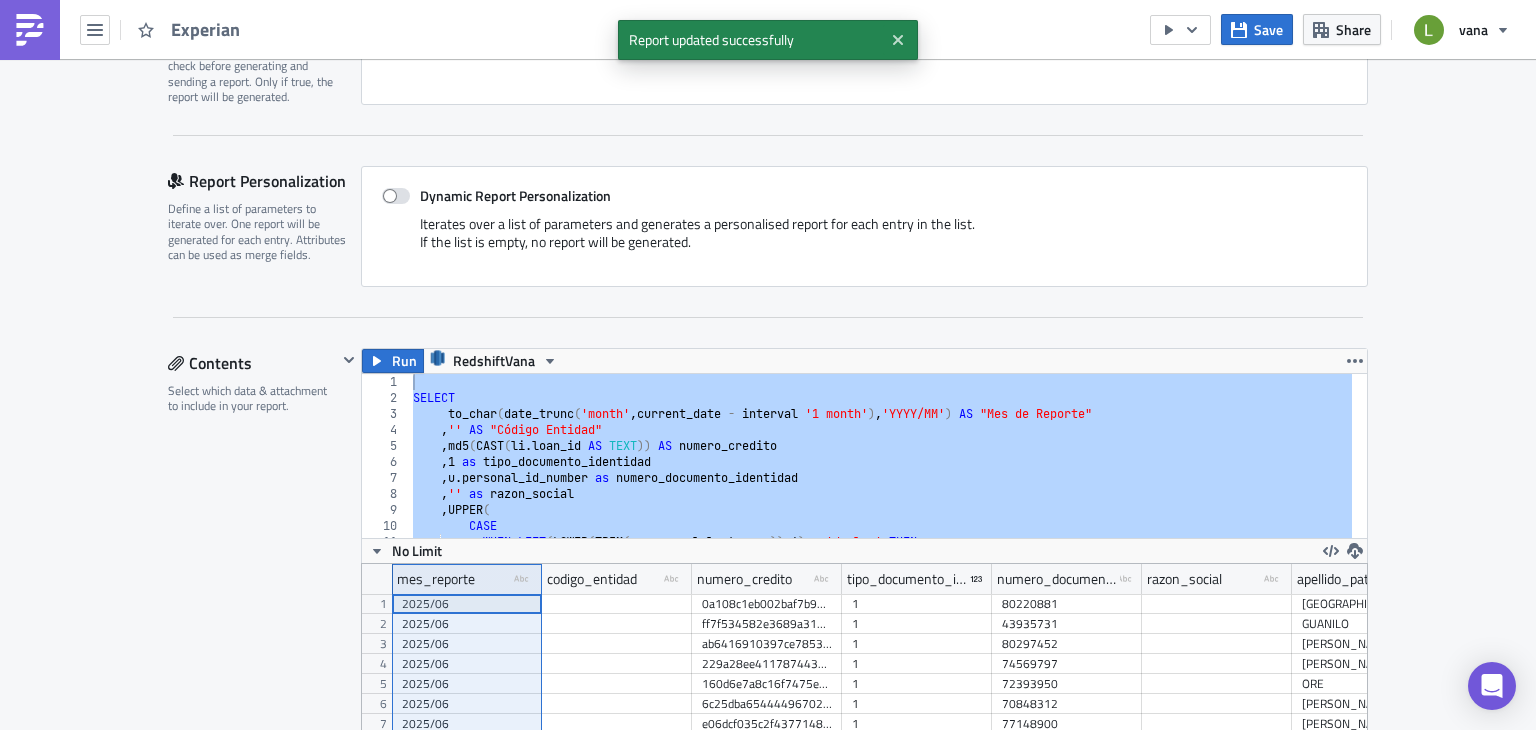 scroll, scrollTop: 356, scrollLeft: 0, axis: vertical 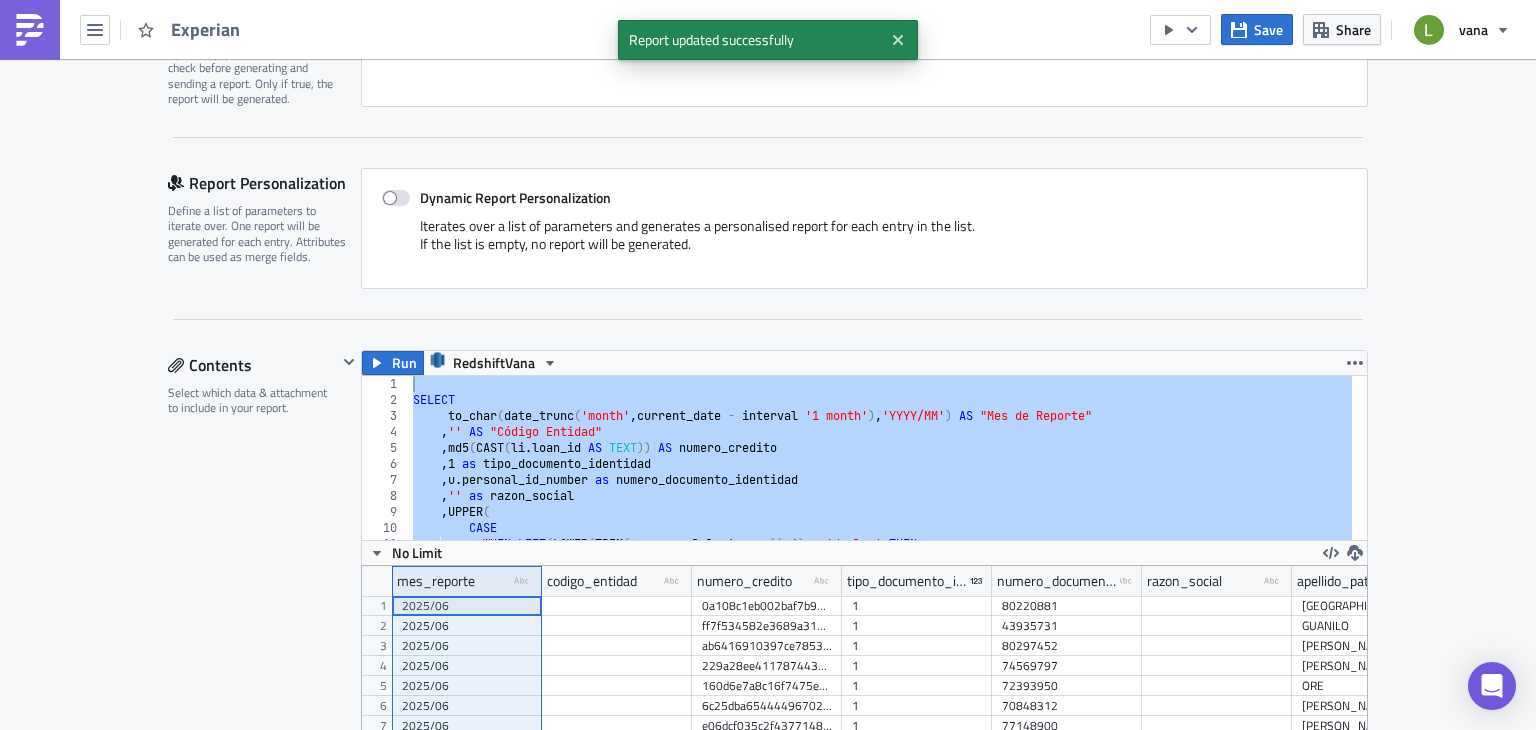 click on "SELECT        to_char ( date_trunc ( 'month' ,  current_date   -   interval   '1 month' ) ,  'YYYY/MM' )   AS   "Mes de Reporte"       ,  ''   AS   "Código Entidad"       ,  md5 ( CAST ( li . loan_id   AS   TEXT ))   AS   numero_credito       ,  1   as   tipo_documento_identidad       ,  u . personal_id_number   as   numero_documento_identidad       ,  ''   as   razon_social       ,  UPPER (            CASE              WHEN   LEFT ( LOWER ( TRIM ( u . personal_last_name )) ,  6 )   =   'de la '   THEN" at bounding box center (880, 458) 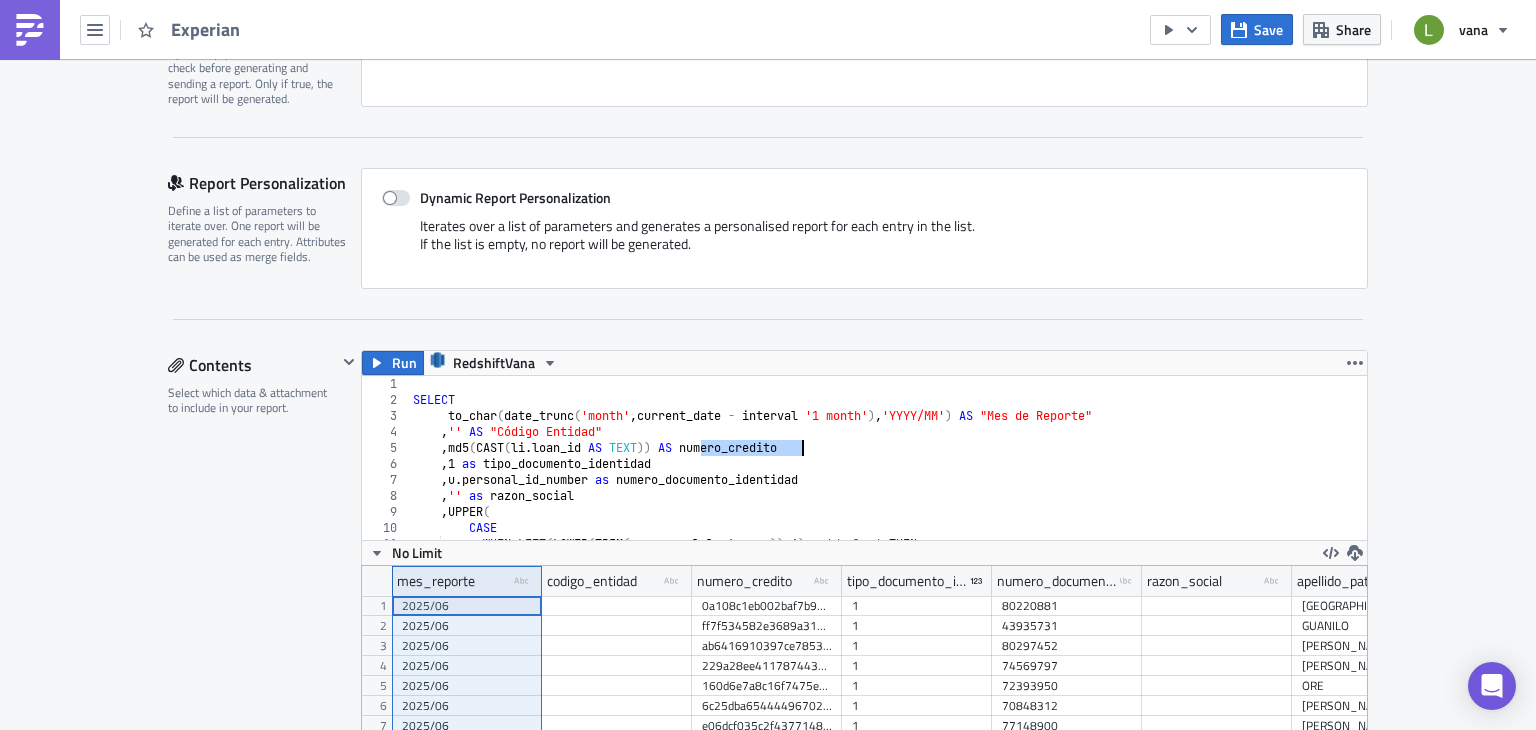 paste 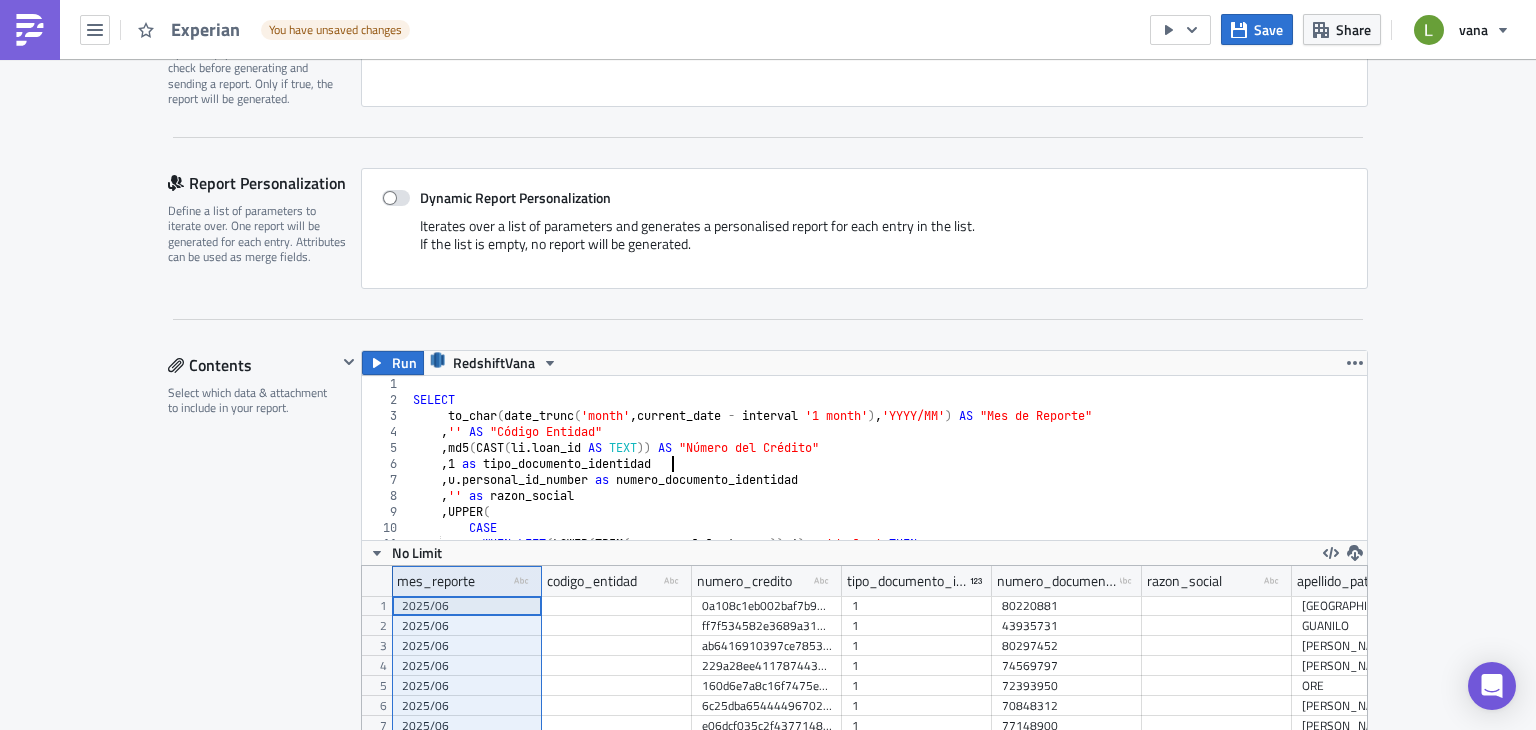 scroll, scrollTop: 0, scrollLeft: 22, axis: horizontal 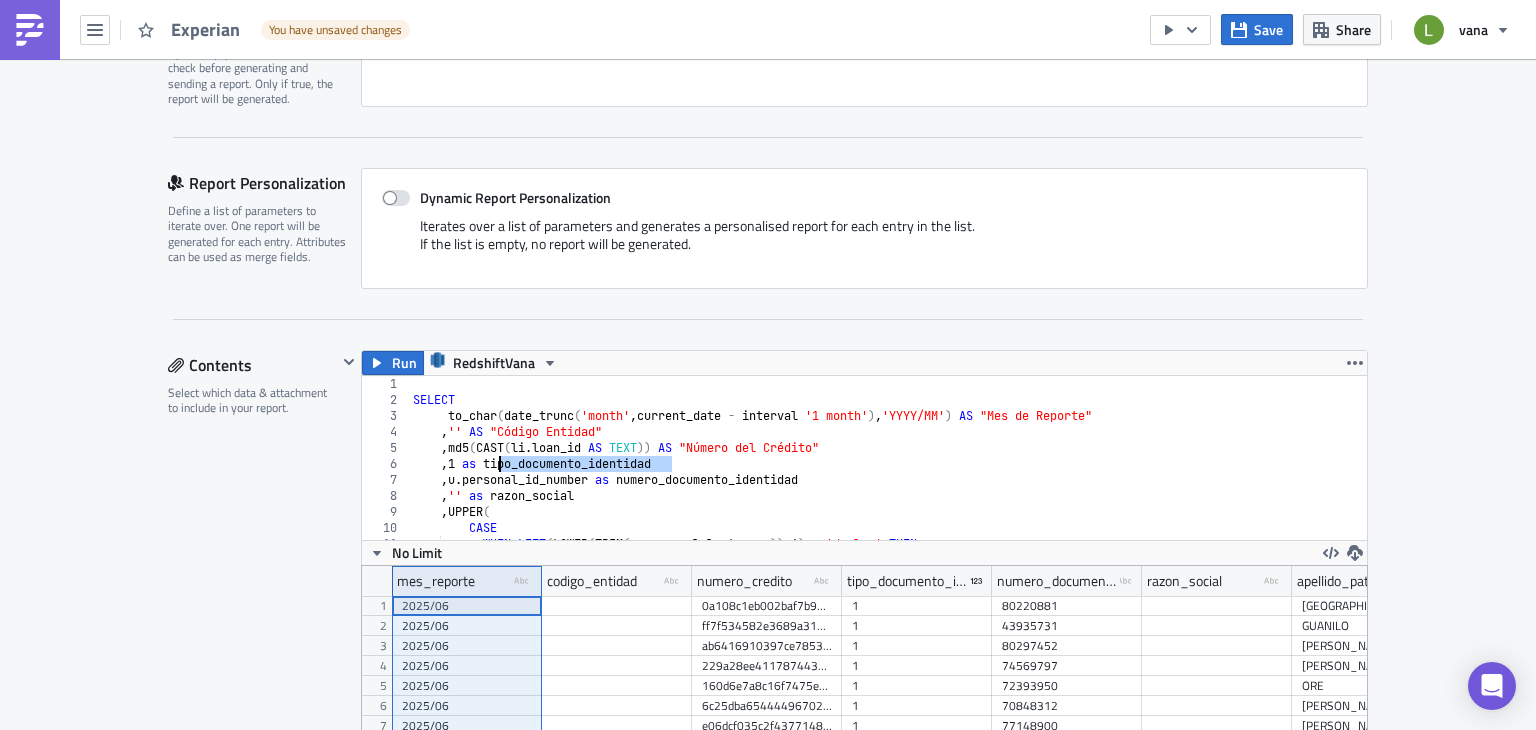 paste 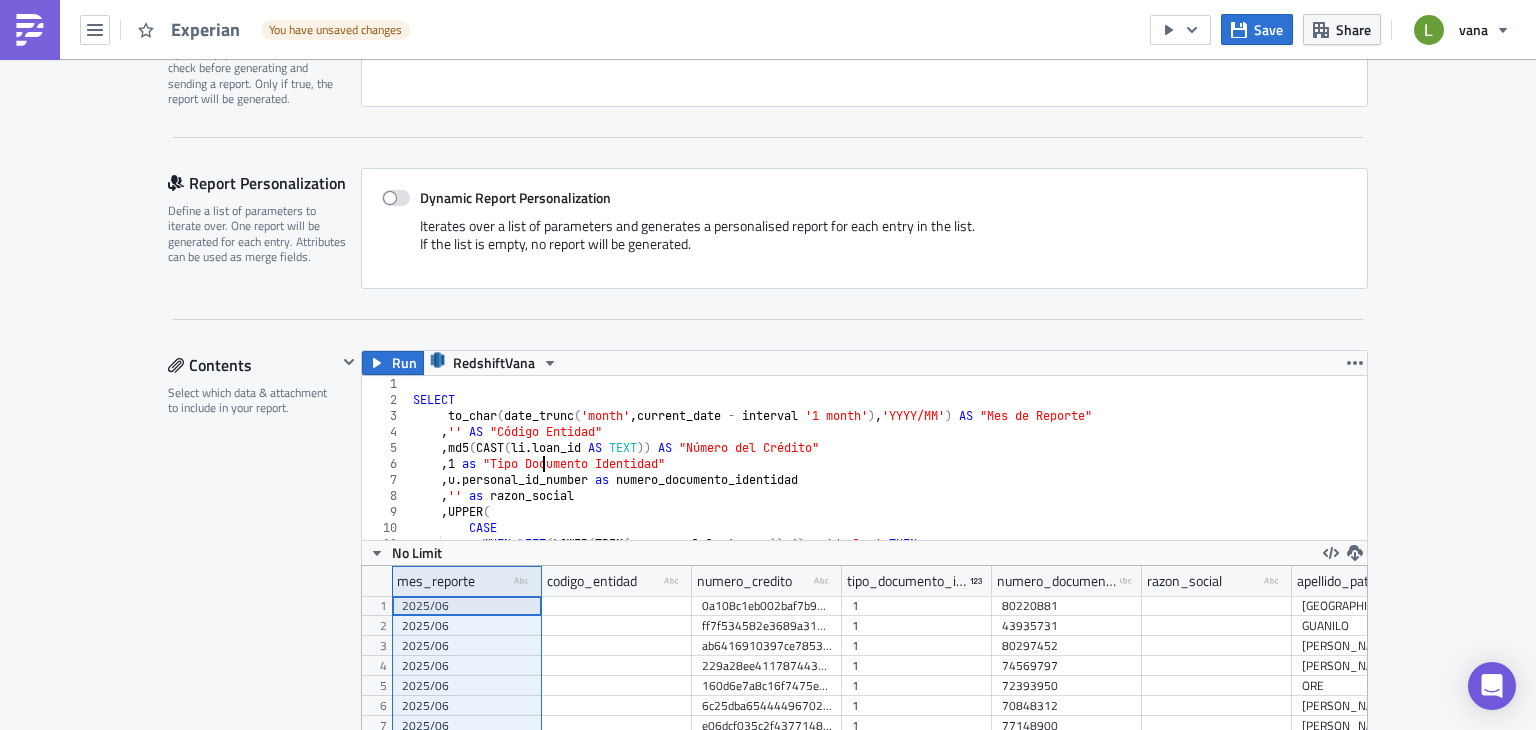 scroll, scrollTop: 0, scrollLeft: 13, axis: horizontal 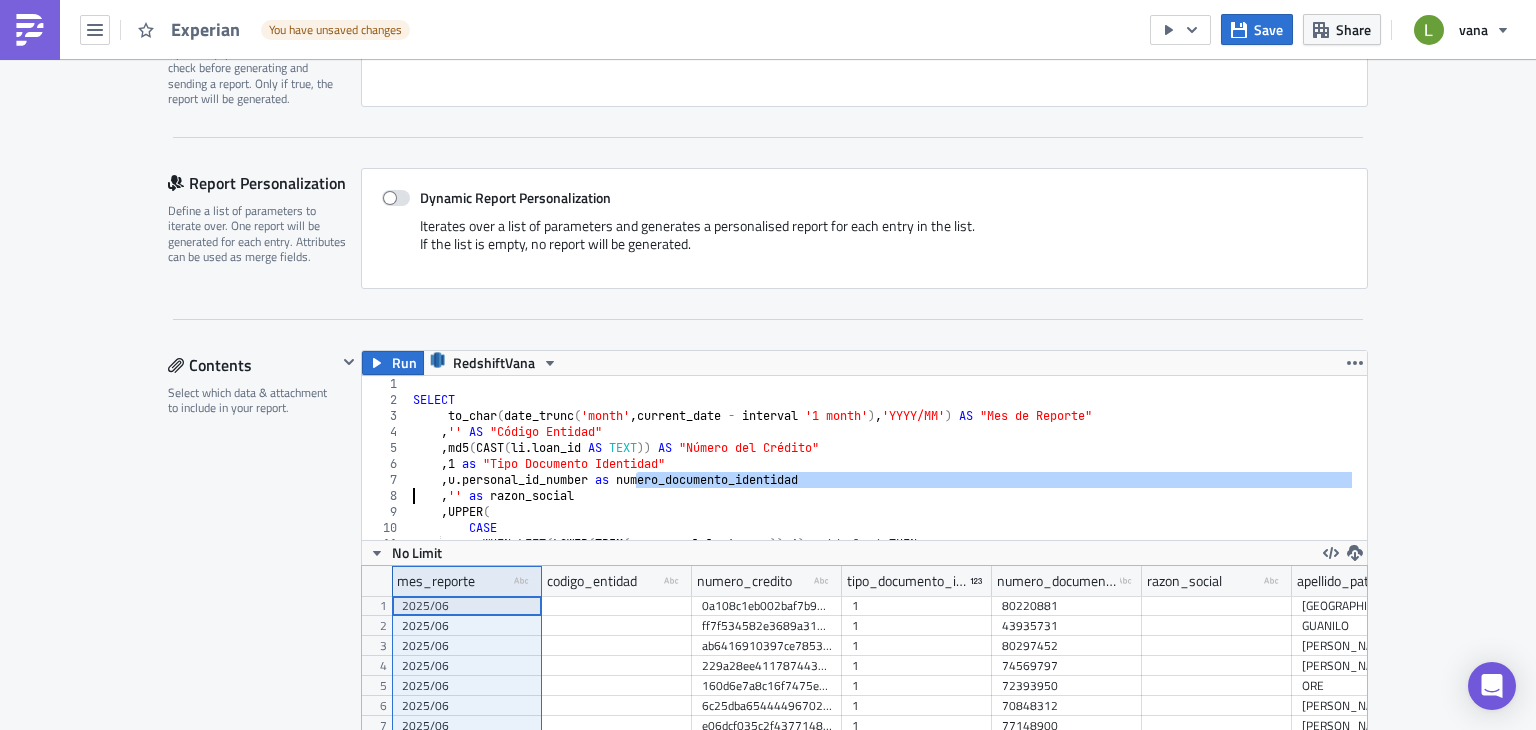 type on ", u.personal_id_number as numero_documento_identidad" 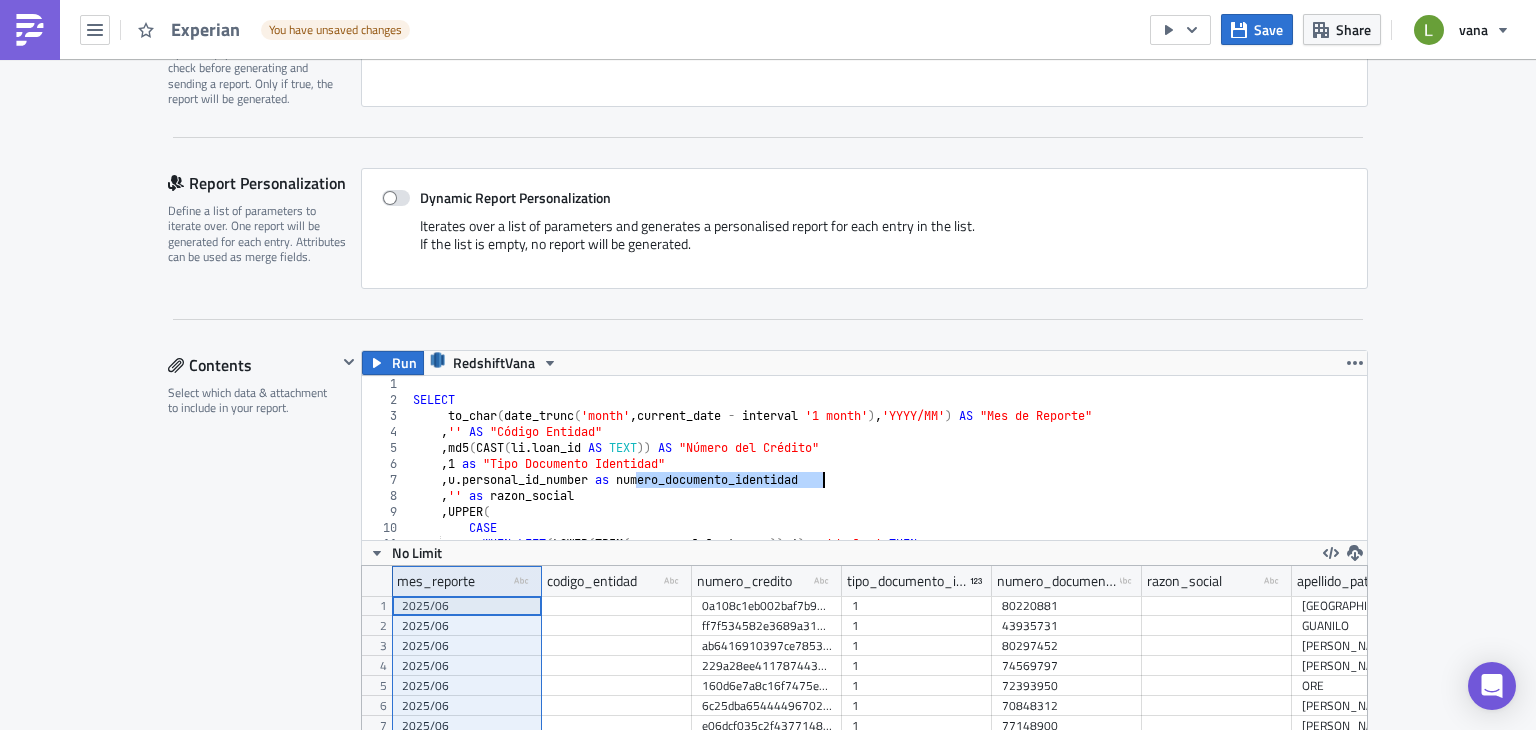 paste 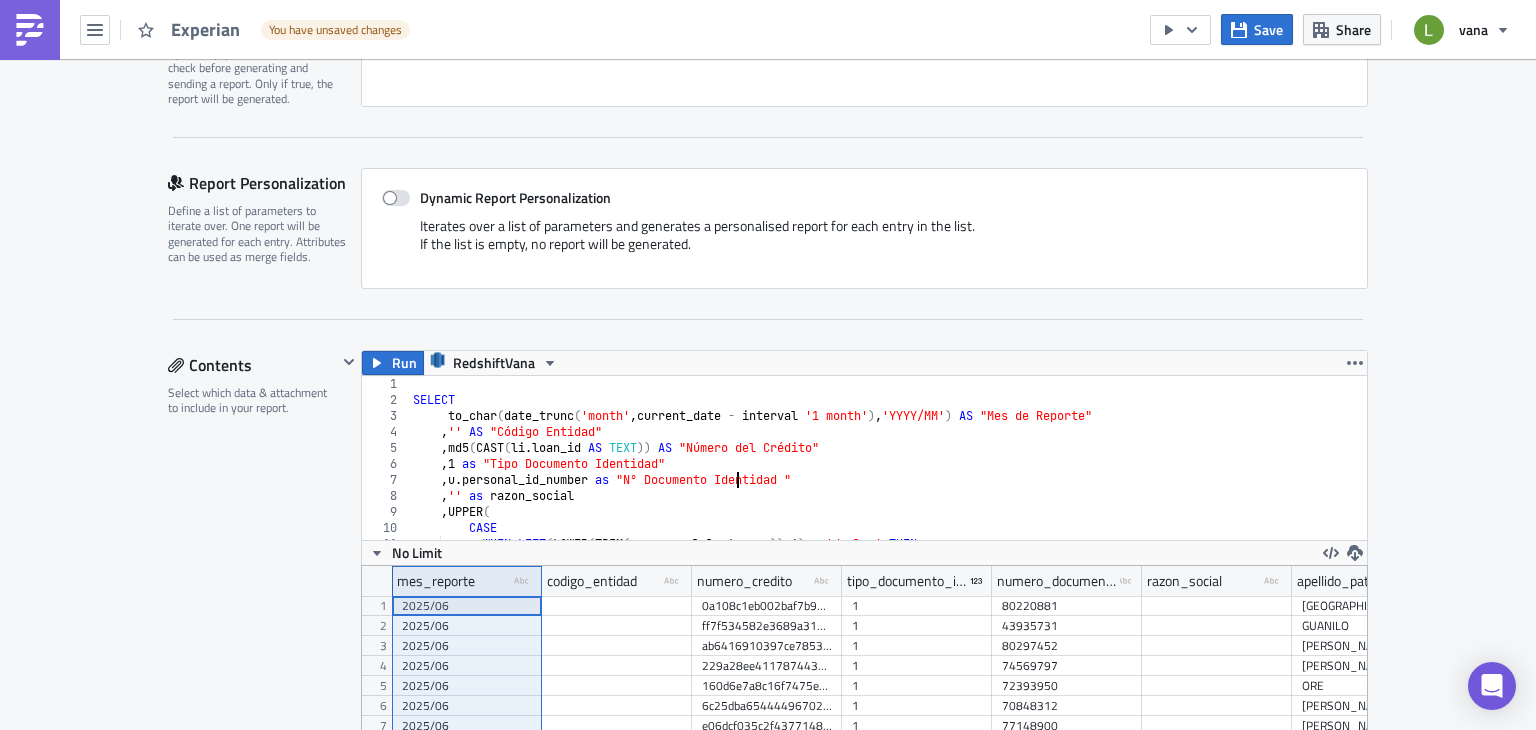 scroll, scrollTop: 0, scrollLeft: 28, axis: horizontal 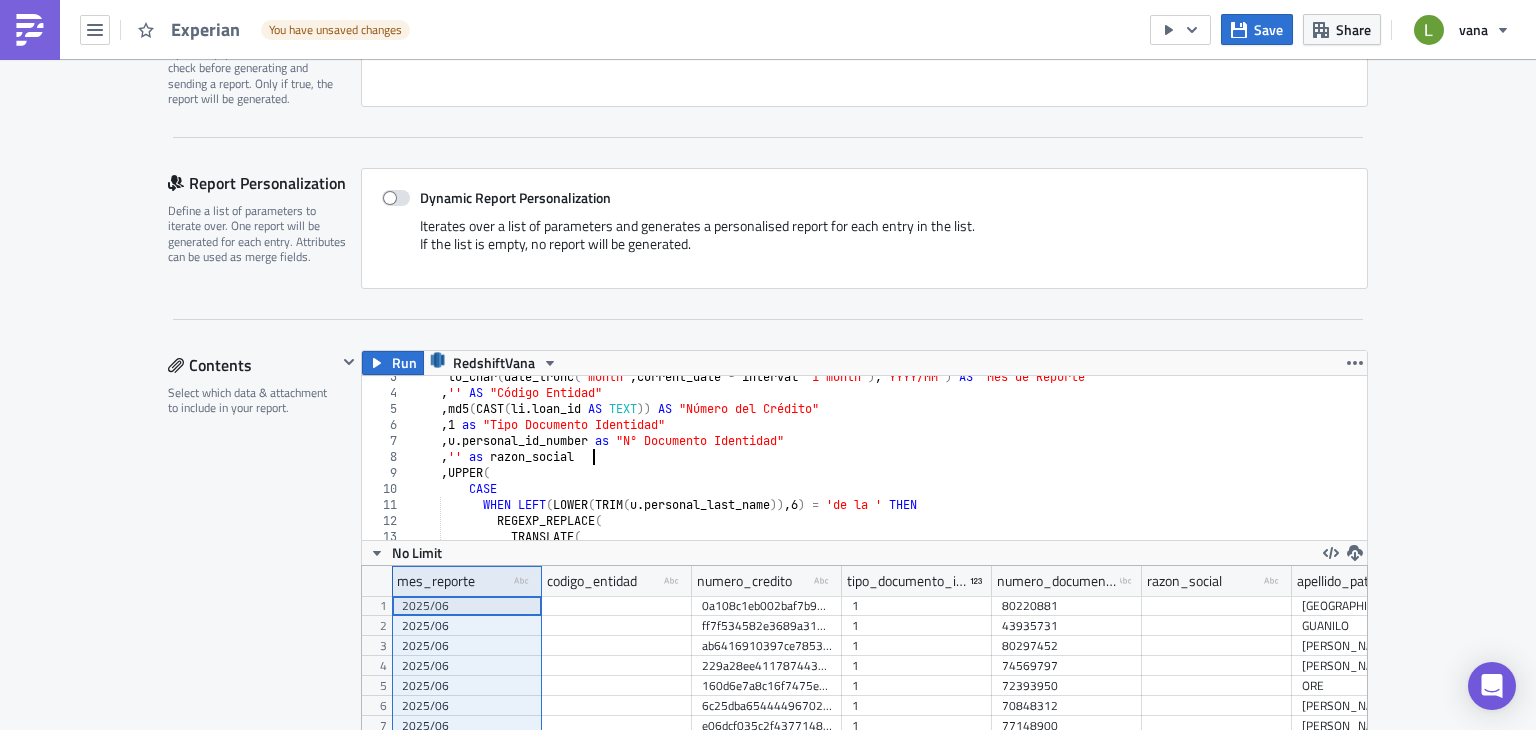 click on "to_char ( date_trunc ( 'month' ,  current_date   -   interval   '1 month' ) ,  'YYYY/MM' )   AS   "Mes de Reporte"       ,  ''   AS   "Código Entidad"       ,  md5 ( CAST ( li . loan_id   AS   TEXT ))   AS   "Número del Crédito"       ,  1   as   "Tipo Documento Identidad"       ,  u . personal_id_number   as   "N° Documento Identidad"       ,  ''   as   razon_social       ,  UPPER (            CASE              WHEN   LEFT ( LOWER ( TRIM ( u . personal_last_name )) ,  6 )   =   'de la '   THEN                  REGEXP_REPLACE (                  TRANSLATE (" at bounding box center [1352, 459] 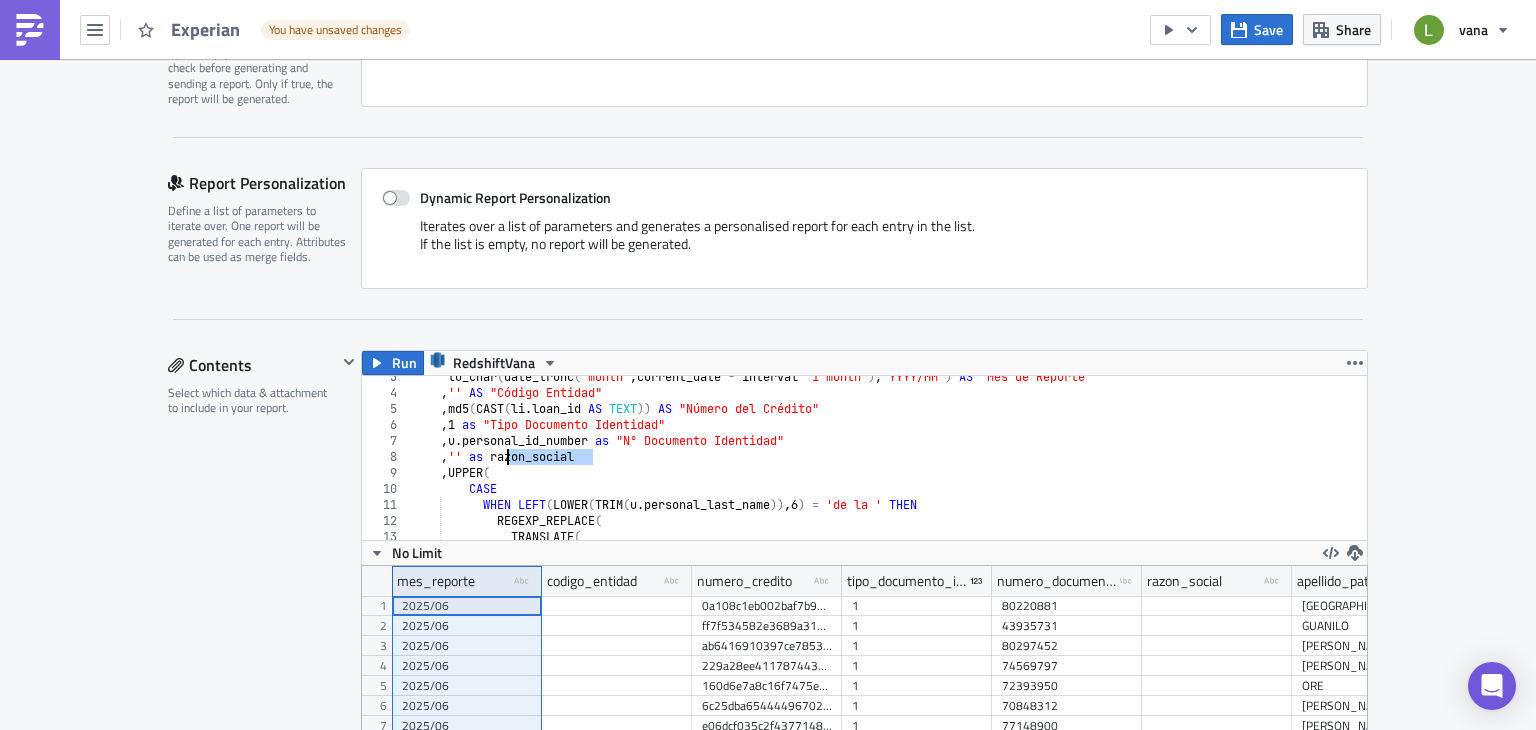 paste 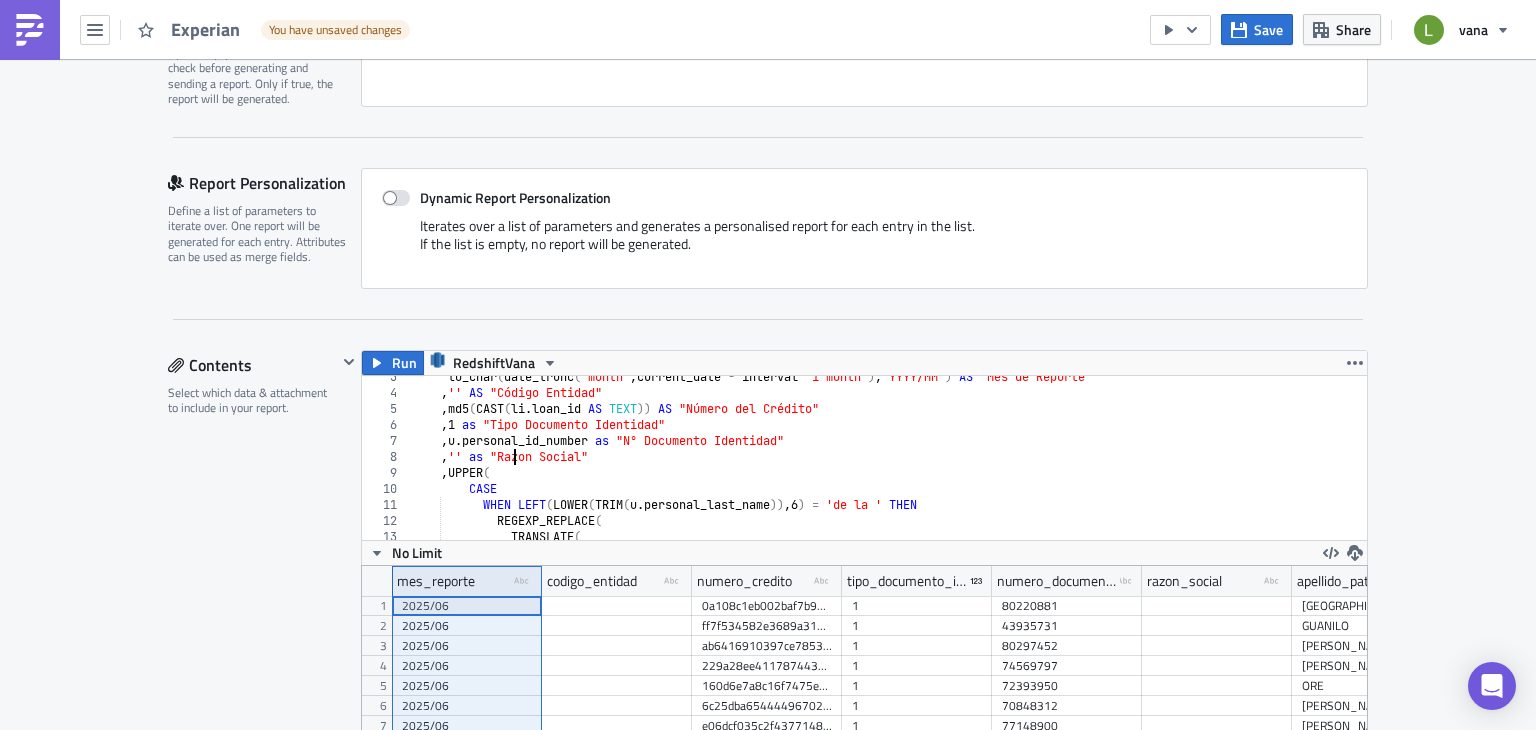 scroll, scrollTop: 0, scrollLeft: 8, axis: horizontal 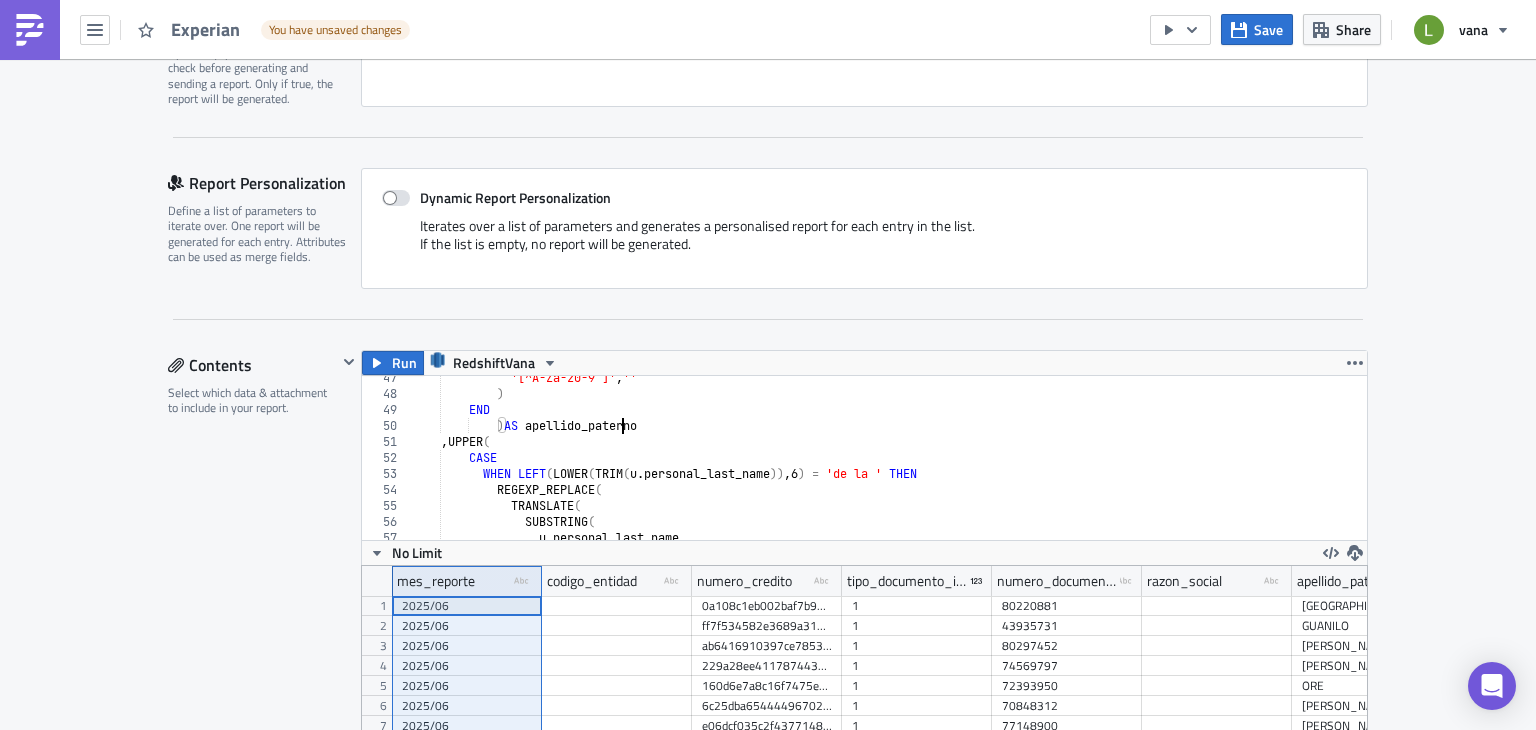 click on "'[^A-Za-z0-9 ]' ,  ''                )           END                  ) AS   apellido_paterno      ,  UPPER (             CASE              WHEN   LEFT ( LOWER ( TRIM ( u . personal_last_name )) ,  6 )   =   'de la '   THEN                REGEXP_REPLACE (                  TRANSLATE (                    SUBSTRING (                      u . personal_last_name" at bounding box center [1352, 460] 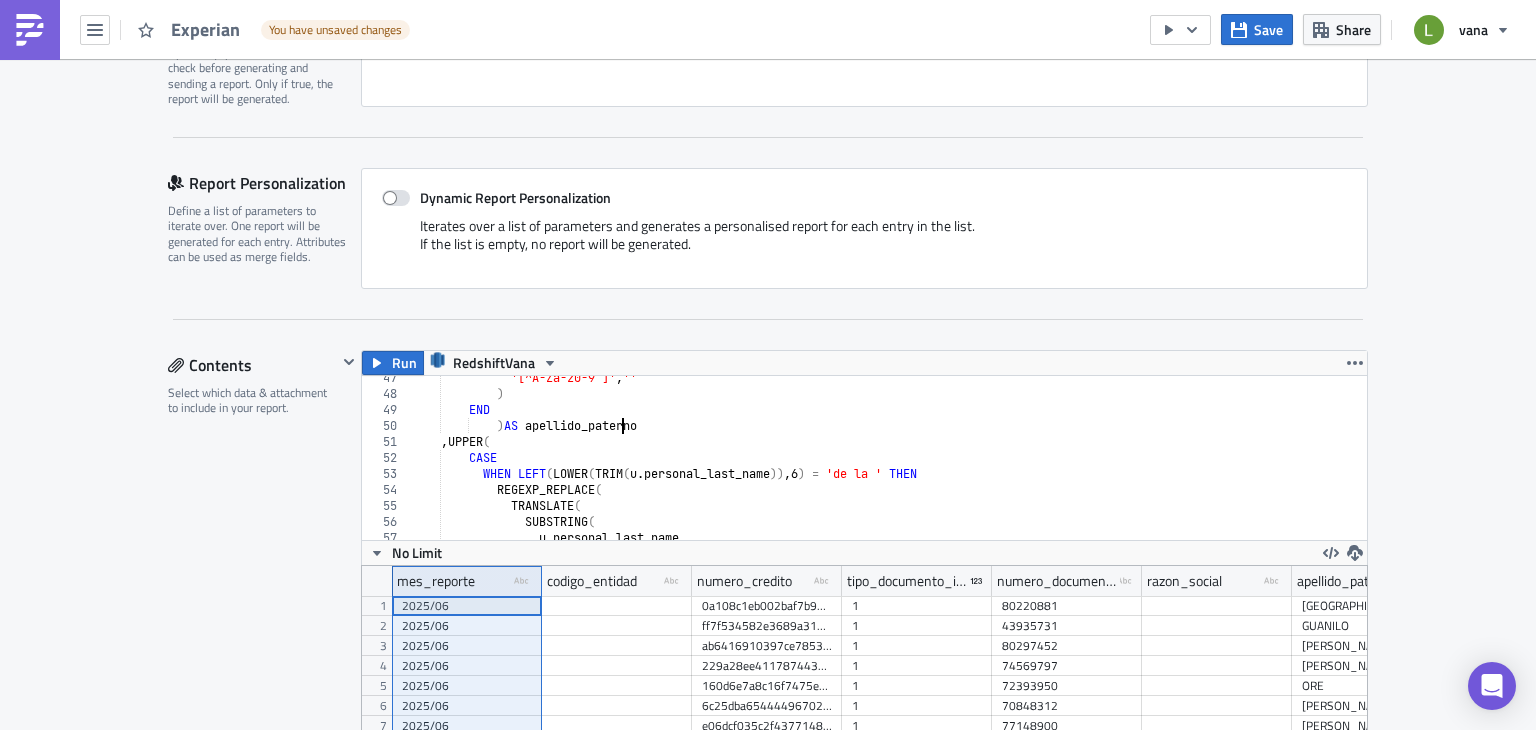 type on ")AS apellido_paterno" 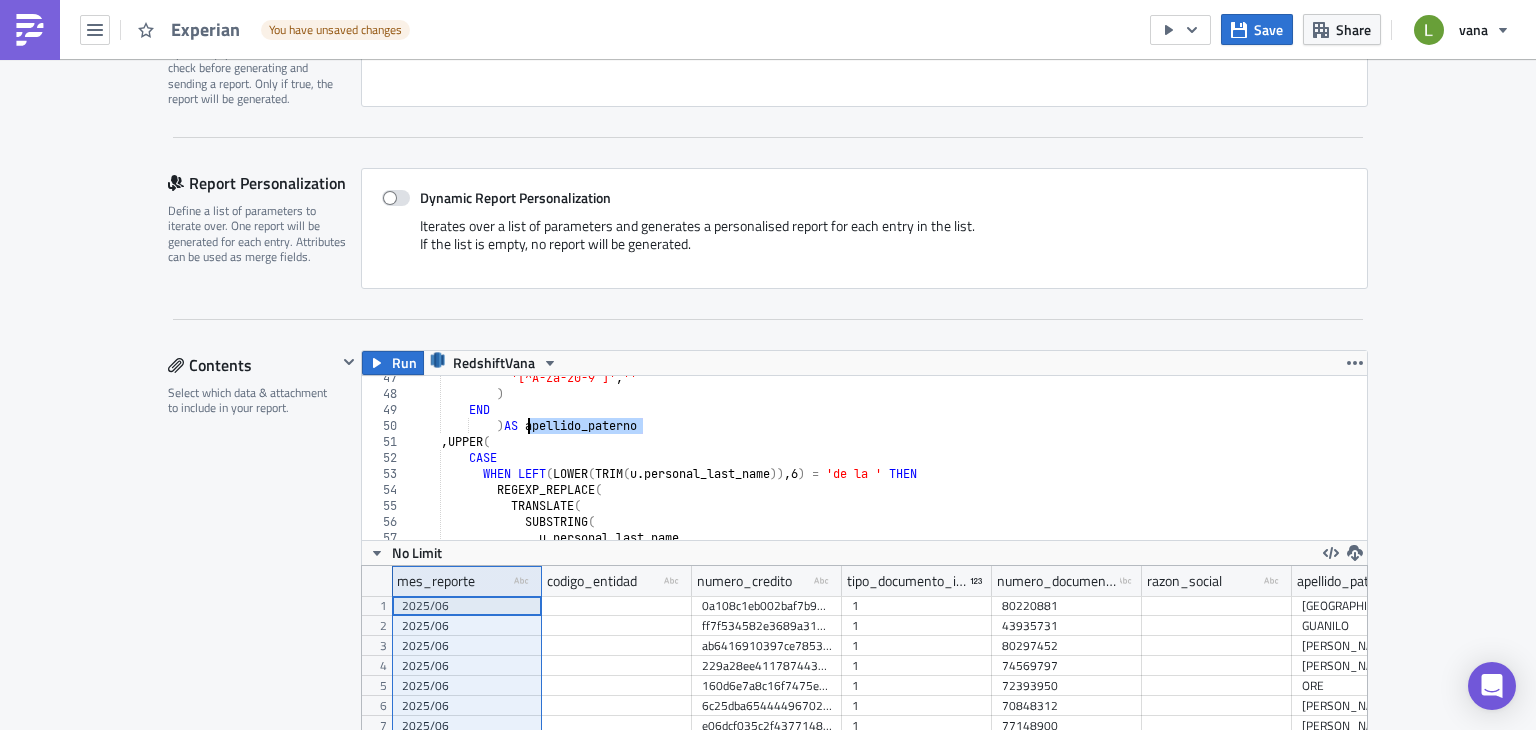 paste 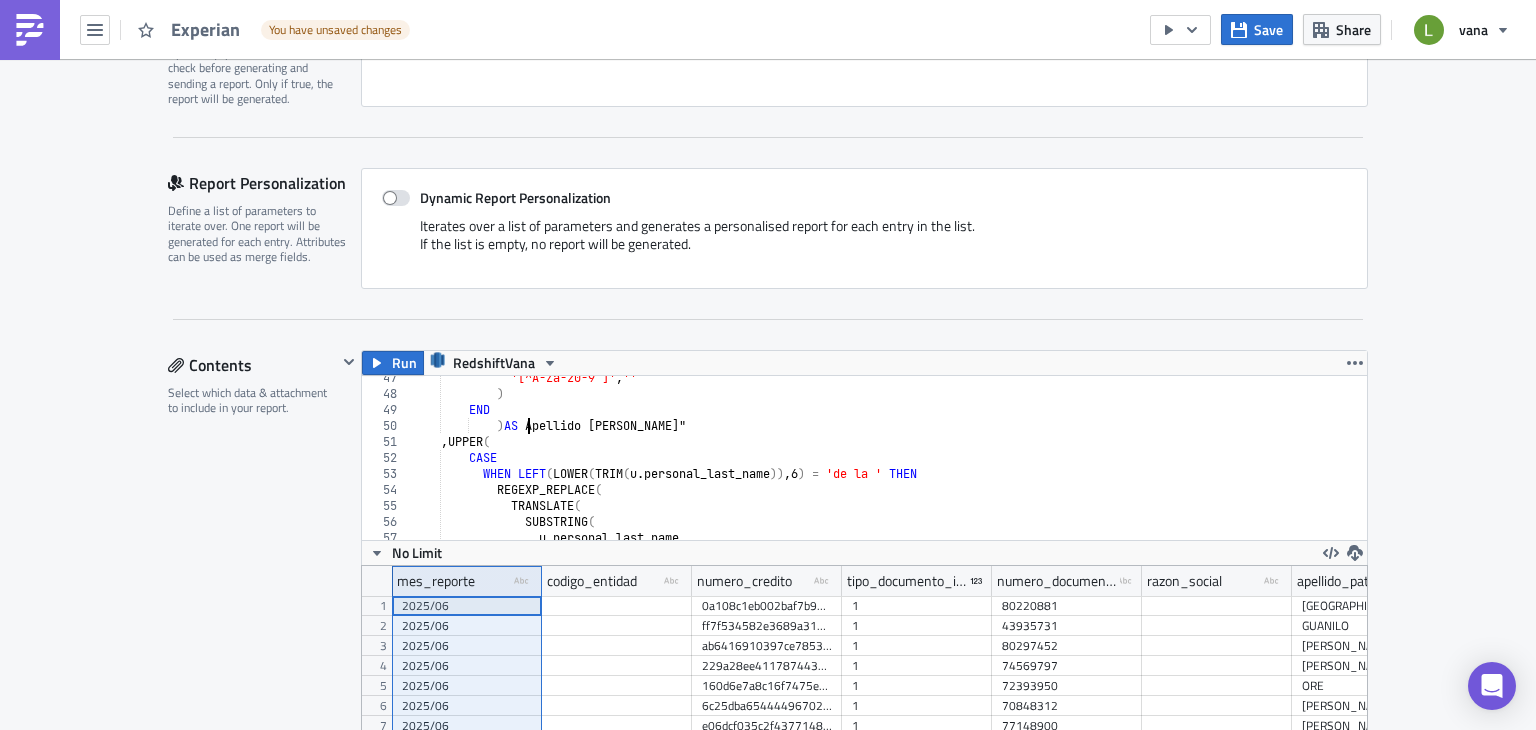 scroll, scrollTop: 0, scrollLeft: 17, axis: horizontal 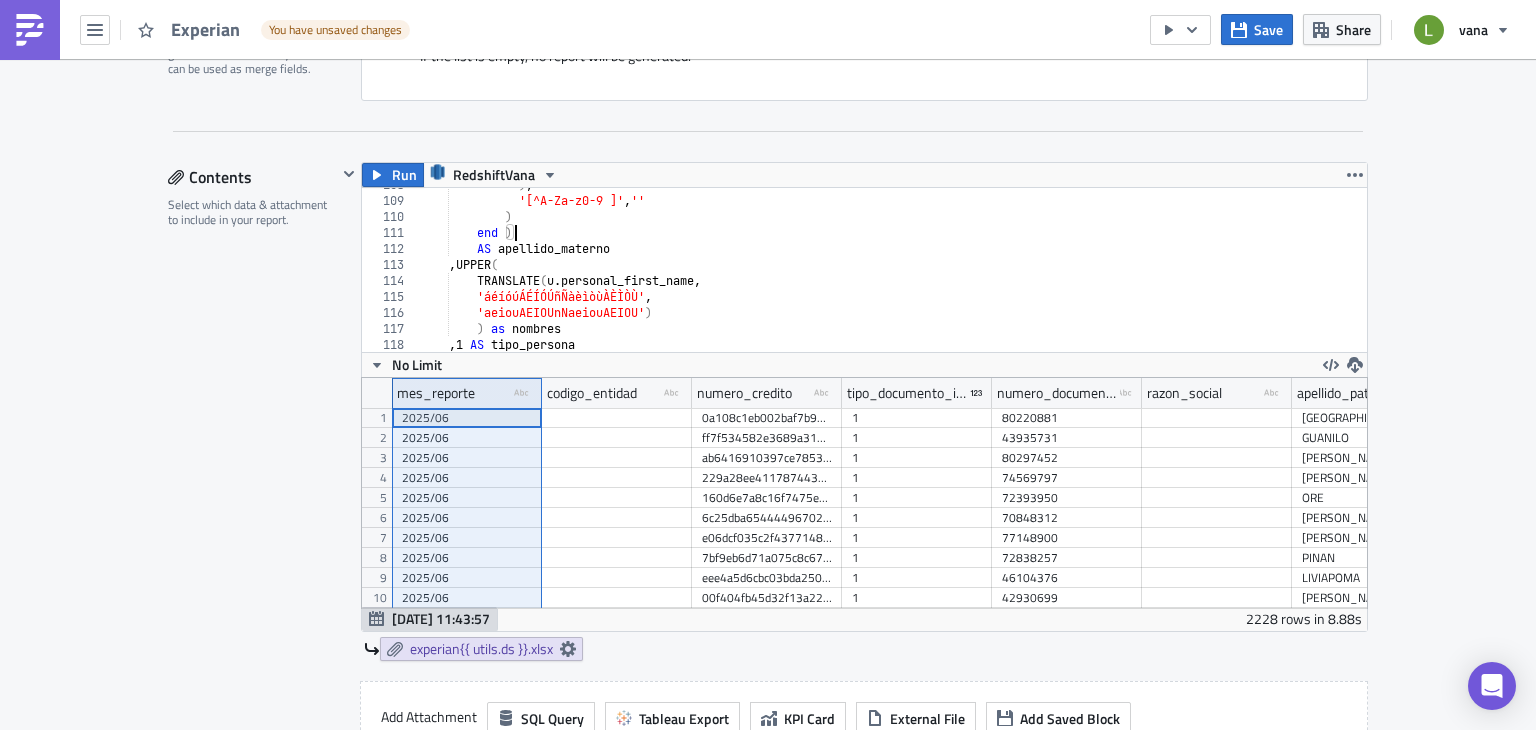 click on ") ,                  '[^A-Za-z0-9 ]' ,  ''                )           end   )           AS   apellido_materno      ,  UPPER (           TRANSLATE ( u . personal_first_name ,           'áéíóúÁÉÍÓÚñÑàèìòùÀÈÌÒÙ' ,           'aeiouAEIOUnNaeiouAEIOU' )           )   as   nombres      ,  1   AS   tipo_persona" at bounding box center (1360, 267) 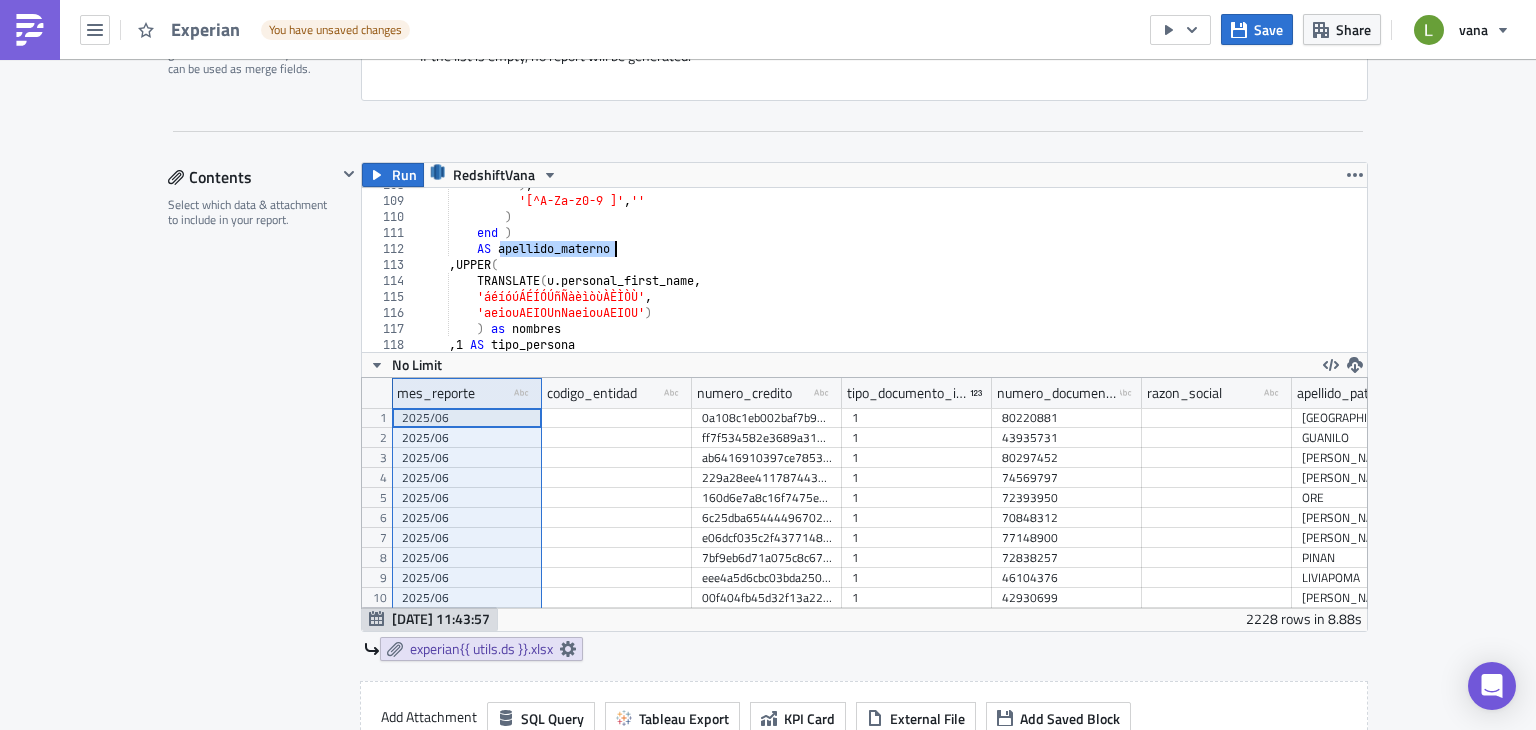 paste 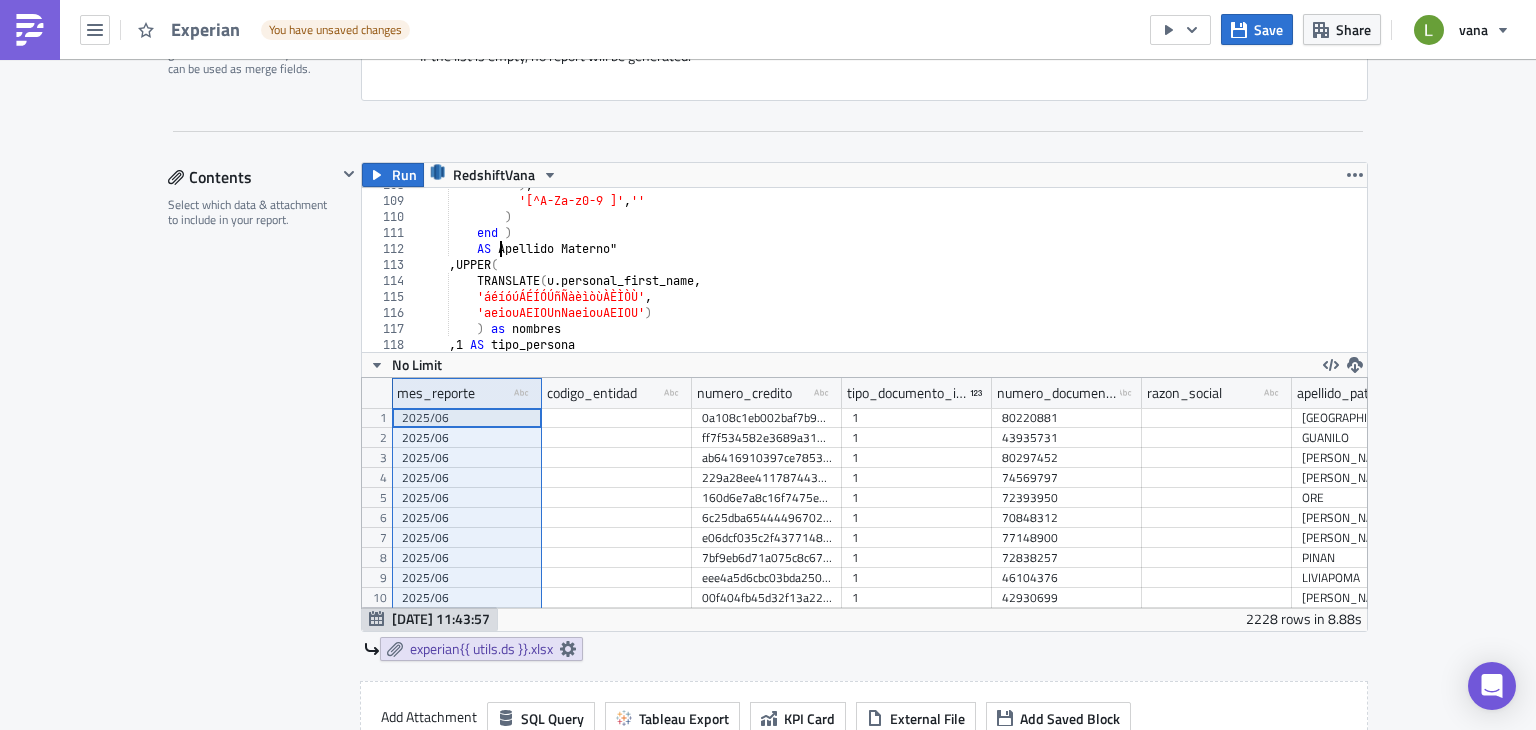 scroll, scrollTop: 0, scrollLeft: 12, axis: horizontal 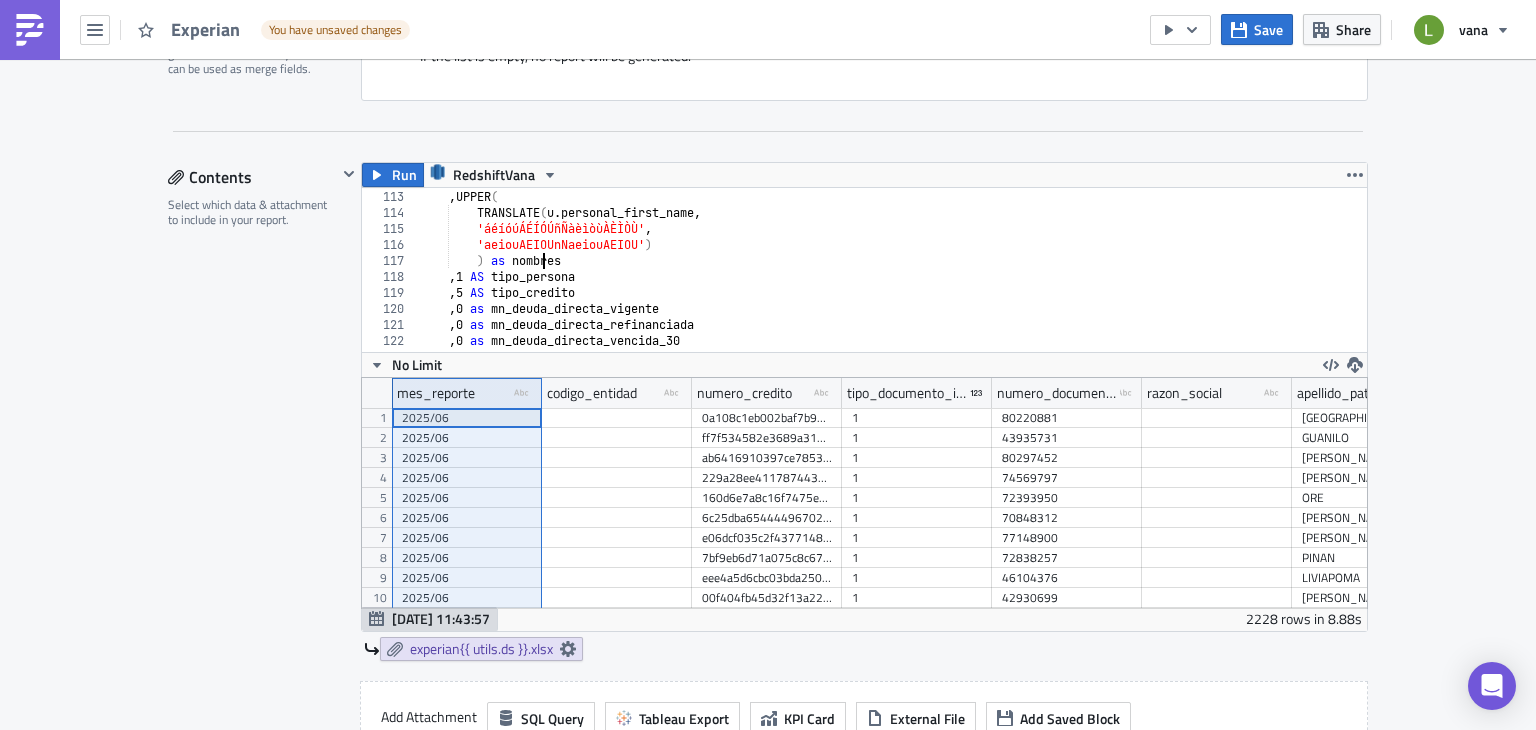 click on "AS   "Apellido Materno"      ,  UPPER (           TRANSLATE ( u . personal_first_name ,           'áéíóúÁÉÍÓÚñÑàèìòùÀÈÌÒÙ' ,           'aeiouAEIOUnNaeiouAEIOU' )           )   as   nombres      ,  1   AS   tipo_persona      ,  5   AS   tipo_credito      ,  0   as   mn_deuda_directa_vigente      ,  0   as   mn_deuda_directa_refinanciada      ,  0   as   mn_deuda_directa_vencida_30" at bounding box center (1360, 263) 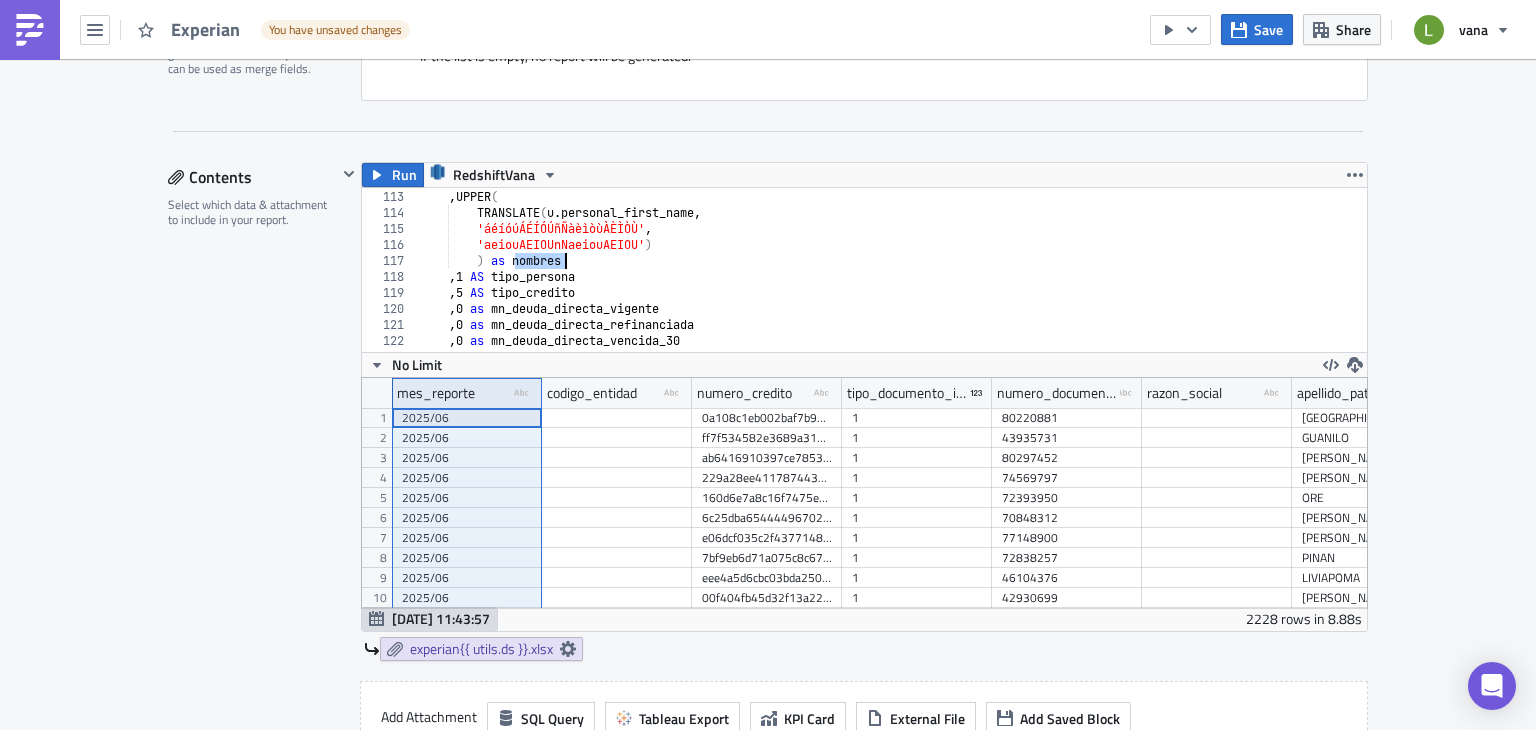 click on "AS   "Apellido Materno"      ,  UPPER (           TRANSLATE ( u . personal_first_name ,           'áéíóúÁÉÍÓÚñÑàèìòùÀÈÌÒÙ' ,           'aeiouAEIOUnNaeiouAEIOU' )           )   as   nombres      ,  1   AS   tipo_persona      ,  5   AS   tipo_credito      ,  0   as   mn_deuda_directa_vigente      ,  0   as   mn_deuda_directa_refinanciada      ,  0   as   mn_deuda_directa_vencida_30" at bounding box center (1360, 263) 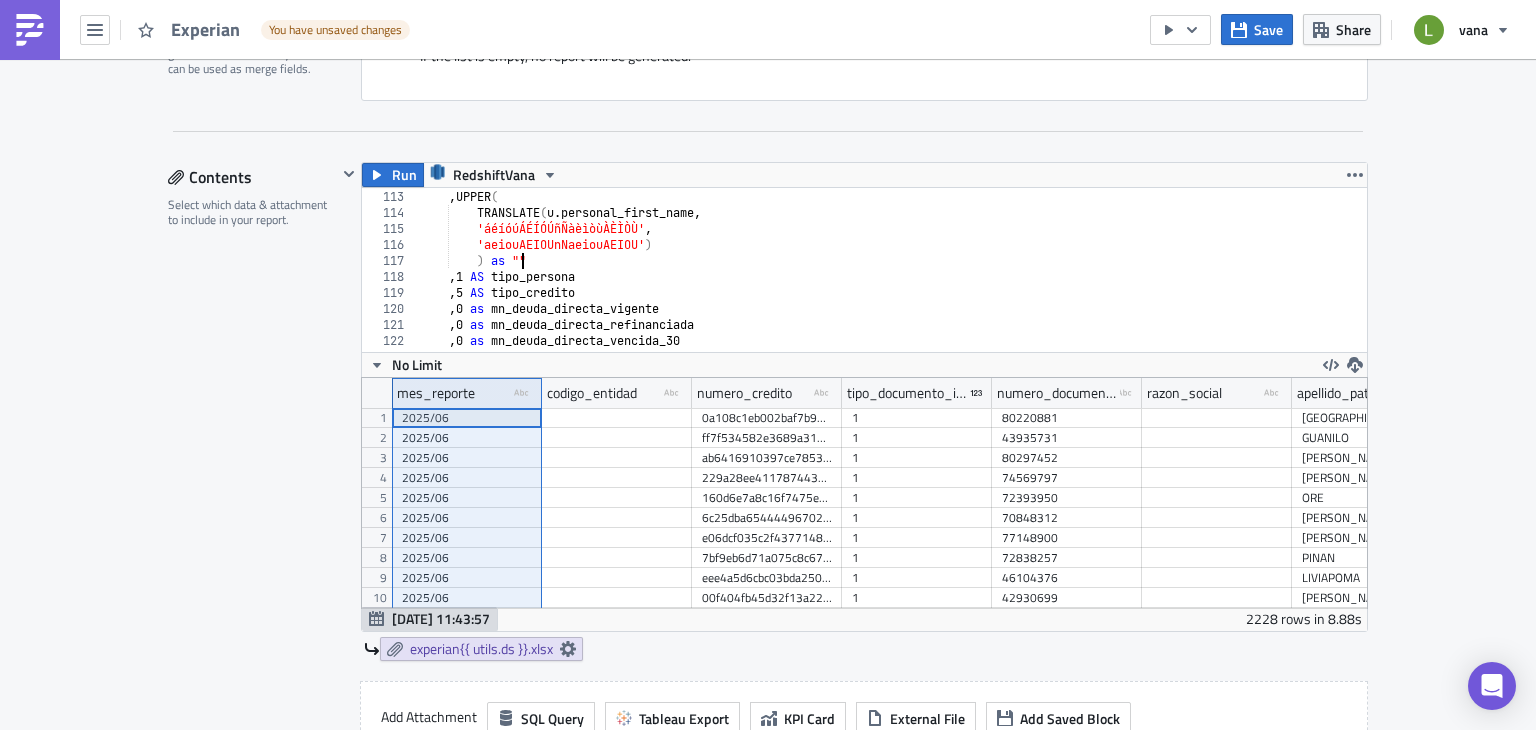 scroll, scrollTop: 0, scrollLeft: 7, axis: horizontal 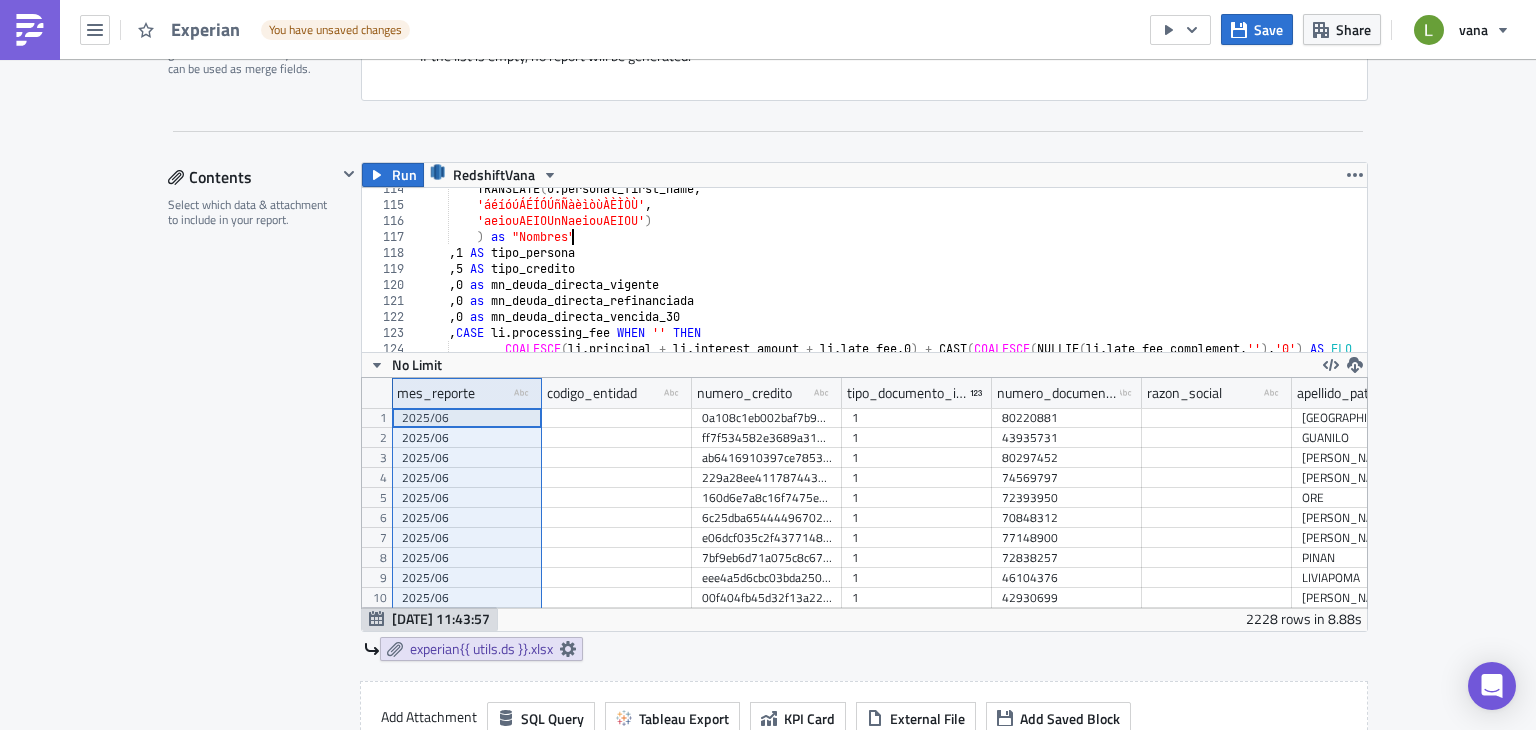 click on "TRANSLATE ( u . personal_first_name ,           'áéíóúÁÉÍÓÚñÑàèìòùÀÈÌÒÙ' ,           'aeiouAEIOUnNaeiouAEIOU' )           )   as   "Nombres"      ,  1   AS   tipo_persona      ,  5   AS   tipo_credito      ,  0   as   mn_deuda_directa_vigente      ,  0   as   mn_deuda_directa_refinanciada      ,  0   as   mn_deuda_directa_vencida_30      ,  CASE   li . processing_fee   WHEN   ''   THEN                COALESCE ( li . principal   +   li . interest_amount   +   li . late_fee ,  0 )   +   CAST ( COALESCE ( NULLIF ( li . late_fee_complement ,  '' ) ,  '0' )   AS   FLOAT )   -   CAST ( COALESCE ( NULLIF ( li . settled ,  '' ) ,  '0' )   AS   FLOAT )" at bounding box center [1360, 271] 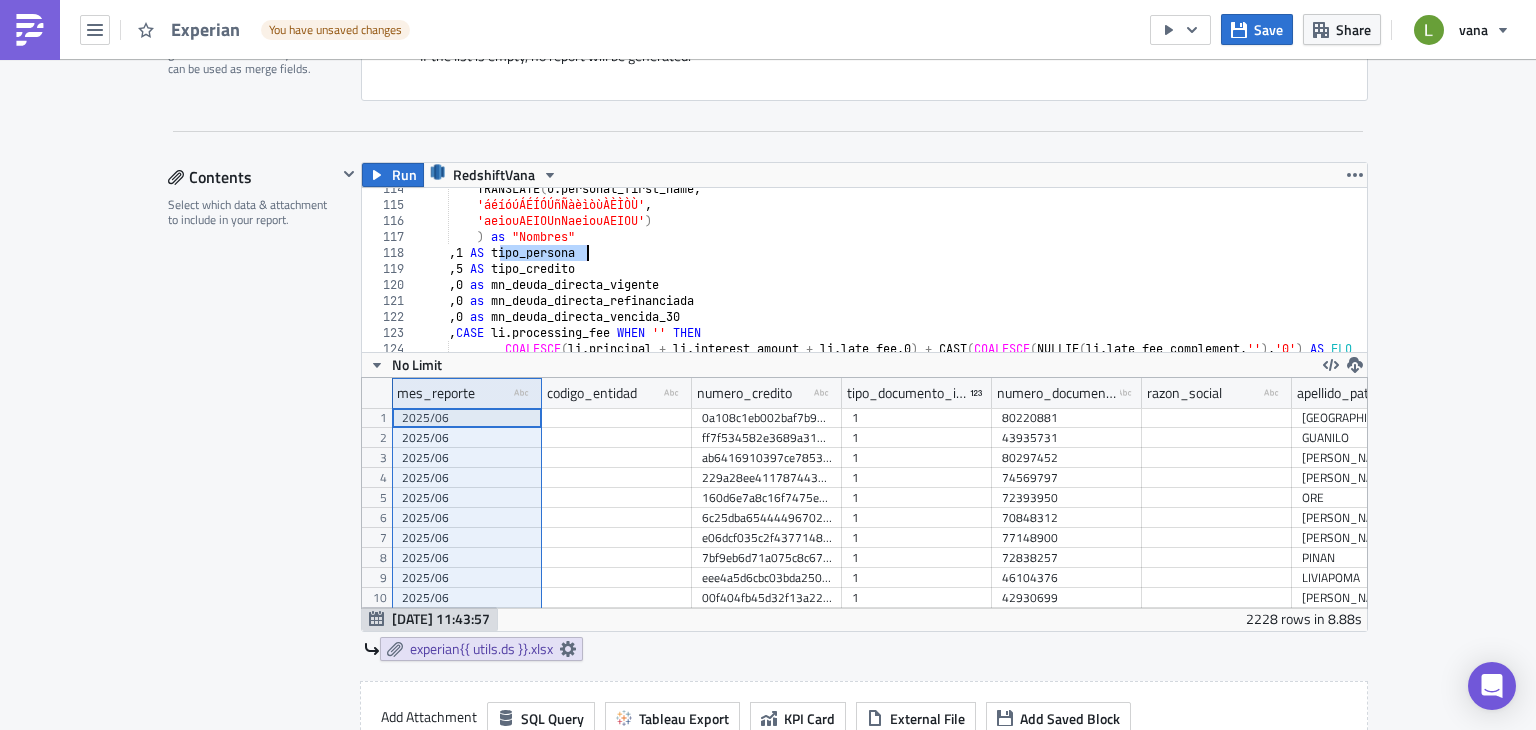 click on "TRANSLATE ( u . personal_first_name ,           'áéíóúÁÉÍÓÚñÑàèìòùÀÈÌÒÙ' ,           'aeiouAEIOUnNaeiouAEIOU' )           )   as   "Nombres"      ,  1   AS   tipo_persona      ,  5   AS   tipo_credito      ,  0   as   mn_deuda_directa_vigente      ,  0   as   mn_deuda_directa_refinanciada      ,  0   as   mn_deuda_directa_vencida_30      ,  CASE   li . processing_fee   WHEN   ''   THEN                COALESCE ( li . principal   +   li . interest_amount   +   li . late_fee ,  0 )   +   CAST ( COALESCE ( NULLIF ( li . late_fee_complement ,  '' ) ,  '0' )   AS   FLOAT )   -   CAST ( COALESCE ( NULLIF ( li . settled ,  '' ) ,  '0' )   AS   FLOAT )" at bounding box center (1360, 271) 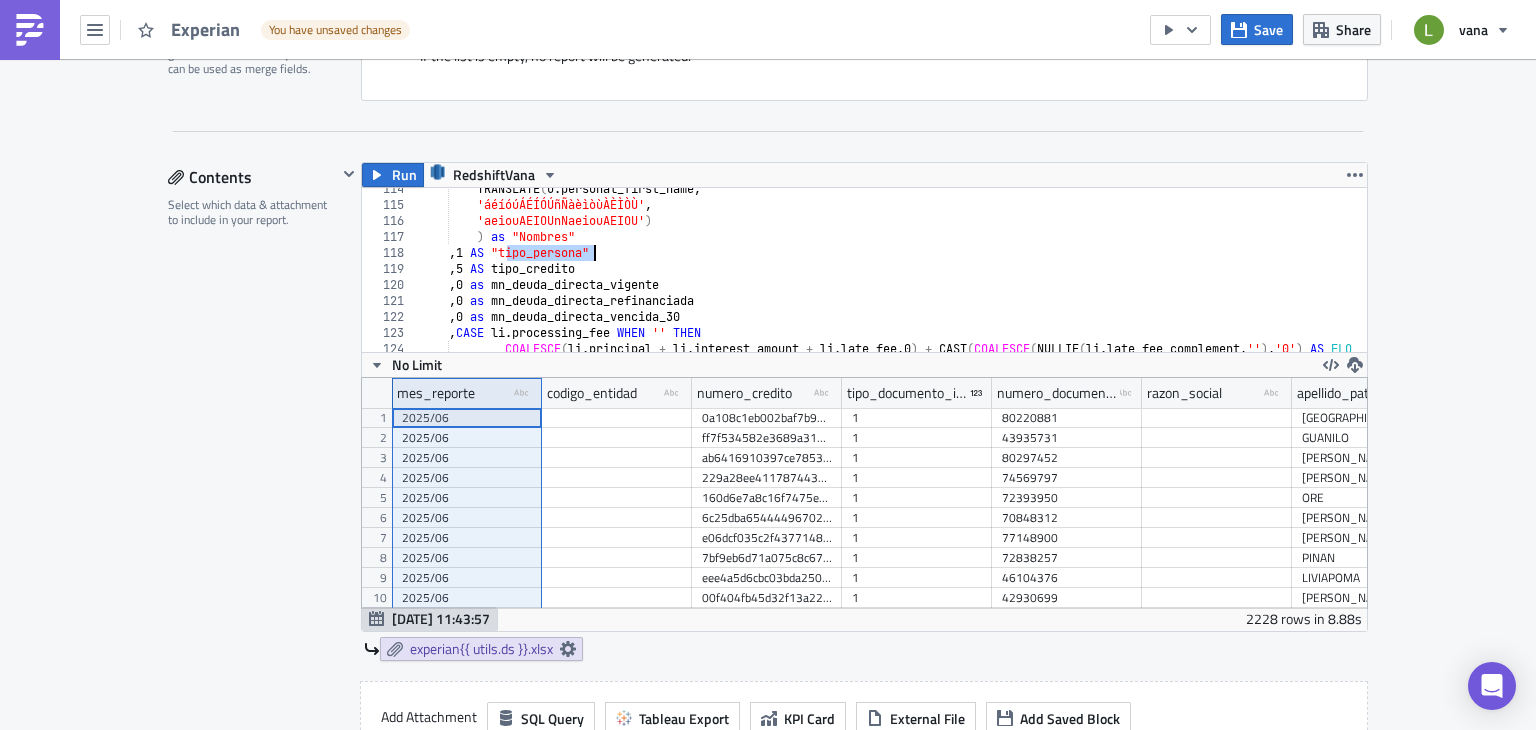scroll, scrollTop: 0, scrollLeft: 8, axis: horizontal 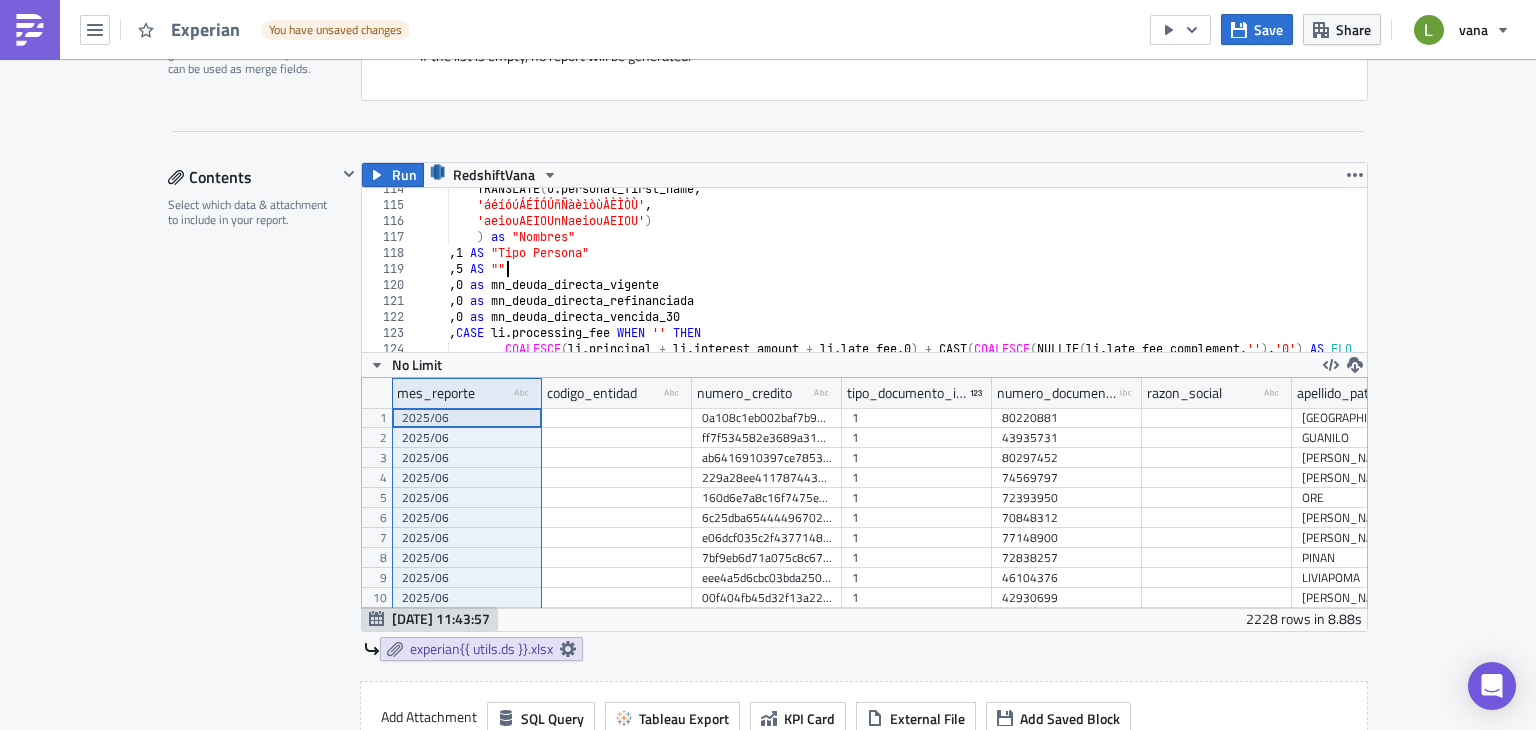 paste 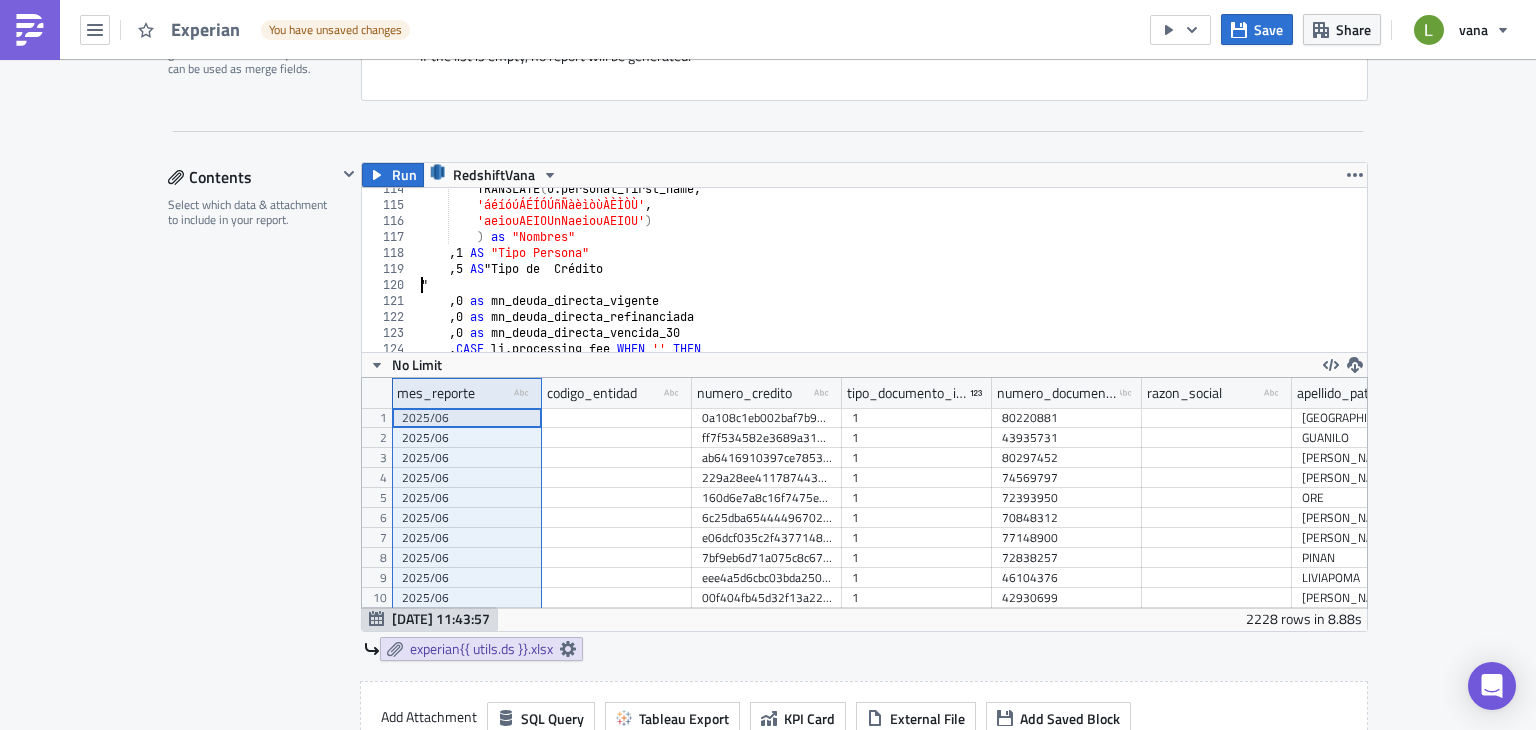 scroll, scrollTop: 0, scrollLeft: 0, axis: both 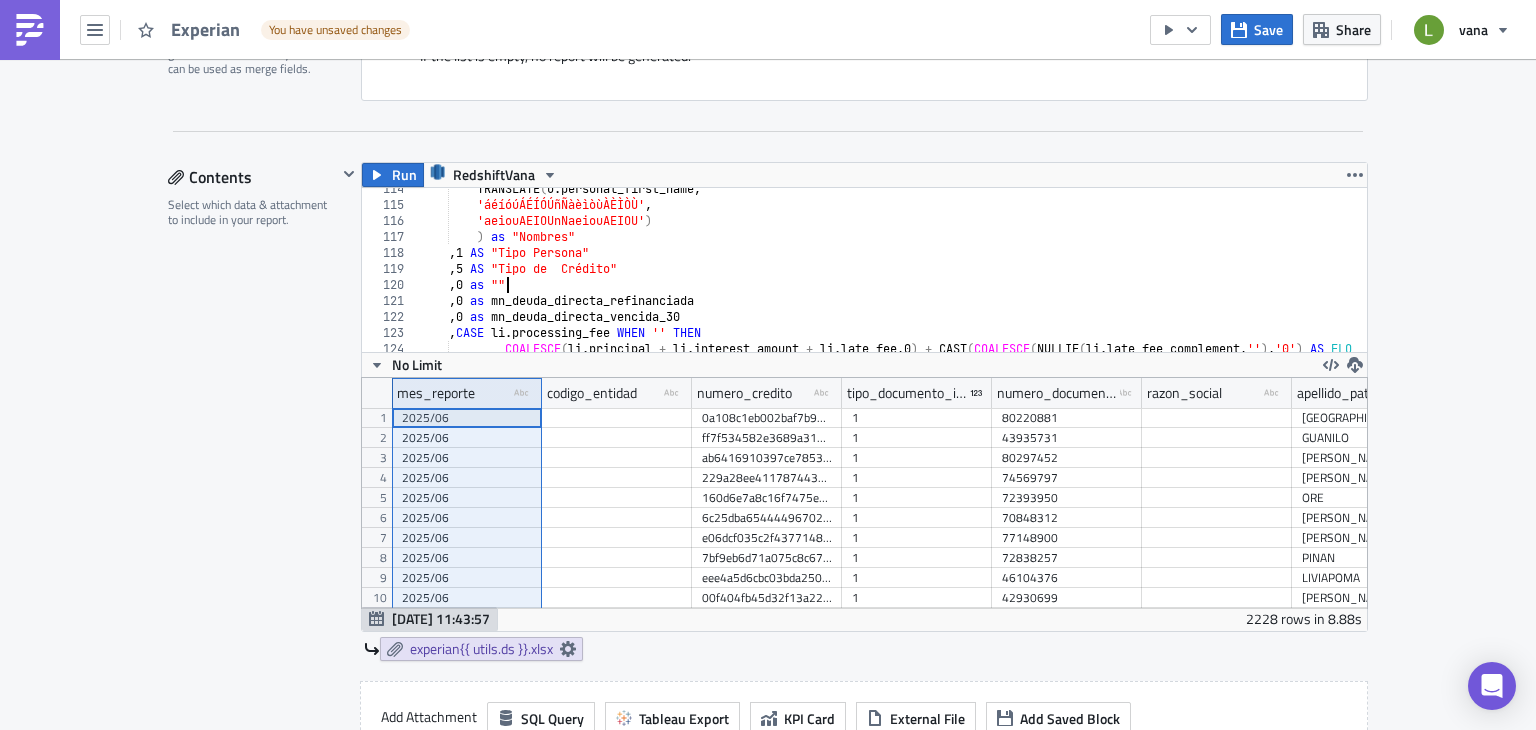 paste 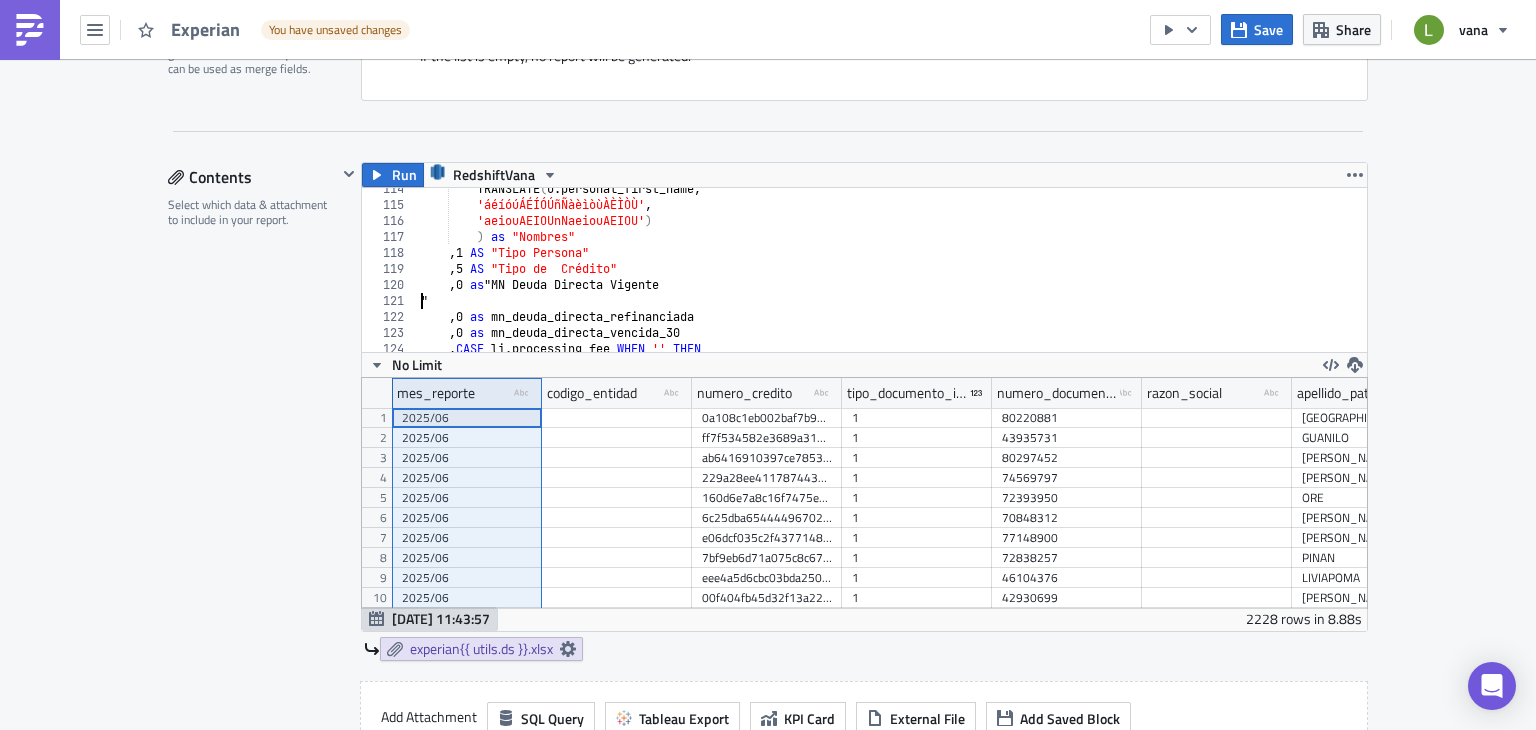 scroll, scrollTop: 0, scrollLeft: 0, axis: both 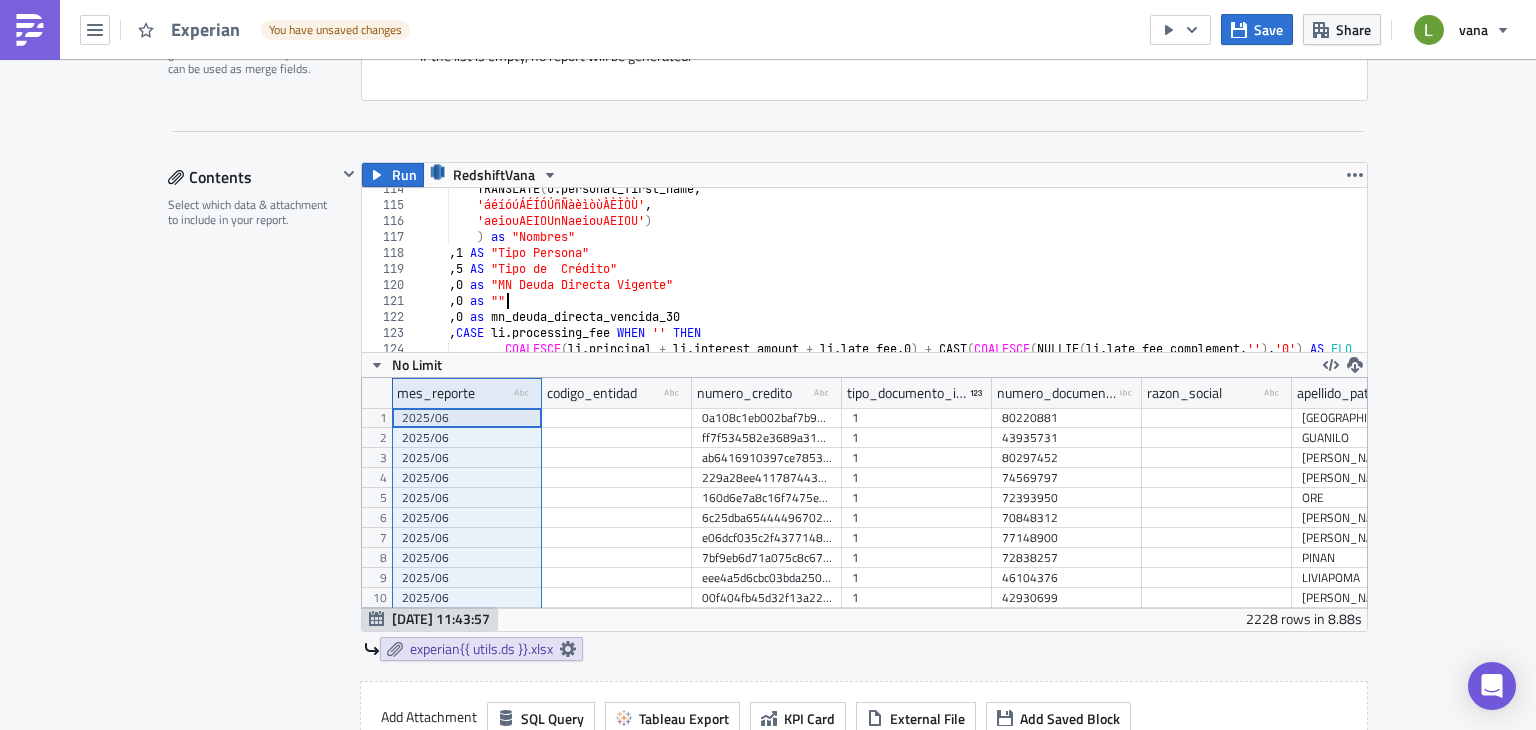 paste 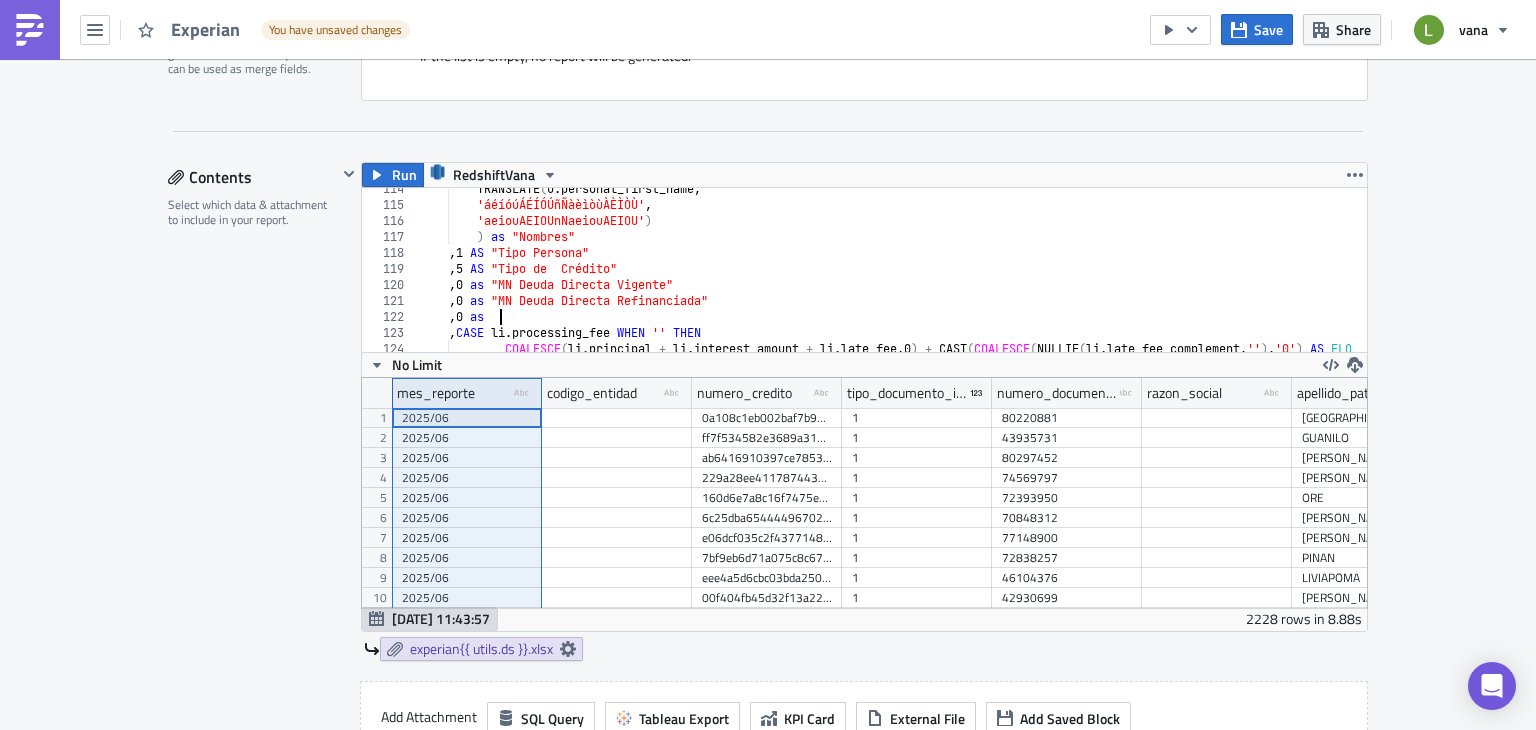 scroll, scrollTop: 0, scrollLeft: 8, axis: horizontal 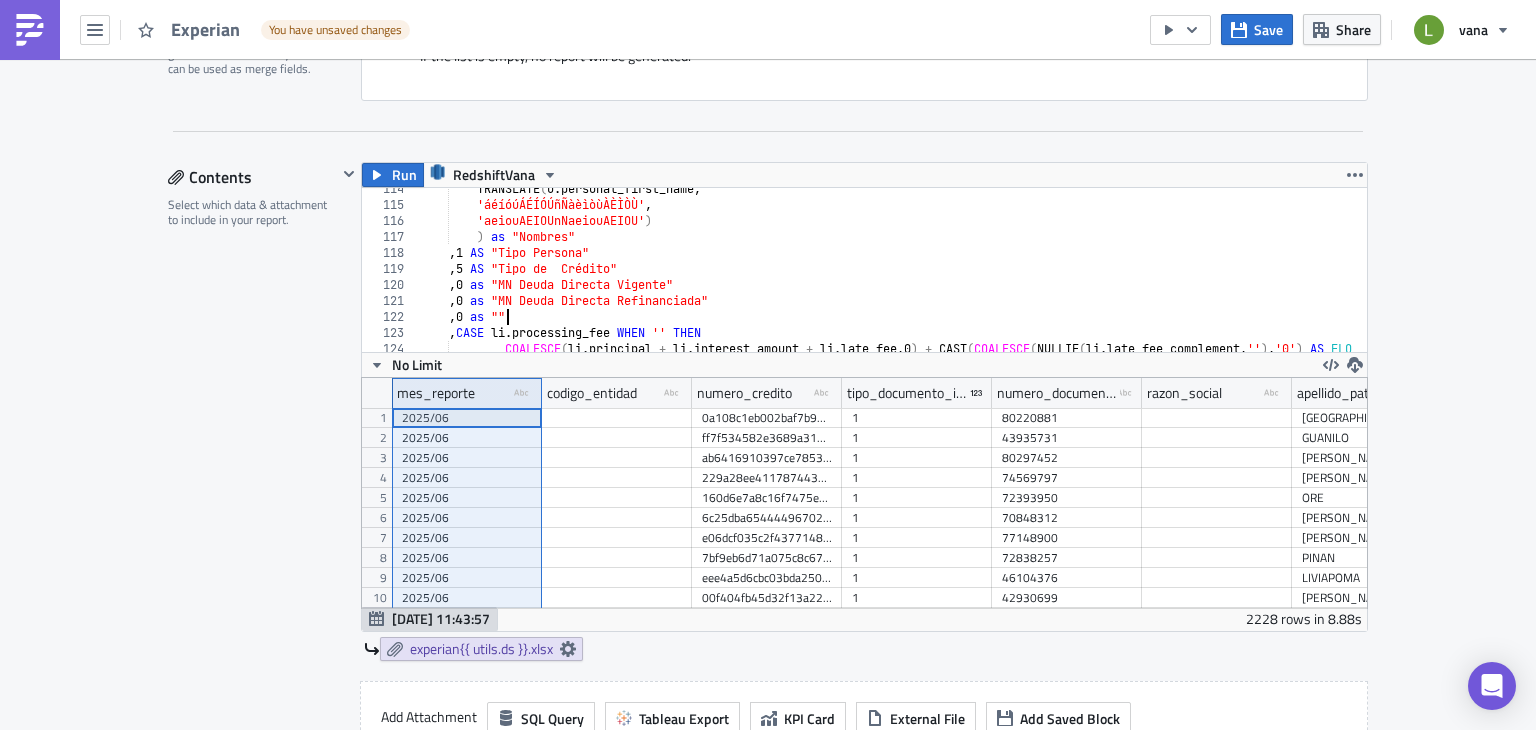 paste 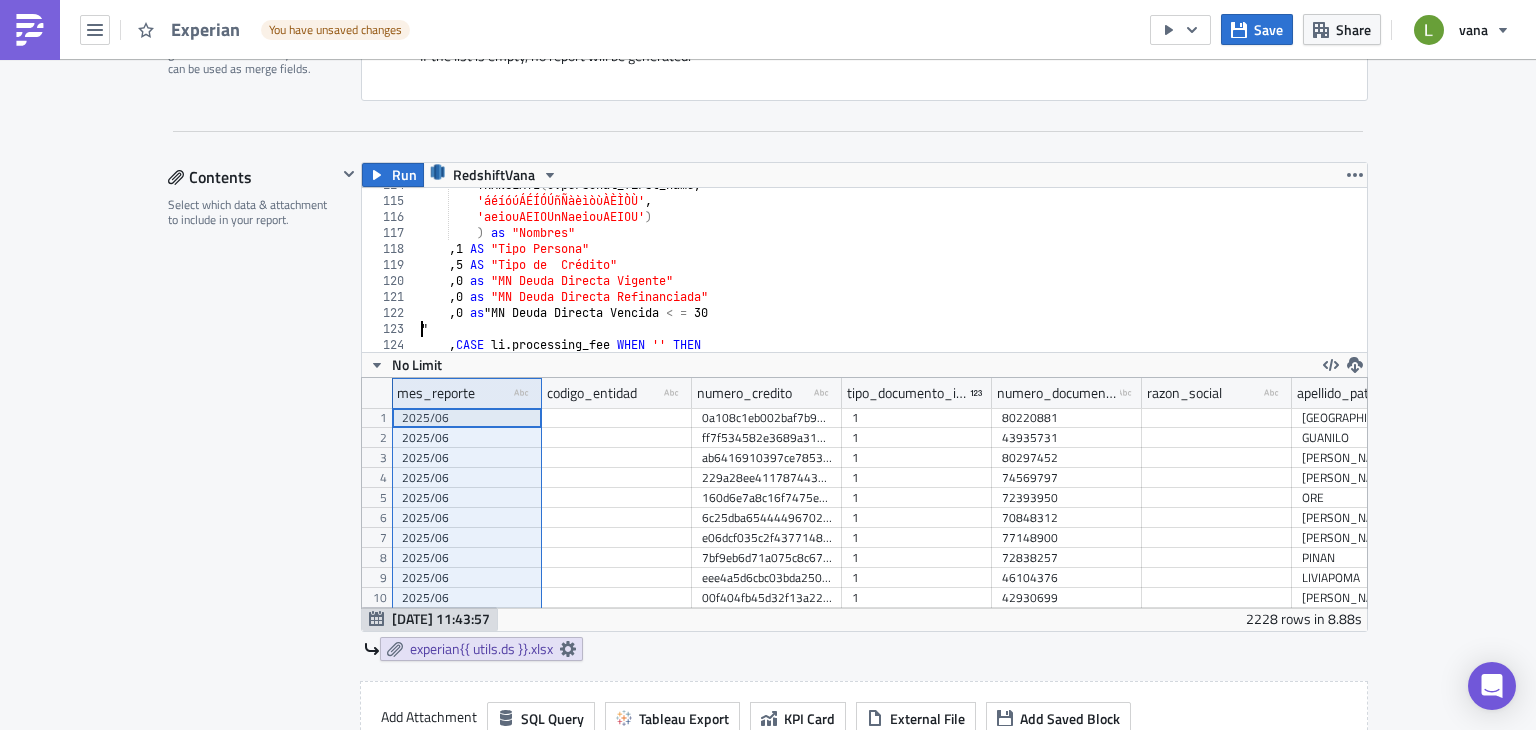 scroll, scrollTop: 1819, scrollLeft: 0, axis: vertical 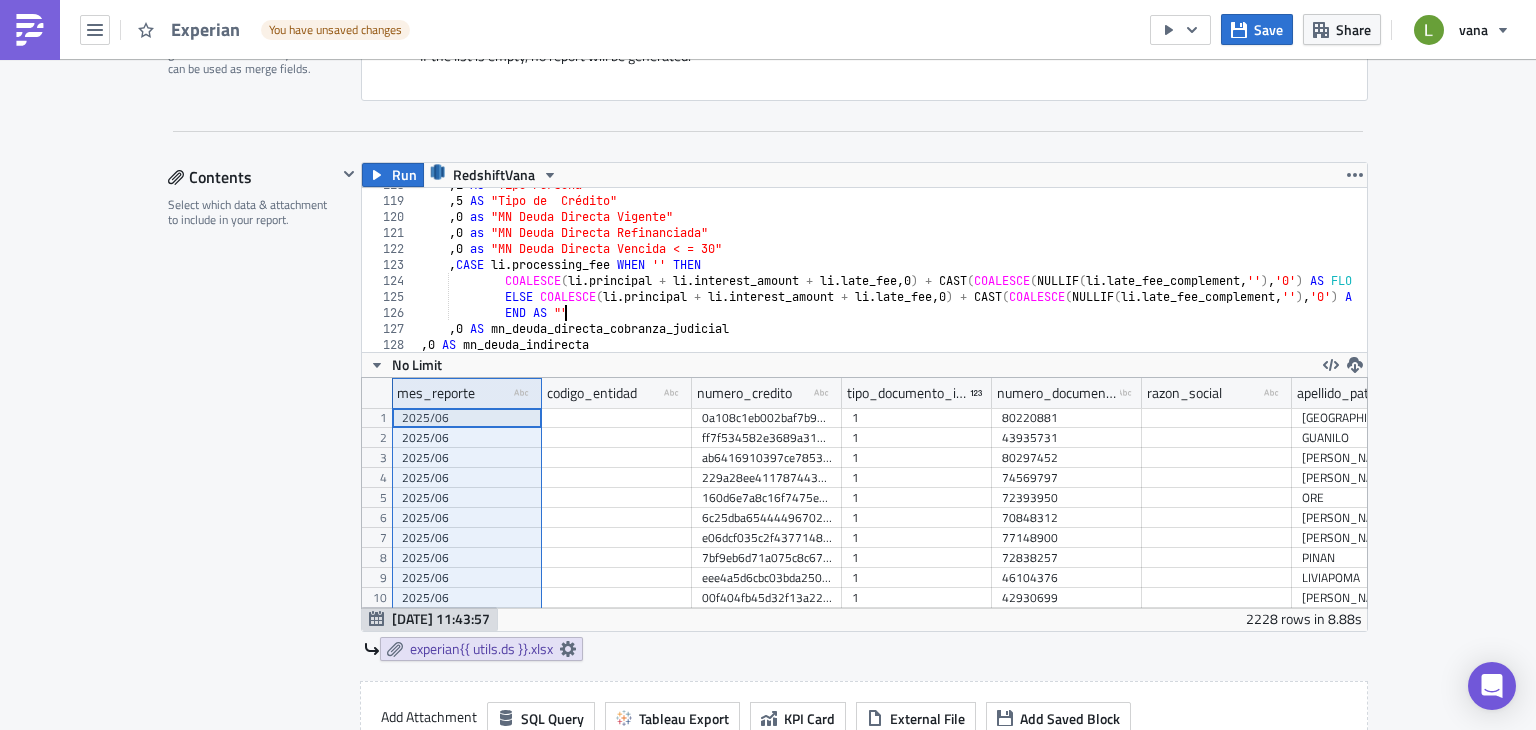 paste 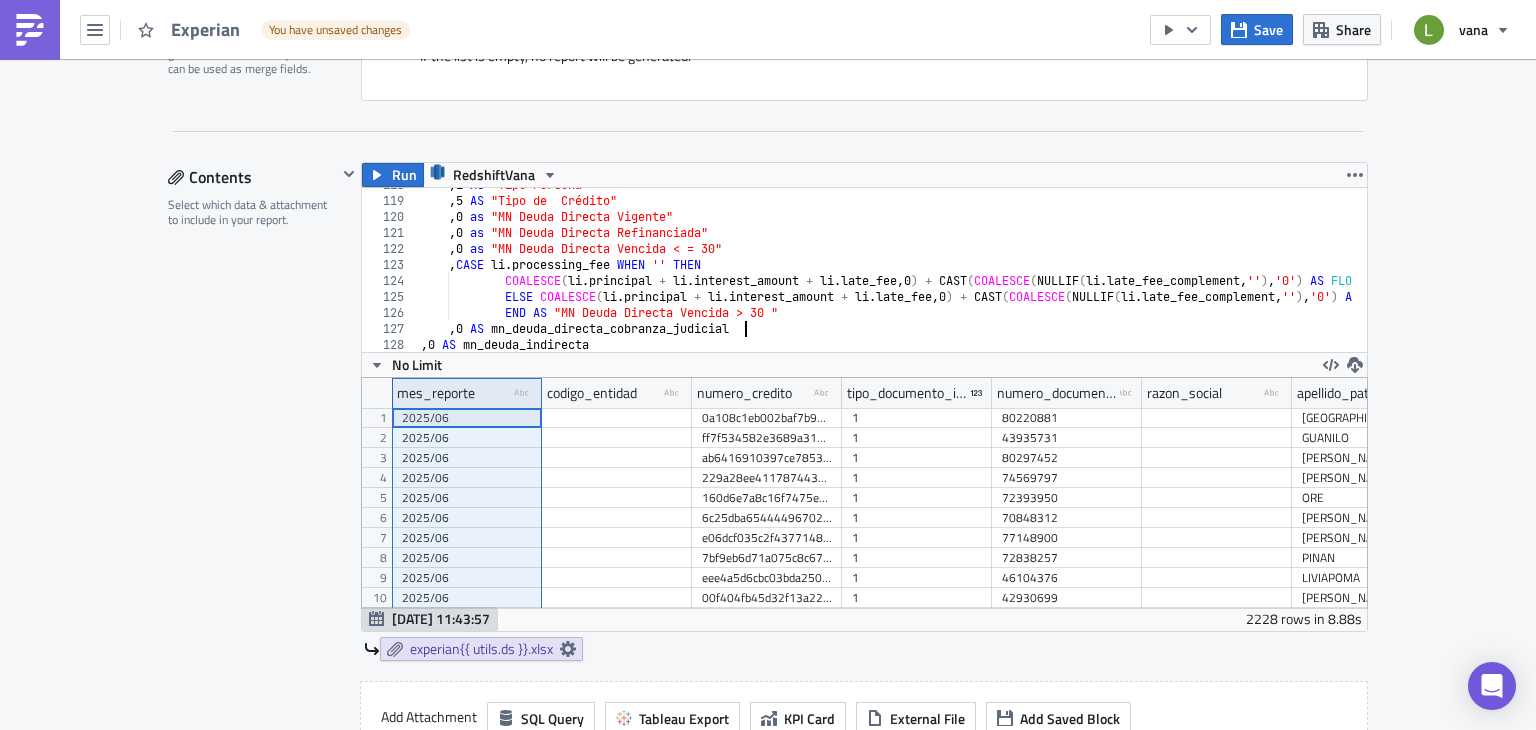 scroll, scrollTop: 1899, scrollLeft: 0, axis: vertical 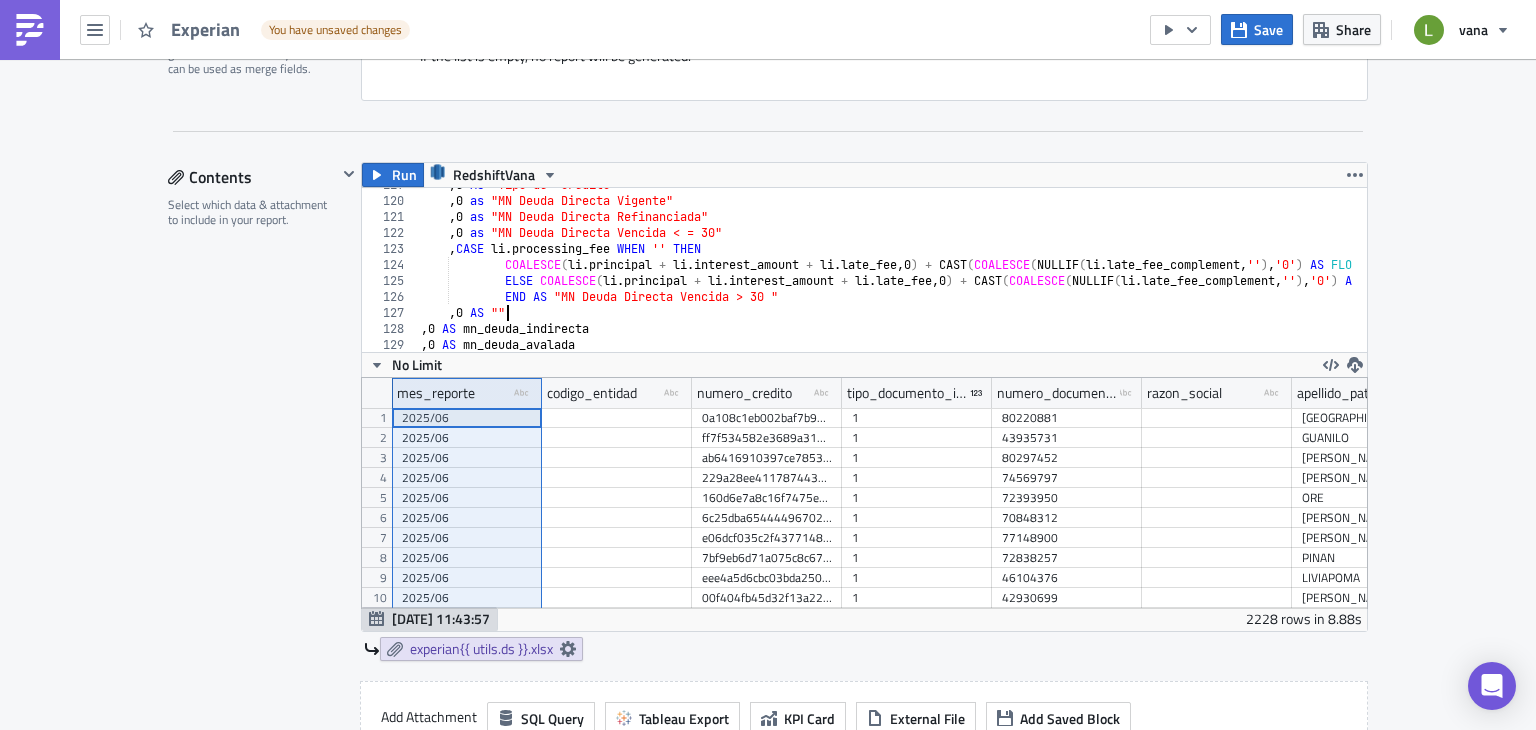 paste 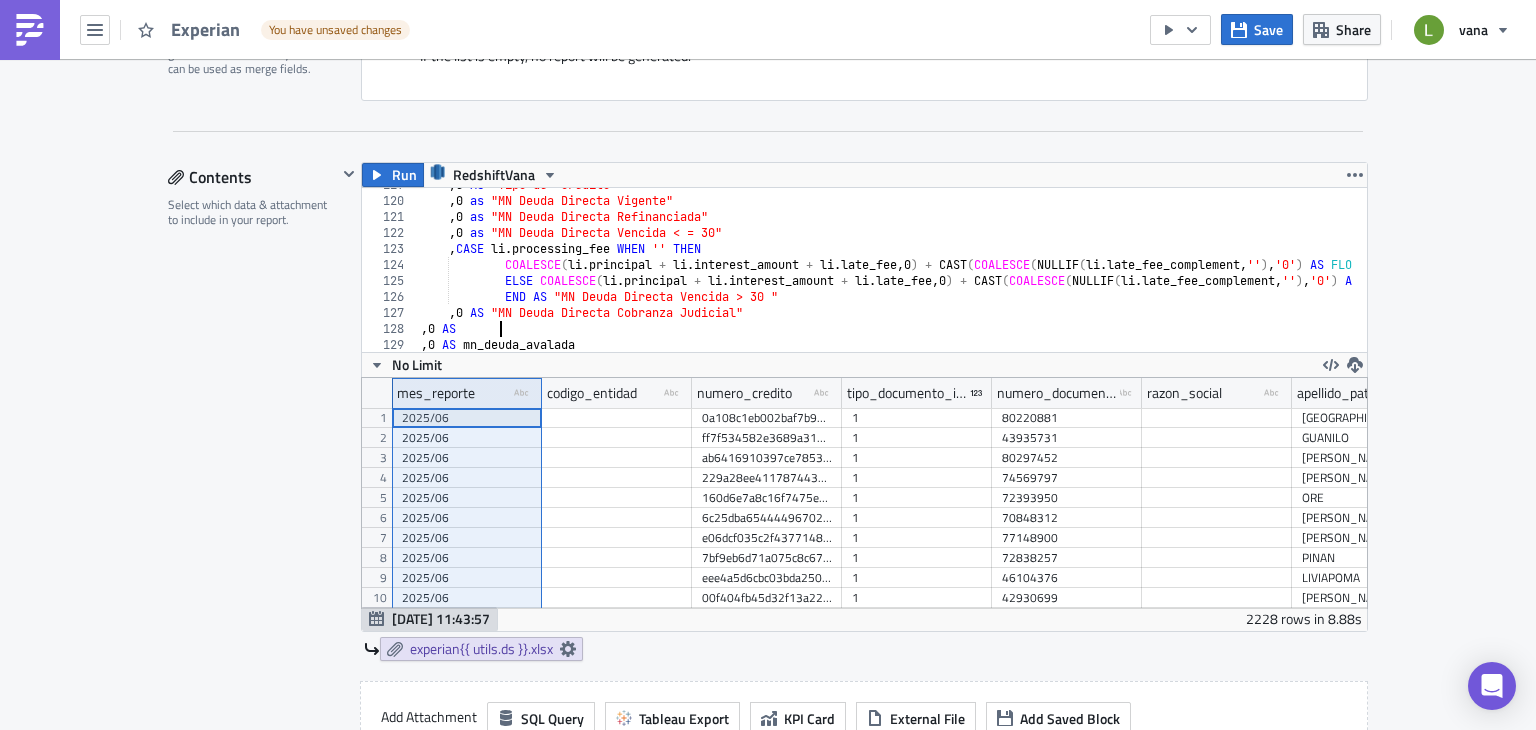scroll, scrollTop: 0, scrollLeft: 5, axis: horizontal 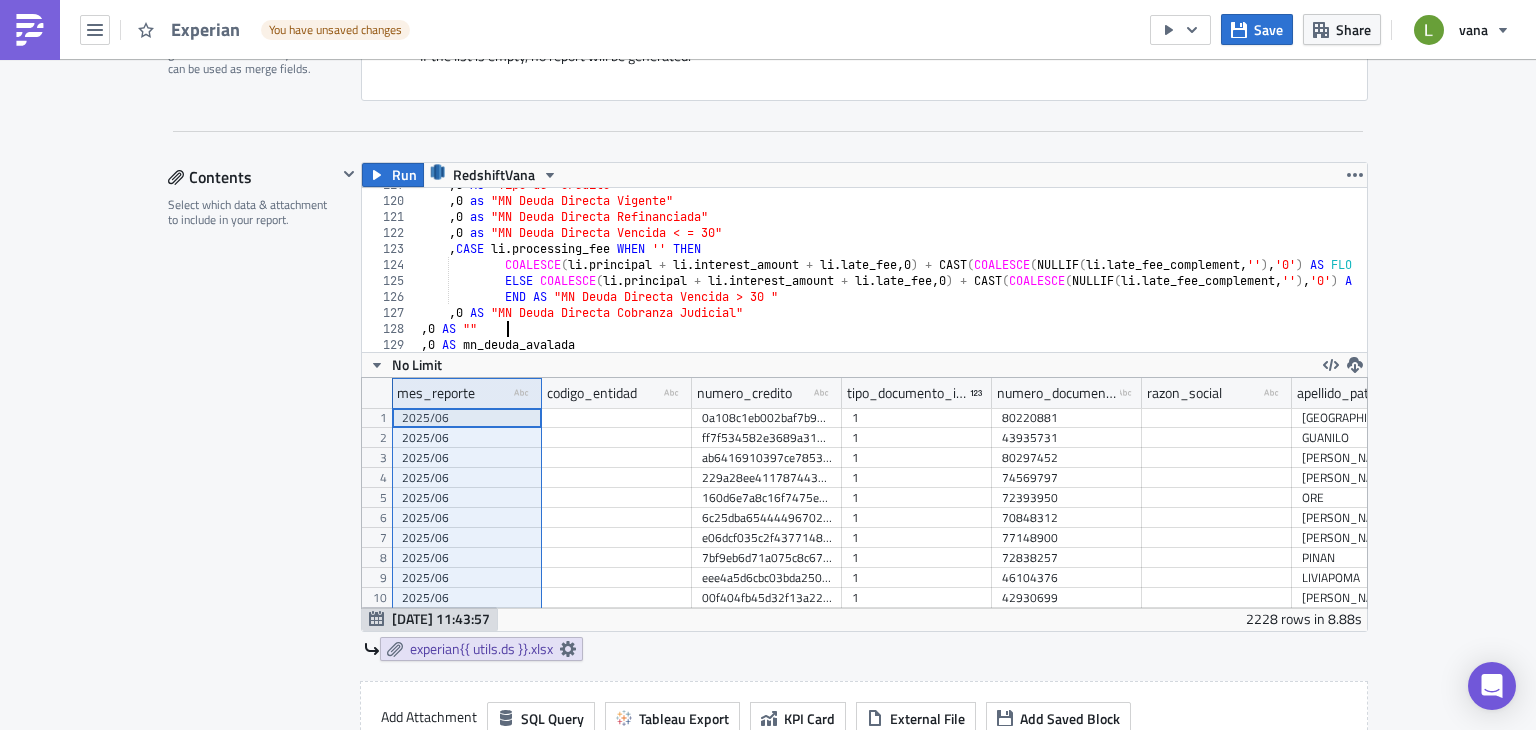 paste 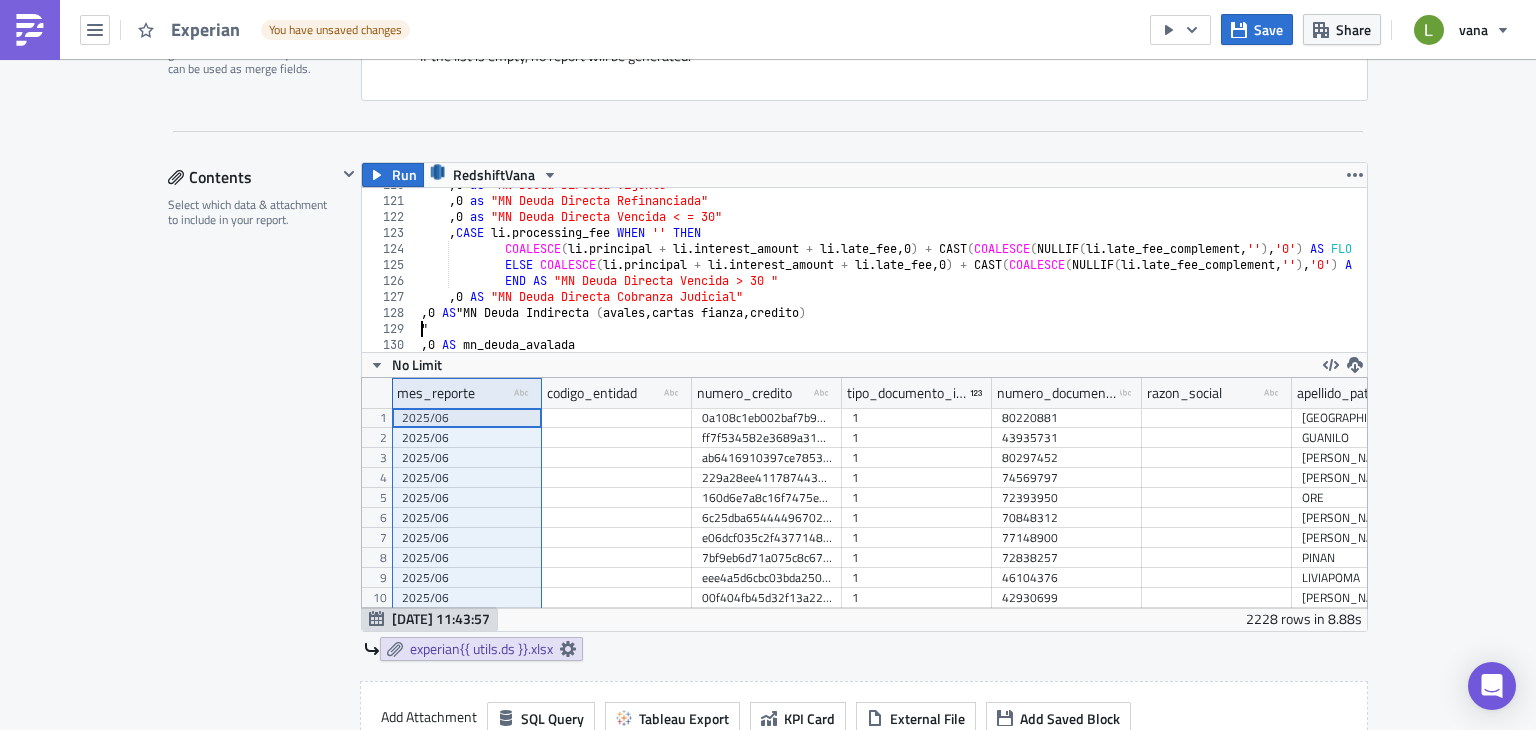 scroll, scrollTop: 1915, scrollLeft: 0, axis: vertical 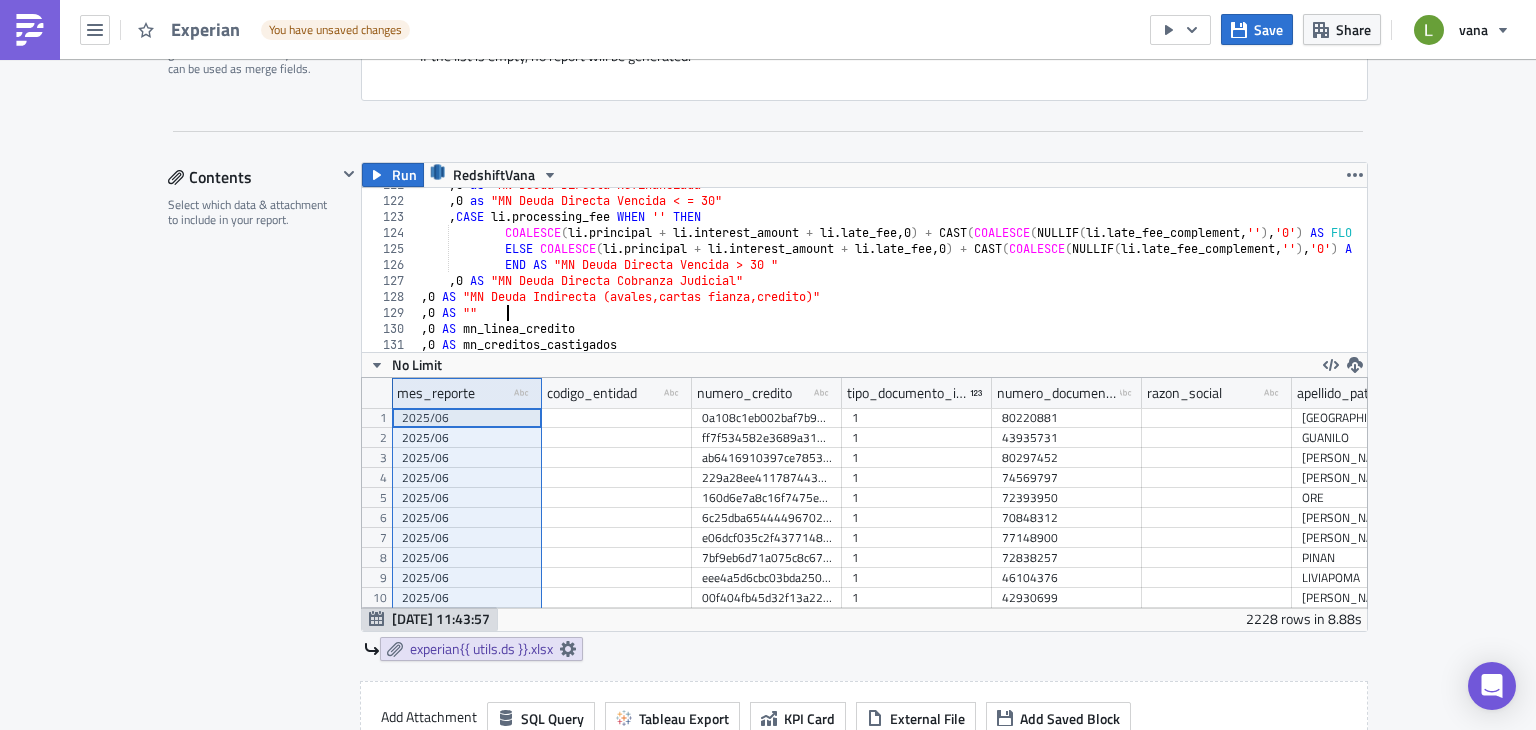 paste 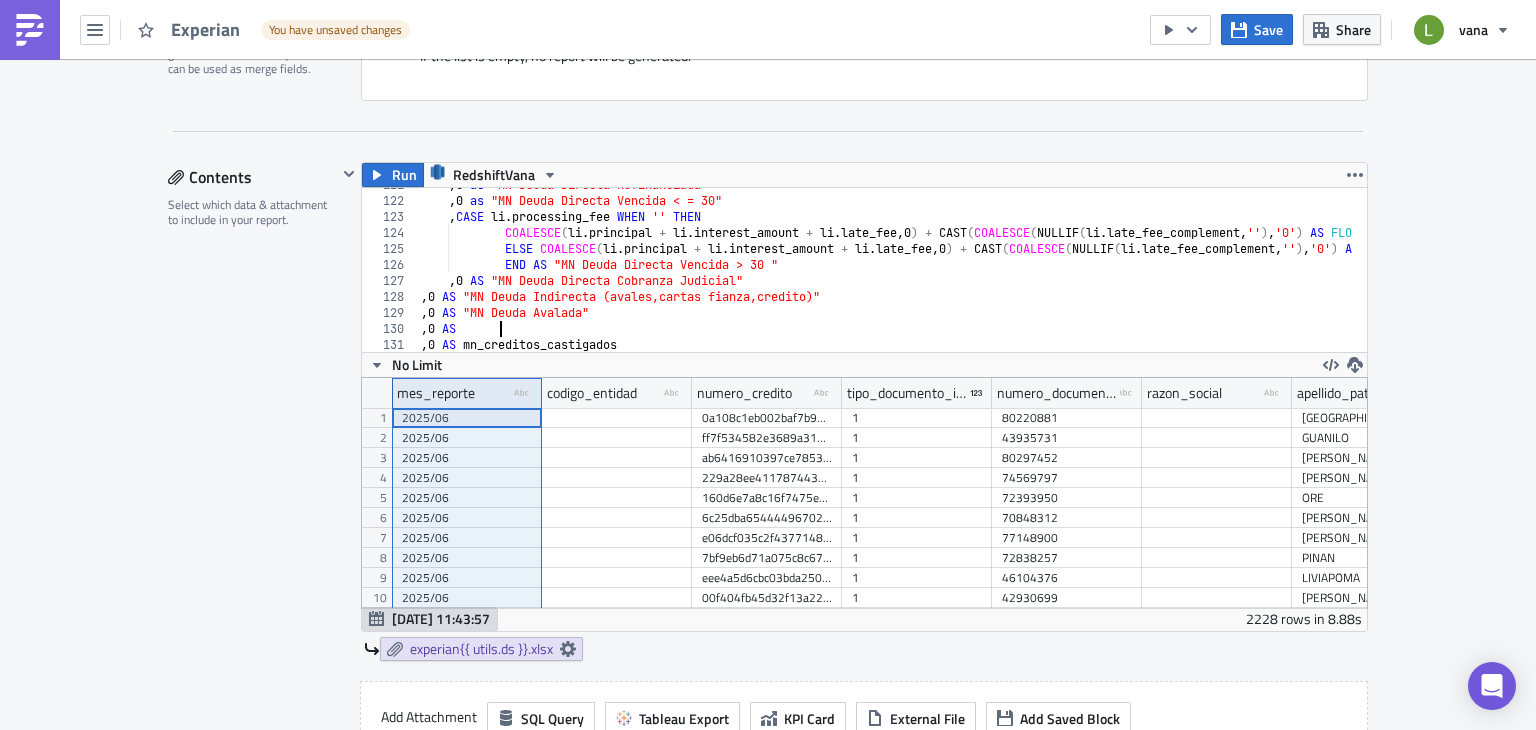 scroll, scrollTop: 0, scrollLeft: 5, axis: horizontal 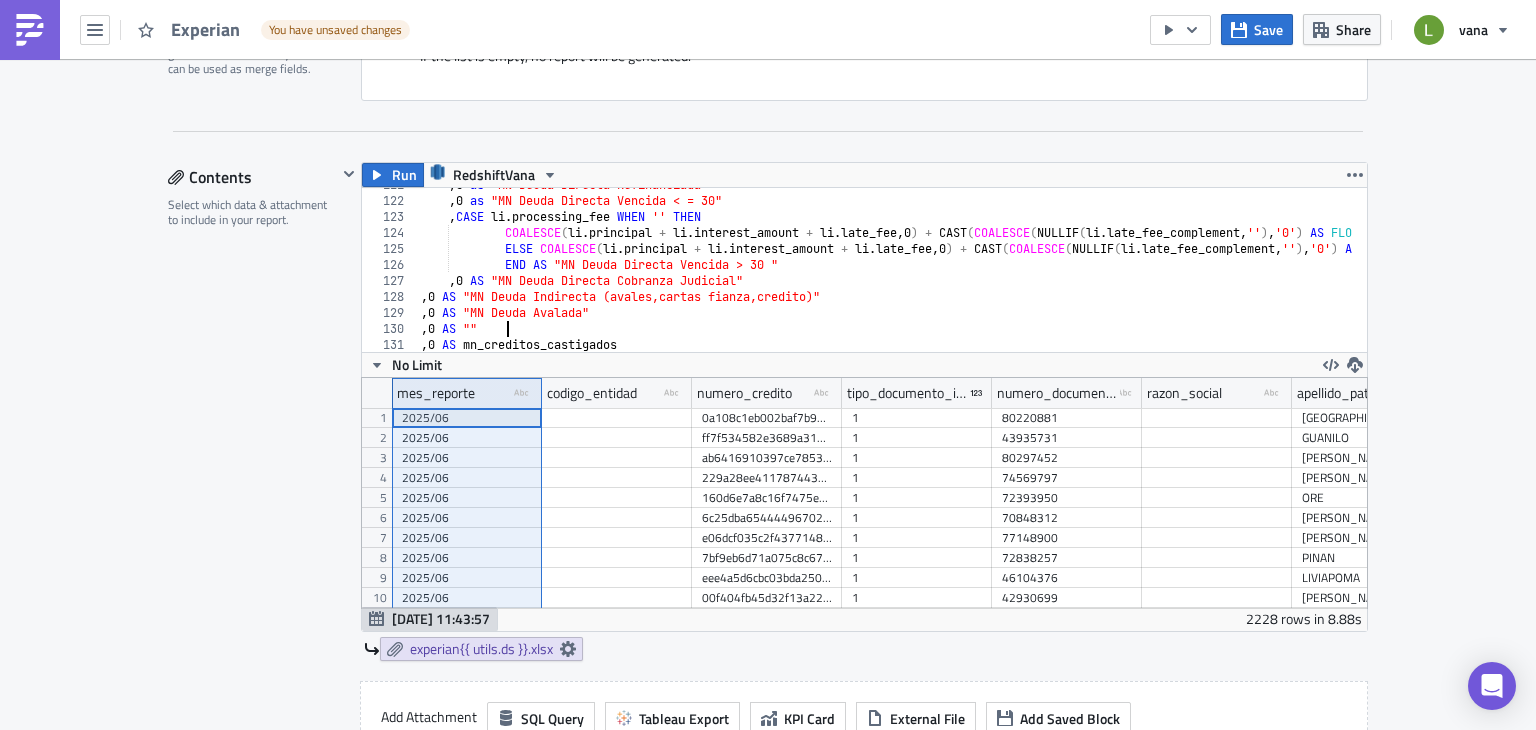 paste 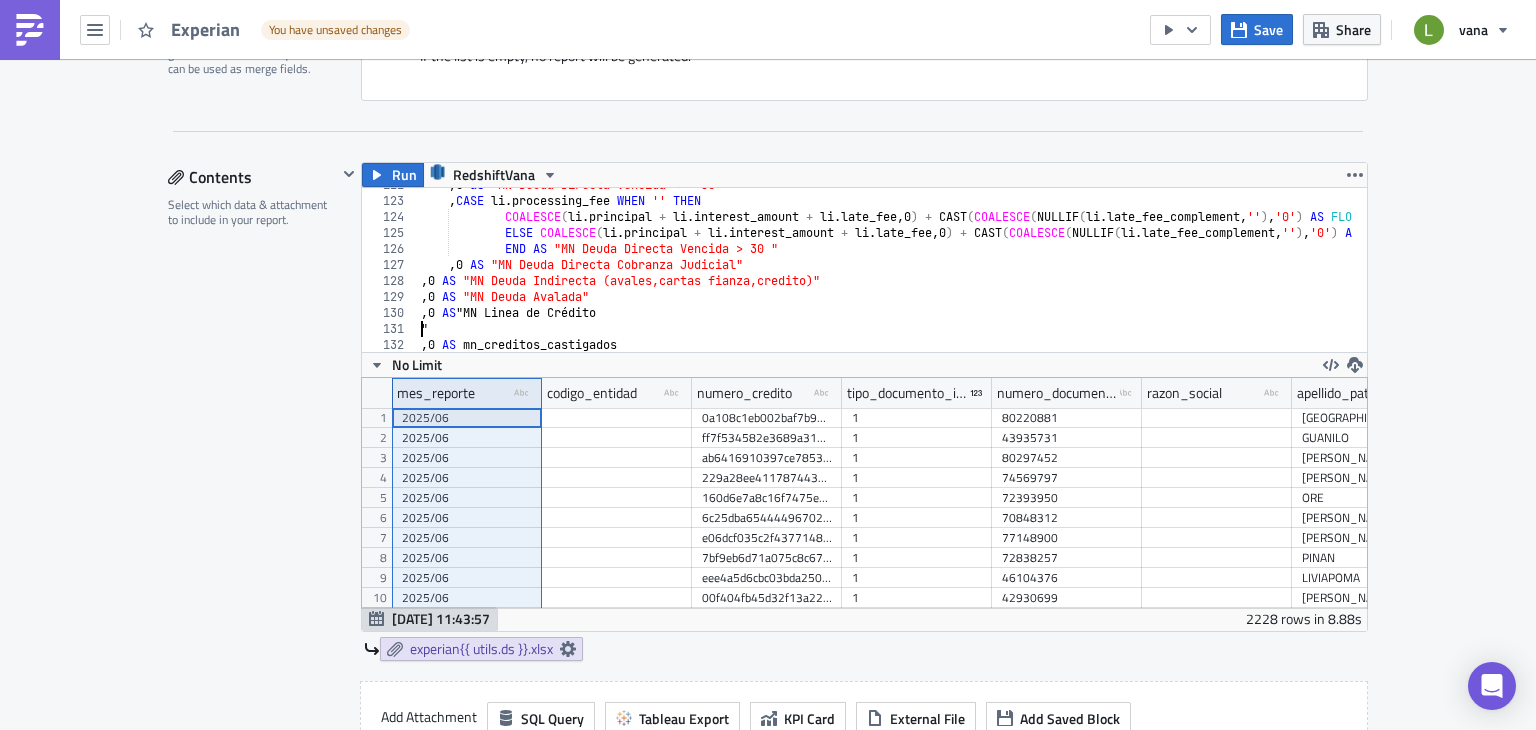 scroll, scrollTop: 1947, scrollLeft: 0, axis: vertical 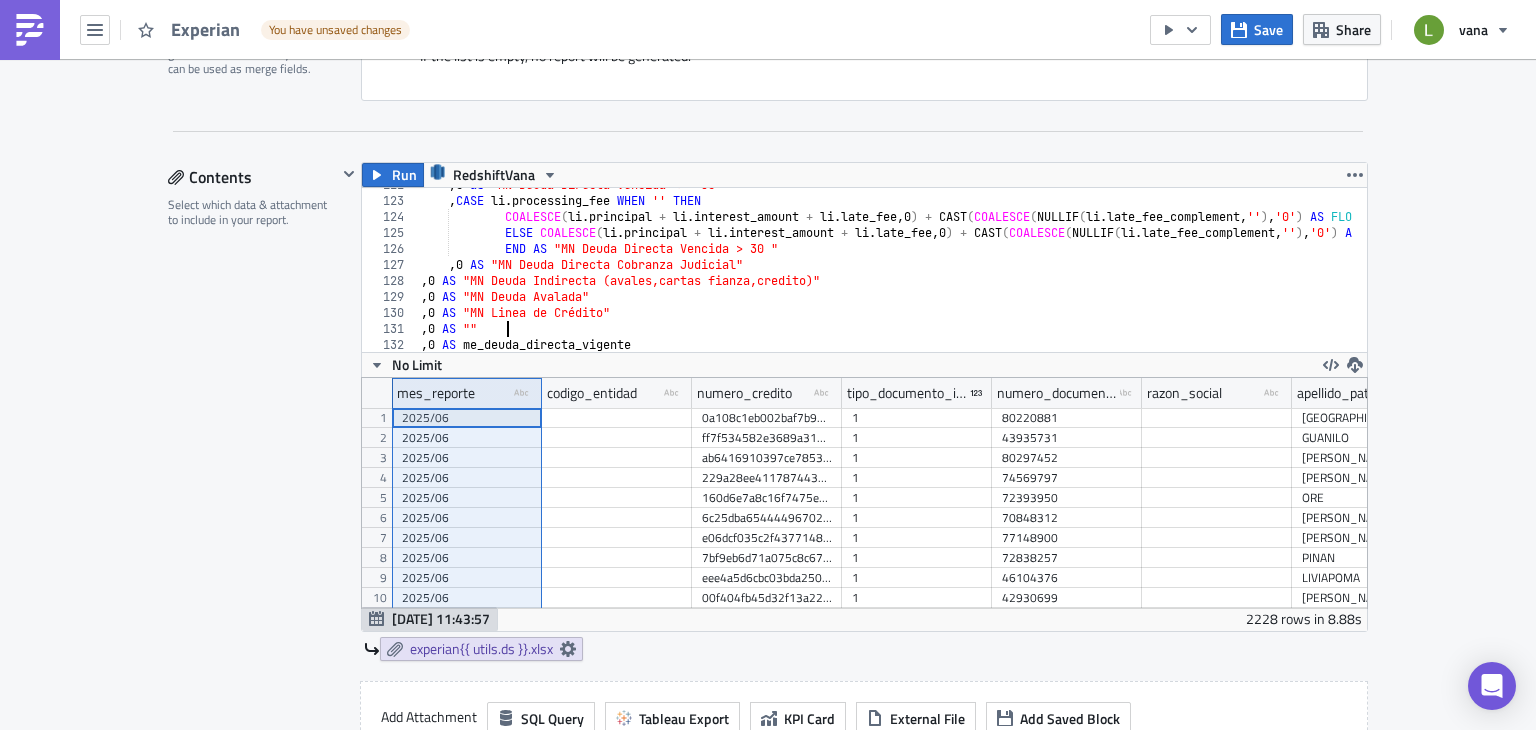 paste 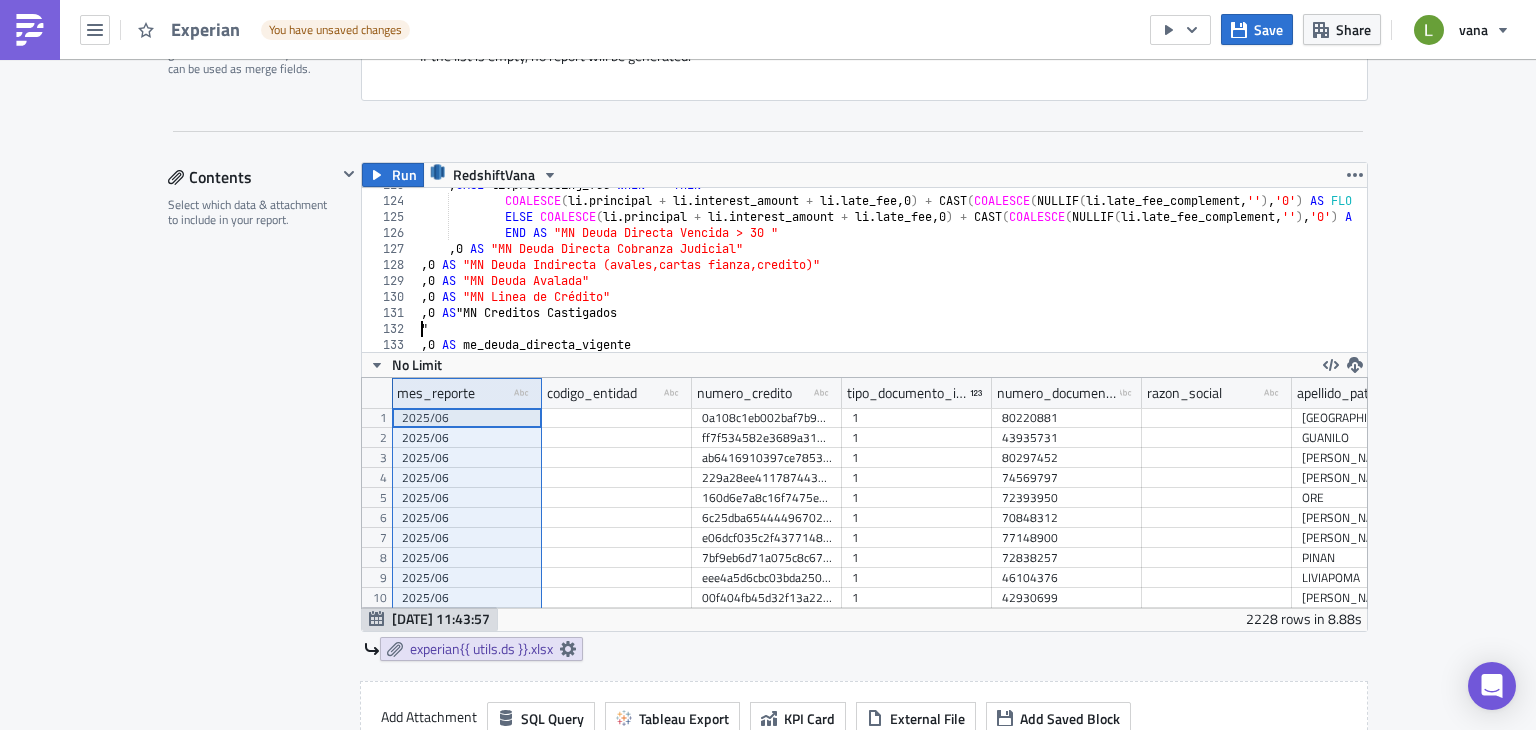 scroll, scrollTop: 1963, scrollLeft: 0, axis: vertical 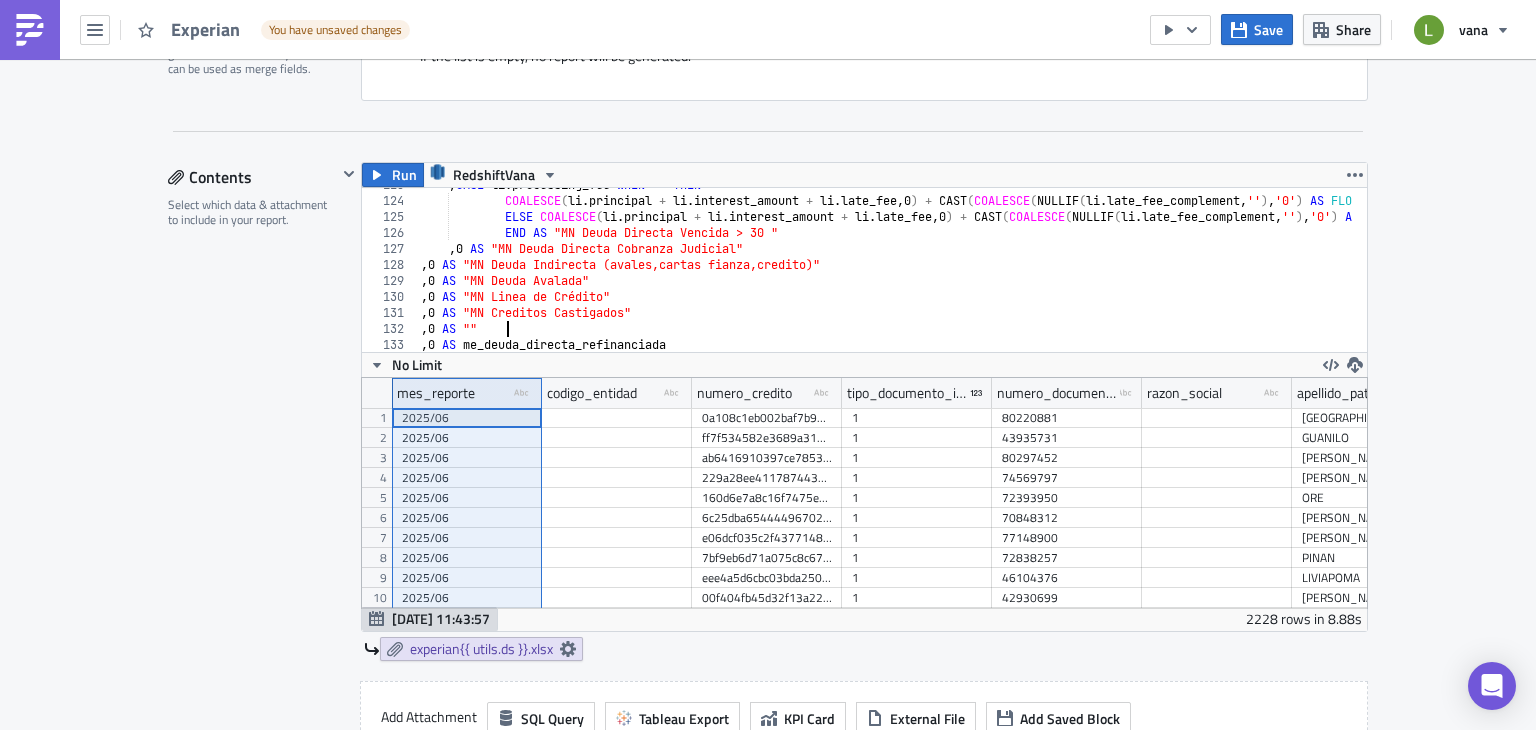 paste 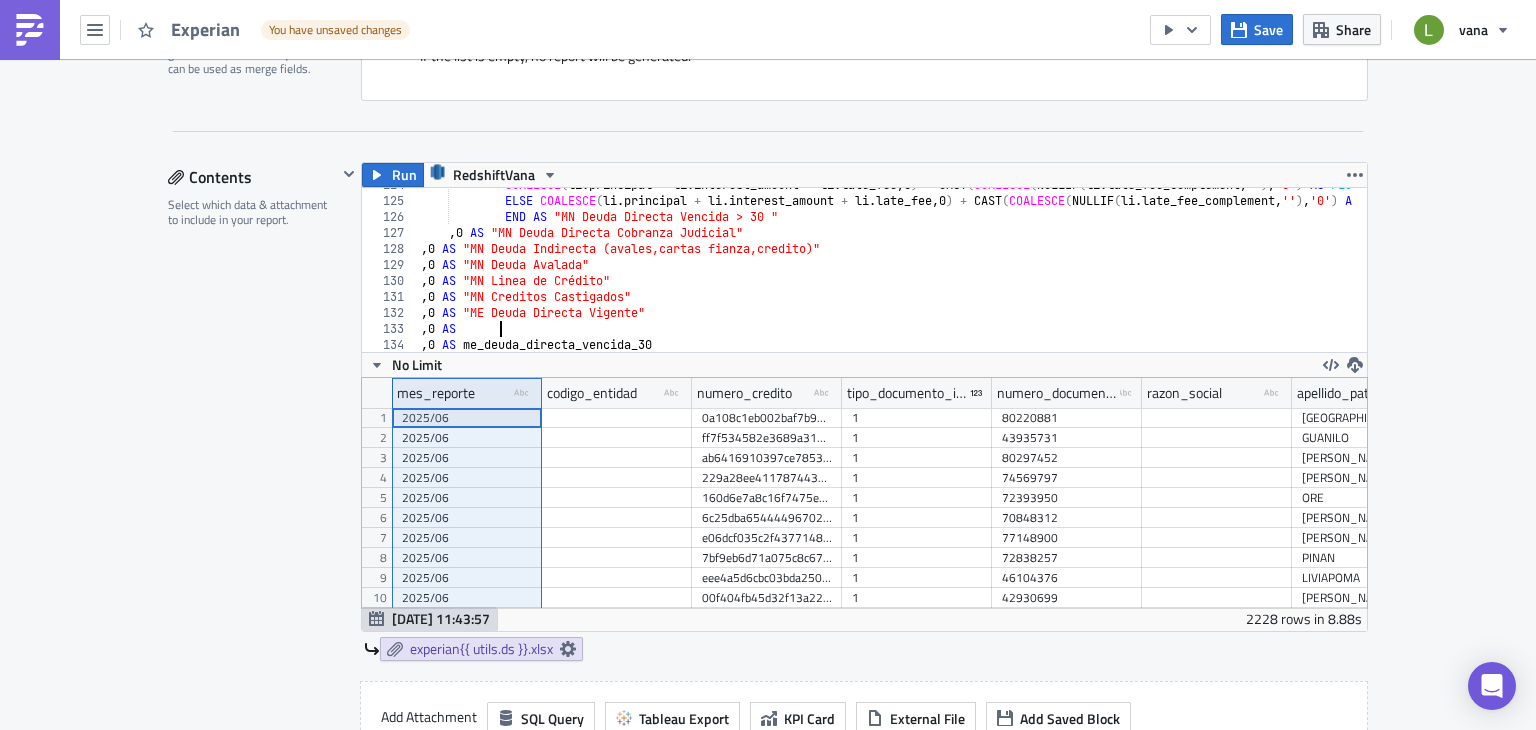 scroll, scrollTop: 0, scrollLeft: 5, axis: horizontal 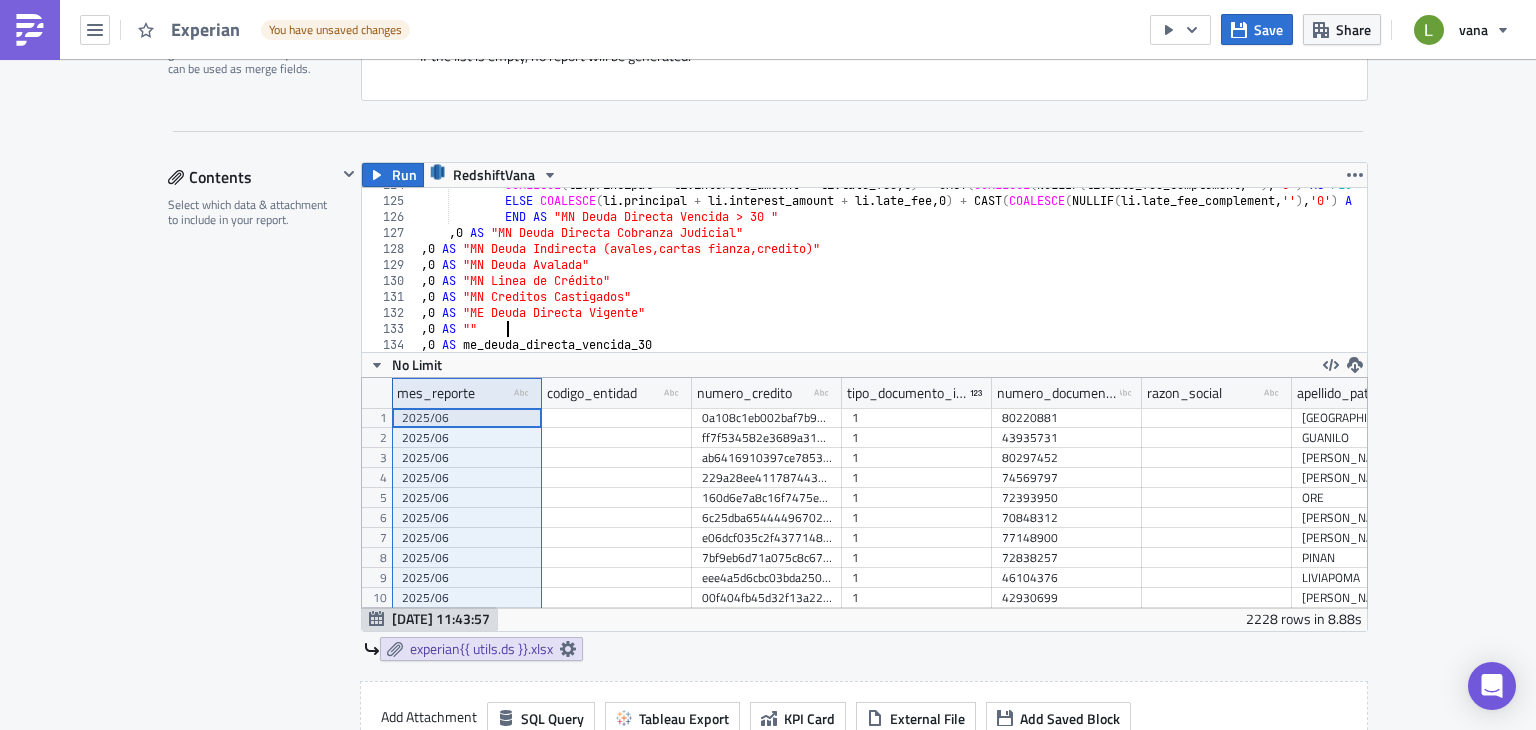 paste 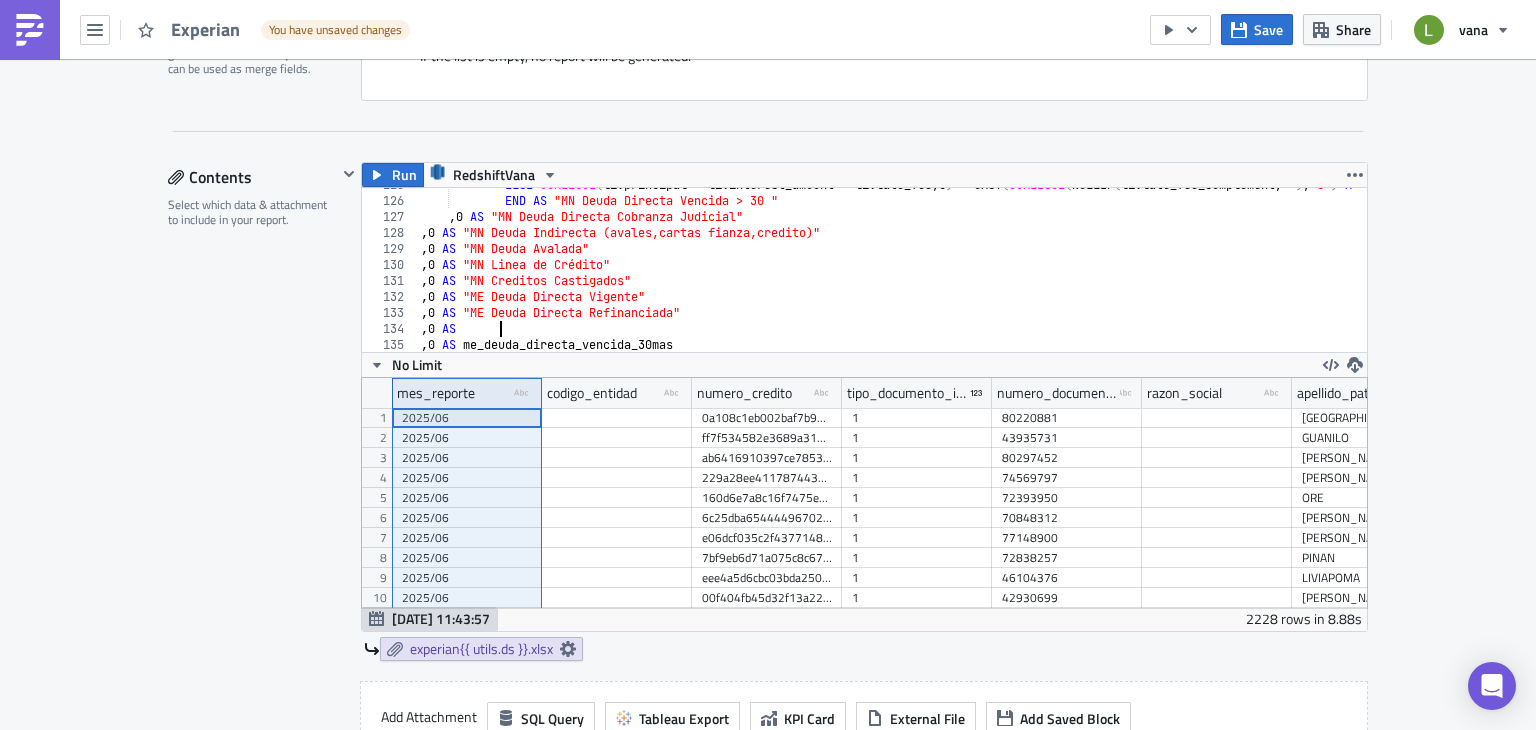 scroll, scrollTop: 0, scrollLeft: 5, axis: horizontal 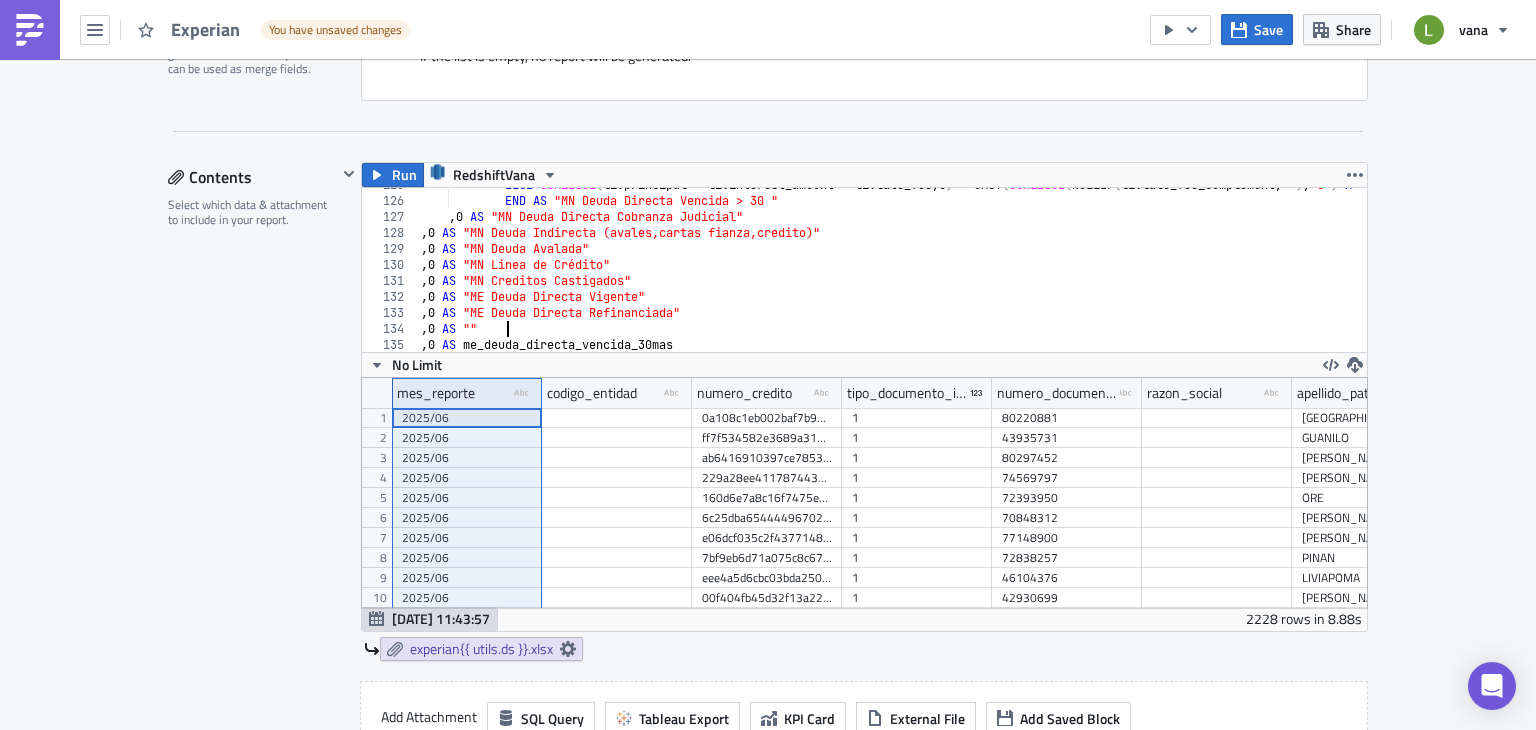 paste 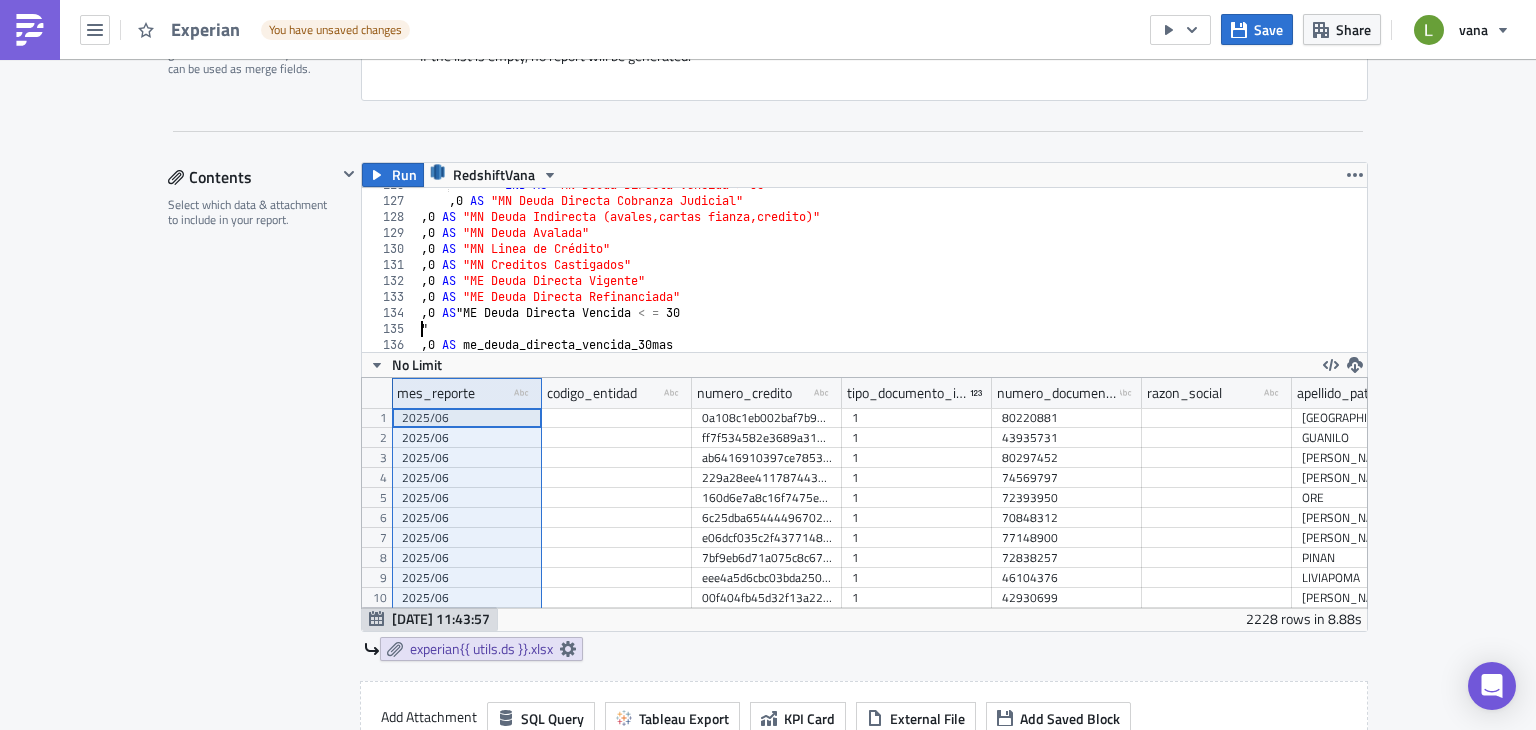 scroll, scrollTop: 2011, scrollLeft: 0, axis: vertical 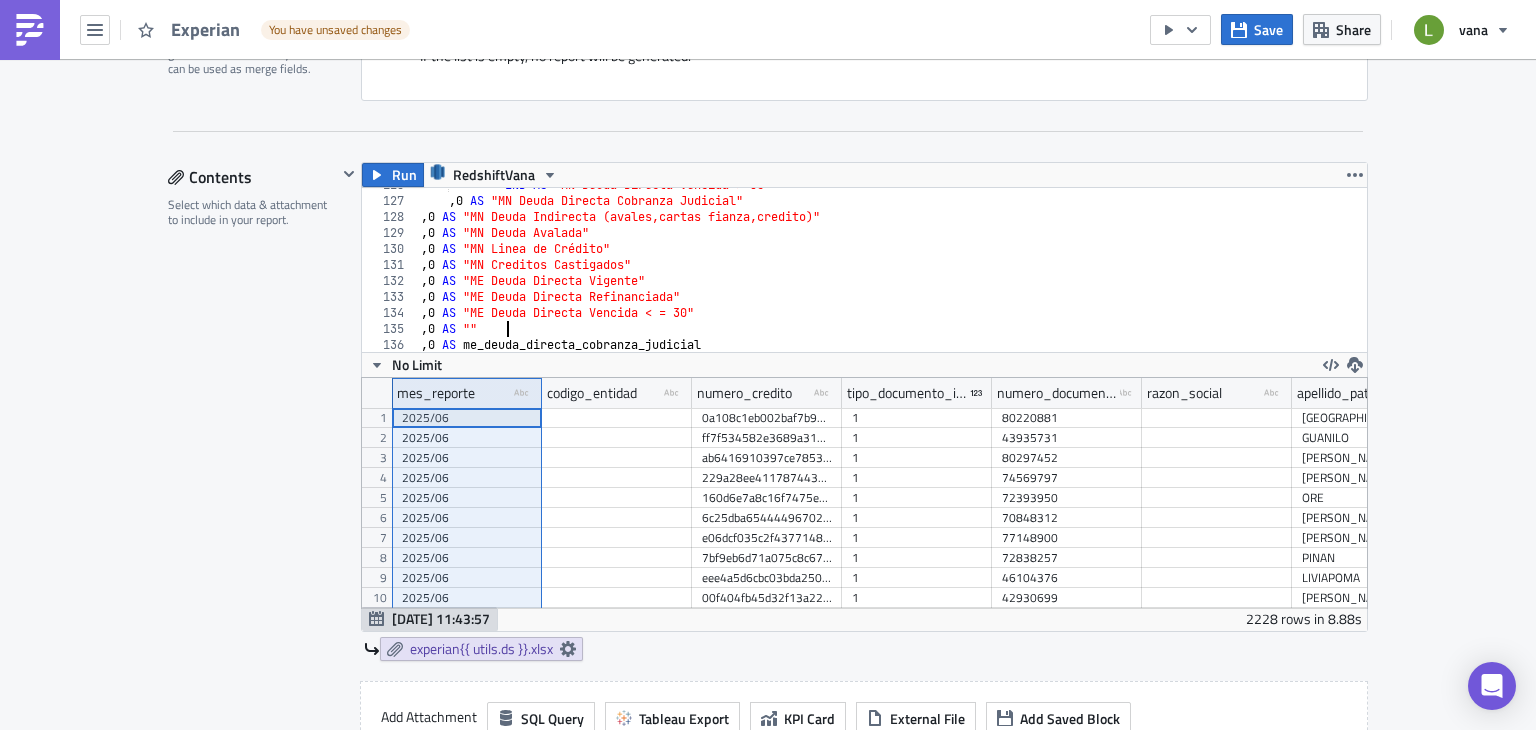 paste 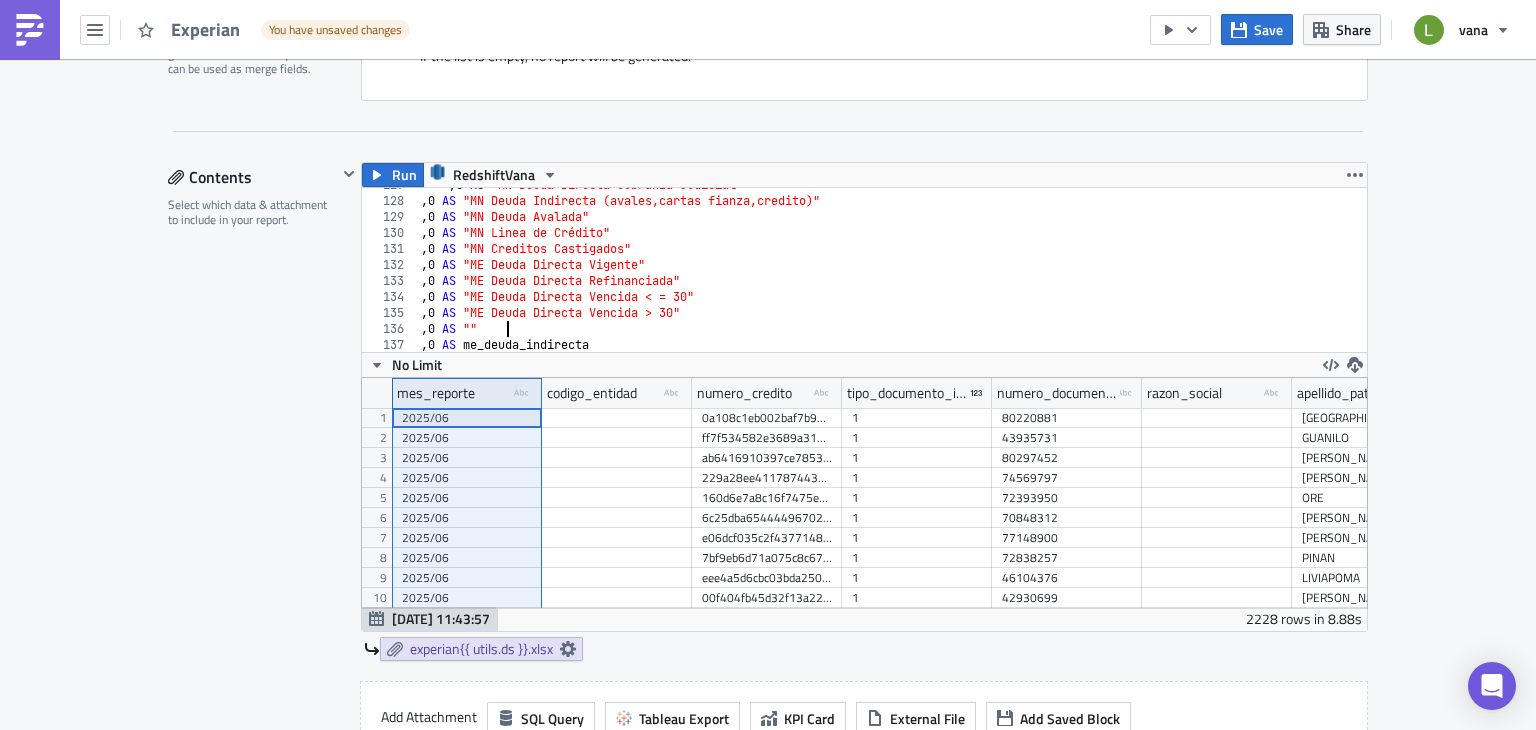 scroll, scrollTop: 0, scrollLeft: 5, axis: horizontal 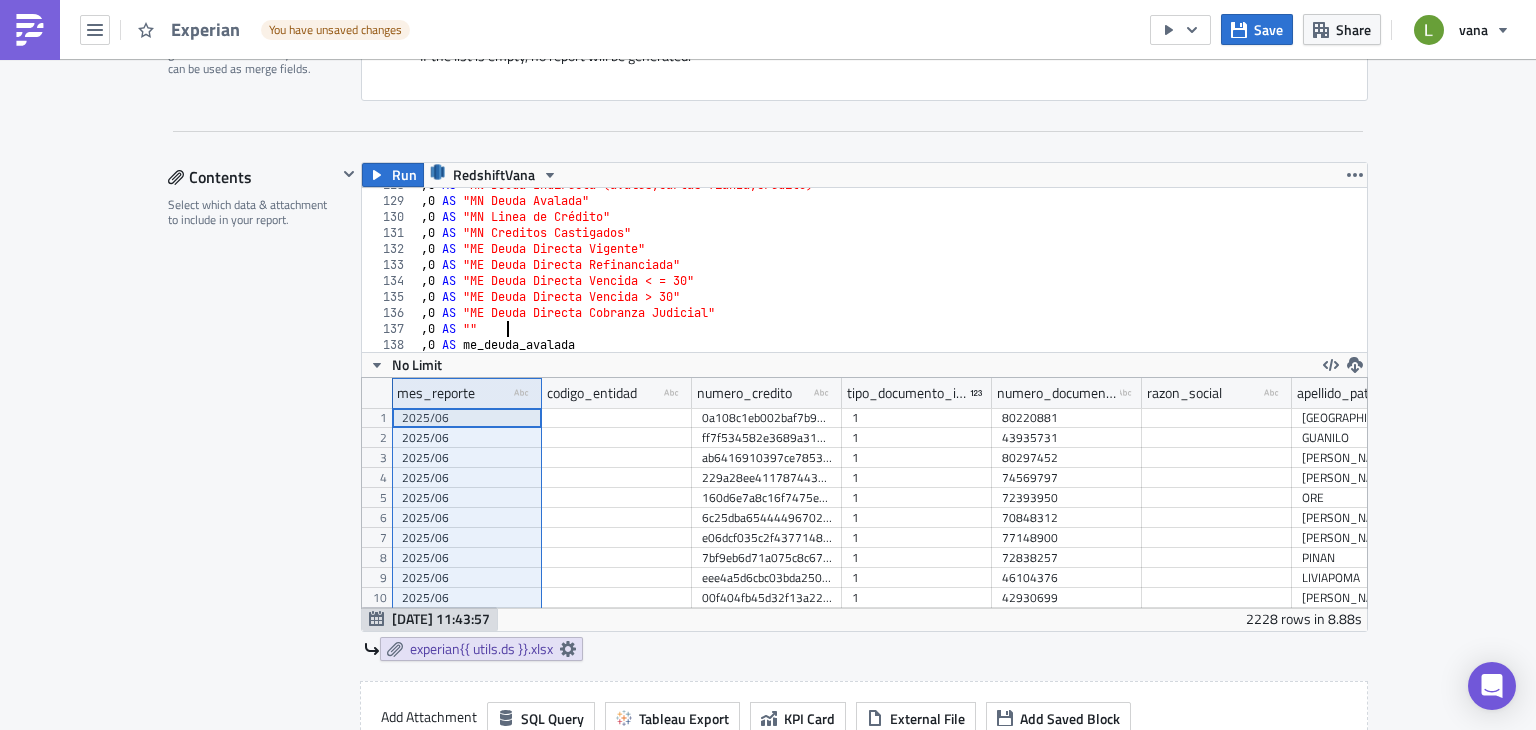 paste 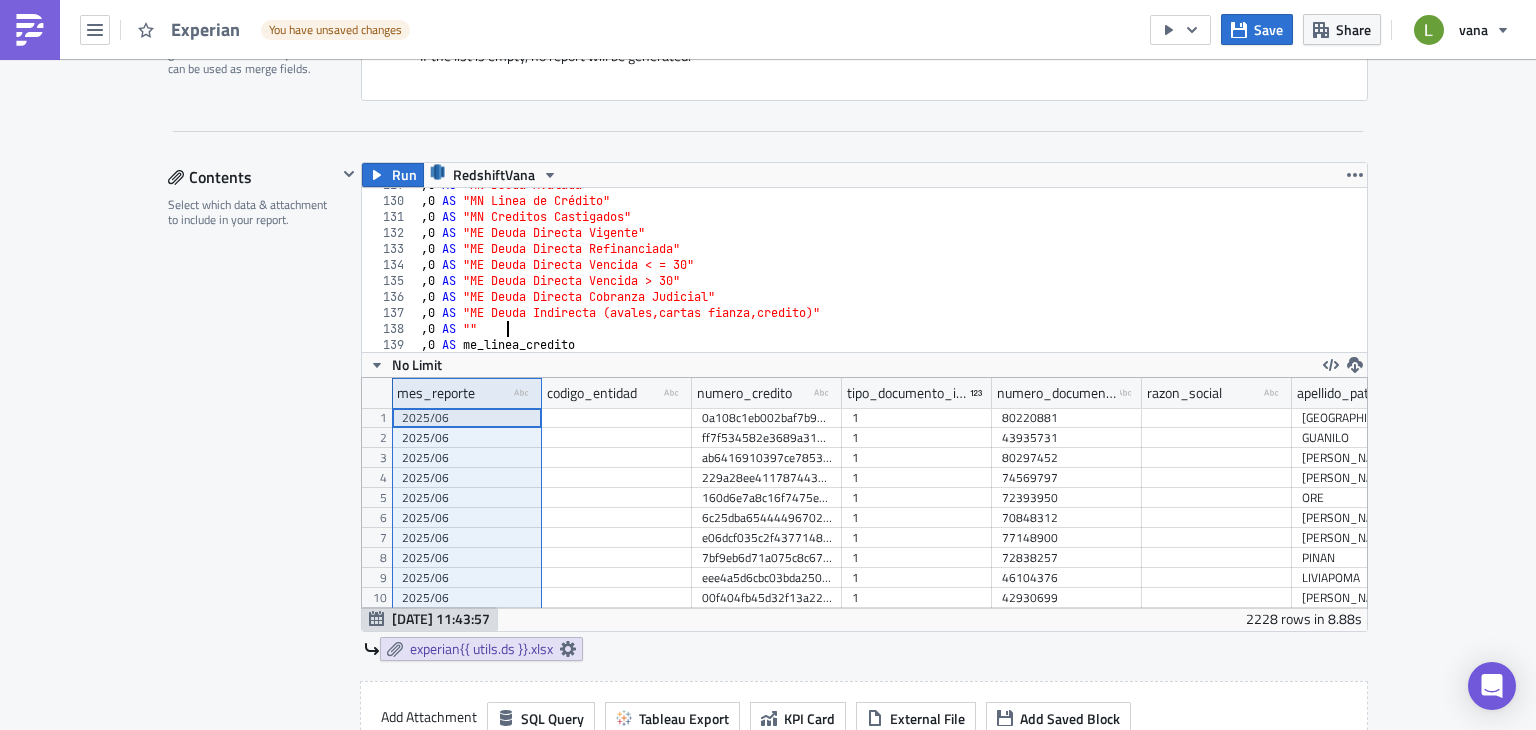scroll, scrollTop: 0, scrollLeft: 5, axis: horizontal 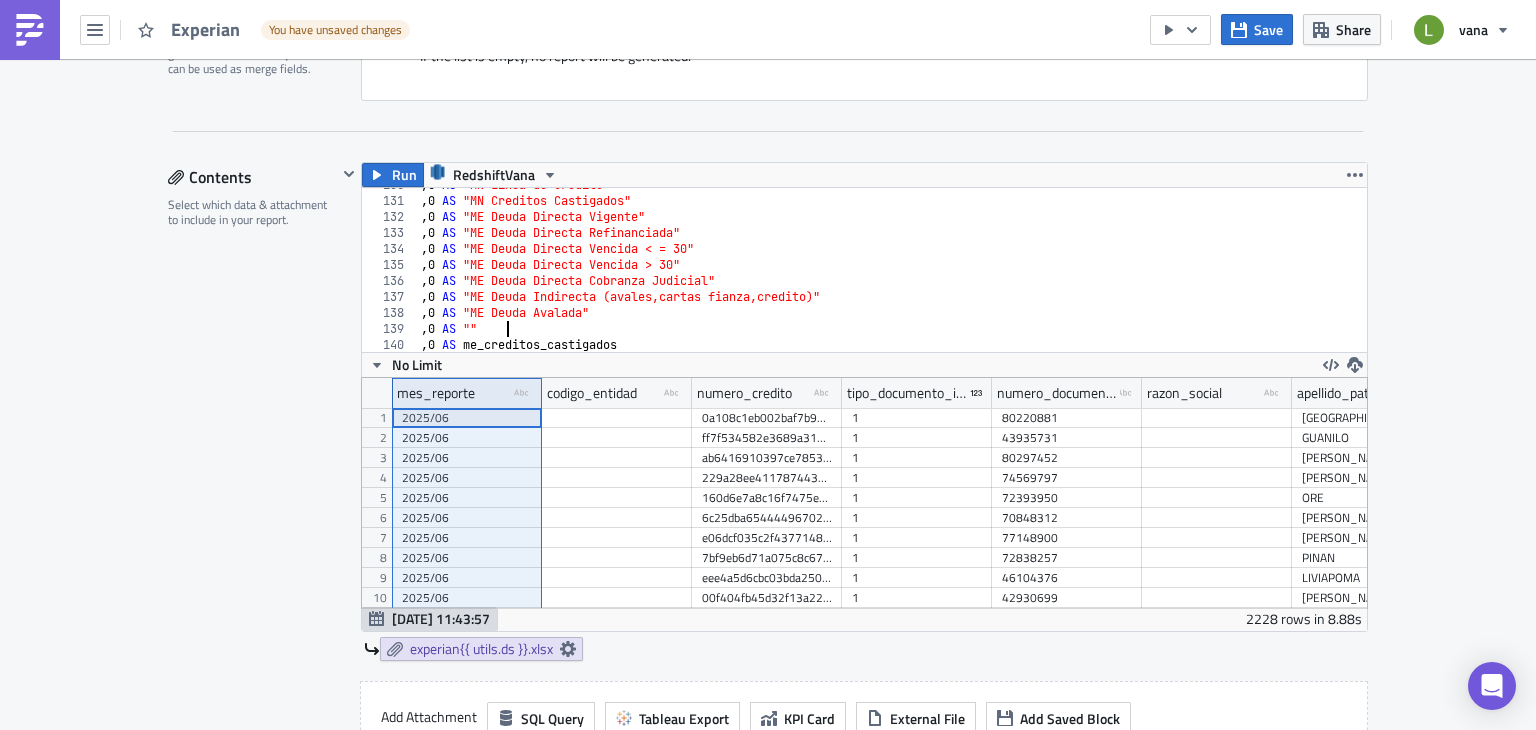 paste 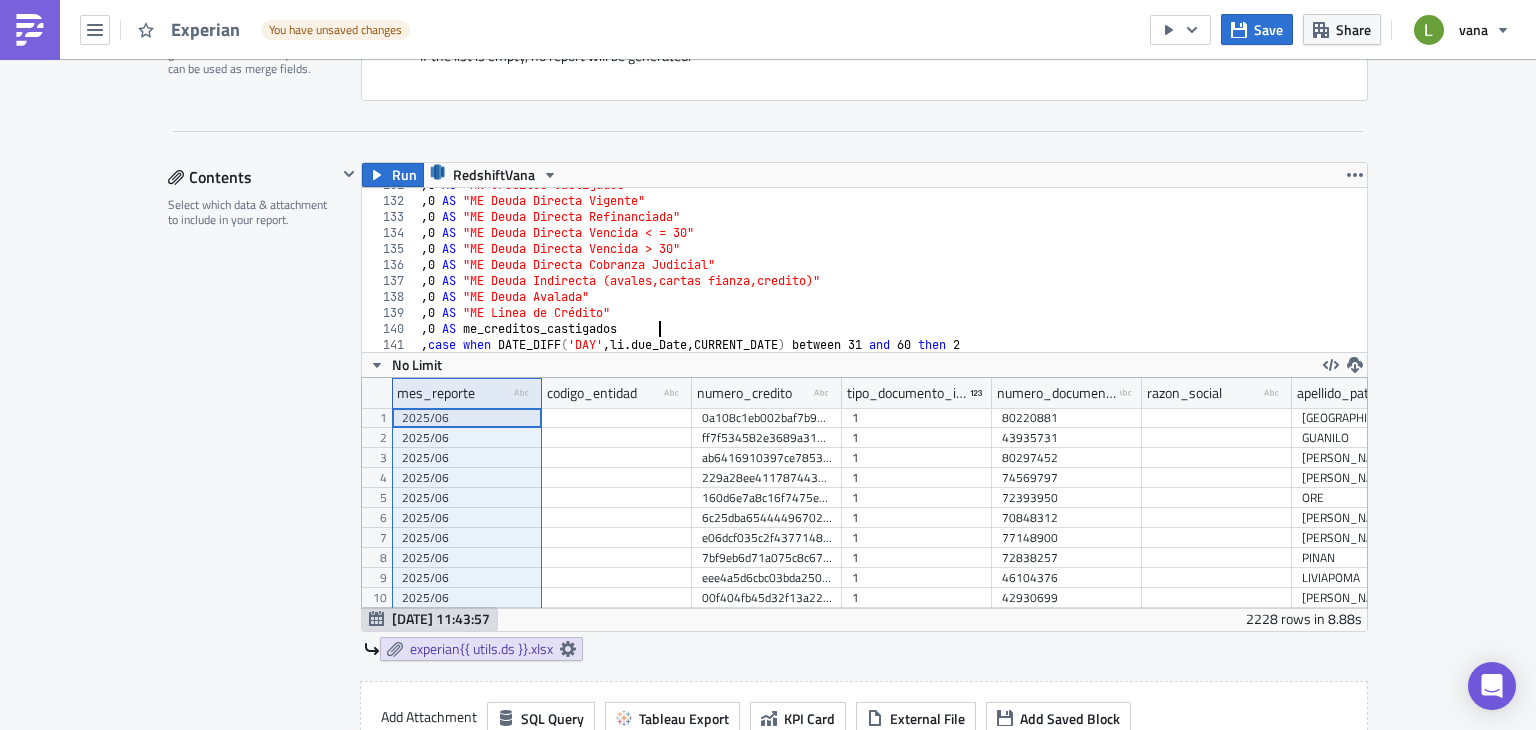 click on ",  0   AS   "MN Creditos Castigados"     ,  0   AS   "ME Deuda Directa Vigente"     ,  0   AS   "ME Deuda Directa Refinanciada"     ,  0   AS   "ME Deuda Directa Vencida < = 30"     ,  0   AS   "ME Deuda Directa Vencida > 30"     ,  0   AS   "ME Deuda Directa Cobranza Judicial"     ,  0   AS   "ME Deuda Indirecta (avales,cartas fianza,credito)"     ,  0   AS   "ME Deuda Avalada"     ,  0   AS   "ME Linea de Crédito"     ,  0   AS   me_creditos_castigados     ,  case   when   DATE_DIFF ( 'DAY' ,  li . due_Date ,  CURRENT_DATE )   between   31   and   60   then   2" at bounding box center (1360, 267) 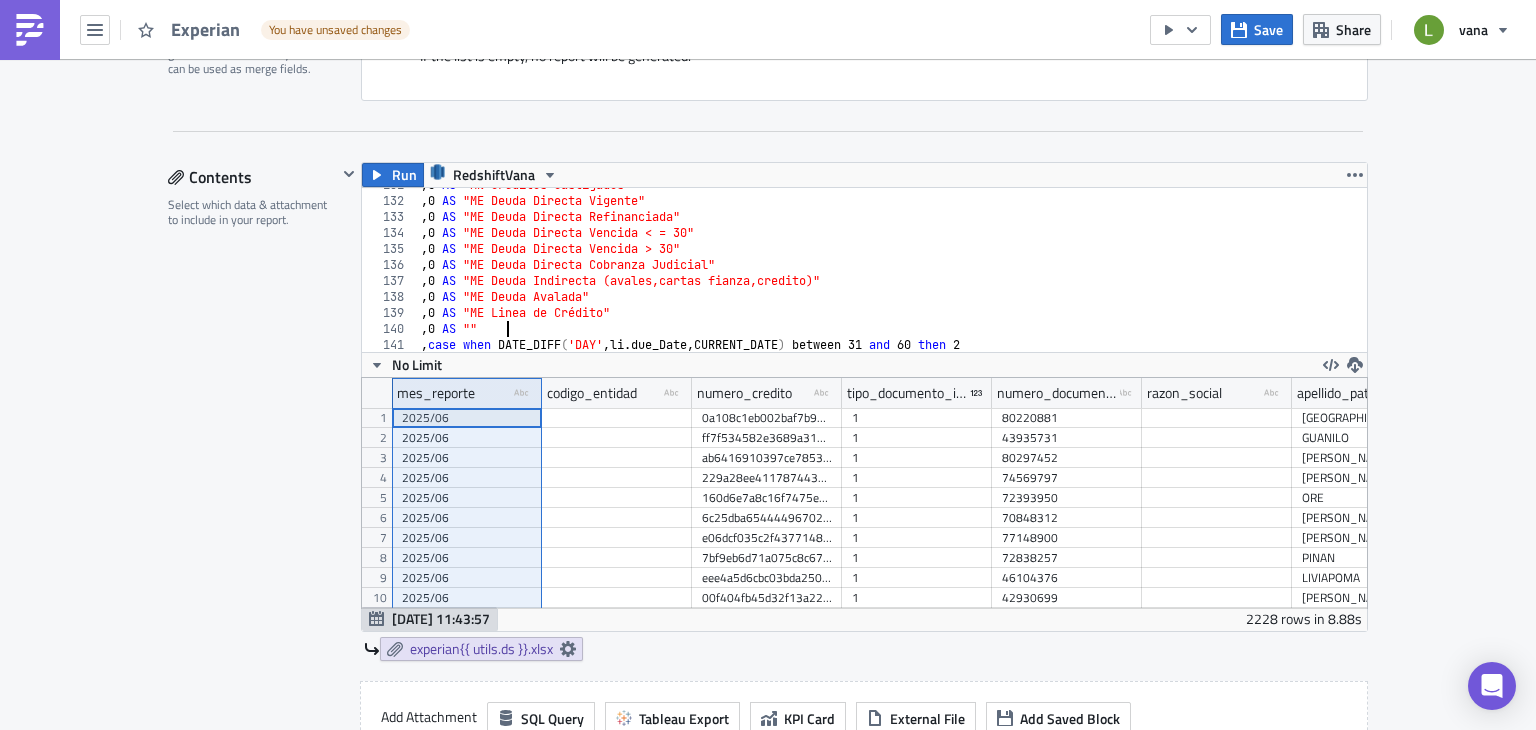 scroll, scrollTop: 0, scrollLeft: 5, axis: horizontal 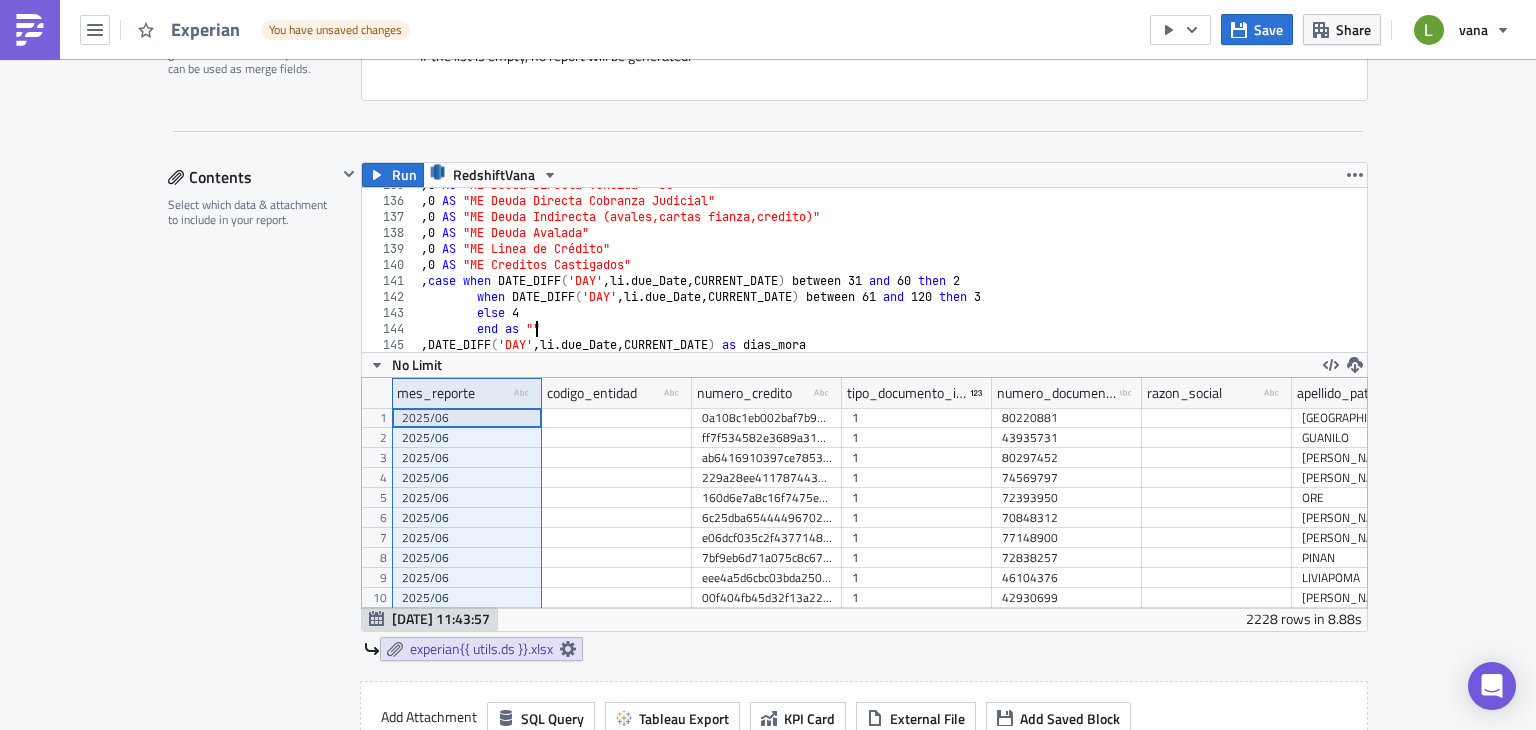 paste 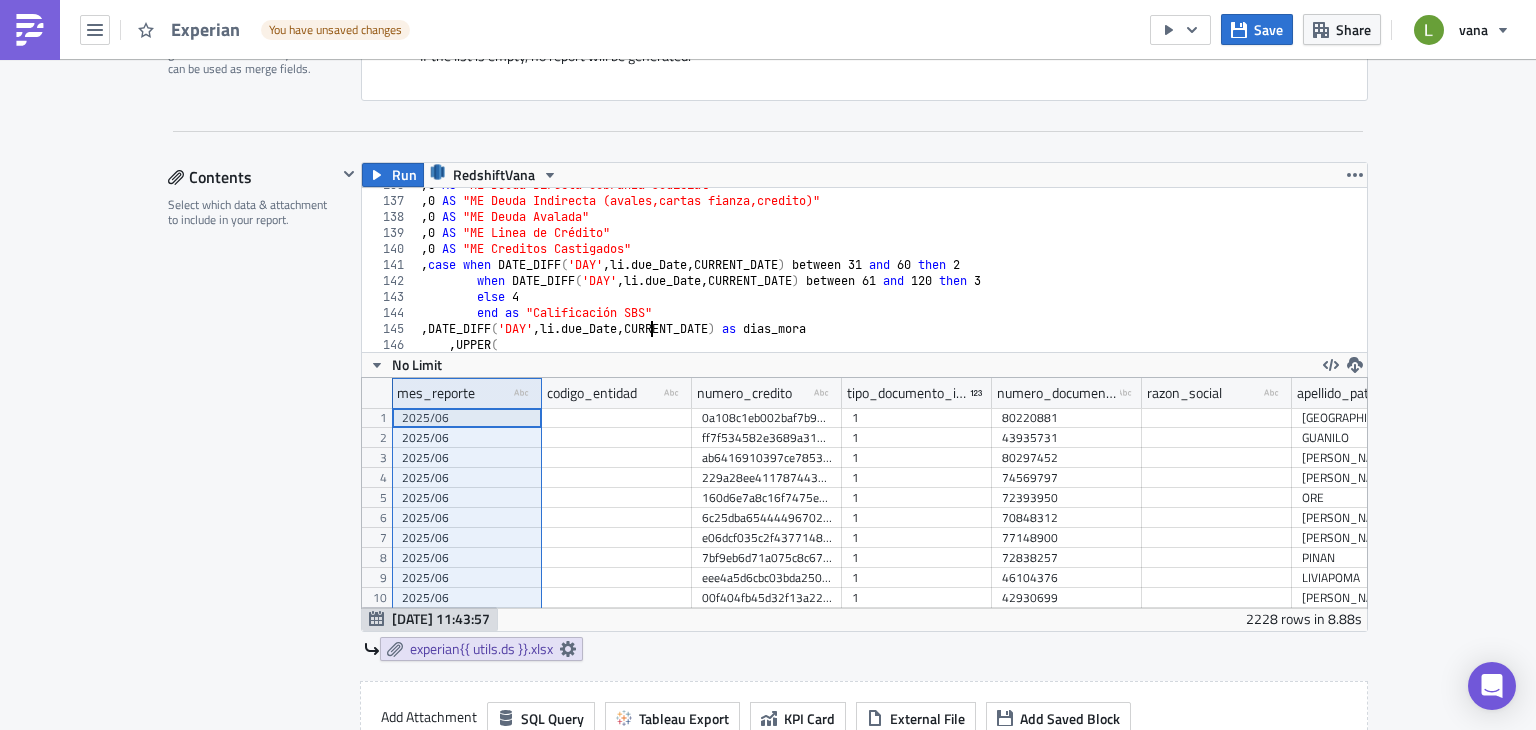 scroll, scrollTop: 2187, scrollLeft: 0, axis: vertical 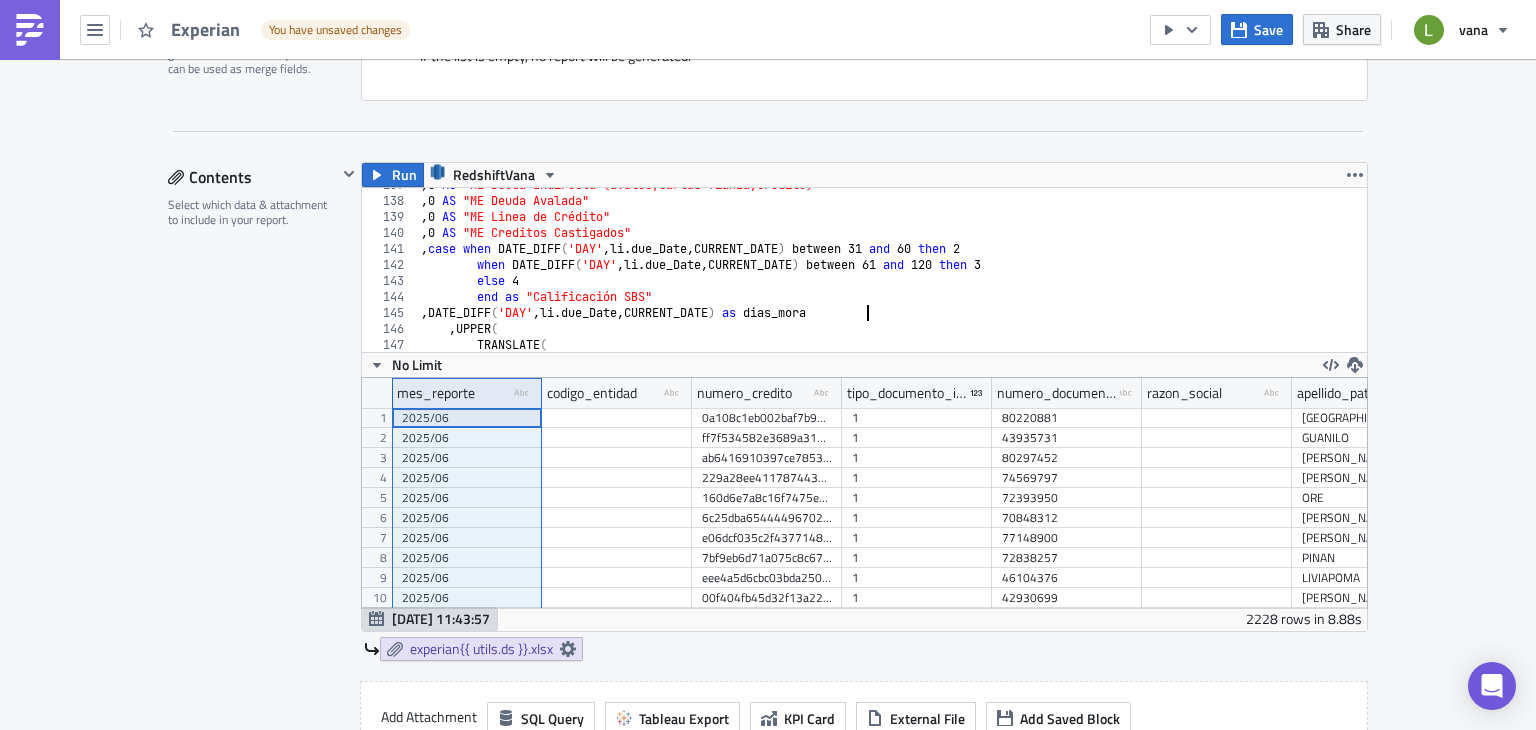 type on ", DATE_DIFF('DAY', li.due_Date, CURRENT_DATE) as dias_mora" 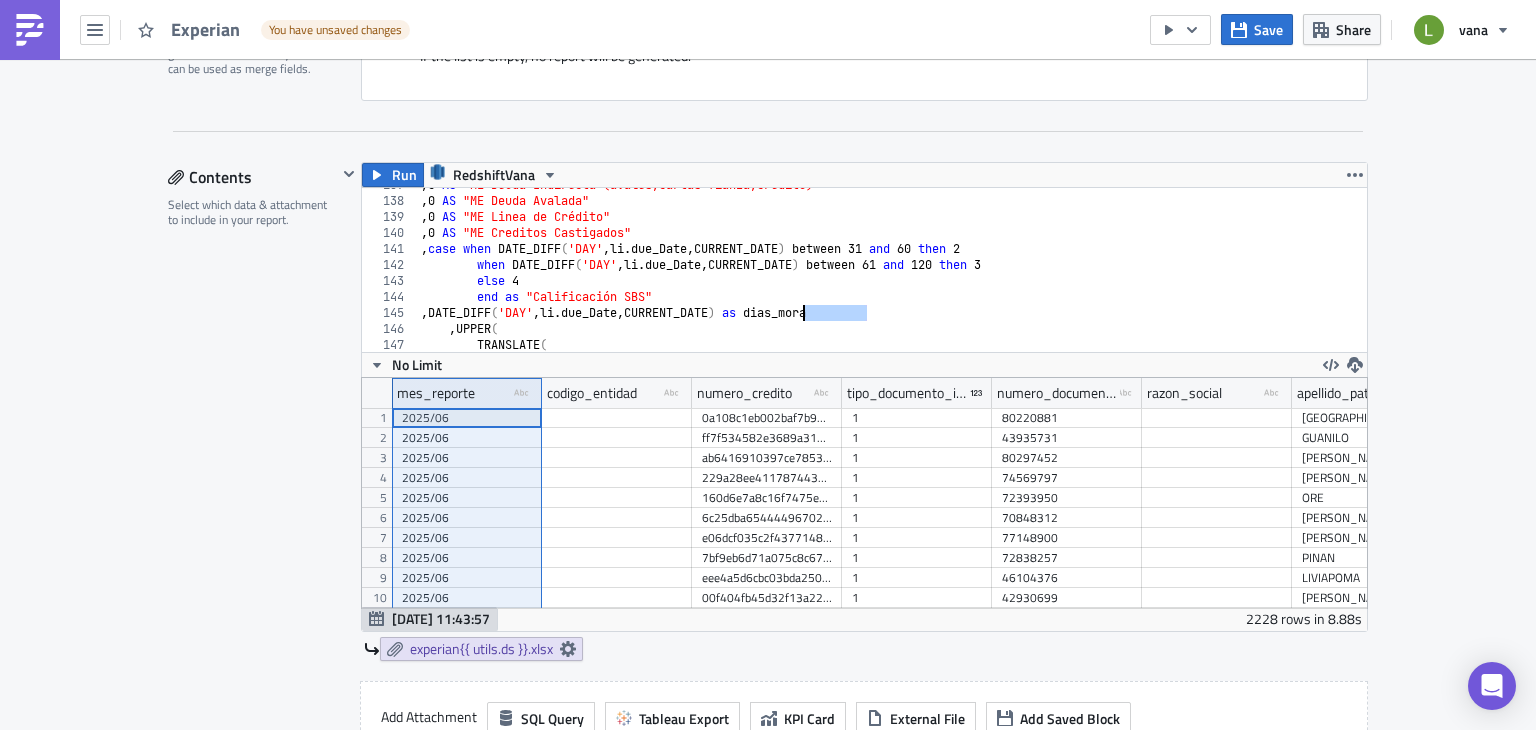 paste 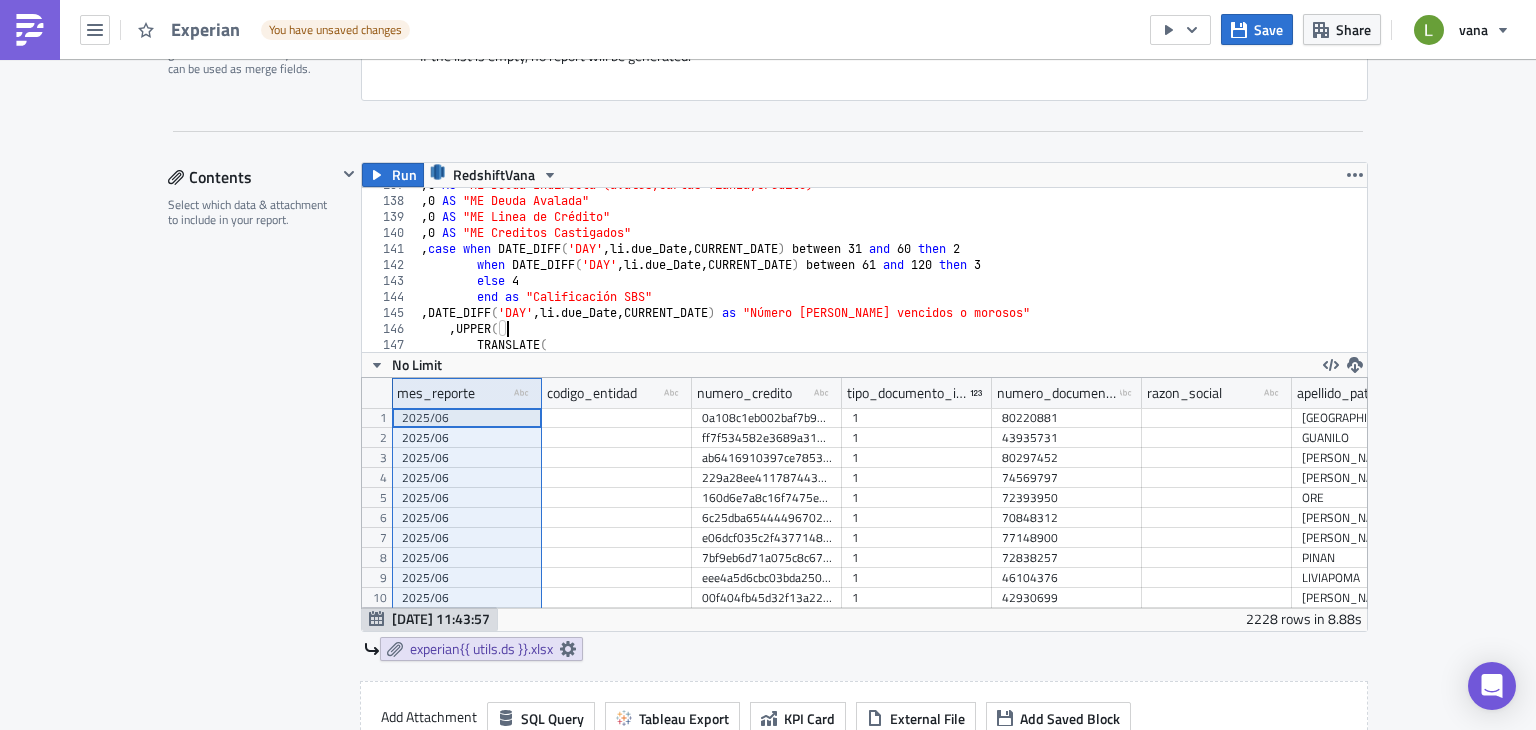 scroll, scrollTop: 0, scrollLeft: 8, axis: horizontal 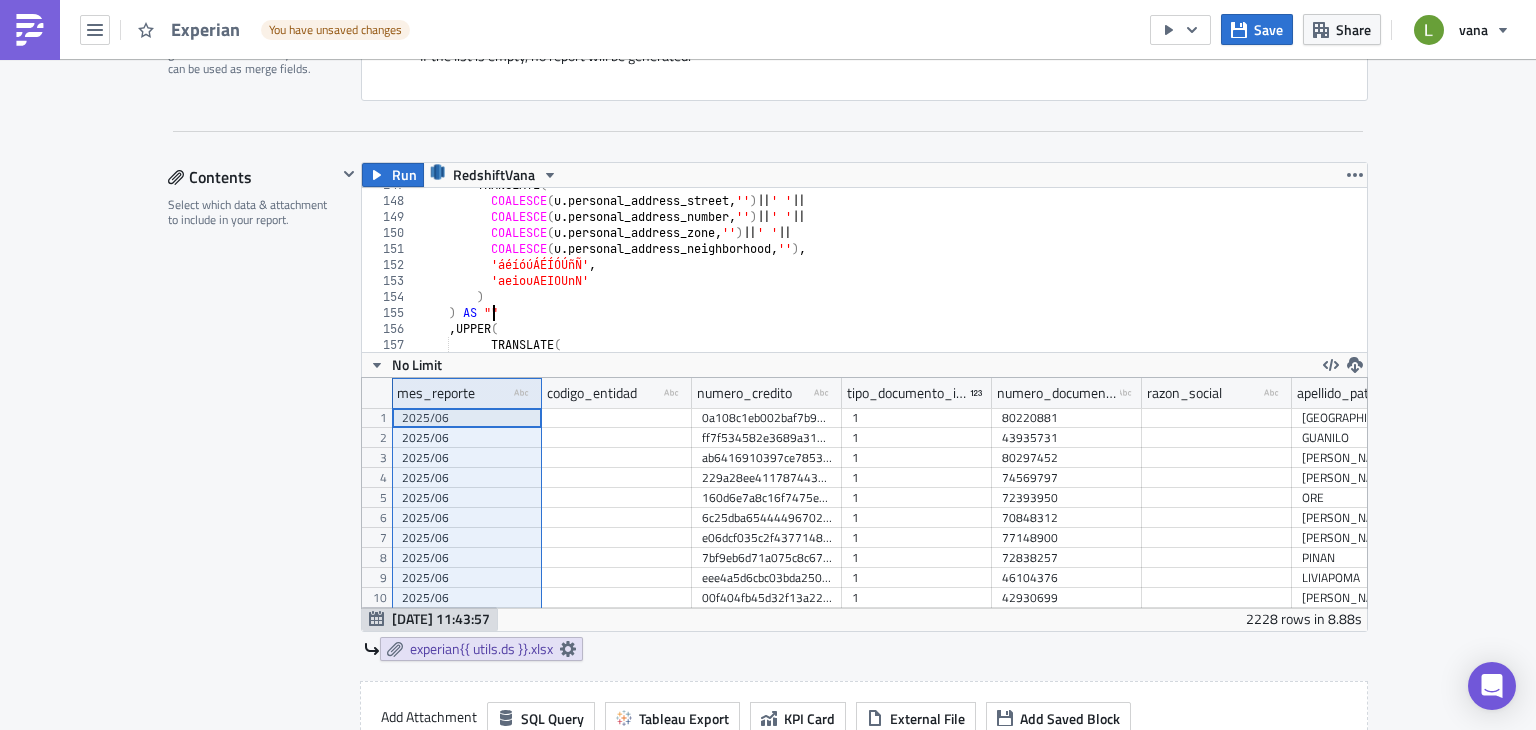 paste 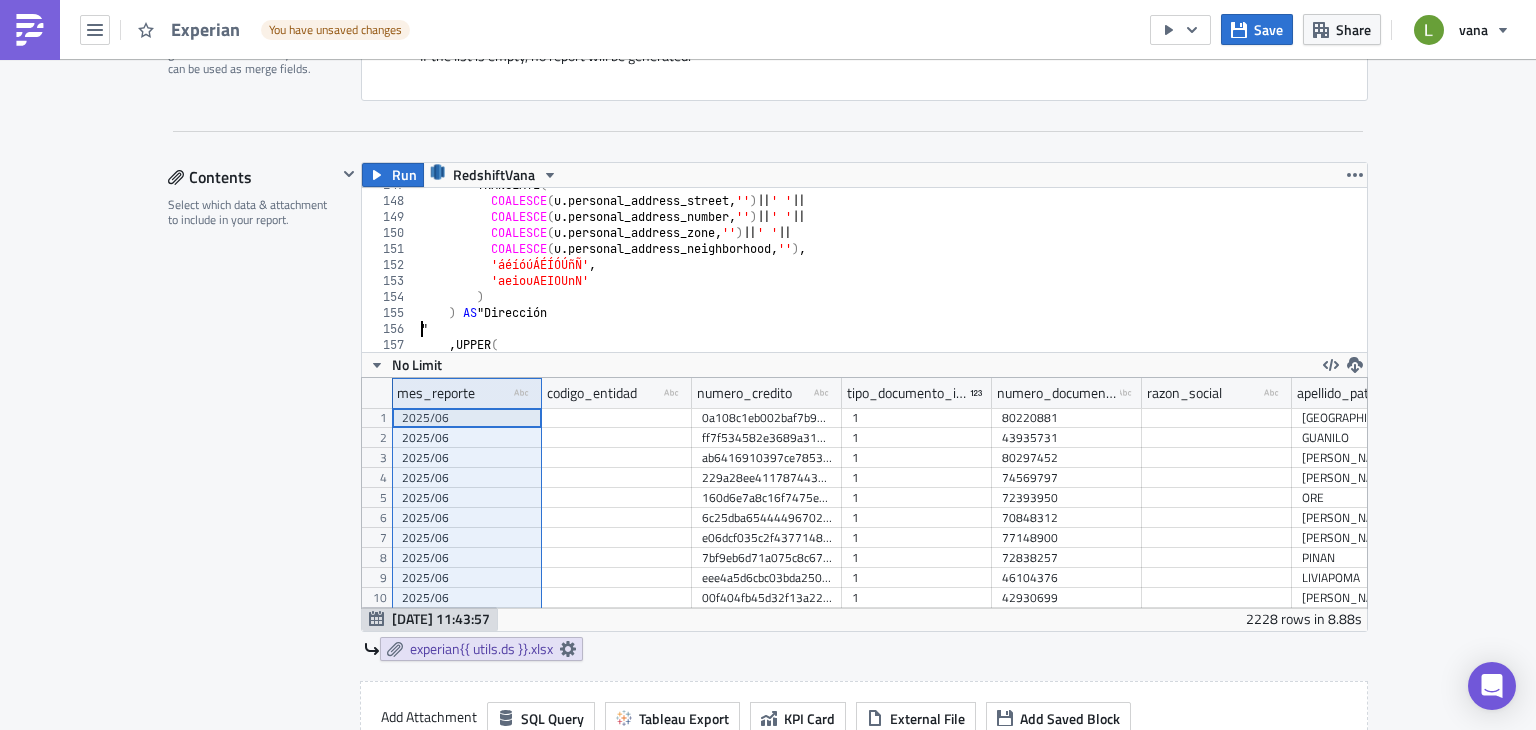 scroll, scrollTop: 0, scrollLeft: 0, axis: both 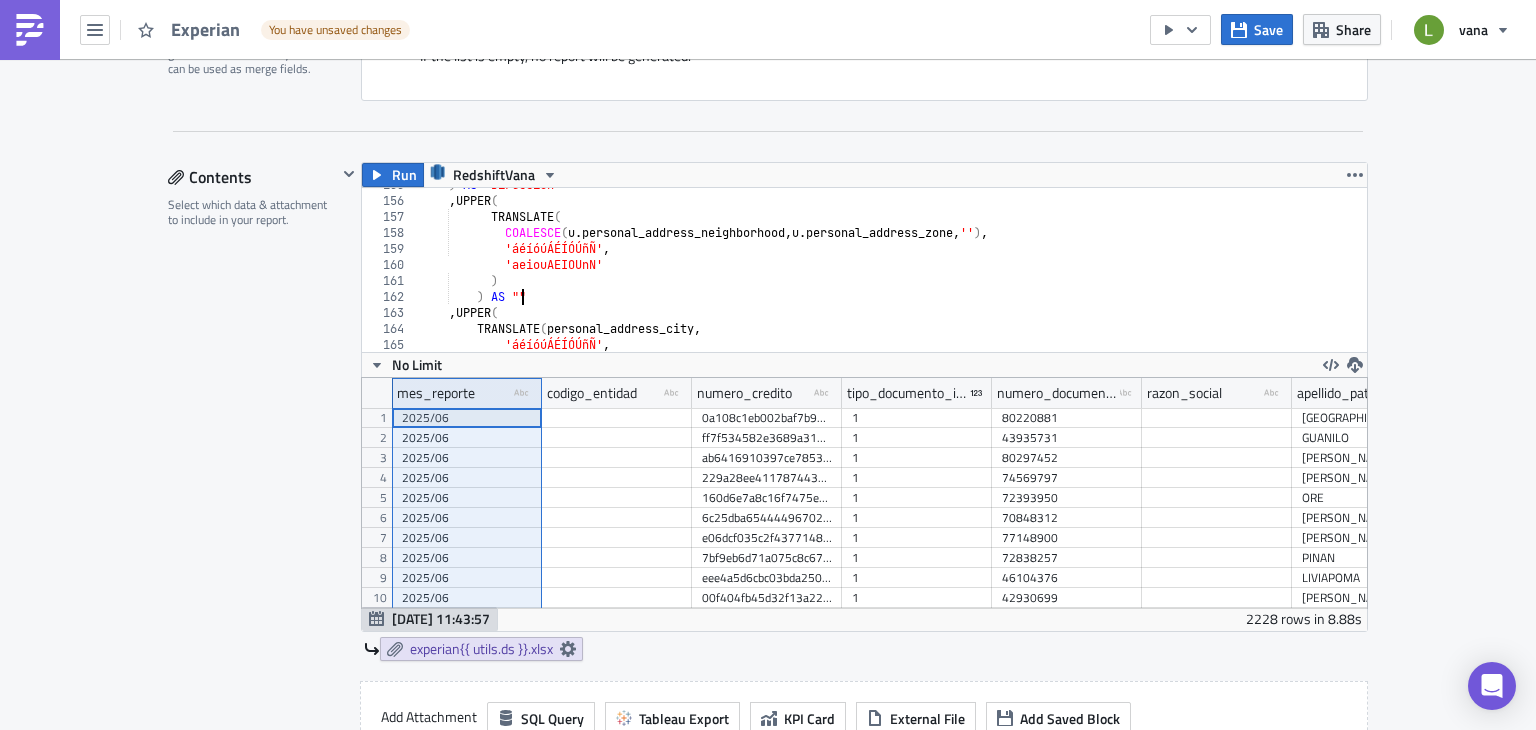 paste 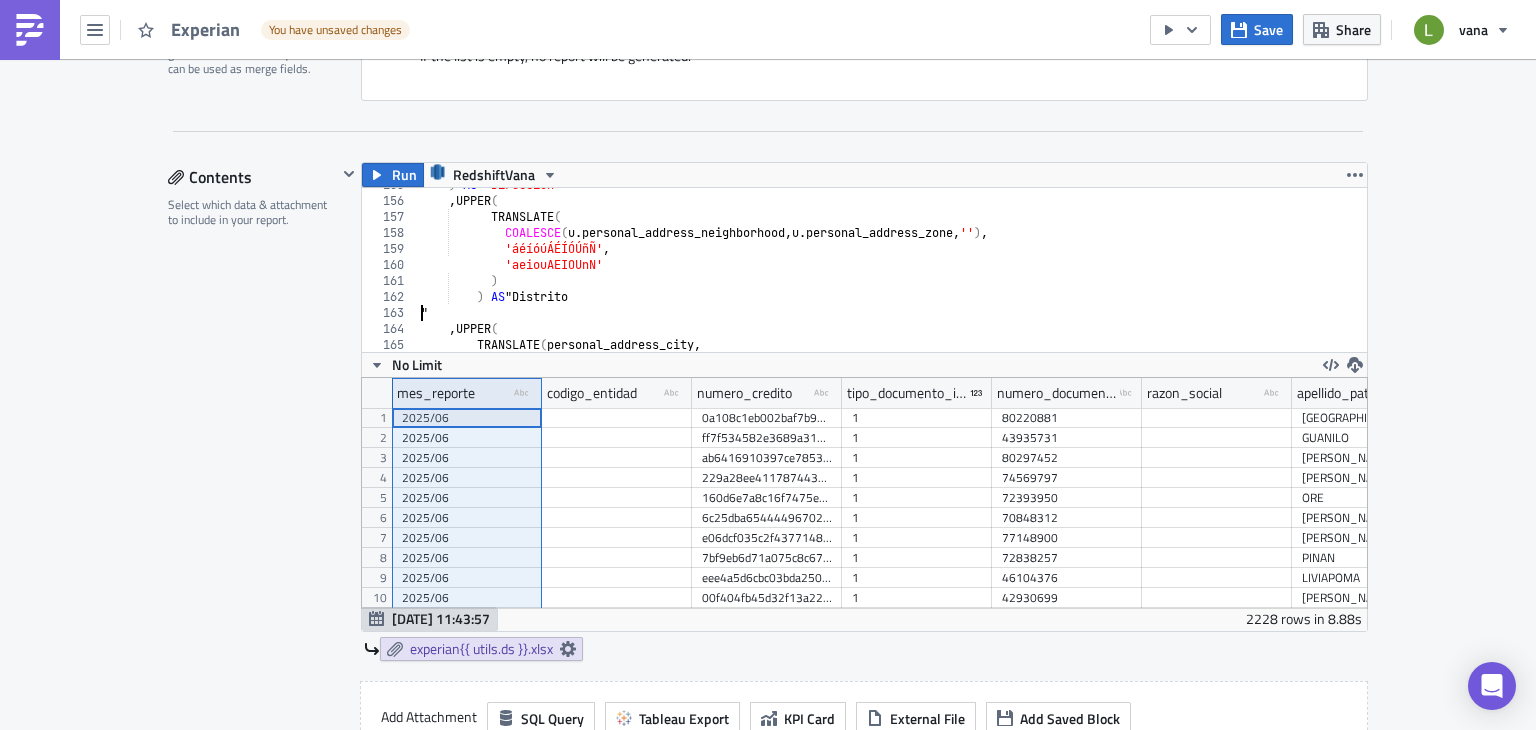 scroll, scrollTop: 0, scrollLeft: 0, axis: both 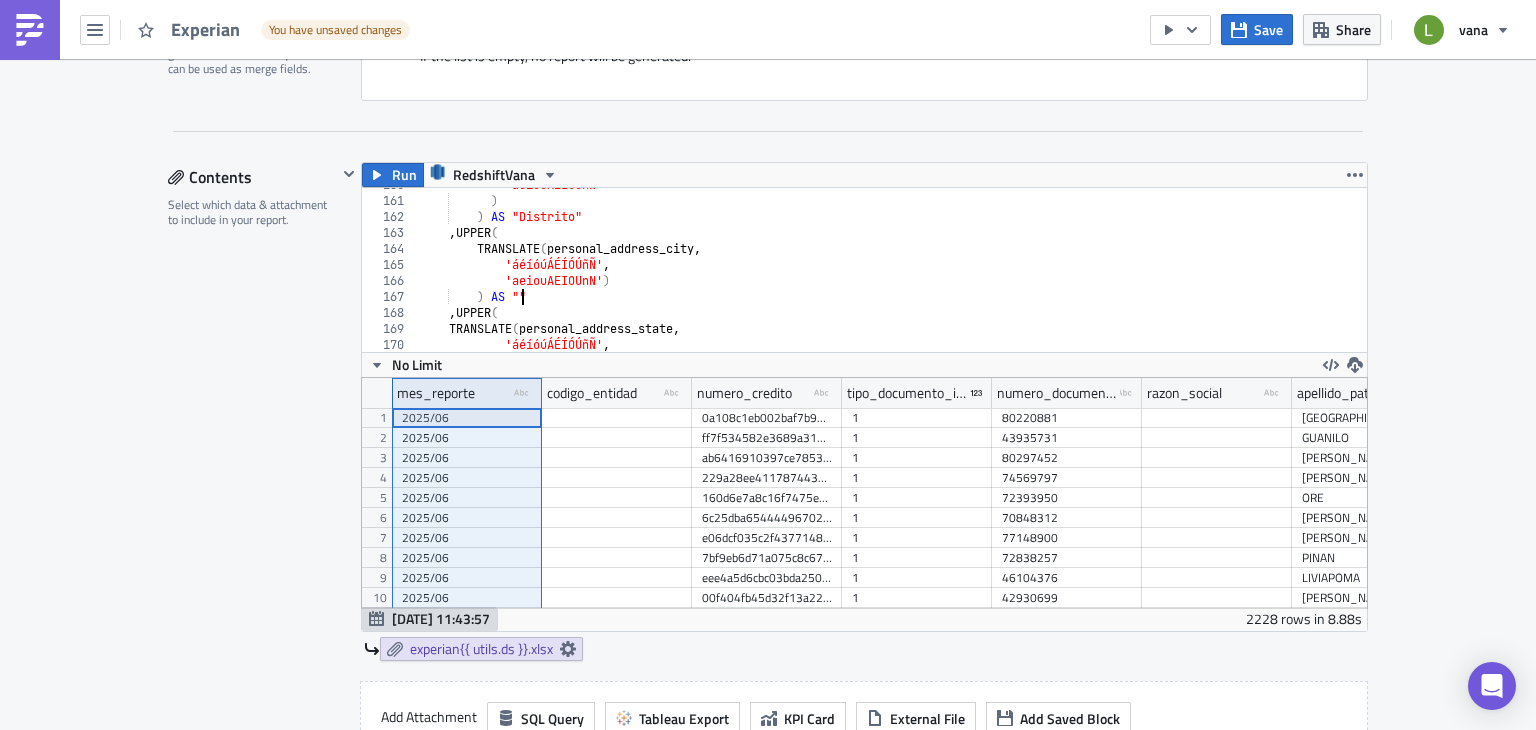 paste 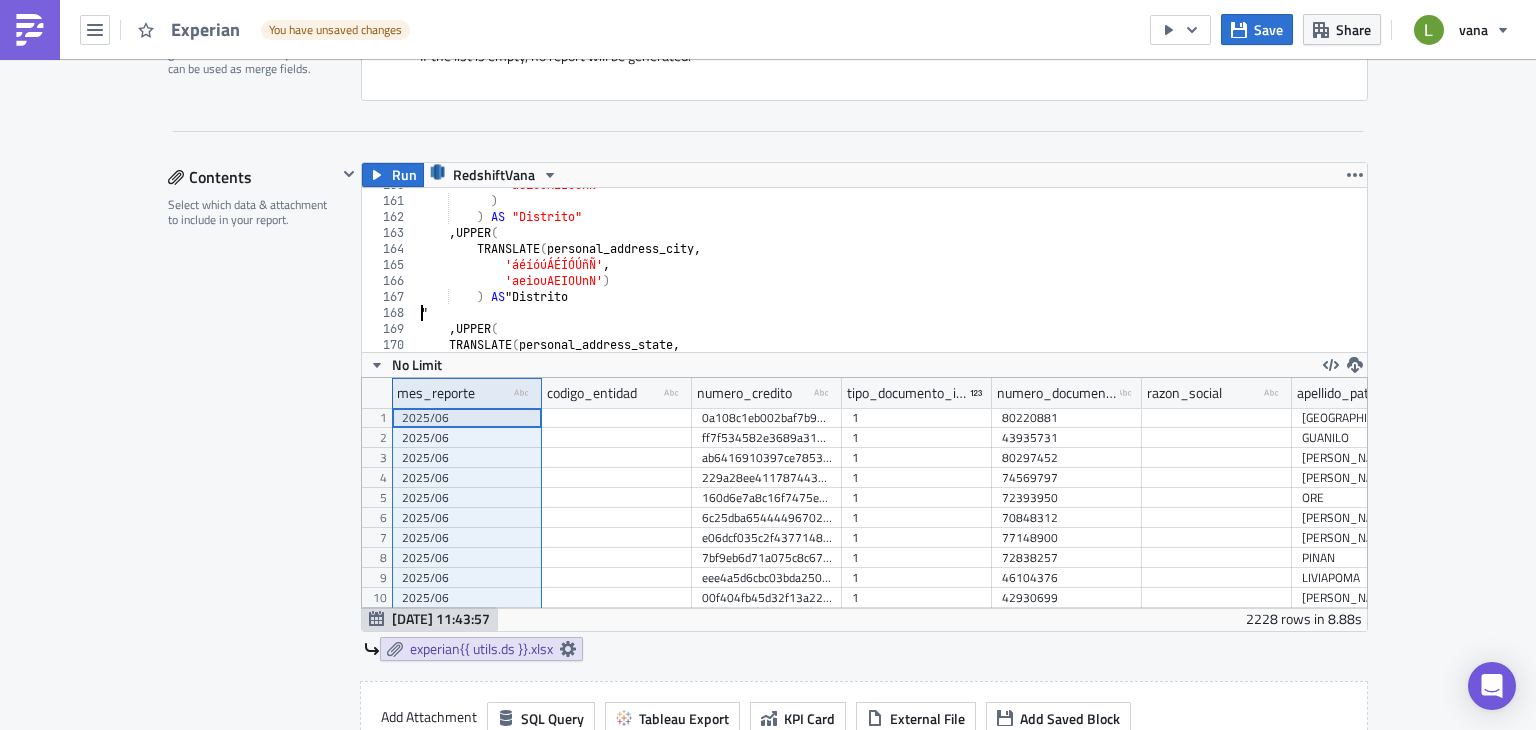 scroll, scrollTop: 0, scrollLeft: 0, axis: both 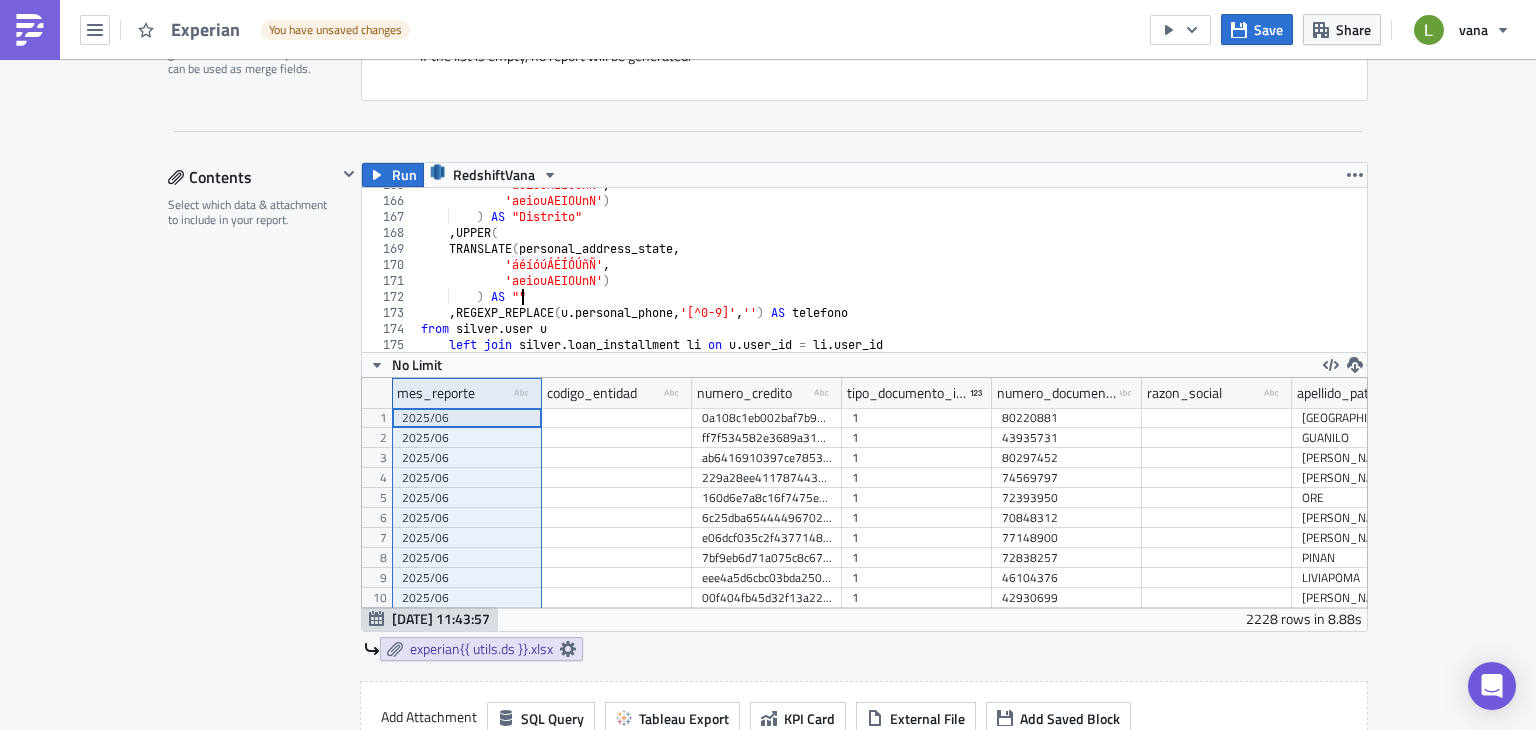 paste 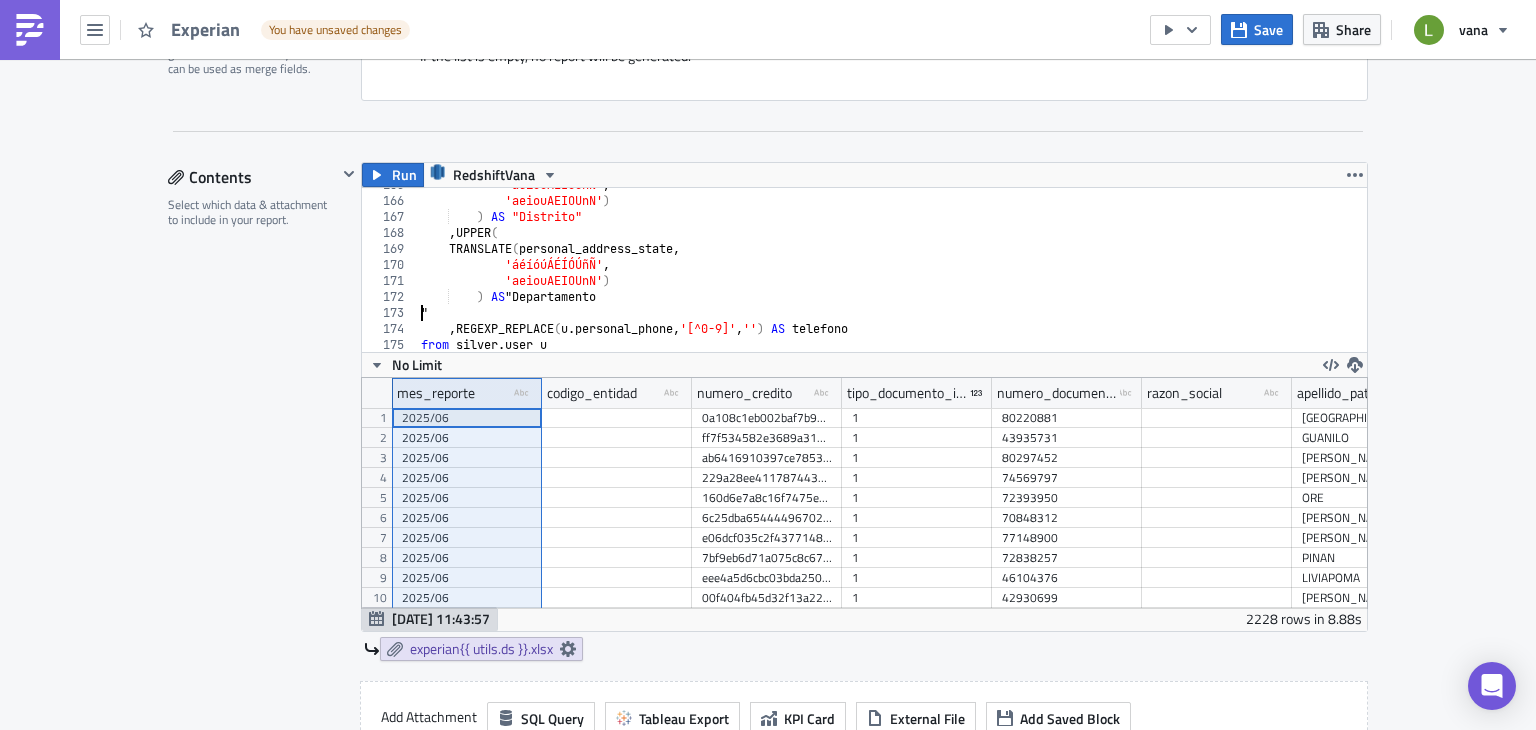 scroll, scrollTop: 0, scrollLeft: 0, axis: both 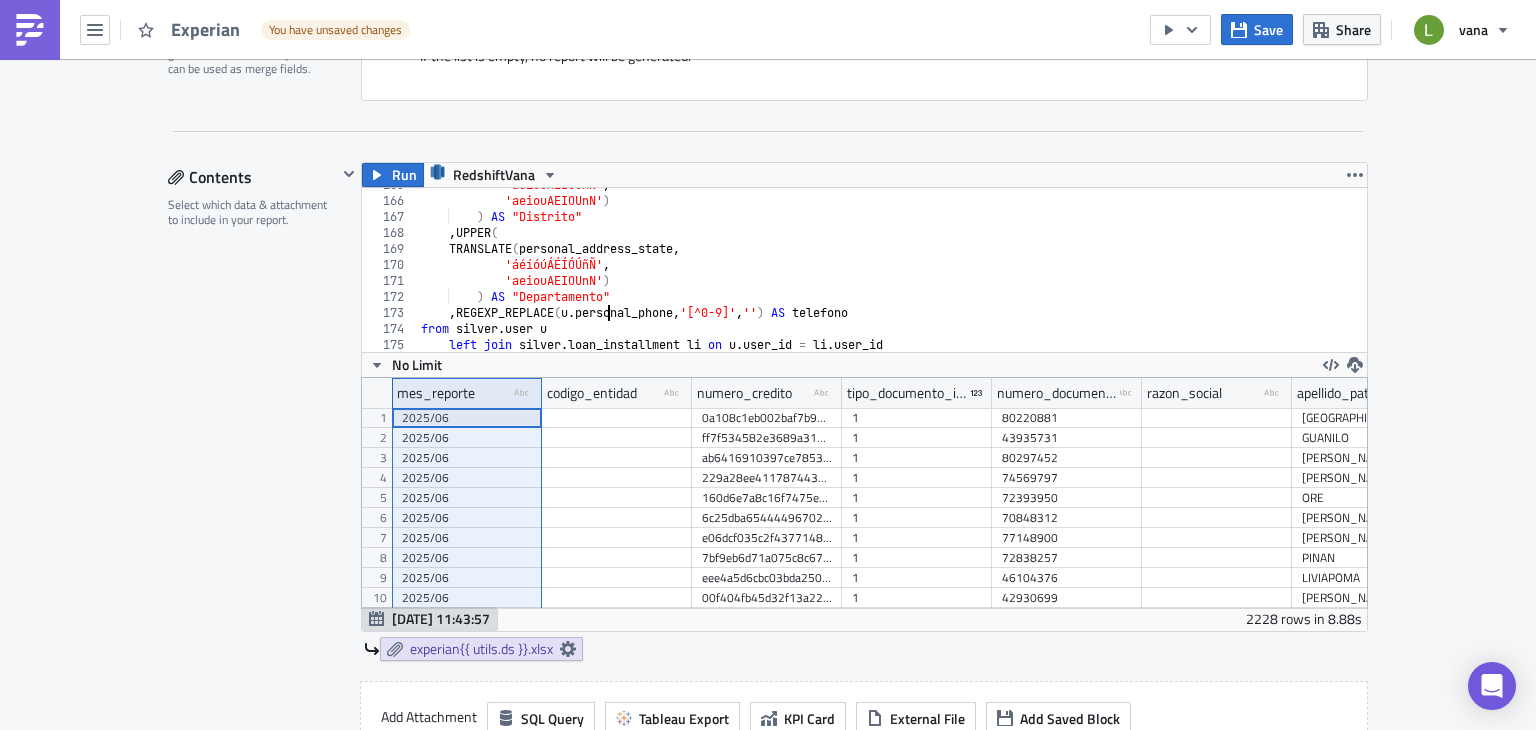 type on ", REGEXP_REPLACE(u.personal_phone, '[^0-9]', '') AS telefono" 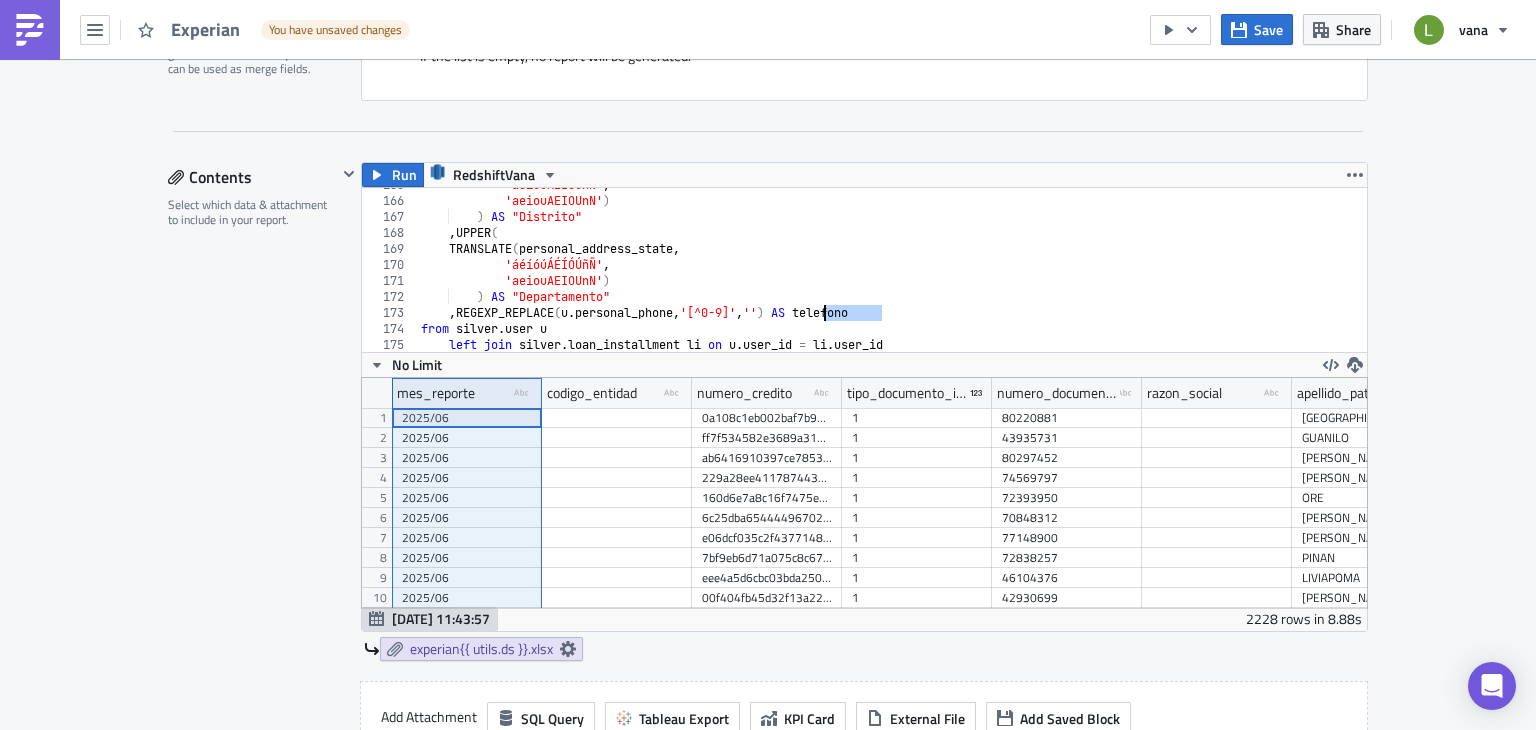 paste 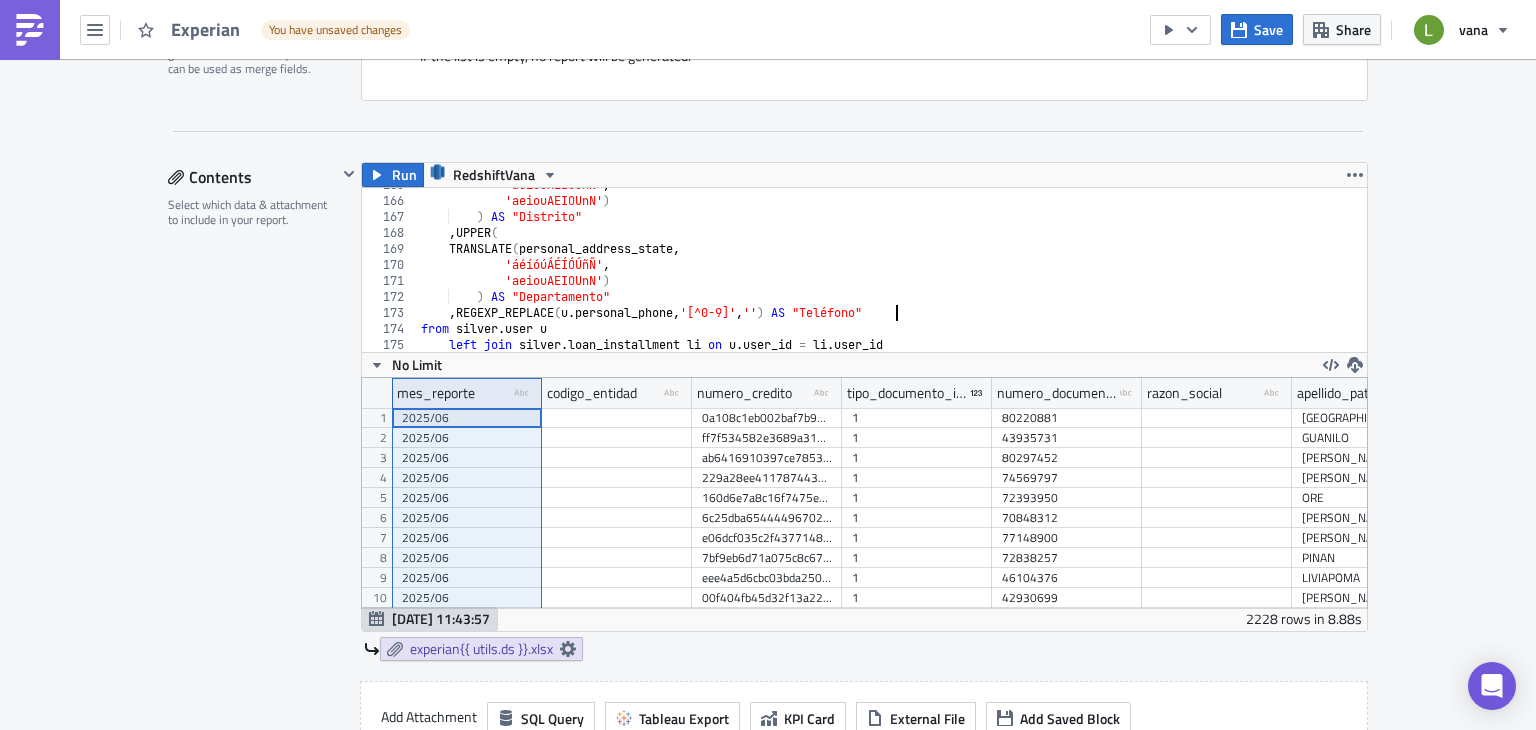 scroll, scrollTop: 0, scrollLeft: 40, axis: horizontal 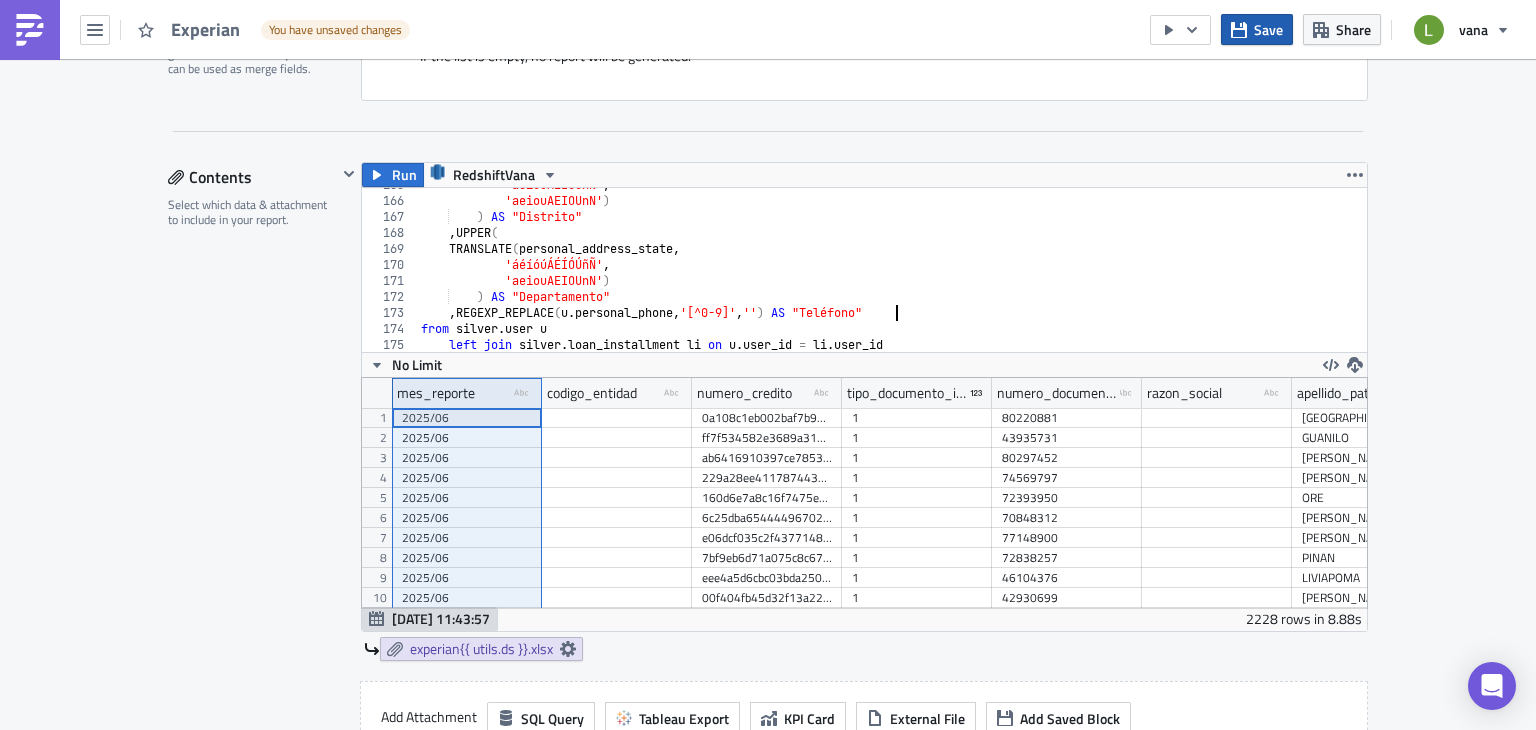 type on ", REGEXP_REPLACE(u.personal_phone, '[^0-9]', '') AS "Teléfono"" 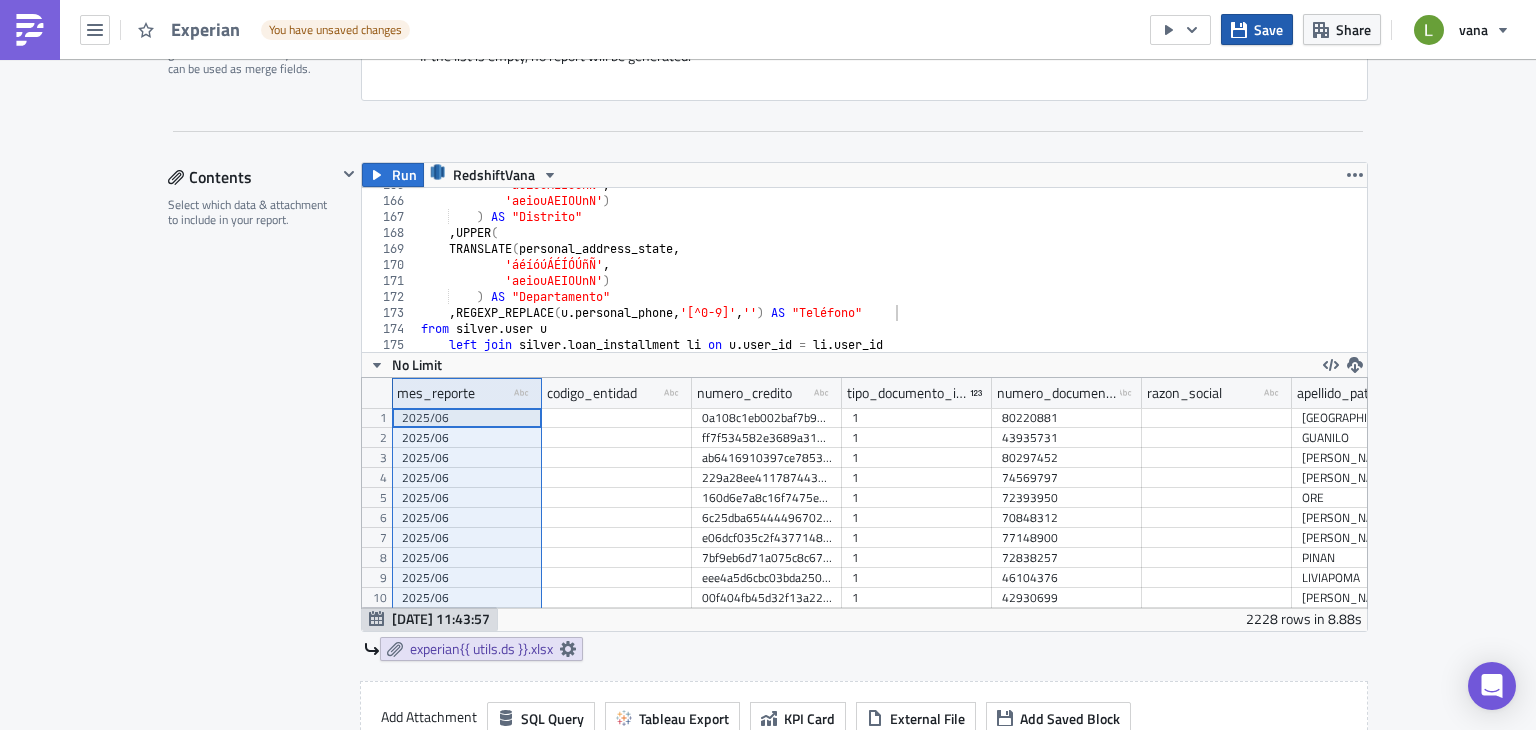 click on "Save" at bounding box center [1257, 29] 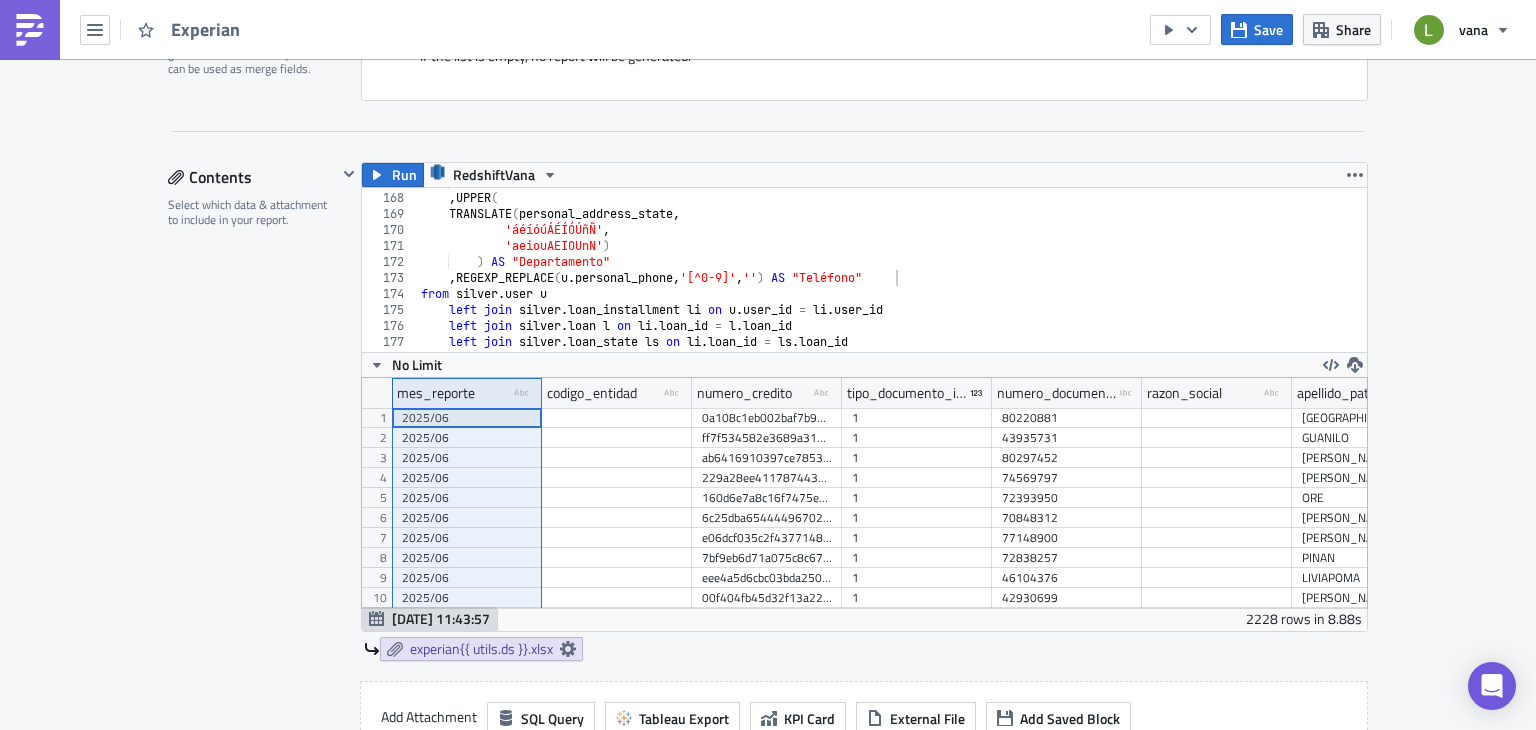 scroll, scrollTop: 2688, scrollLeft: 0, axis: vertical 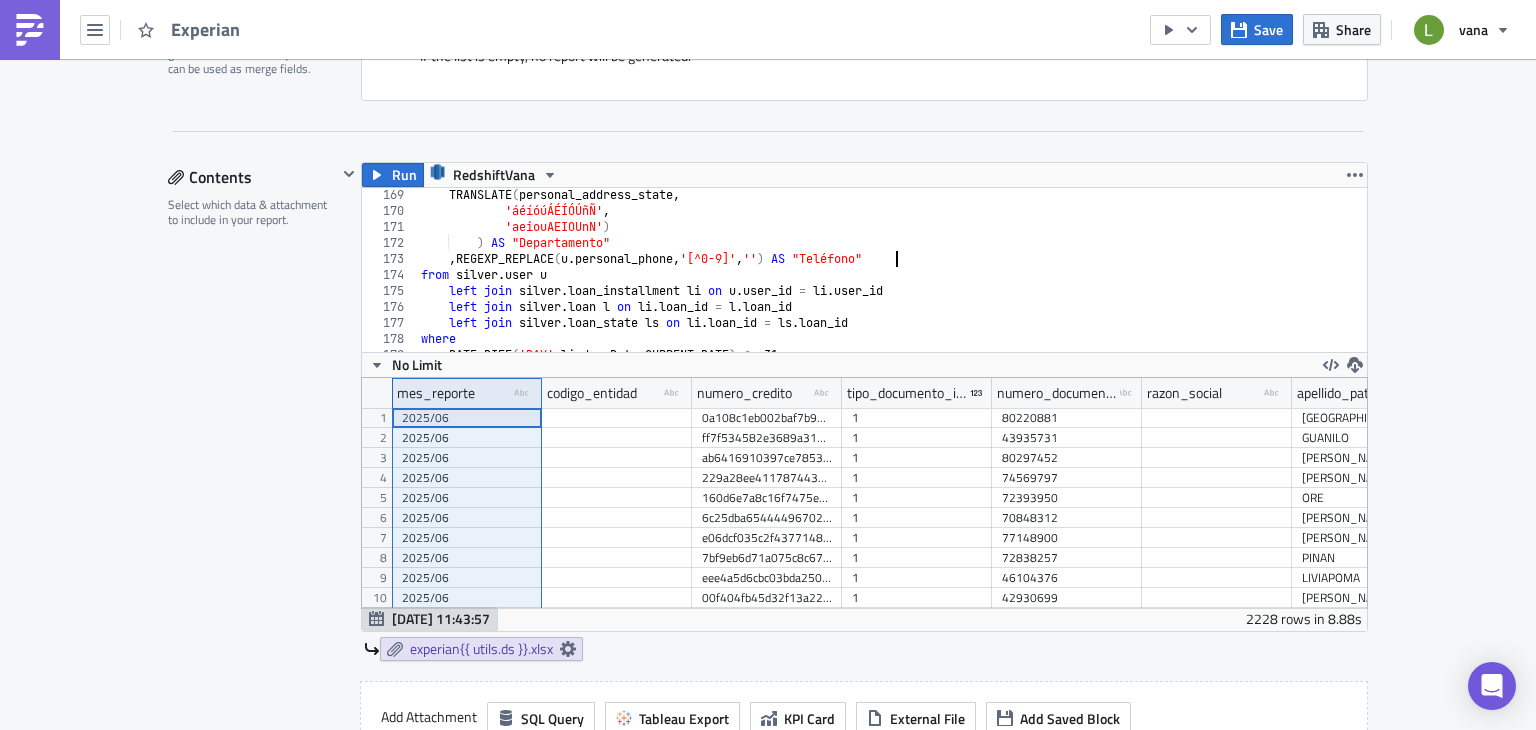 click on "TRANSLATE ( personal_address_state ,                 'áéíóúÁÉÍÓÚñÑ' ,                'aeiouAEIOUnN' )           )   AS   "Departamento"      ,  REGEXP_REPLACE ( u . personal_phone ,  '[^0-9]' ,  '' )   AS   "Teléfono" from   silver . user   u      left   join   silver . loan_installment   li   on   u . user_id   =   li . user_id        left   join   silver . loan   l   on   li . loan_id   =   l . loan_id      left   join   silver . loan_state   ls   on   li . loan_id   =   ls . loan_id where      DATE_DIFF ( 'DAY' ,  li . due_Date ,  CURRENT_DATE )   >=   31" at bounding box center [1360, 277] 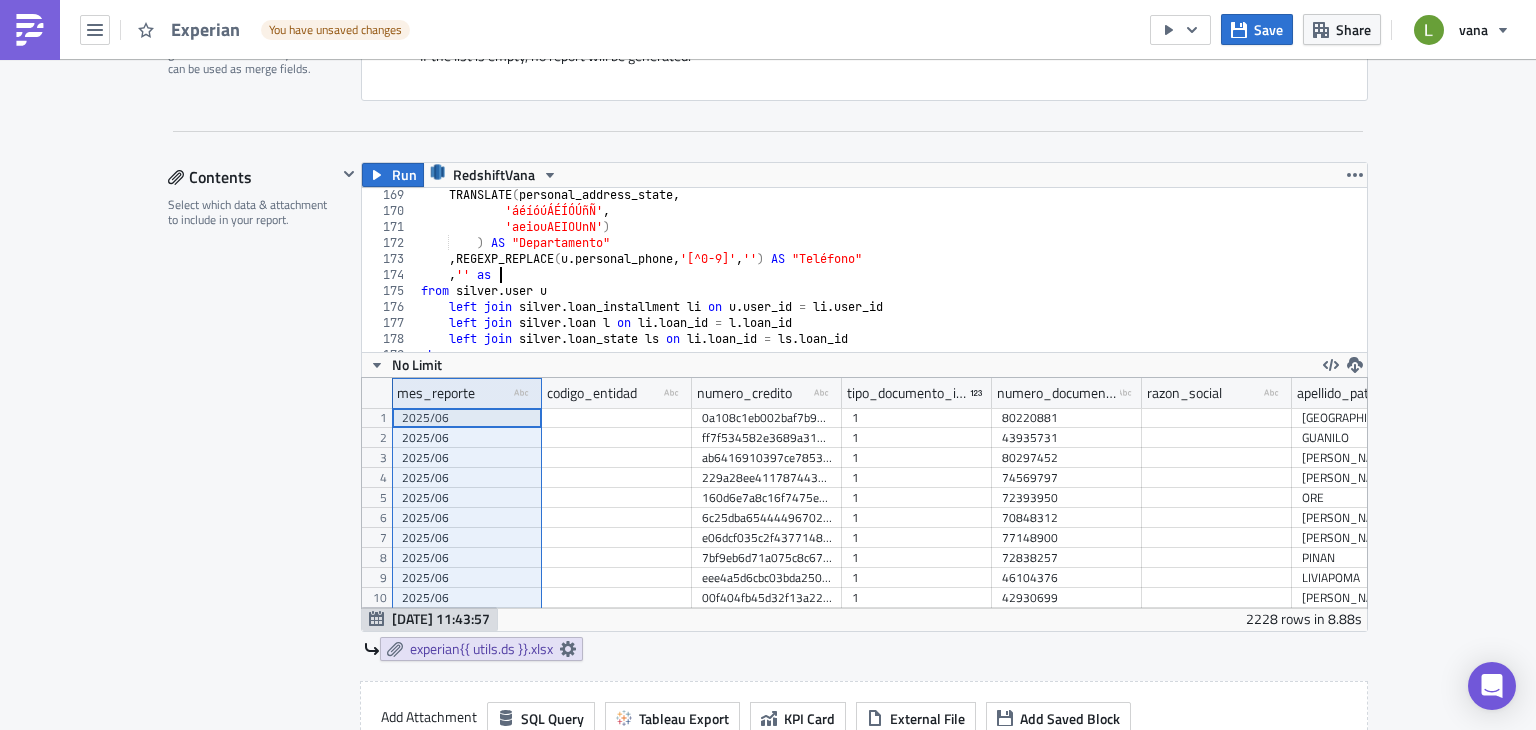 scroll, scrollTop: 0, scrollLeft: 8, axis: horizontal 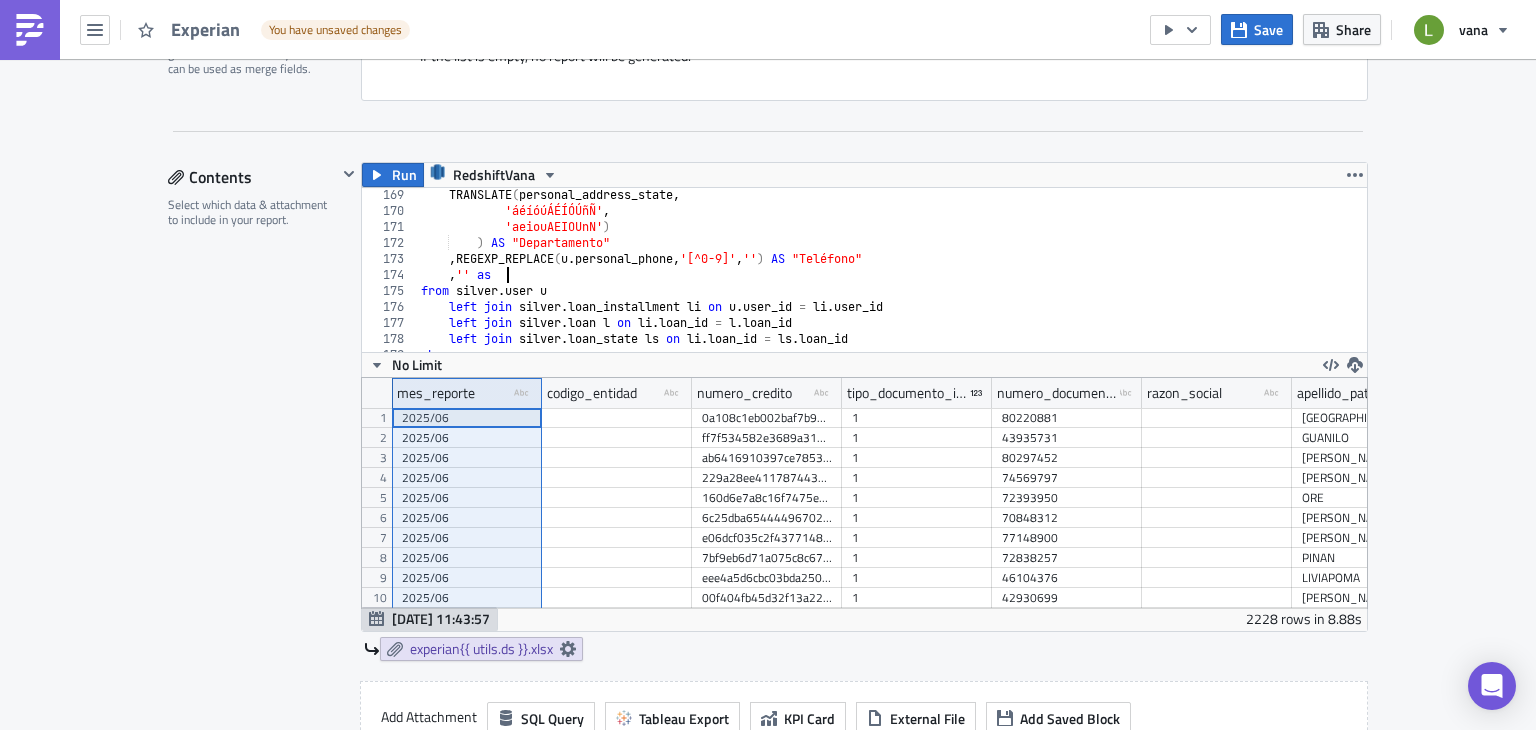 type on ", '' as" 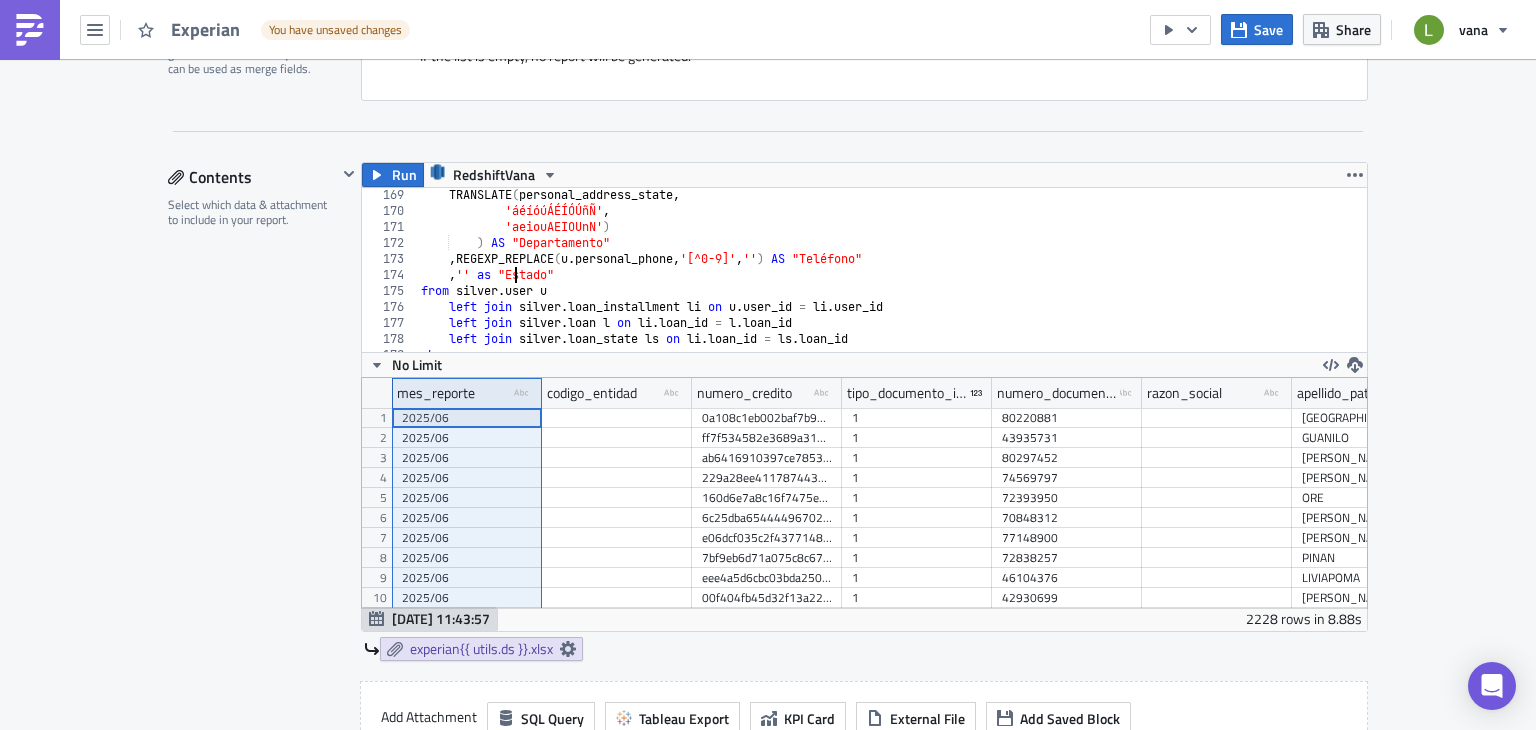 scroll, scrollTop: 0, scrollLeft: 10, axis: horizontal 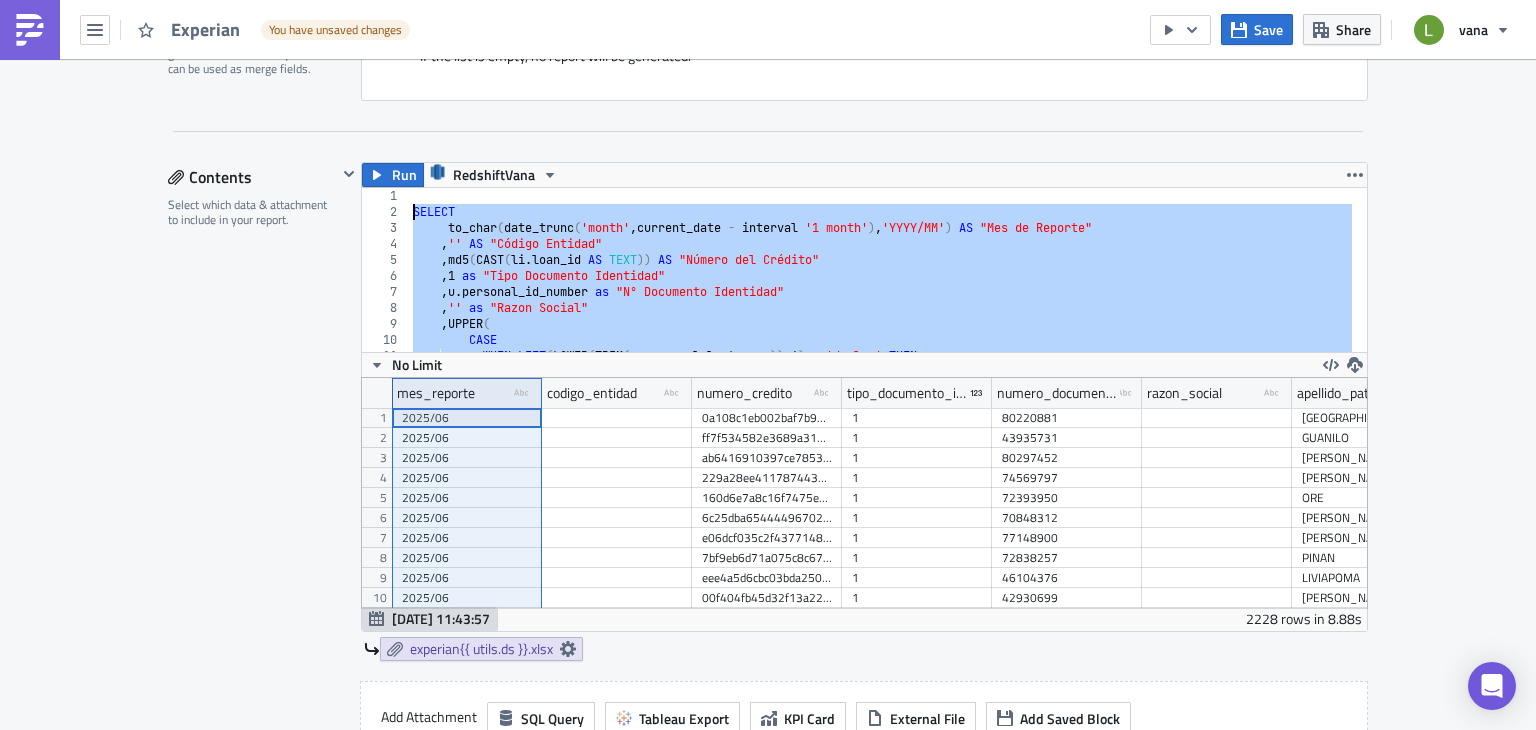 drag, startPoint x: 578, startPoint y: 243, endPoint x: 395, endPoint y: 211, distance: 185.77675 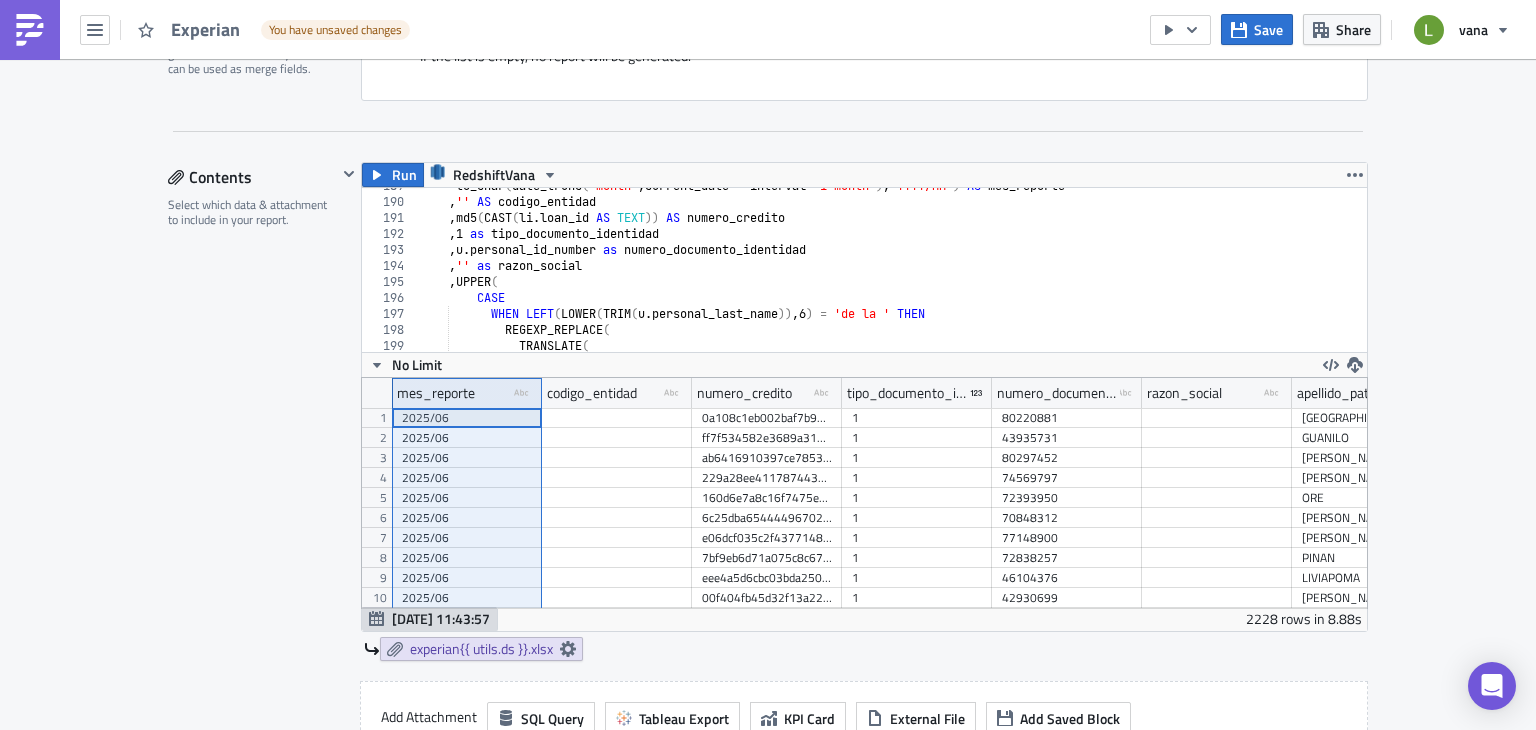 scroll, scrollTop: 2974, scrollLeft: 0, axis: vertical 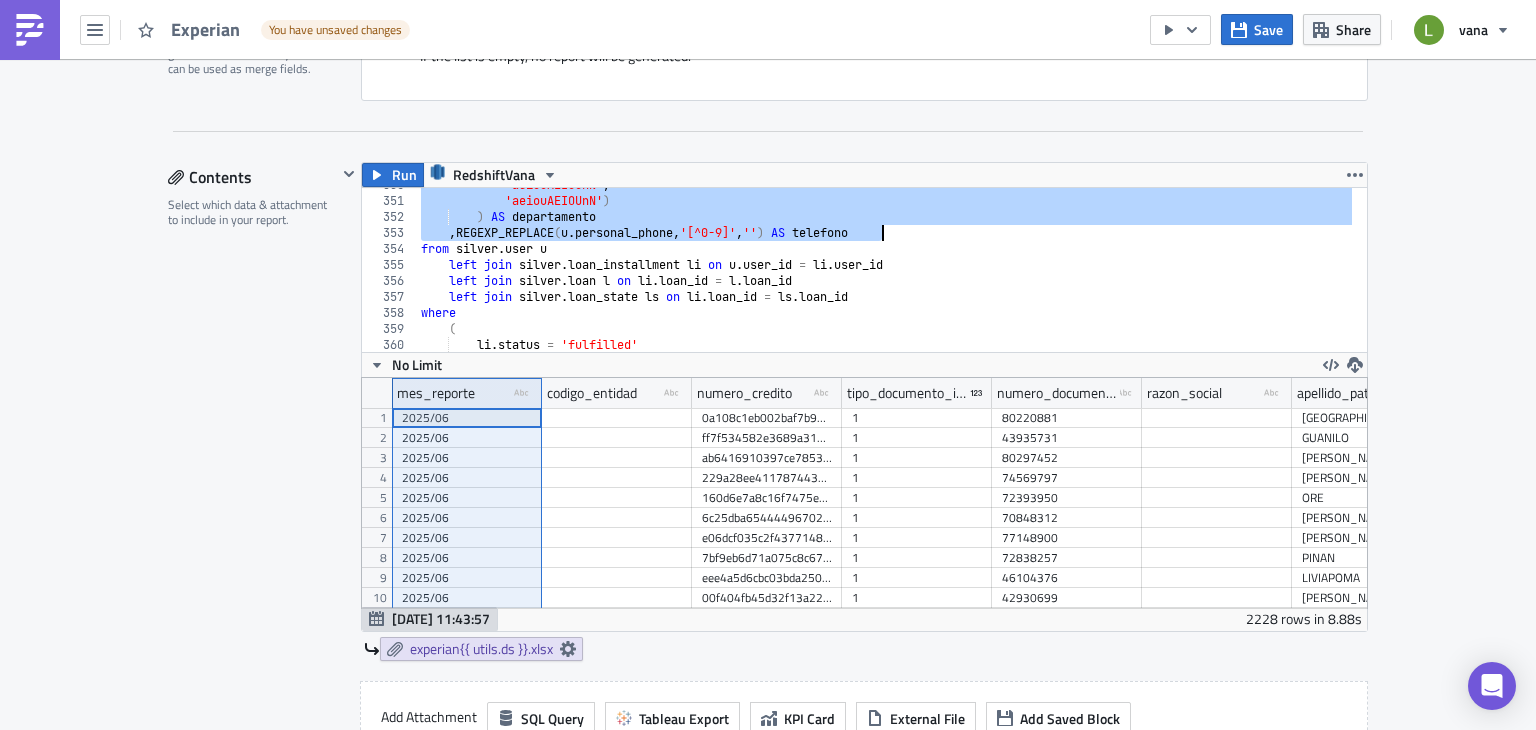 drag, startPoint x: 416, startPoint y: 225, endPoint x: 899, endPoint y: 232, distance: 483.05072 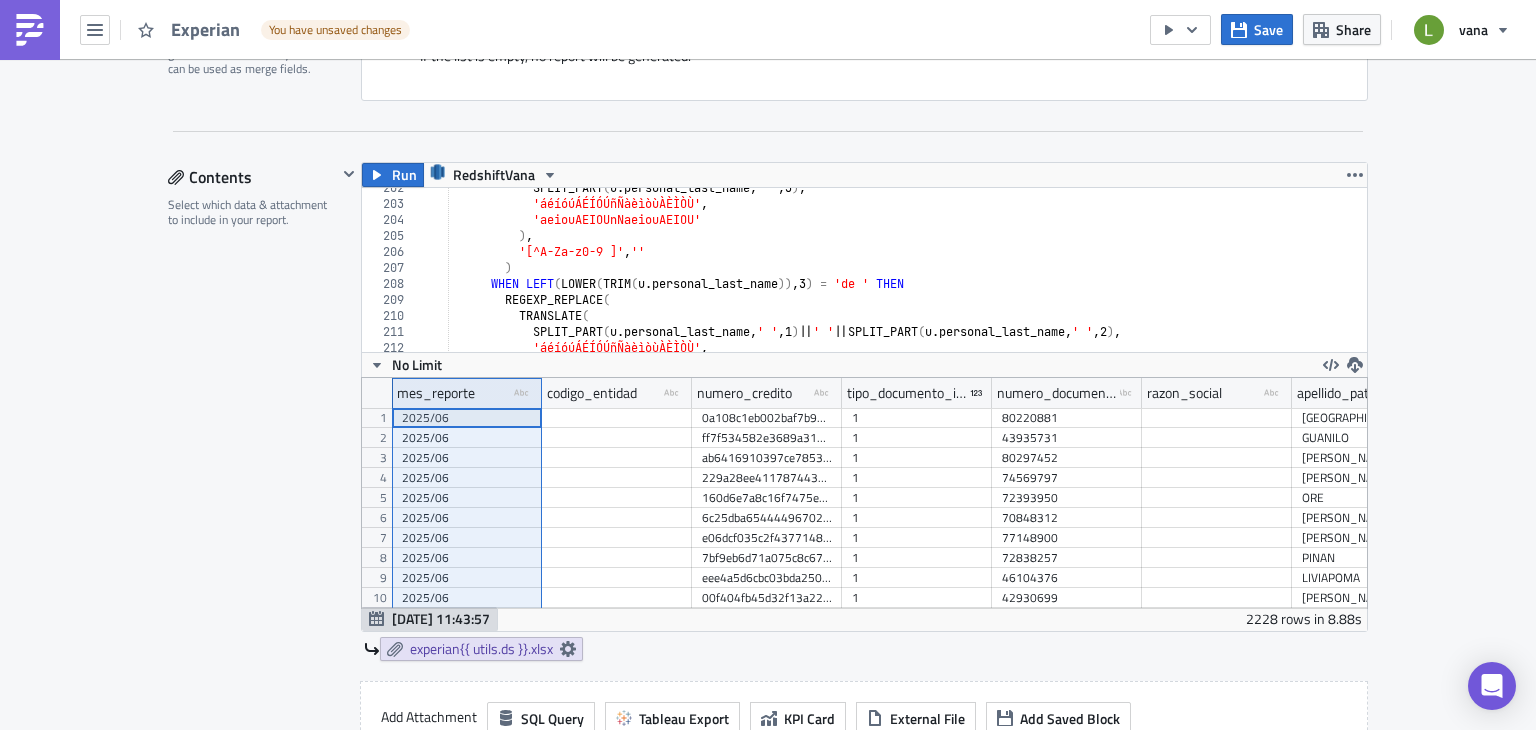 scroll, scrollTop: 3228, scrollLeft: 0, axis: vertical 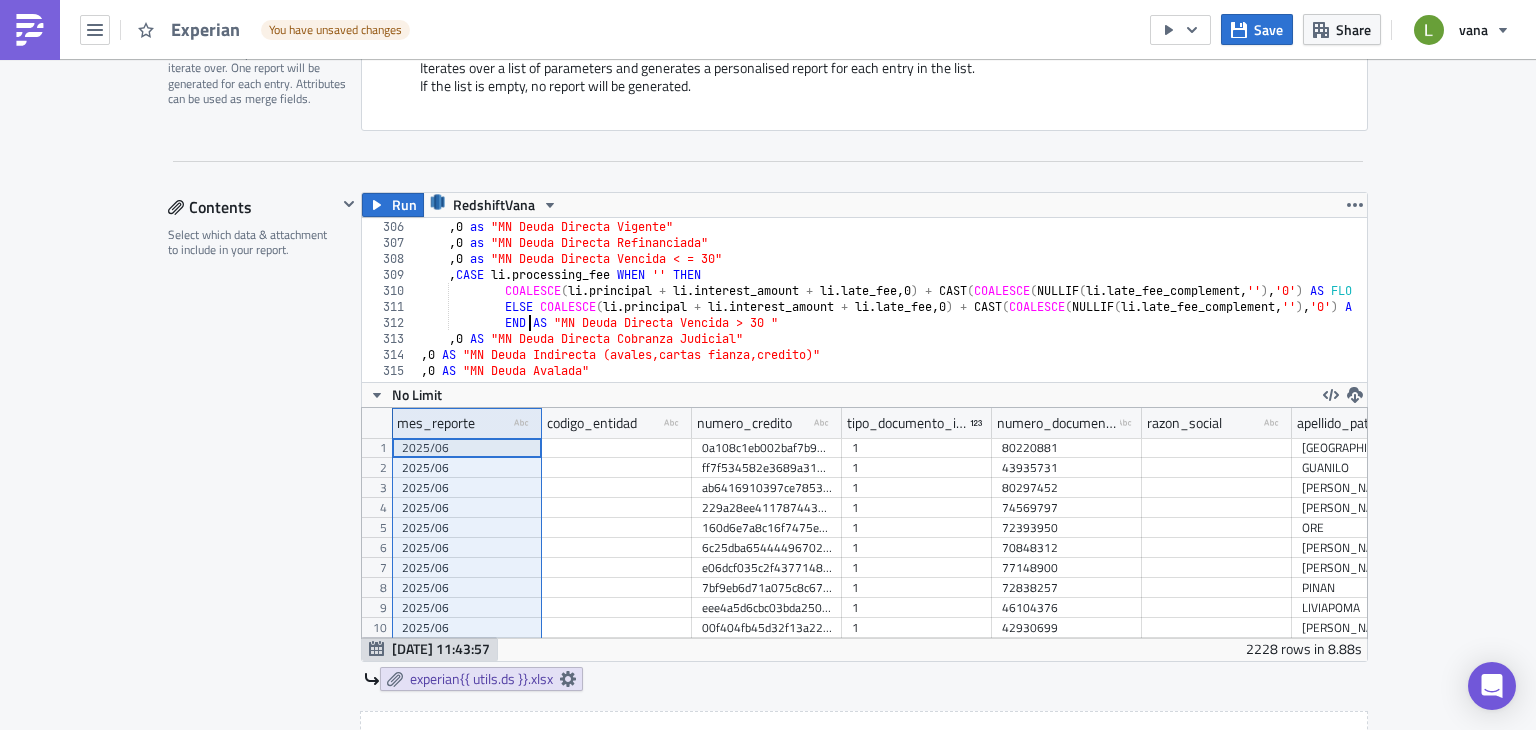 click on ",  5   AS   "Tipo de  Crédito"      ,  0   as   "MN Deuda Directa Vigente"      ,  0   as   "MN Deuda Directa Refinanciada"      ,  0   as   "MN Deuda Directa Vencida < = 30"      ,  CASE   li . processing_fee   WHEN   ''   THEN                COALESCE ( li . principal   +   li . interest_amount   +   li . late_fee ,  0 )   +   CAST ( COALESCE ( NULLIF ( li . late_fee_complement ,  '' ) ,  '0' )   AS   FLOAT )   -   CAST ( COALESCE ( NULLIF ( li . settled ,  '' ) ,  '0' )   AS   FLOAT )                ELSE   COALESCE ( li . principal   +   li . interest_amount   +   li . late_fee ,  0 )   +   CAST ( COALESCE ( NULLIF ( li . late_fee_complement ,  '' ) ,  '0' )   AS   FLOAT )   +   CAST ( COALESCE ( NULLIF ( li . processing_fee ,  '' ) ,  '0' )   AS   FLOAT )   -   CAST ( COALESCE ( NULLIF ( li . settled ,  '' ) ,  '0' )   AS   FLOAT )                END   AS   "MN Deuda Directa Vencida > 30 "      ,  0   AS   "MN Deuda Directa Cobranza Judicial"     ,  0   AS       ,  0   AS   "MN Deuda Avalada"" at bounding box center [1360, 293] 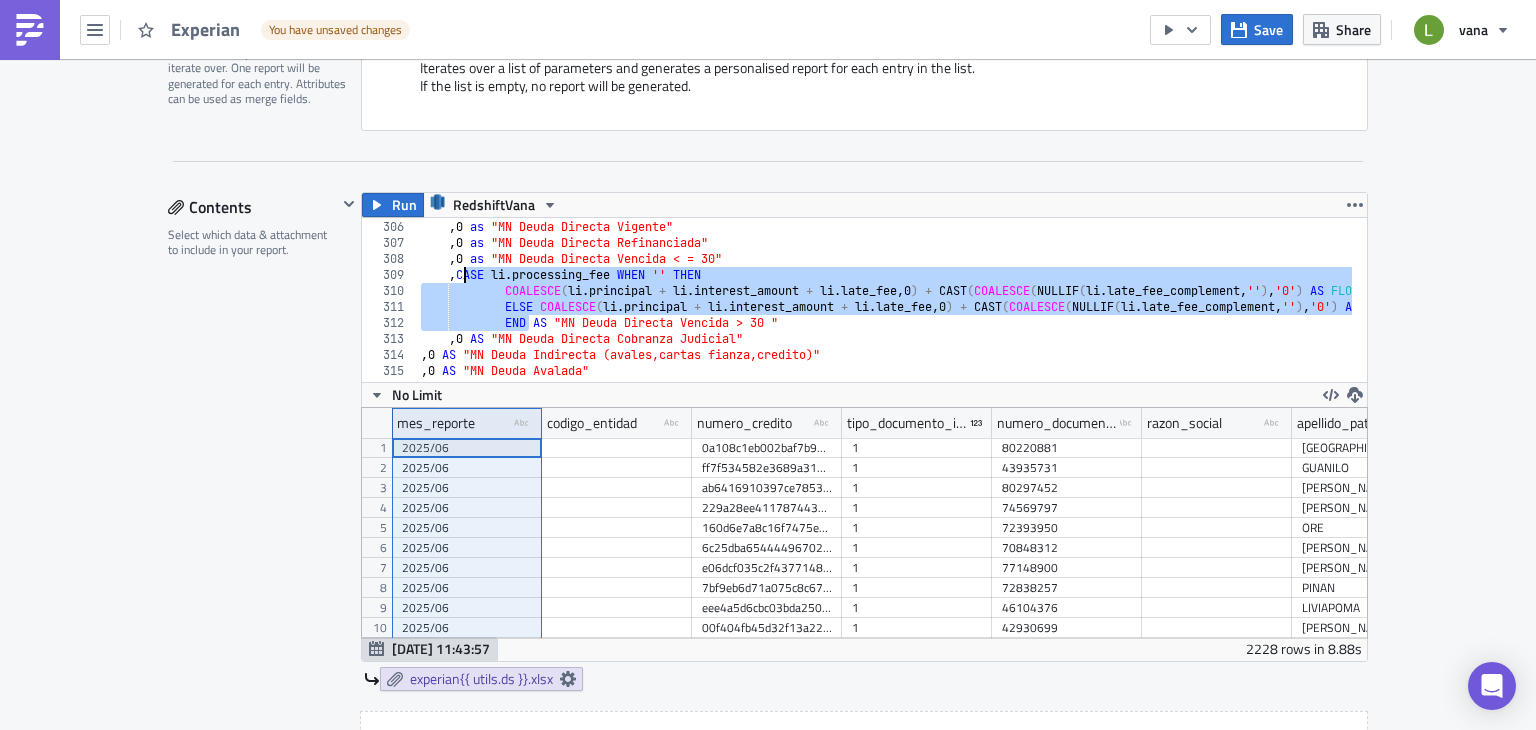 drag, startPoint x: 520, startPoint y: 319, endPoint x: 455, endPoint y: 273, distance: 79.630394 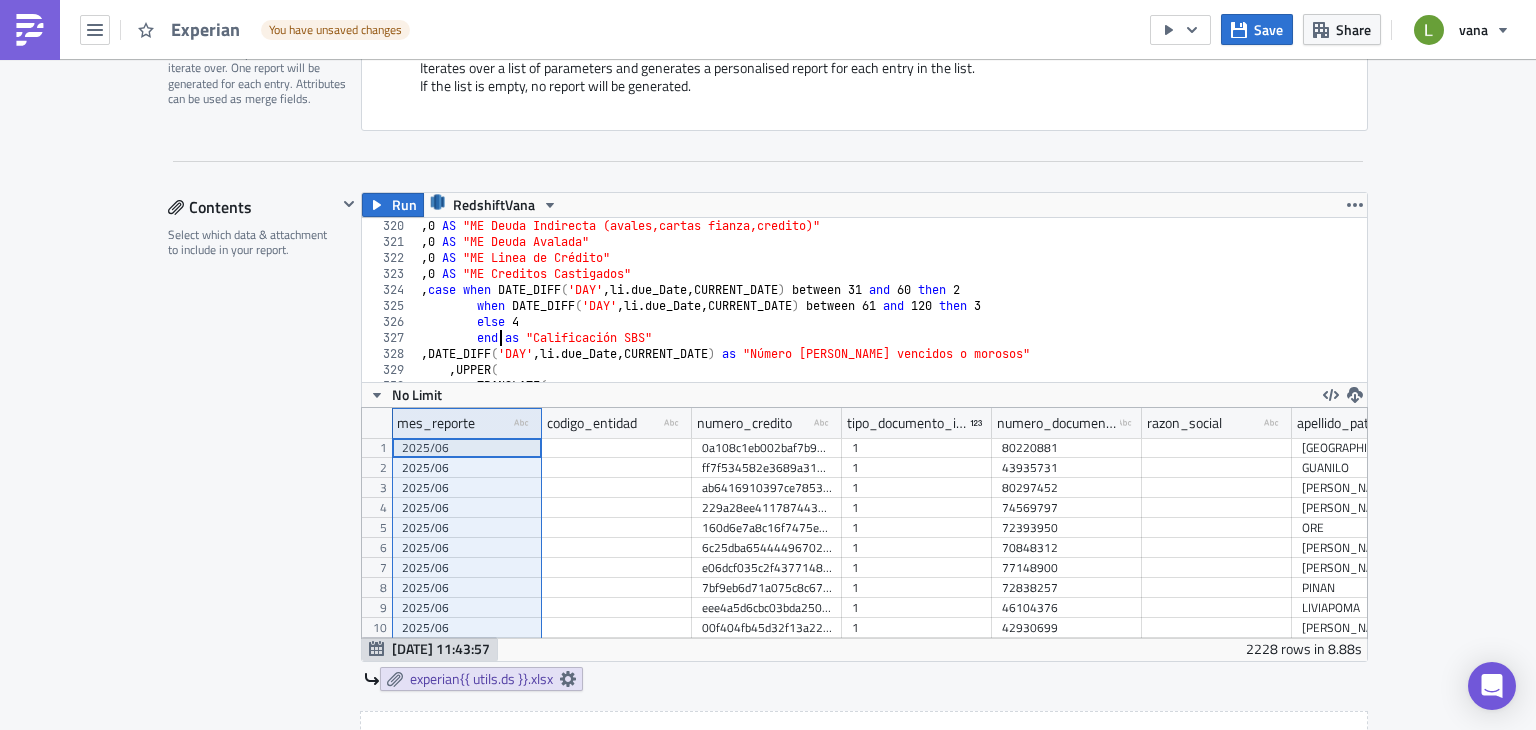 click on ",  0   AS   "ME Deuda Indirecta (avales,cartas fianza,credito)"     ,  0   AS   "ME Deuda Avalada"     ,  0   AS   "ME Linea de Crédito"     ,  0   AS   "ME Creditos Castigados"     ,  case   when   DATE_DIFF ( 'DAY' ,  li . due_Date ,  CURRENT_DATE )   between   31   and   60   then   2           when   DATE_DIFF ( 'DAY' ,  li . due_Date ,  CURRENT_DATE )   between   61   and   120   then   3           else   4           end   as   "Calificación SBS"     ,  DATE_DIFF ( 'DAY' ,  li . due_Date ,  CURRENT_DATE )   as   "Número días vencidos o morosos"       ,  UPPER (           TRANSLATE (" at bounding box center (1360, 308) 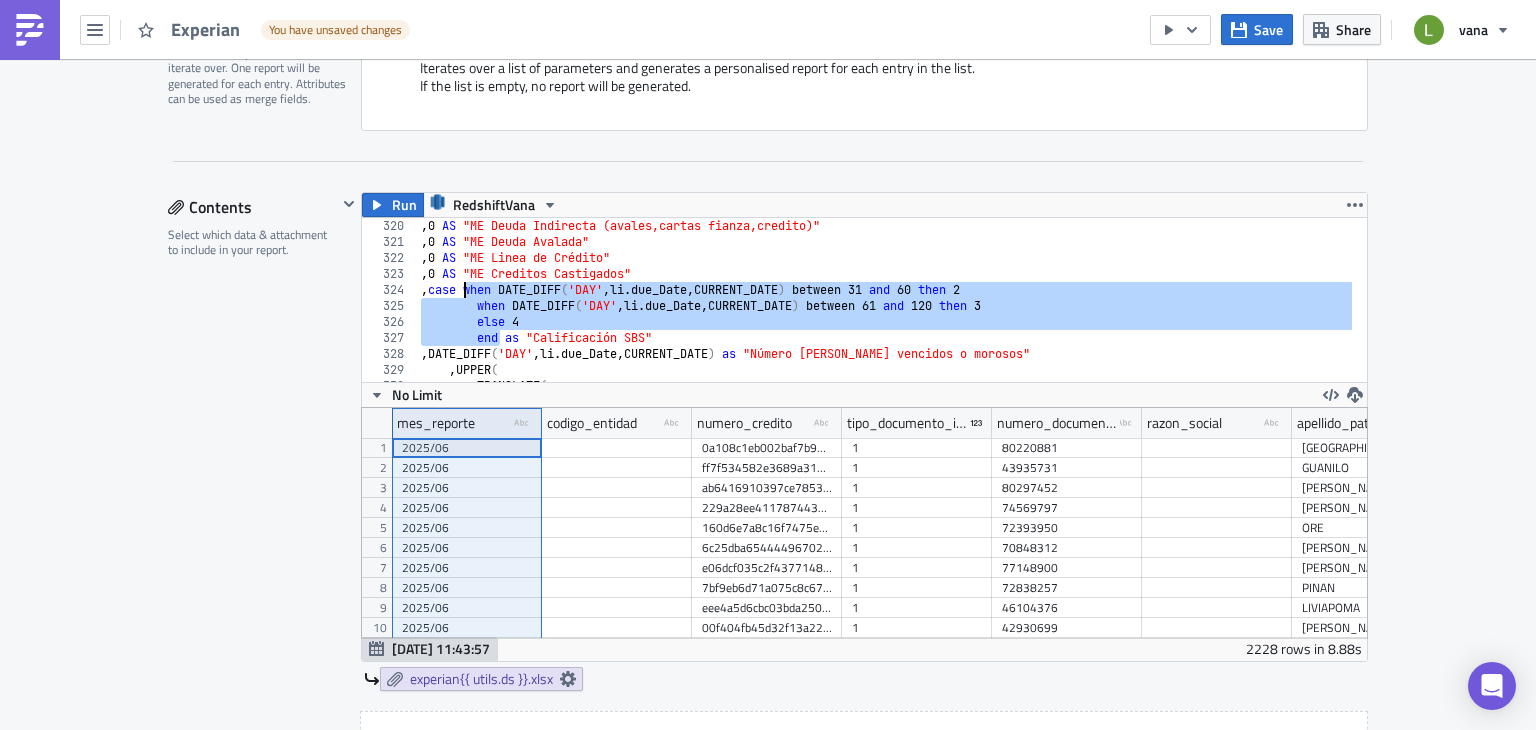 drag, startPoint x: 493, startPoint y: 333, endPoint x: 459, endPoint y: 285, distance: 58.821766 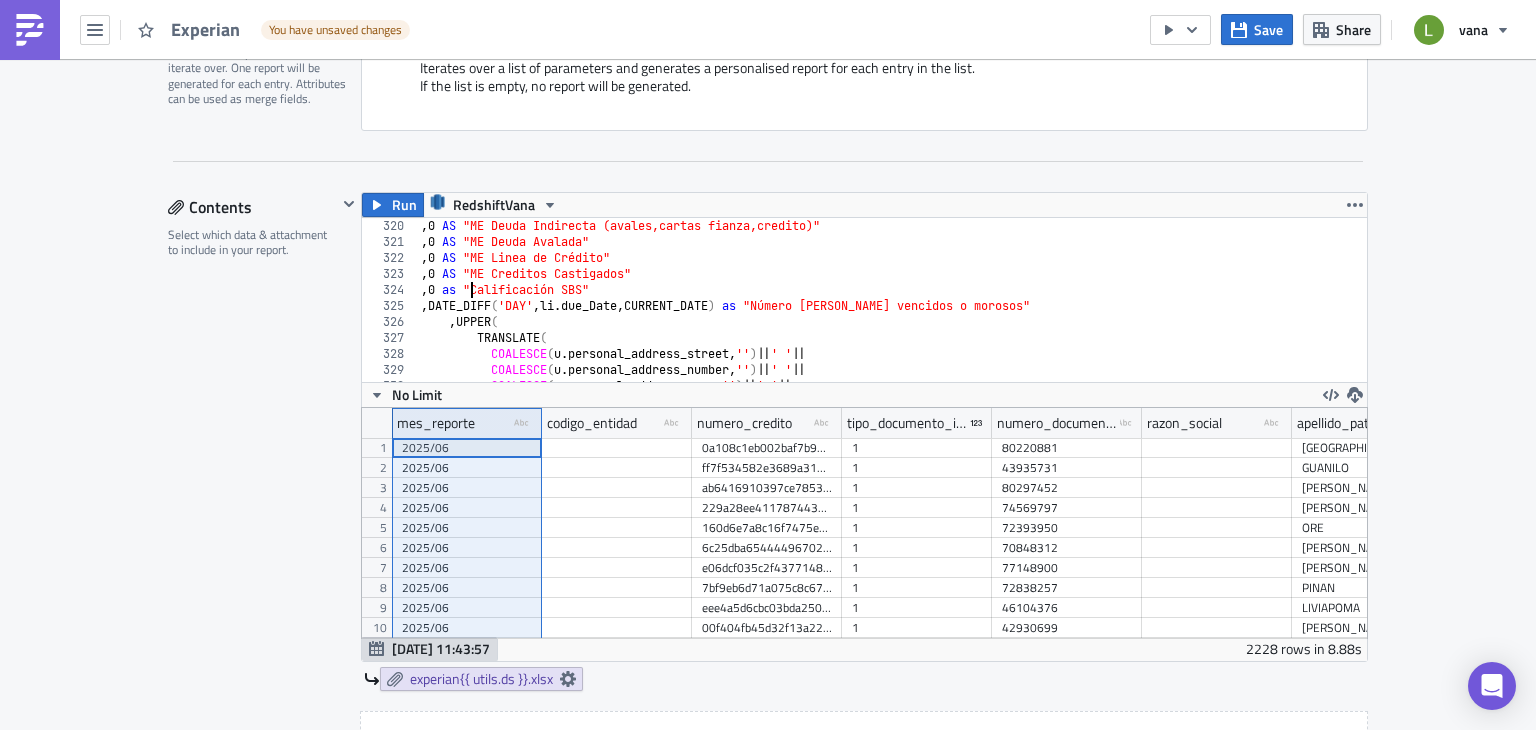 scroll, scrollTop: 0, scrollLeft: 3, axis: horizontal 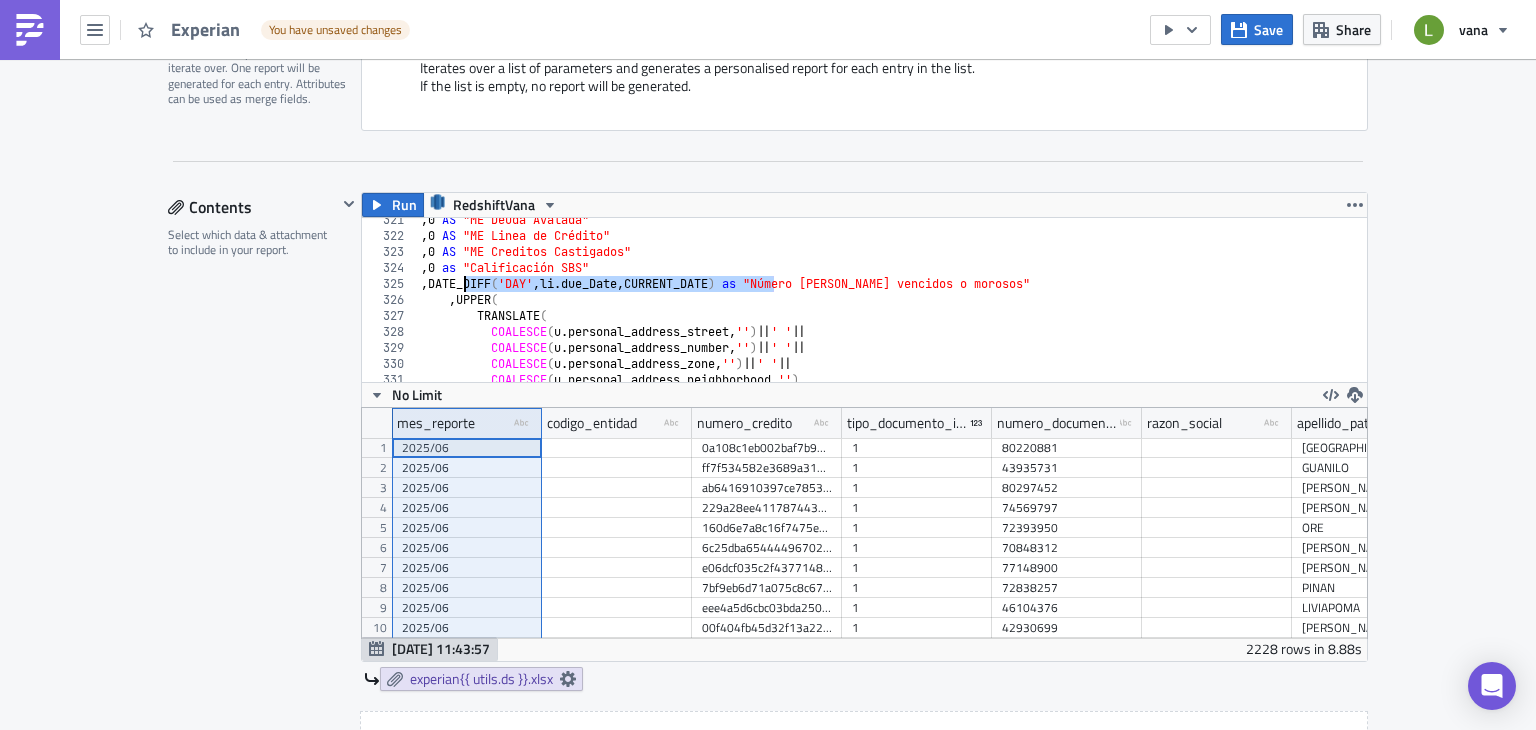 drag, startPoint x: 765, startPoint y: 280, endPoint x: 455, endPoint y: 282, distance: 310.00644 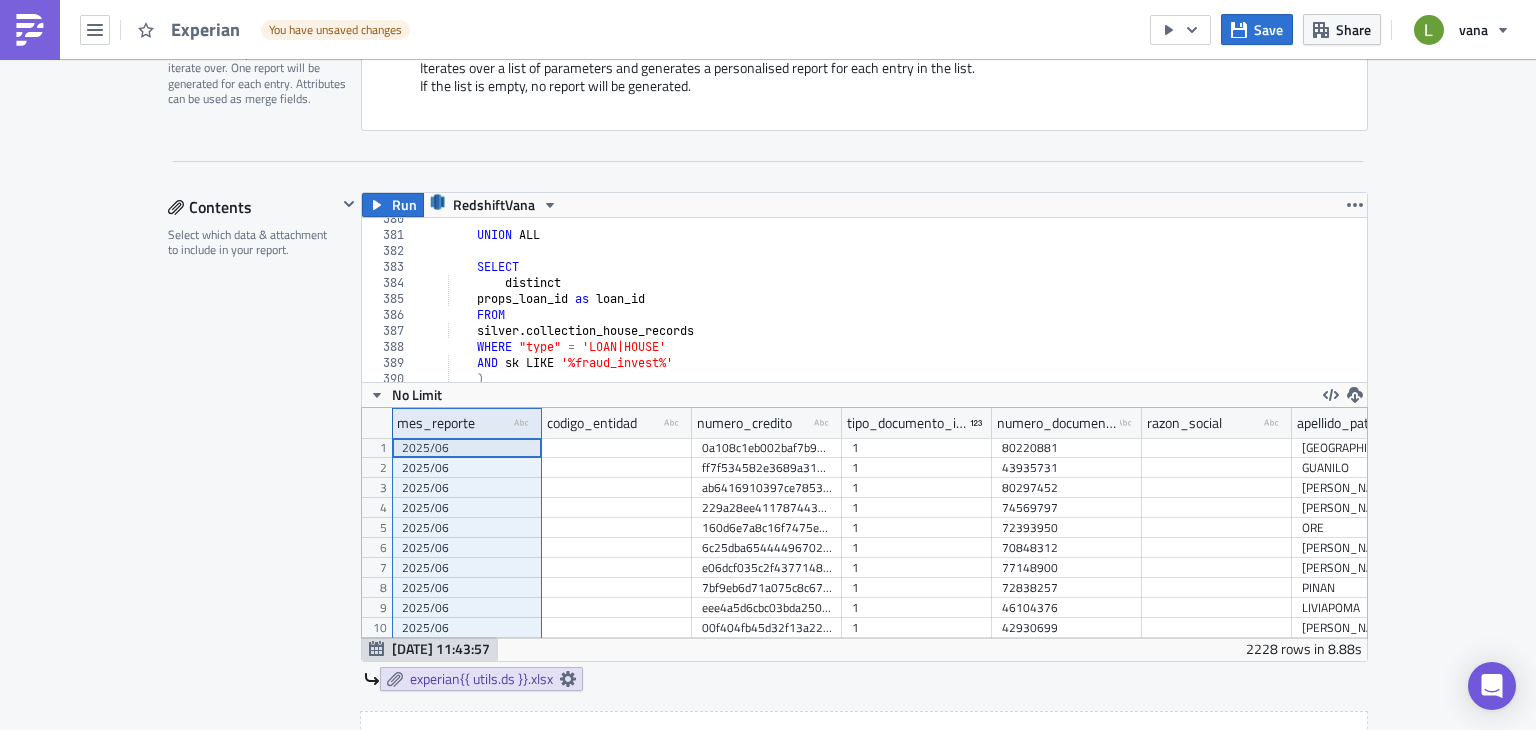 scroll, scrollTop: 6123, scrollLeft: 0, axis: vertical 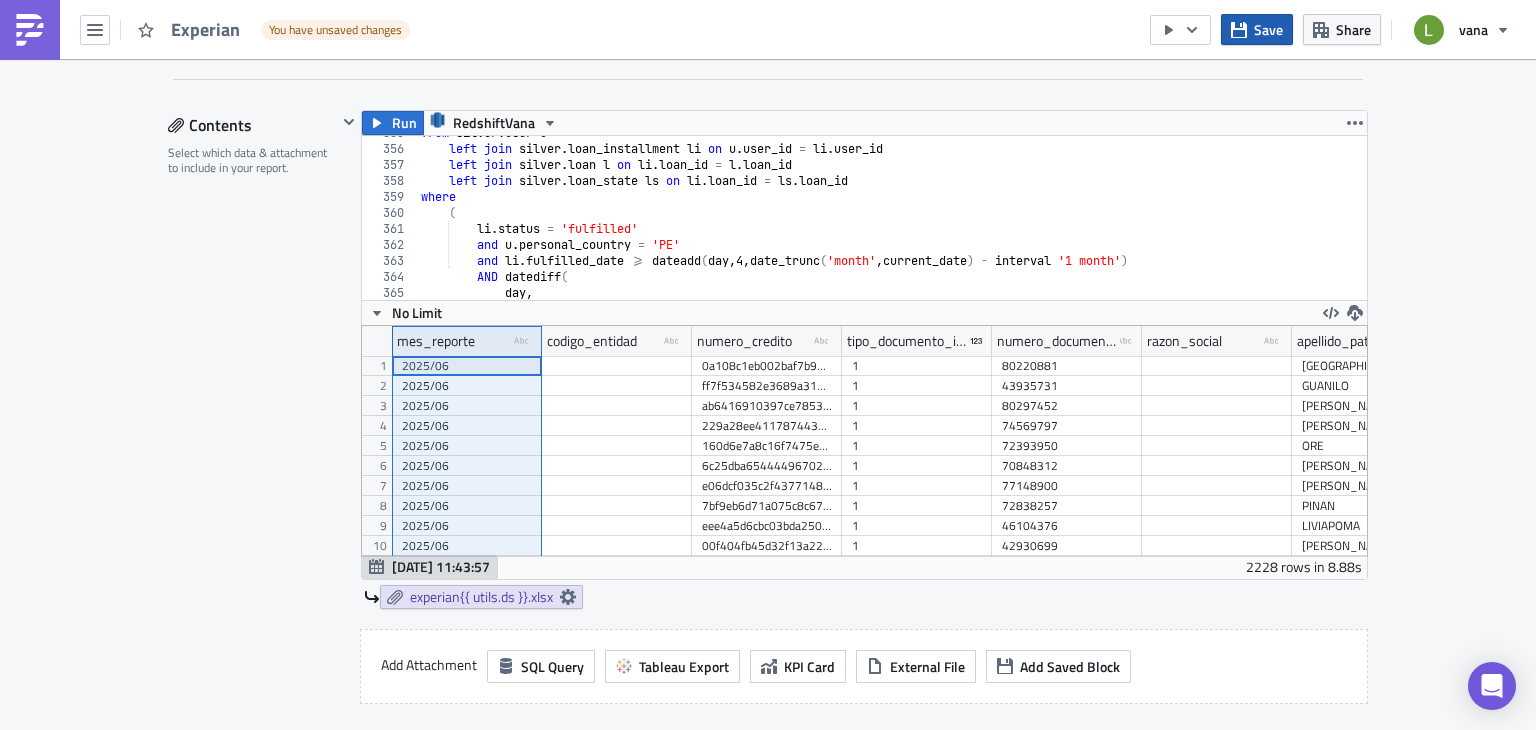 type on ", 0 as "Número días vencidos o morosos"" 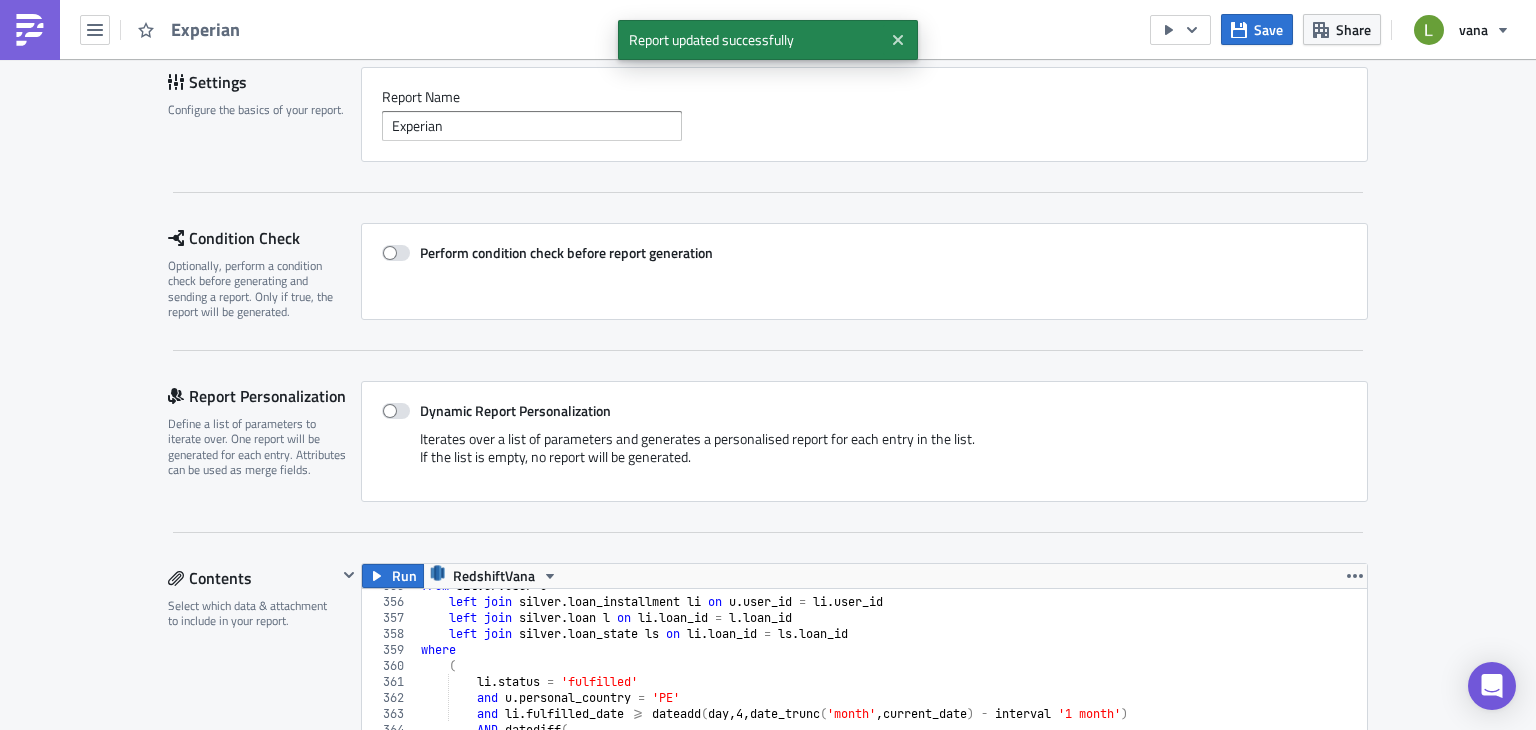 scroll, scrollTop: 0, scrollLeft: 0, axis: both 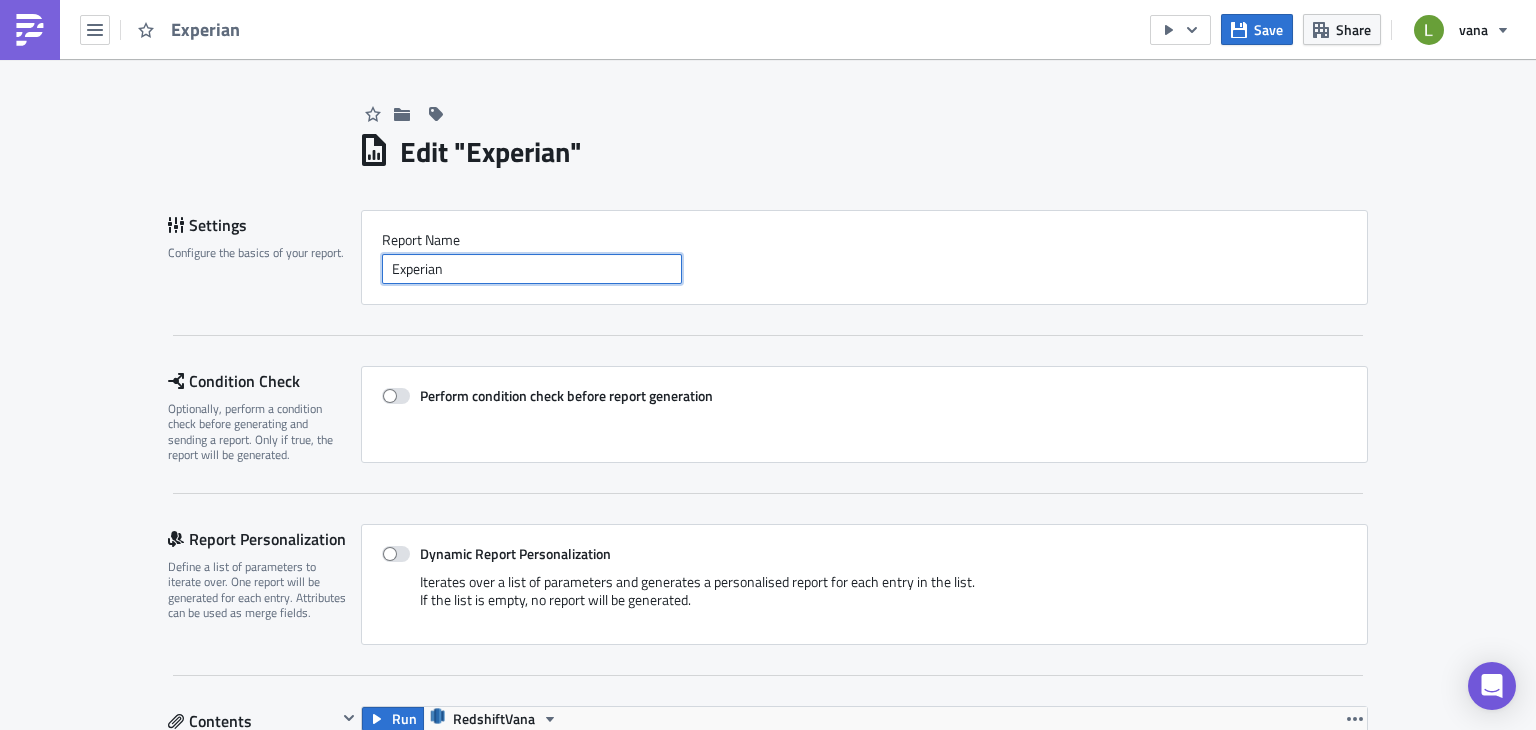 click on "Experian" at bounding box center (532, 269) 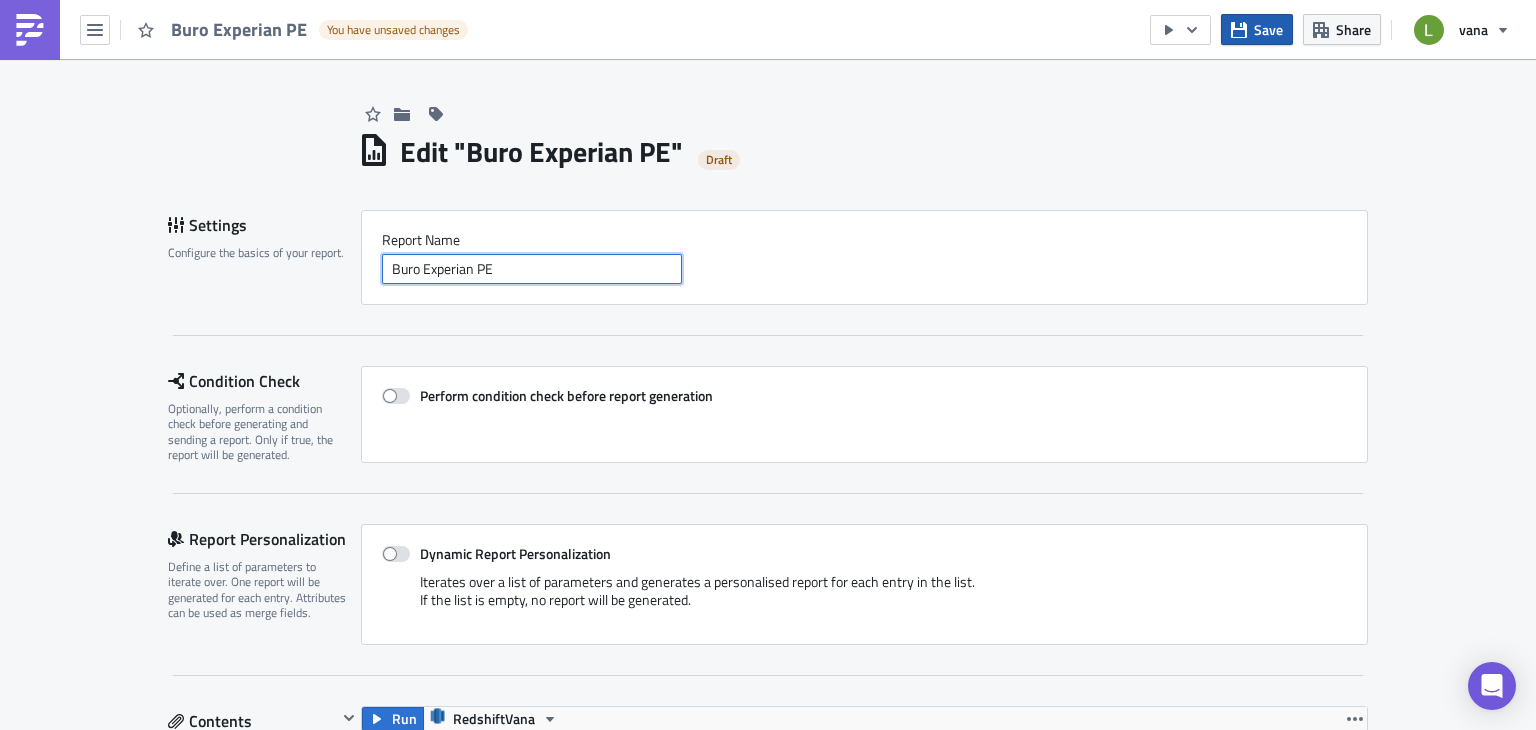 type on "Buro Experian PE" 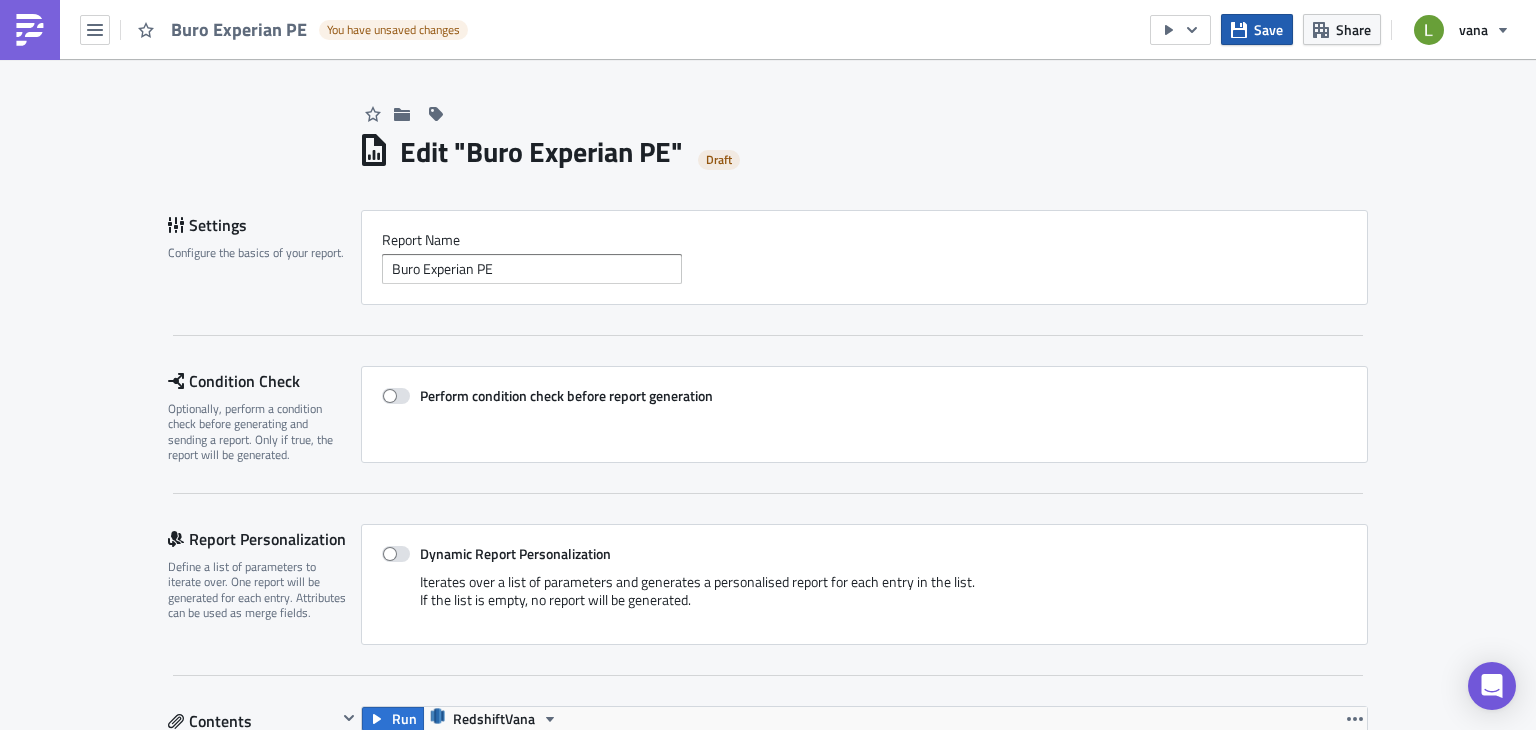 click on "Save" at bounding box center [1268, 29] 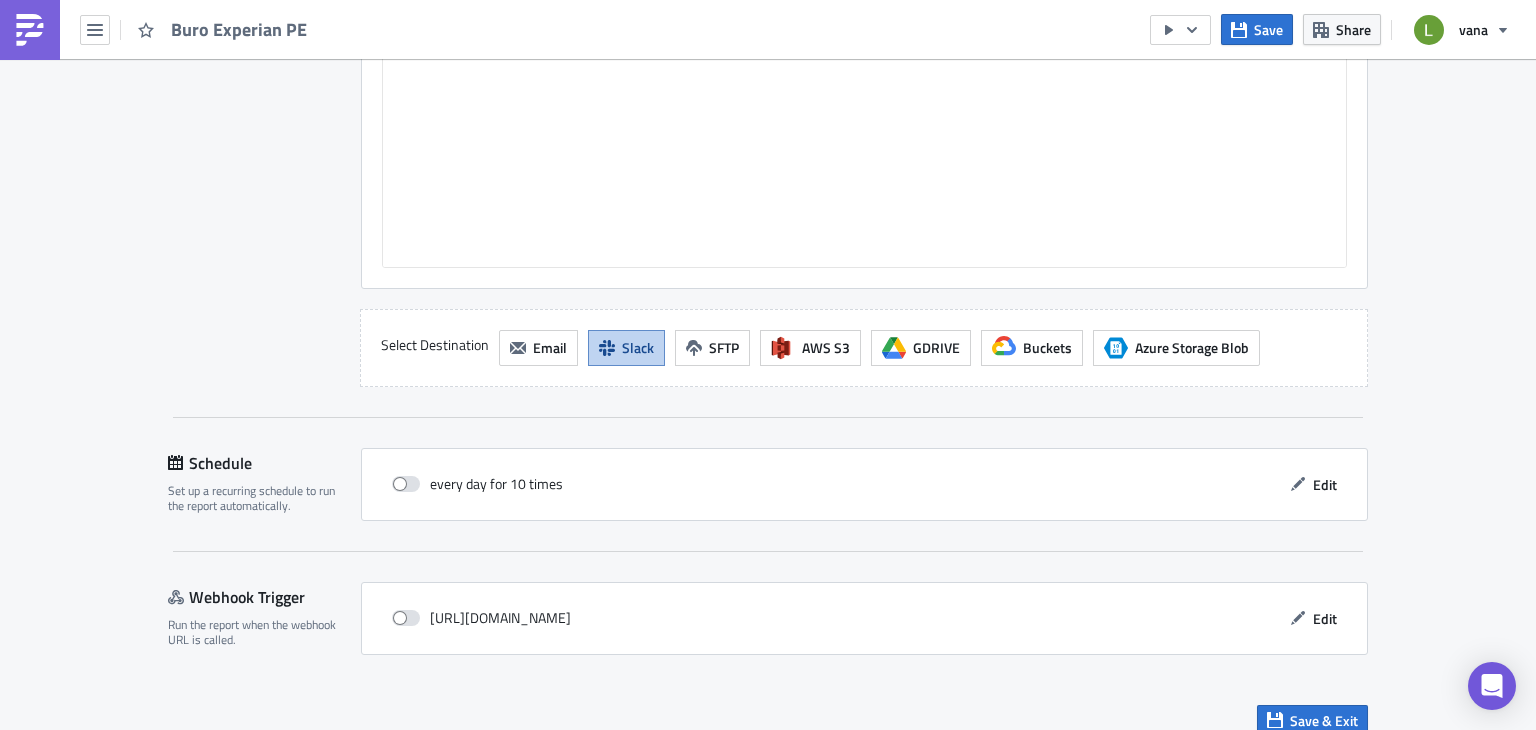 scroll, scrollTop: 1848, scrollLeft: 0, axis: vertical 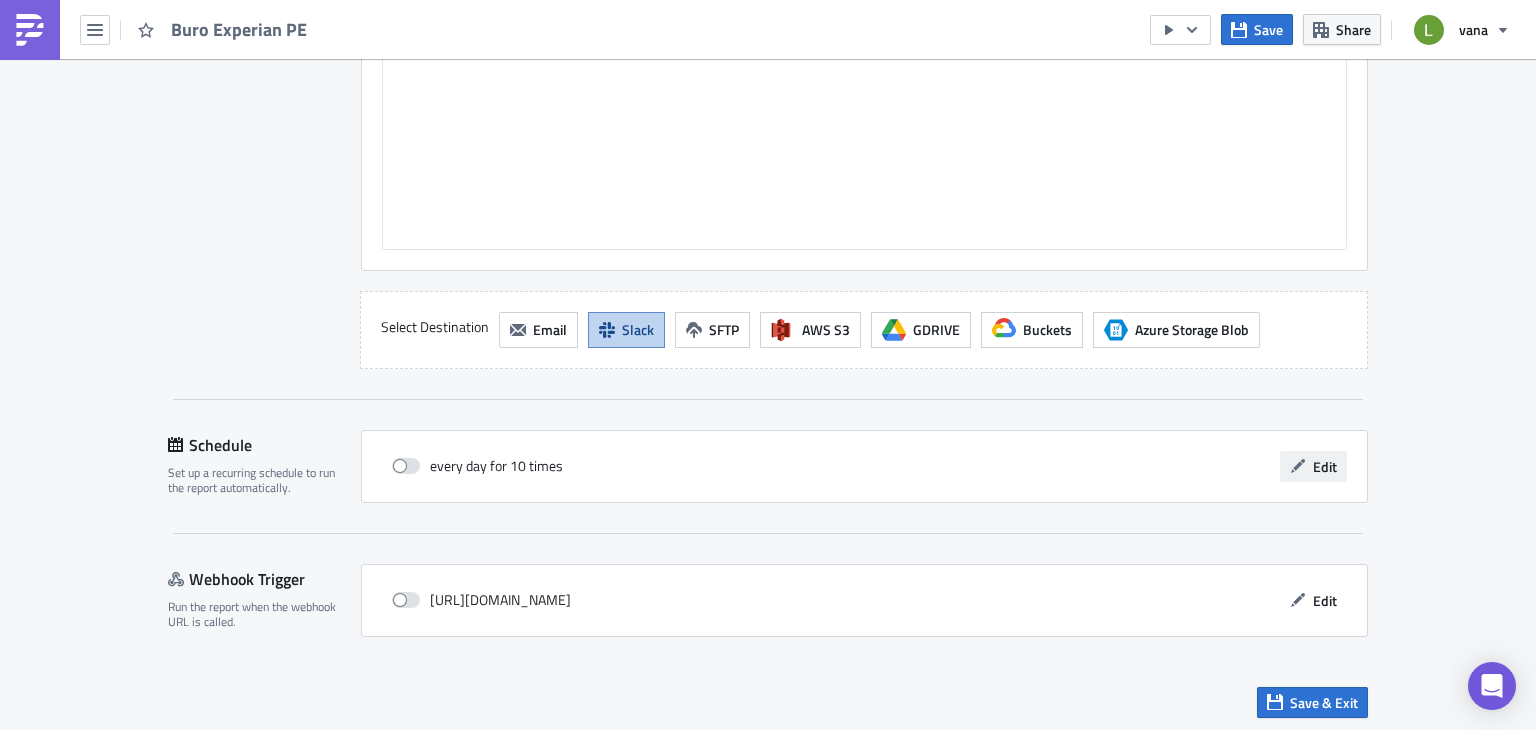 click on "Edit" at bounding box center (1325, 466) 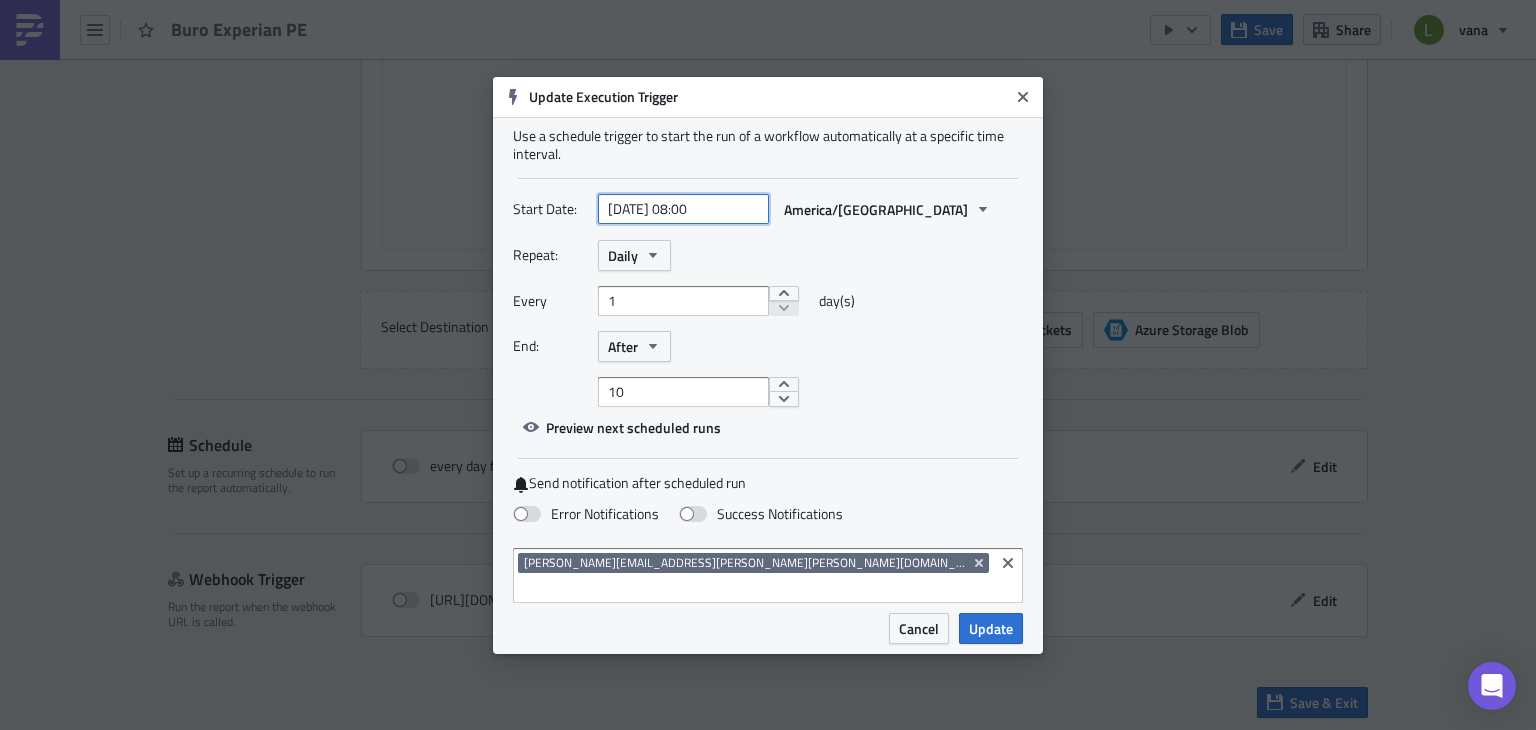 click on "2025-07-17 08:00" at bounding box center (683, 209) 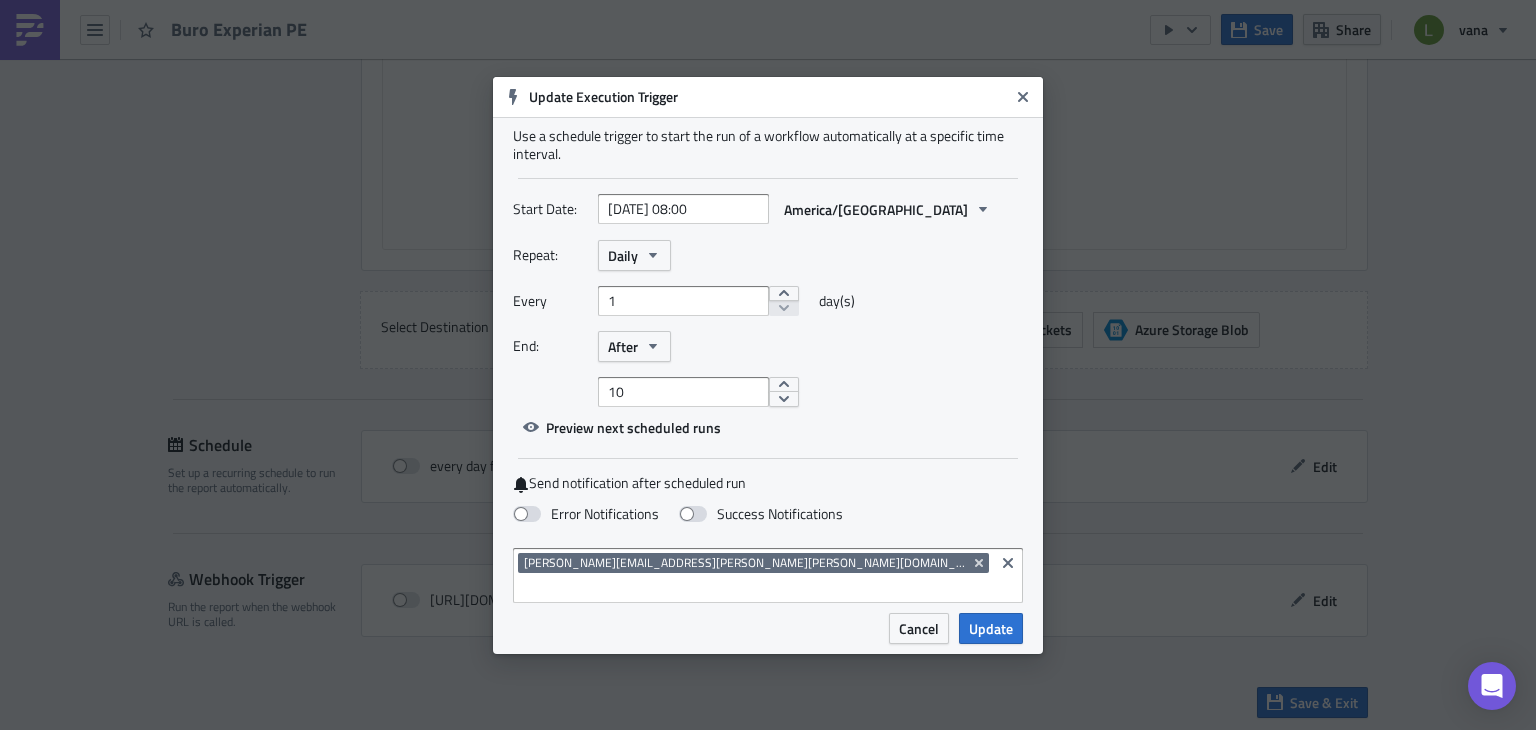 click on "Repeat:   Daily" at bounding box center (768, 255) 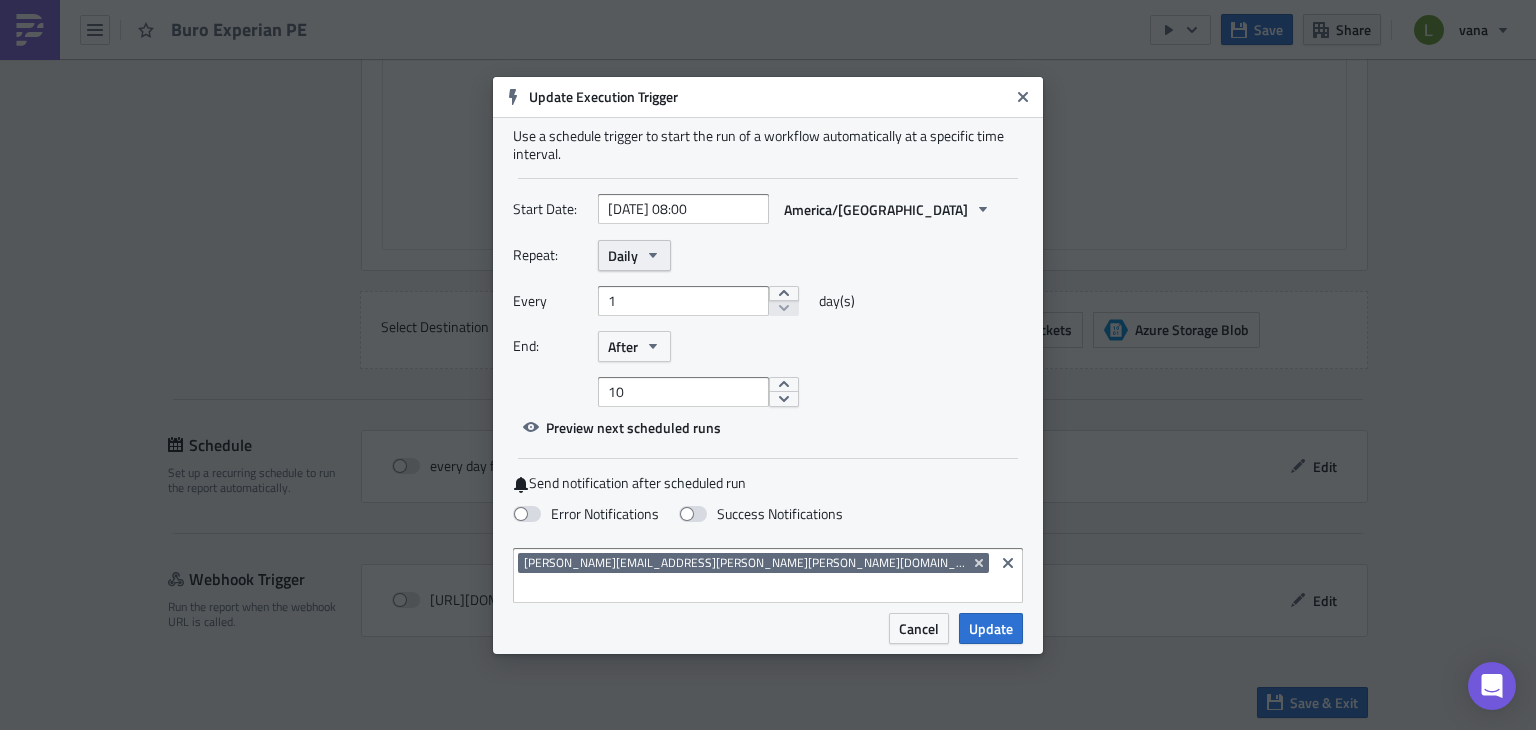 click on "Daily" at bounding box center [634, 255] 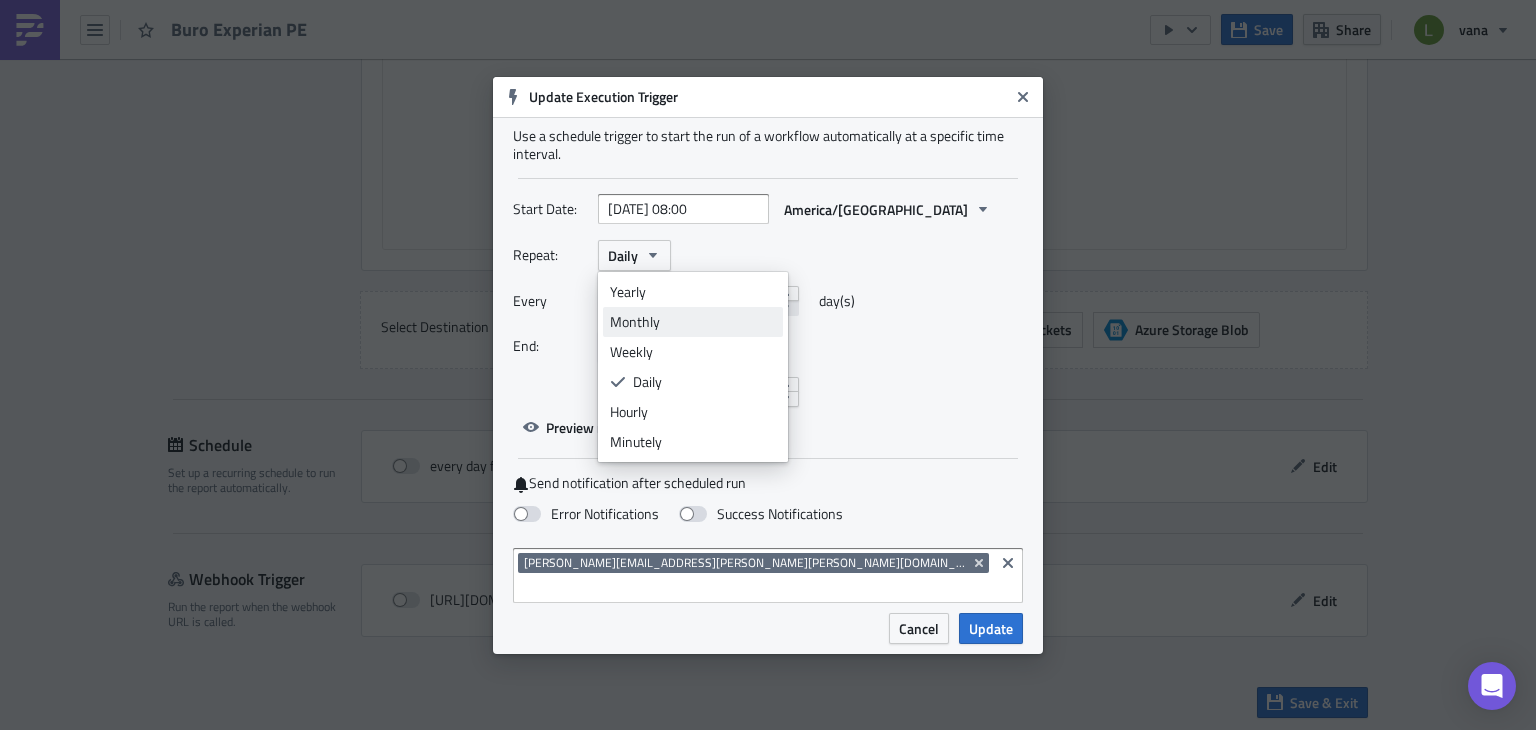 click on "Monthly" at bounding box center [693, 322] 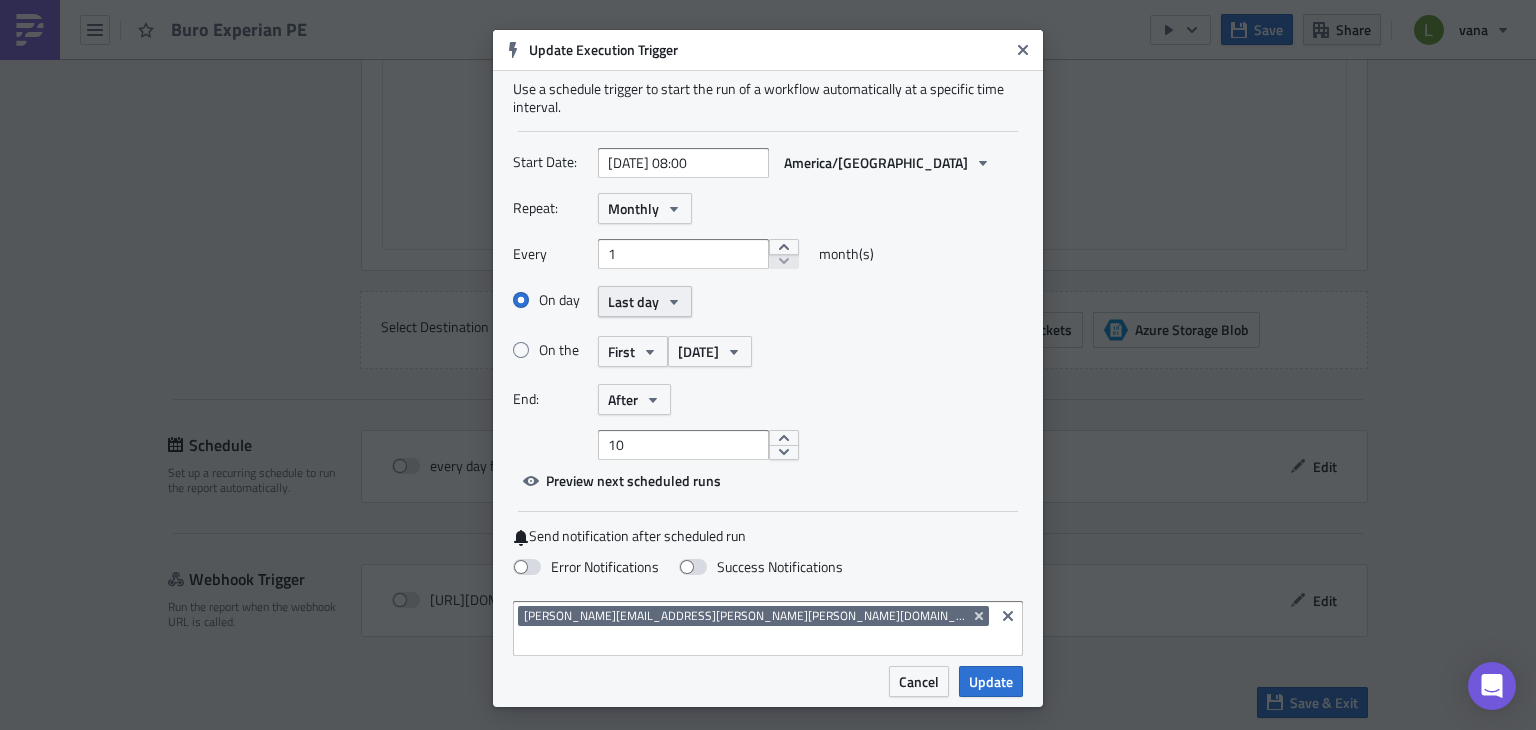 click on "Last day" at bounding box center [645, 301] 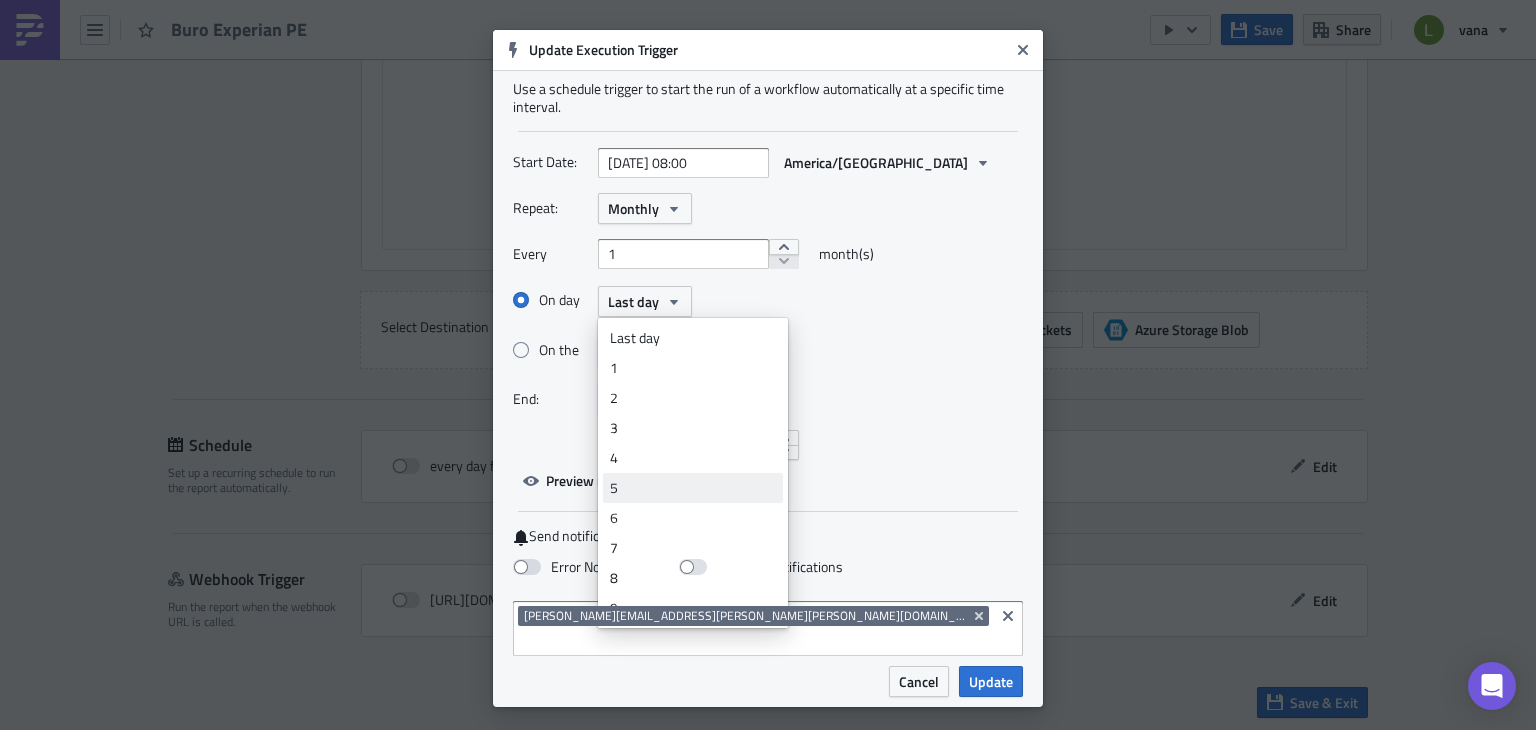 click on "5" at bounding box center [693, 488] 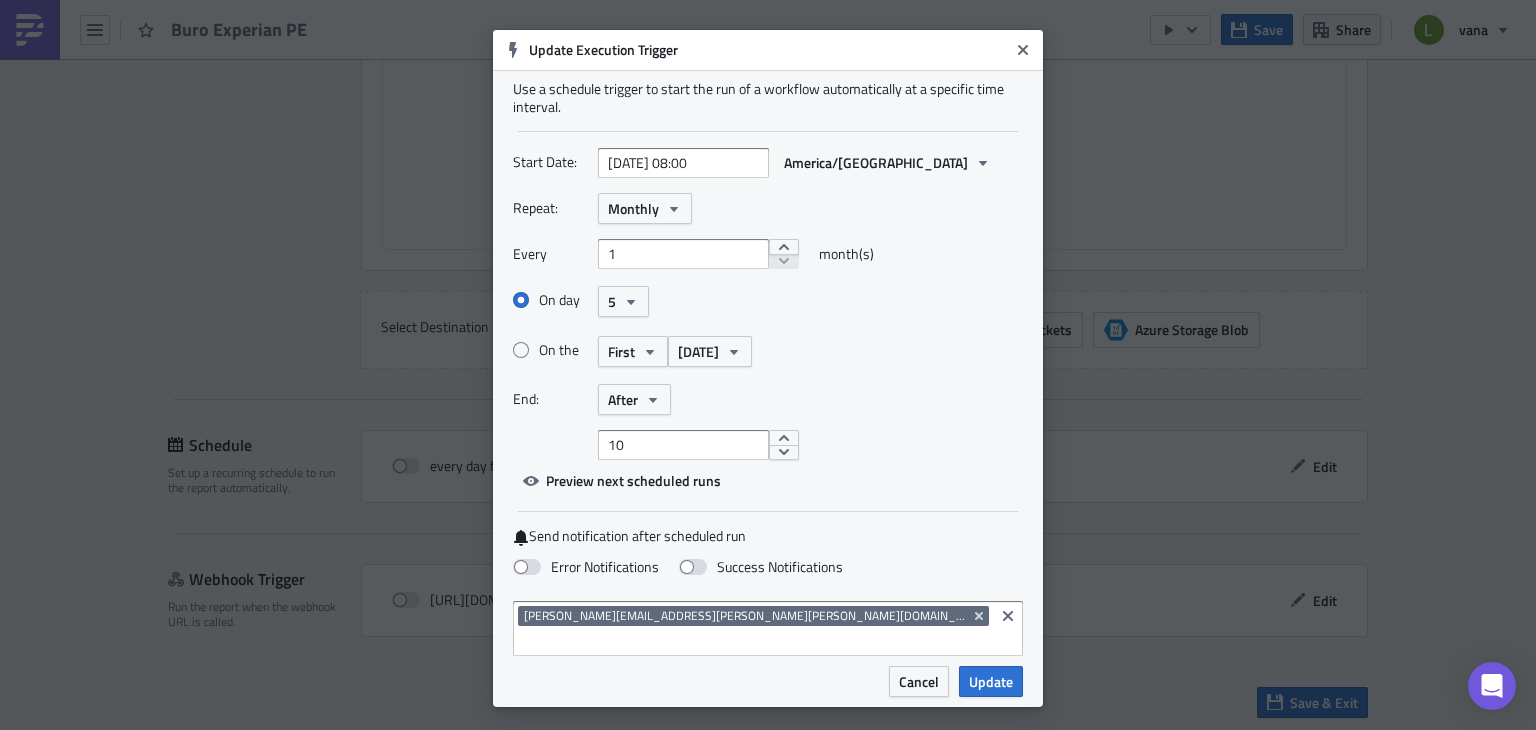click on "On the First Monday" at bounding box center [768, 351] 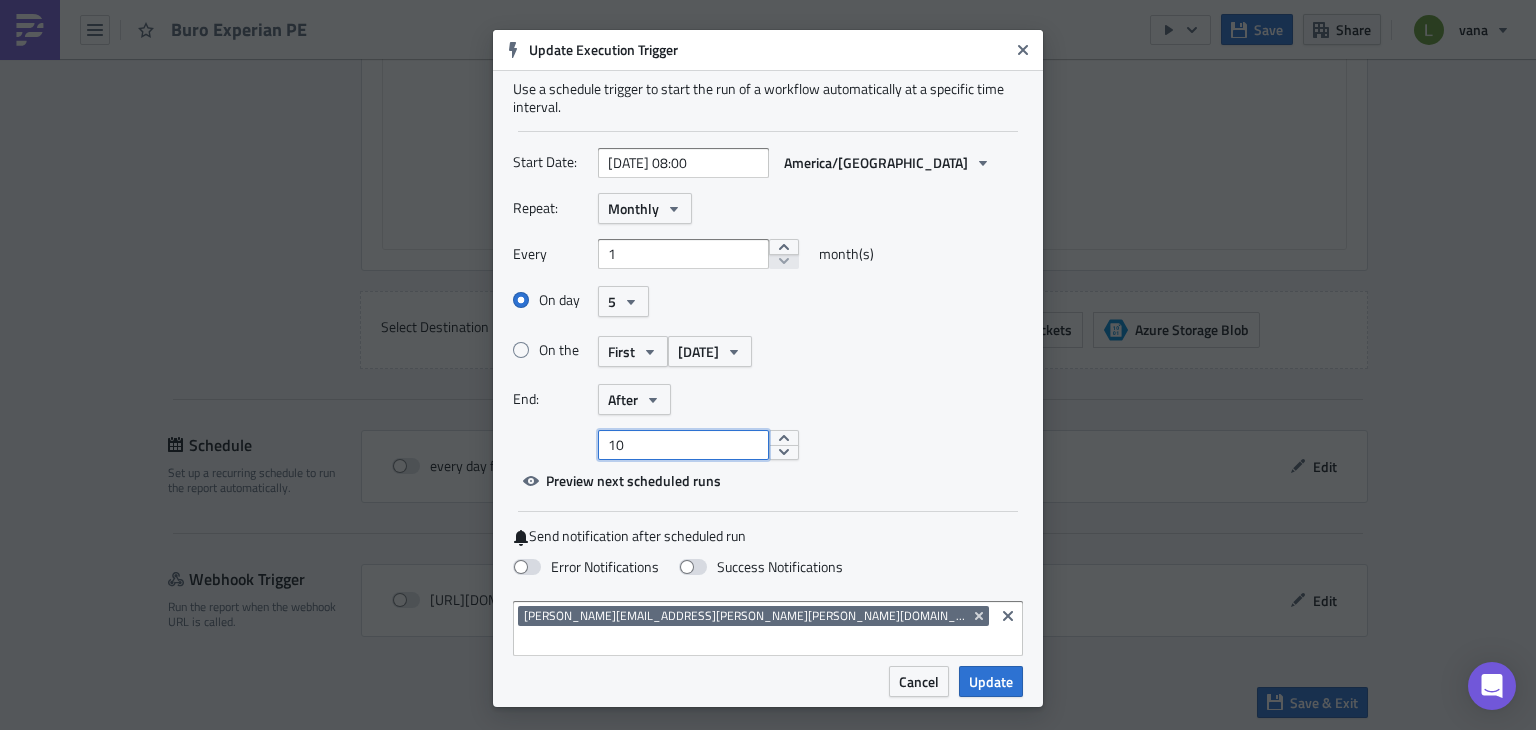 click on "10" at bounding box center (683, 445) 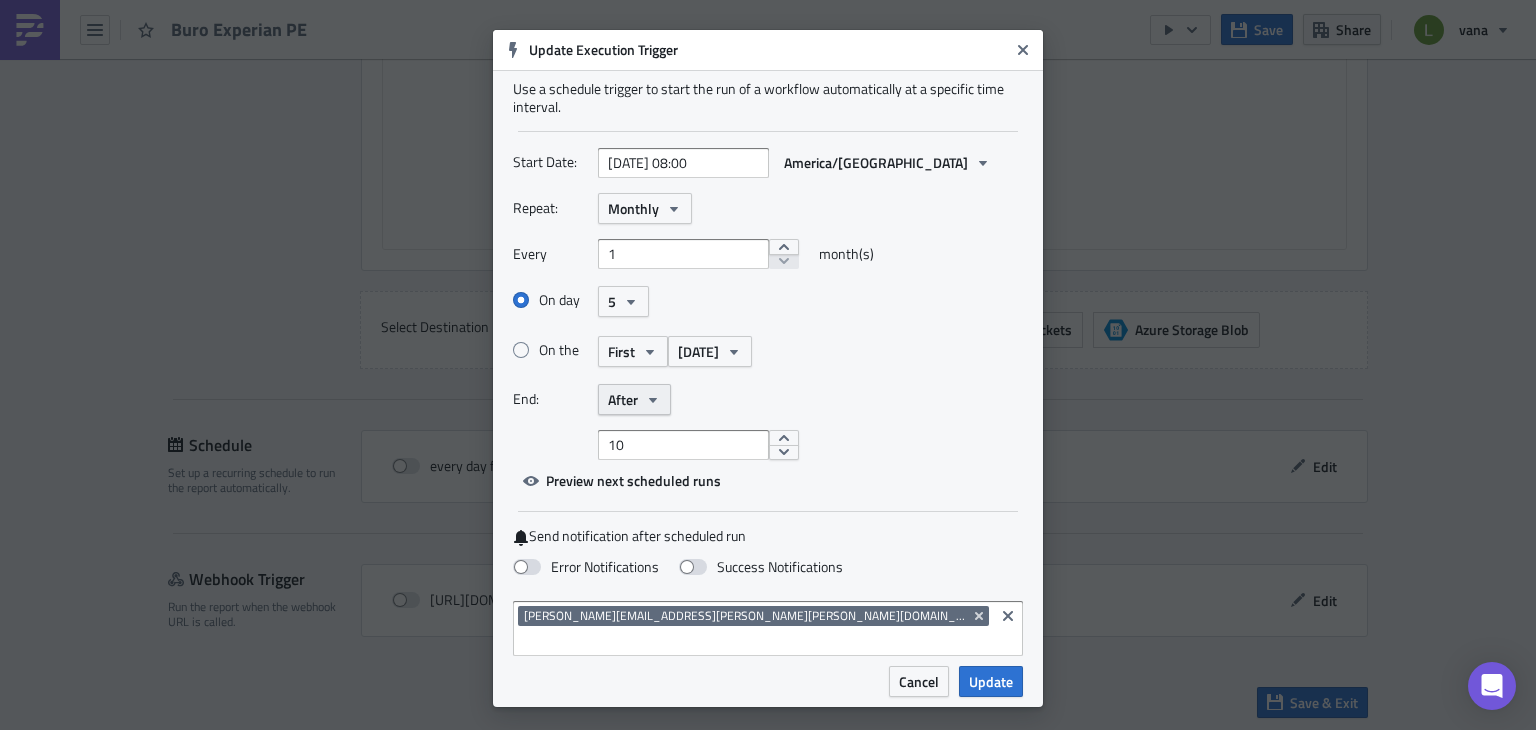 click on "After" at bounding box center [634, 399] 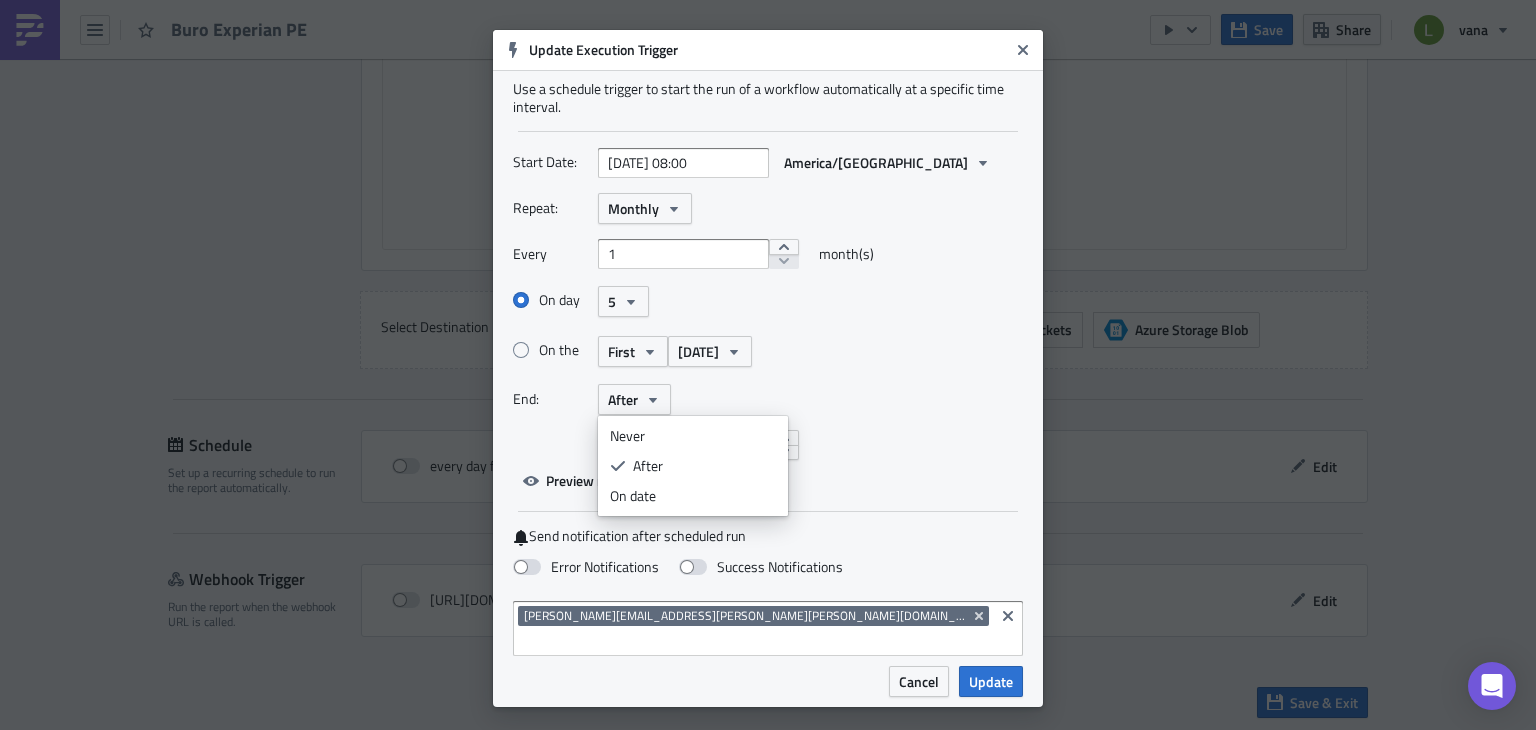 click on "End:   After Never After On date" at bounding box center [768, 399] 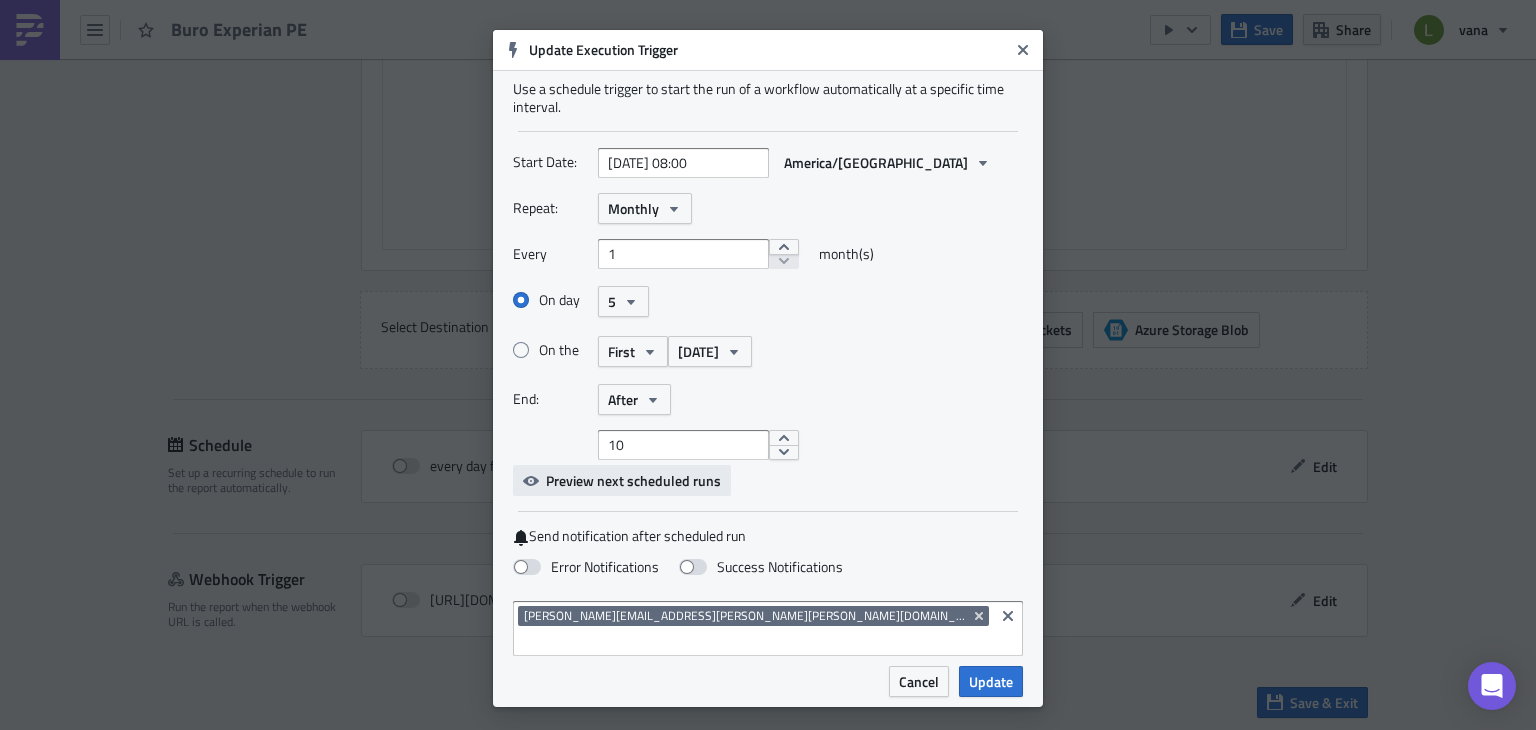 click on "Preview next scheduled runs" at bounding box center [633, 480] 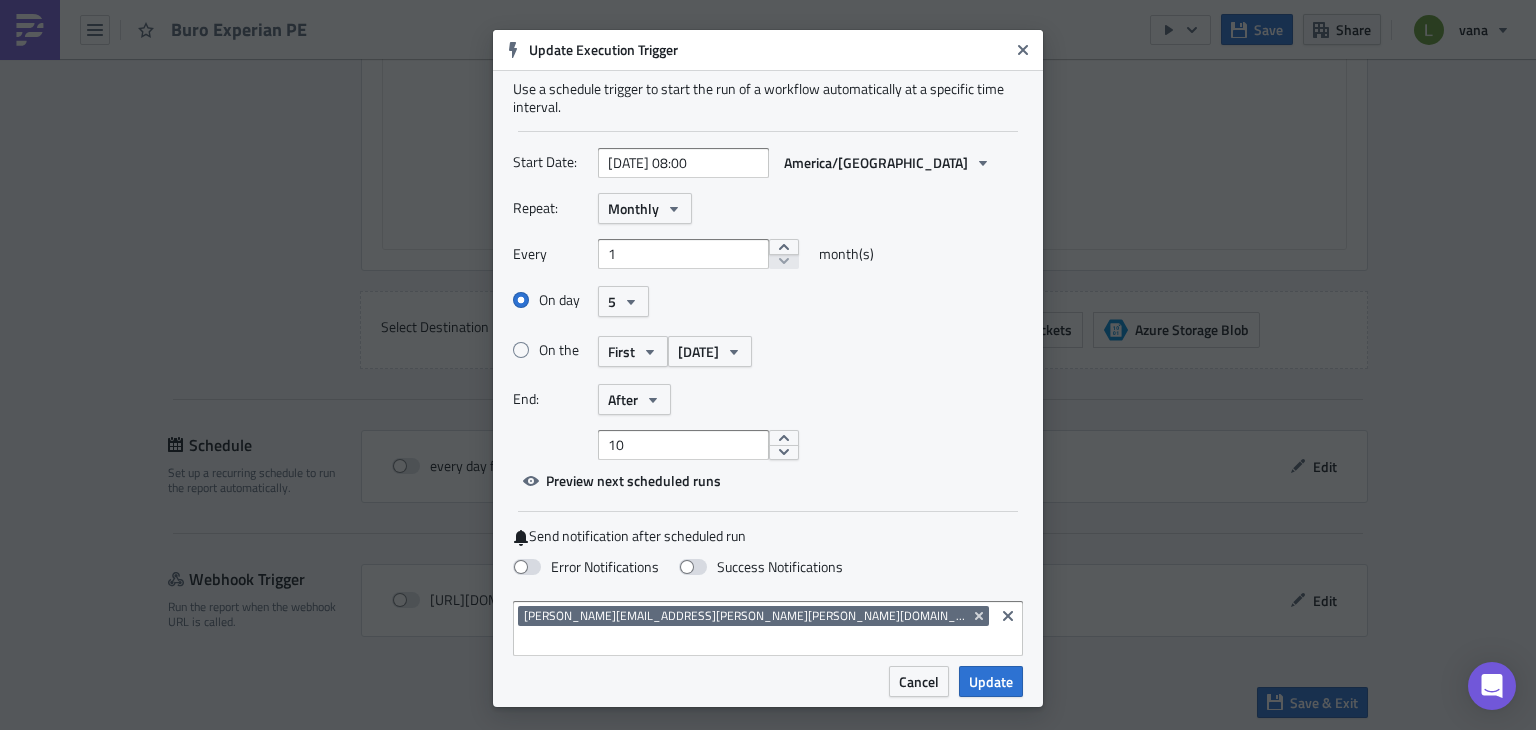 click on "On the First Monday" at bounding box center (768, 351) 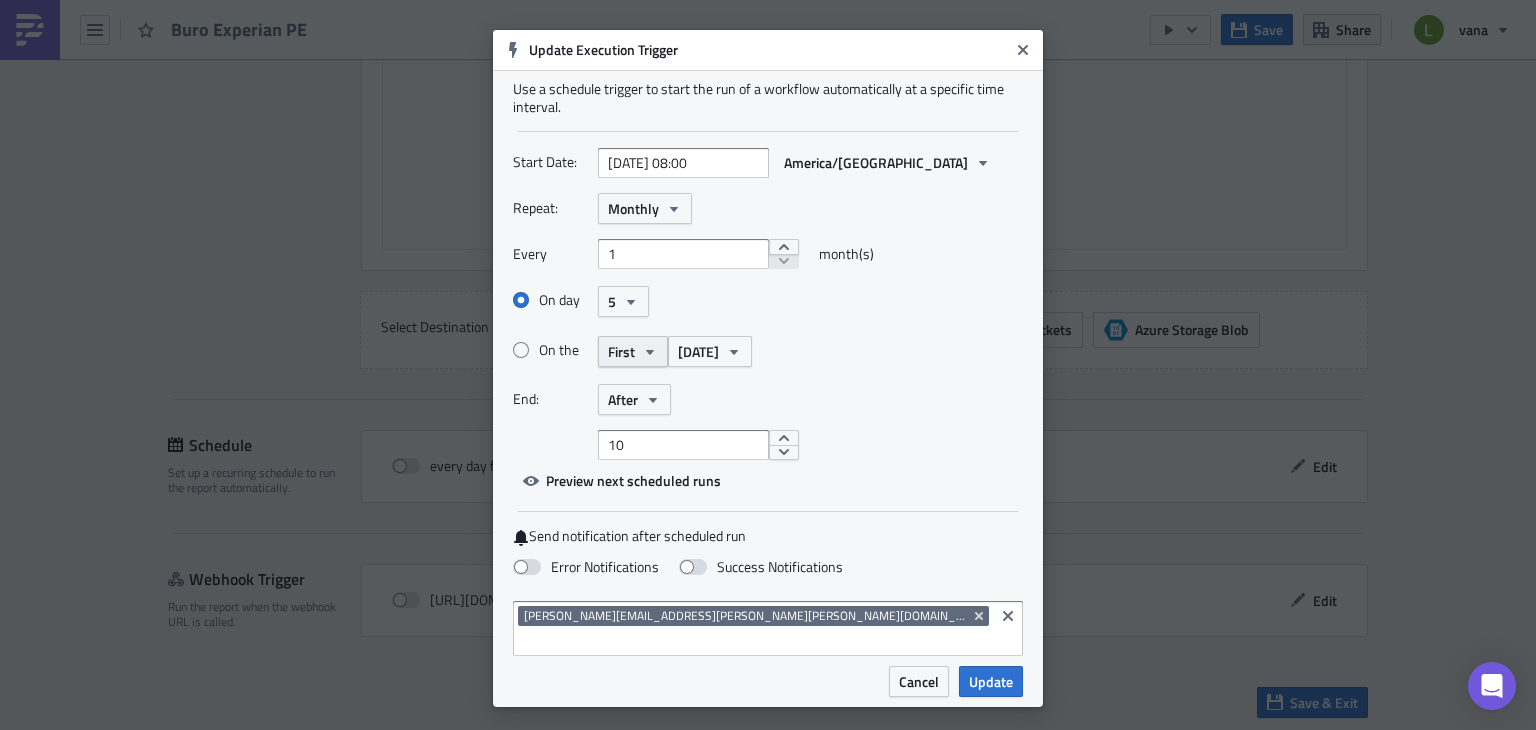 click on "First" at bounding box center [633, 351] 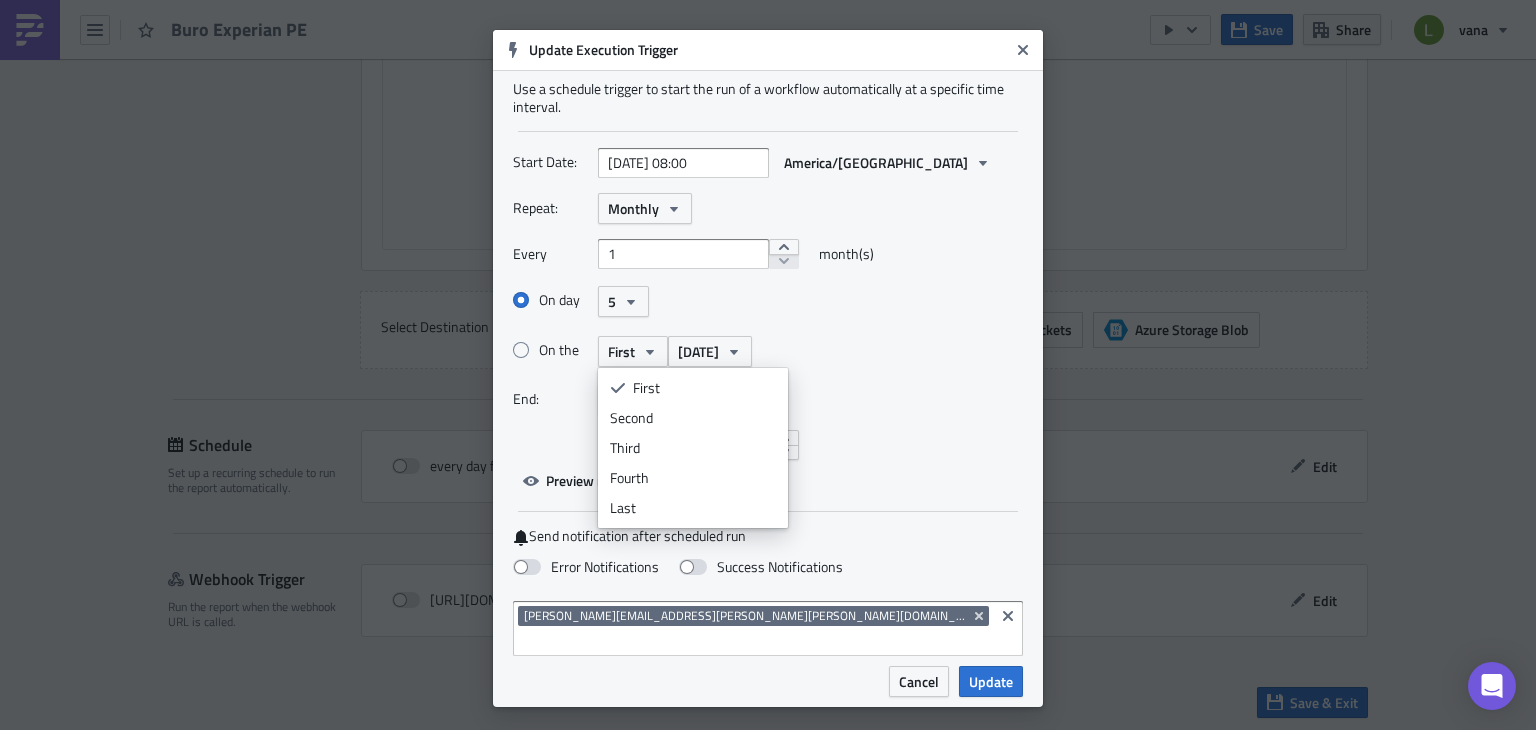 click on "On day 5 On the First First Second Third Fourth Last Monday" at bounding box center [768, 334] 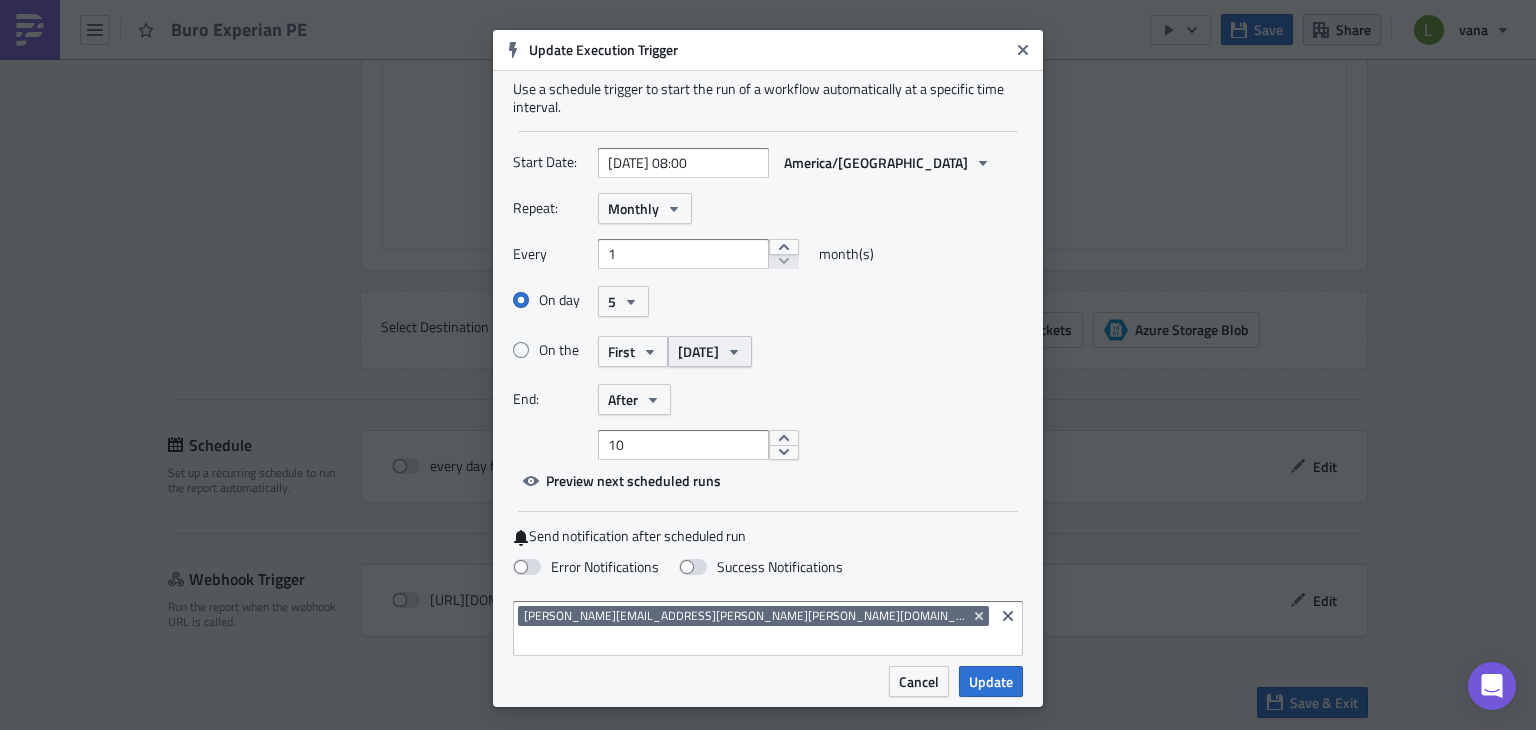 click on "Monday" at bounding box center (710, 351) 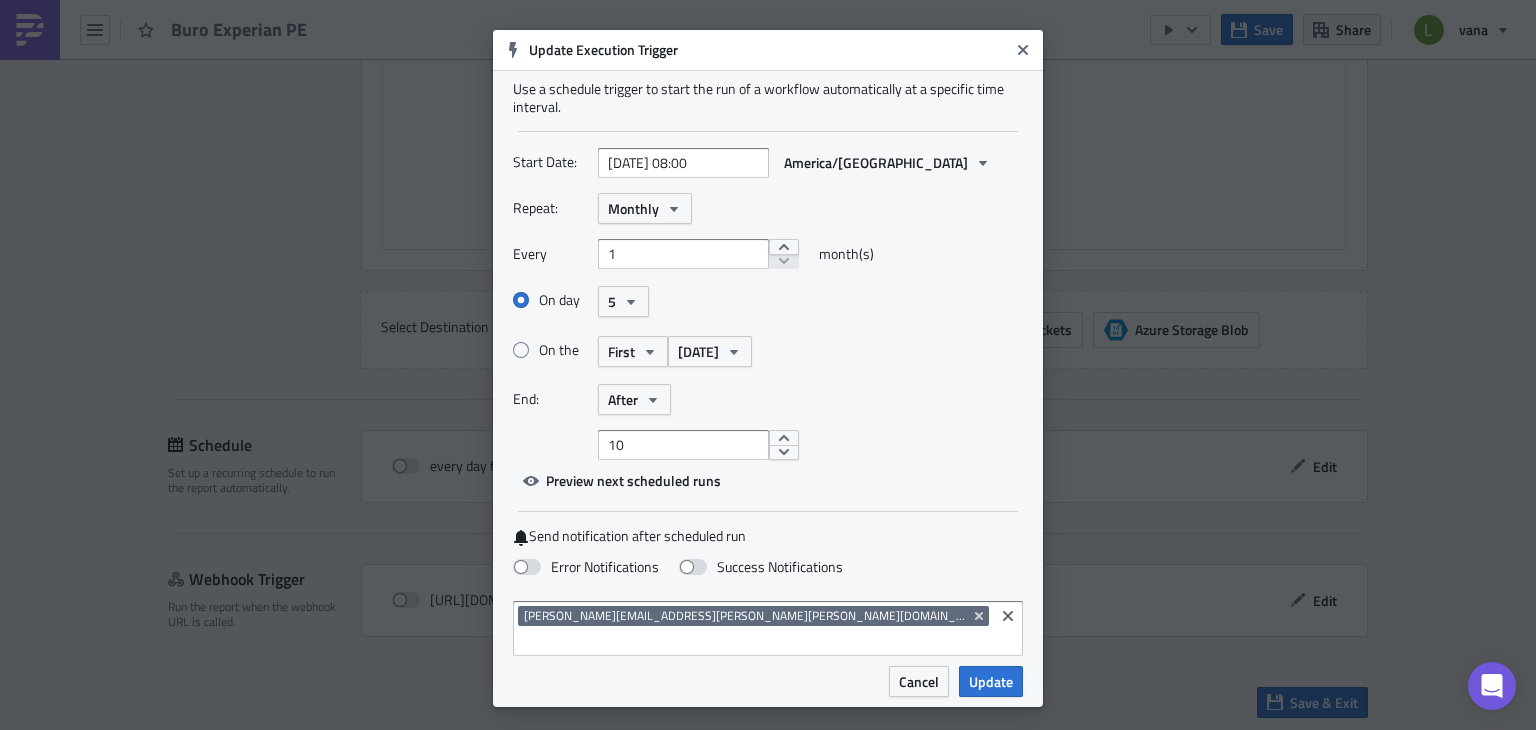 click on "On the First Monday Monday Tuesday Wednesday Thursday Friday Saturday Sunday Day Weekday Weekend" at bounding box center (768, 351) 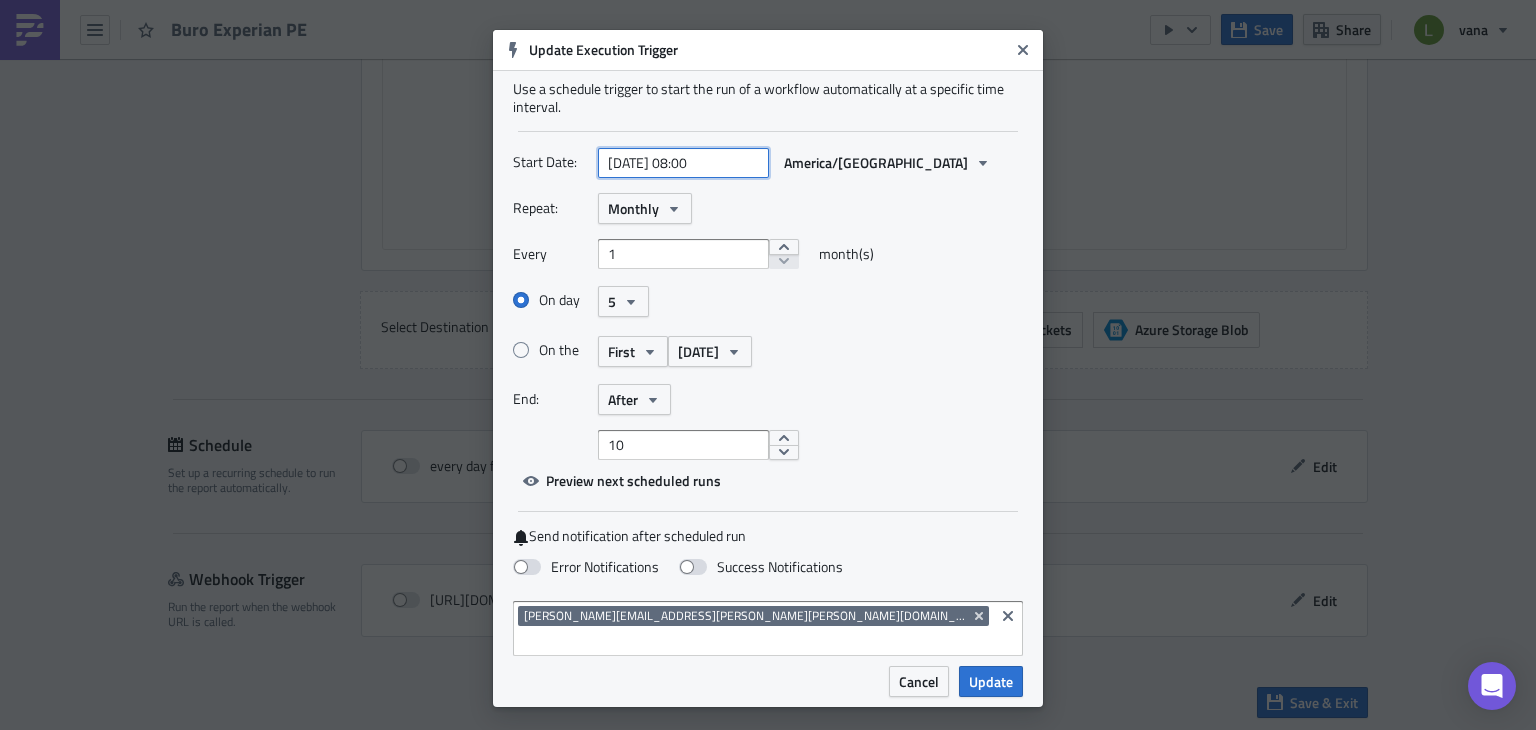select on "6" 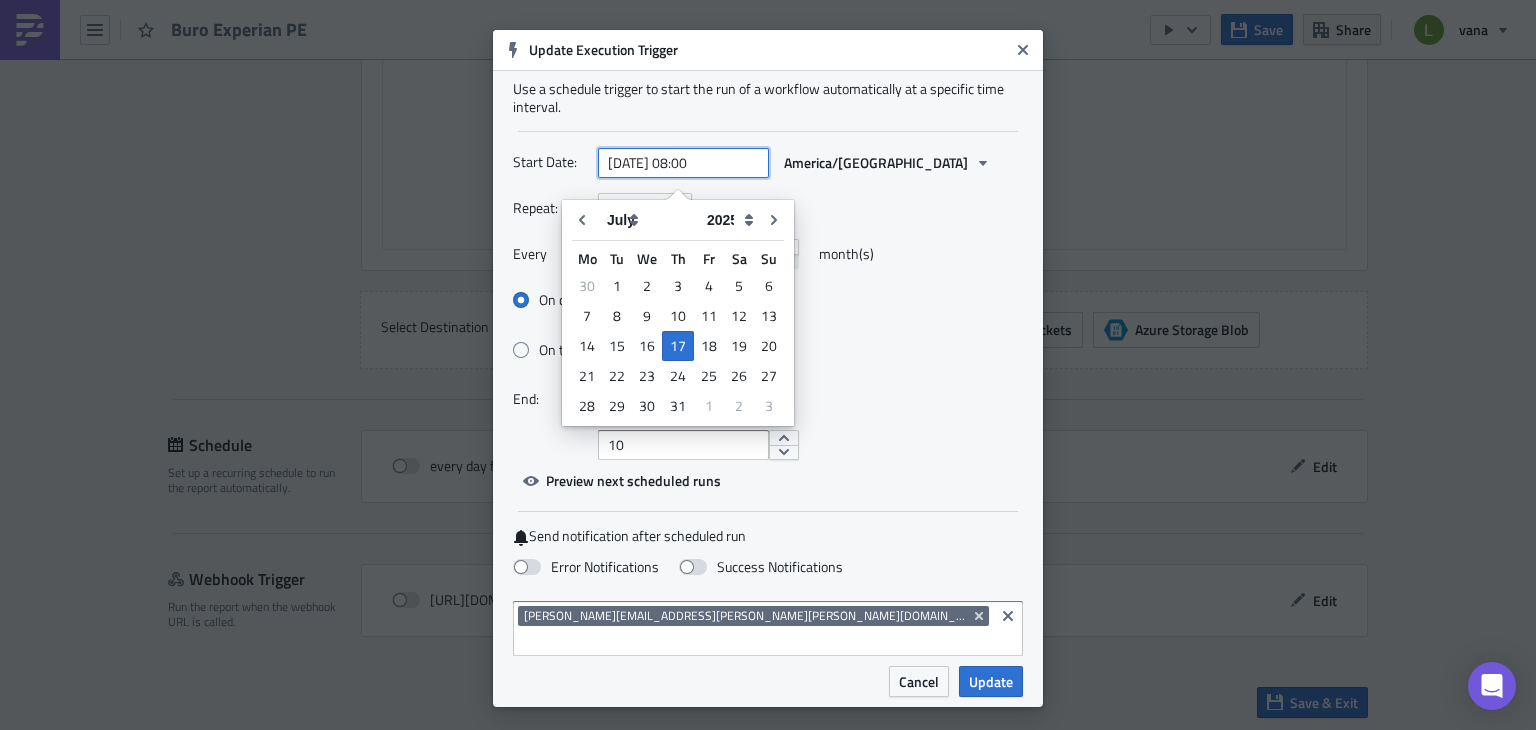 click on "2025-07-17 08:00" at bounding box center (683, 163) 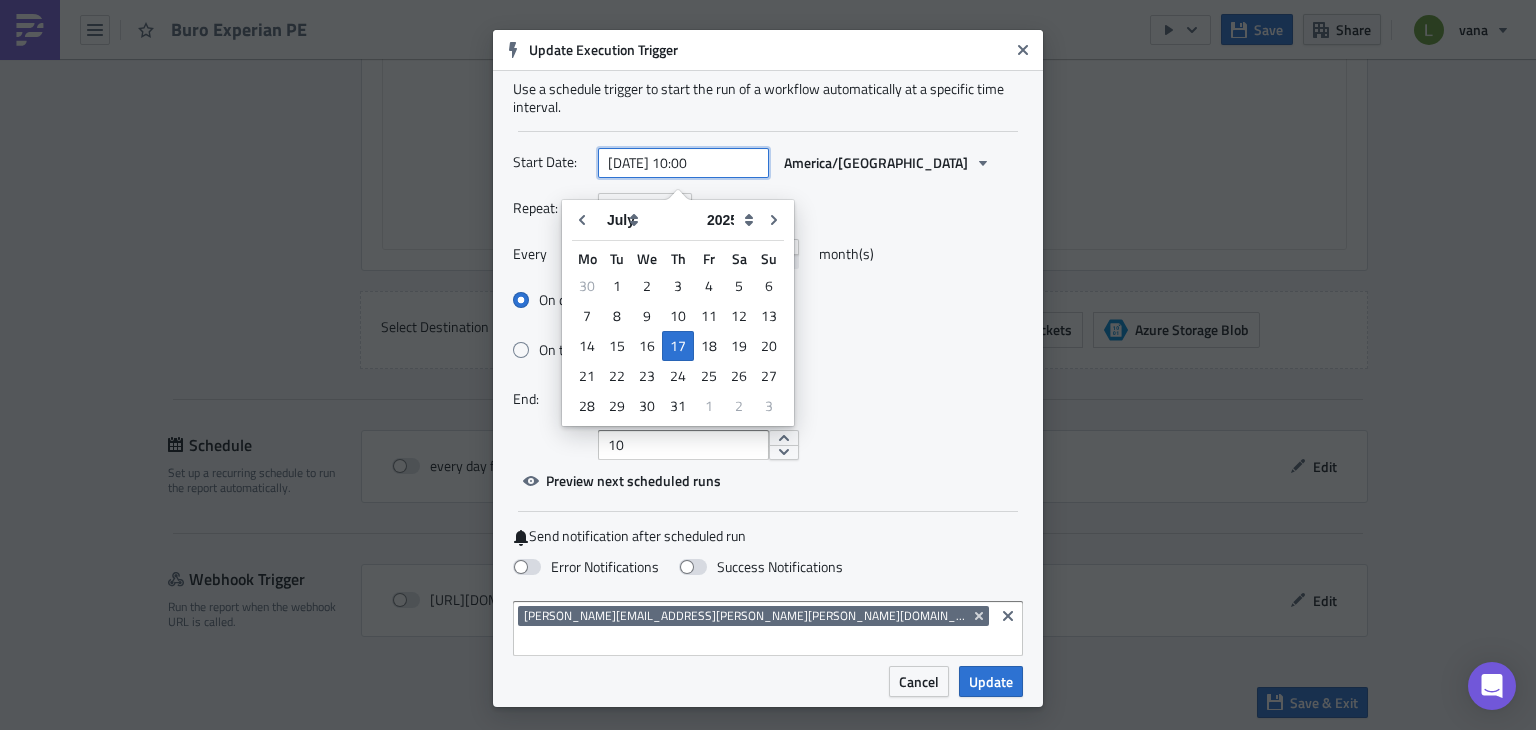 type on "2025-07-17 10:00" 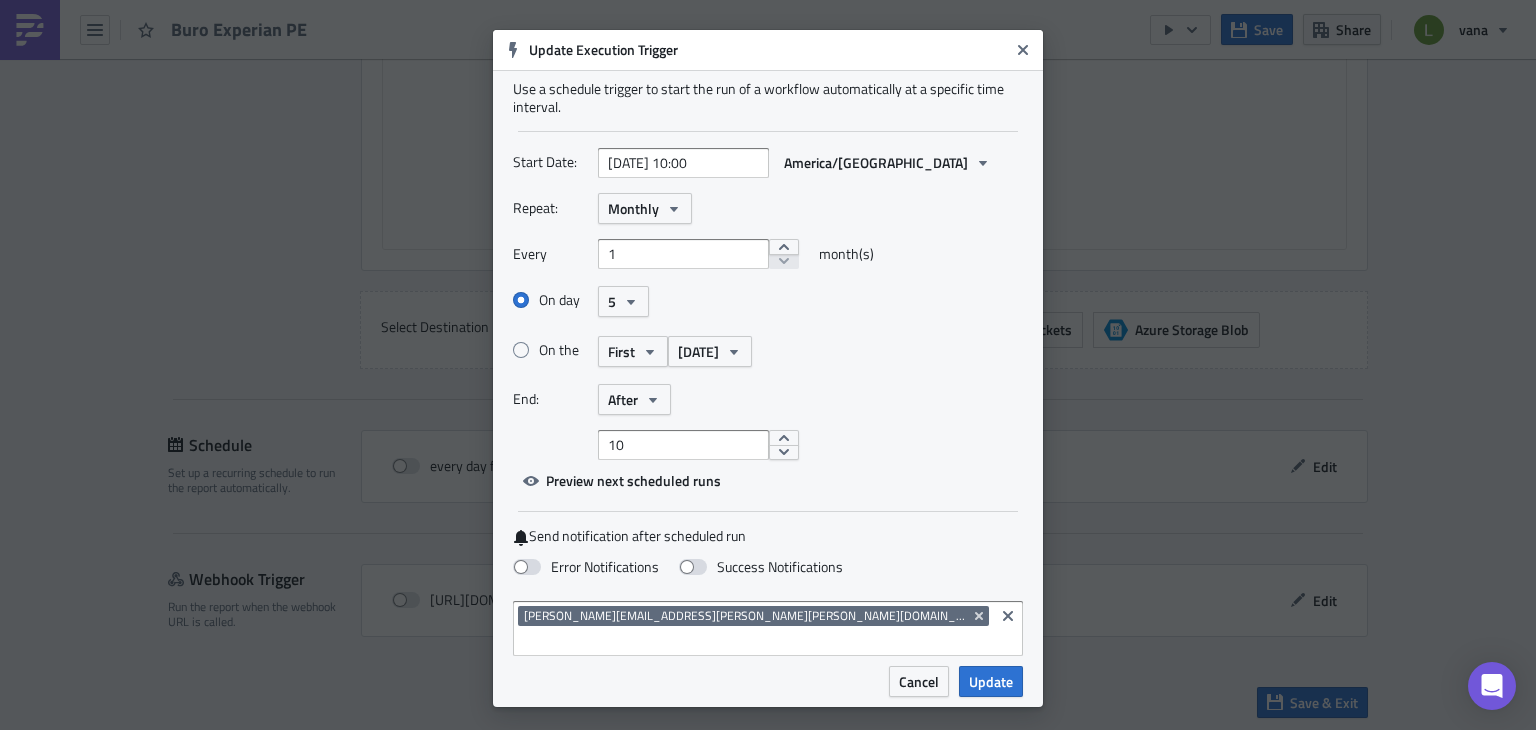 click on "Repeat:   Monthly" at bounding box center [768, 208] 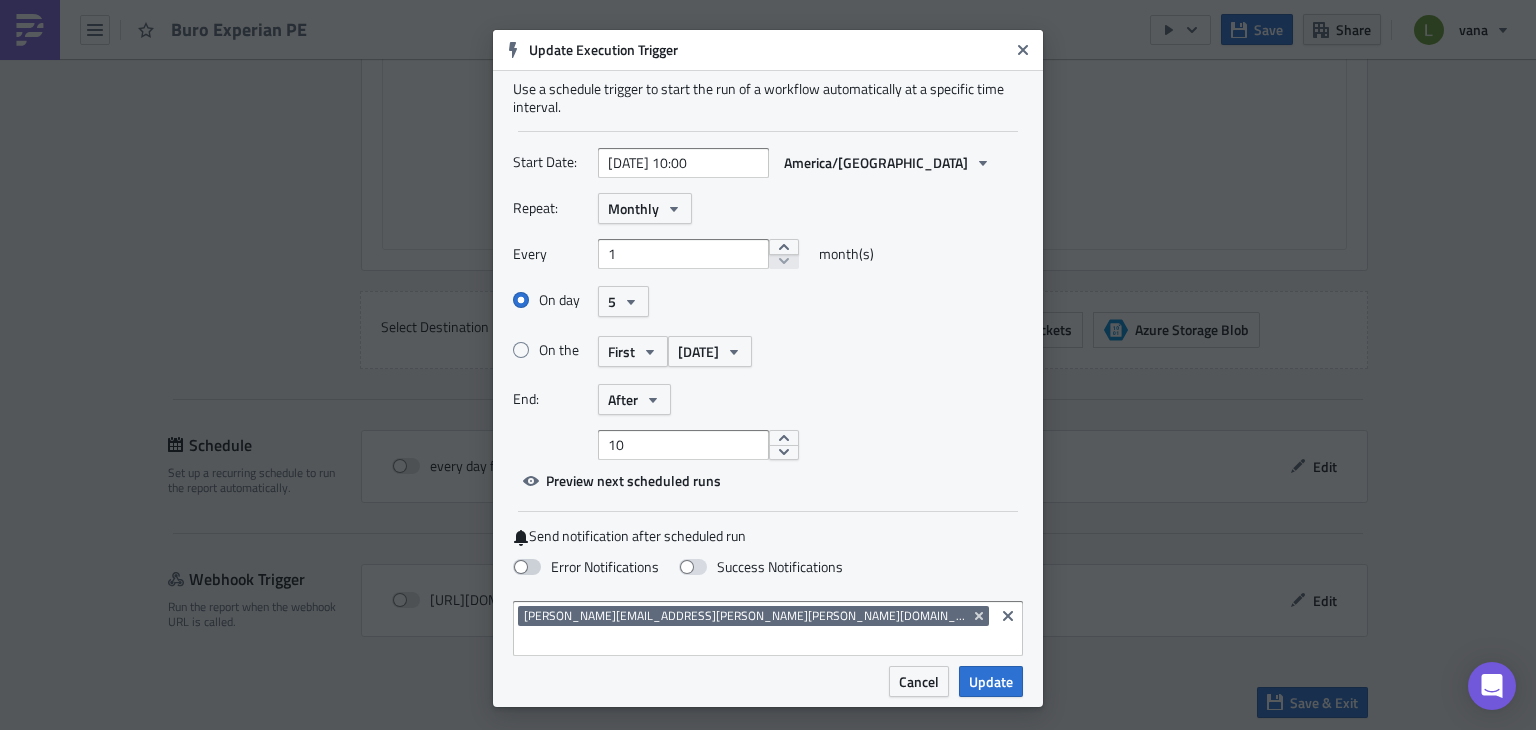 click at bounding box center [527, 567] 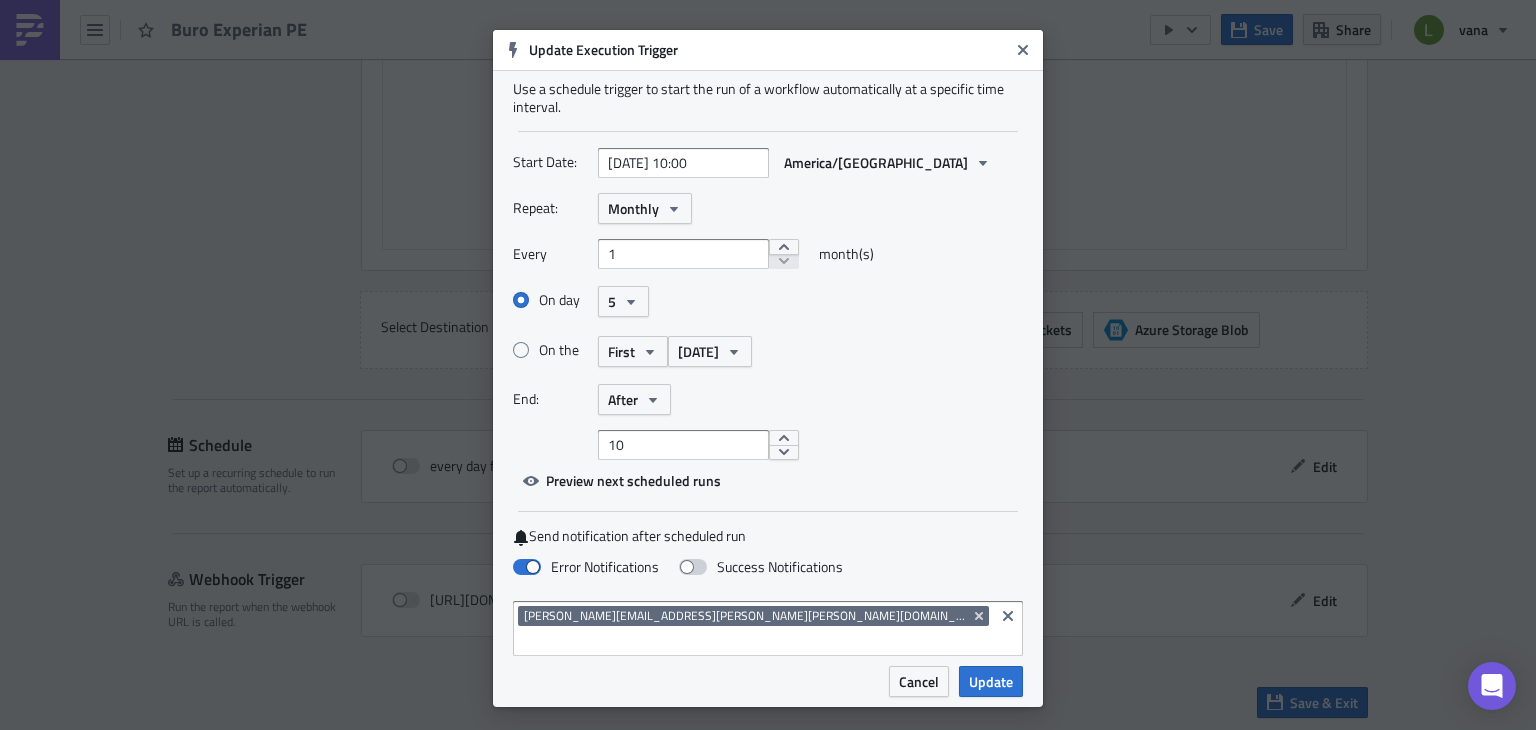 click at bounding box center (693, 567) 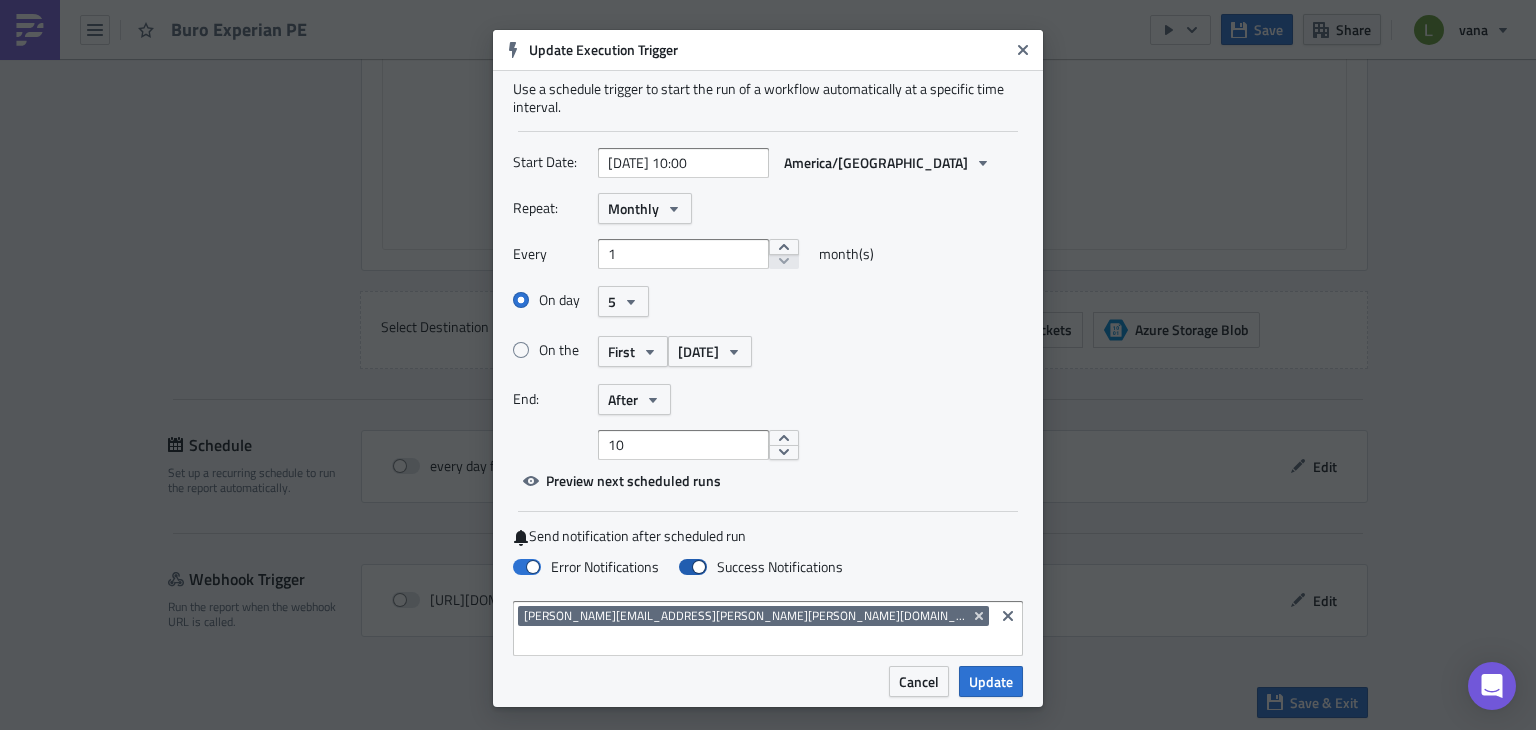 click at bounding box center (693, 567) 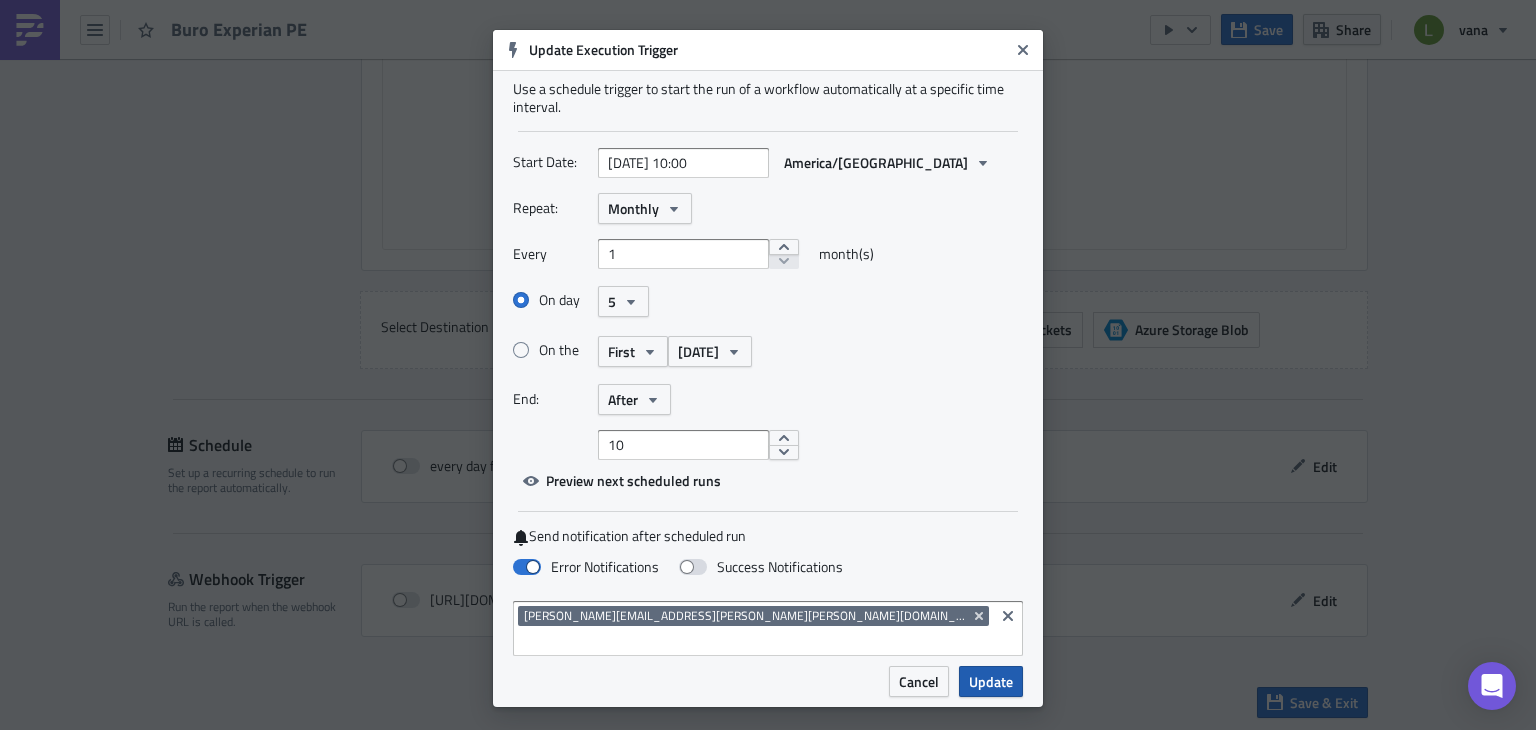 click on "Update" at bounding box center [991, 681] 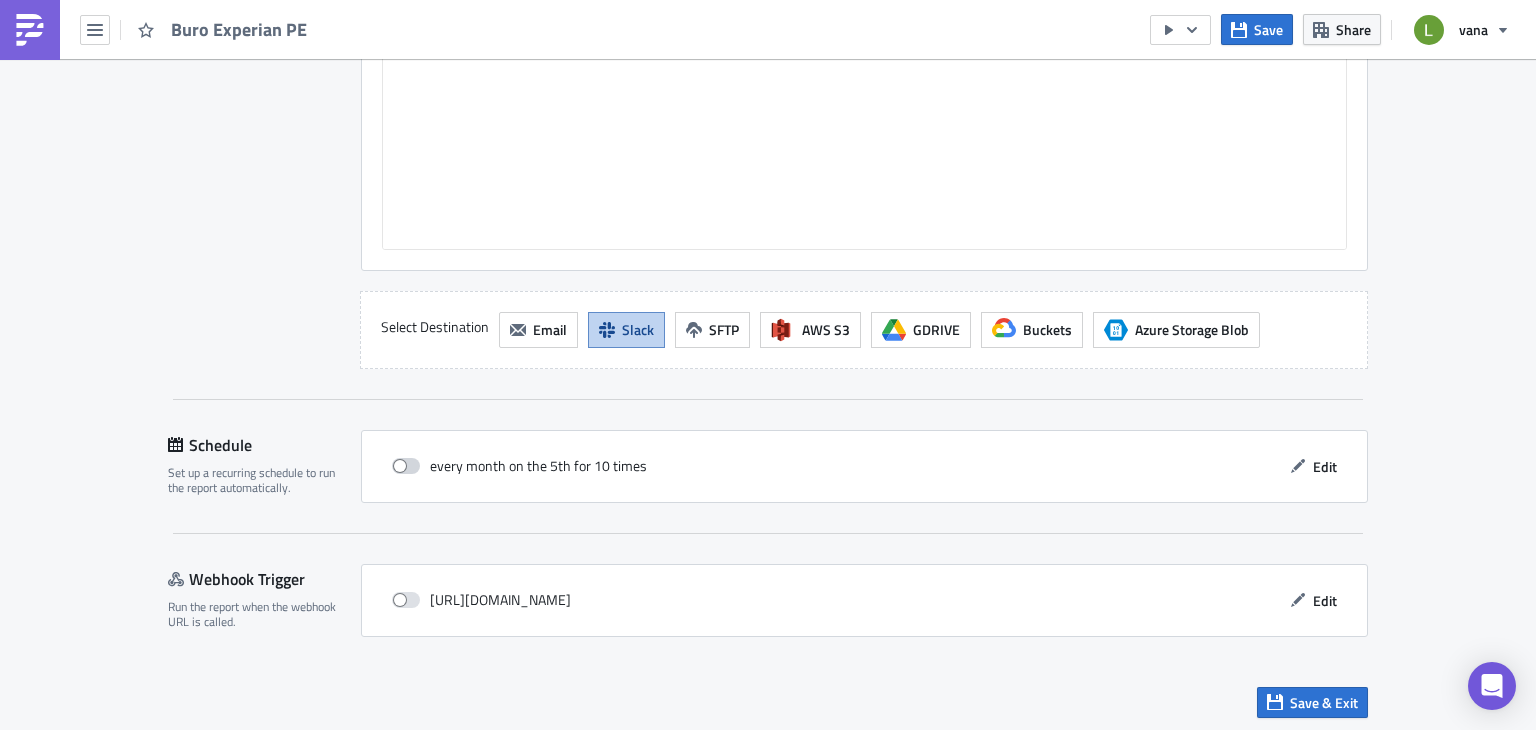 click at bounding box center (406, 466) 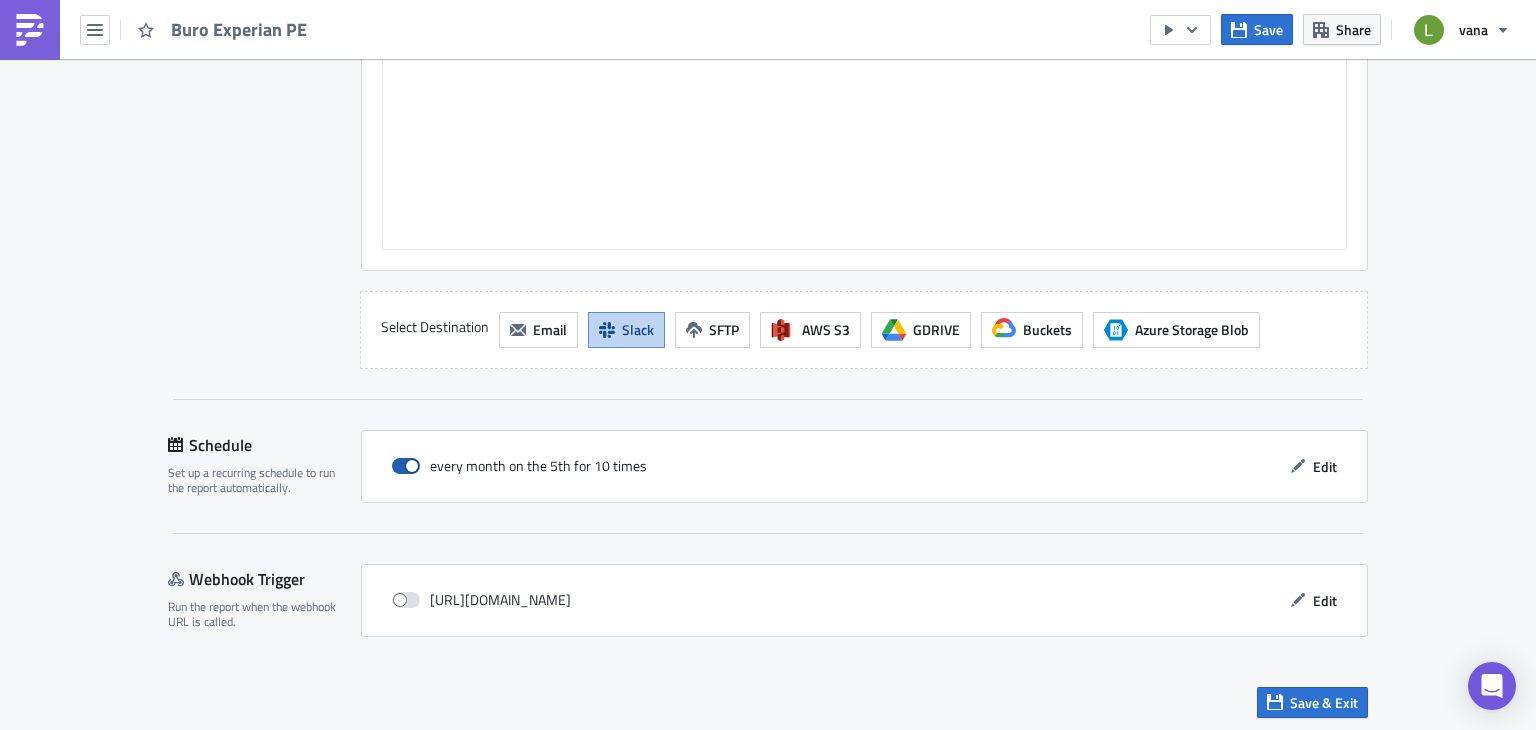 checkbox on "true" 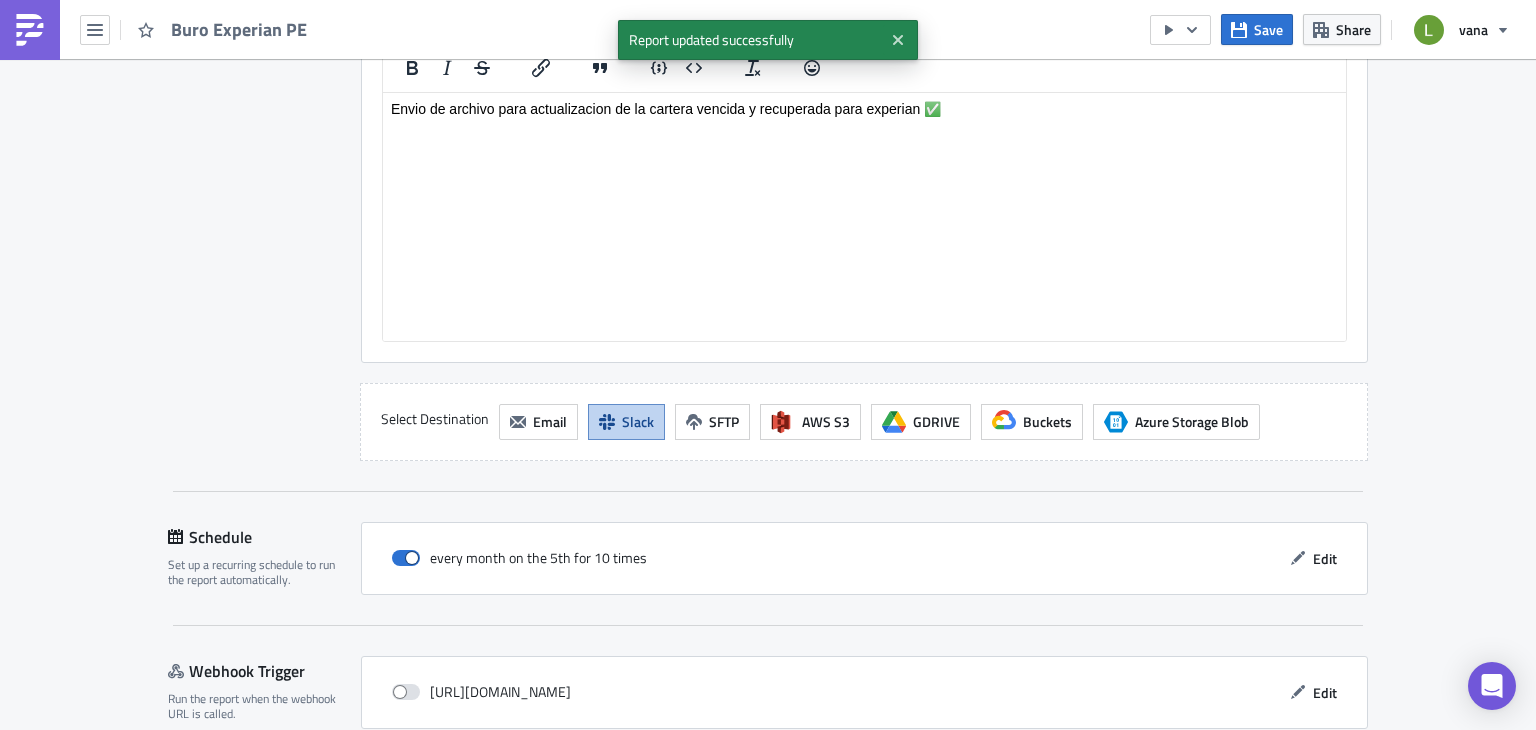 scroll, scrollTop: 1848, scrollLeft: 0, axis: vertical 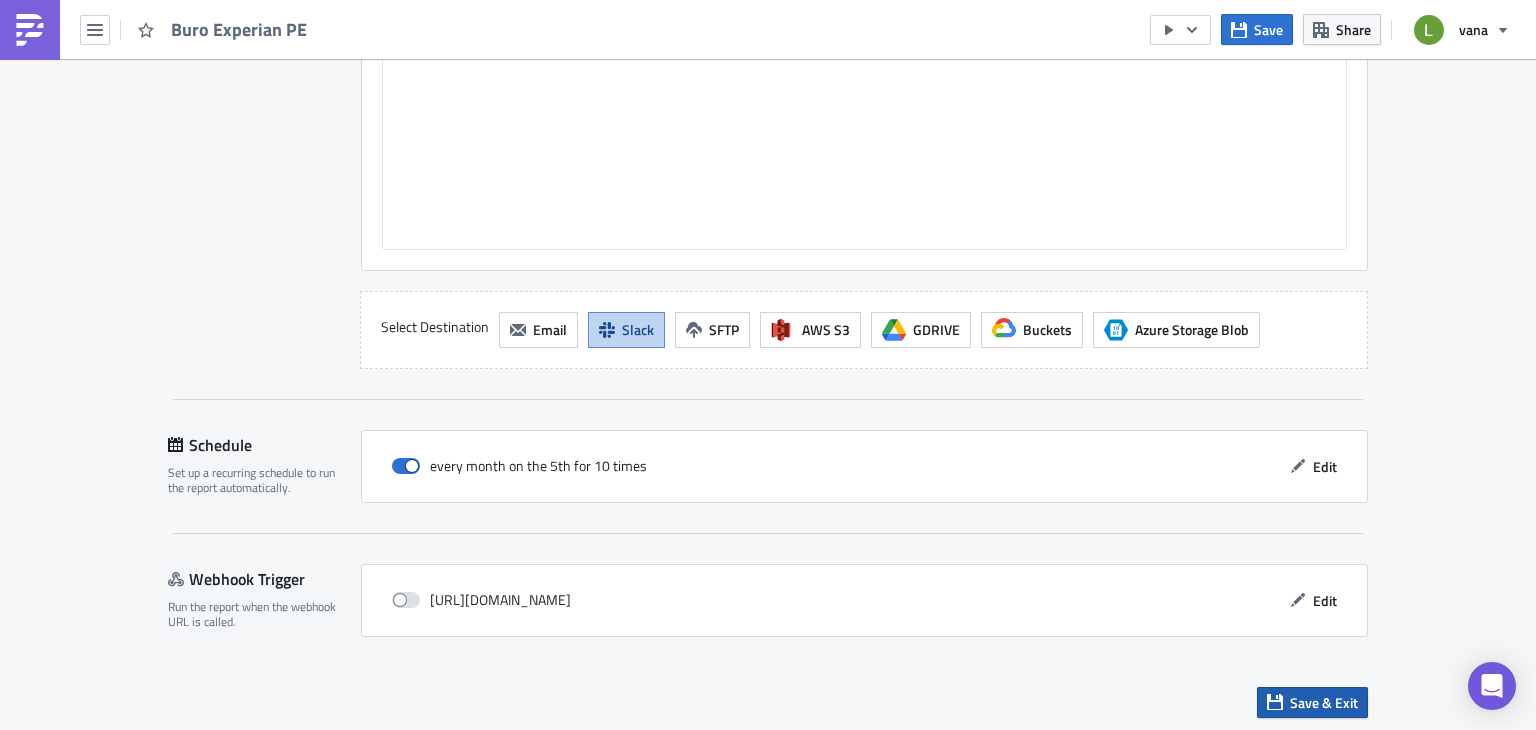 click on "Save & Exit" at bounding box center [1324, 702] 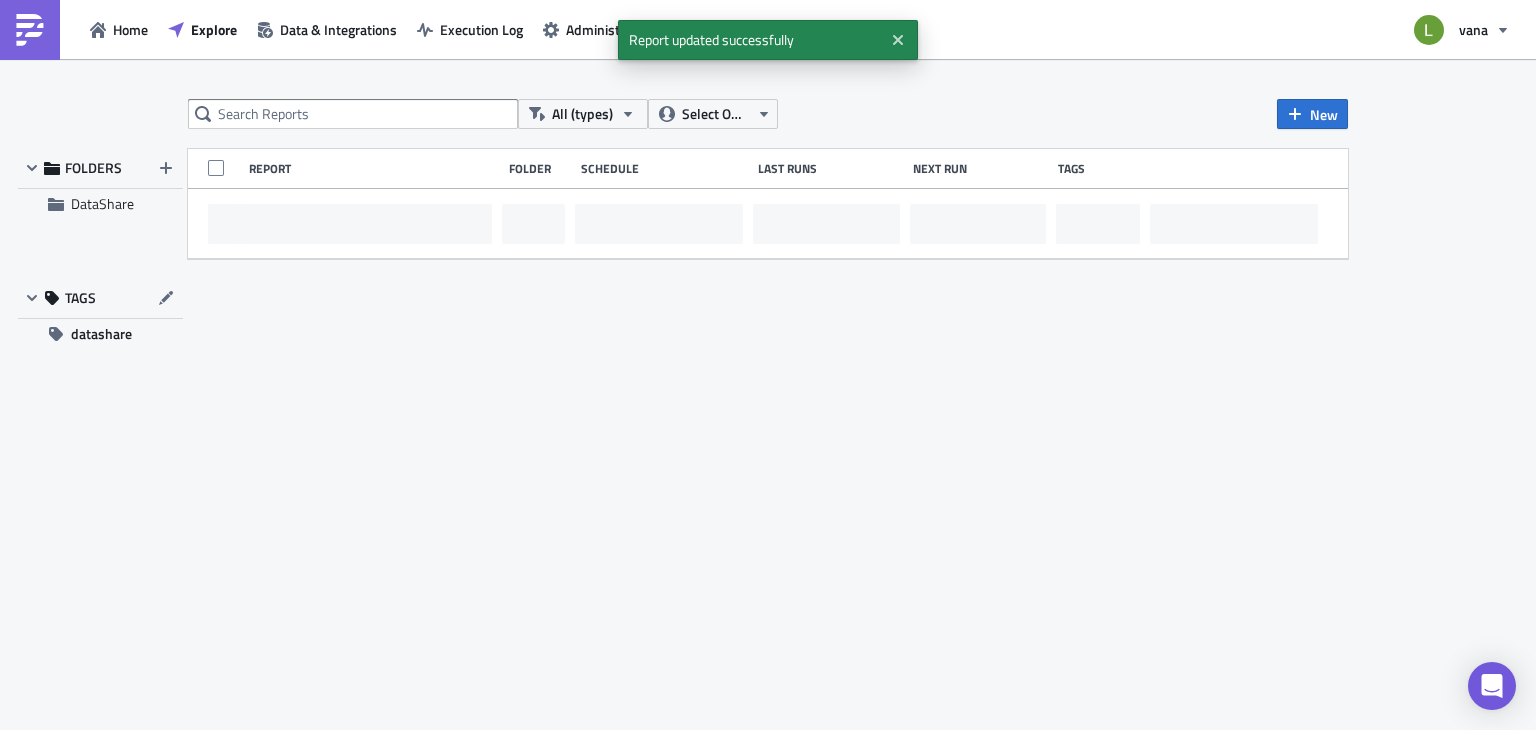 scroll, scrollTop: 0, scrollLeft: 0, axis: both 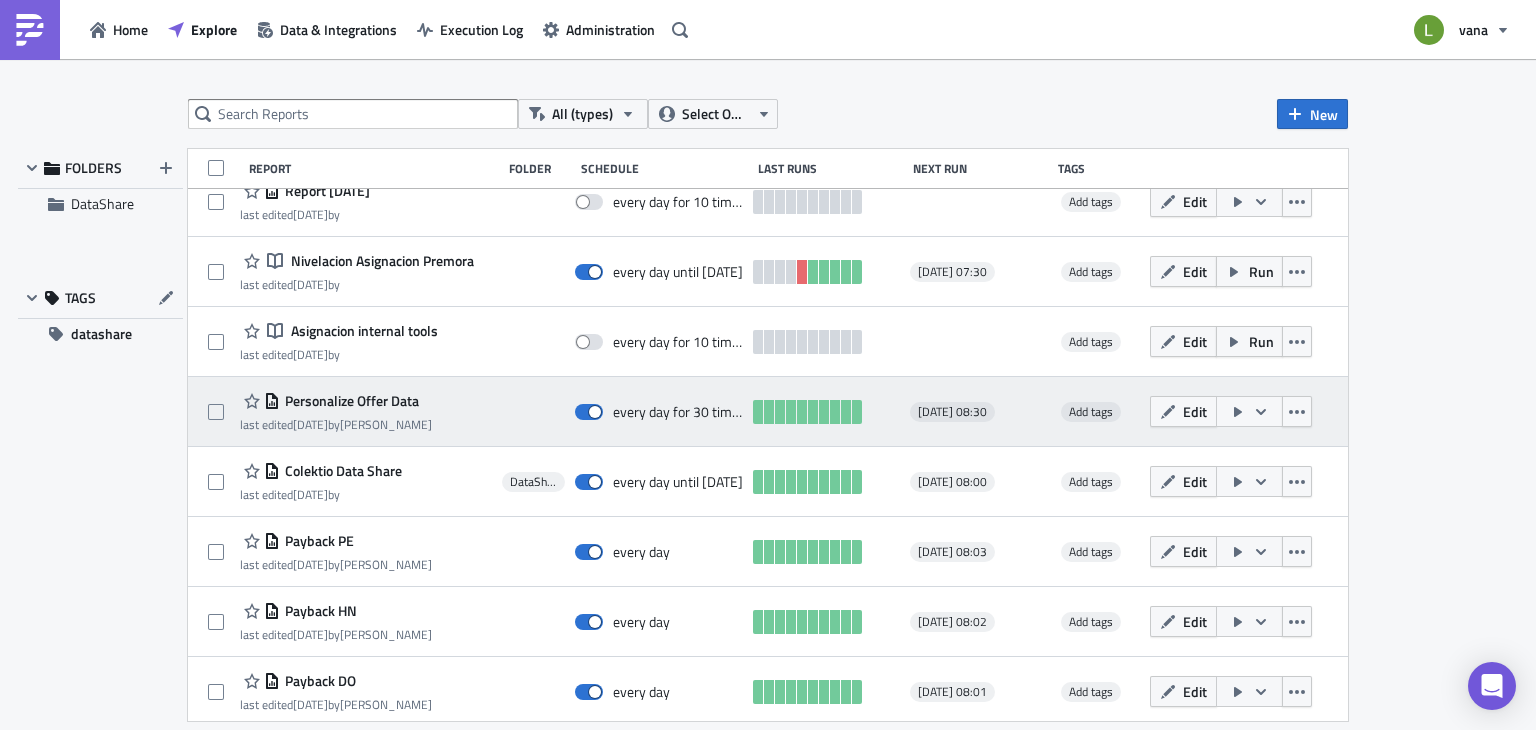 click on "Personalize Offer Data" at bounding box center [349, 401] 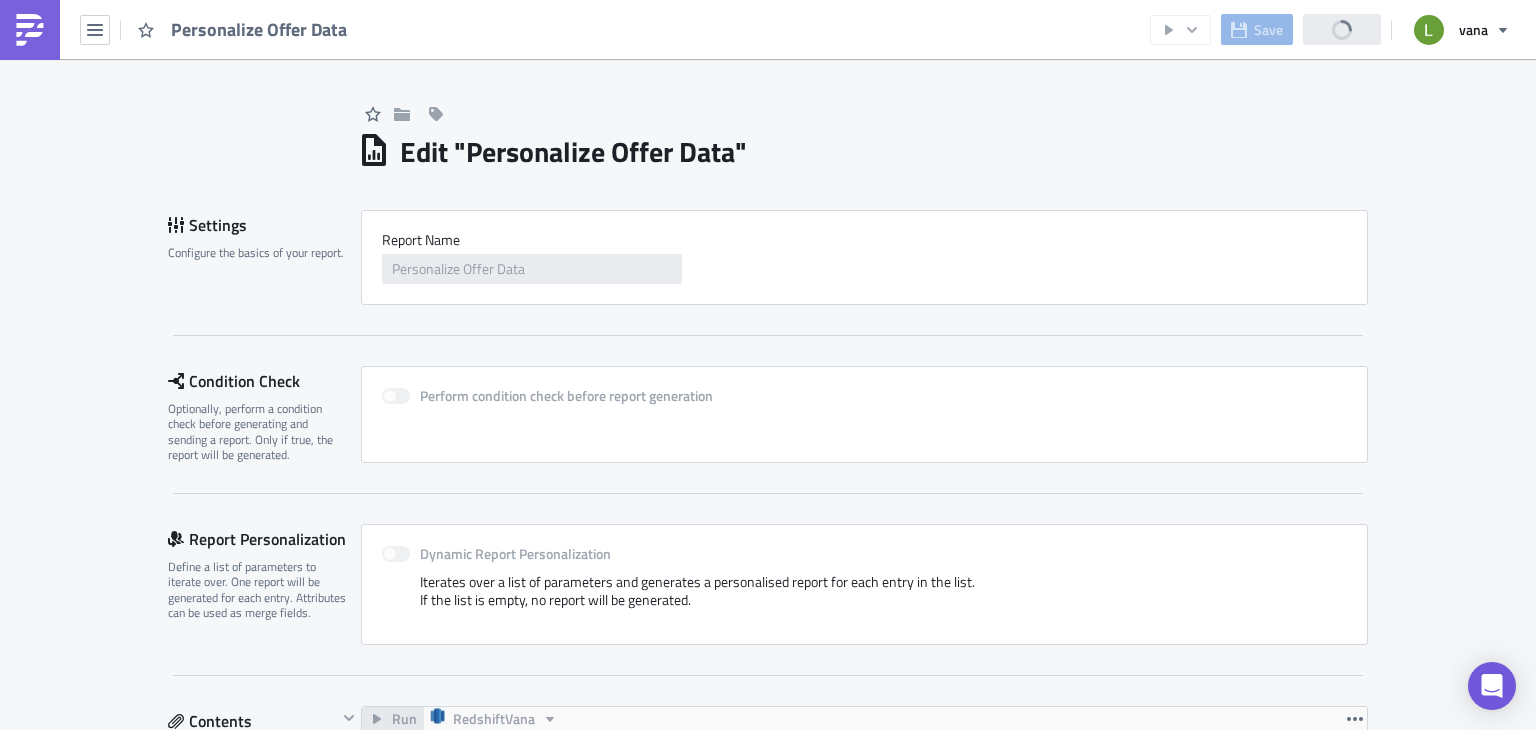 scroll, scrollTop: 0, scrollLeft: 0, axis: both 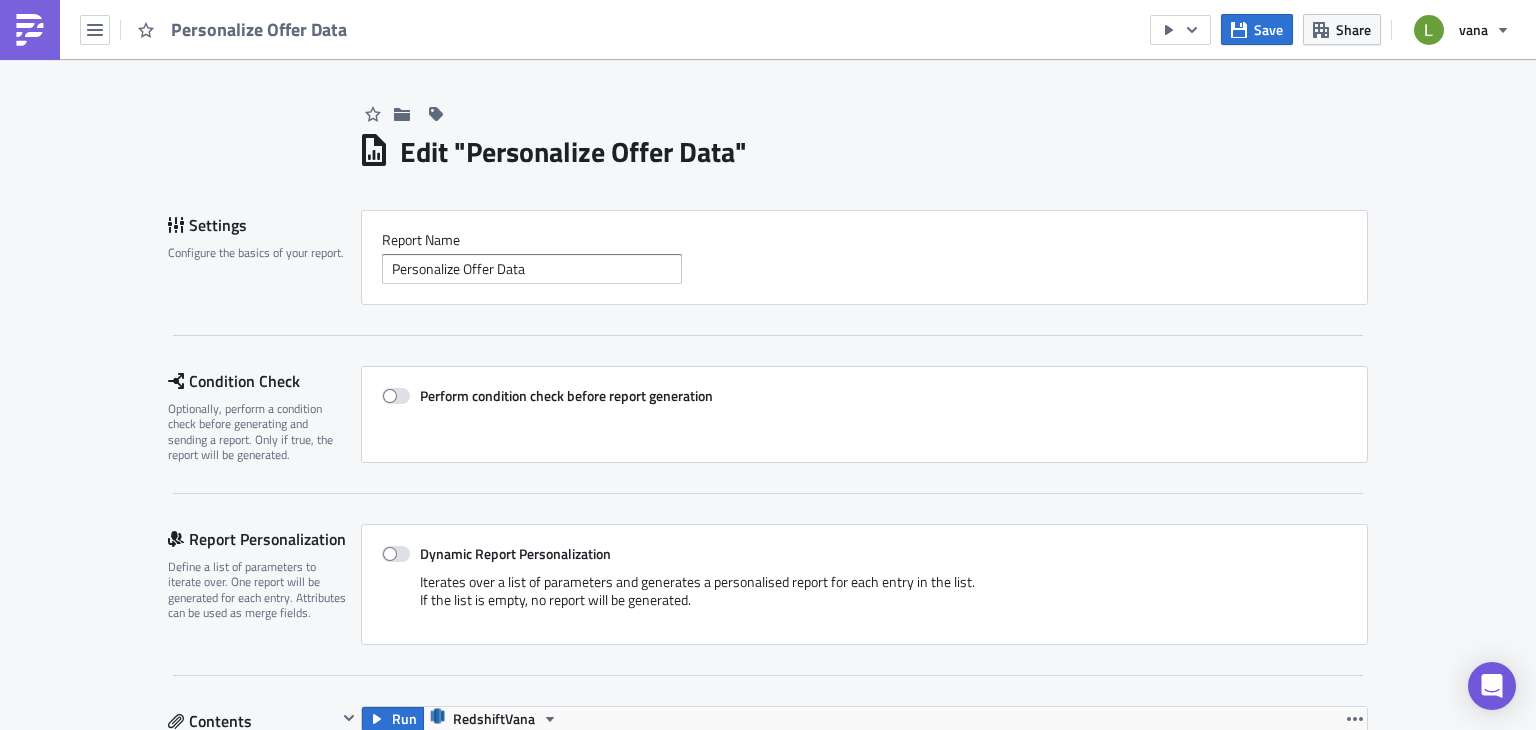 click at bounding box center (30, 30) 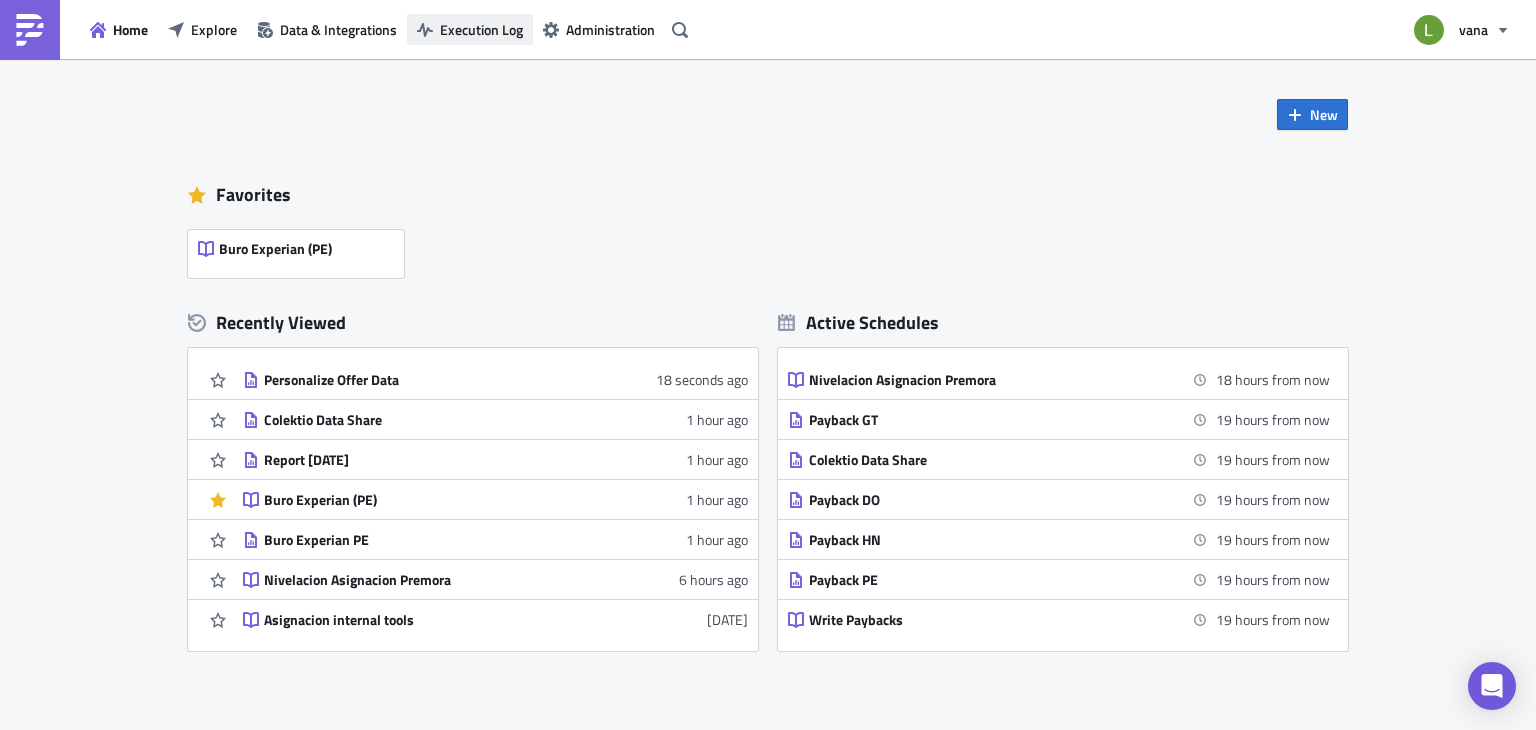 click on "Execution Log" at bounding box center [481, 29] 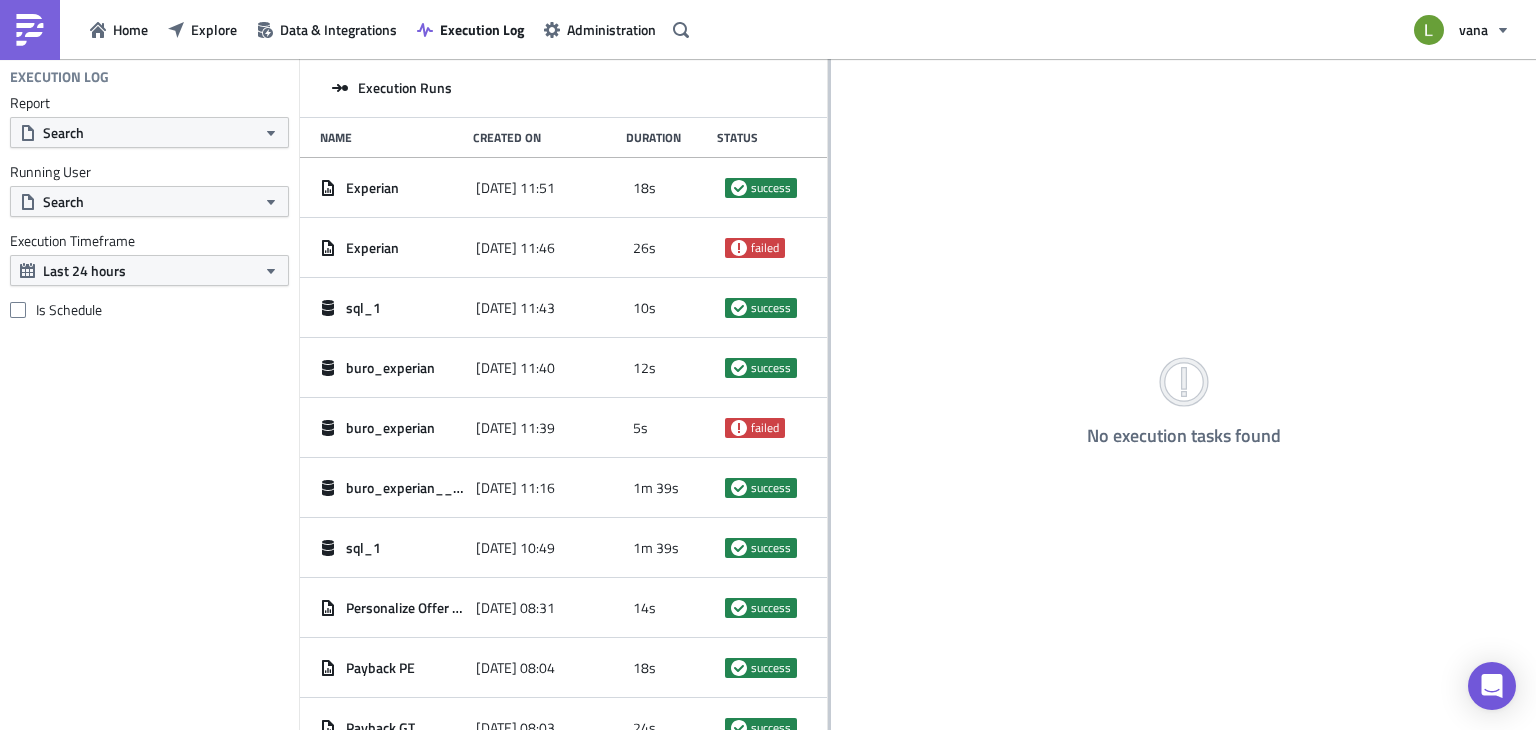 drag, startPoint x: 548, startPoint y: 268, endPoint x: 836, endPoint y: 376, distance: 307.58414 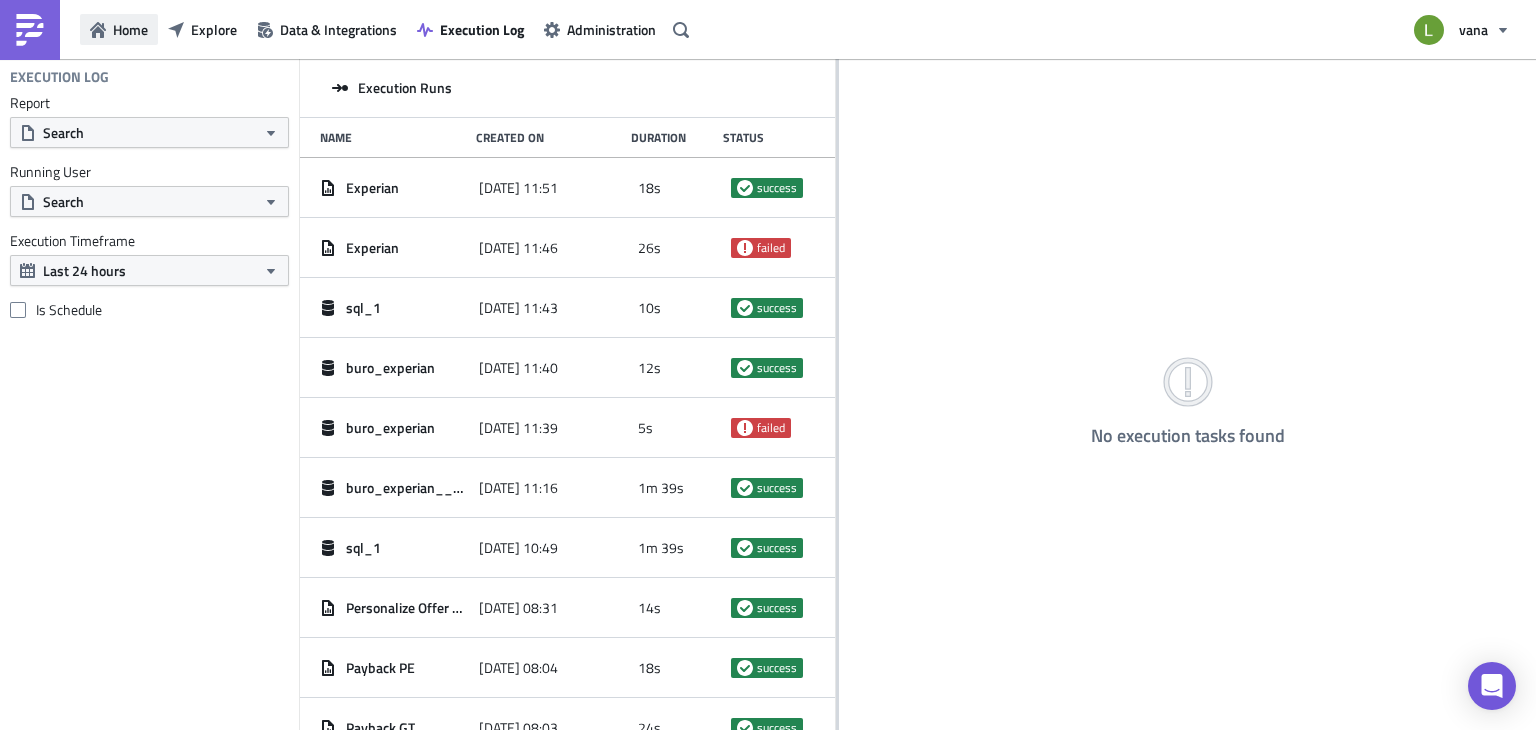click on "Home" at bounding box center [130, 29] 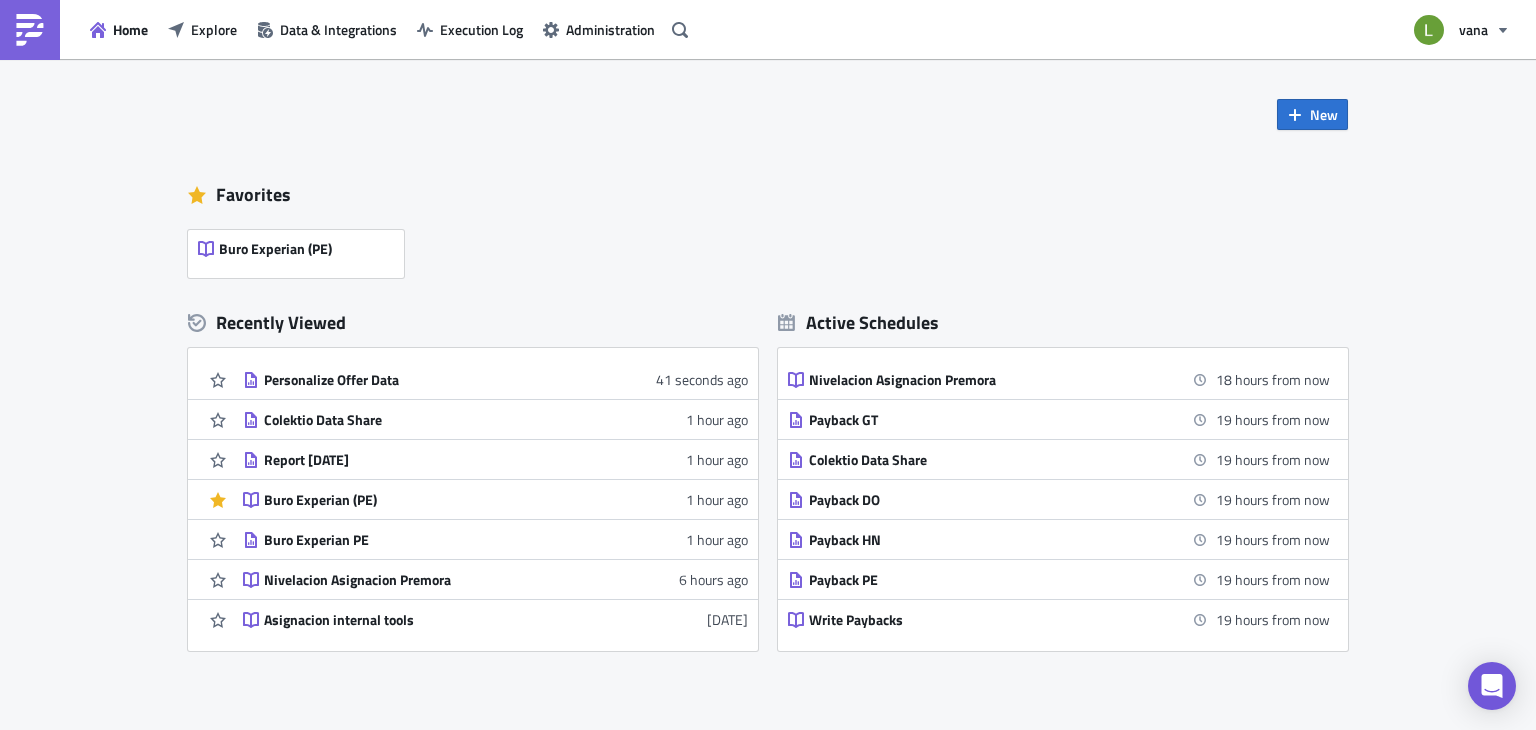 type 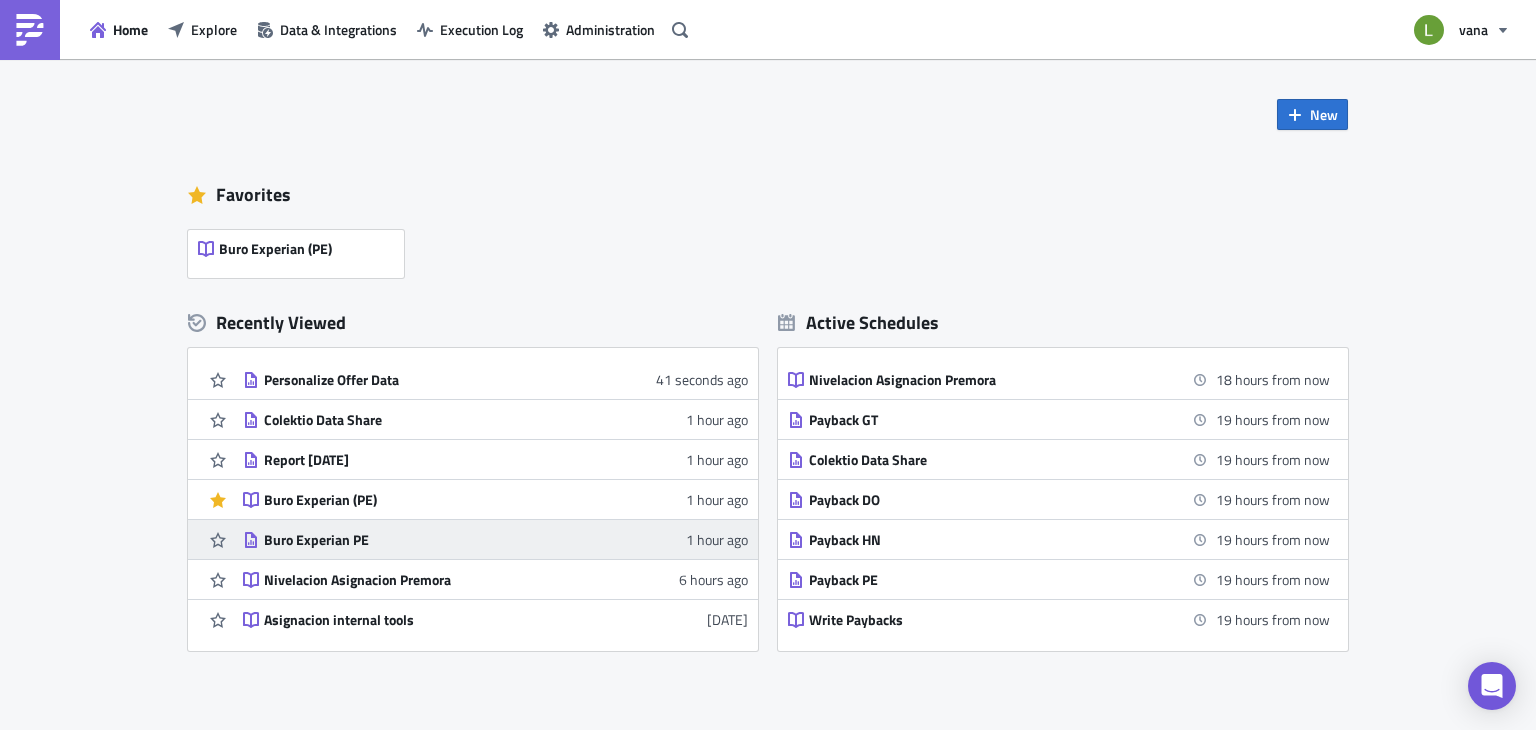 click on "Buro Experian PE" at bounding box center [439, 540] 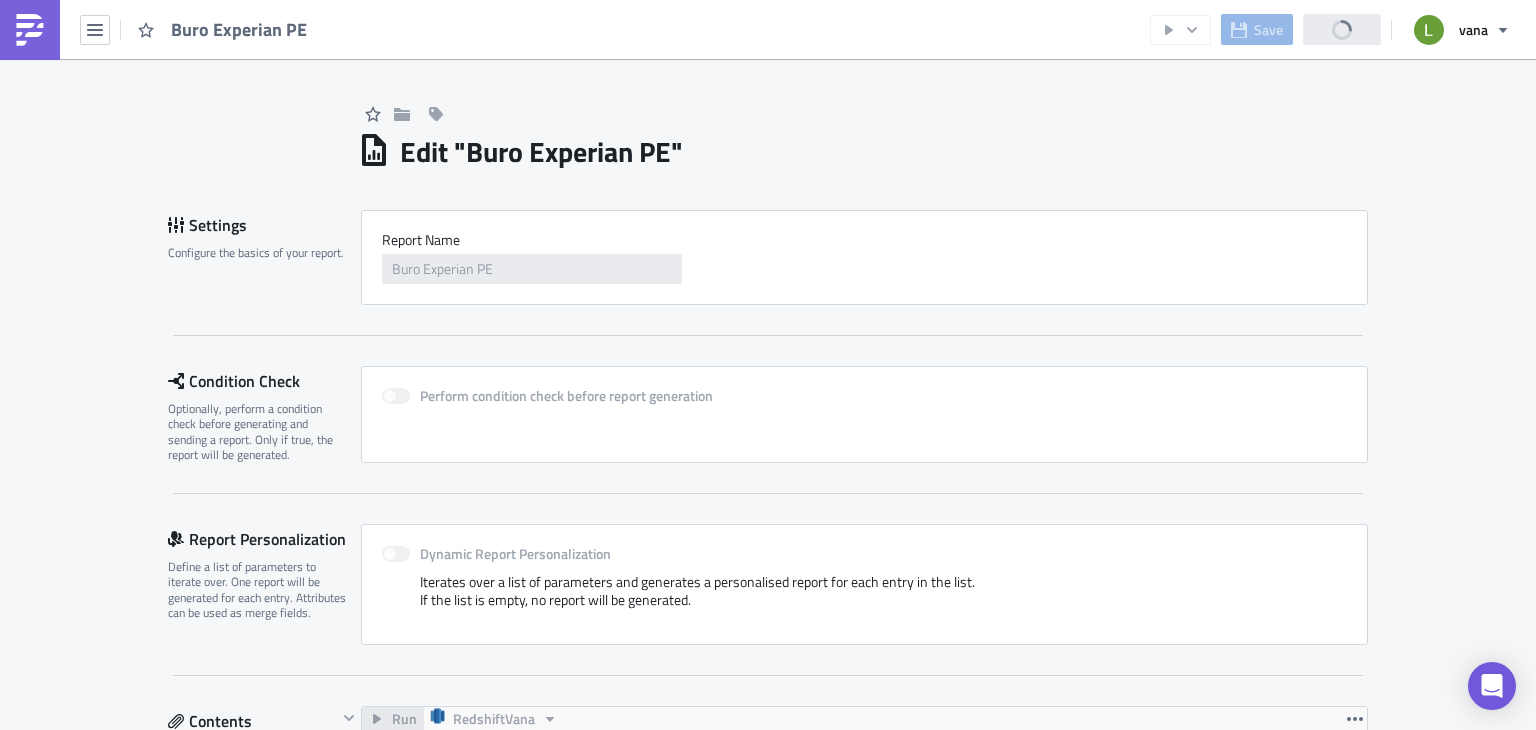 scroll, scrollTop: 0, scrollLeft: 0, axis: both 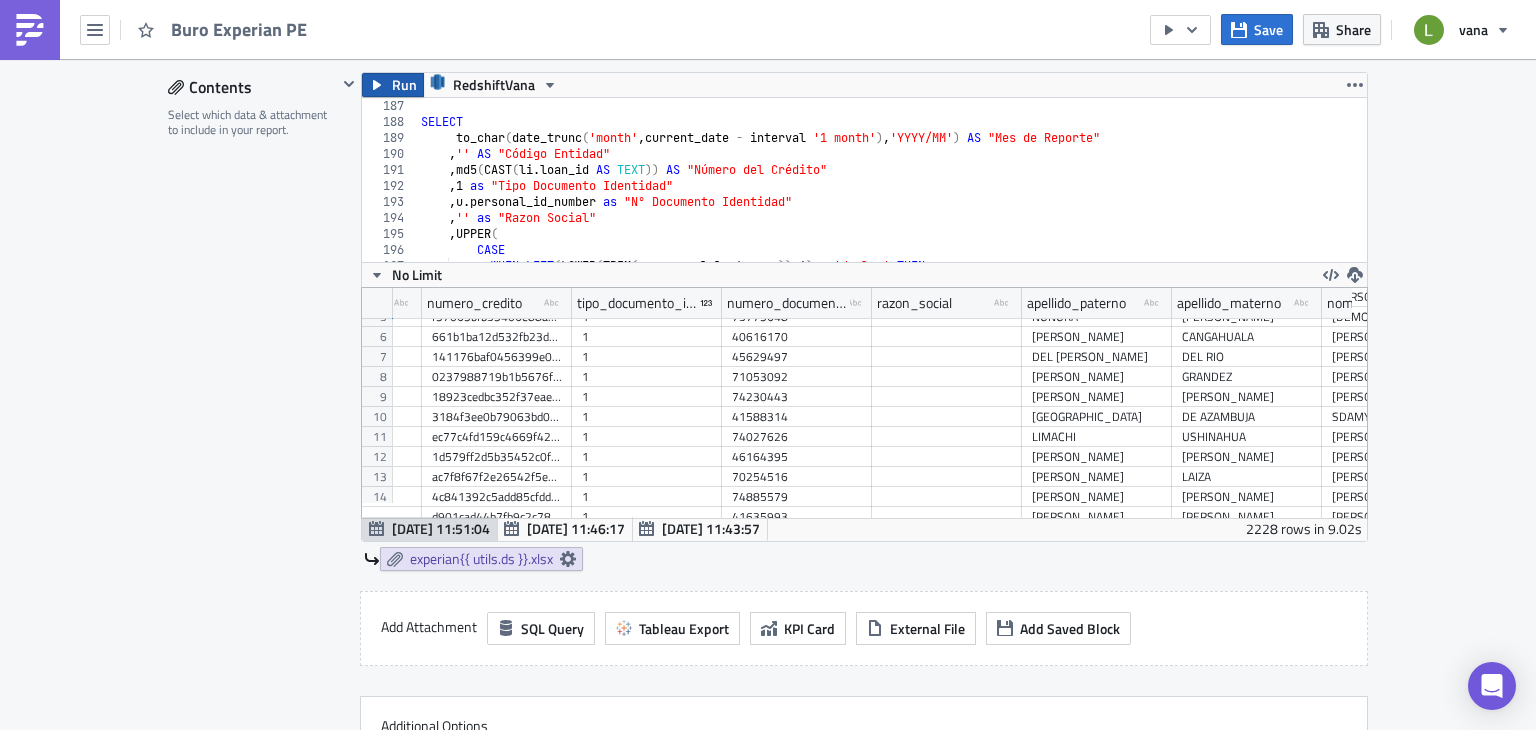 click 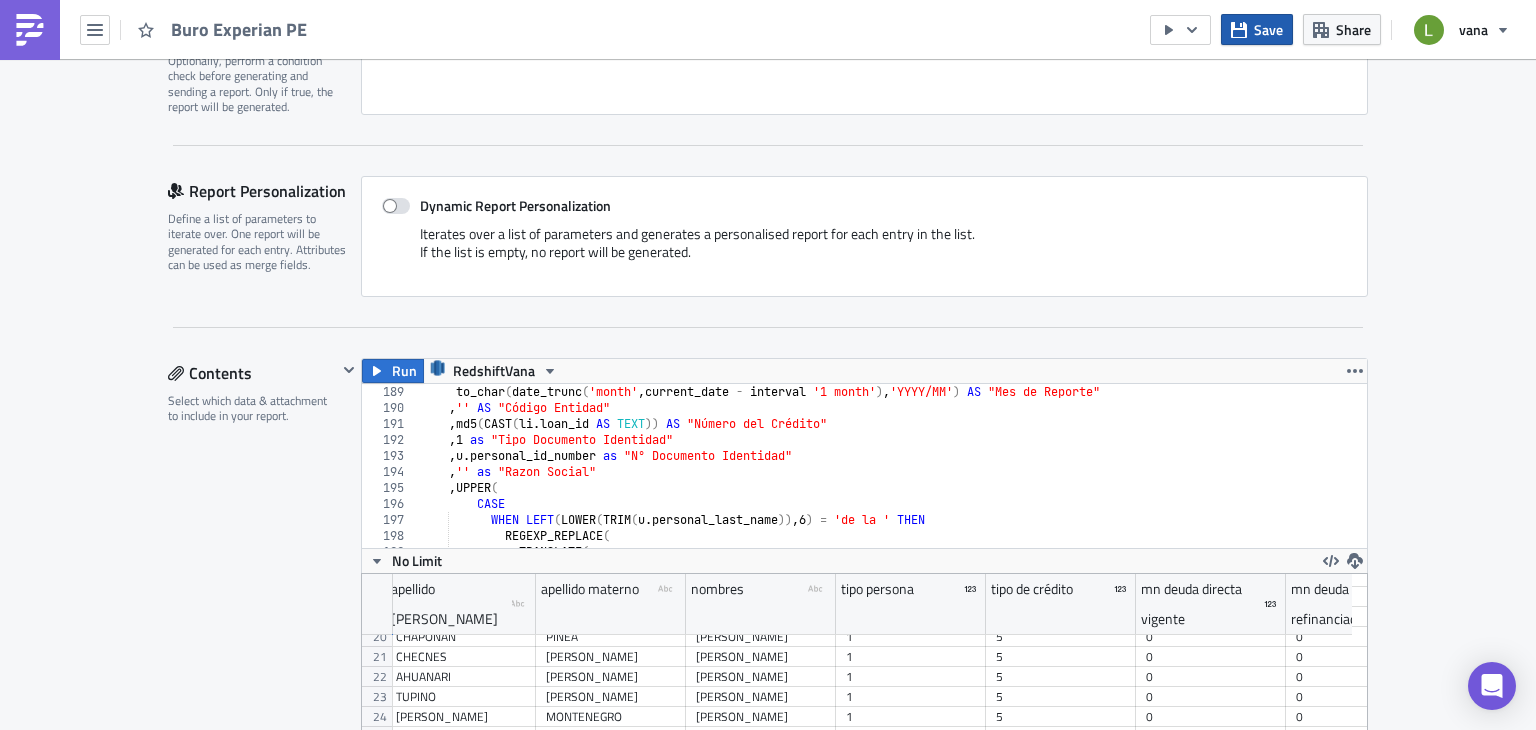 click on "Save" at bounding box center (1257, 29) 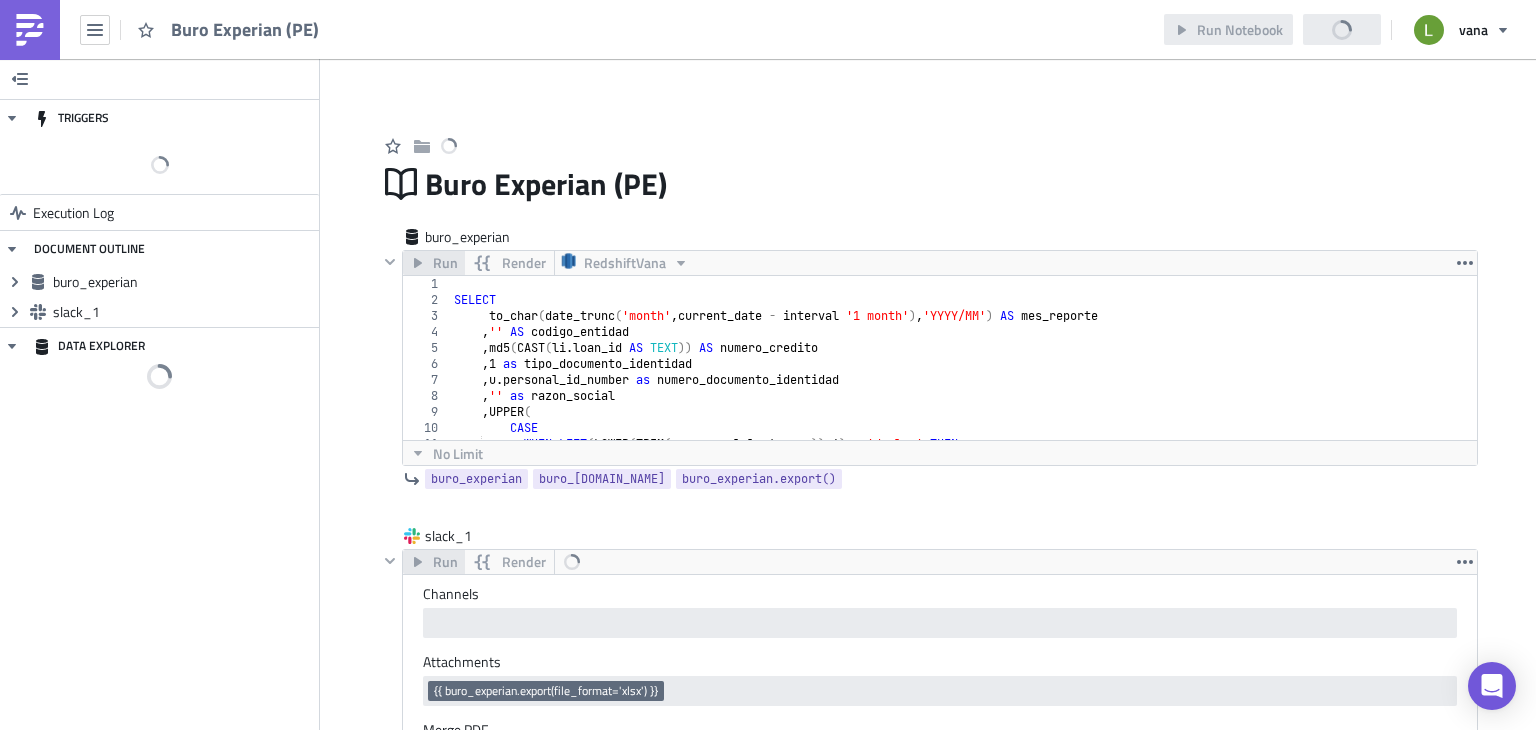 scroll, scrollTop: 0, scrollLeft: 0, axis: both 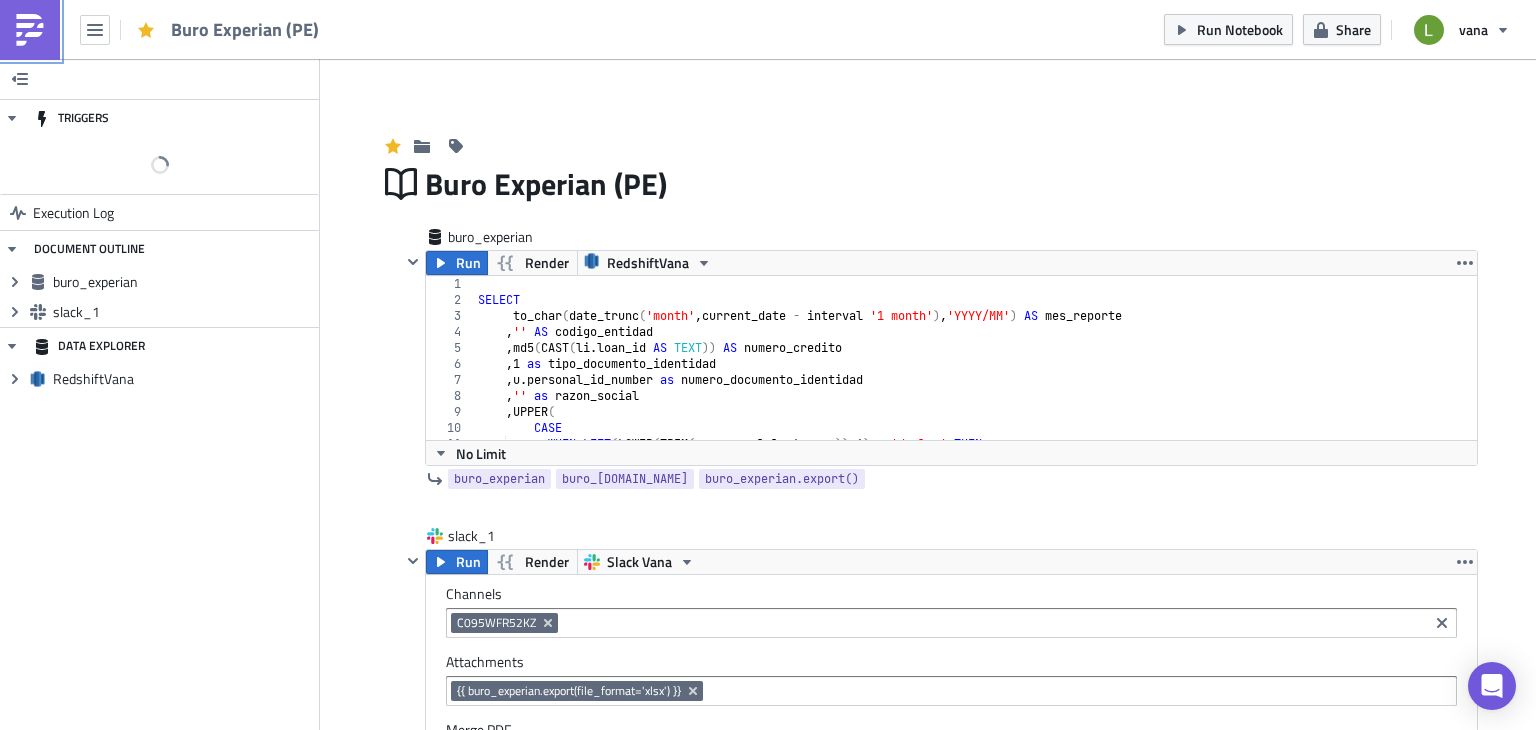 click at bounding box center (30, 30) 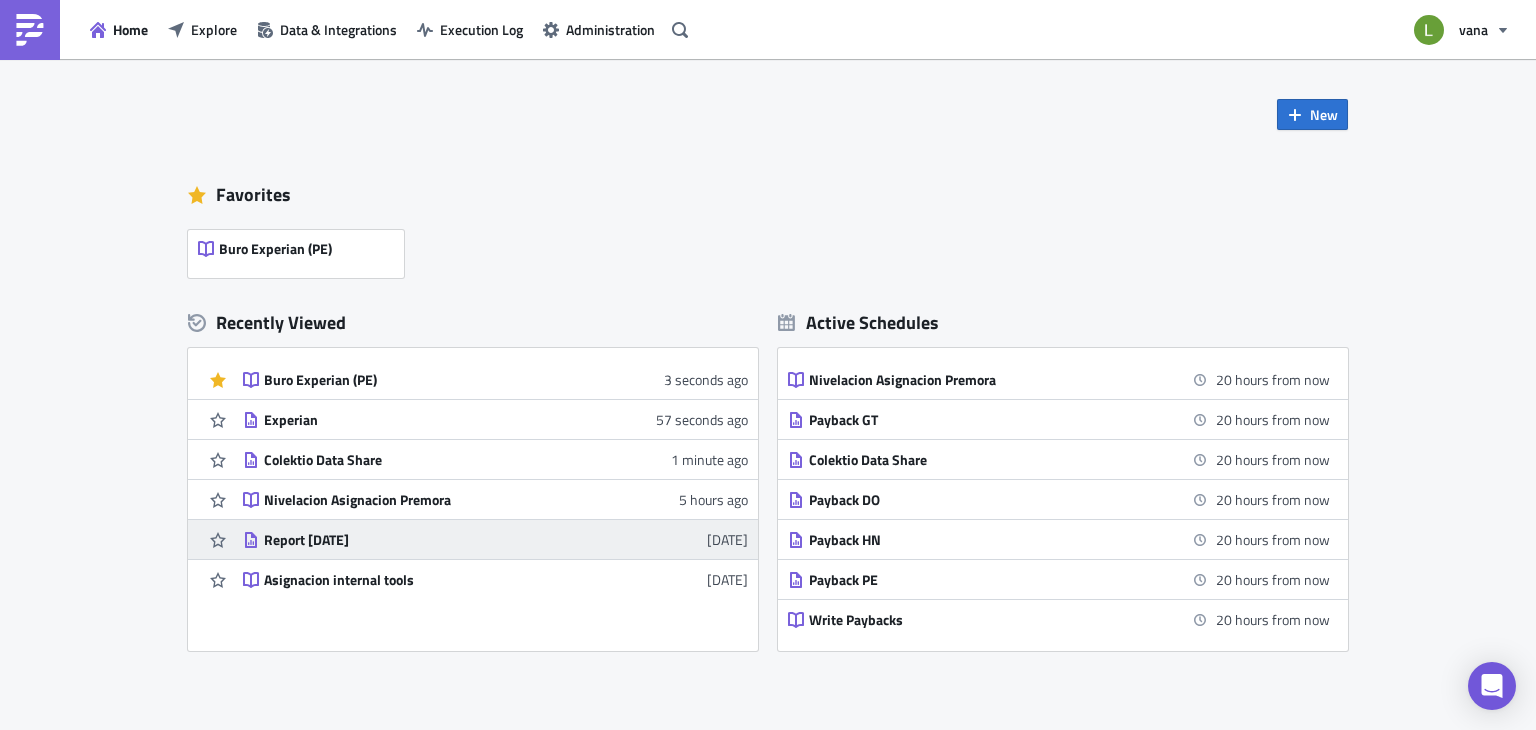 click on "Report [DATE]" at bounding box center (439, 540) 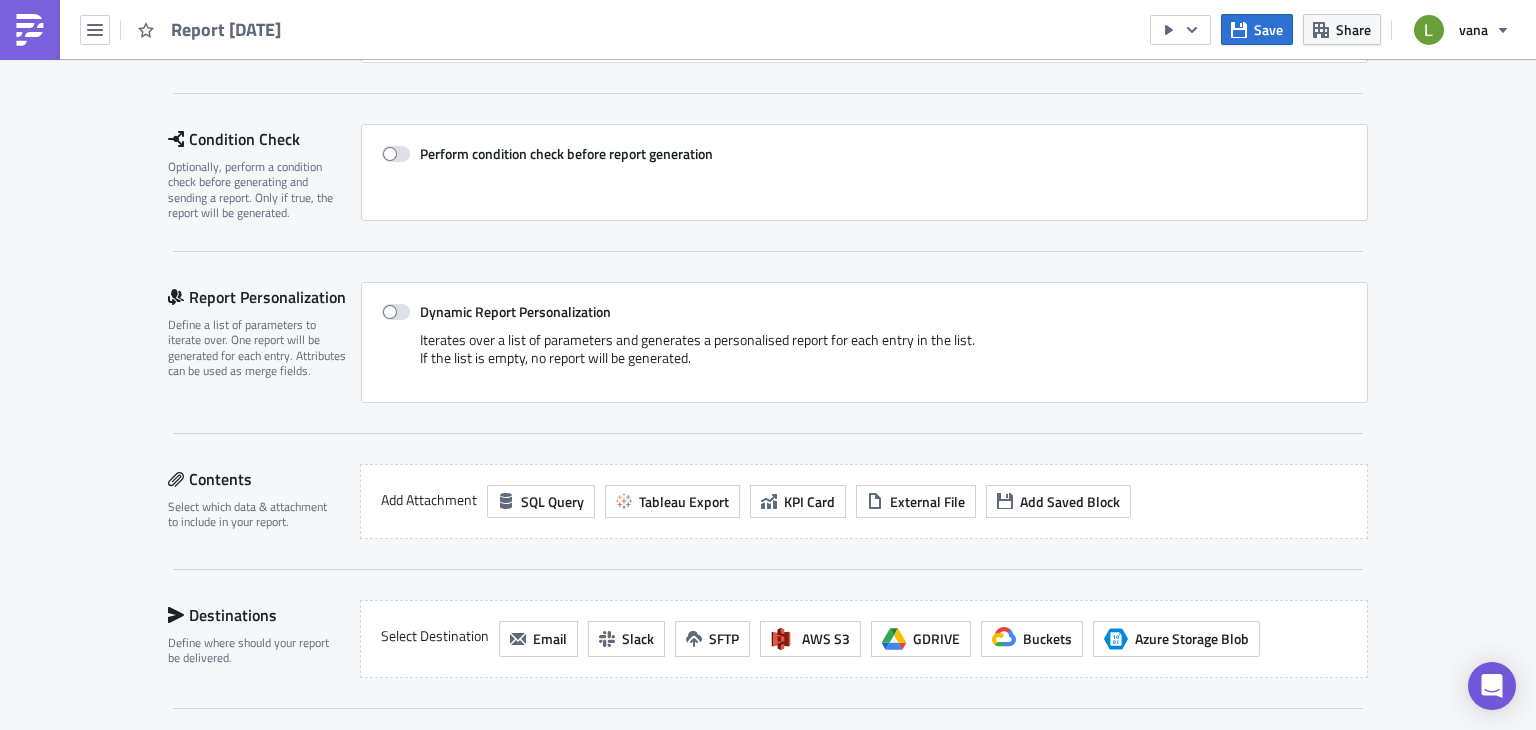 scroll, scrollTop: 0, scrollLeft: 0, axis: both 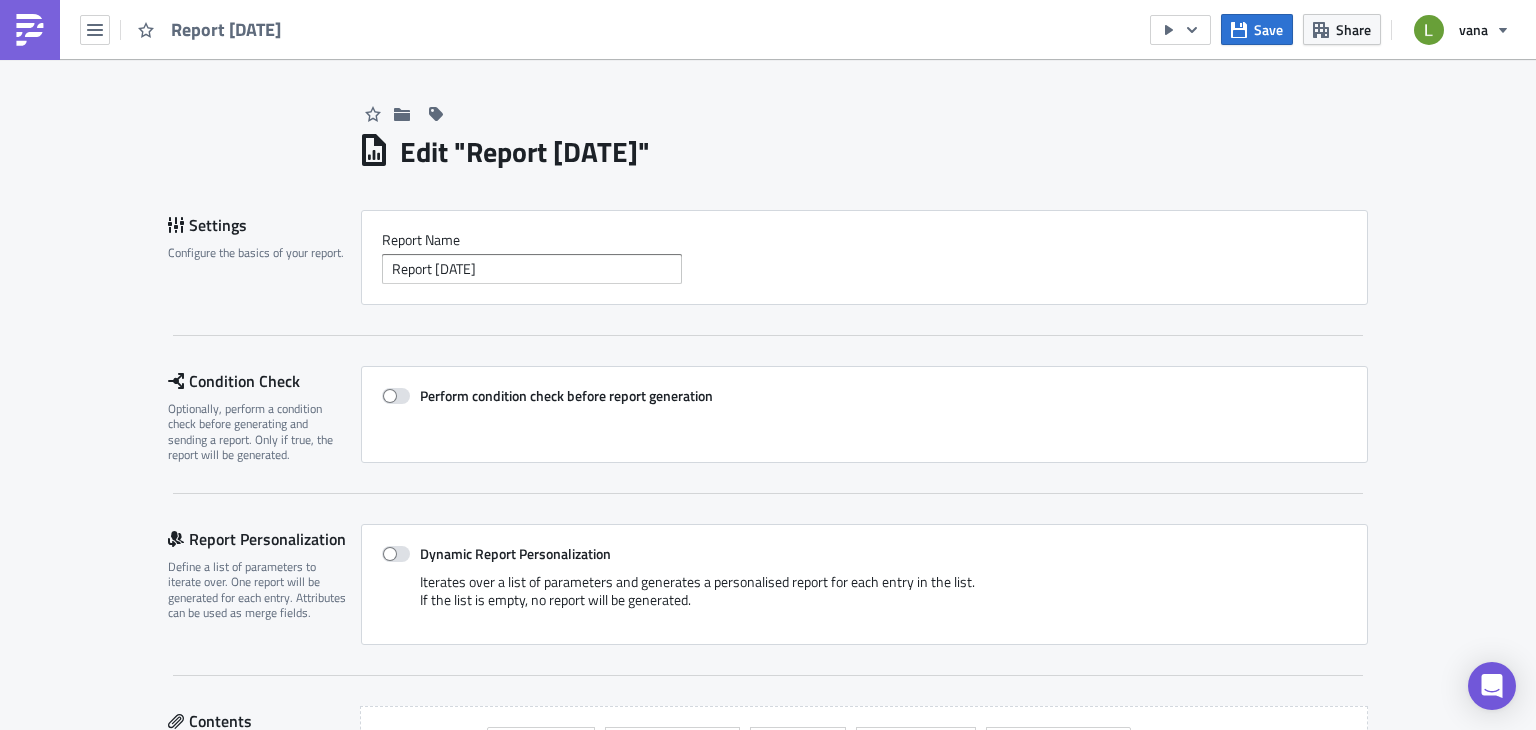 click at bounding box center [30, 30] 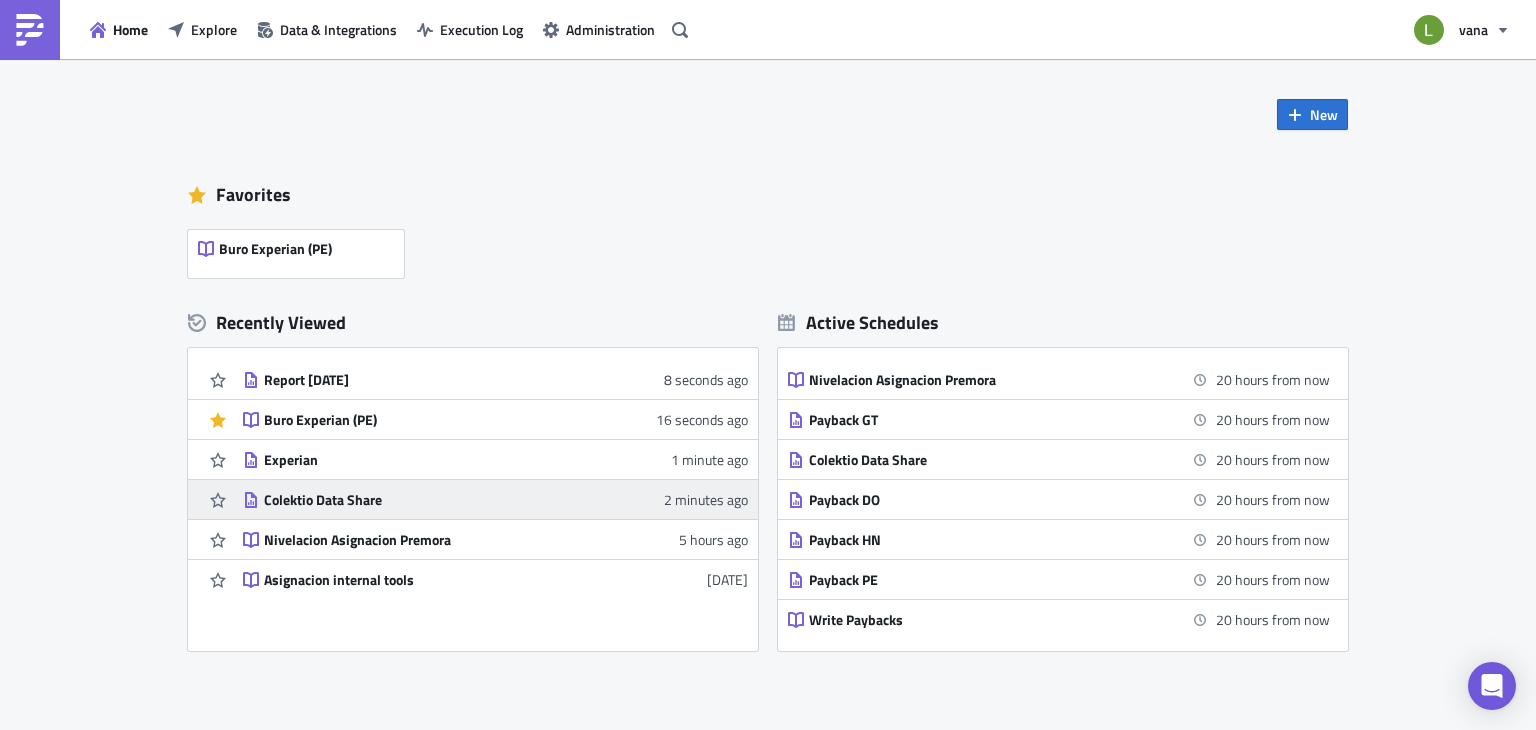 click on "Colektio Data Share" at bounding box center [439, 500] 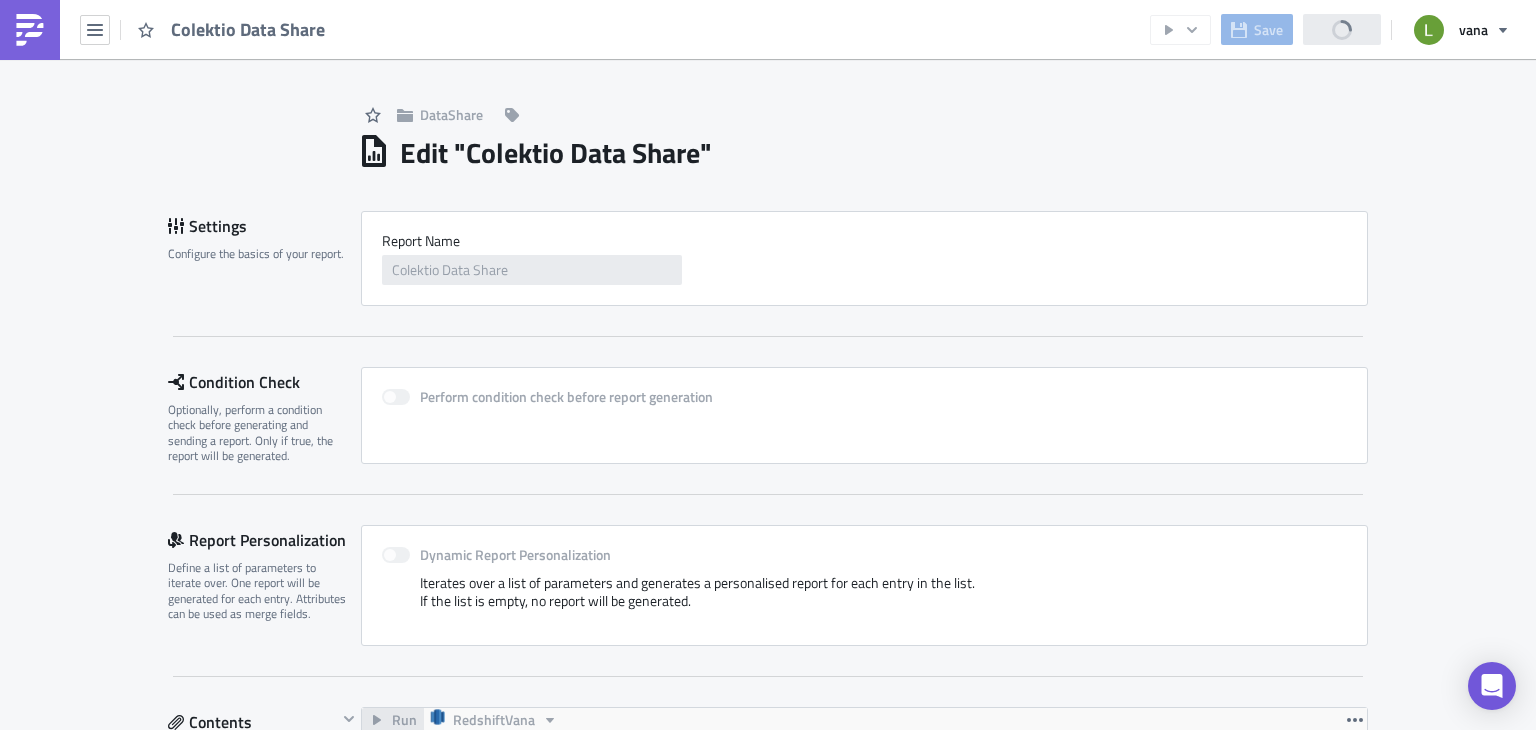 scroll, scrollTop: 0, scrollLeft: 0, axis: both 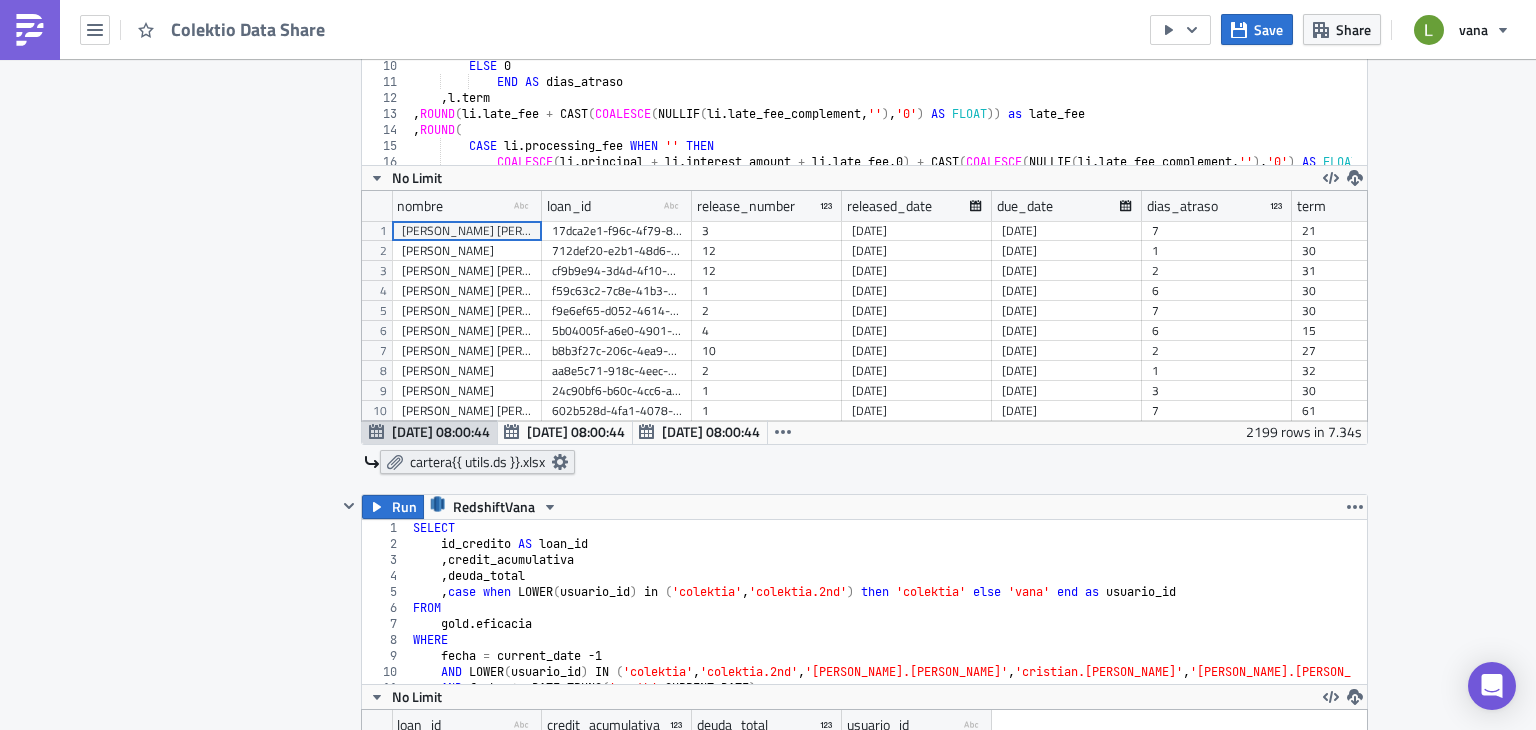 click 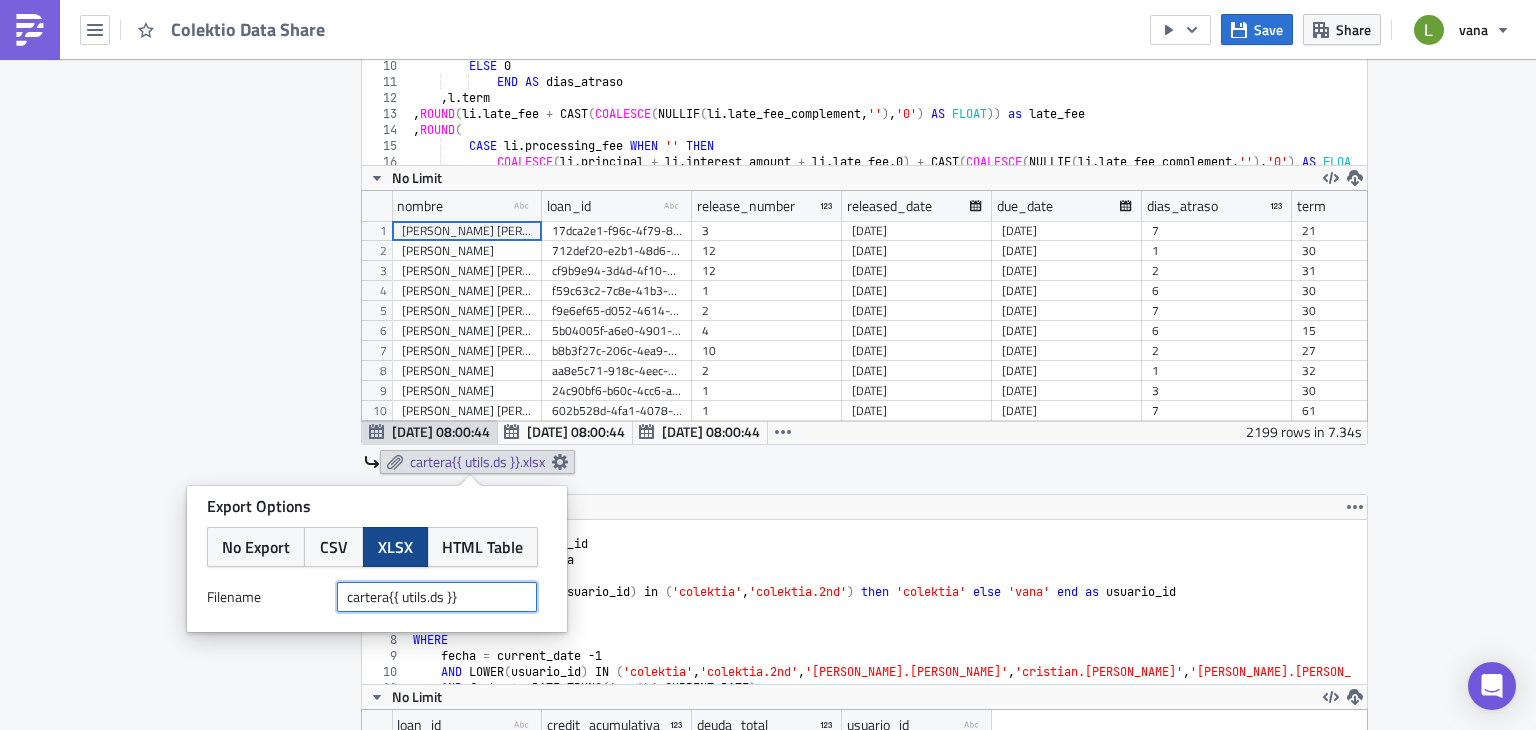 drag, startPoint x: 470, startPoint y: 603, endPoint x: 385, endPoint y: 603, distance: 85 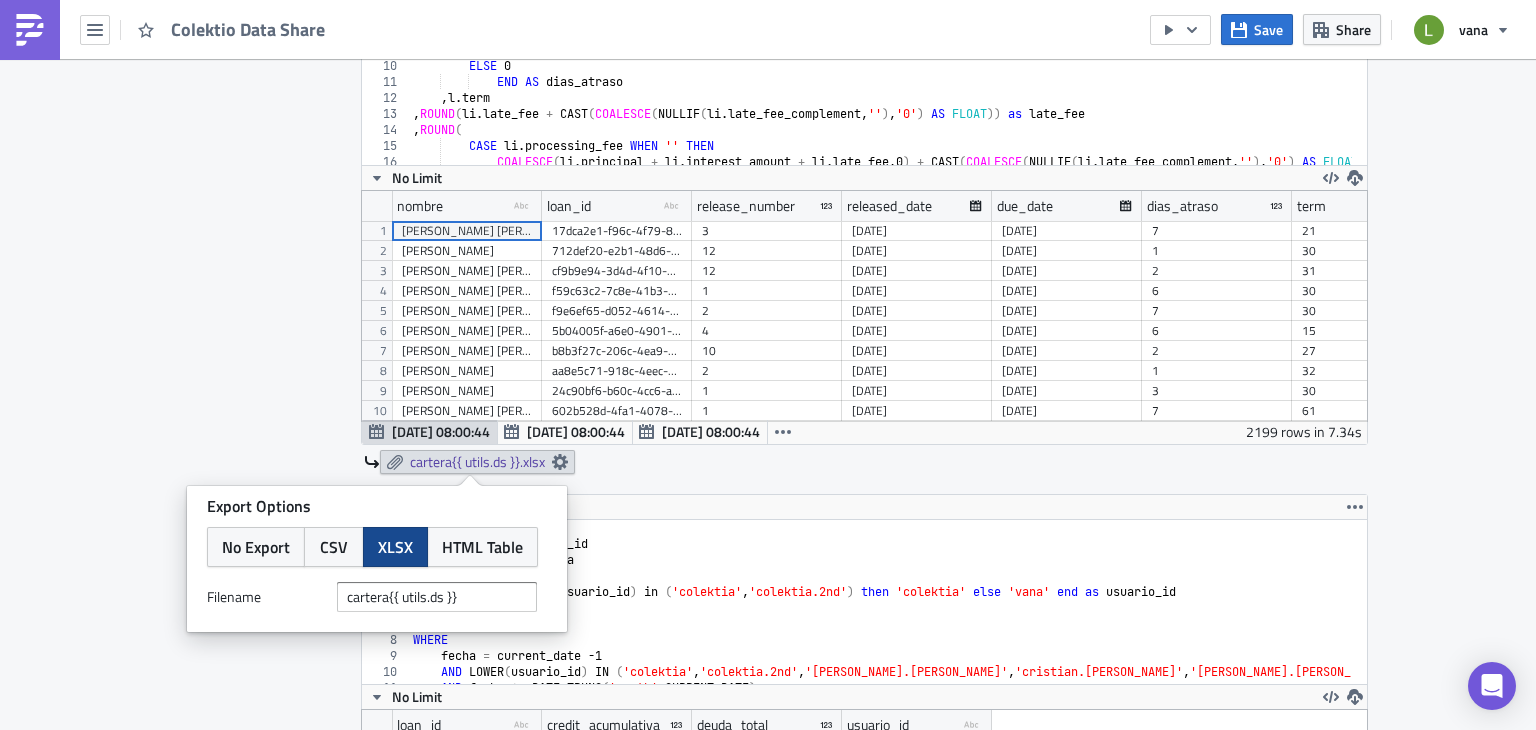 click on "Contents Select which data & attachment to include in your report." at bounding box center [252, 616] 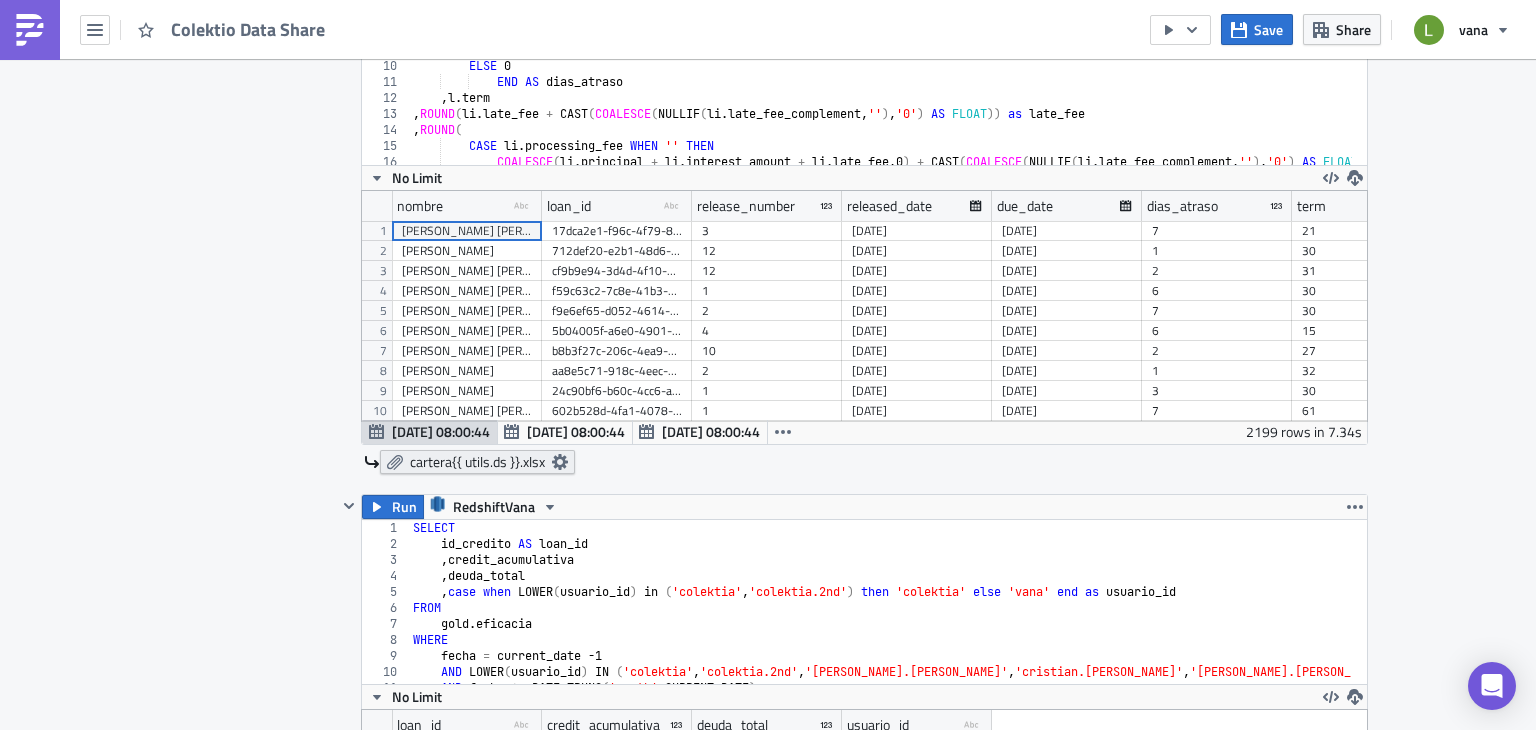 click 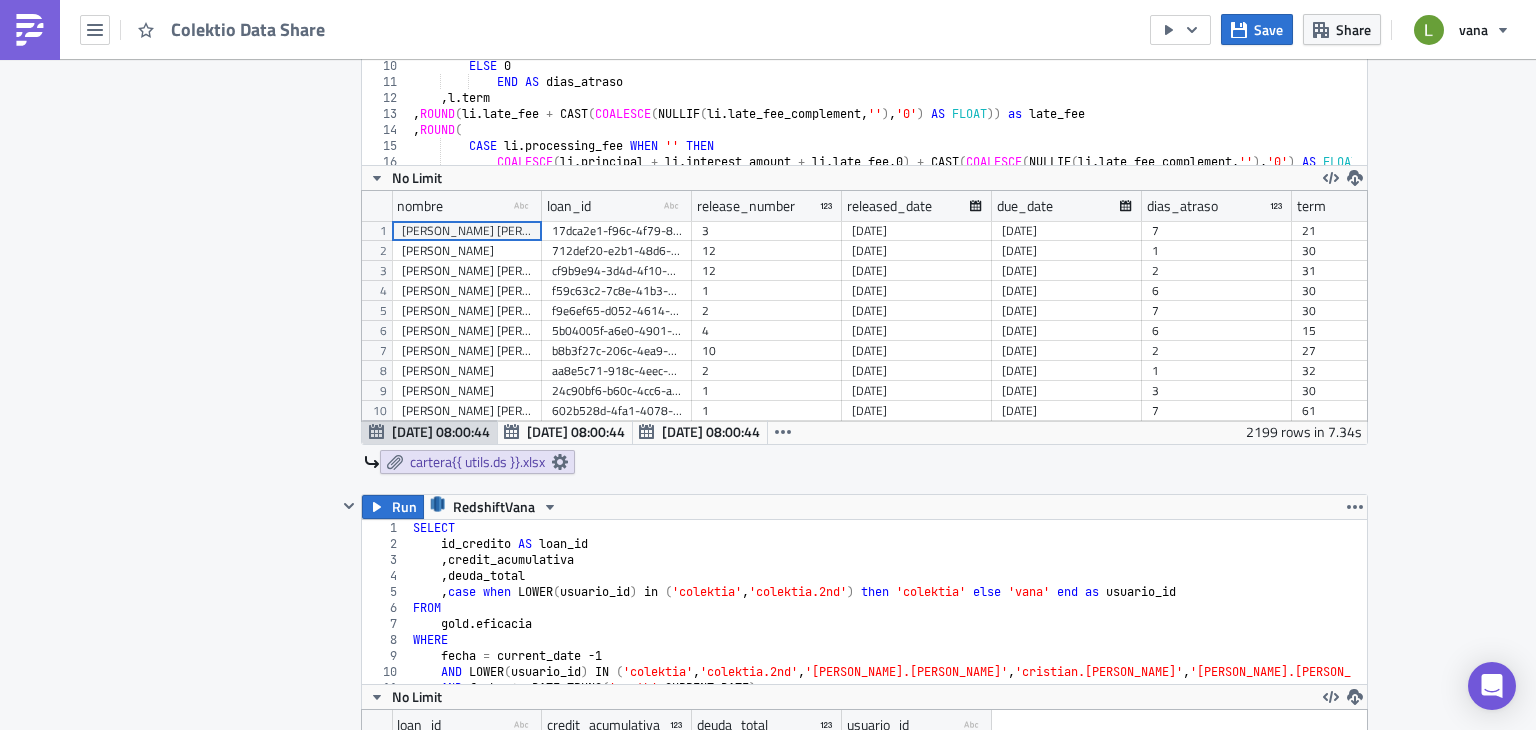 click on "Contents Select which data & attachment to include in your report." at bounding box center (252, 616) 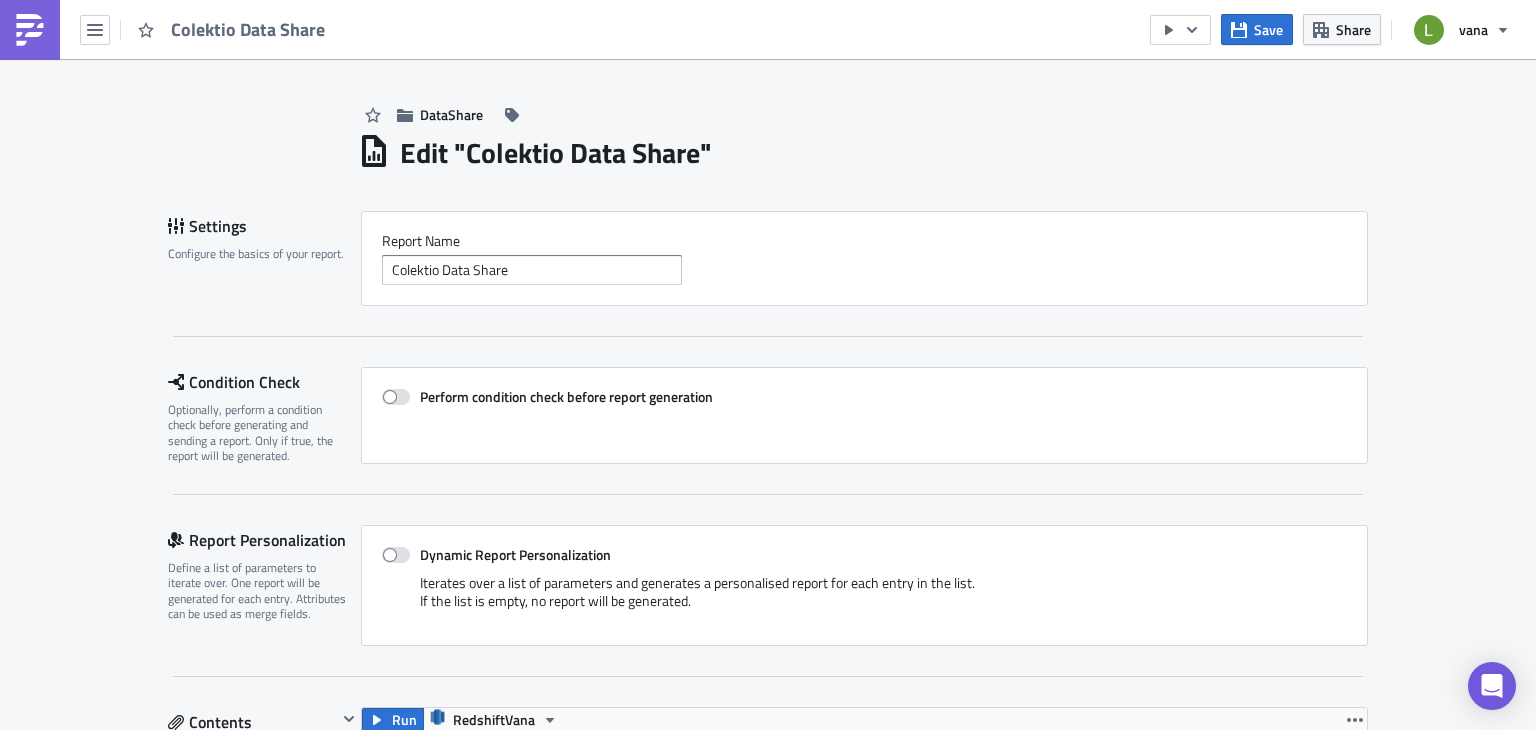scroll, scrollTop: 0, scrollLeft: 0, axis: both 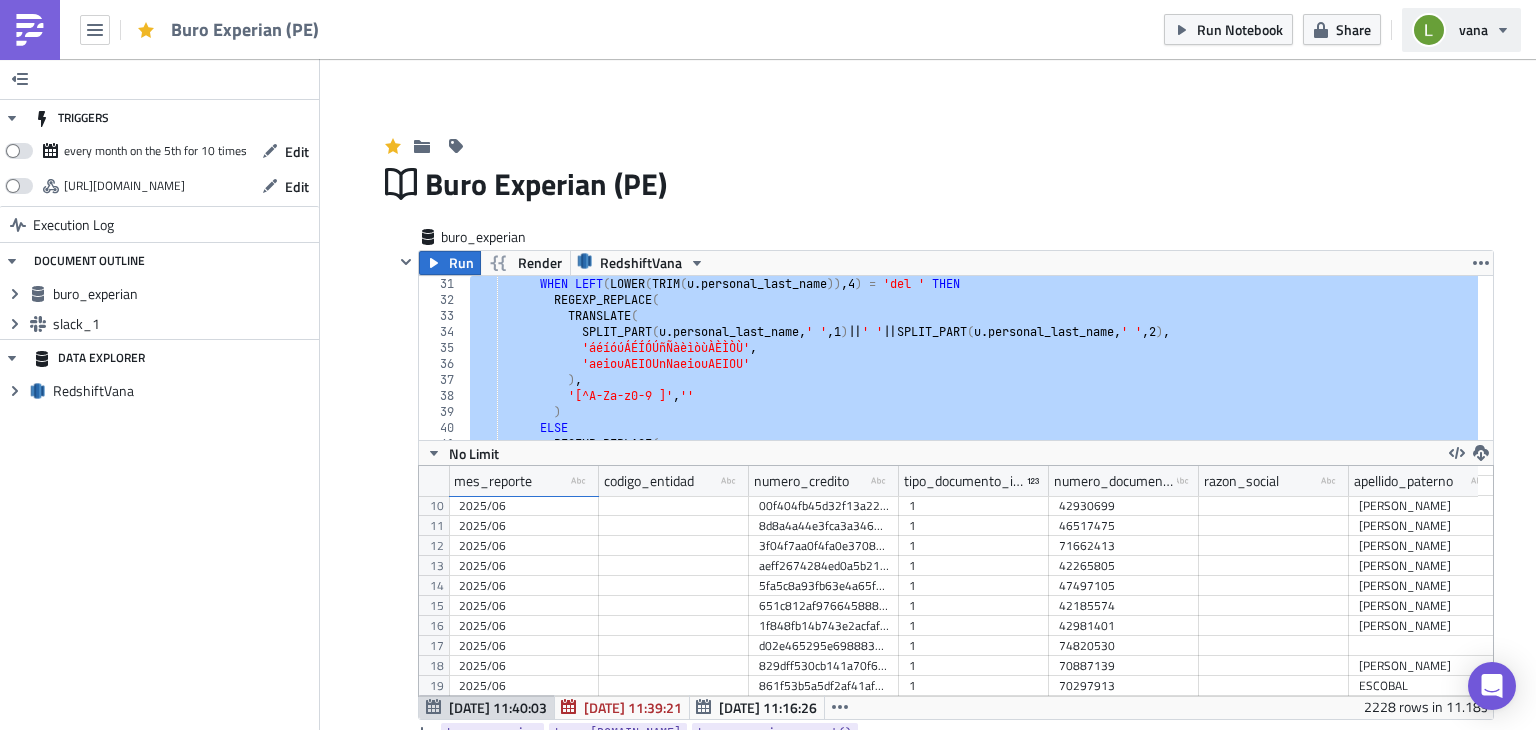 click on "vana" at bounding box center (1461, 30) 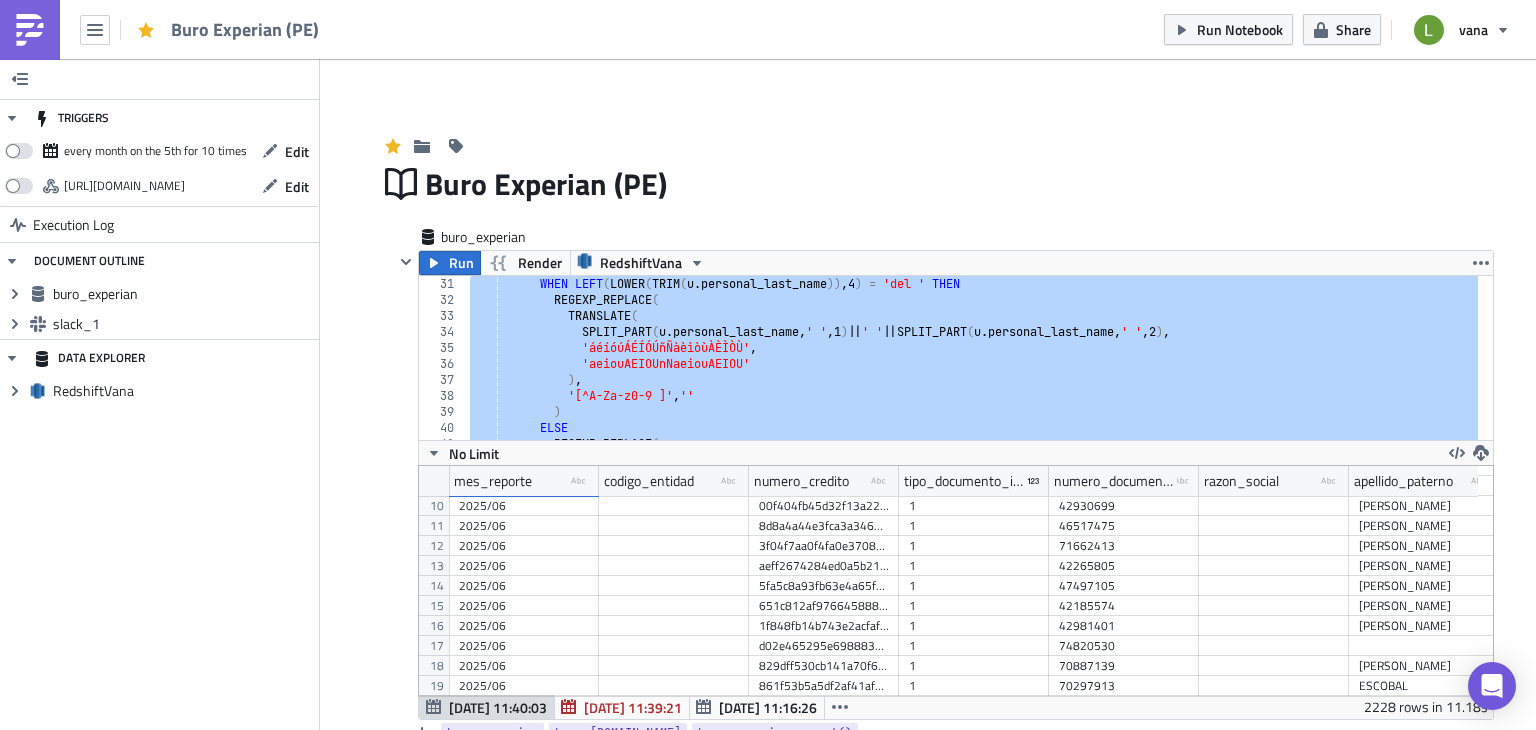 click on "Buro Experian (PE) Run Notebook Share vana" at bounding box center [768, 29] 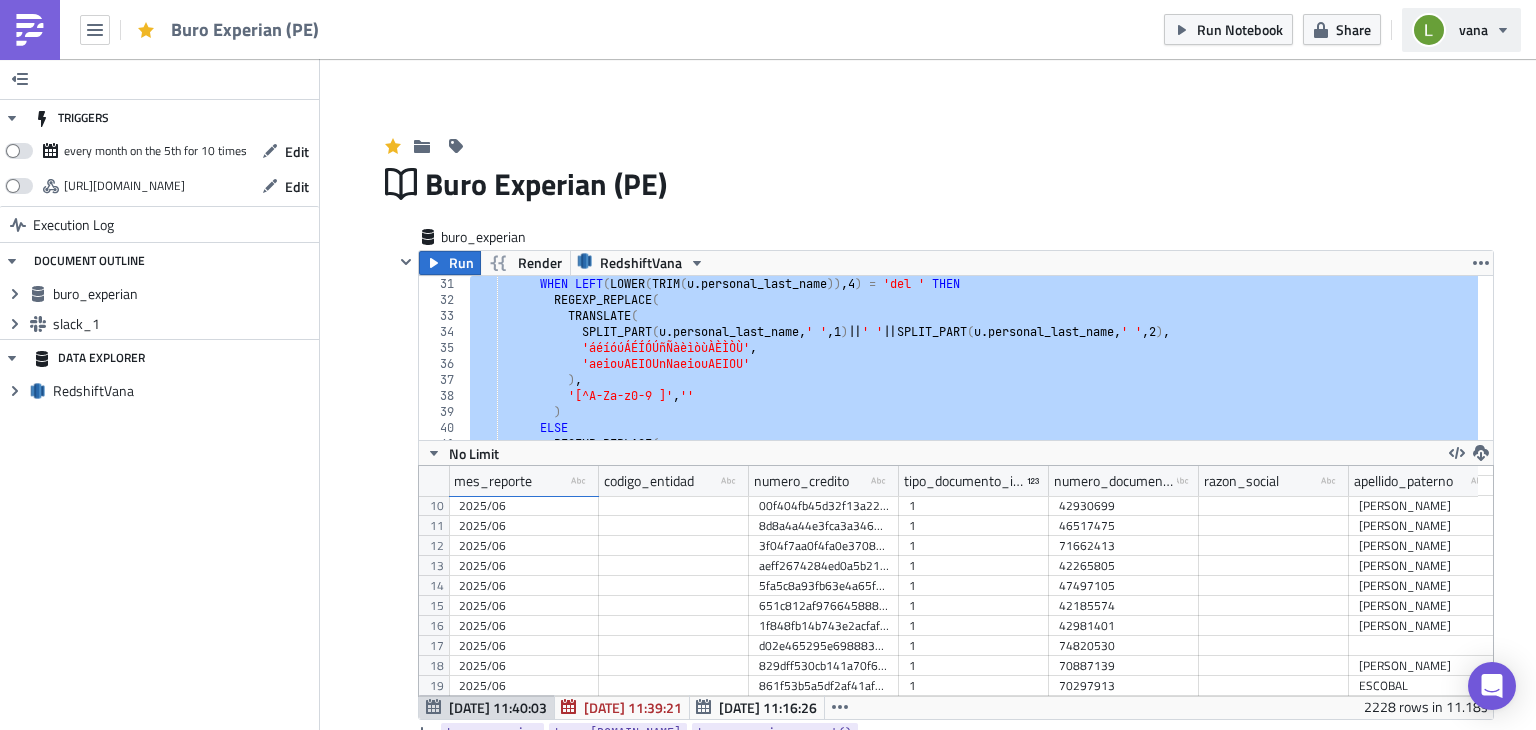 click on "vana" at bounding box center (1473, 29) 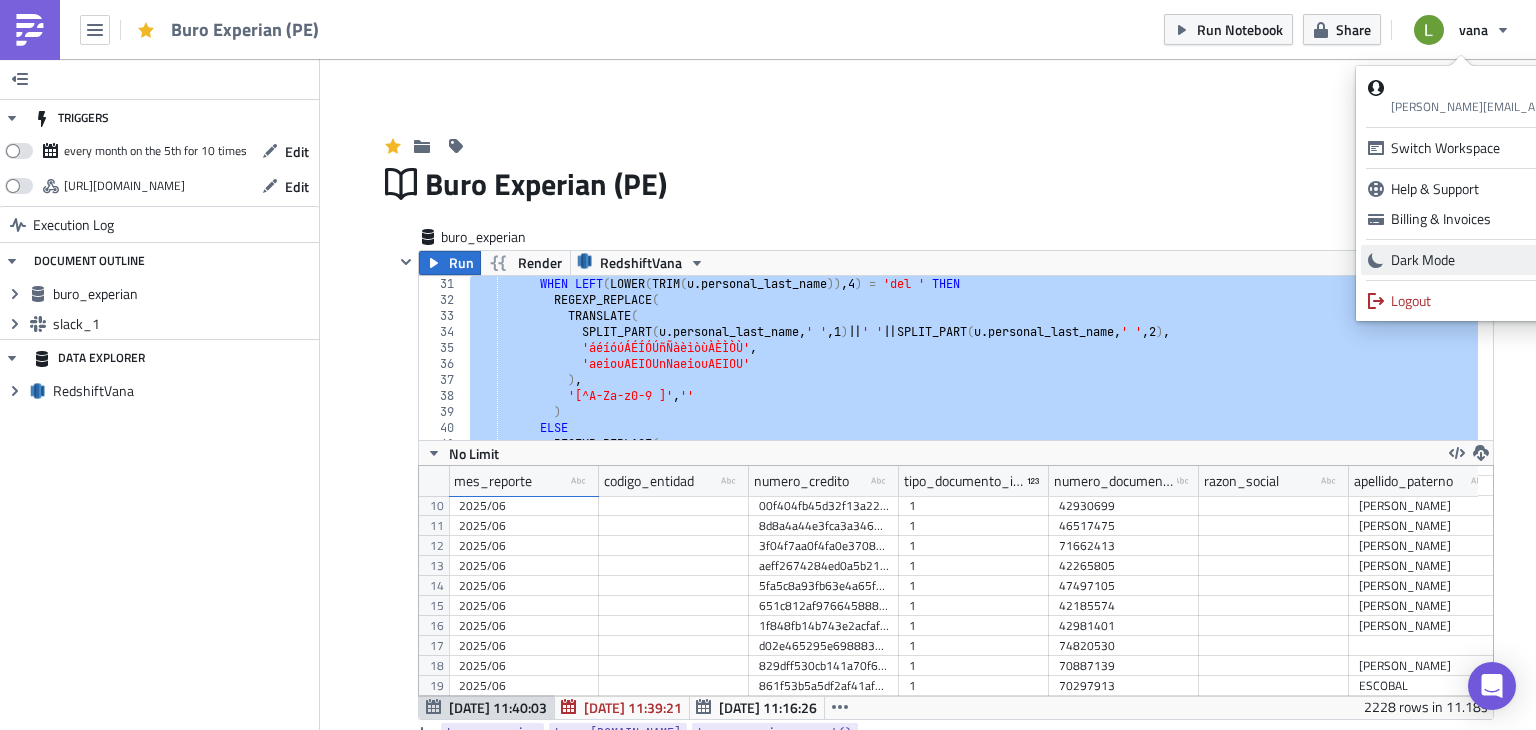 click on "Dark Mode" at bounding box center (1625, 260) 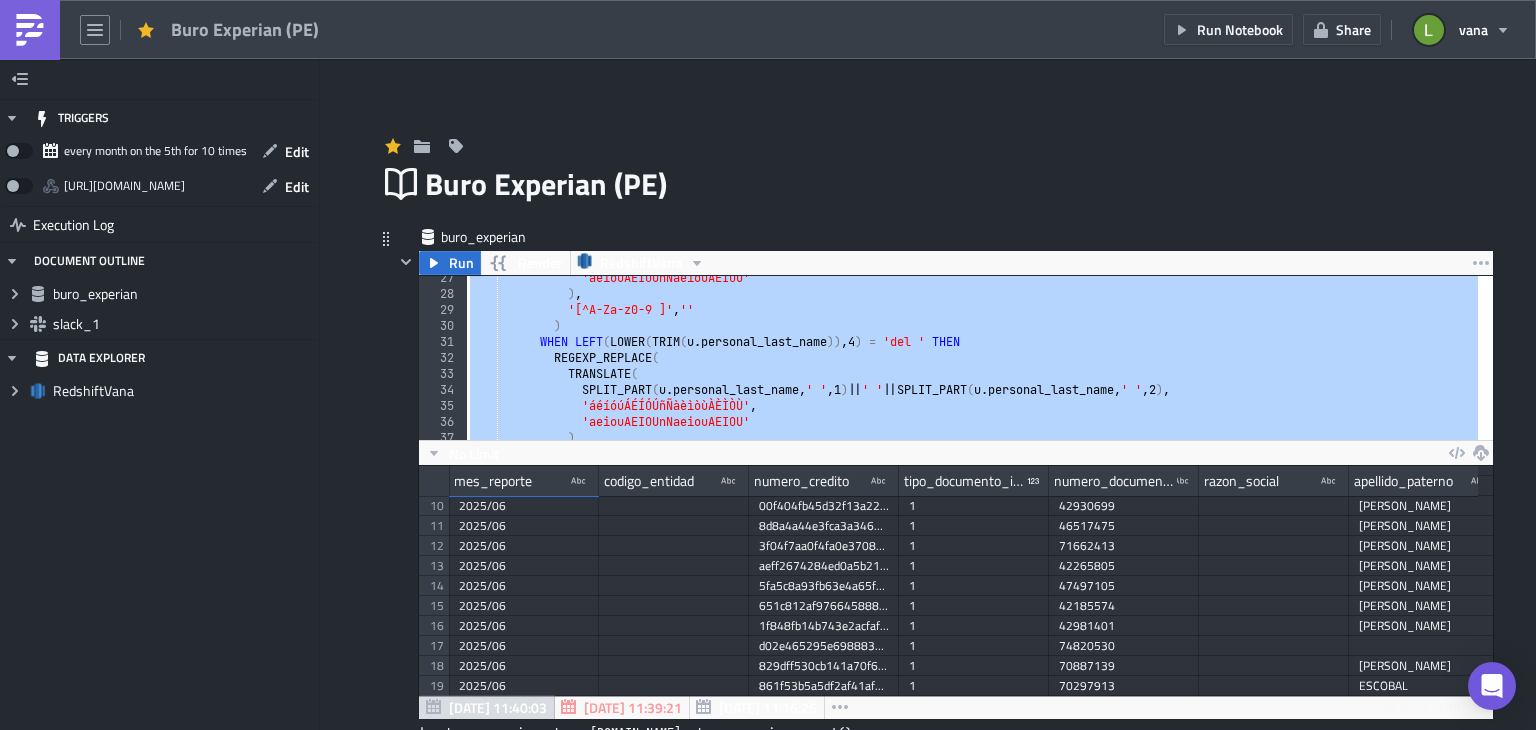 scroll, scrollTop: 421, scrollLeft: 0, axis: vertical 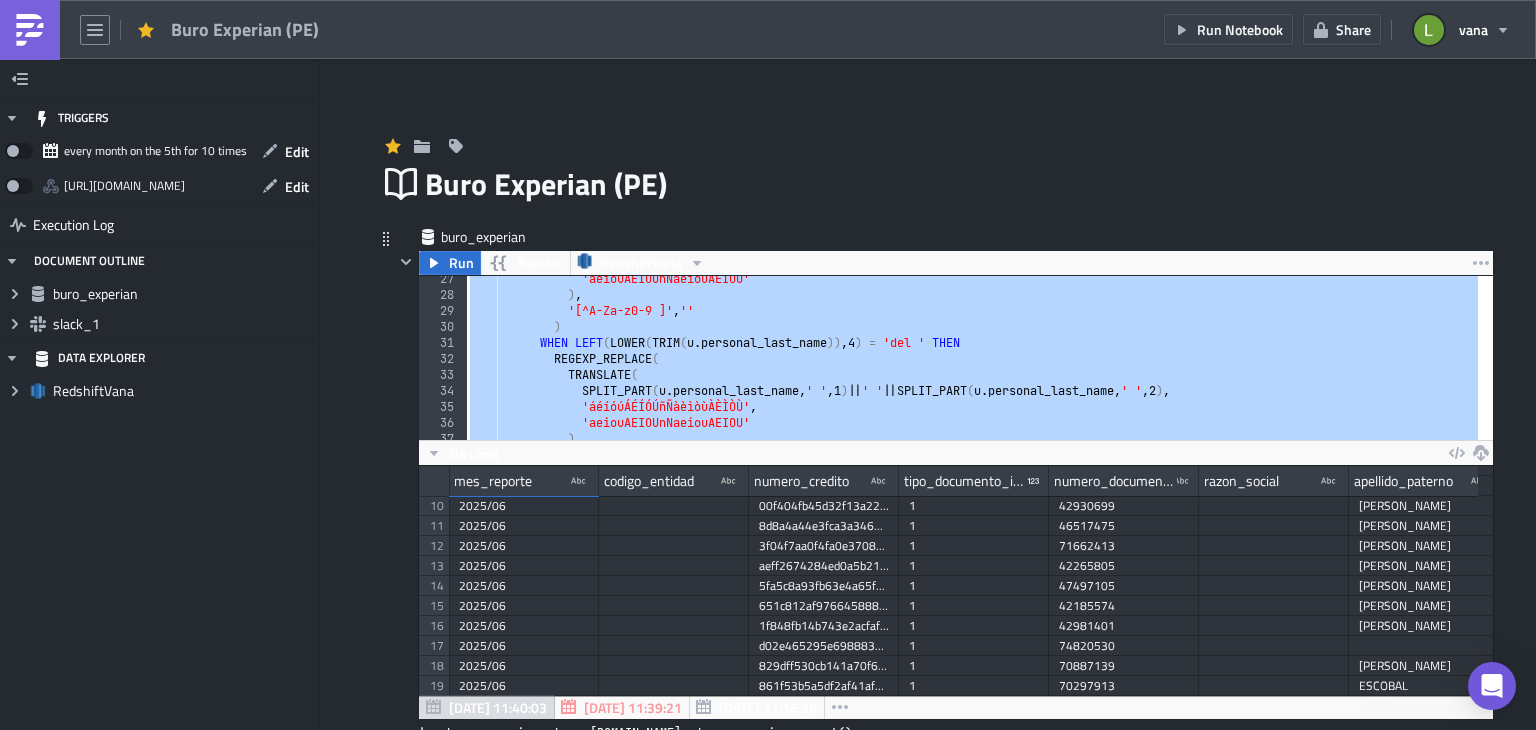 click on "'aeiouAEIOUnNaeiouAEIOU'                  ) ,                  '[^A-Za-z0-9 ]' ,  ''                )              WHEN   LEFT ( LOWER ( TRIM ( u . personal_last_name )) ,  4 )   =   'del '   THEN                  REGEXP_REPLACE (                  TRANSLATE (                    SPLIT_PART ( u . personal_last_name ,  ' ' ,  1 )  ||  ' '  ||  SPLIT_PART ( u . personal_last_name ,  ' ' ,  2 ) ,                    'áéíóúÁÉÍÓÚñÑàèìòùÀÈÌÒÙ' ,                    '[GEOGRAPHIC_DATA]'                  ) ," at bounding box center [972, 358] 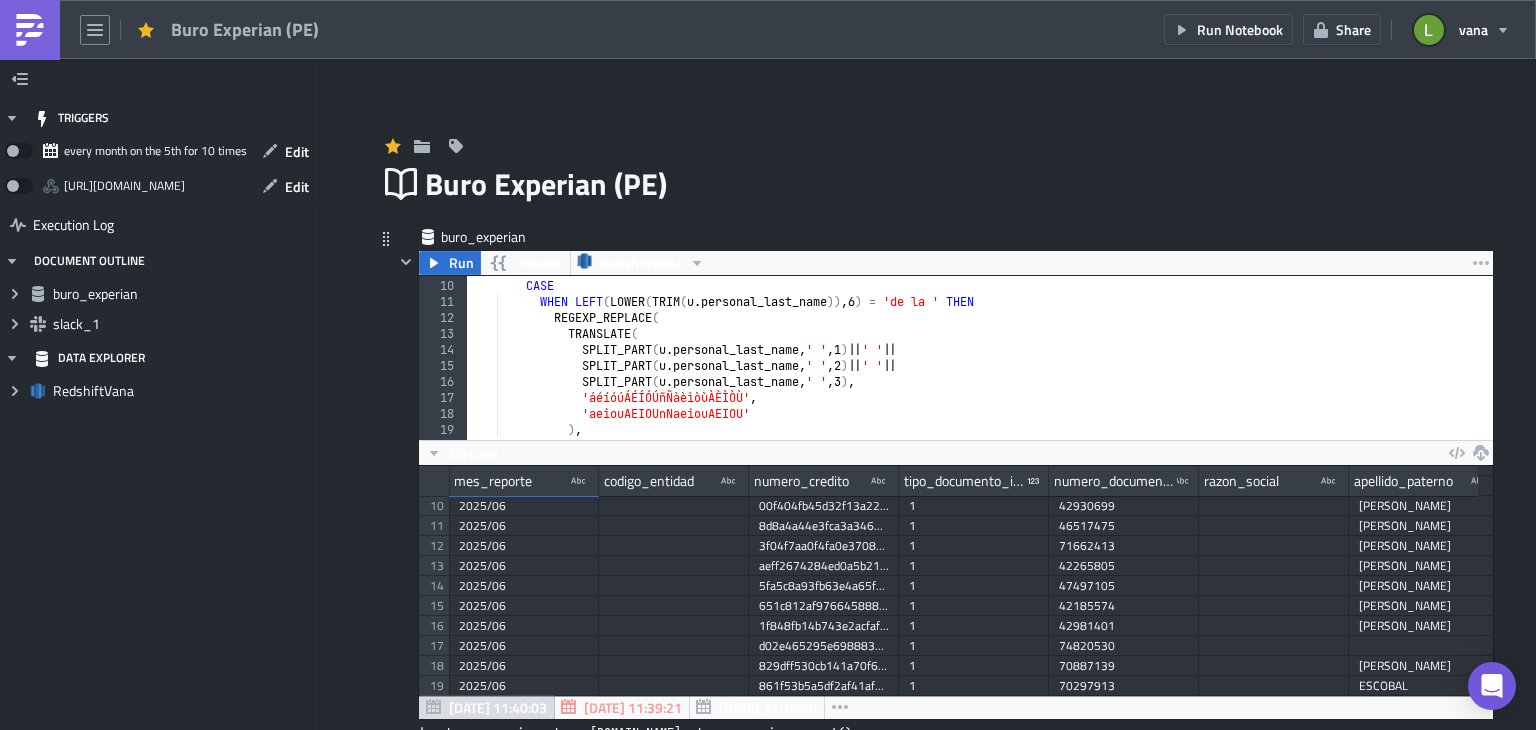 scroll, scrollTop: 0, scrollLeft: 0, axis: both 